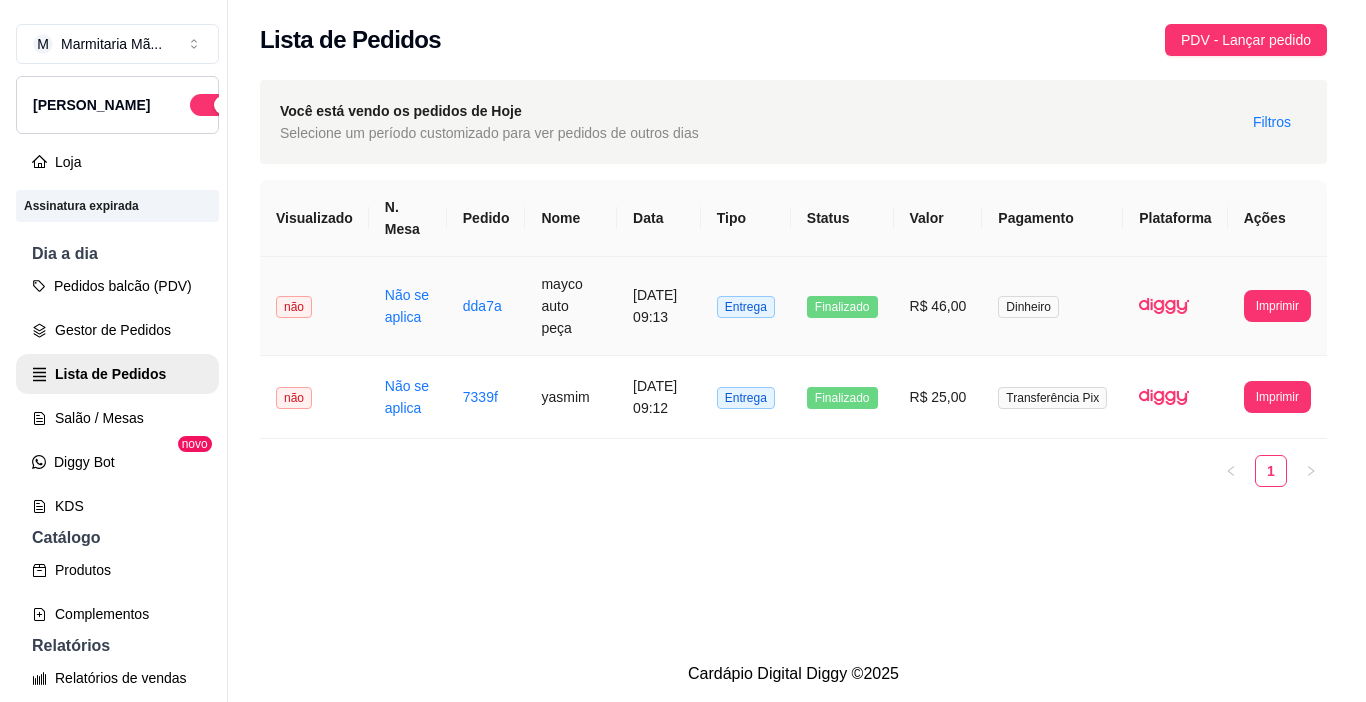 scroll, scrollTop: 0, scrollLeft: 0, axis: both 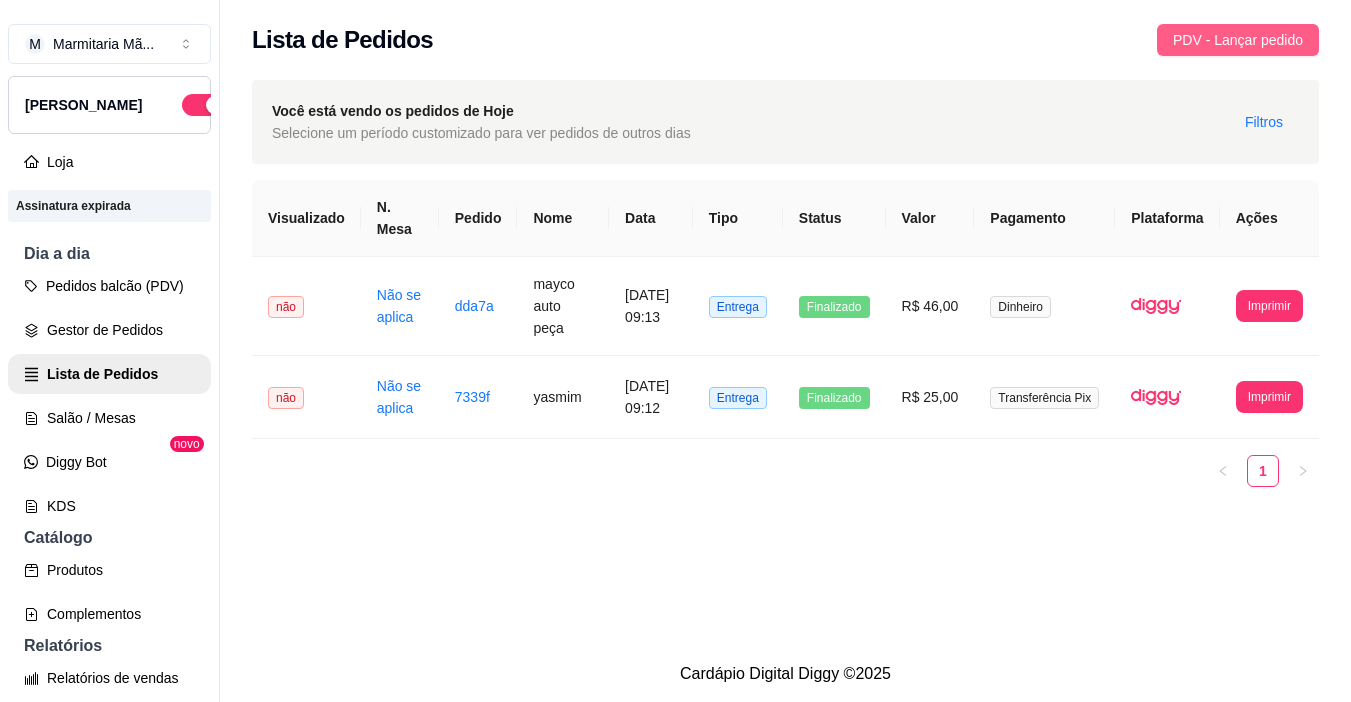 click on "PDV - Lançar pedido" at bounding box center (1238, 40) 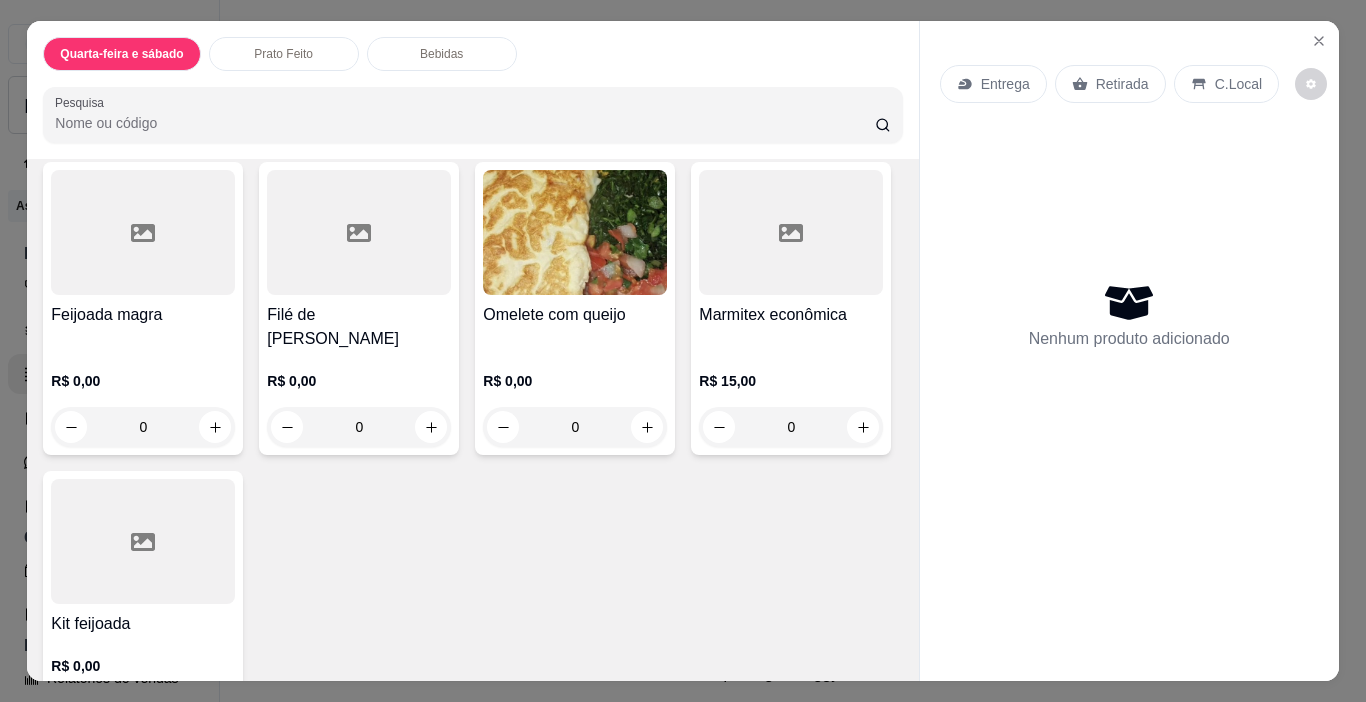 scroll, scrollTop: 0, scrollLeft: 0, axis: both 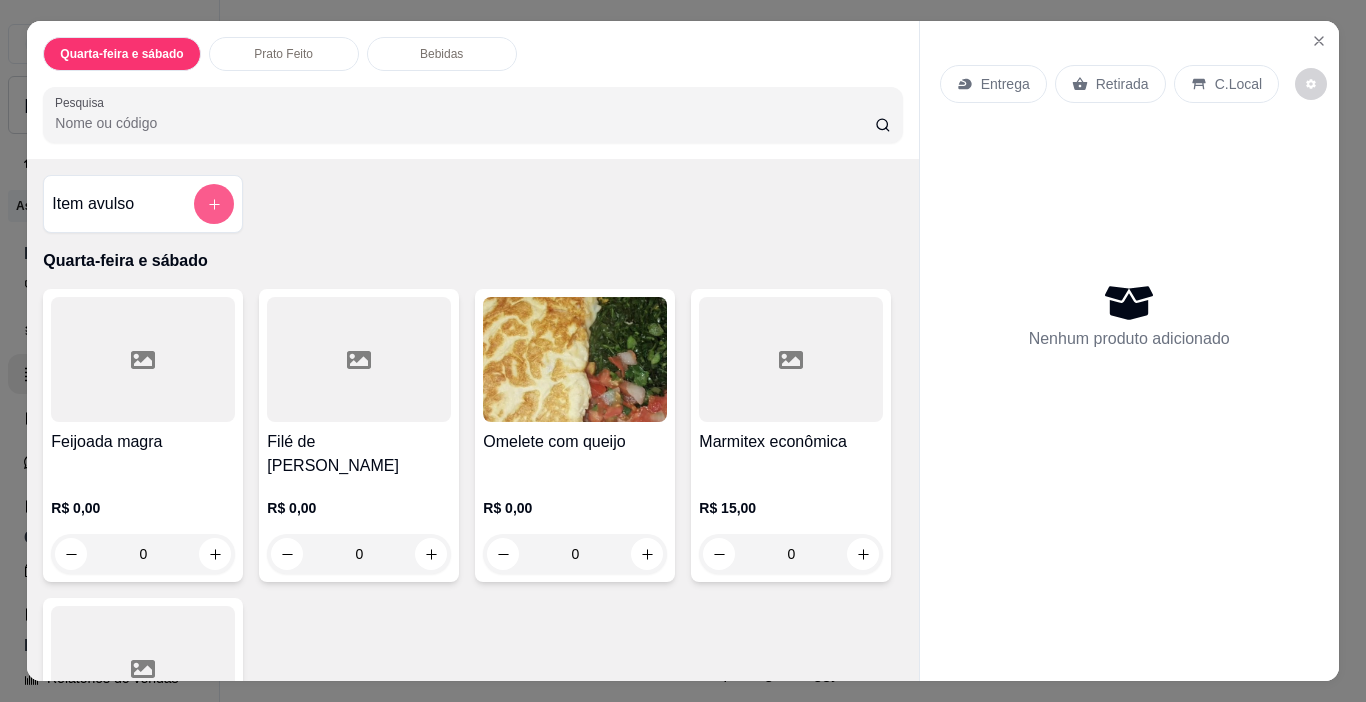 click 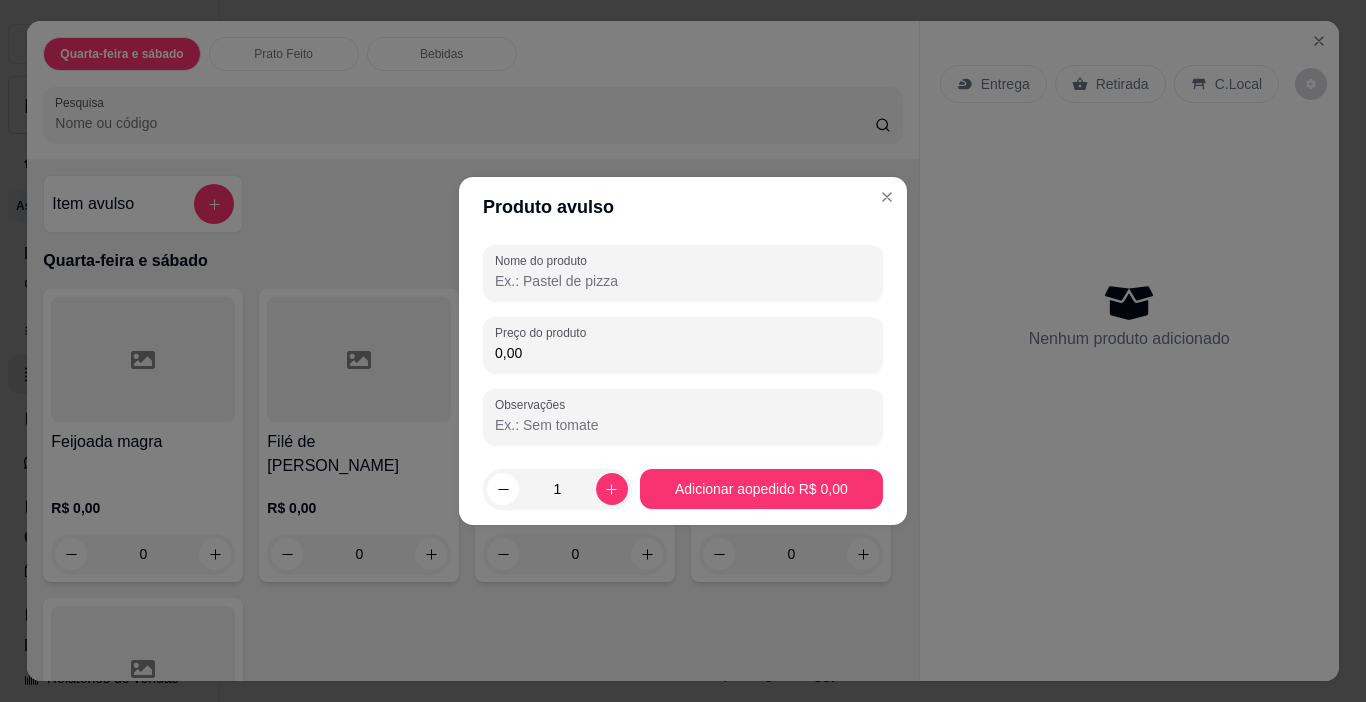 click on "Nome do produto" at bounding box center (683, 281) 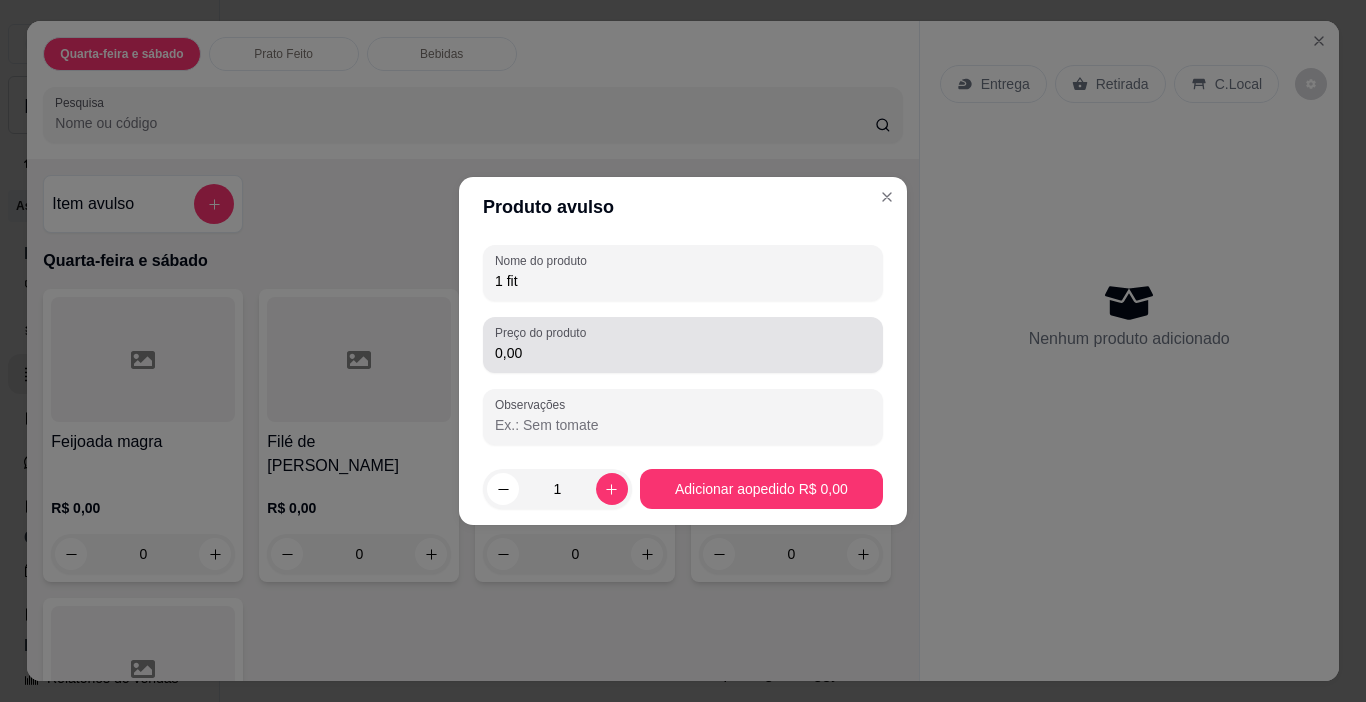 type on "1 fit" 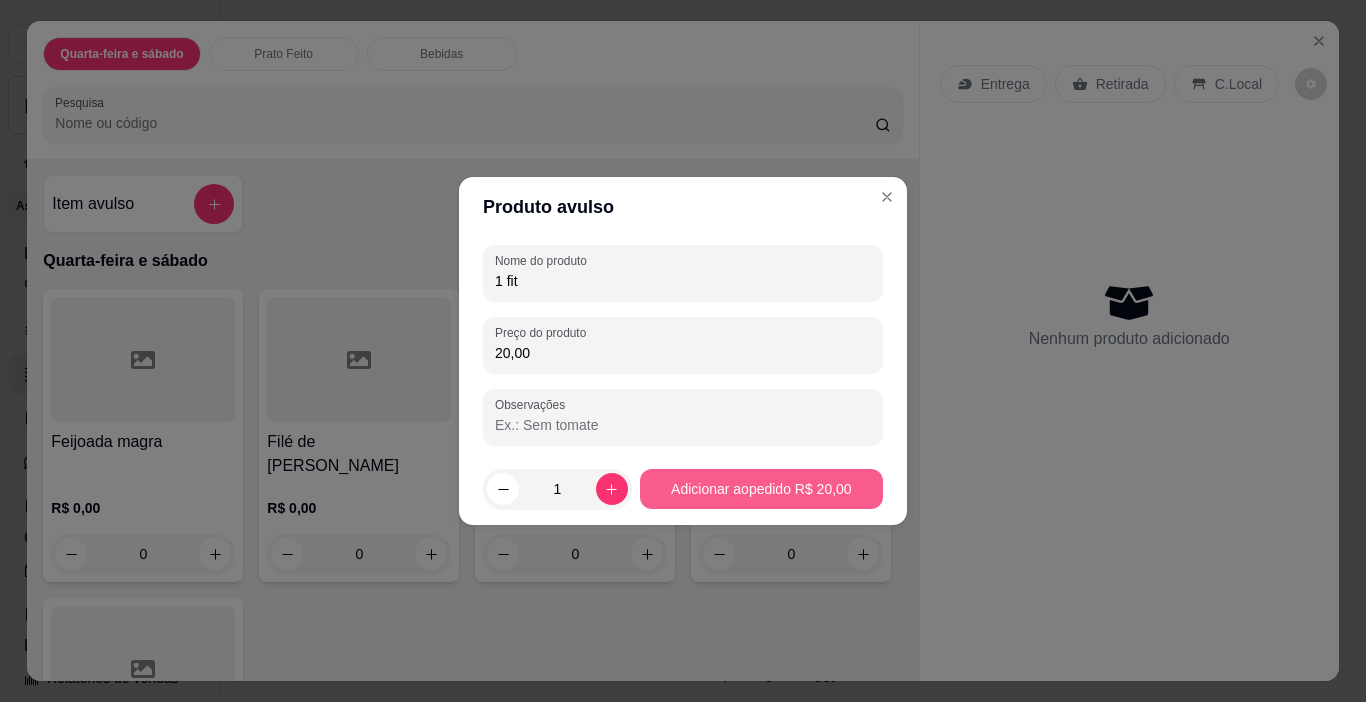 type on "20,00" 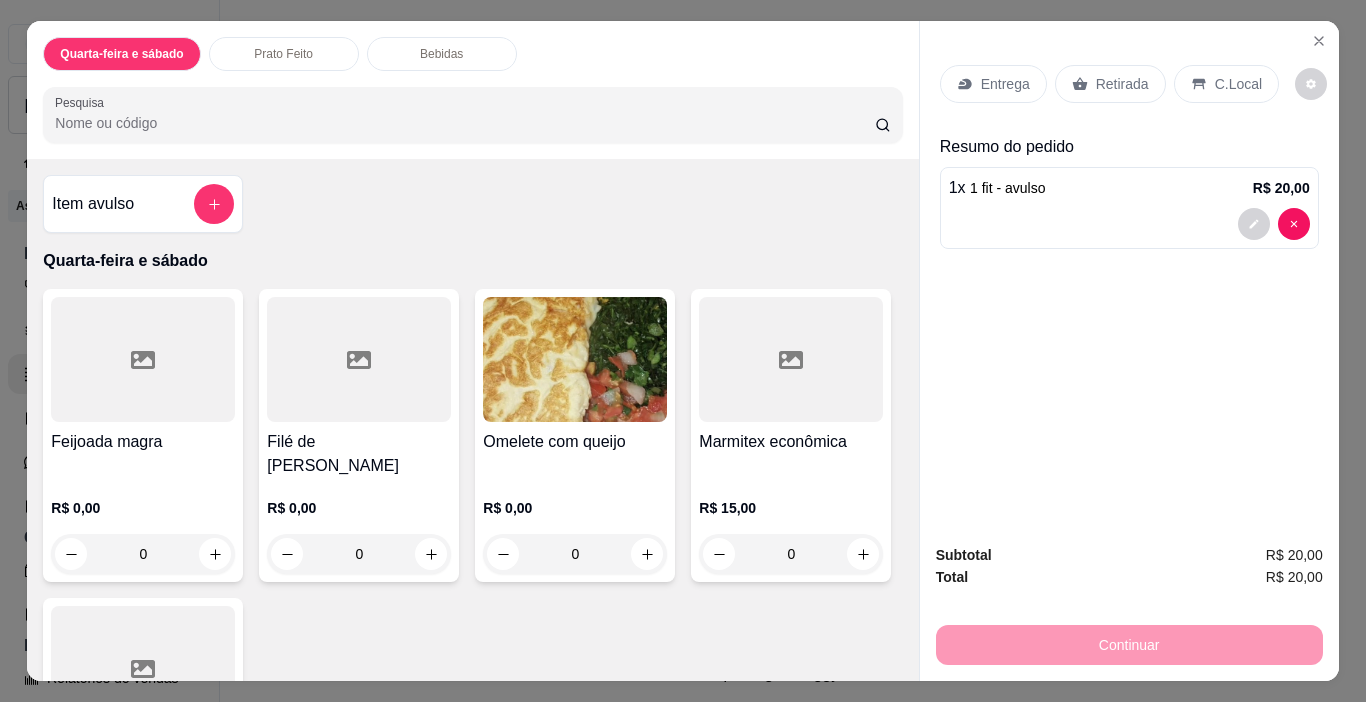 click on "Entrega" at bounding box center (1005, 84) 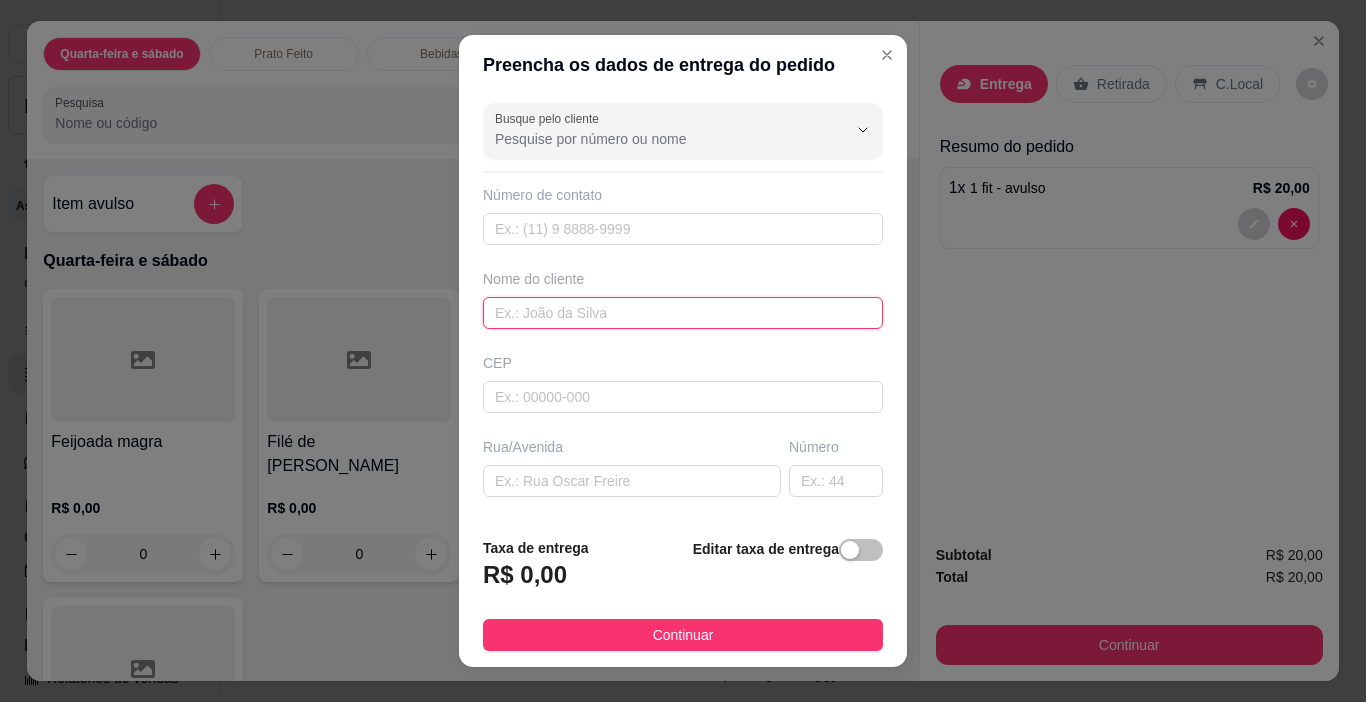 click at bounding box center [683, 313] 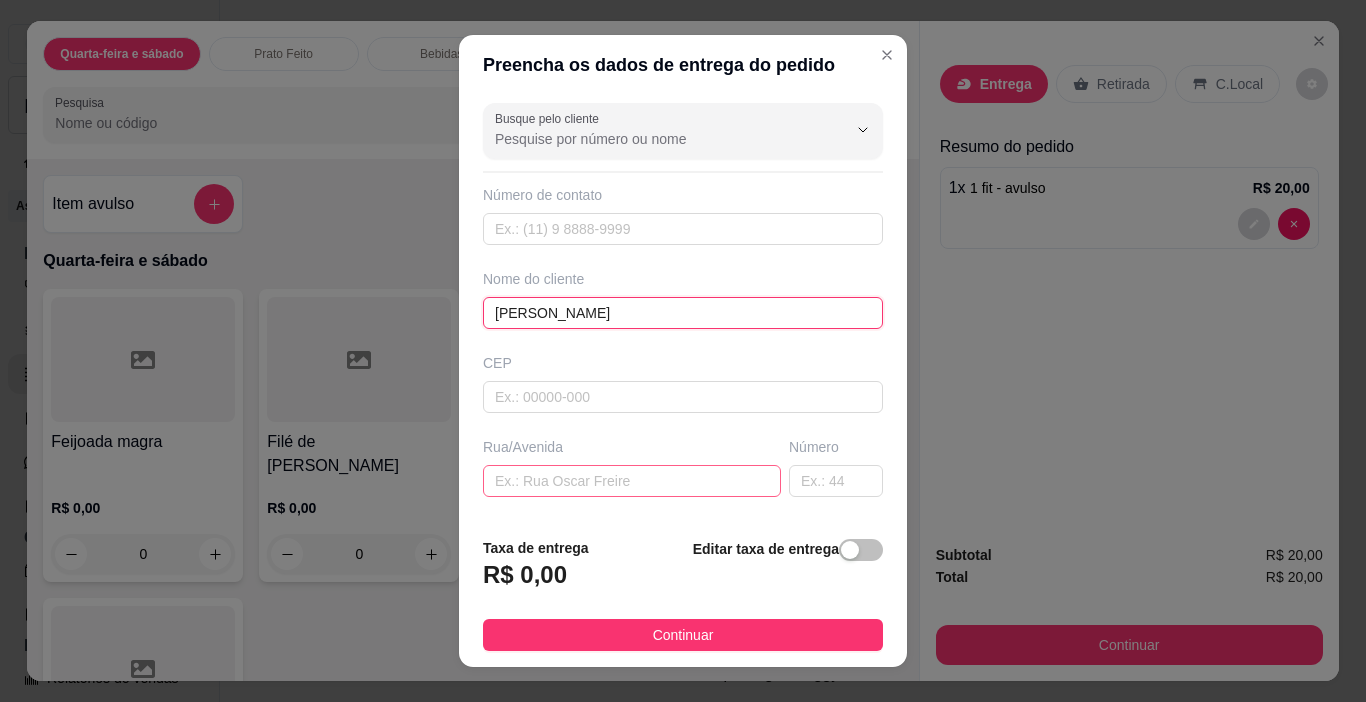 type on "[PERSON_NAME]" 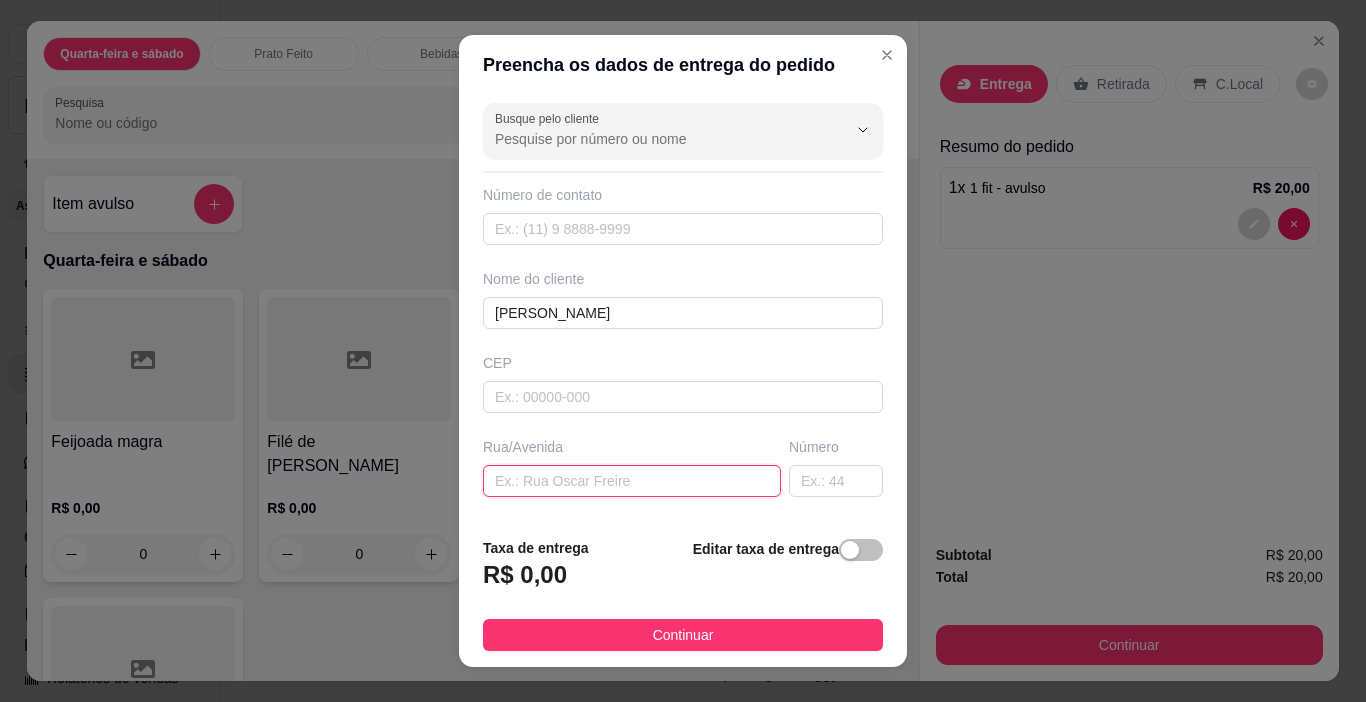 click at bounding box center (632, 481) 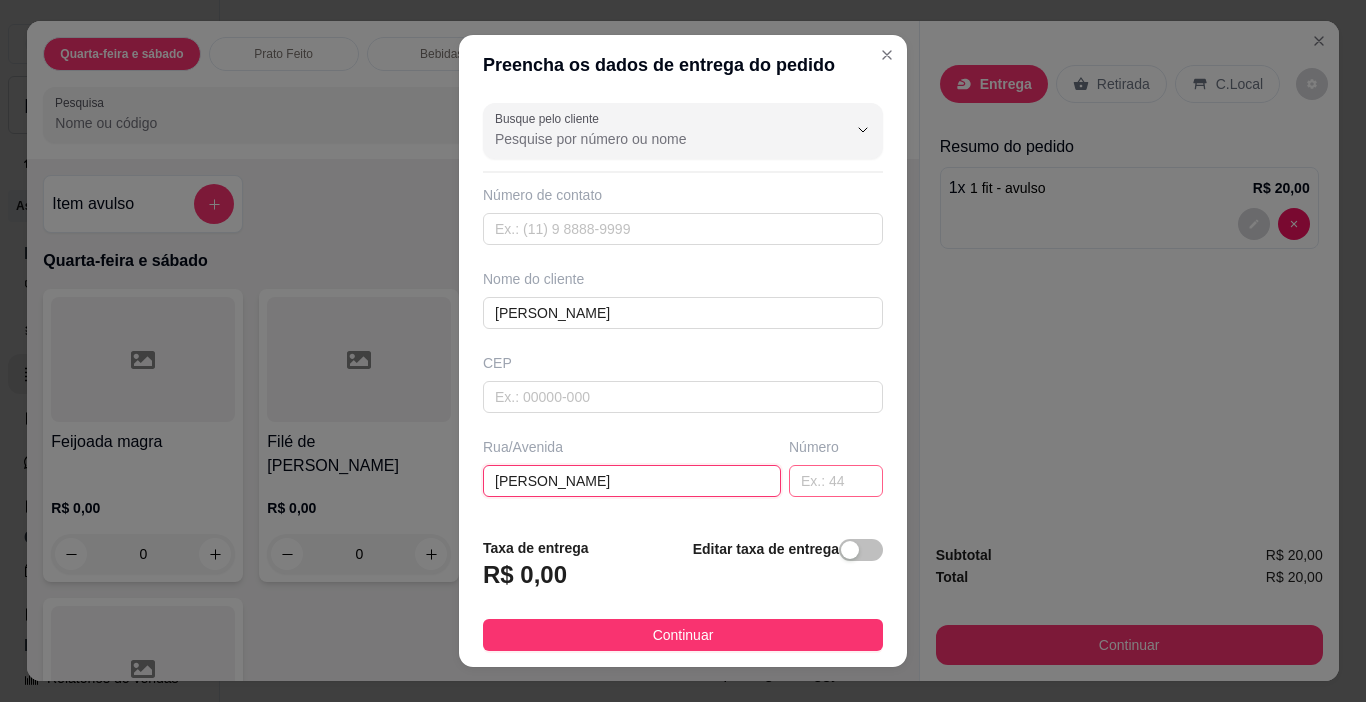 type on "[PERSON_NAME]" 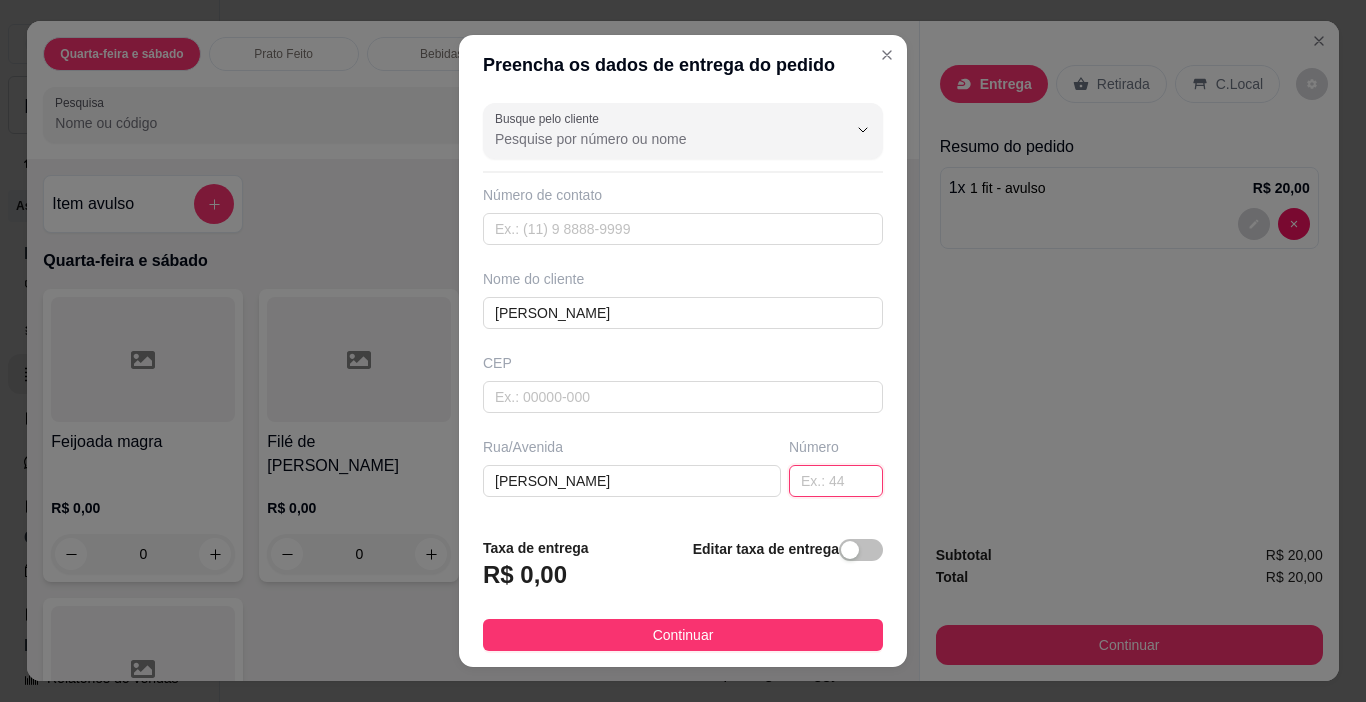 click at bounding box center (836, 481) 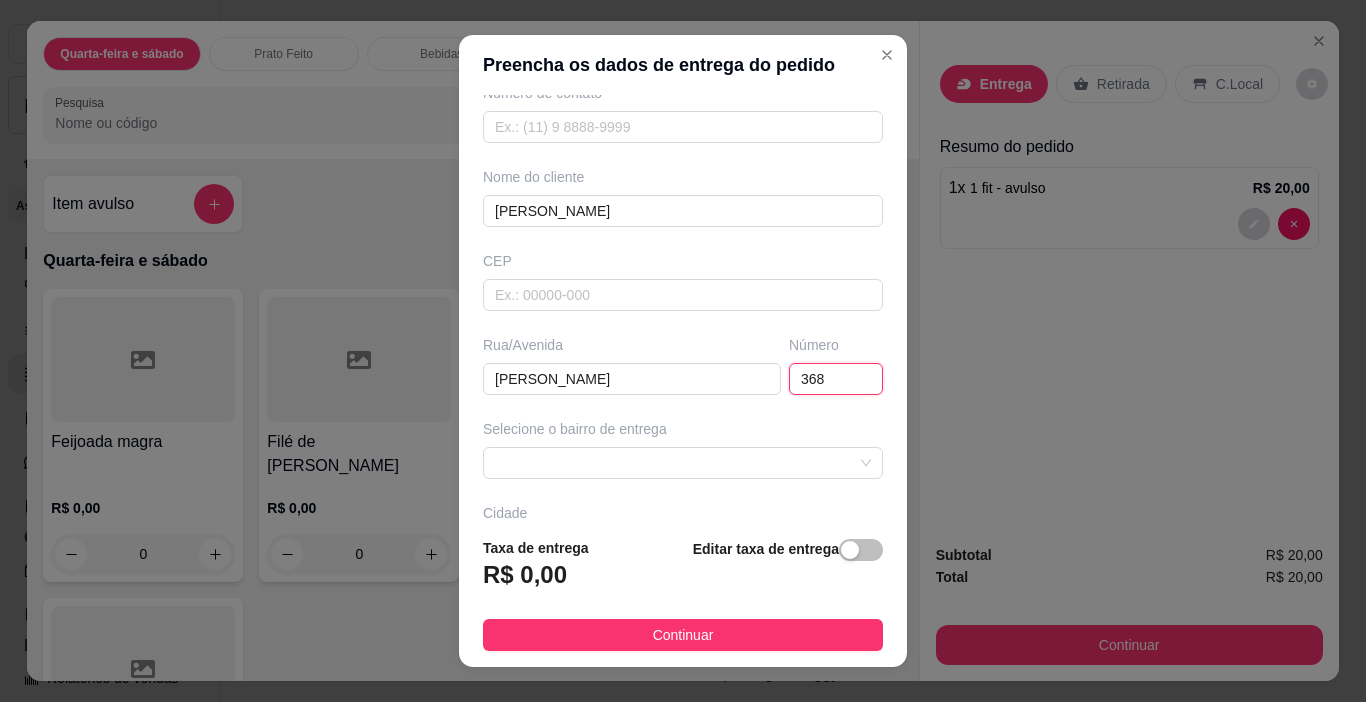 scroll, scrollTop: 248, scrollLeft: 0, axis: vertical 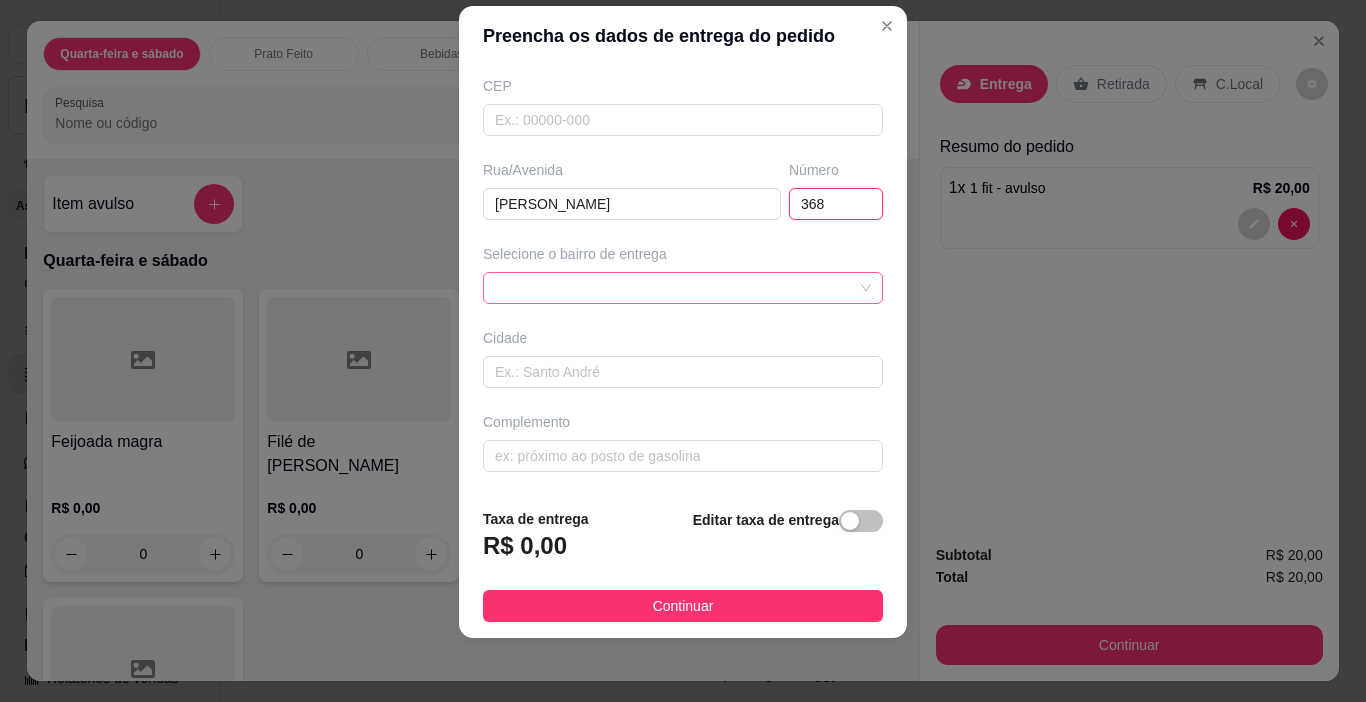 click at bounding box center (683, 288) 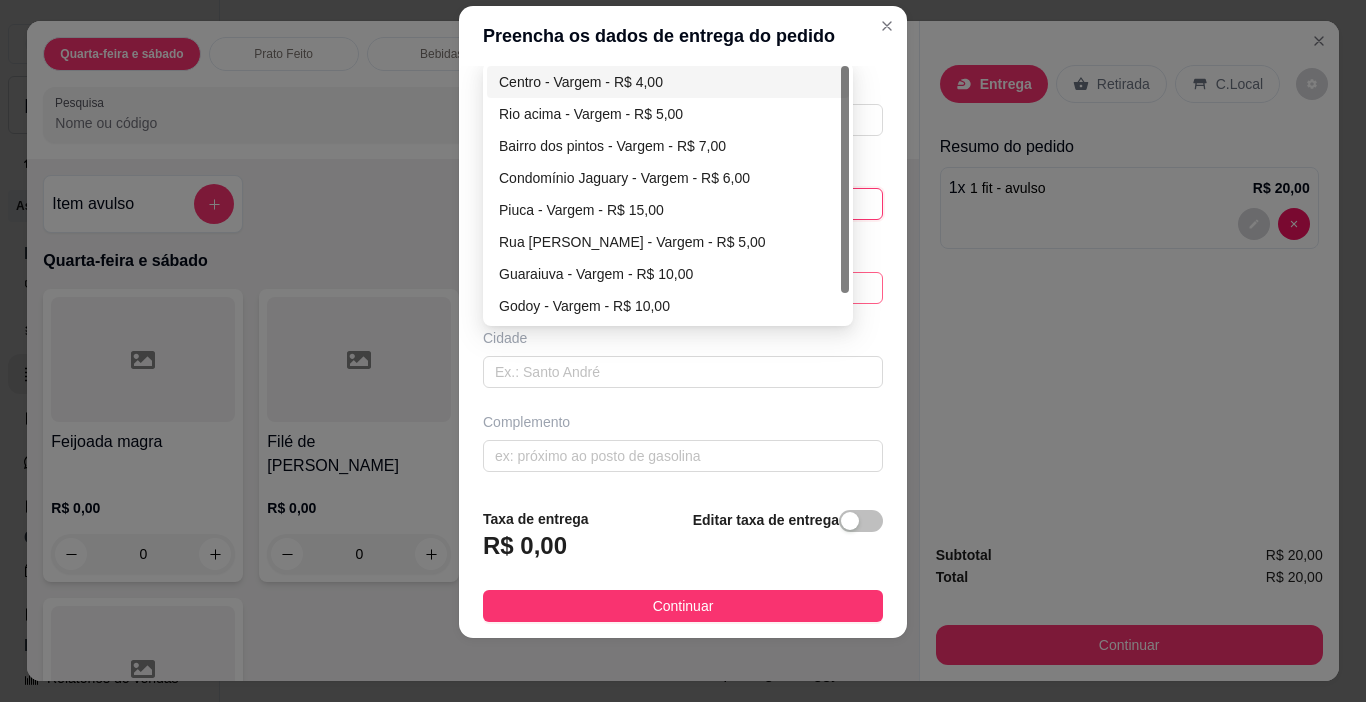 type on "368" 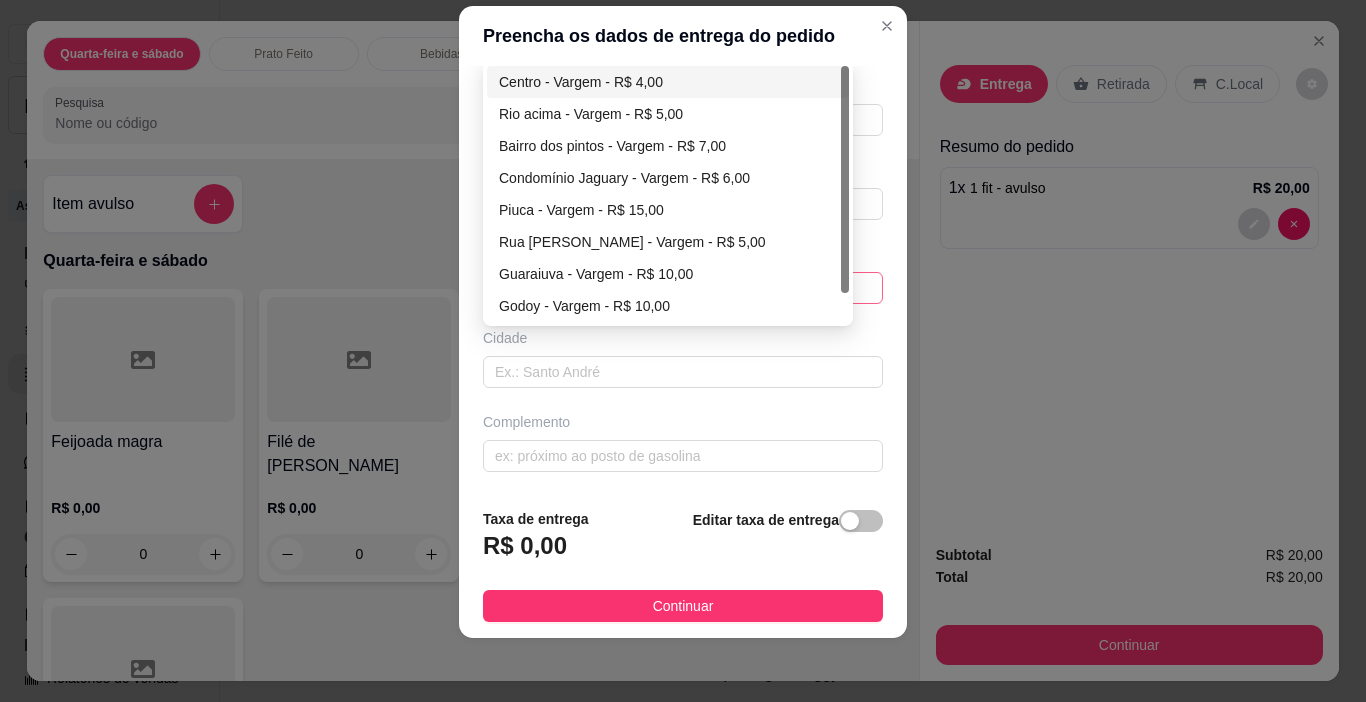 click on "Centro - Vargem  -  R$ 4,00" at bounding box center (668, 82) 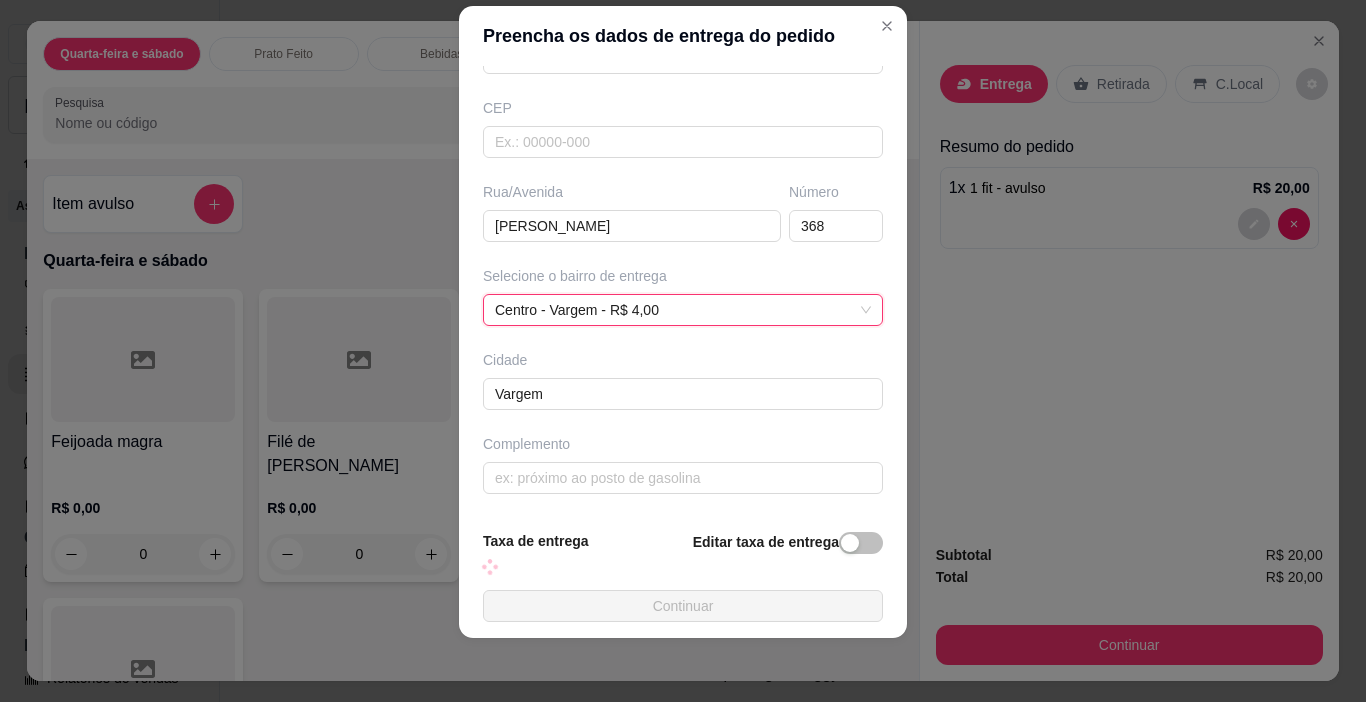scroll, scrollTop: 248, scrollLeft: 0, axis: vertical 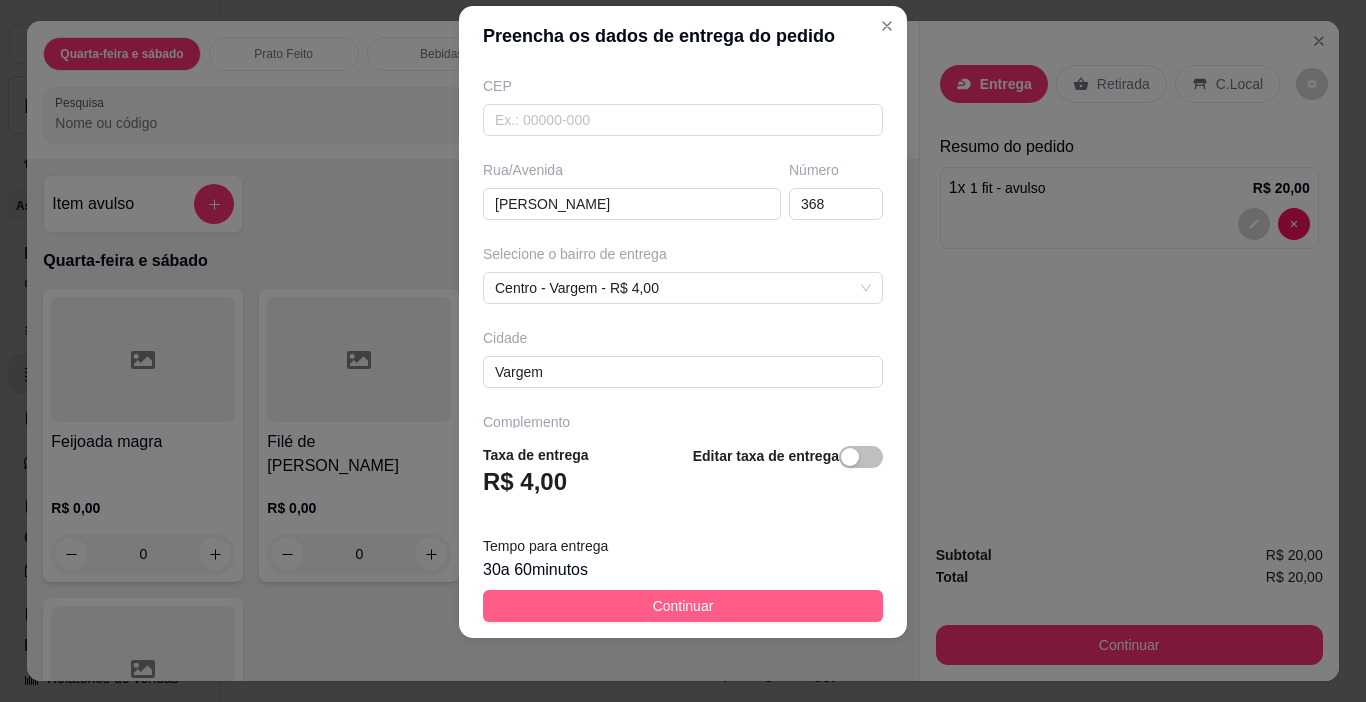 click on "Continuar" at bounding box center [683, 606] 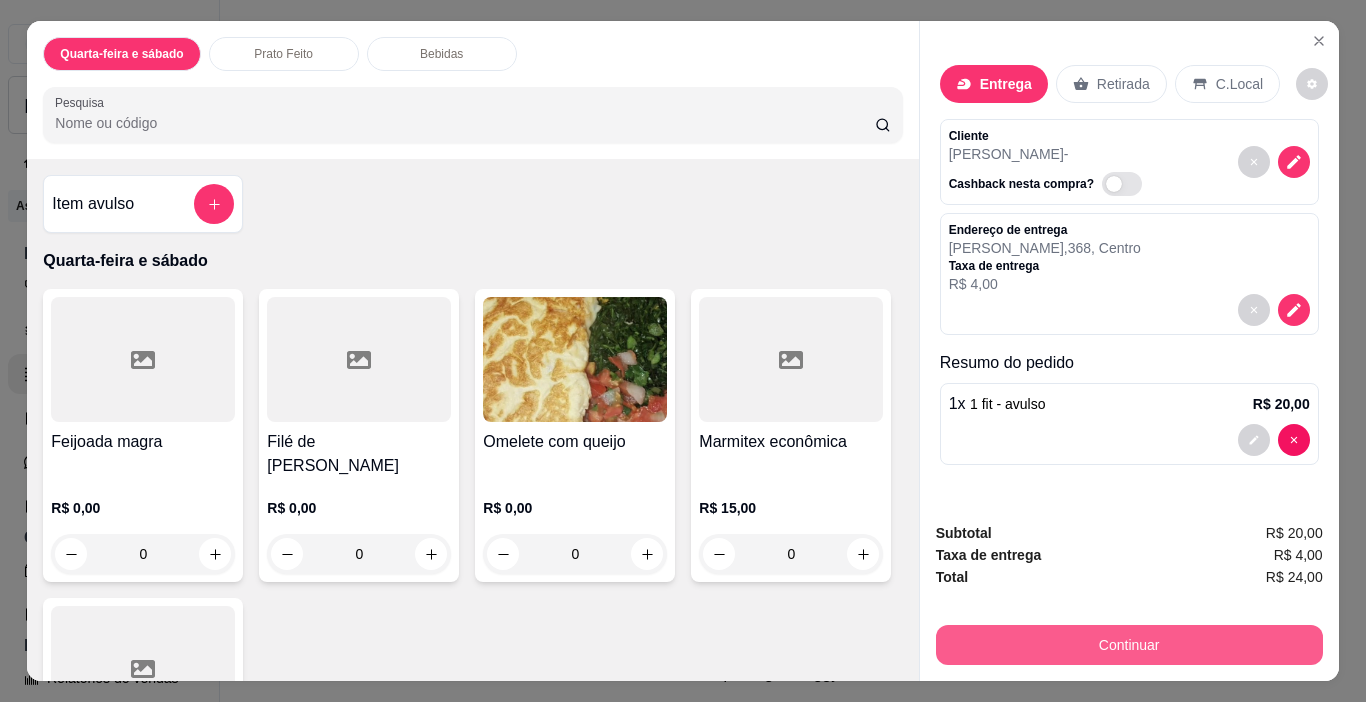 click on "Continuar" at bounding box center [1129, 645] 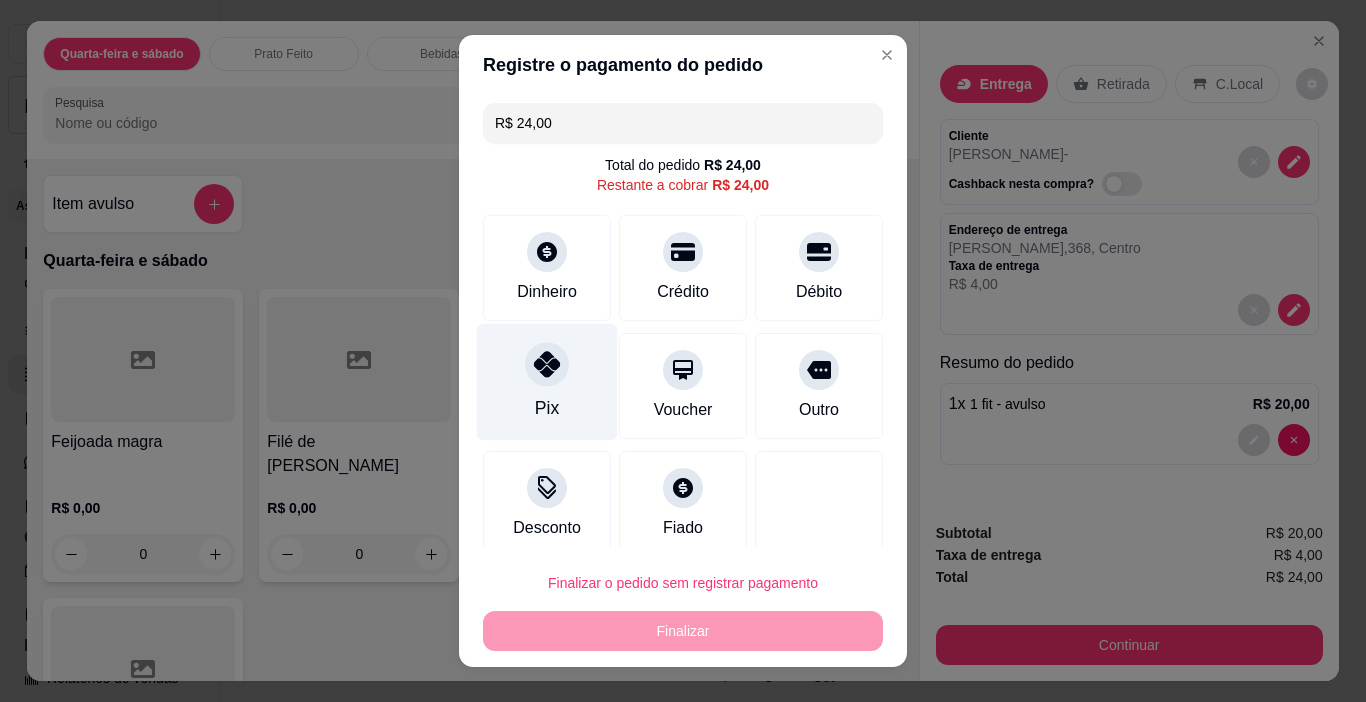 click on "Pix" at bounding box center [547, 382] 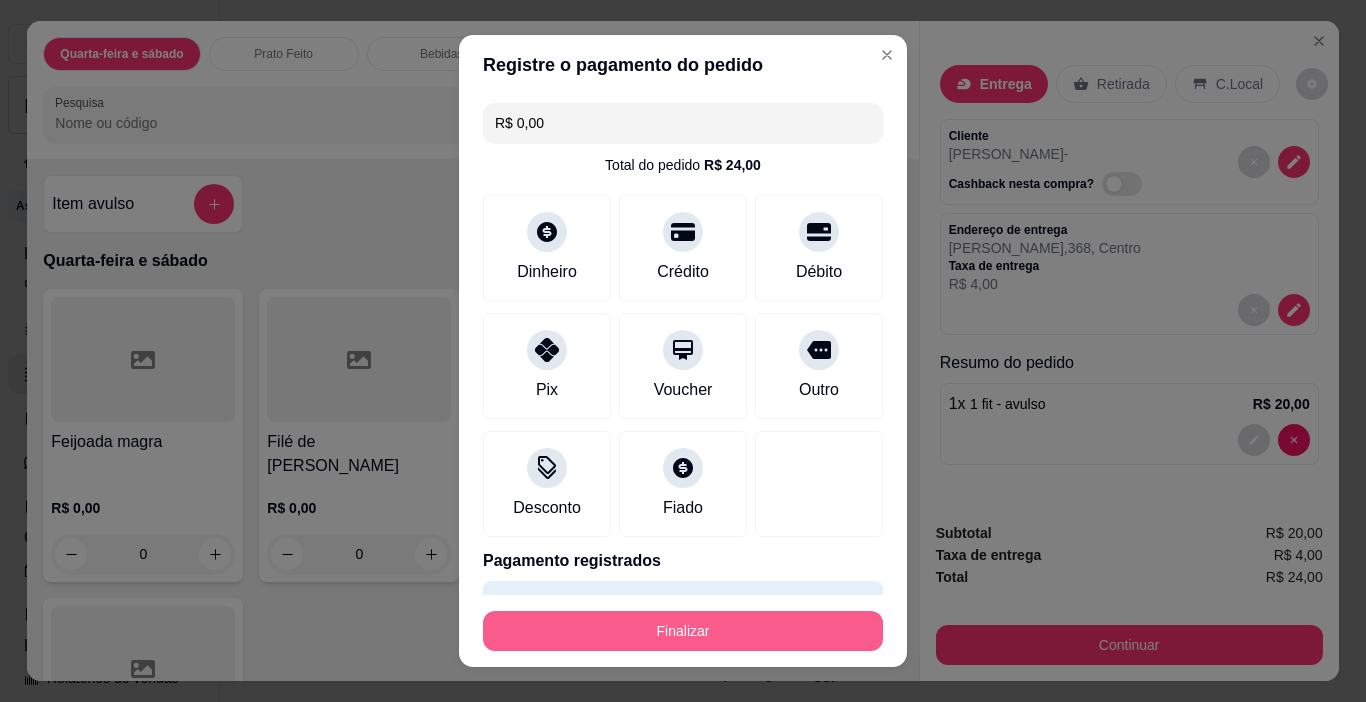 click on "Finalizar" at bounding box center (683, 631) 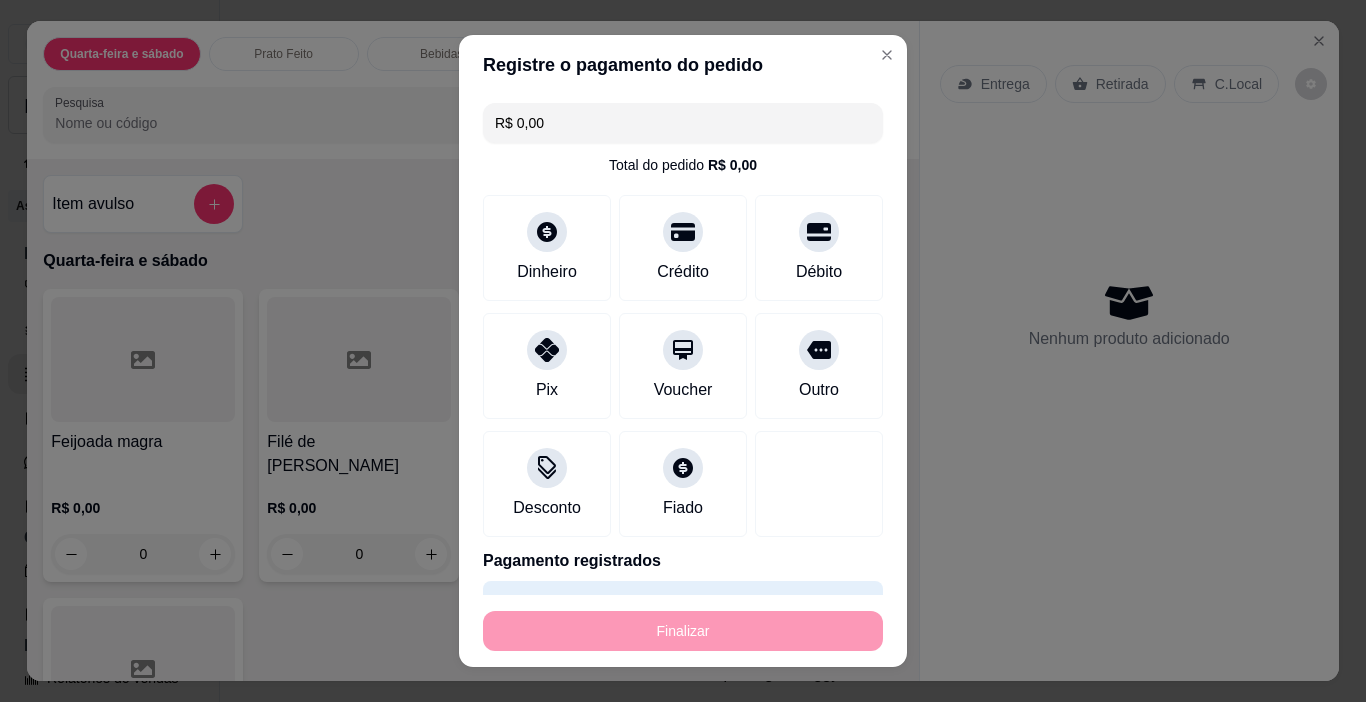 type on "-R$ 24,00" 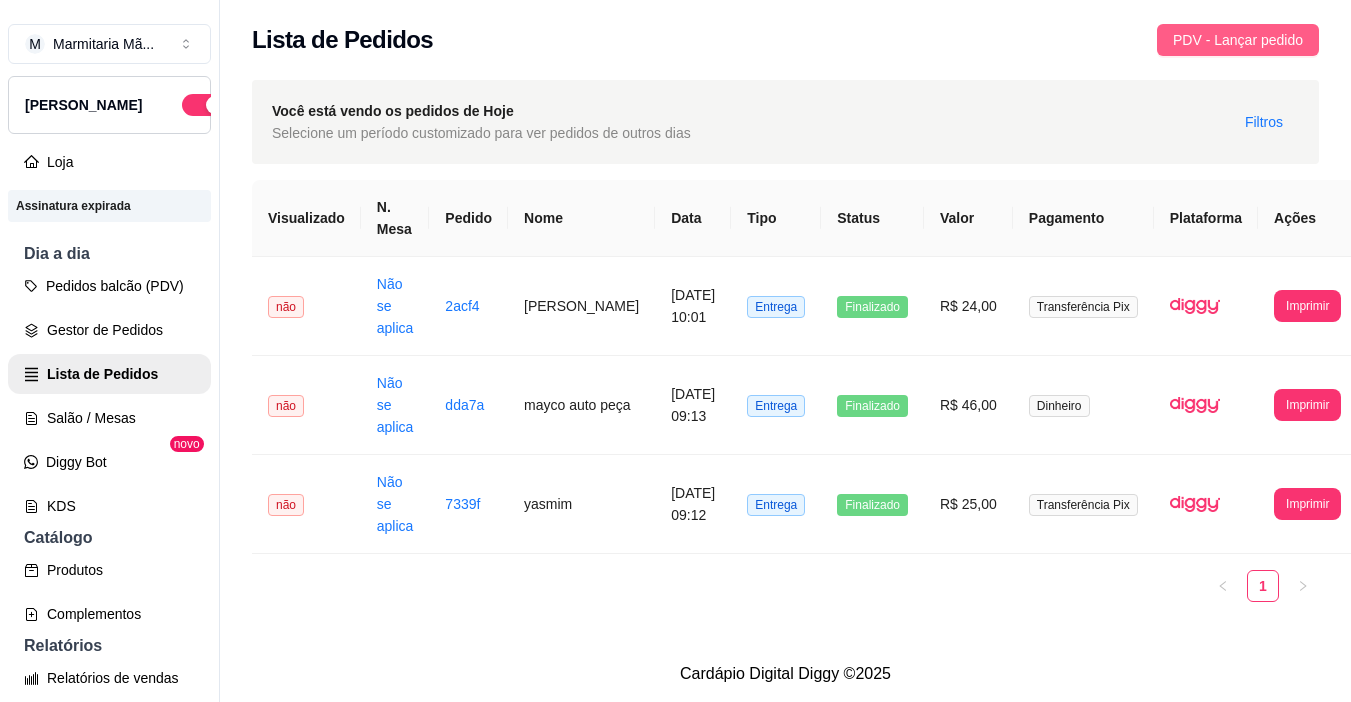 click on "PDV - Lançar pedido" at bounding box center [1238, 40] 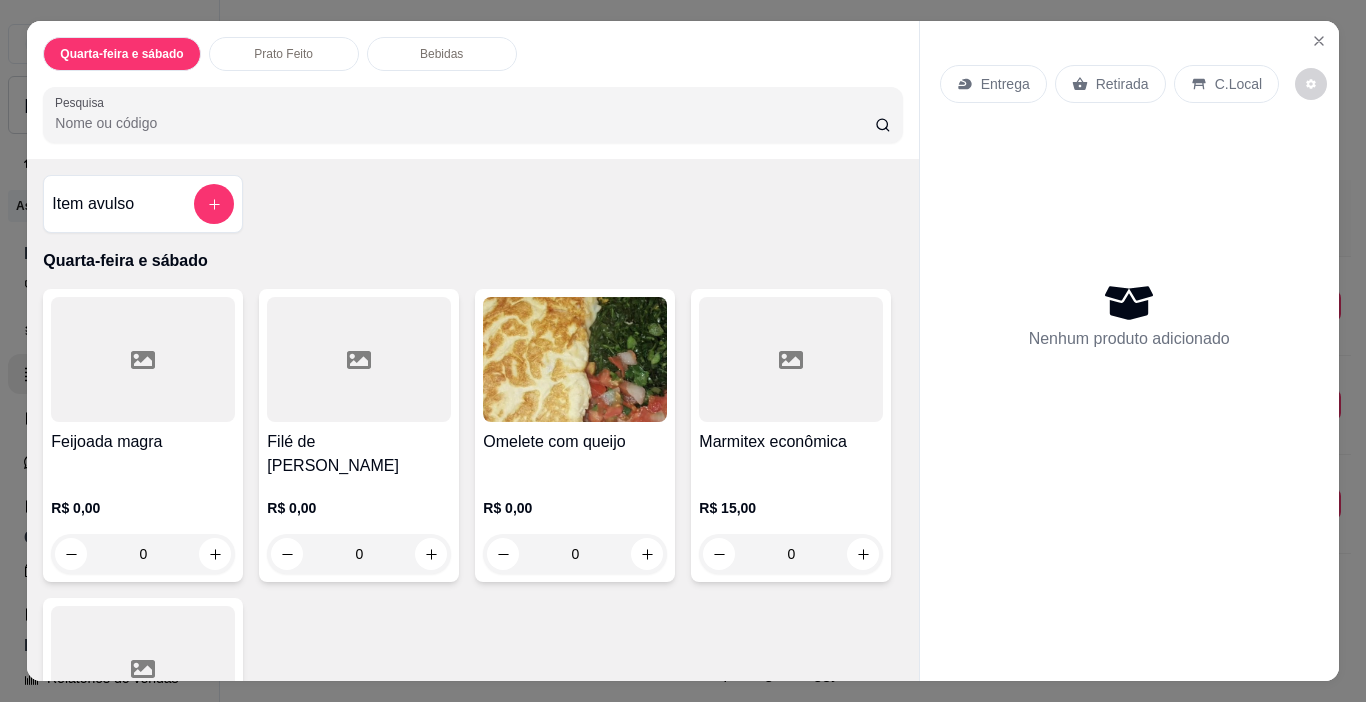click on "Feijoada magra" at bounding box center (143, 442) 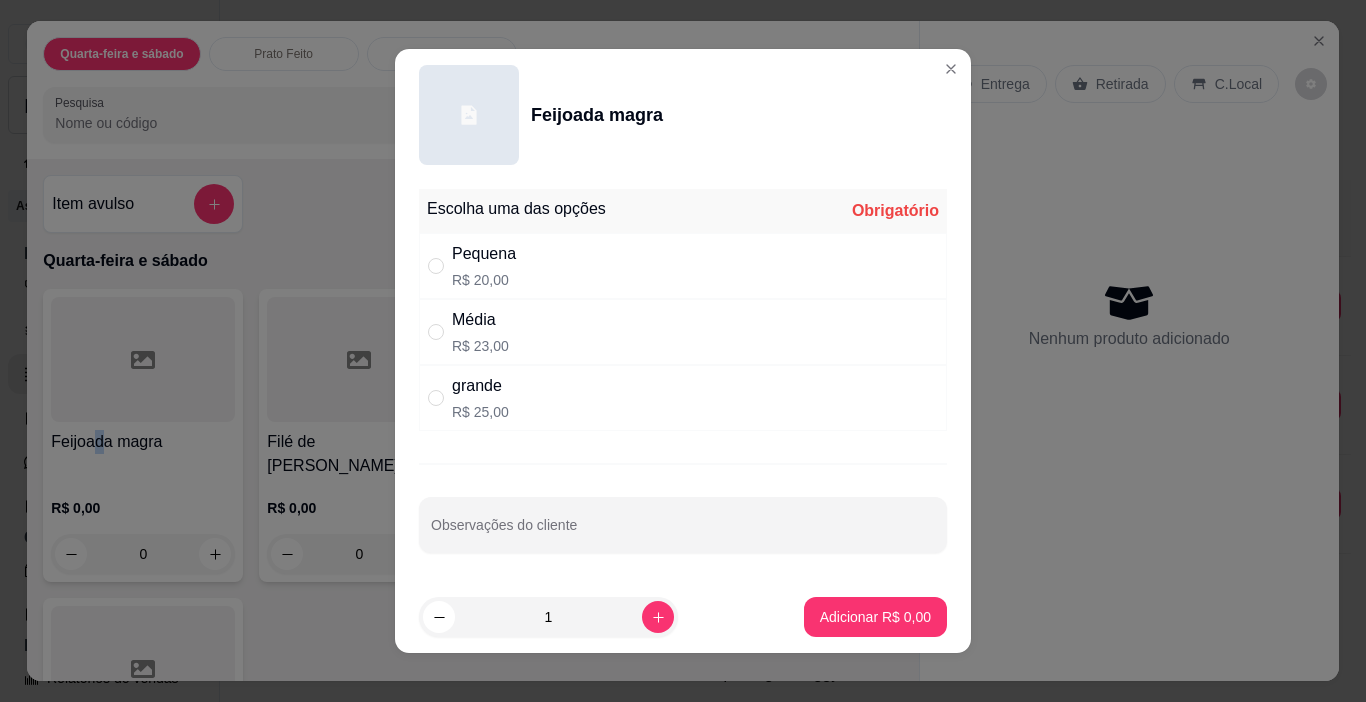 click on "grande R$ 25,00" at bounding box center (480, 398) 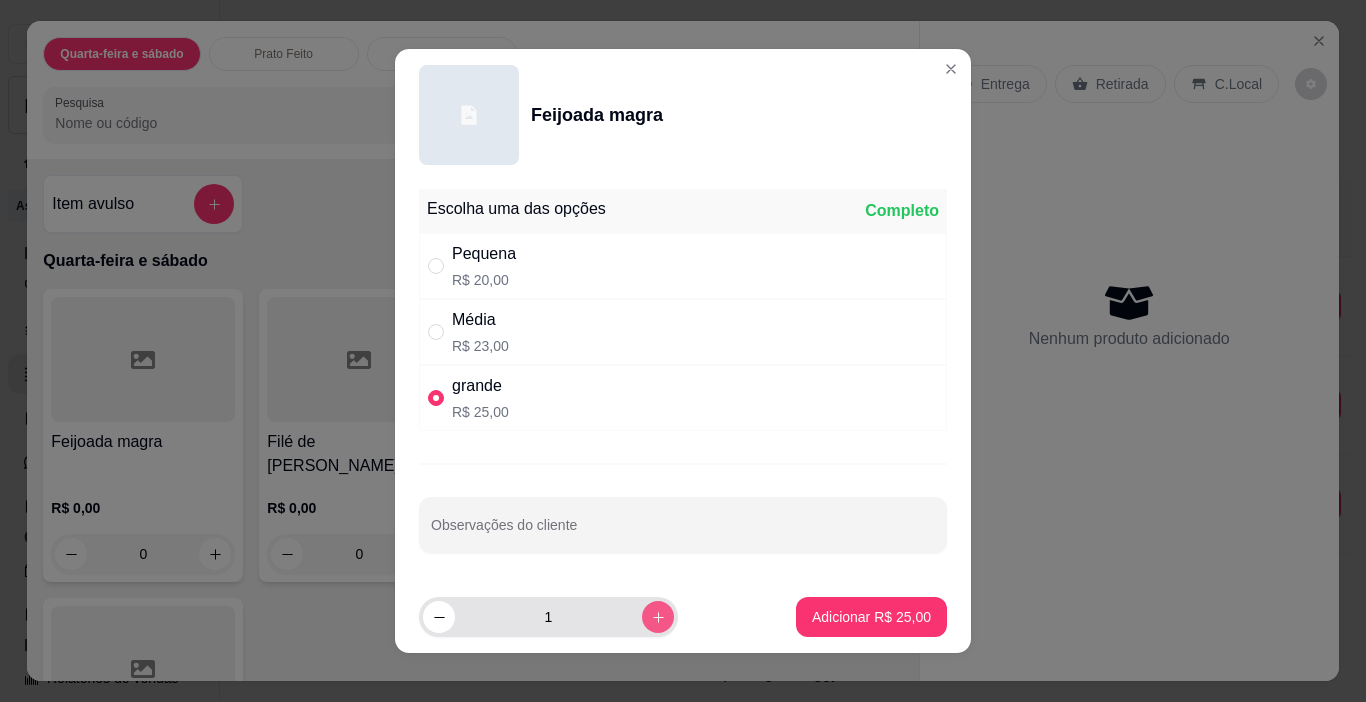 click 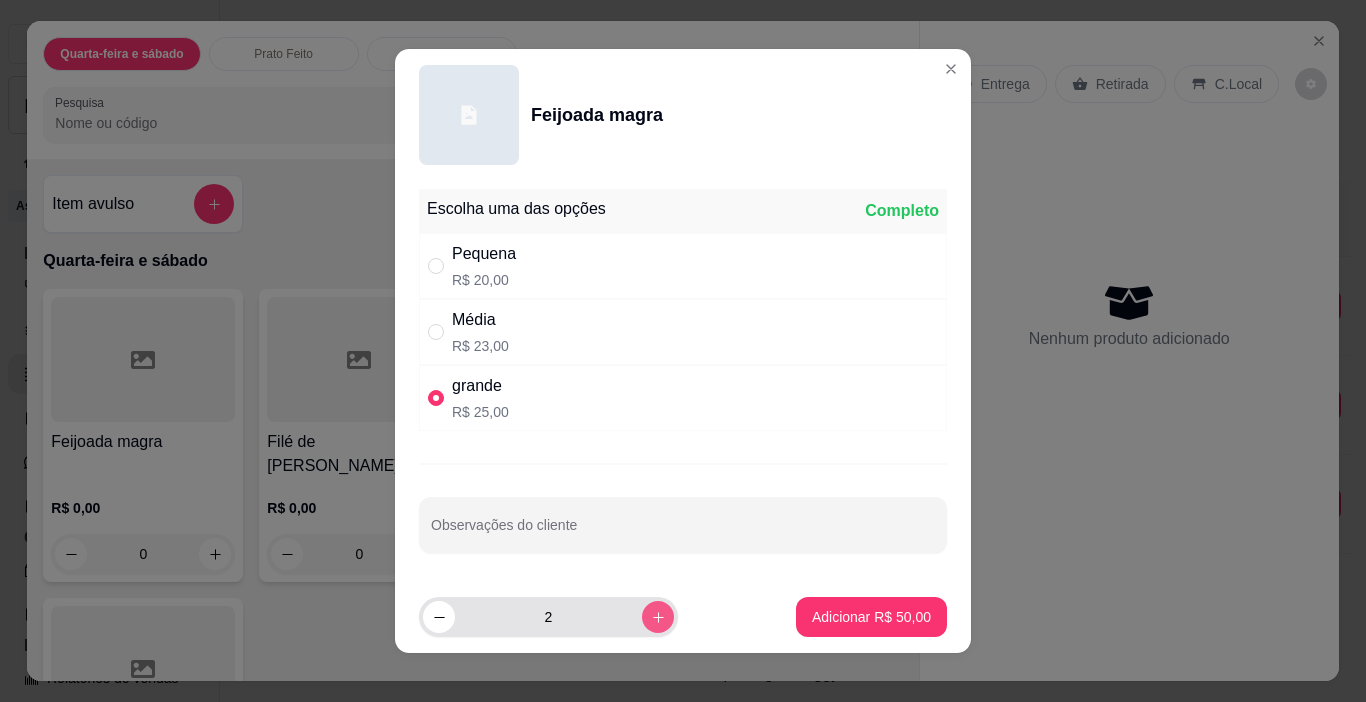 click 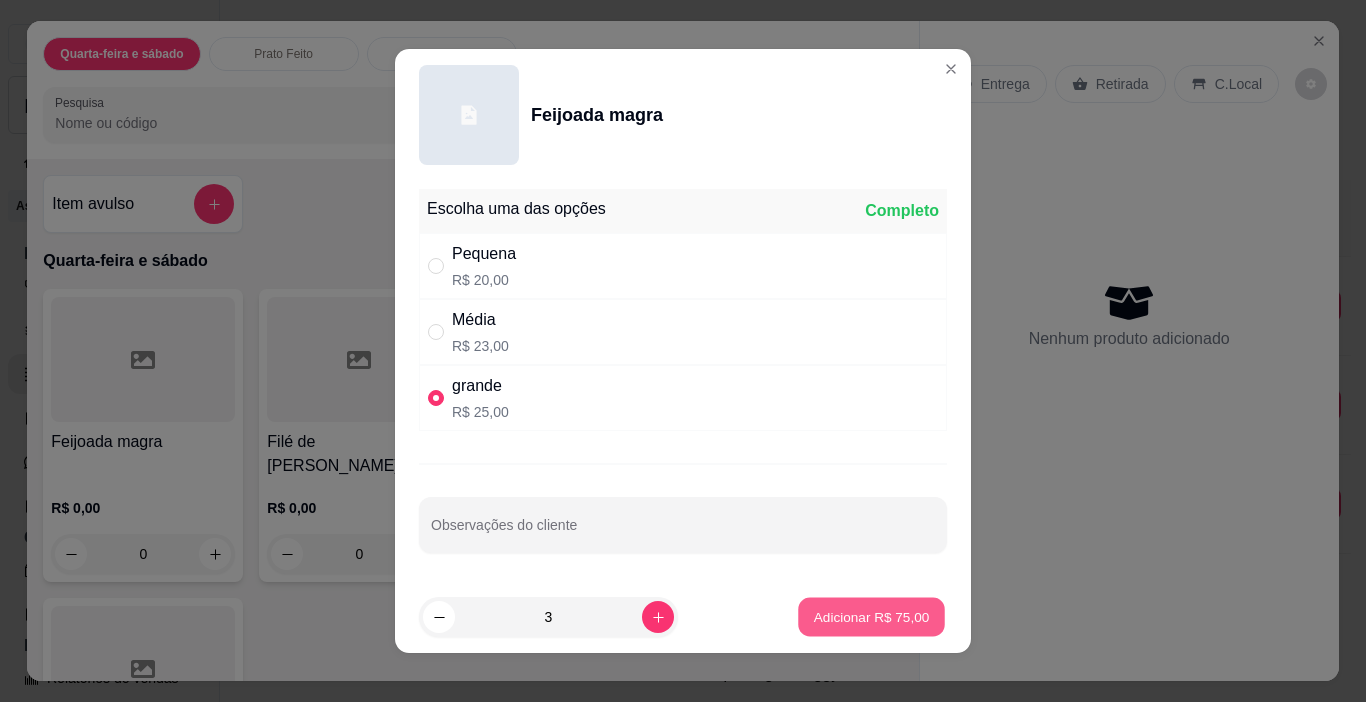 click on "Adicionar   R$ 75,00" at bounding box center [872, 616] 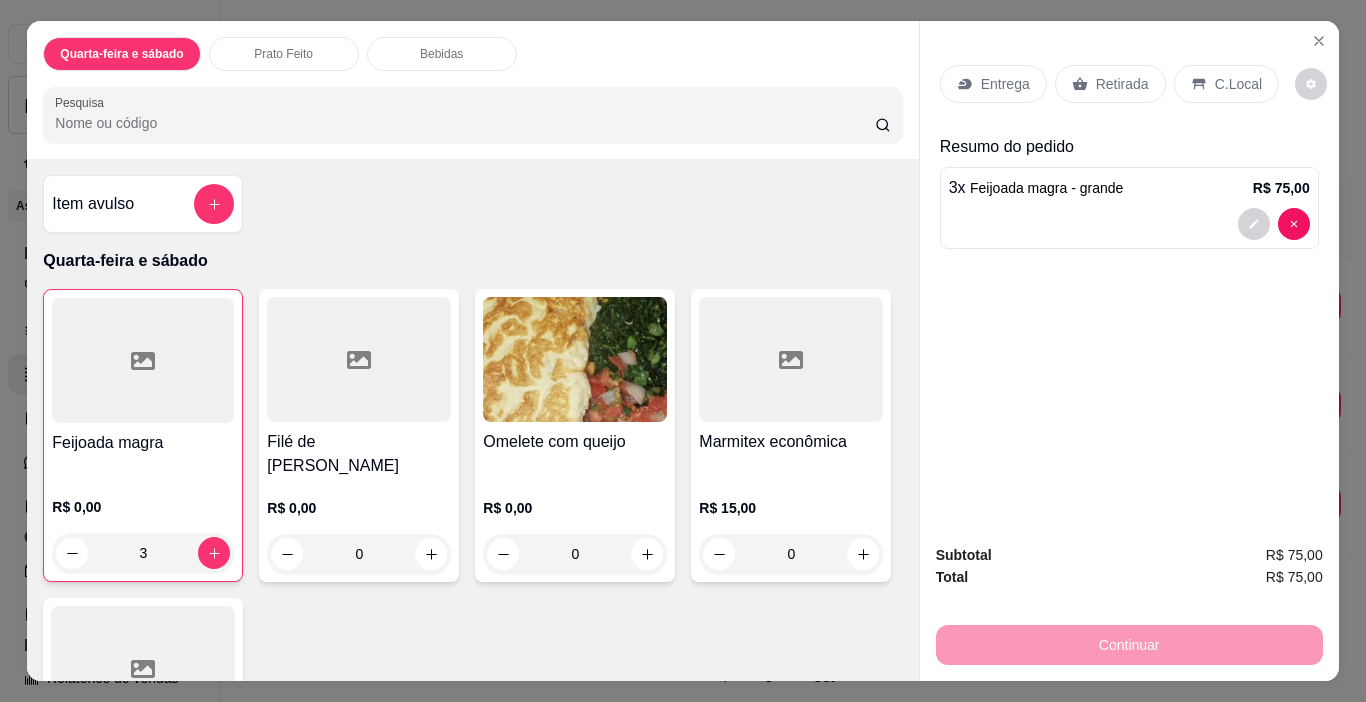 click on "Entrega" at bounding box center (993, 84) 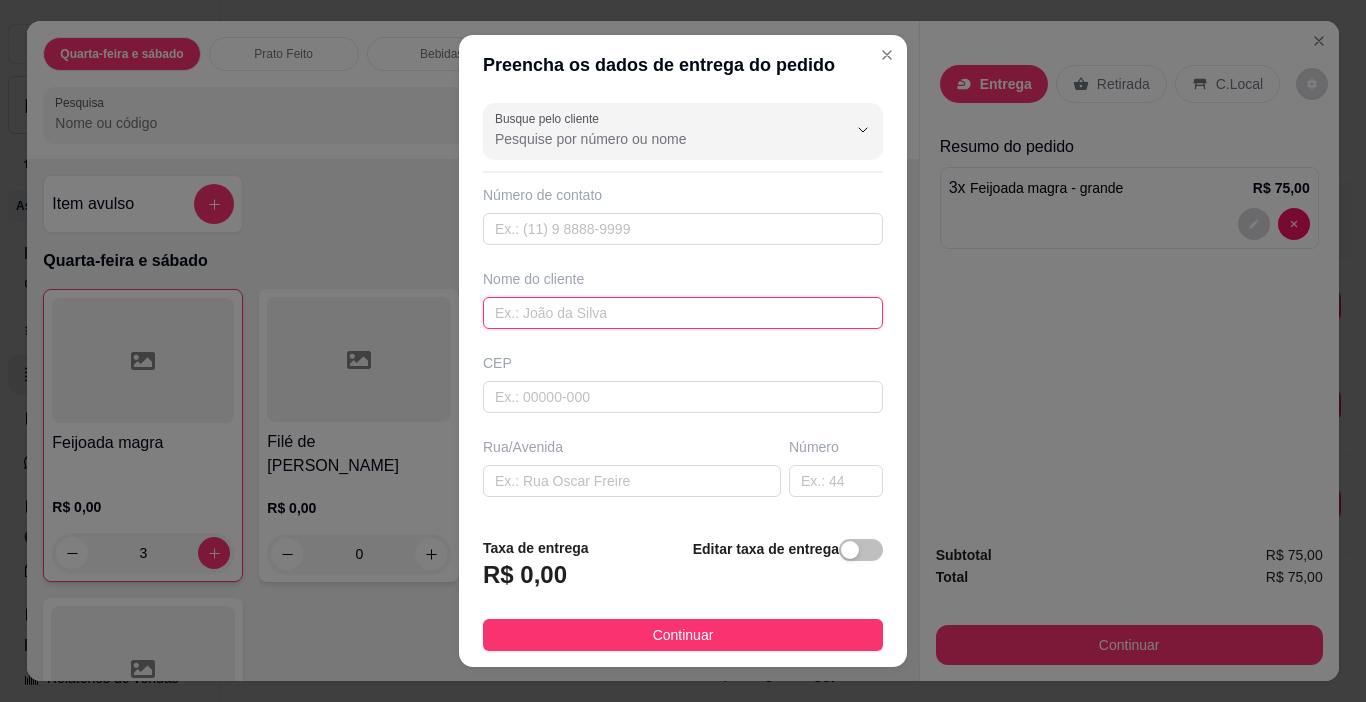 click at bounding box center (683, 313) 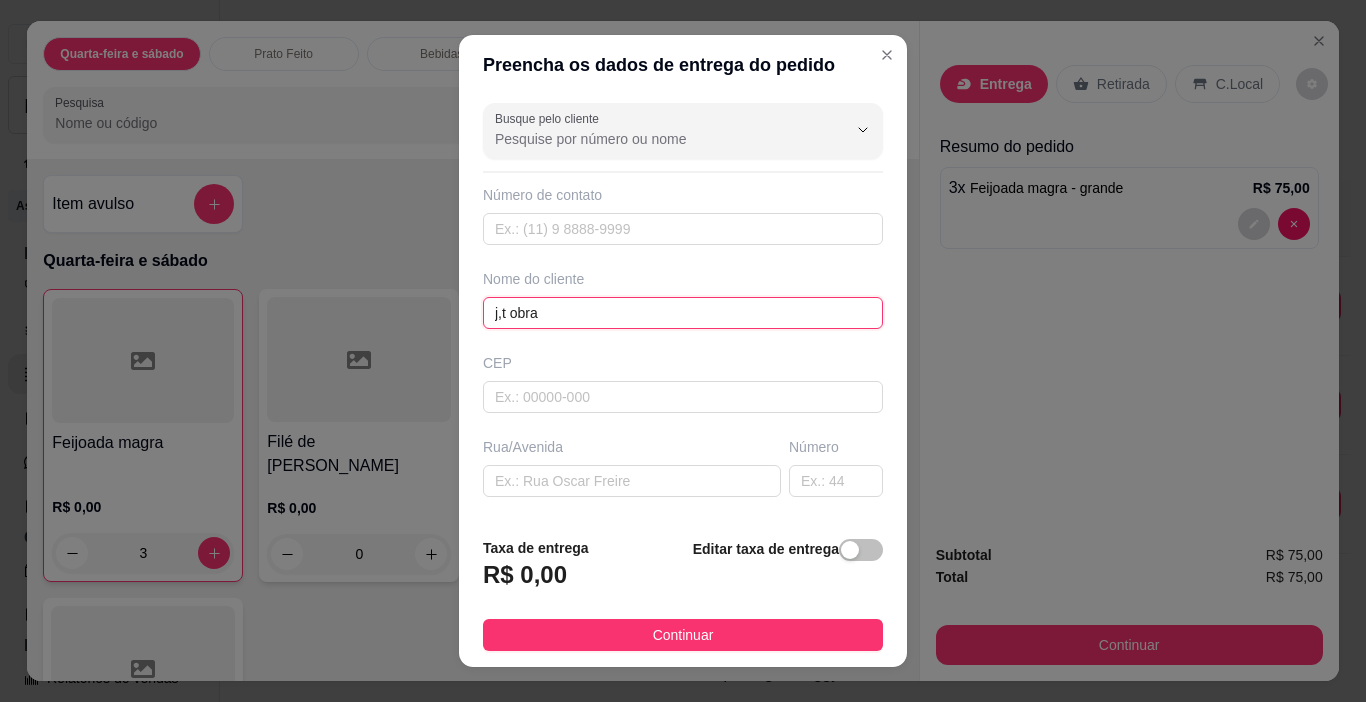 type on "j,t obra" 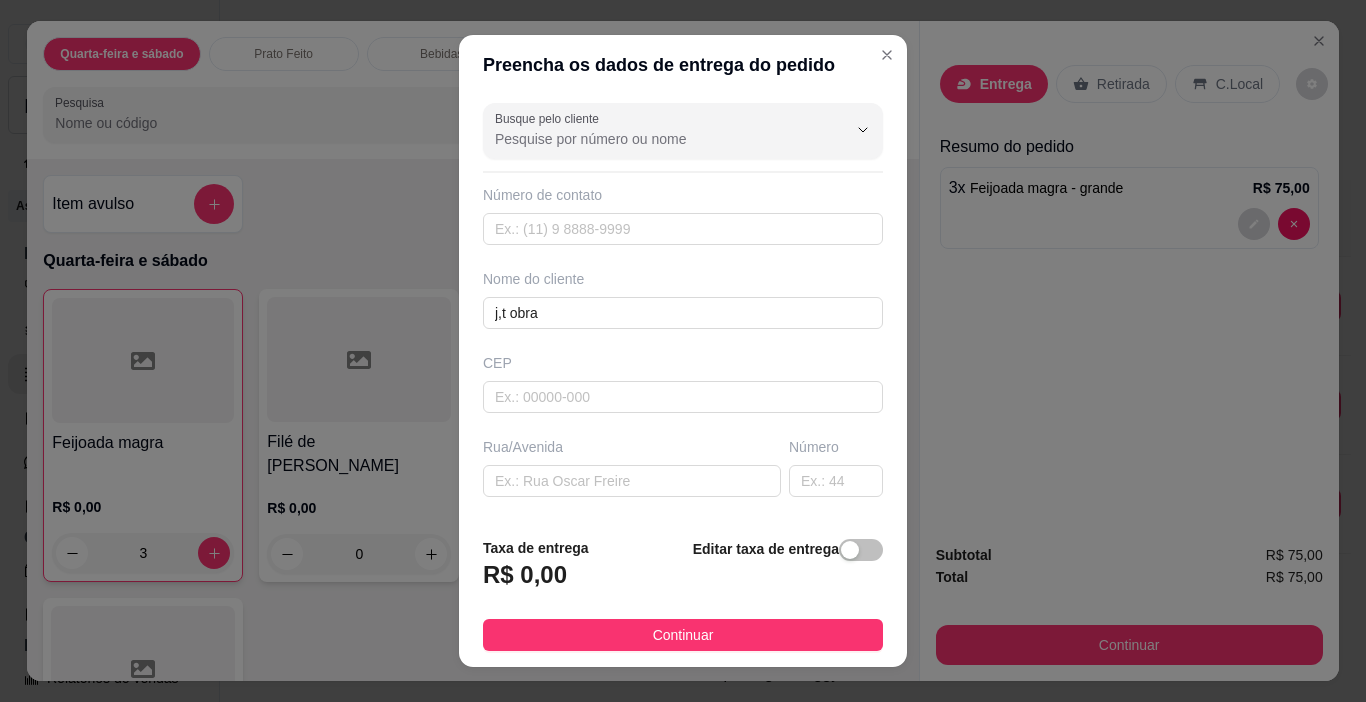 click on "Continuar" at bounding box center [683, 635] 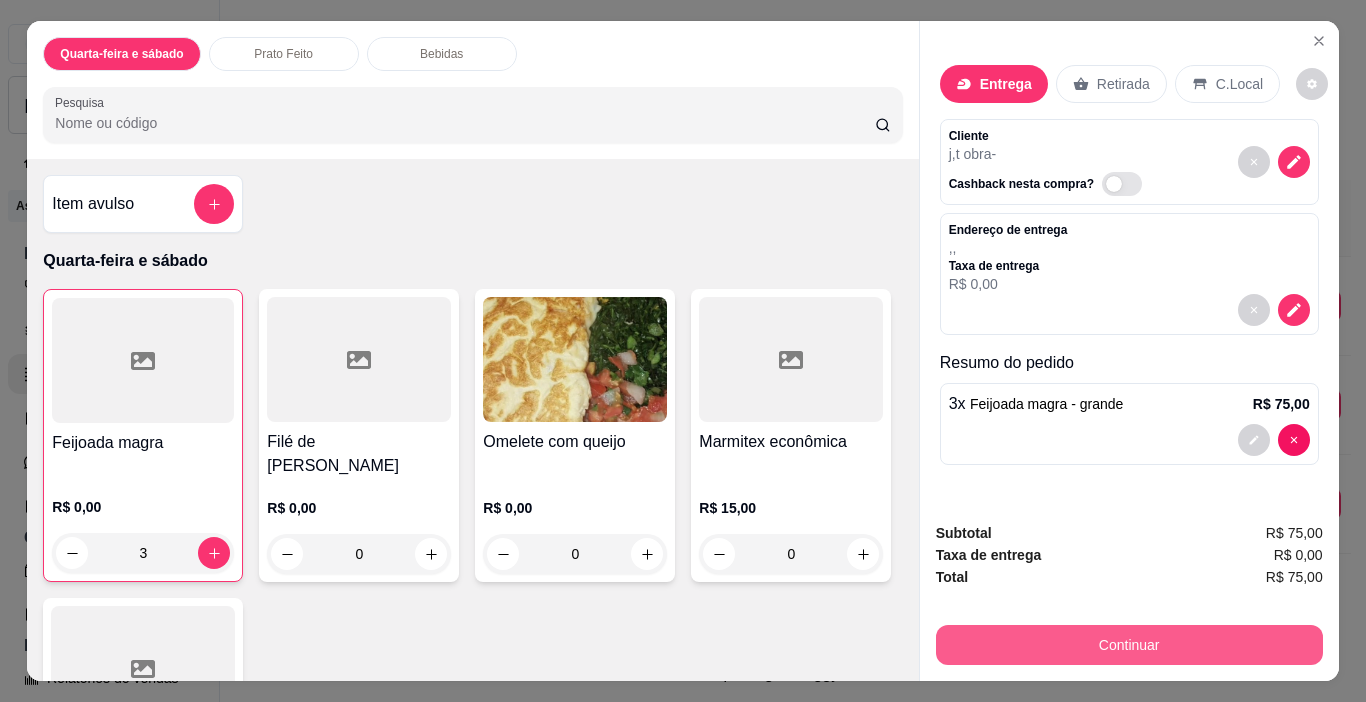 click on "Continuar" at bounding box center (1129, 645) 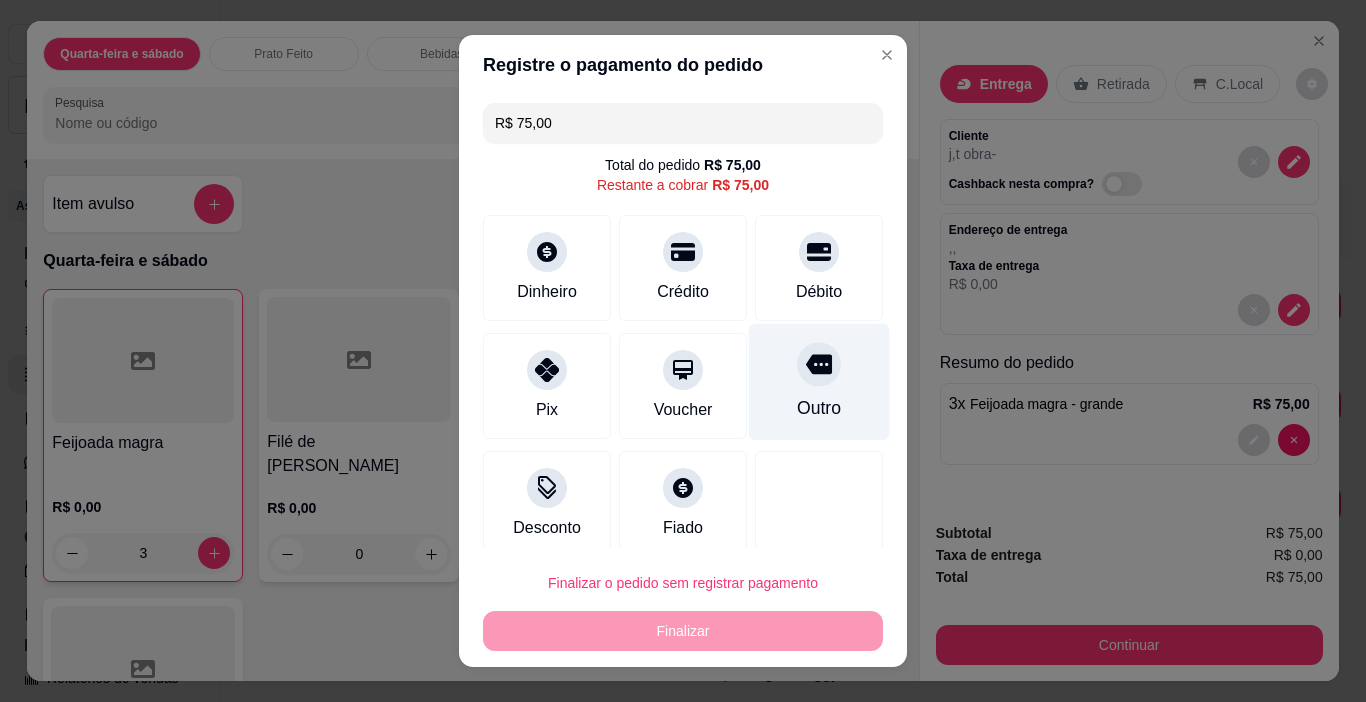 click on "Outro" at bounding box center [819, 382] 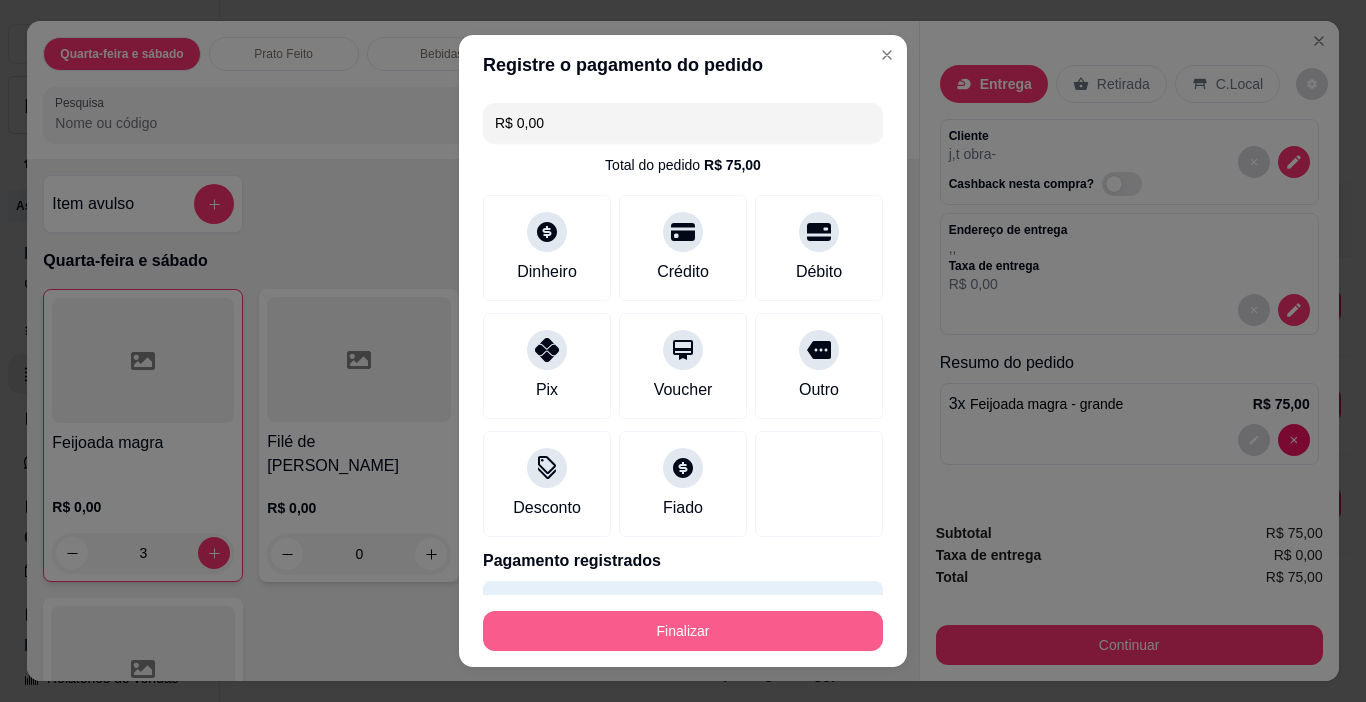 click on "Finalizar" at bounding box center (683, 631) 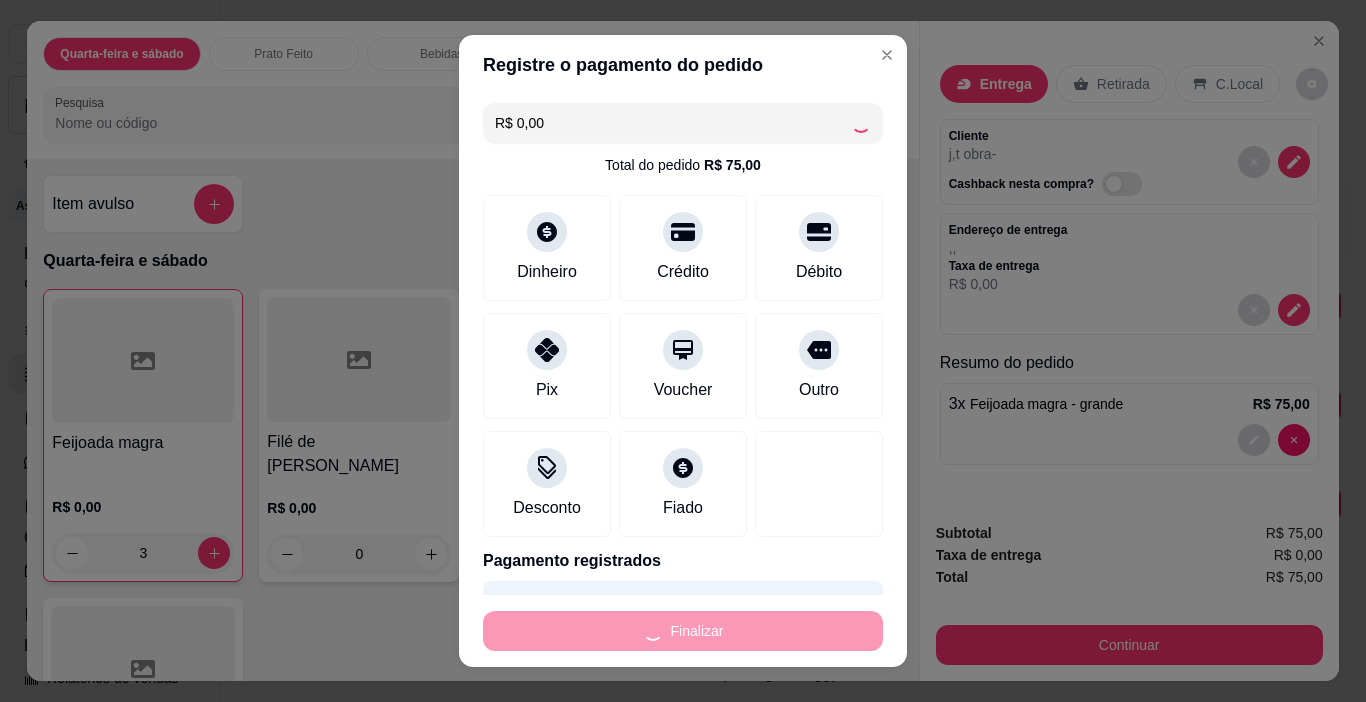 type on "0" 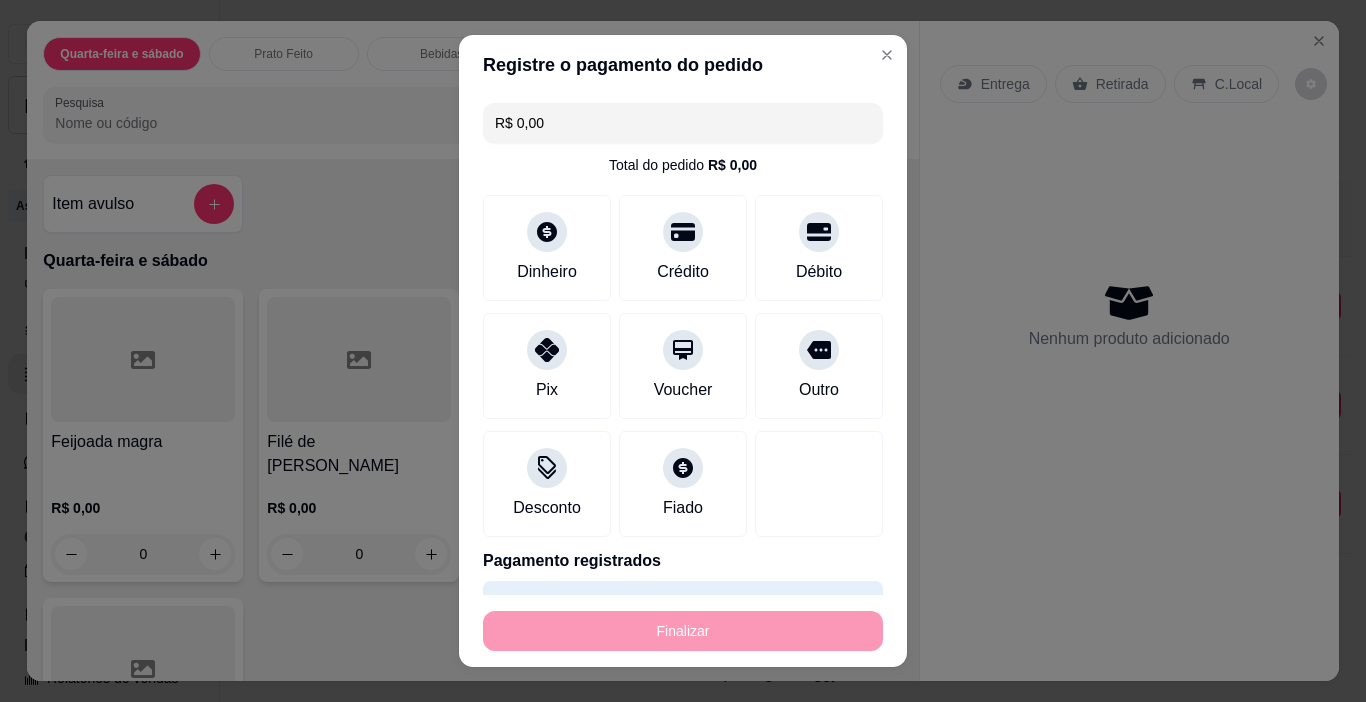 type on "-R$ 75,00" 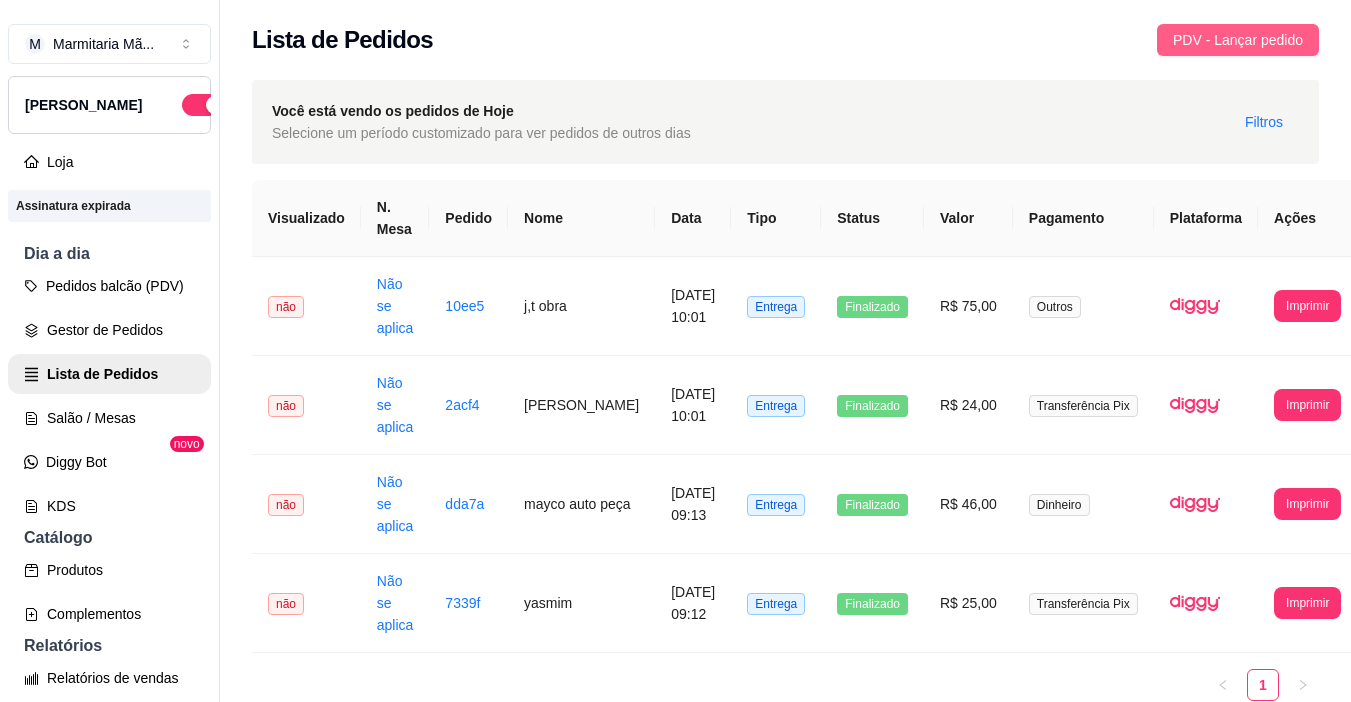 click on "PDV - Lançar pedido" at bounding box center (1238, 40) 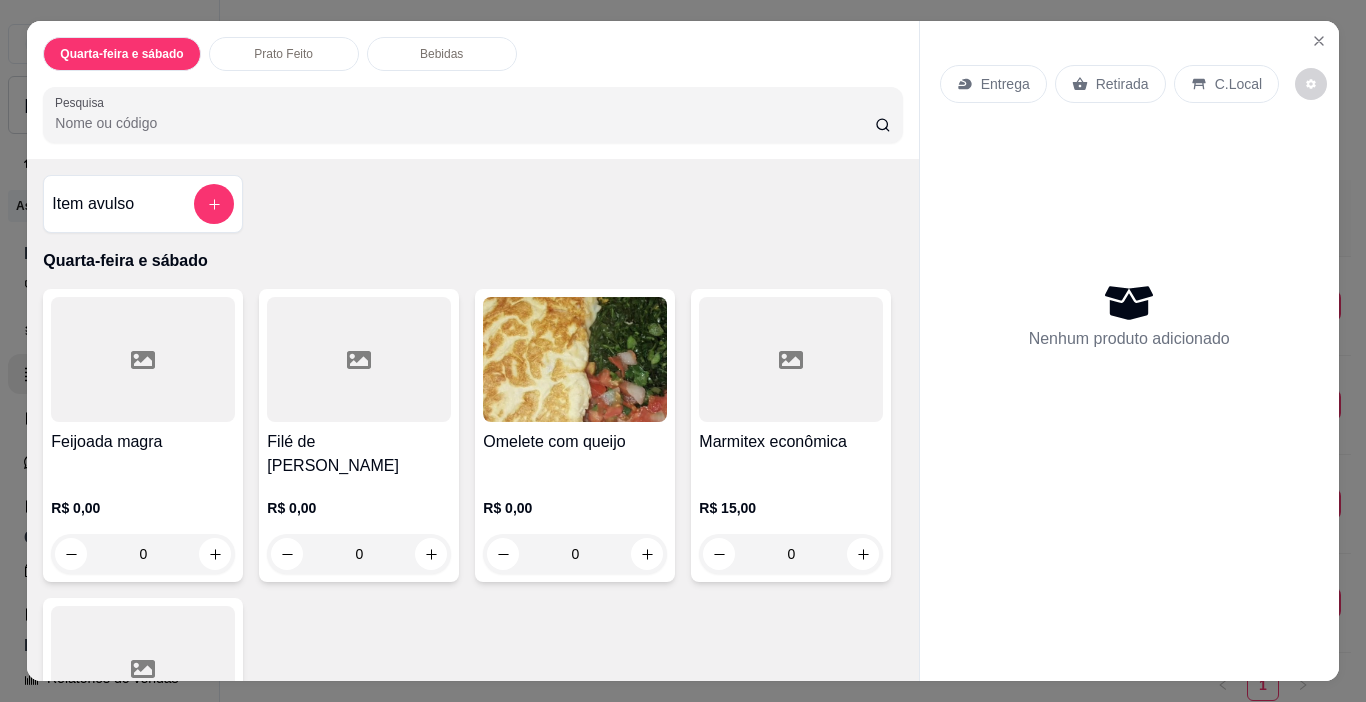 click on "Feijoada magra   R$ 0,00 0" at bounding box center (143, 435) 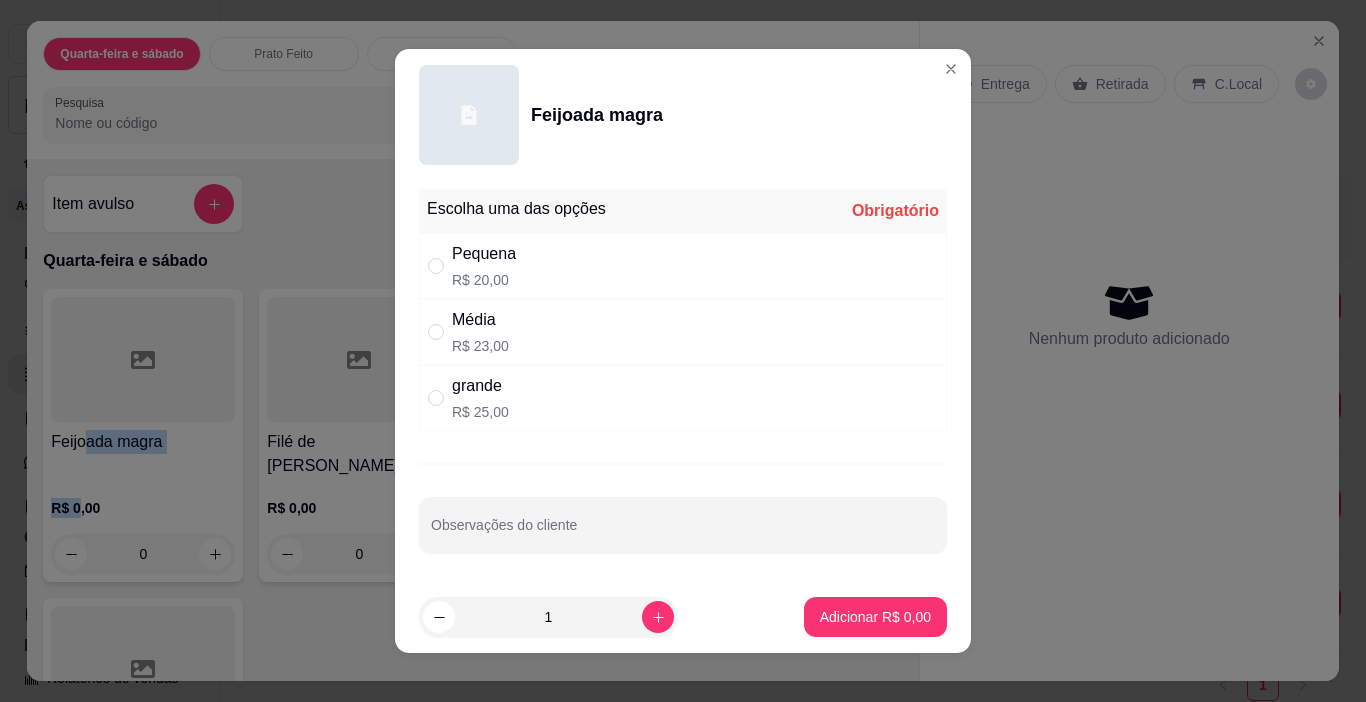 click on "R$ 20,00" at bounding box center (484, 280) 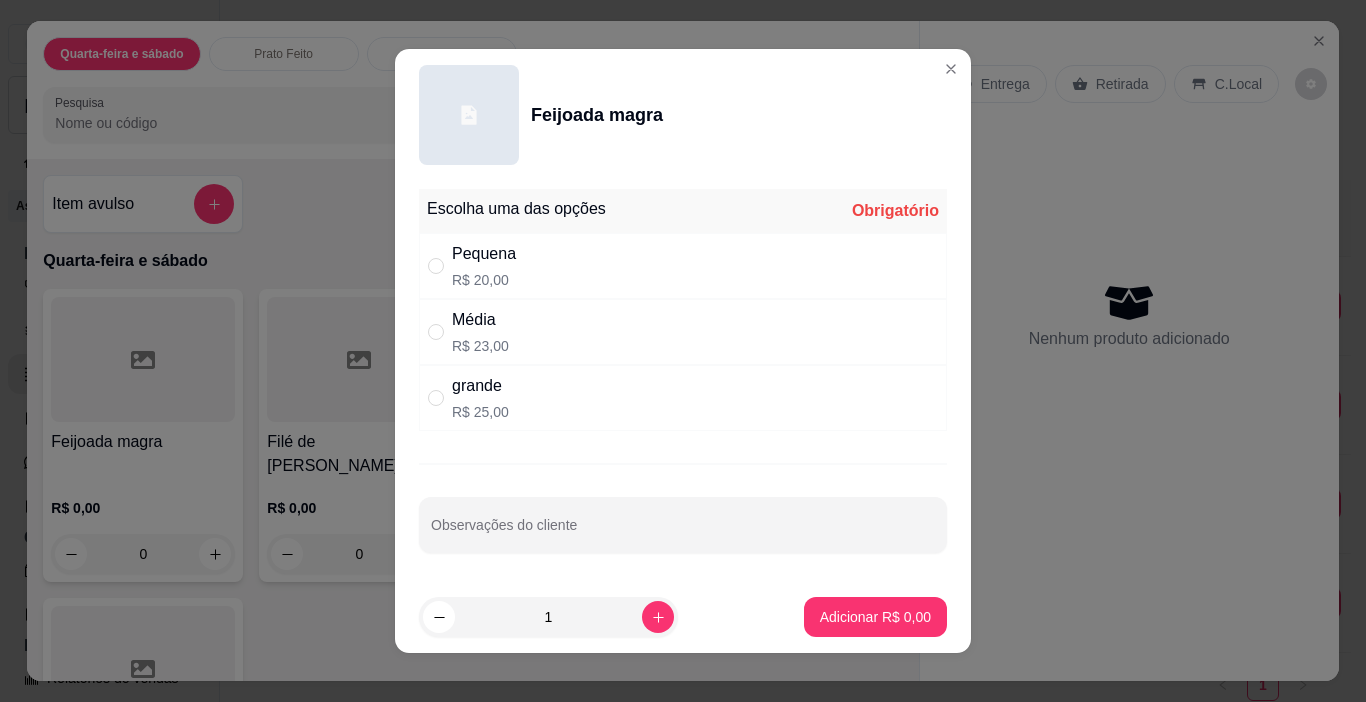 radio on "true" 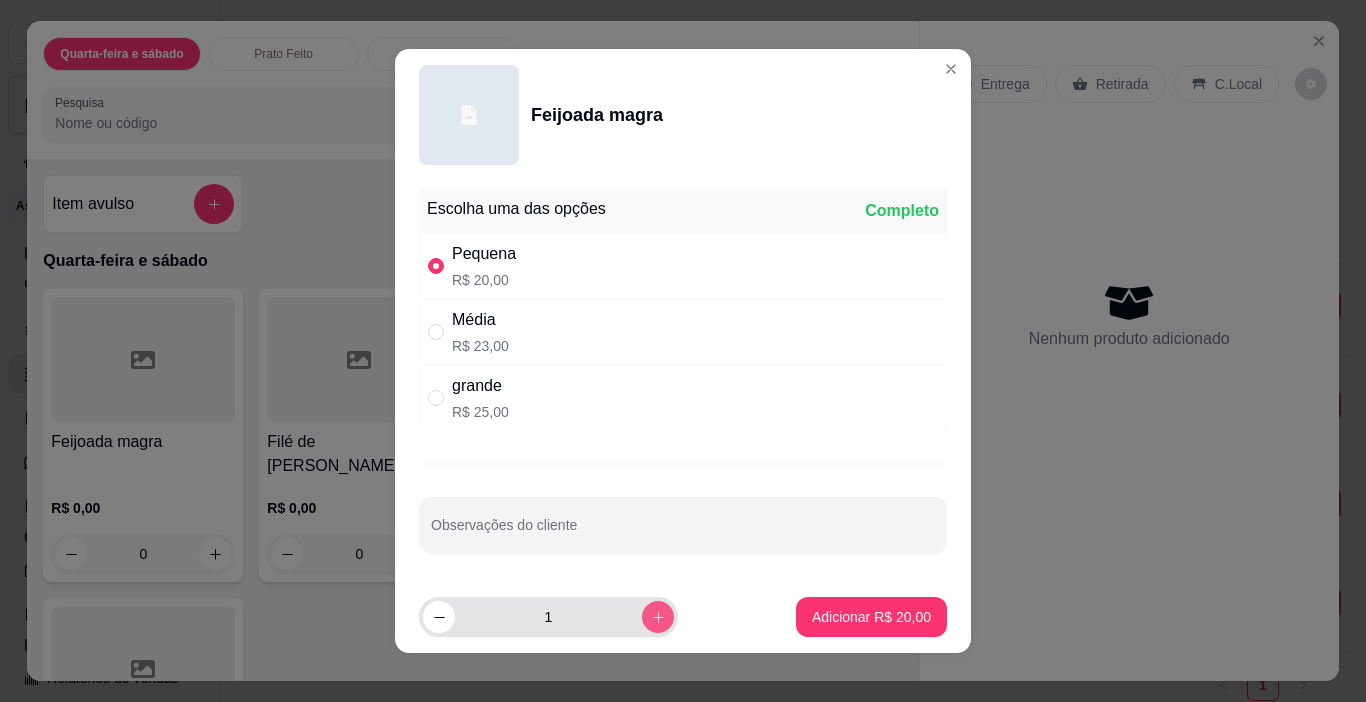 click 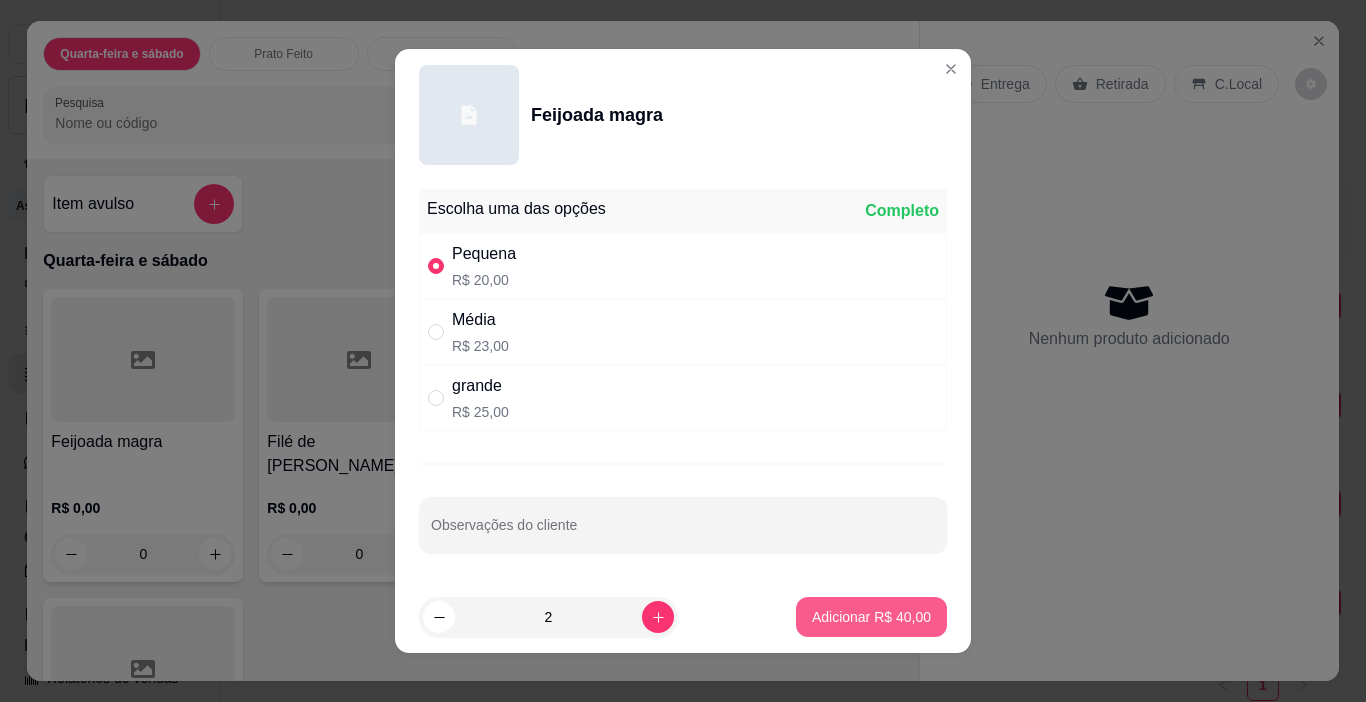 click on "Adicionar   R$ 40,00" at bounding box center [871, 617] 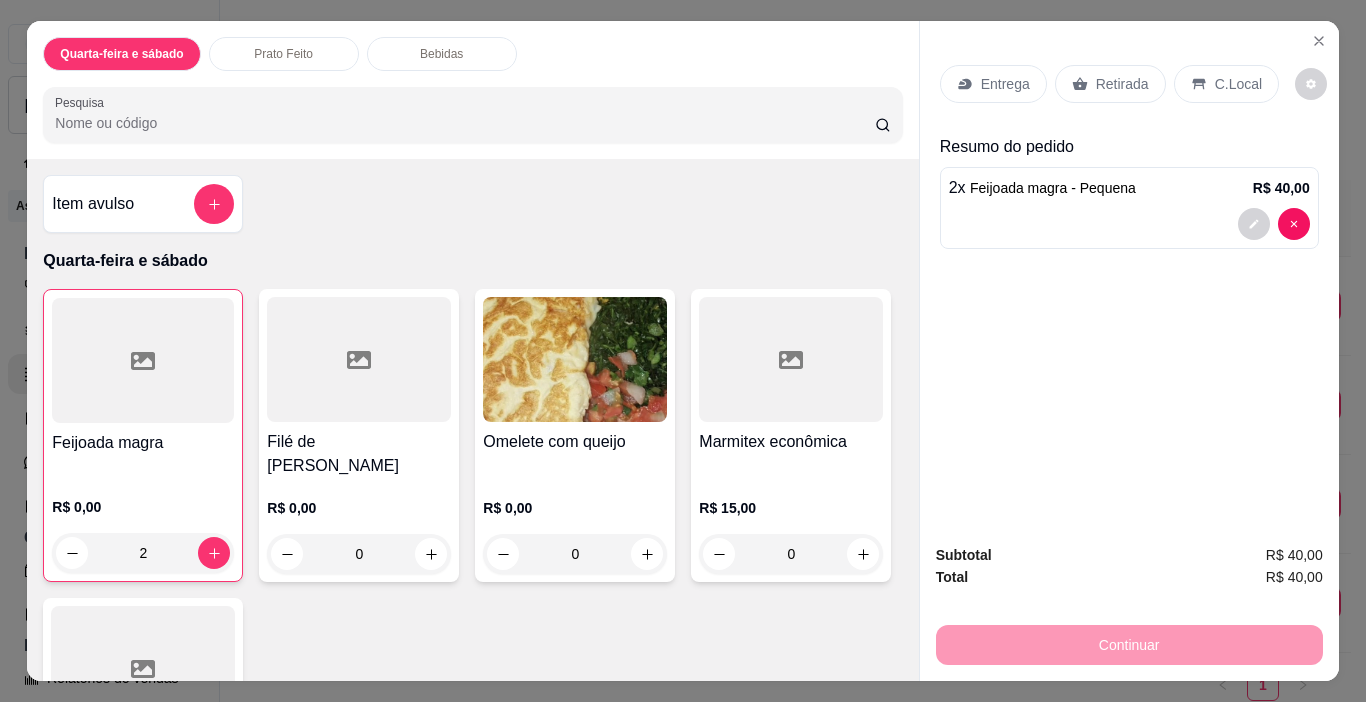 click on "Entrega" at bounding box center [1005, 84] 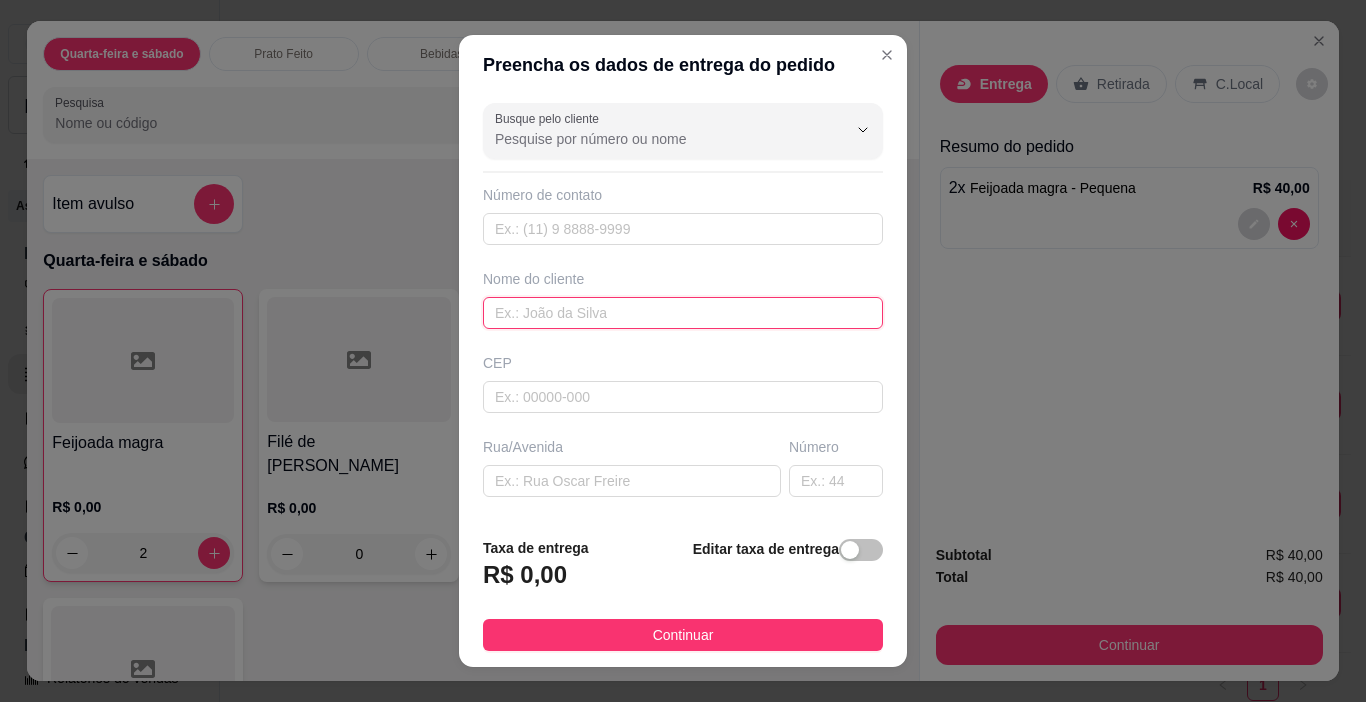 drag, startPoint x: 613, startPoint y: 318, endPoint x: 622, endPoint y: 324, distance: 10.816654 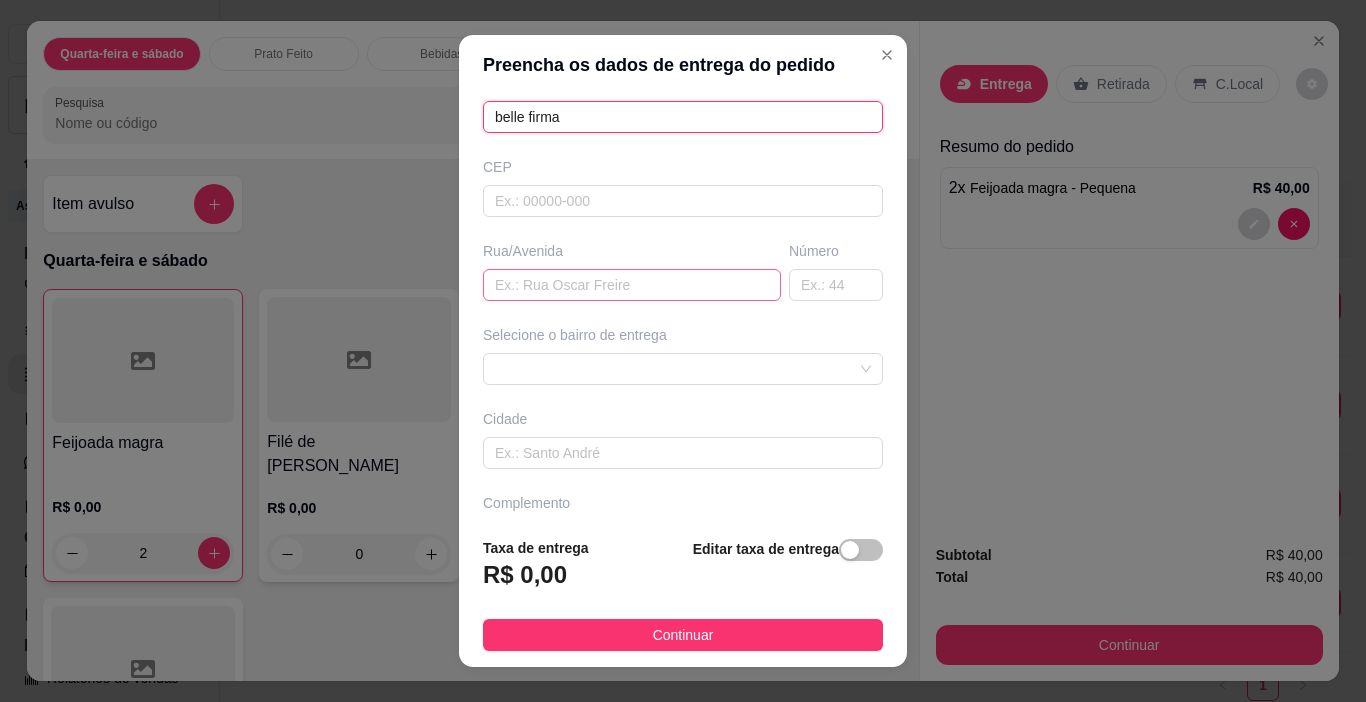 scroll, scrollTop: 200, scrollLeft: 0, axis: vertical 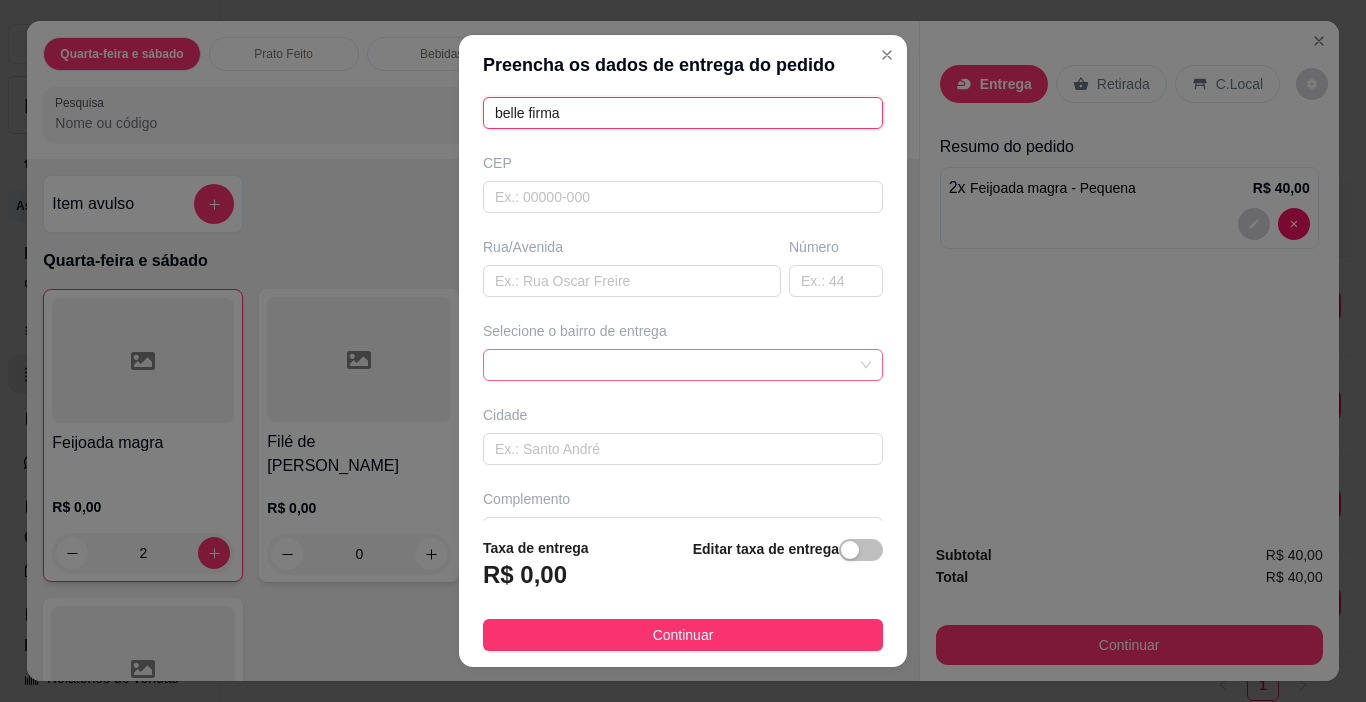 click at bounding box center (683, 365) 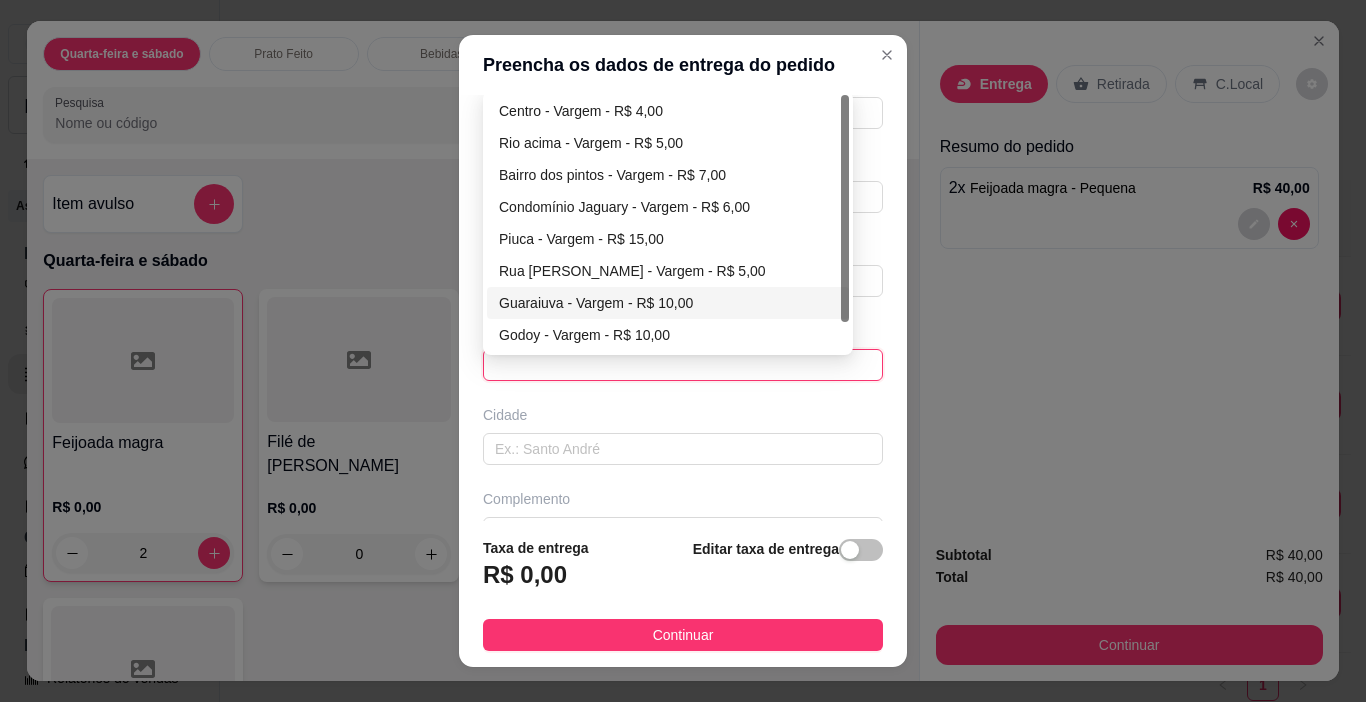 click on "Guaraiuva  - Vargem  -  R$ 10,00" at bounding box center [668, 303] 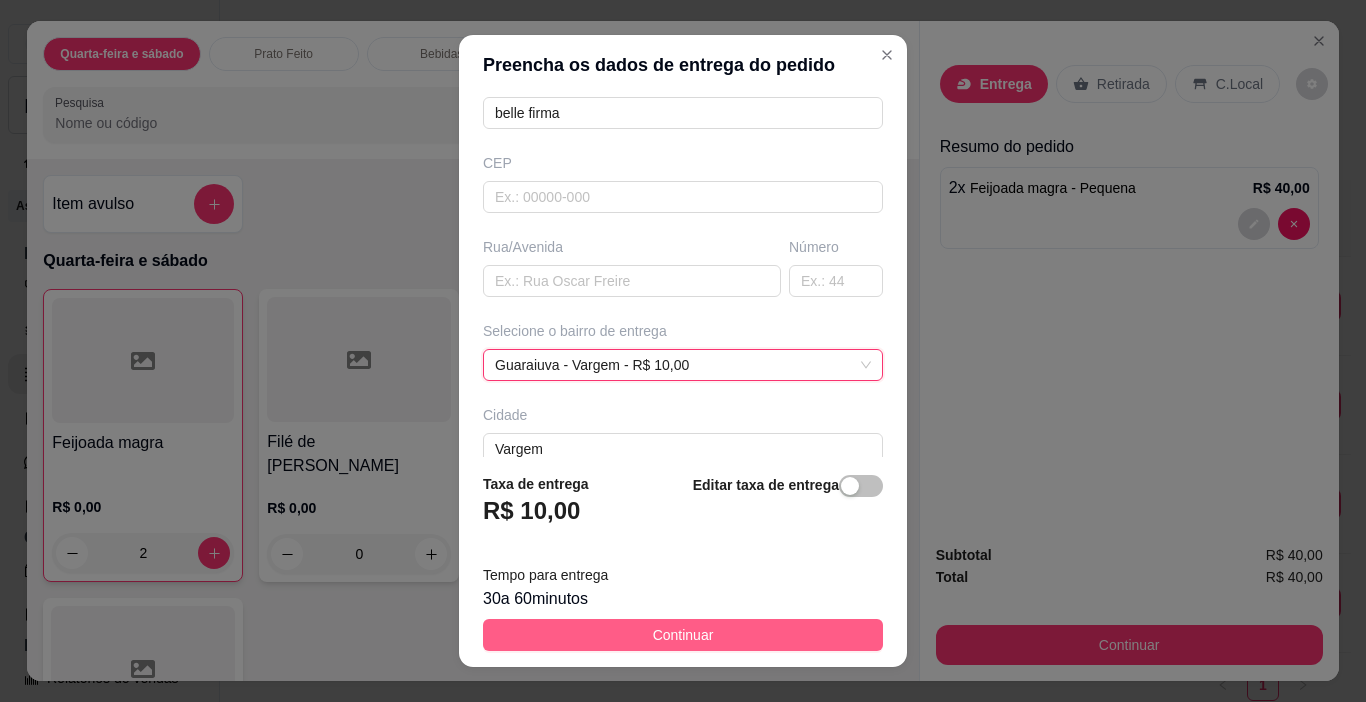 click on "Continuar" at bounding box center (683, 635) 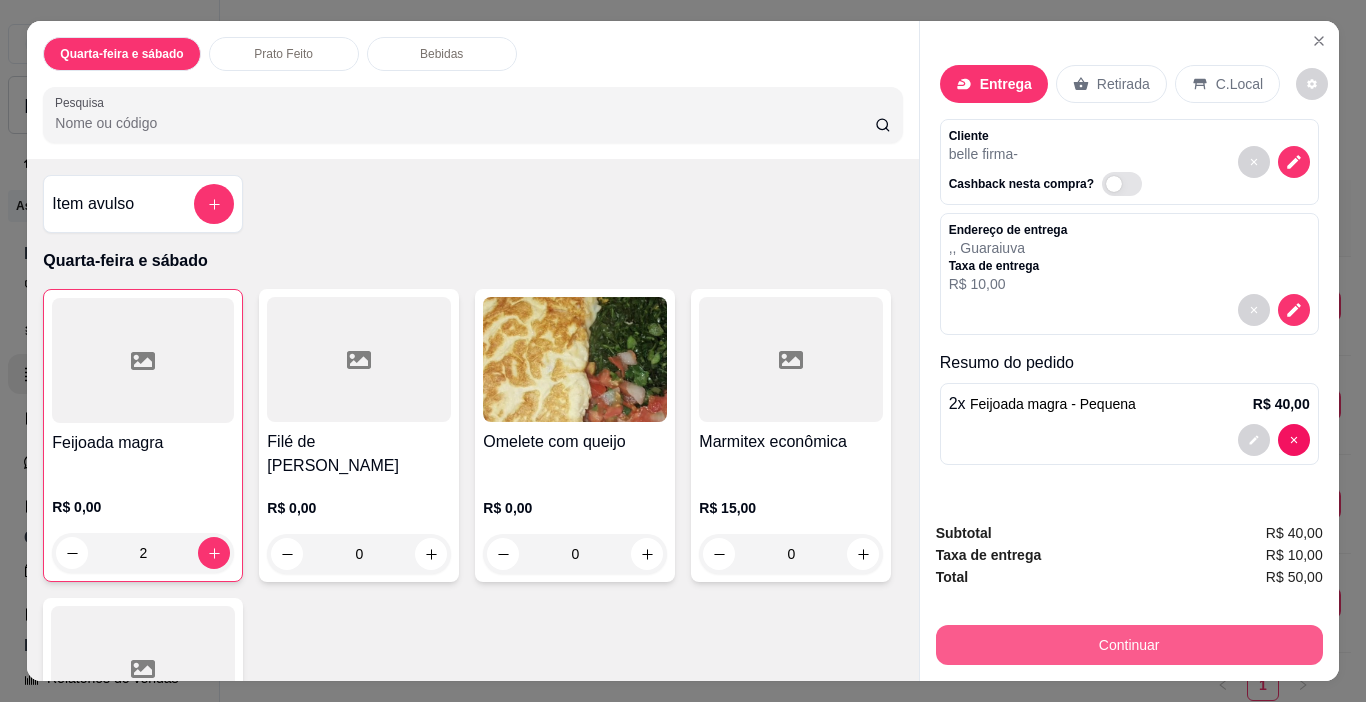 click on "Continuar" at bounding box center [1129, 645] 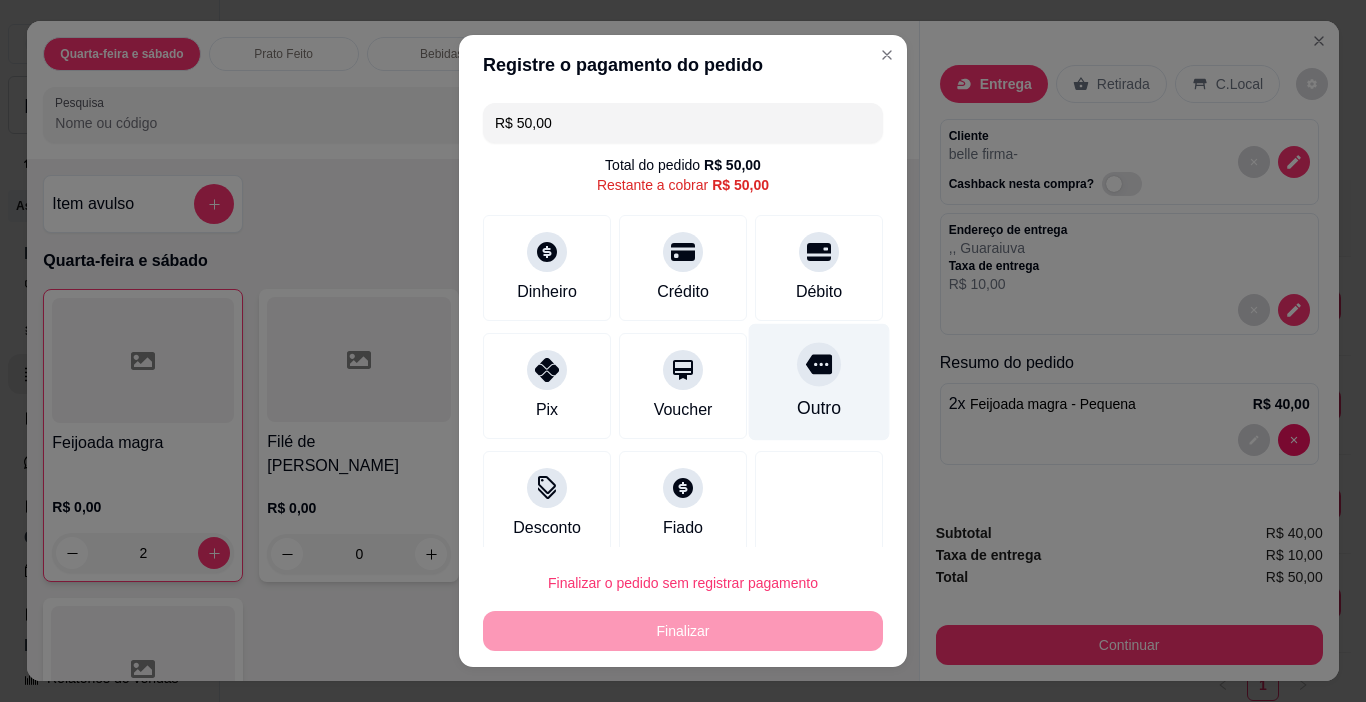 click on "Outro" at bounding box center [819, 382] 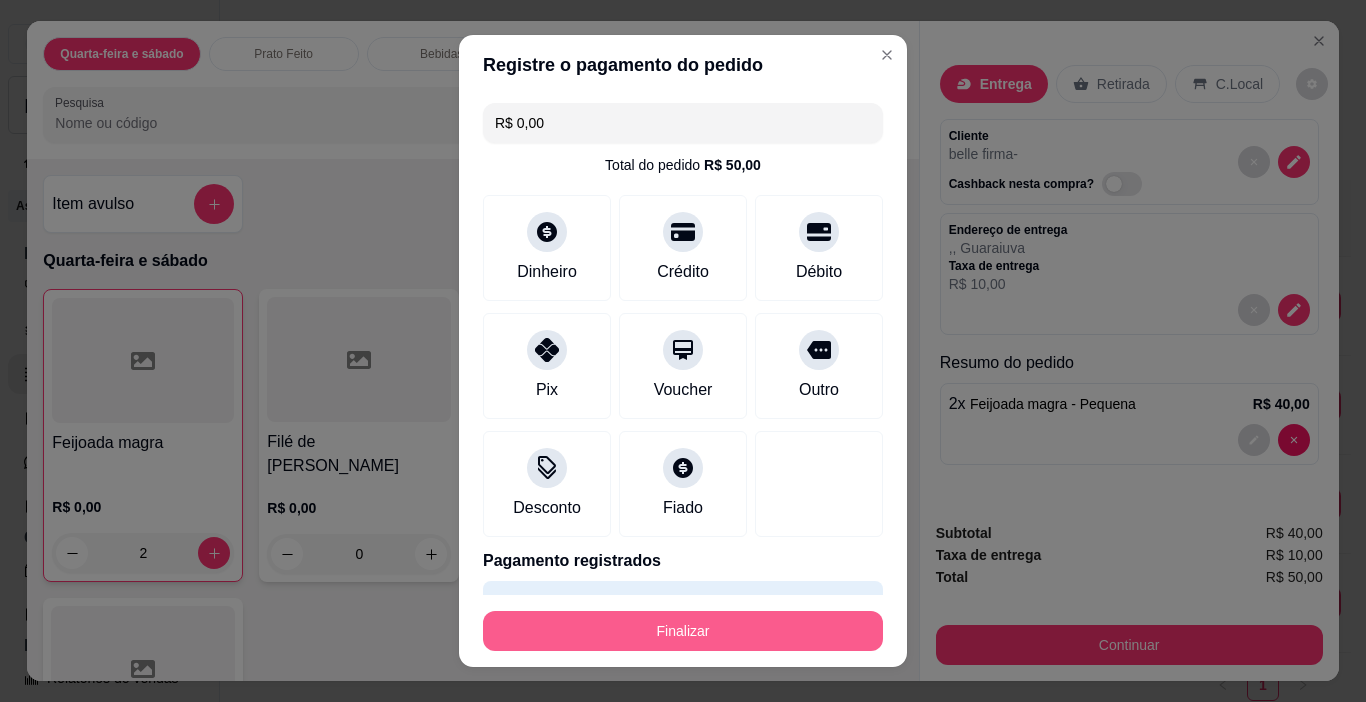click on "Finalizar" at bounding box center [683, 631] 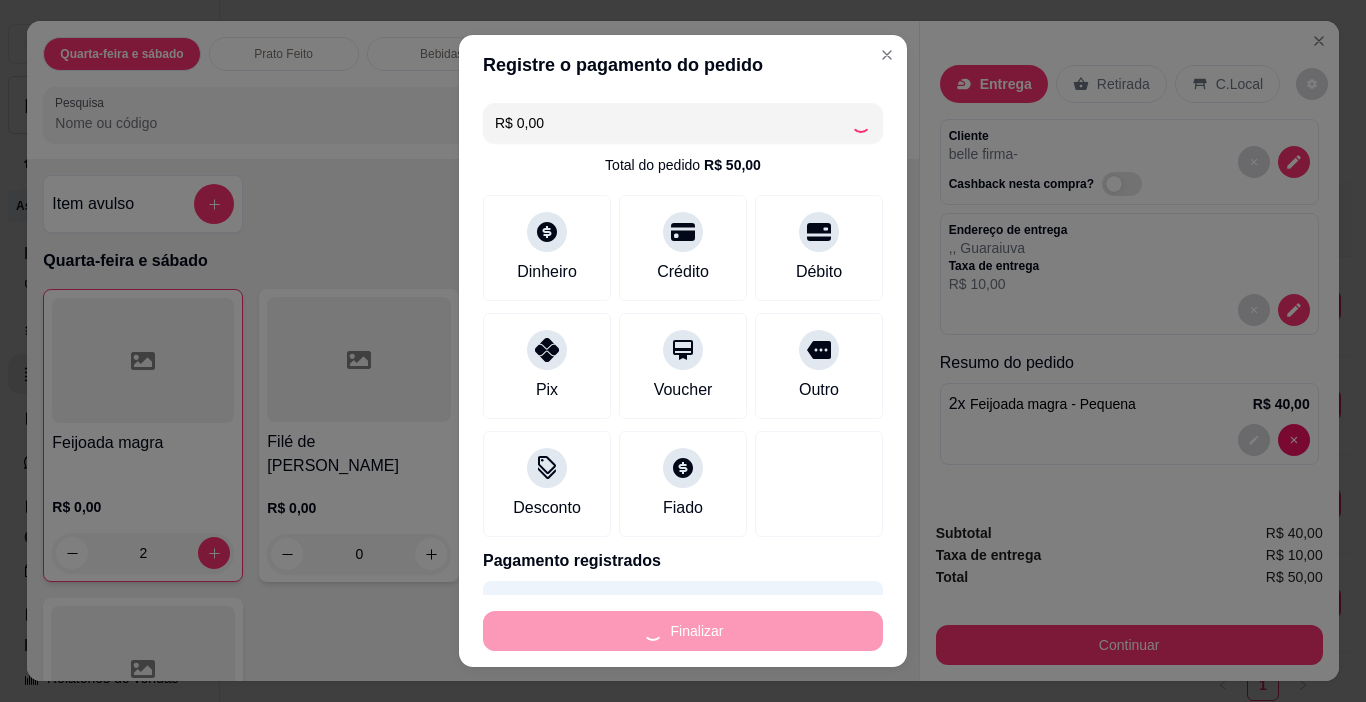 type on "0" 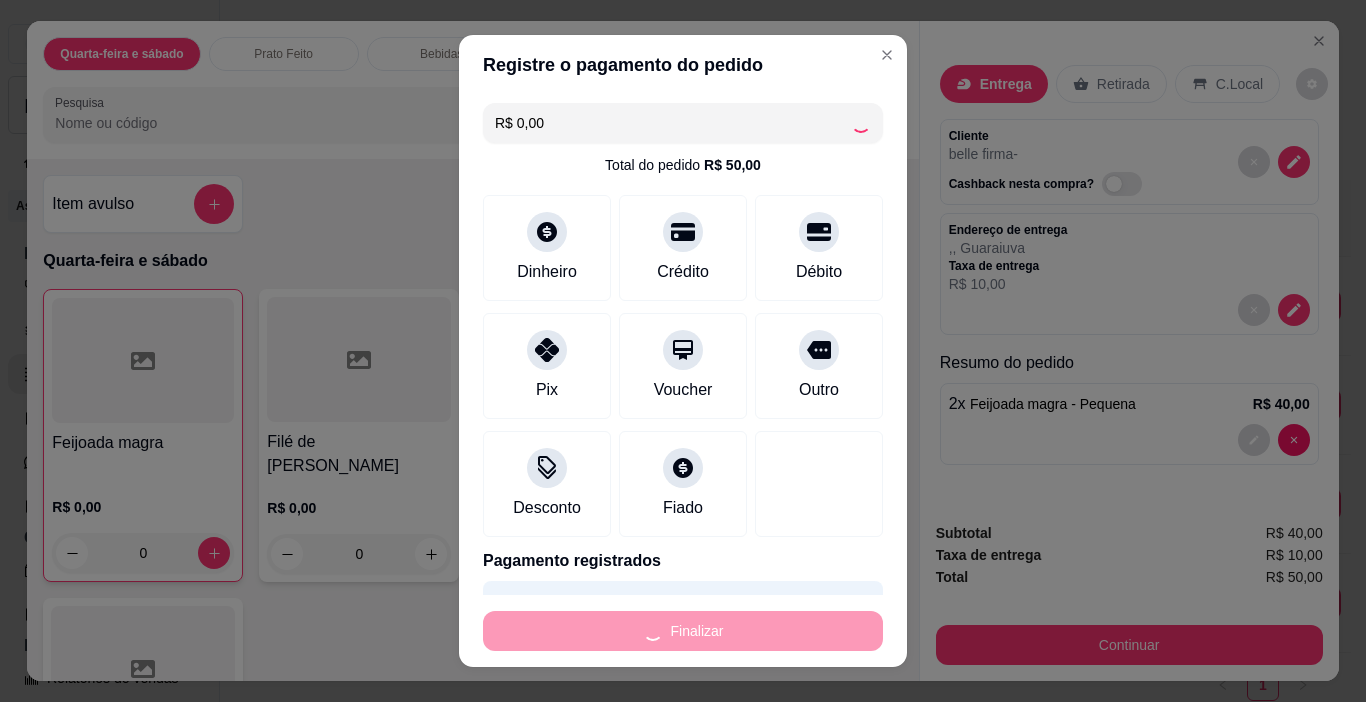 type on "-R$ 50,00" 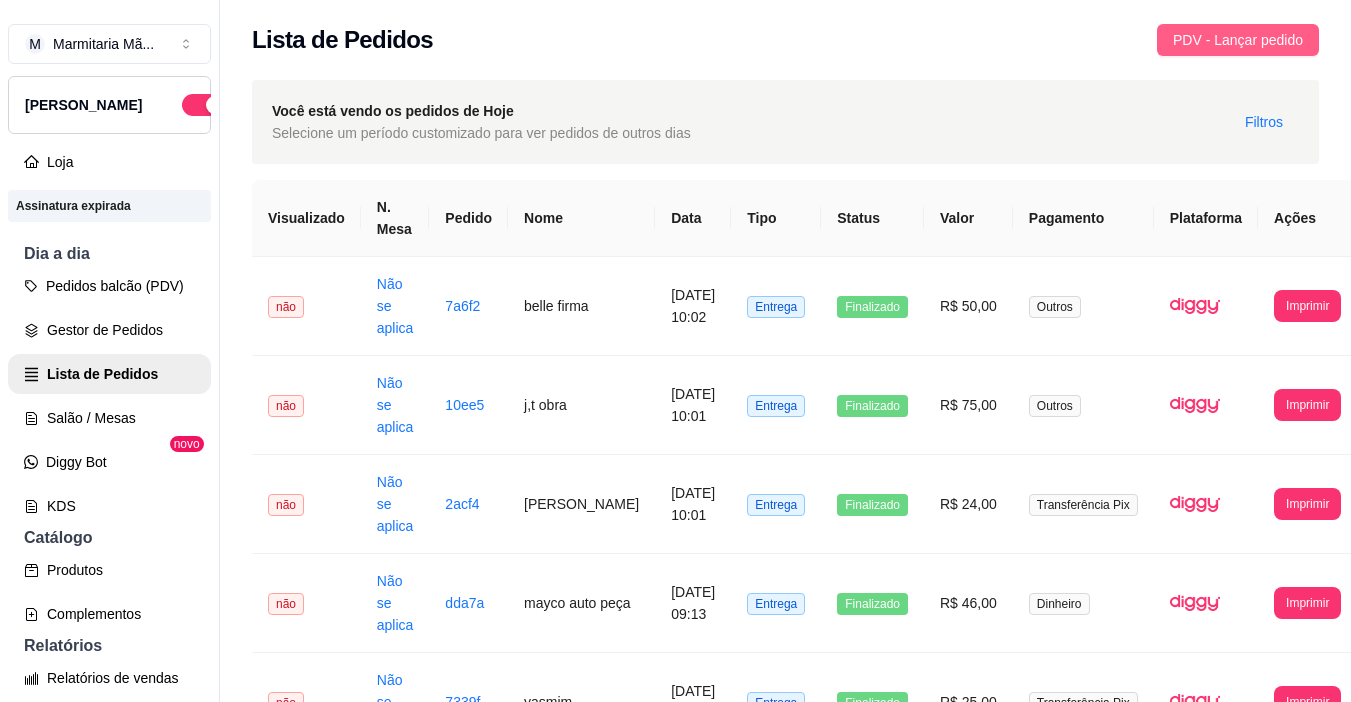 click on "PDV - Lançar pedido" at bounding box center [1238, 40] 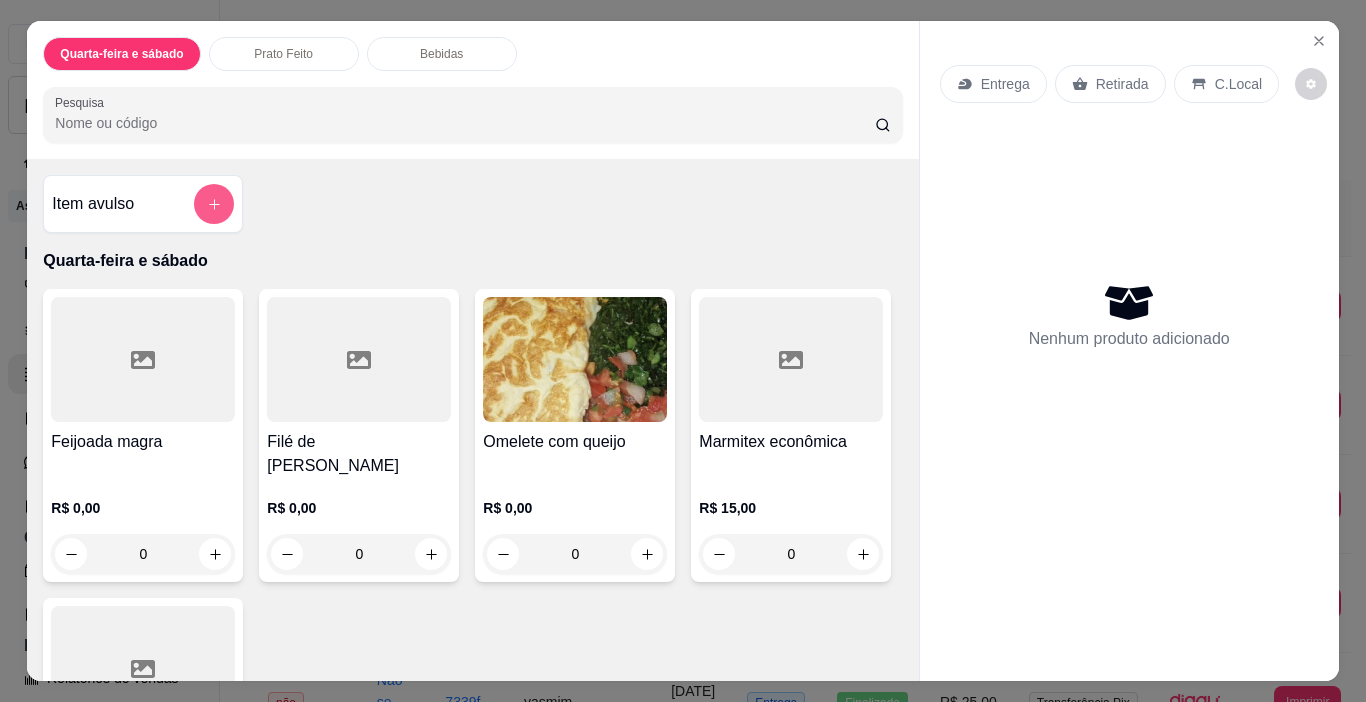 click at bounding box center (214, 204) 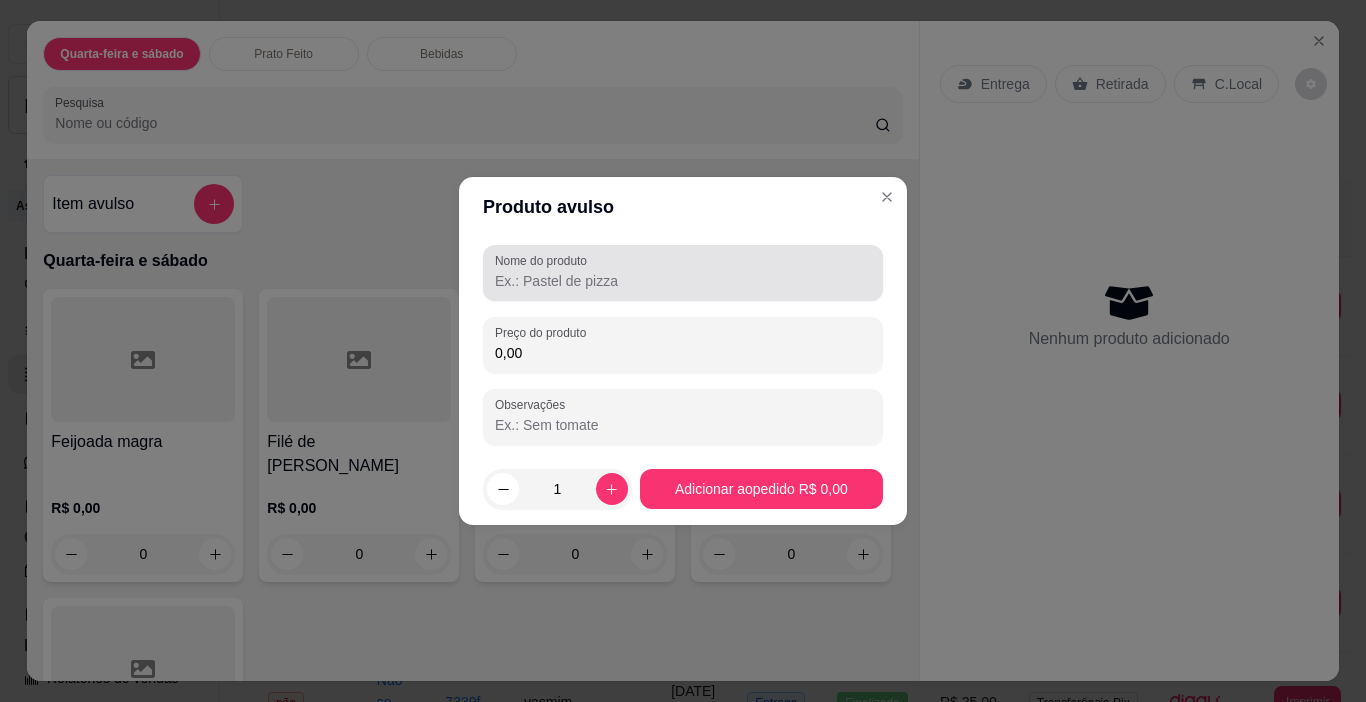 click on "Nome do produto" at bounding box center (544, 260) 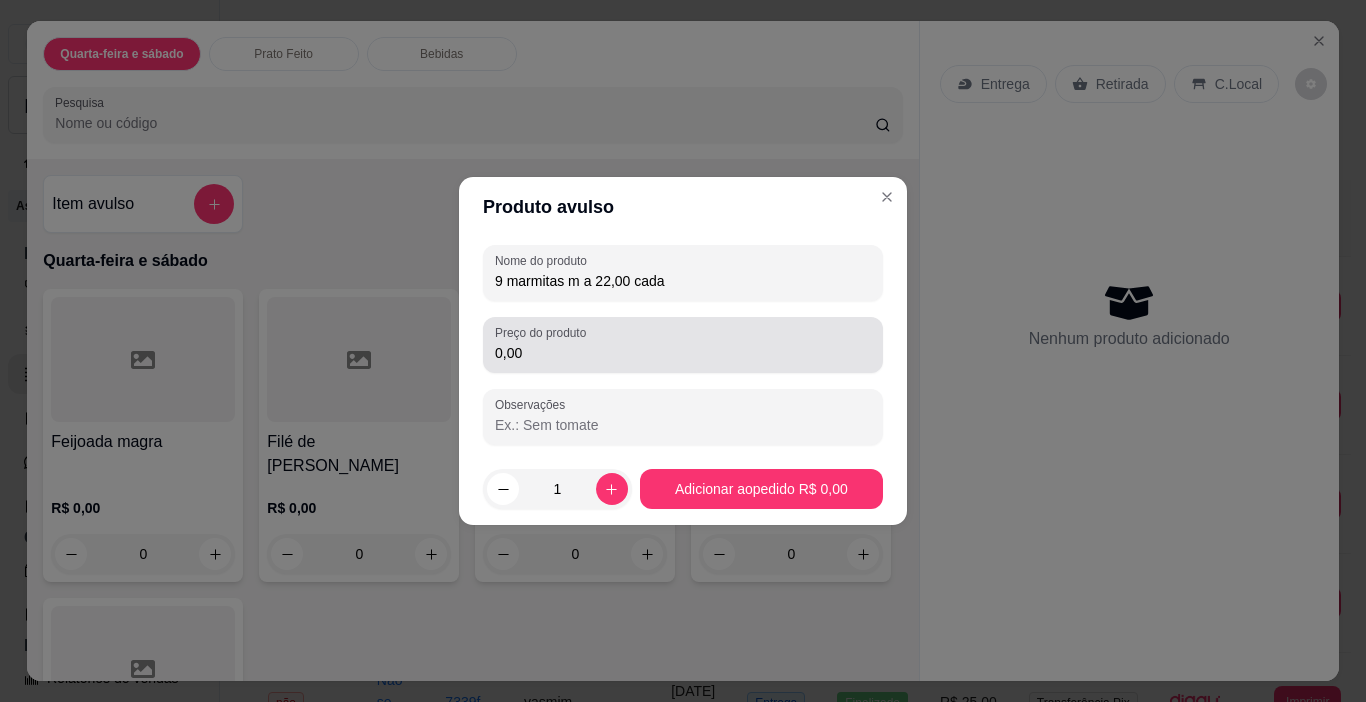 type on "9 marmitas m a 22,00 cada" 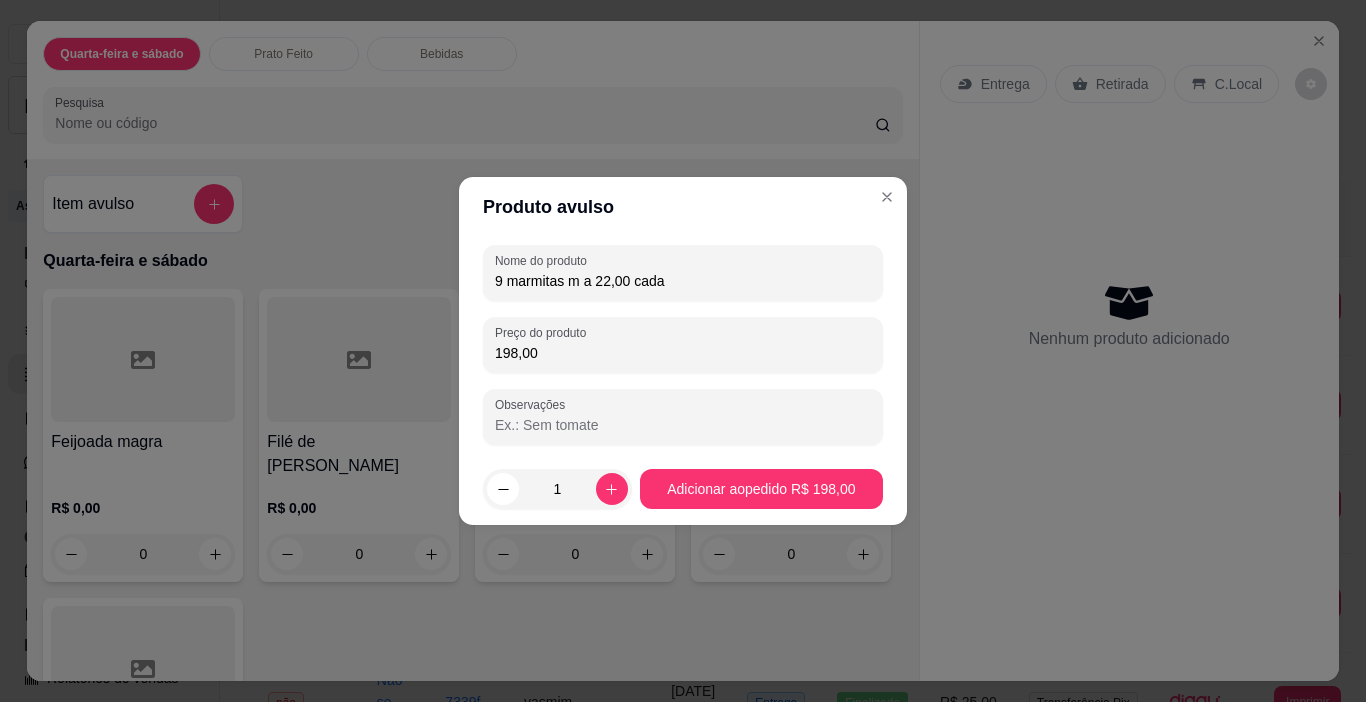 type on "198,00" 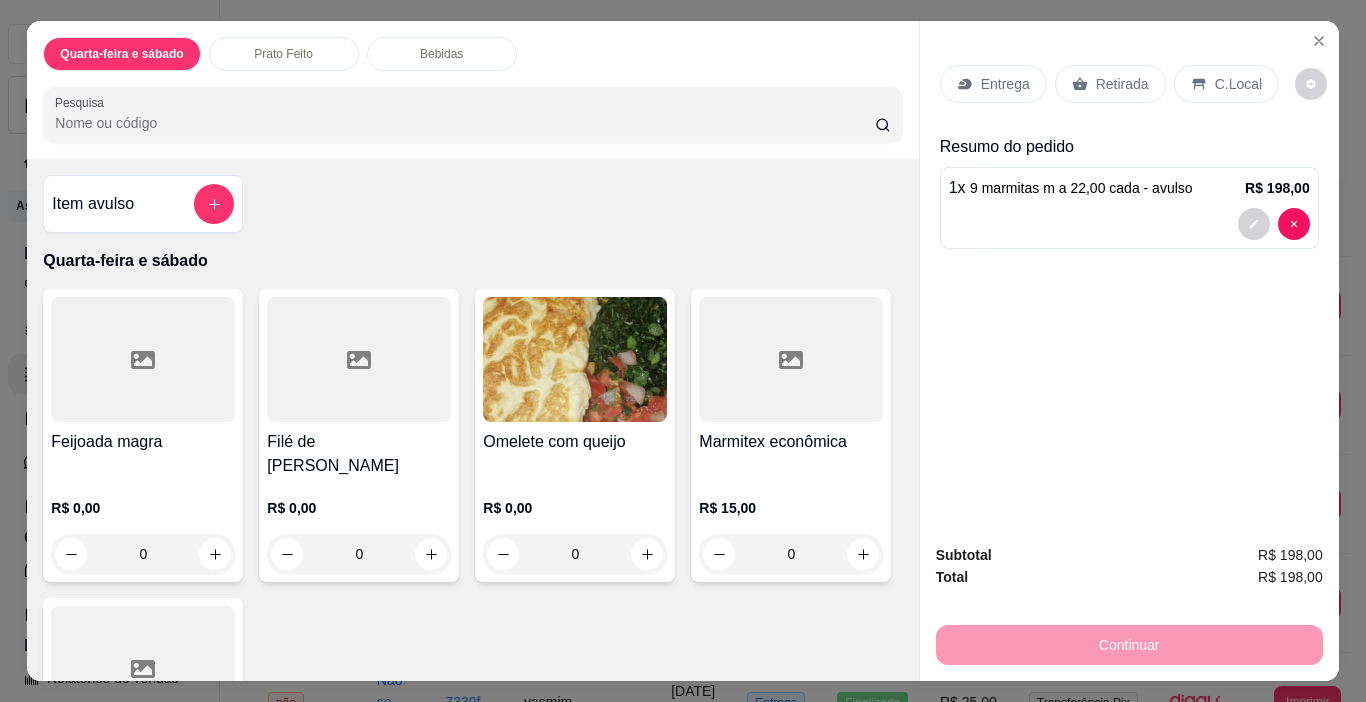 click on "Retirada" at bounding box center [1122, 84] 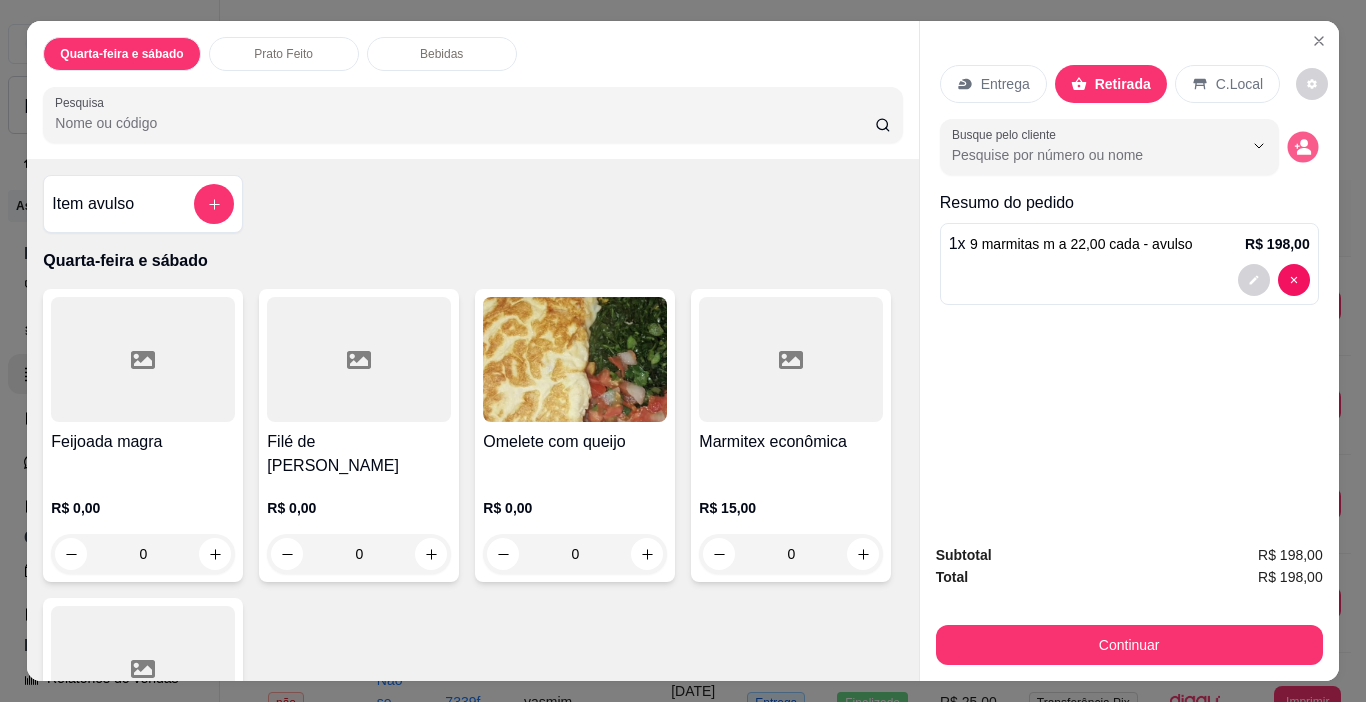 click at bounding box center (1302, 147) 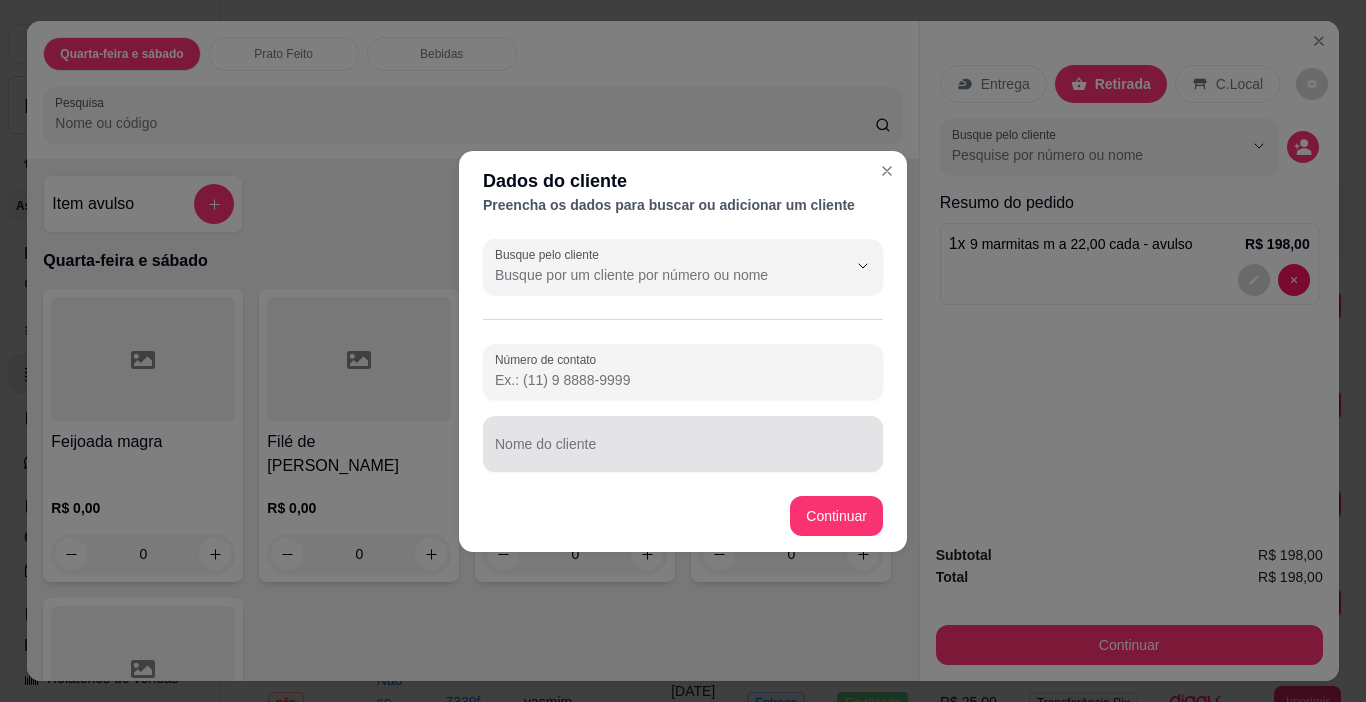 click at bounding box center [683, 444] 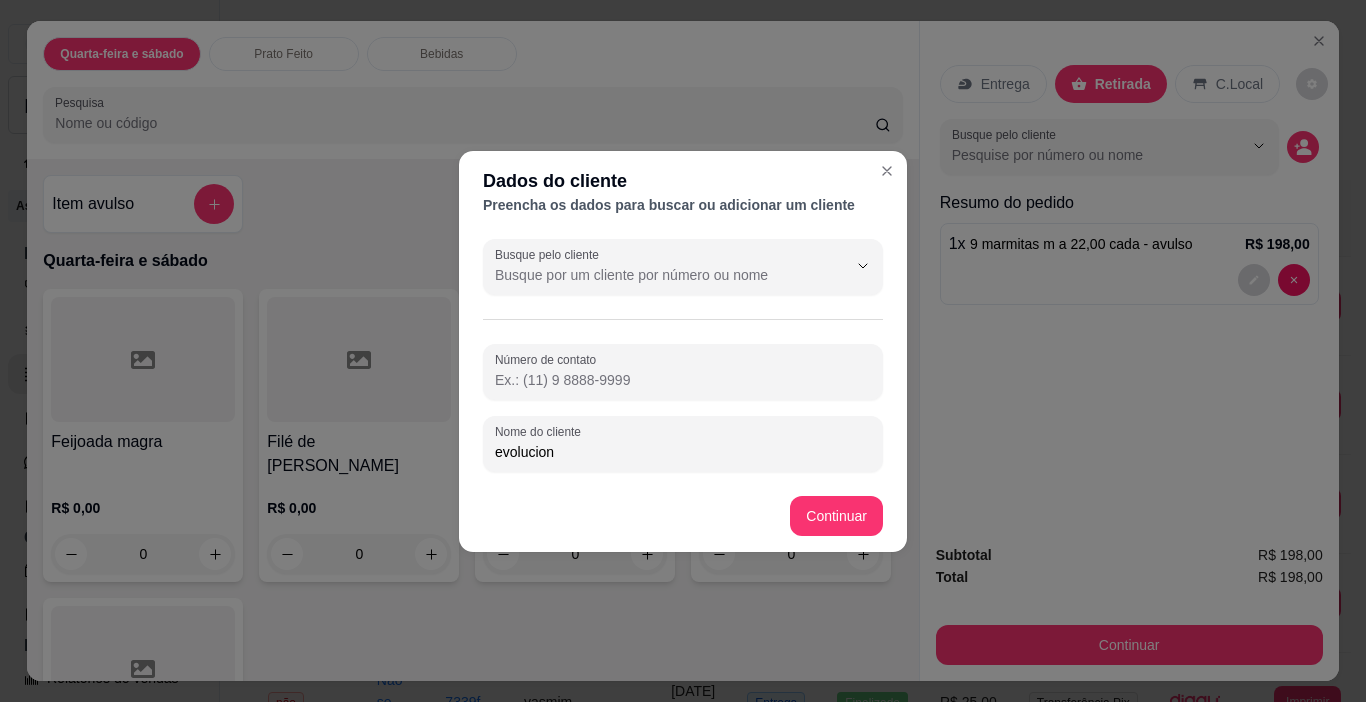 type on "evolucions" 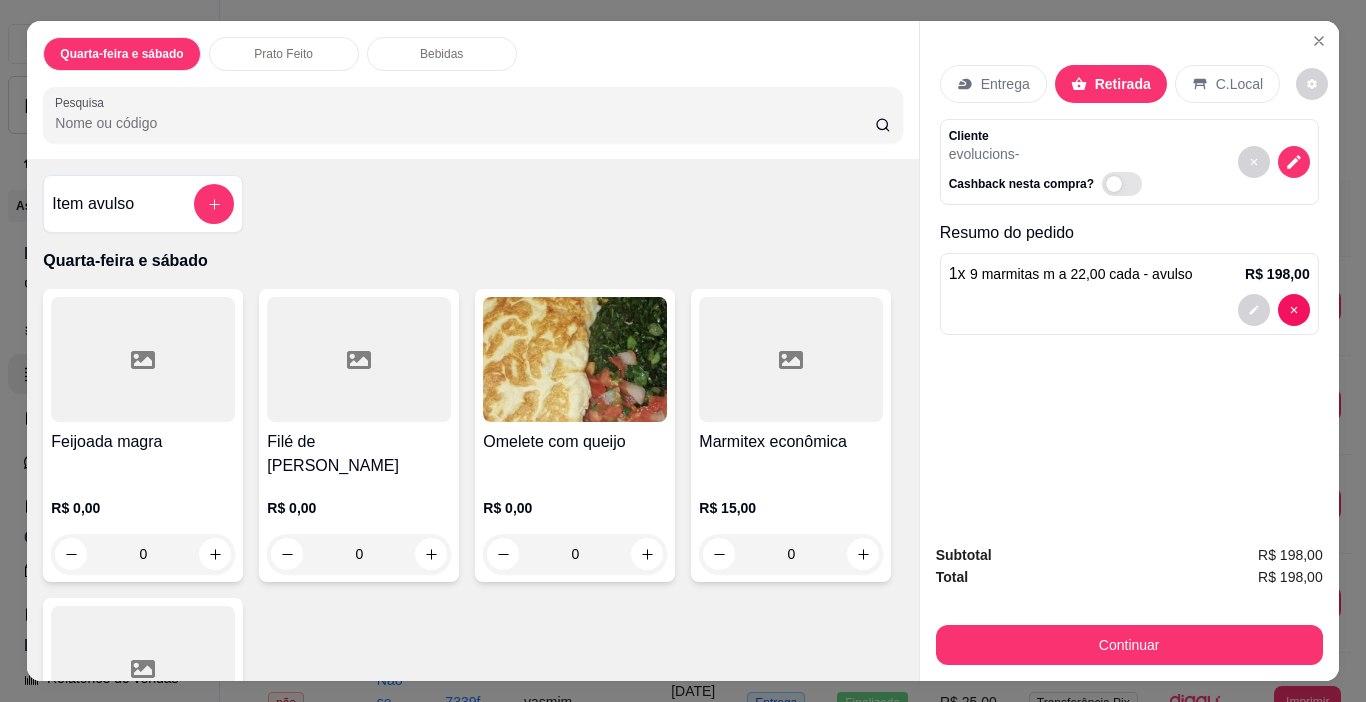 click on "Continuar" at bounding box center [1129, 642] 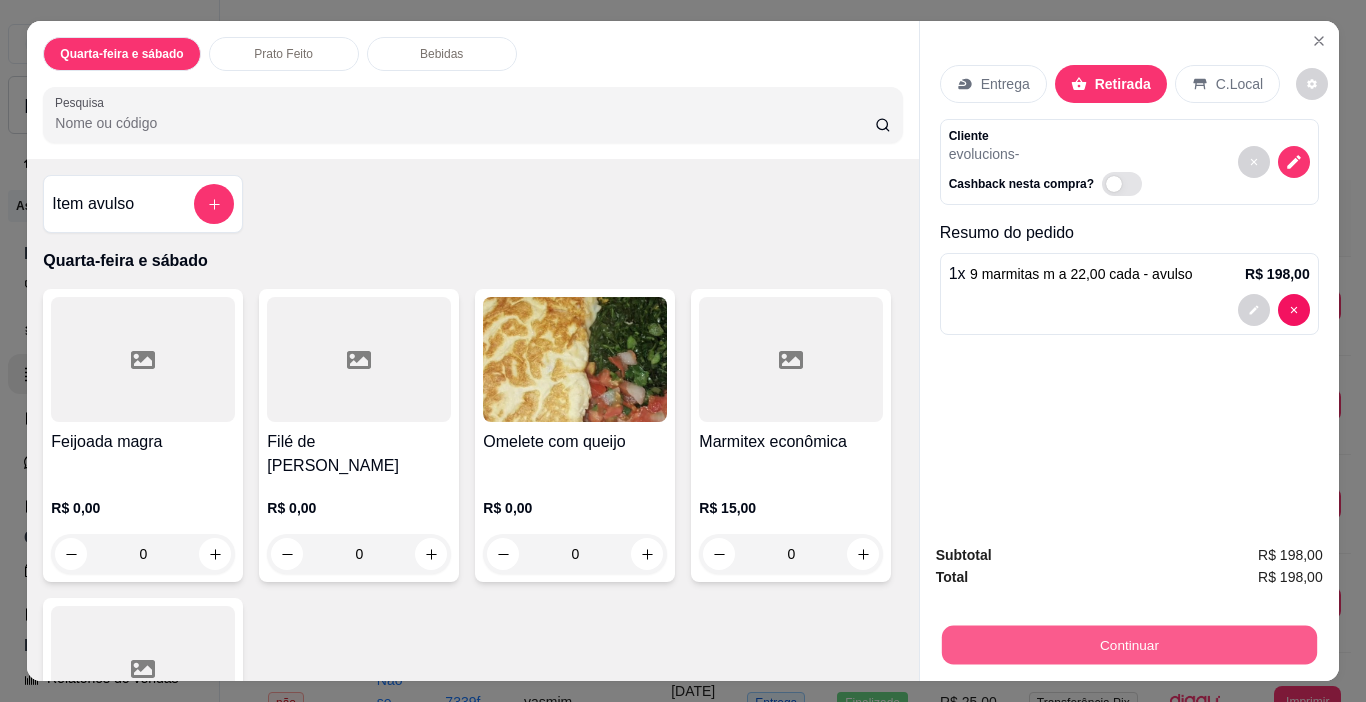 click on "Continuar" at bounding box center (1128, 645) 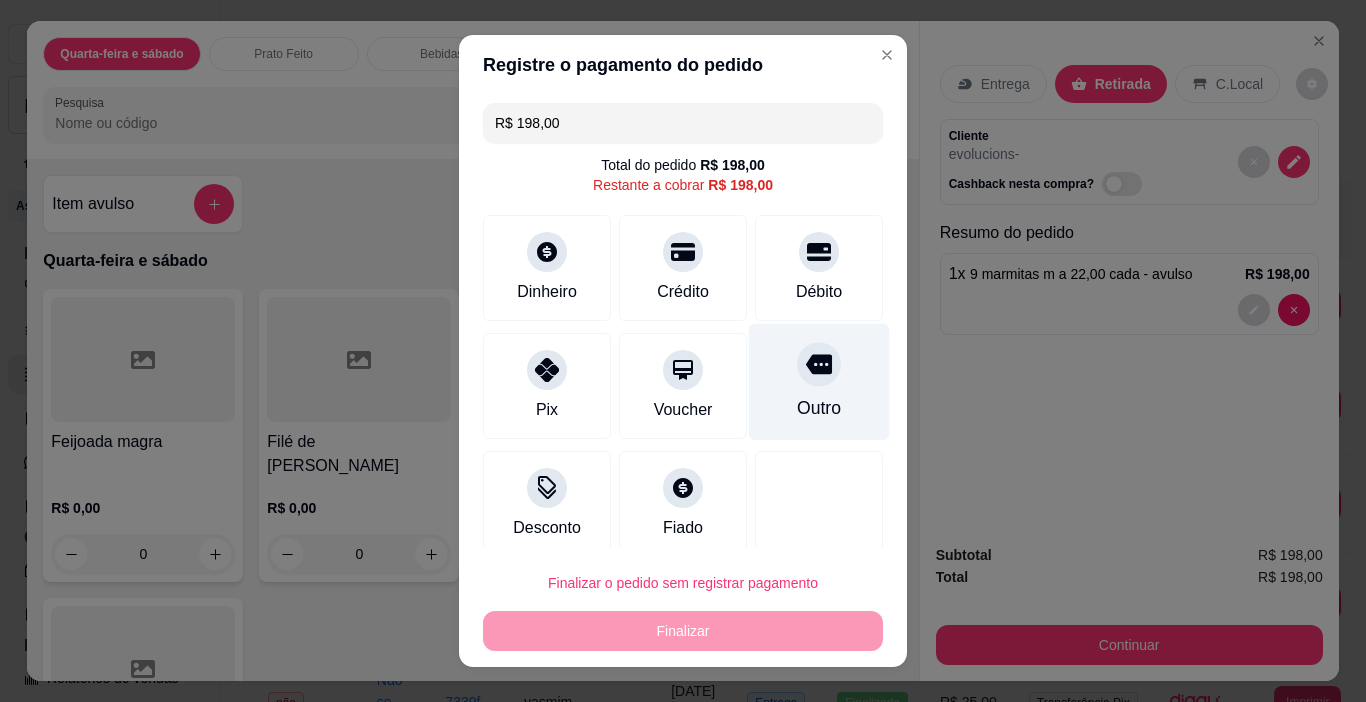 click on "Outro" at bounding box center [819, 382] 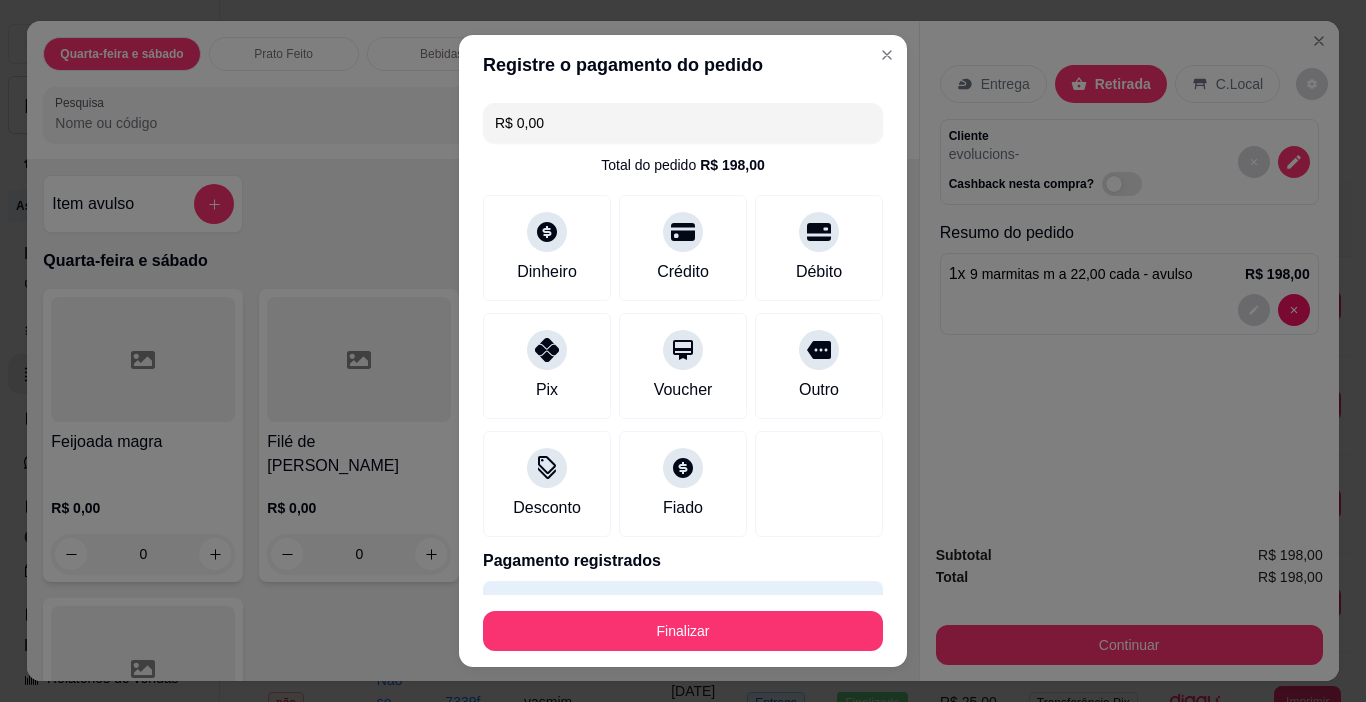 click on "Finalizar" at bounding box center (683, 631) 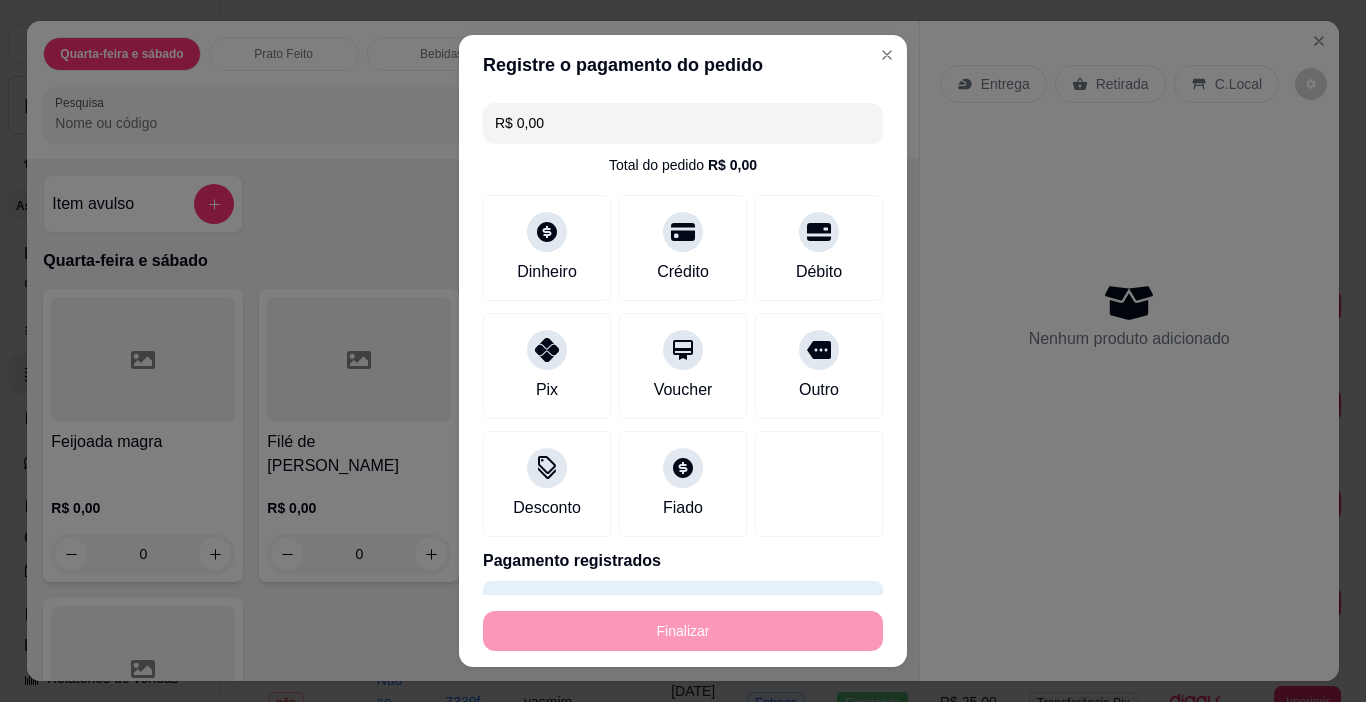 type on "-R$ 198,00" 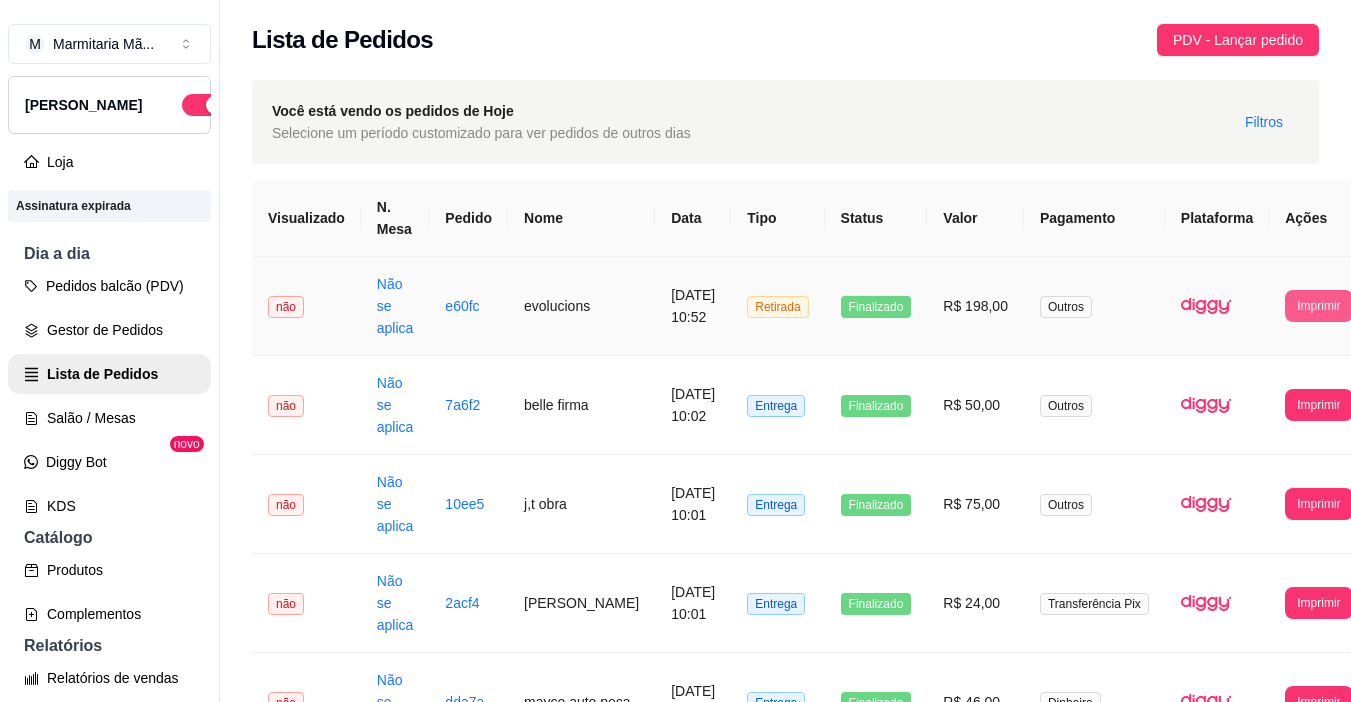 click on "Imprimir" at bounding box center [1318, 306] 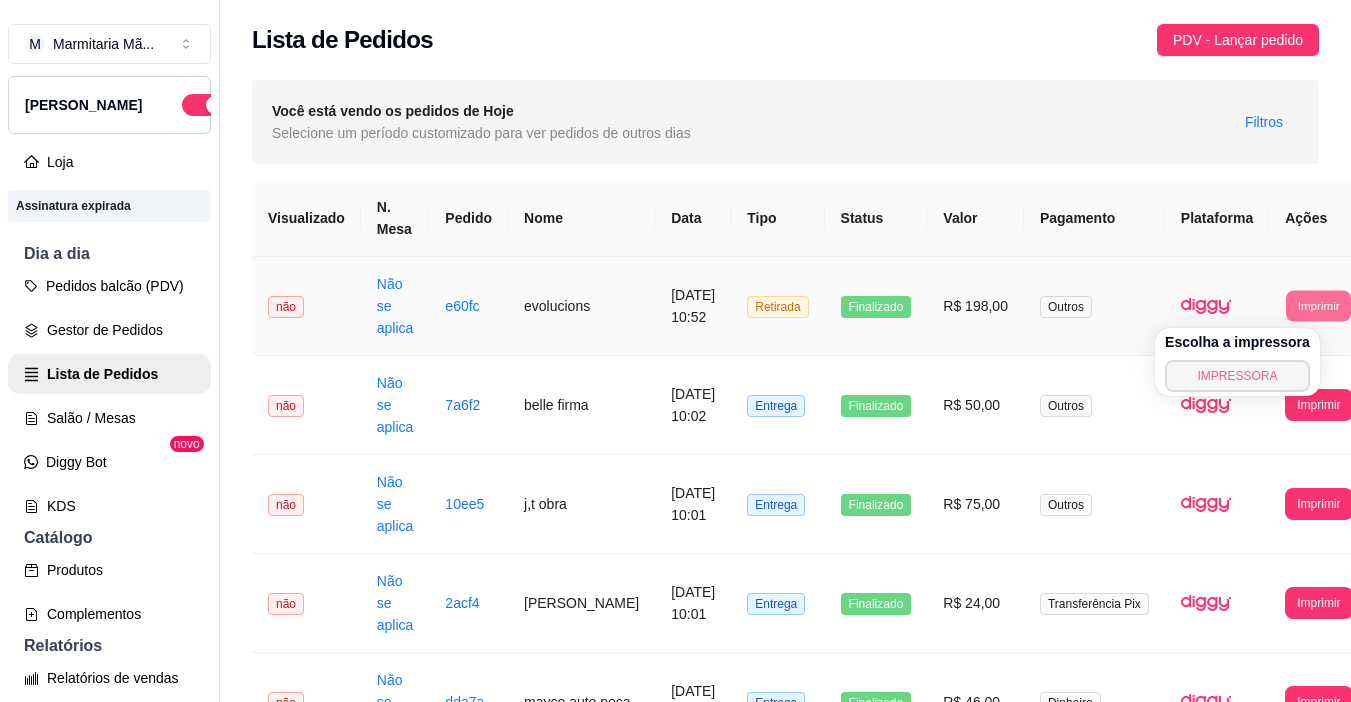 click on "IMPRESSORA" at bounding box center [1237, 376] 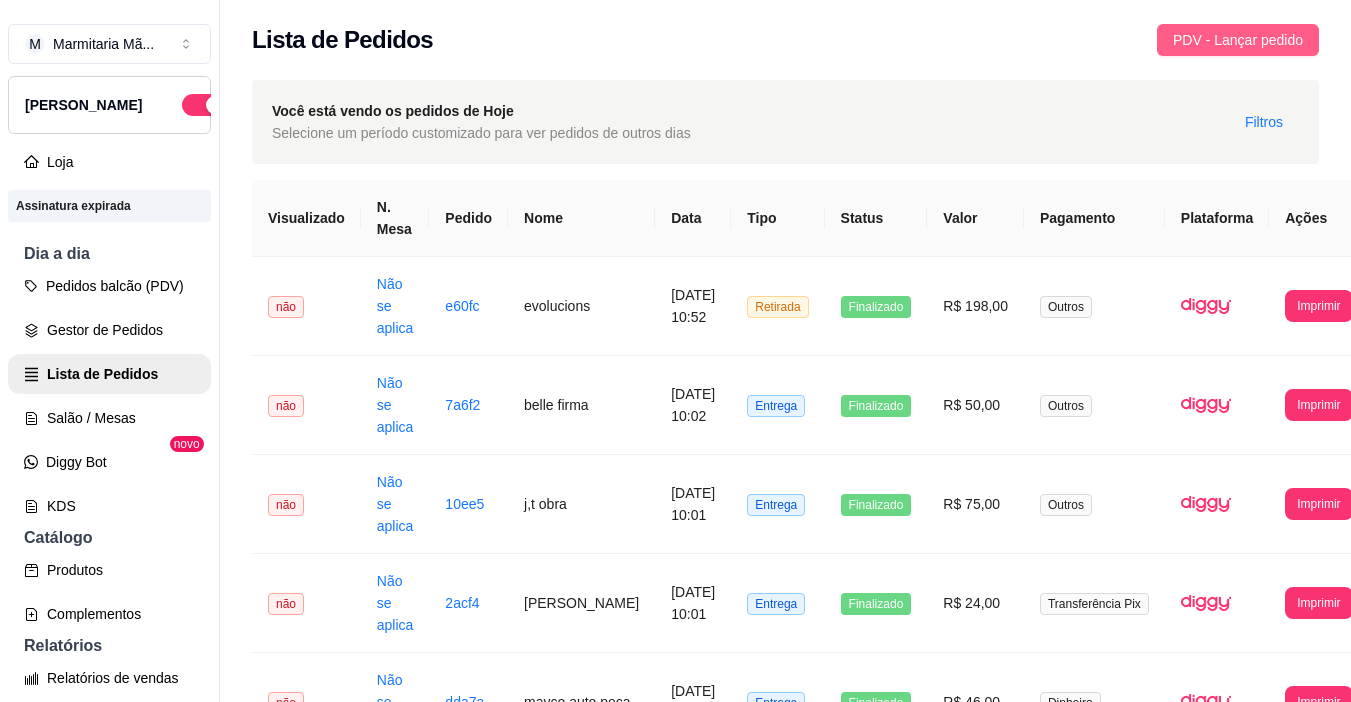 click on "PDV - Lançar pedido" at bounding box center [1238, 40] 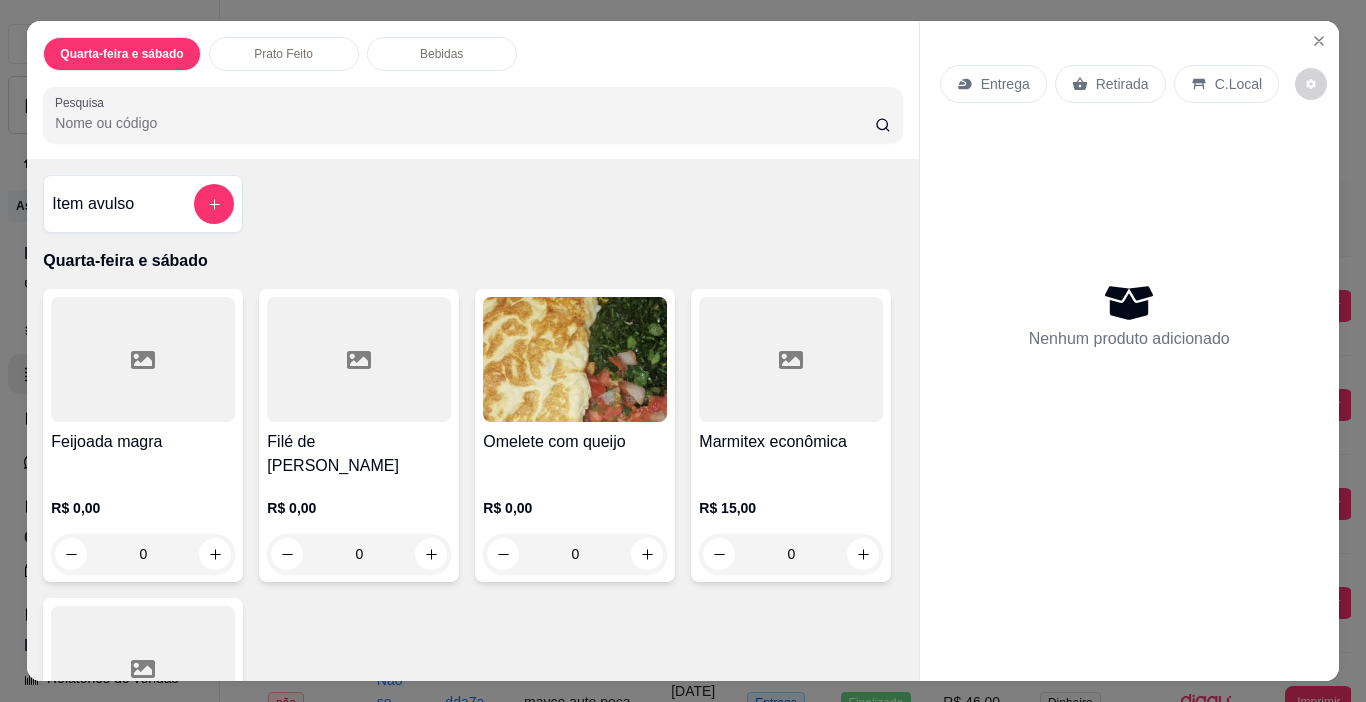 click on "Feijoada magra" at bounding box center [143, 442] 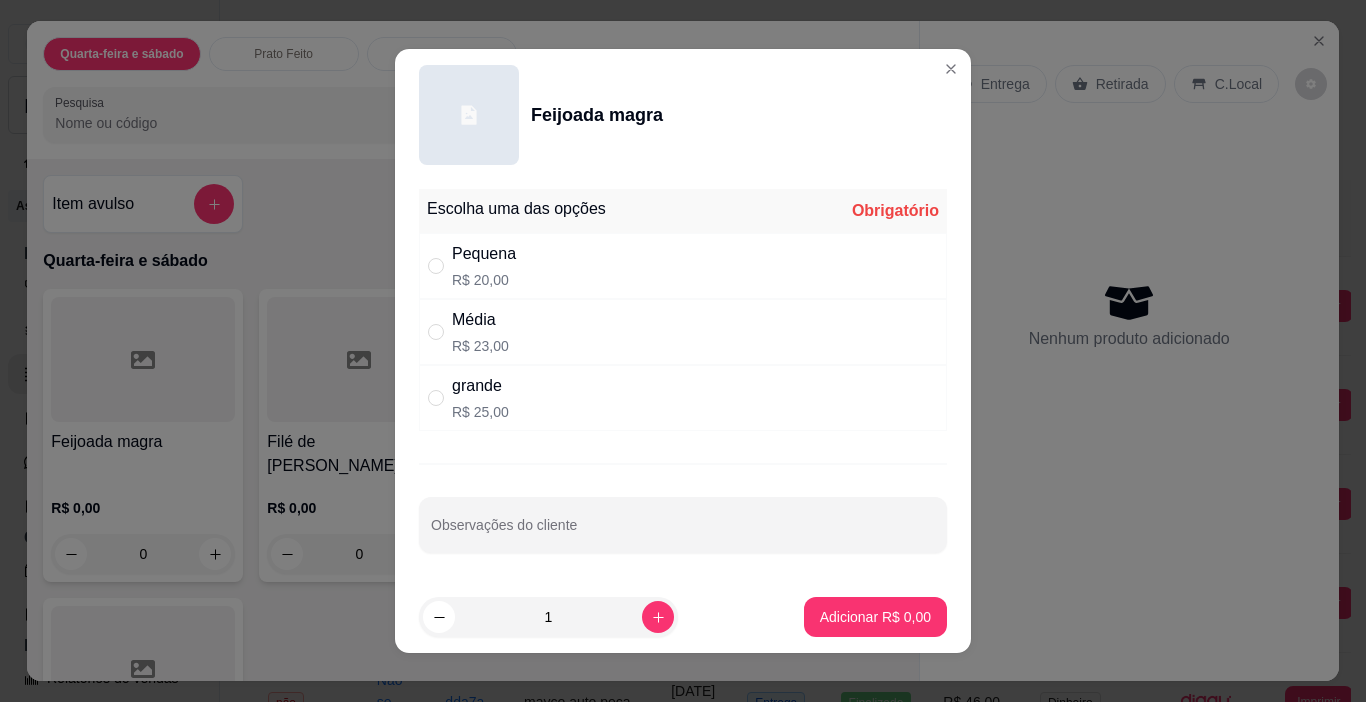 click on "R$ 23,00" at bounding box center (480, 346) 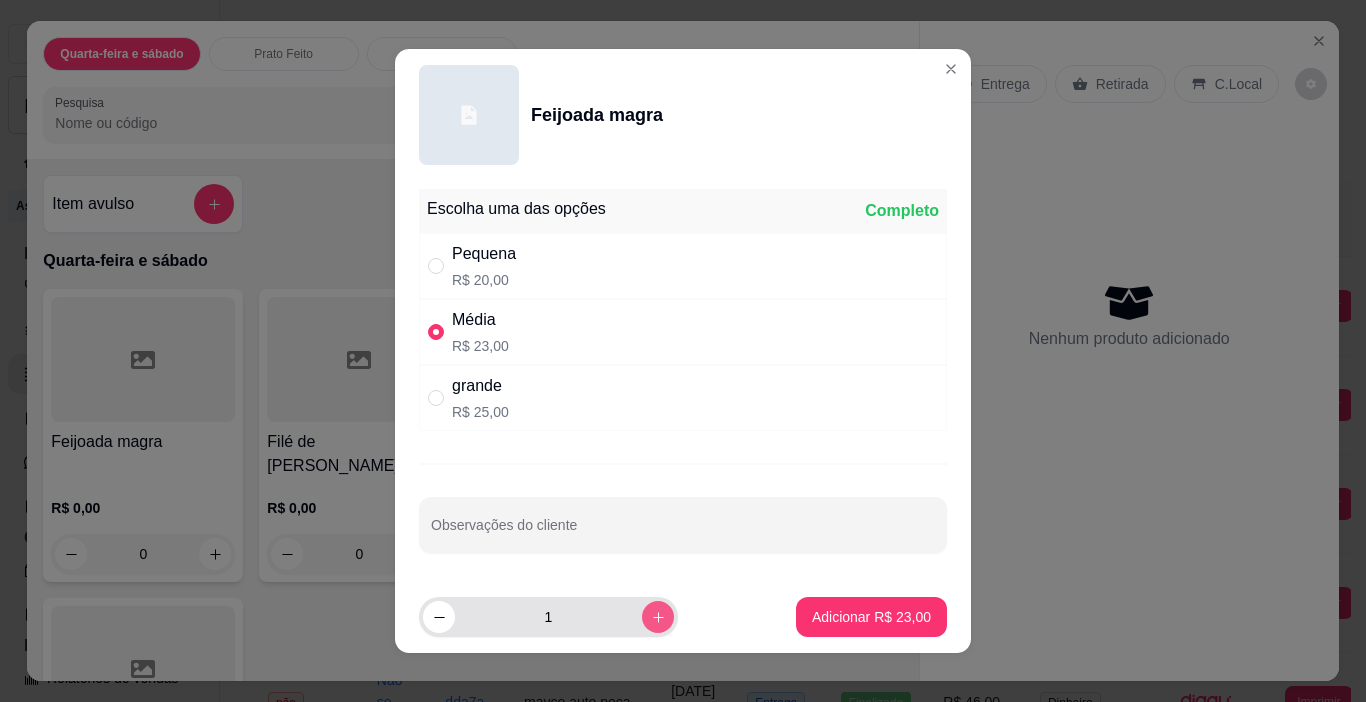 click 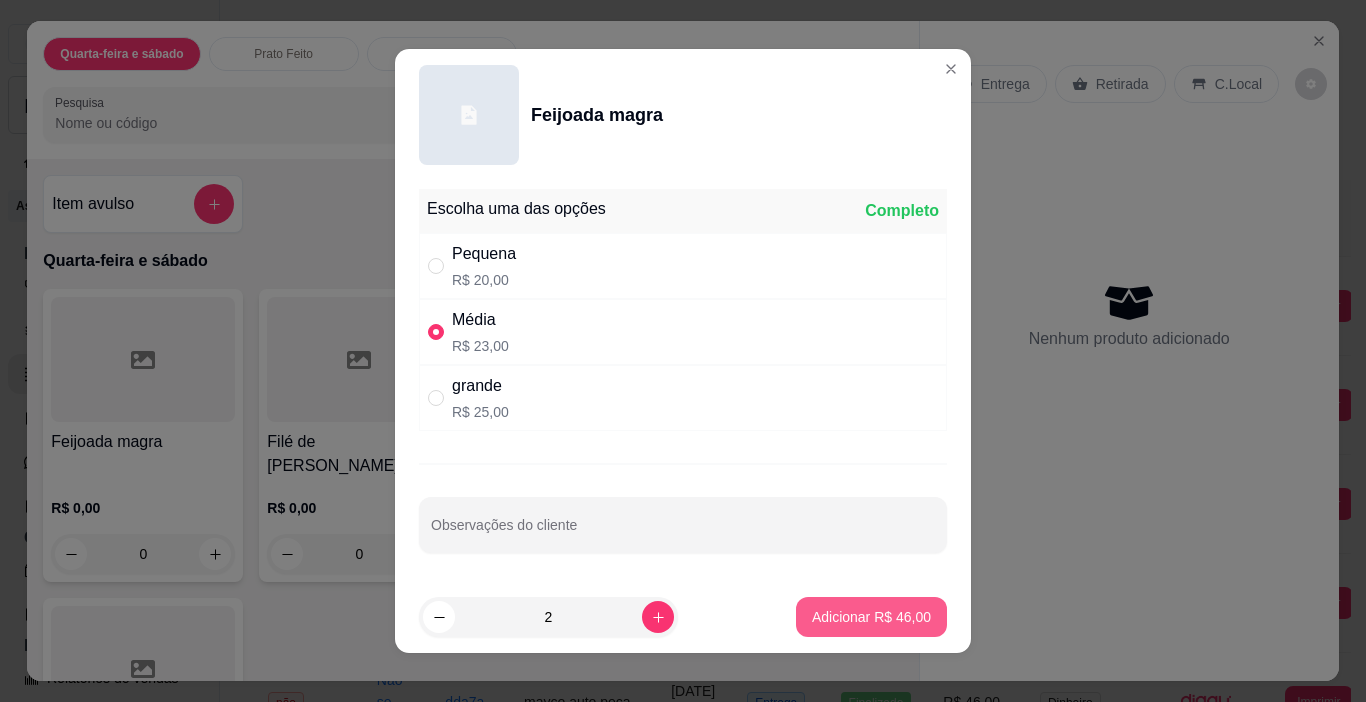 click on "Adicionar   R$ 46,00" at bounding box center (871, 617) 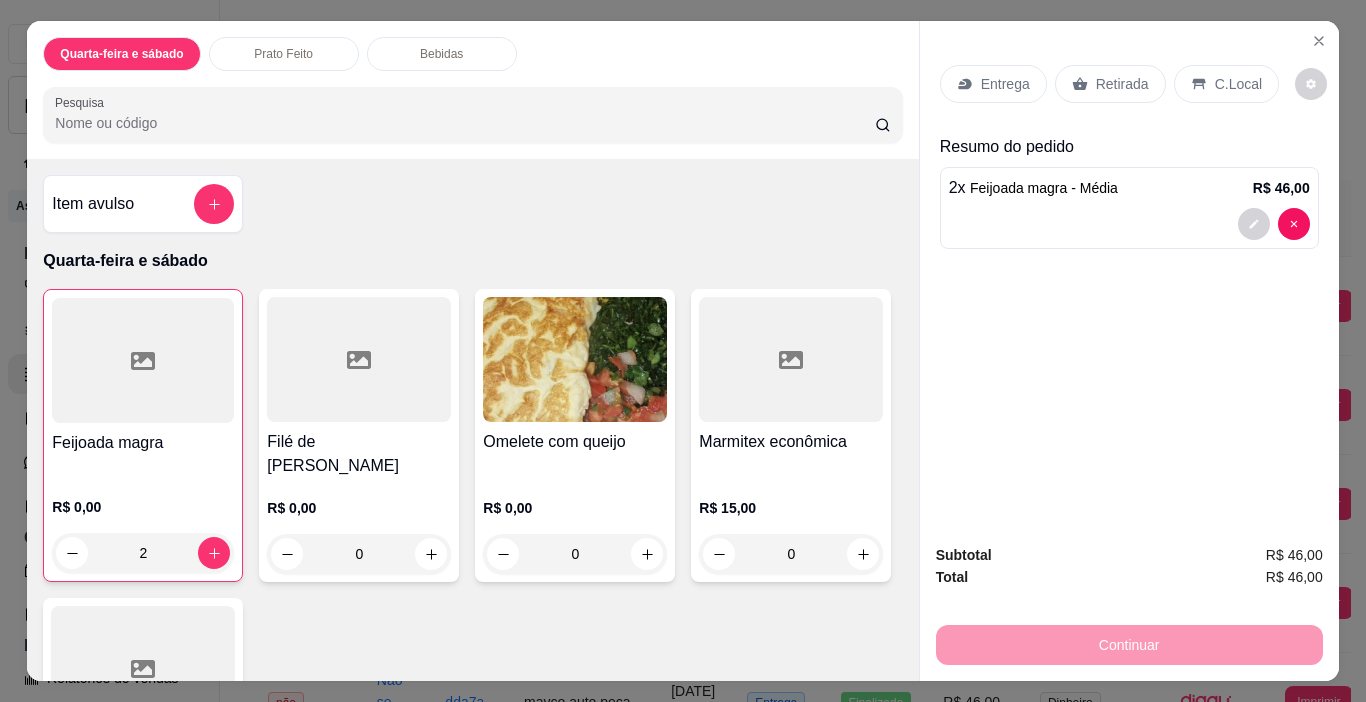 click on "Entrega" at bounding box center [1005, 84] 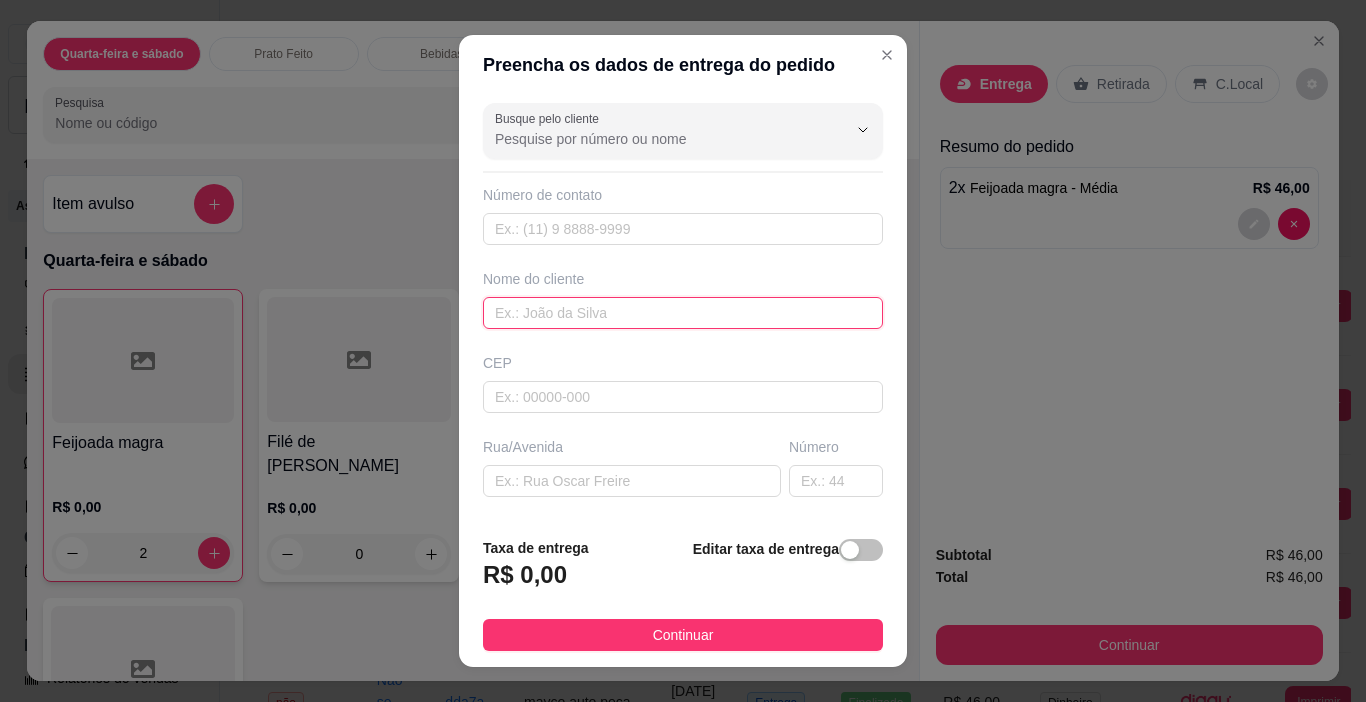 click at bounding box center (683, 313) 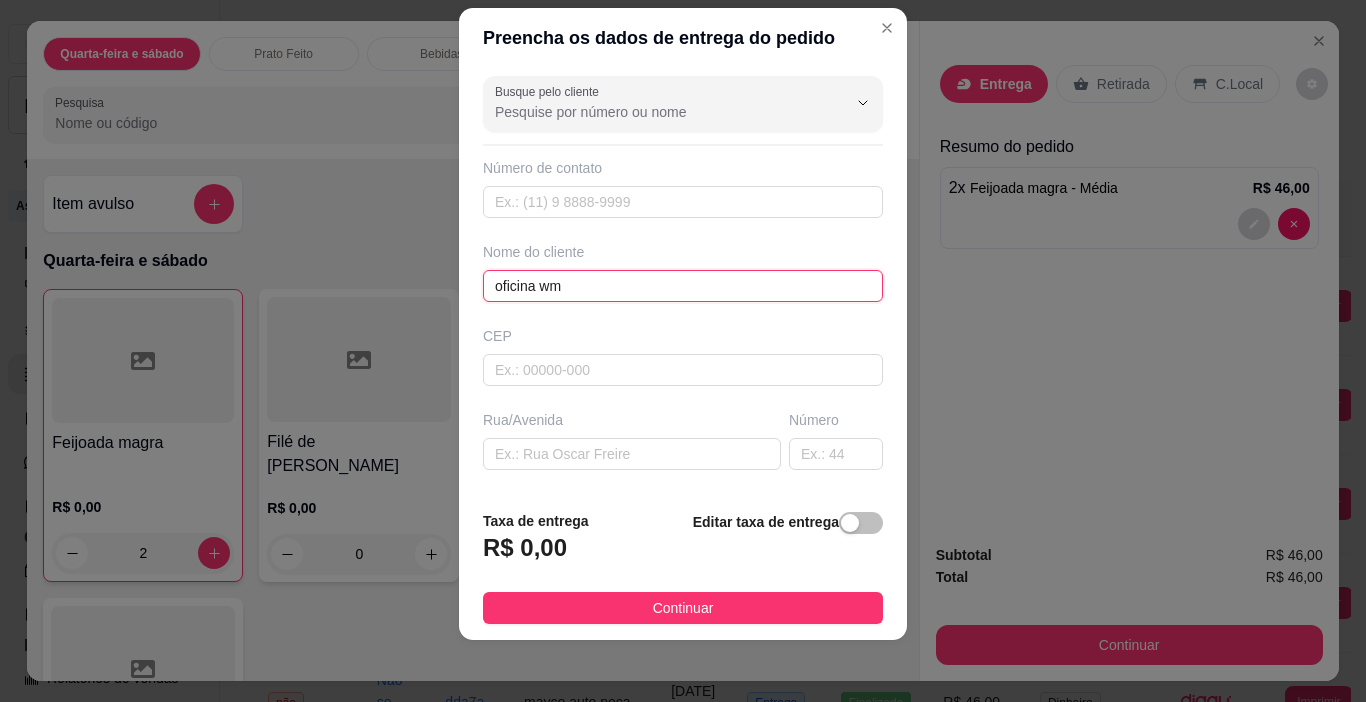 scroll, scrollTop: 29, scrollLeft: 0, axis: vertical 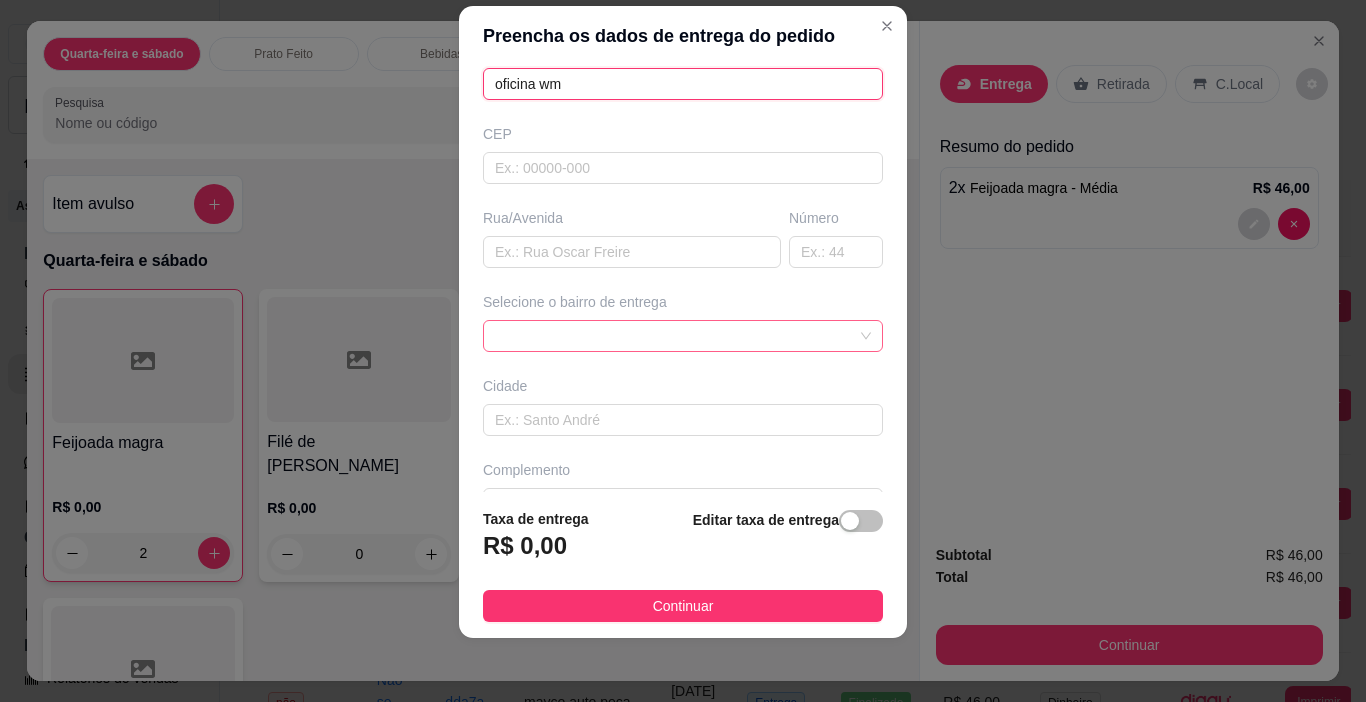 click at bounding box center [683, 336] 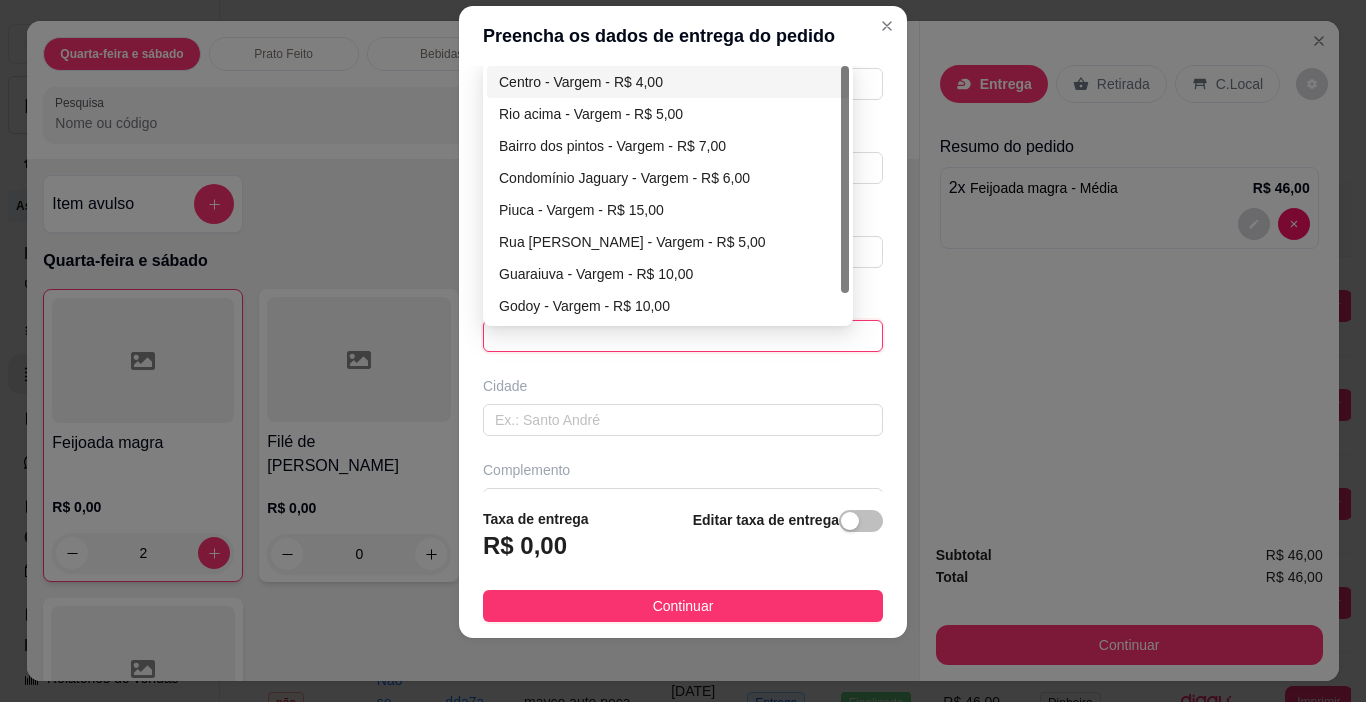 click on "Centro - Vargem  -  R$ 4,00" at bounding box center [668, 82] 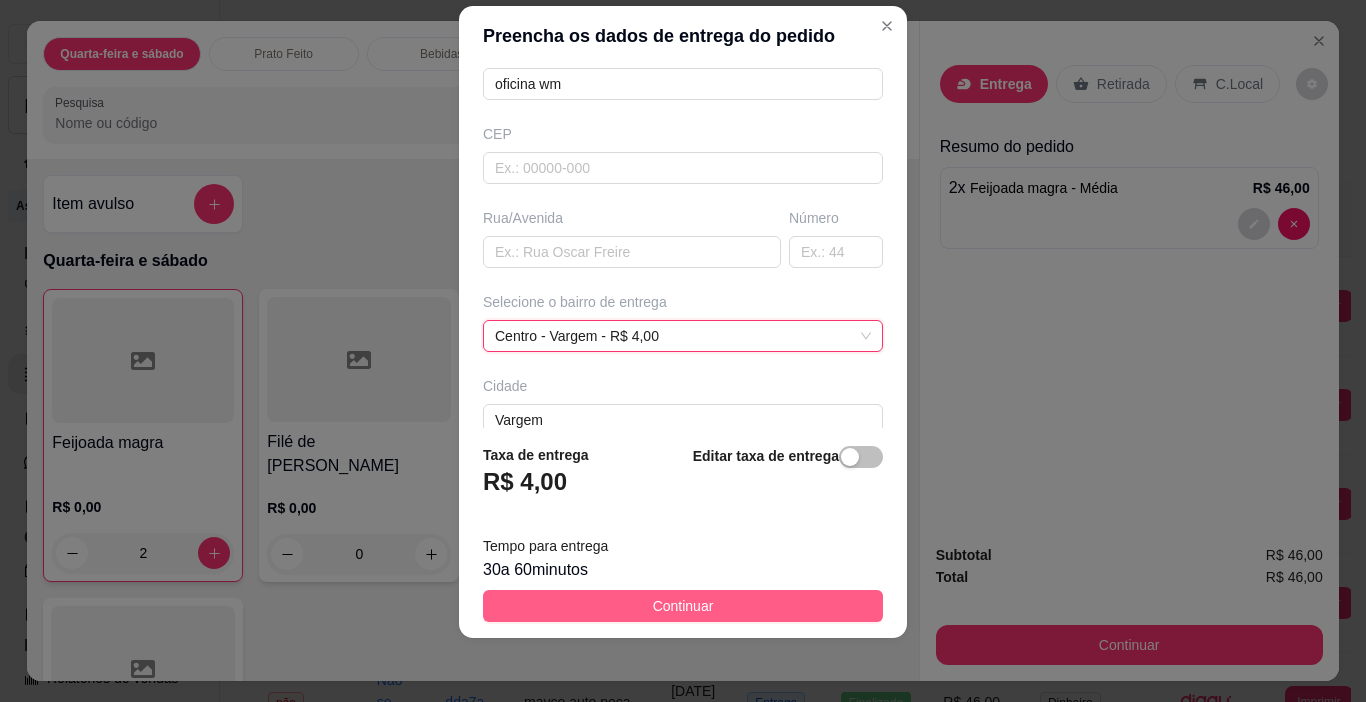 click on "Continuar" at bounding box center [683, 606] 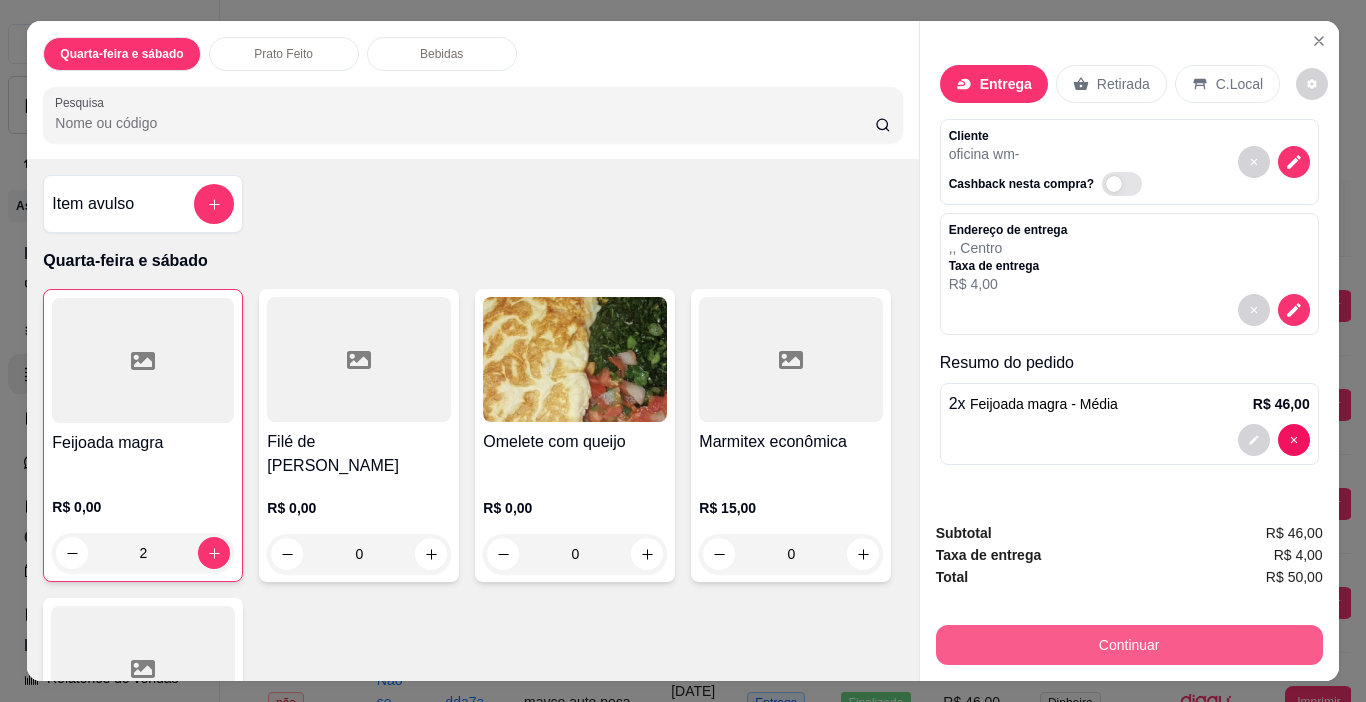 click on "Continuar" at bounding box center (1129, 645) 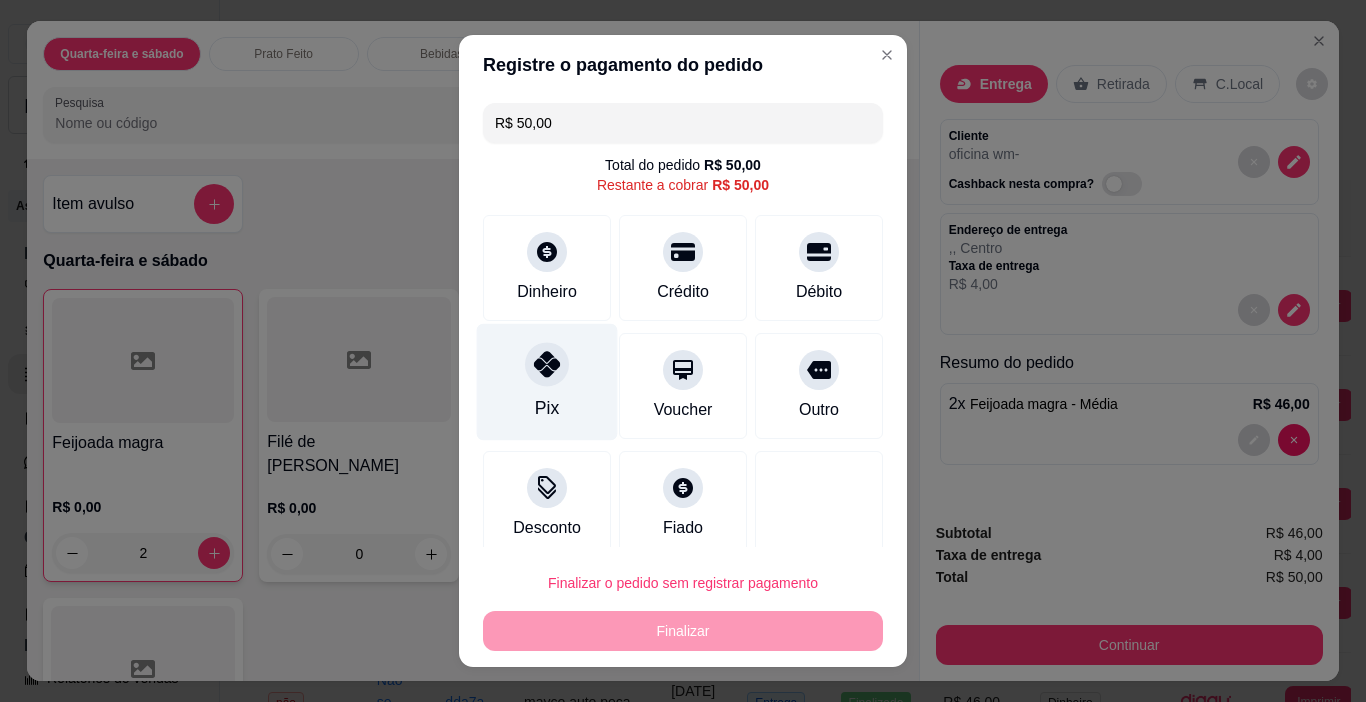 click on "Pix" at bounding box center [547, 382] 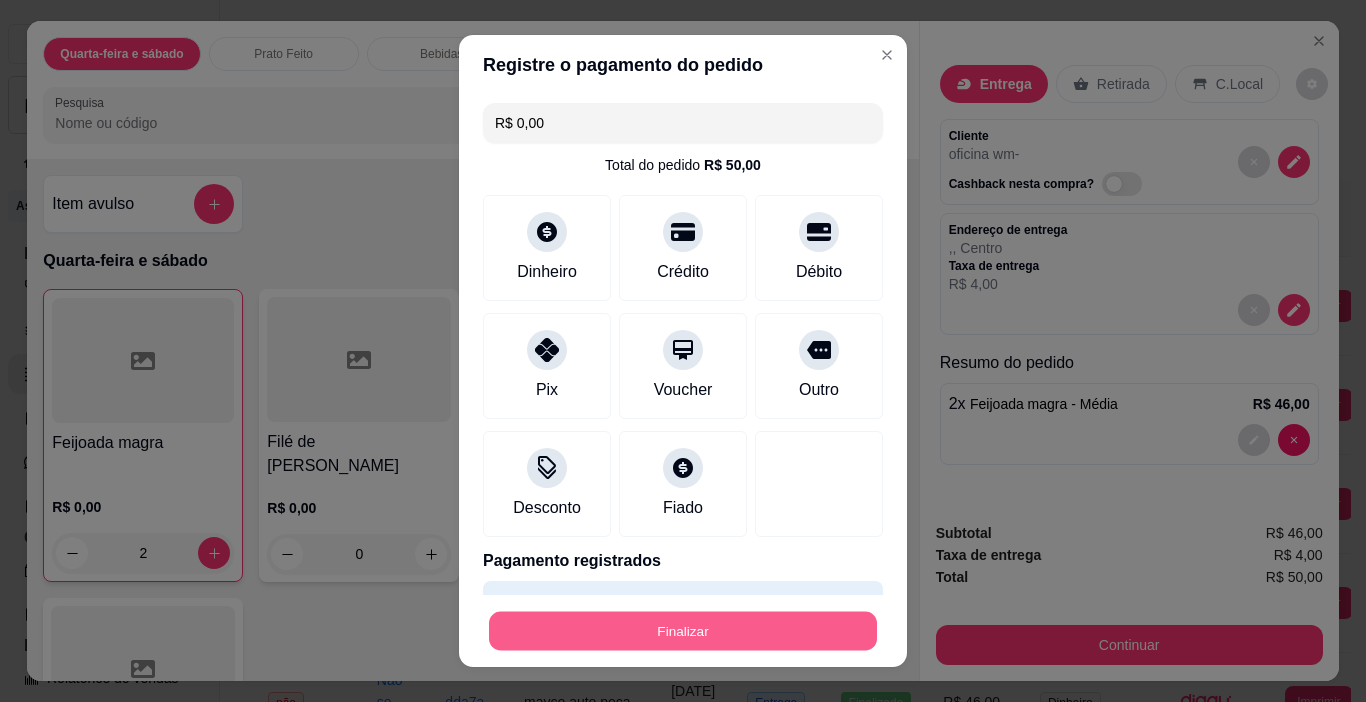 click on "Finalizar" at bounding box center (683, 631) 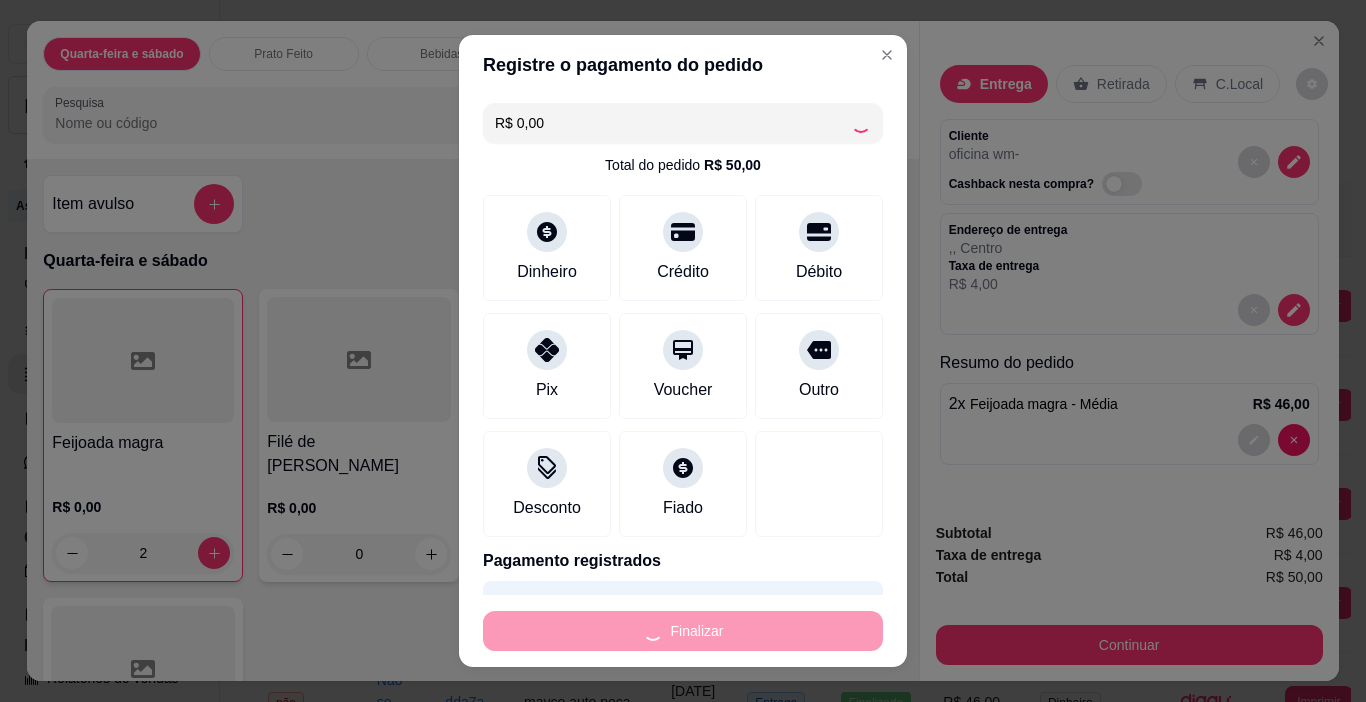 type on "0" 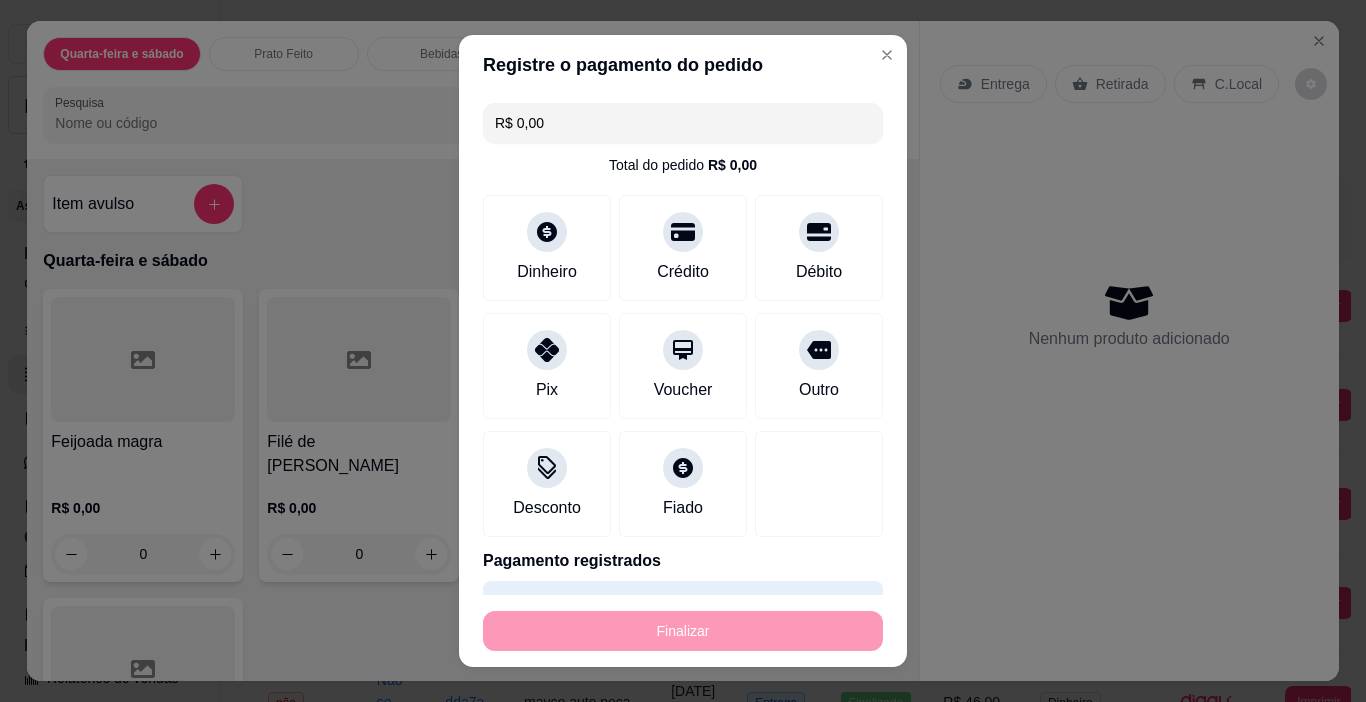 type on "-R$ 50,00" 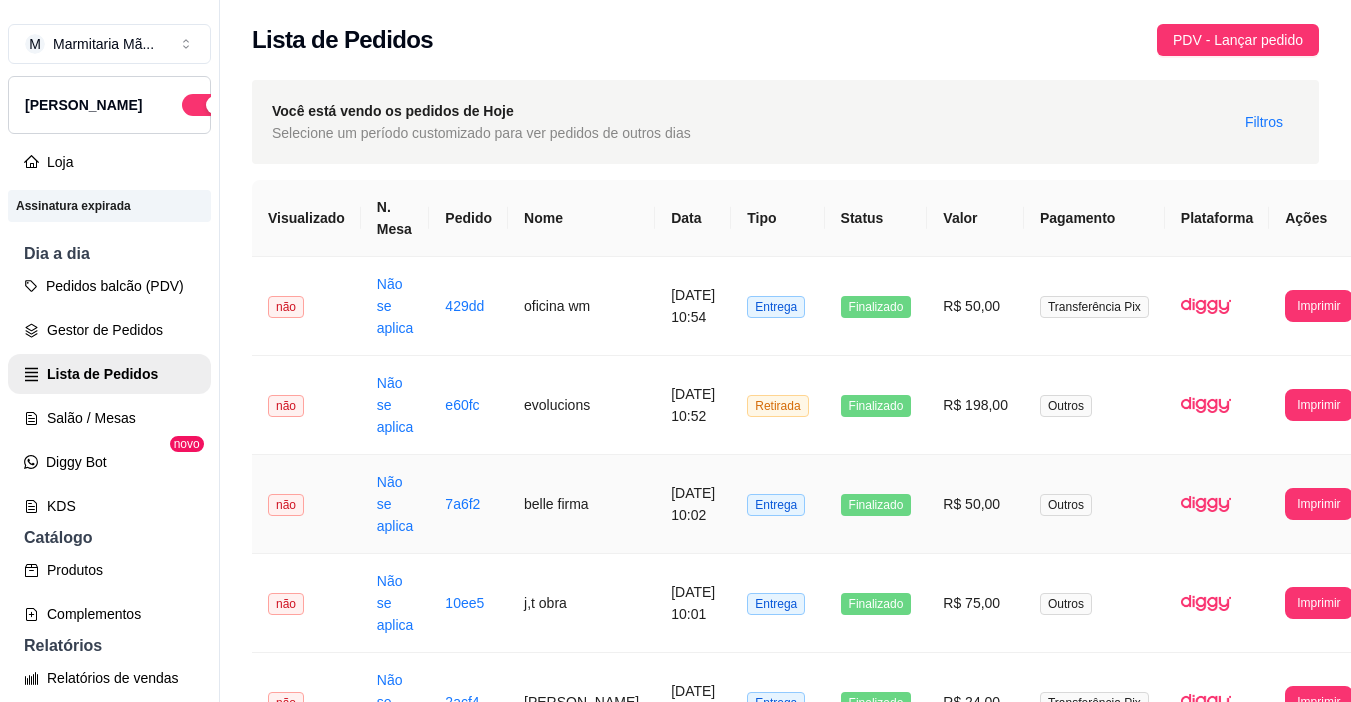 click on "Outros" at bounding box center [1094, 504] 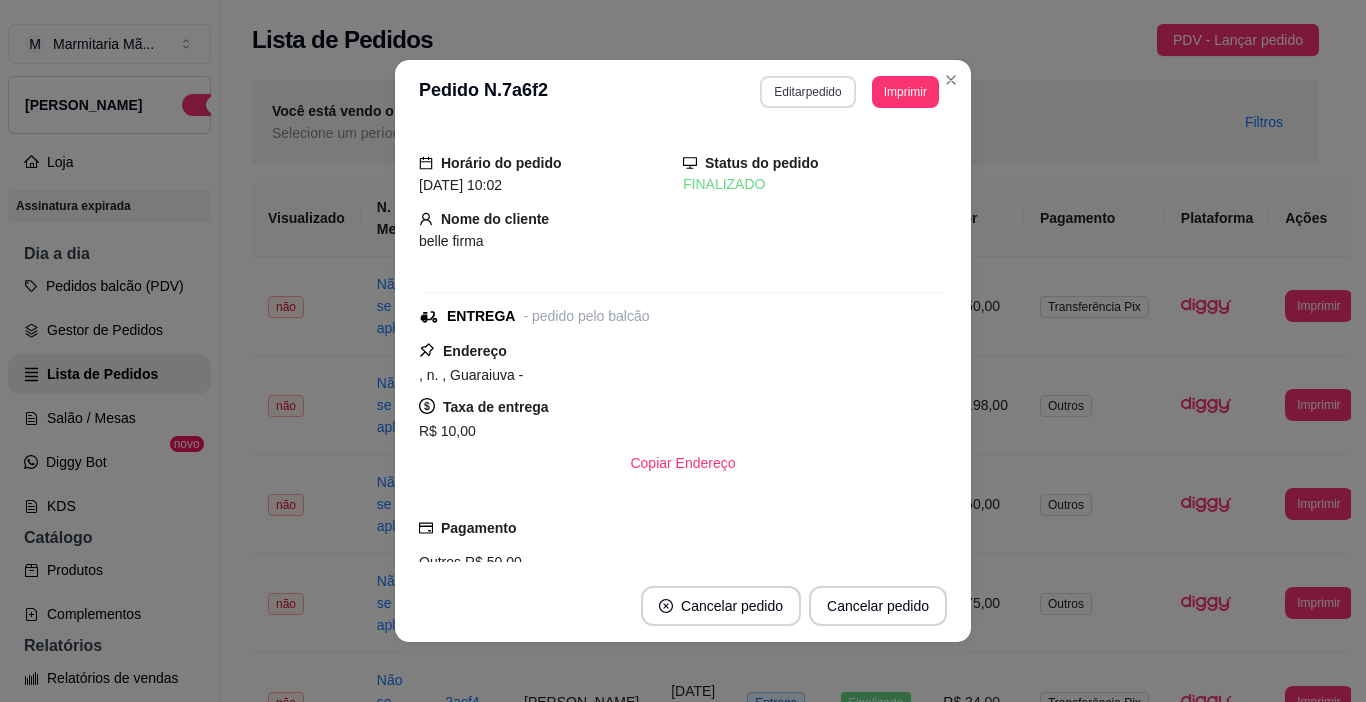 click on "Editar  pedido" at bounding box center (807, 92) 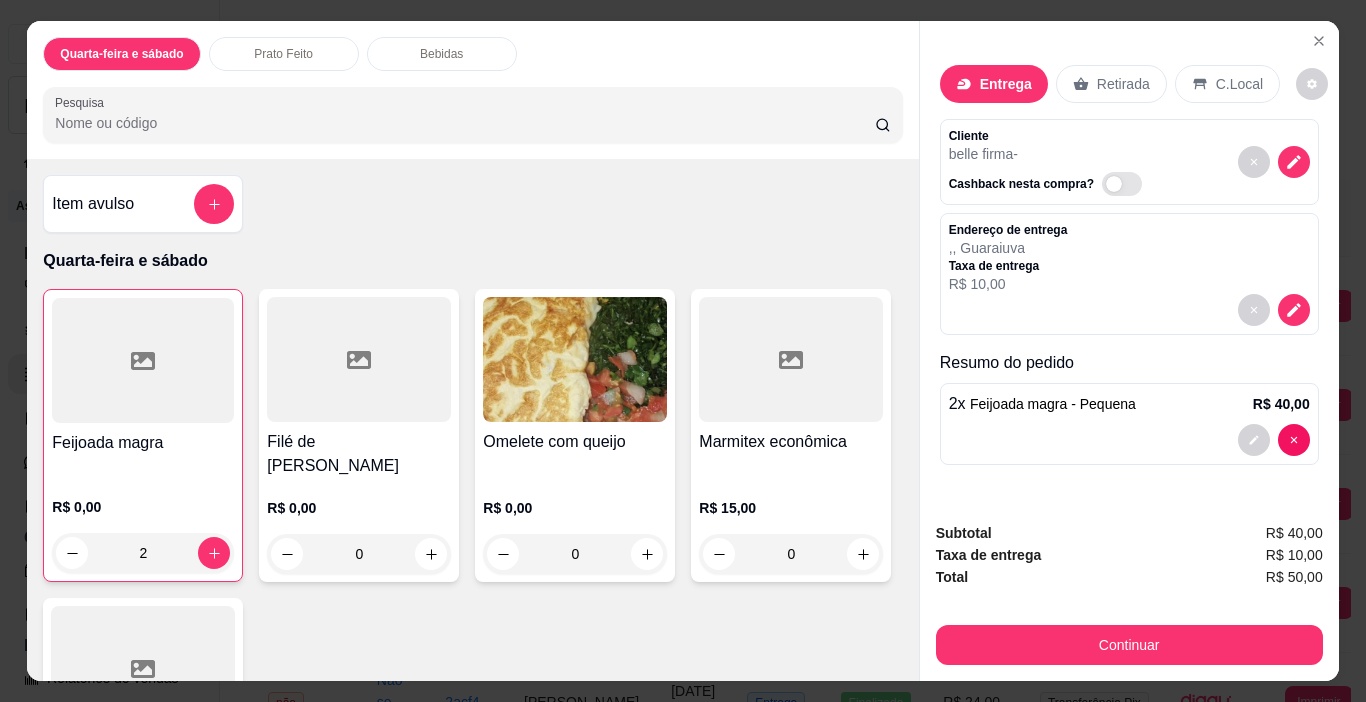 click on "R$ 0,00 2" at bounding box center [143, 525] 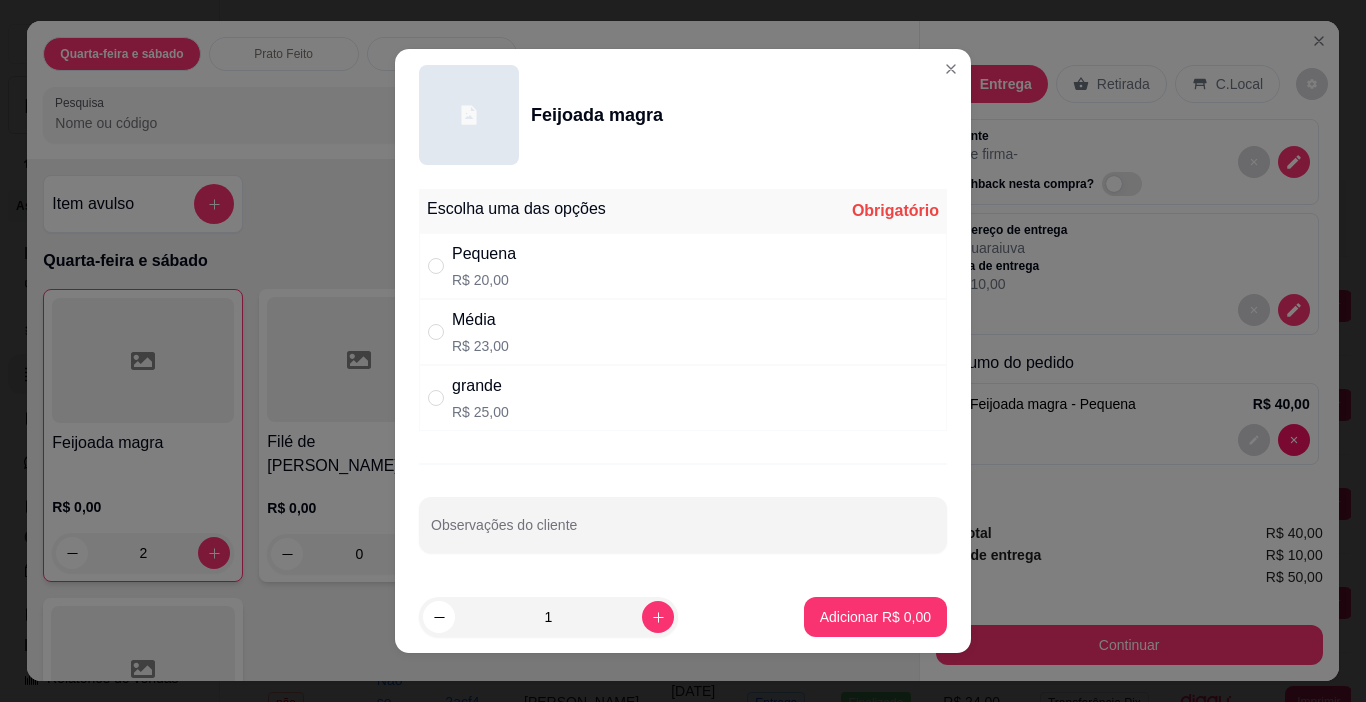 click on "Média" at bounding box center [480, 320] 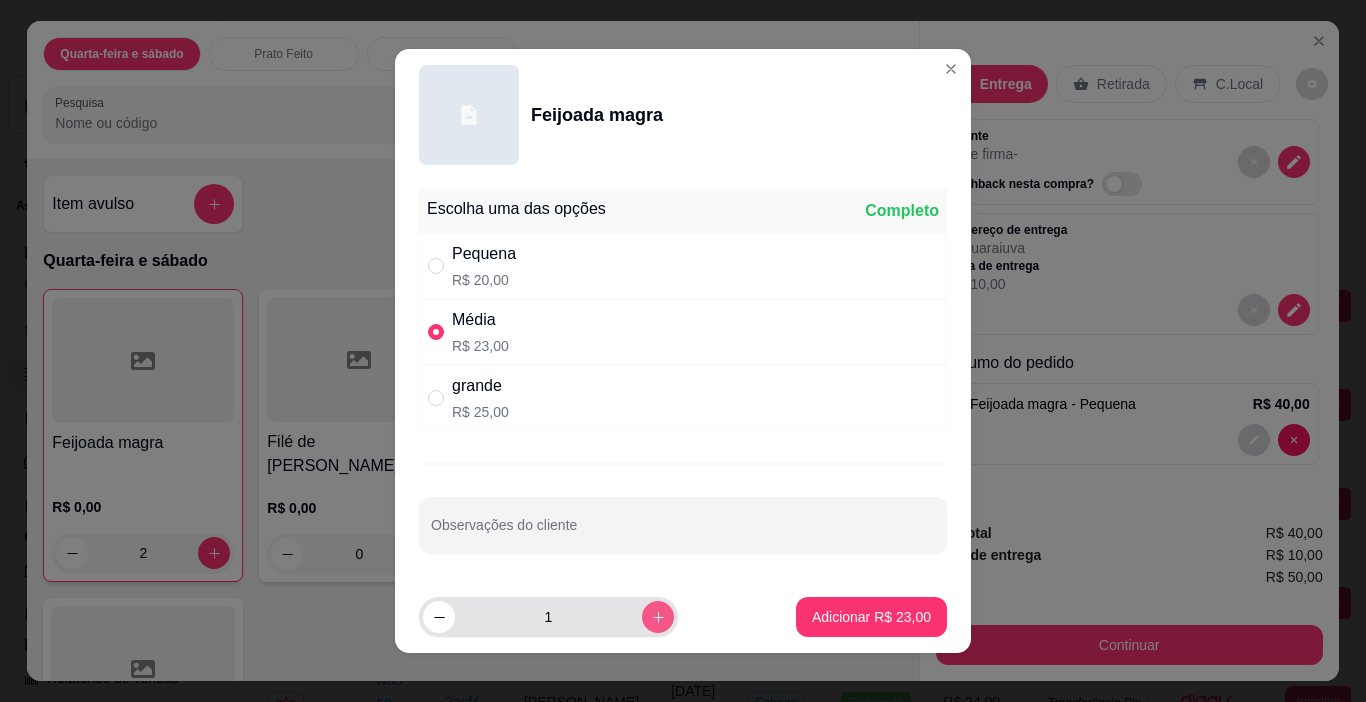 click at bounding box center [658, 617] 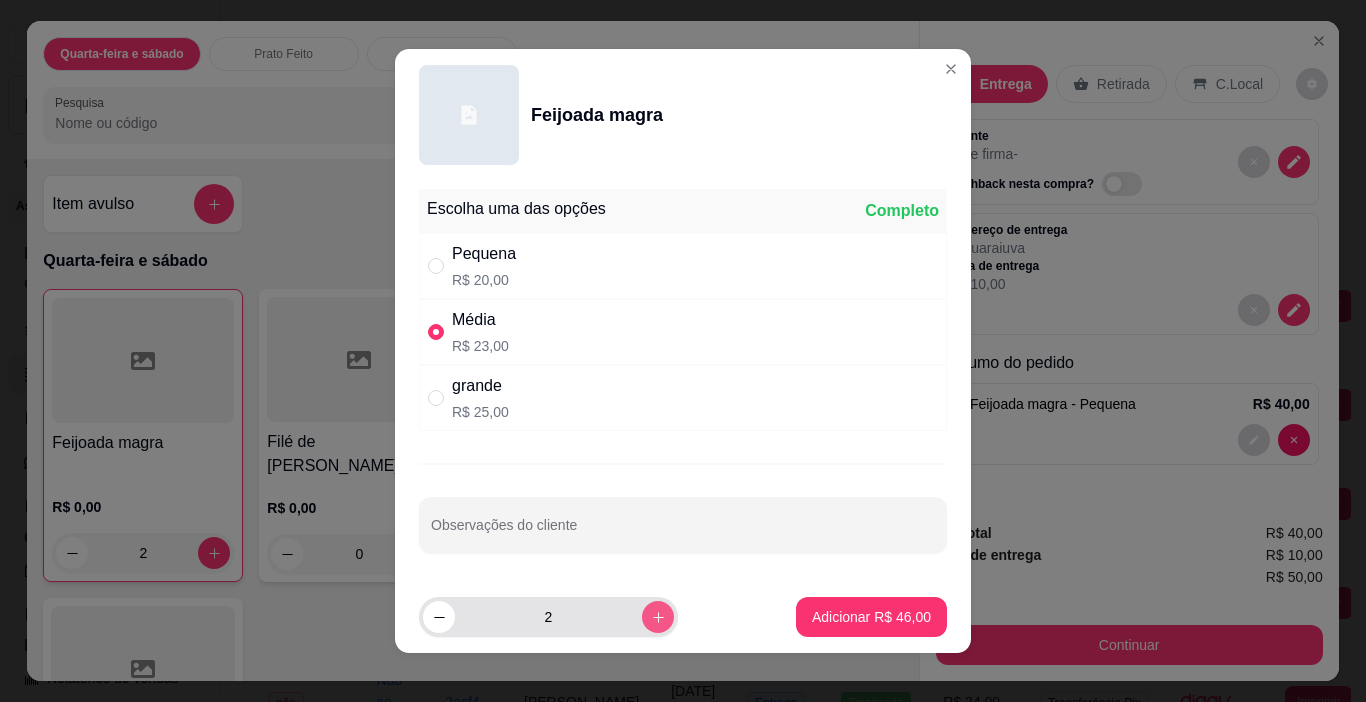click 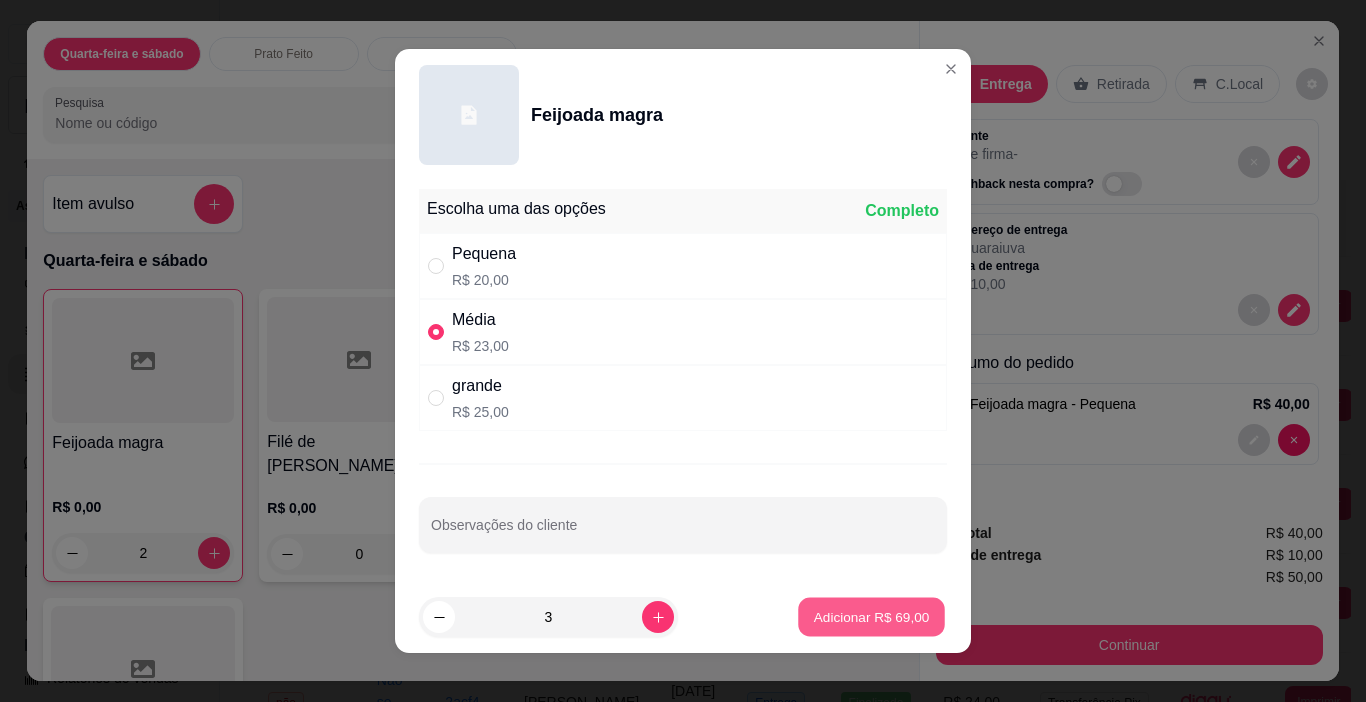 click on "Adicionar   R$ 69,00" at bounding box center (871, 617) 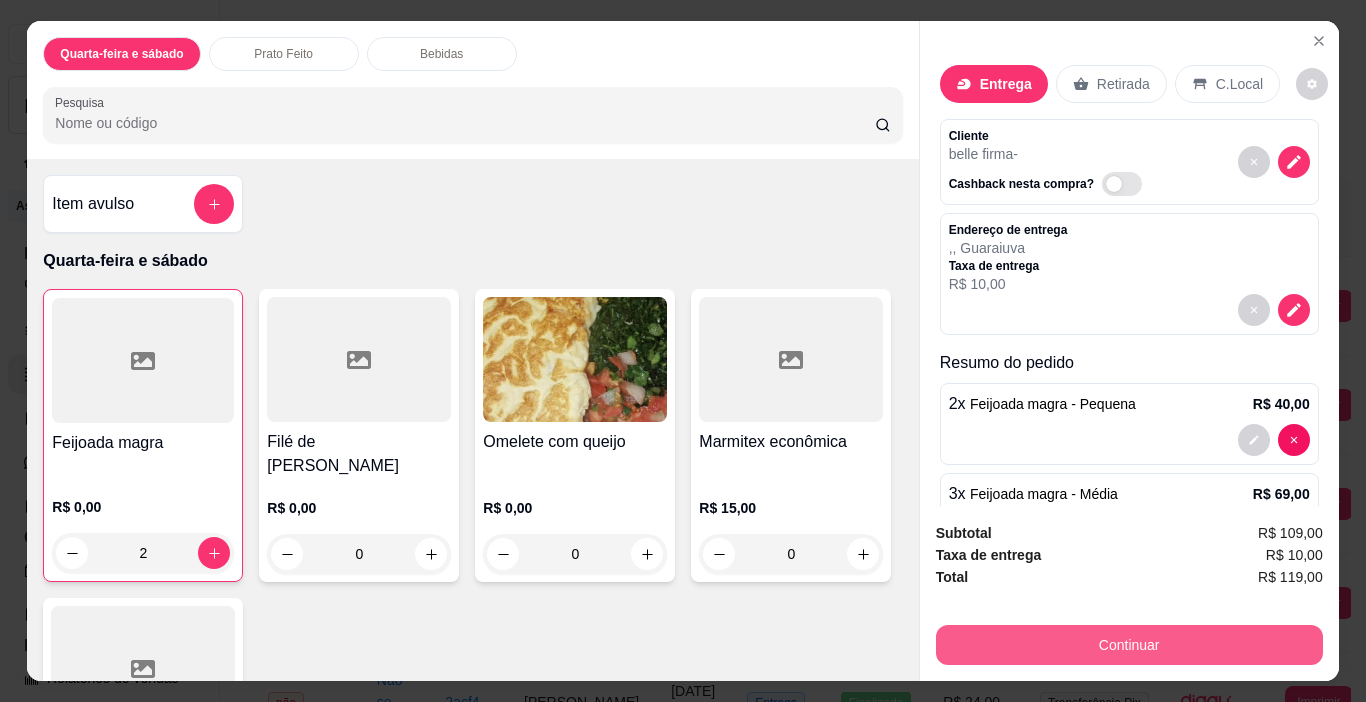 click on "Continuar" at bounding box center [1129, 645] 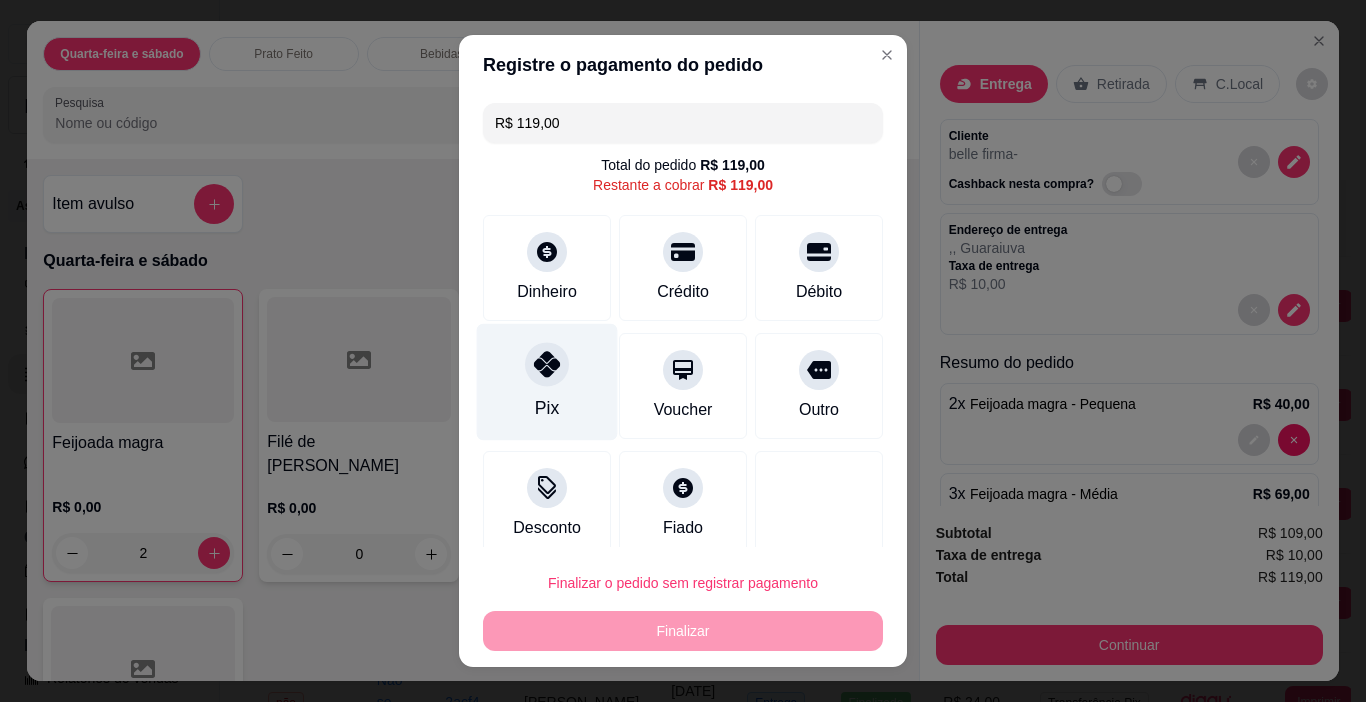 click on "Pix" at bounding box center [547, 382] 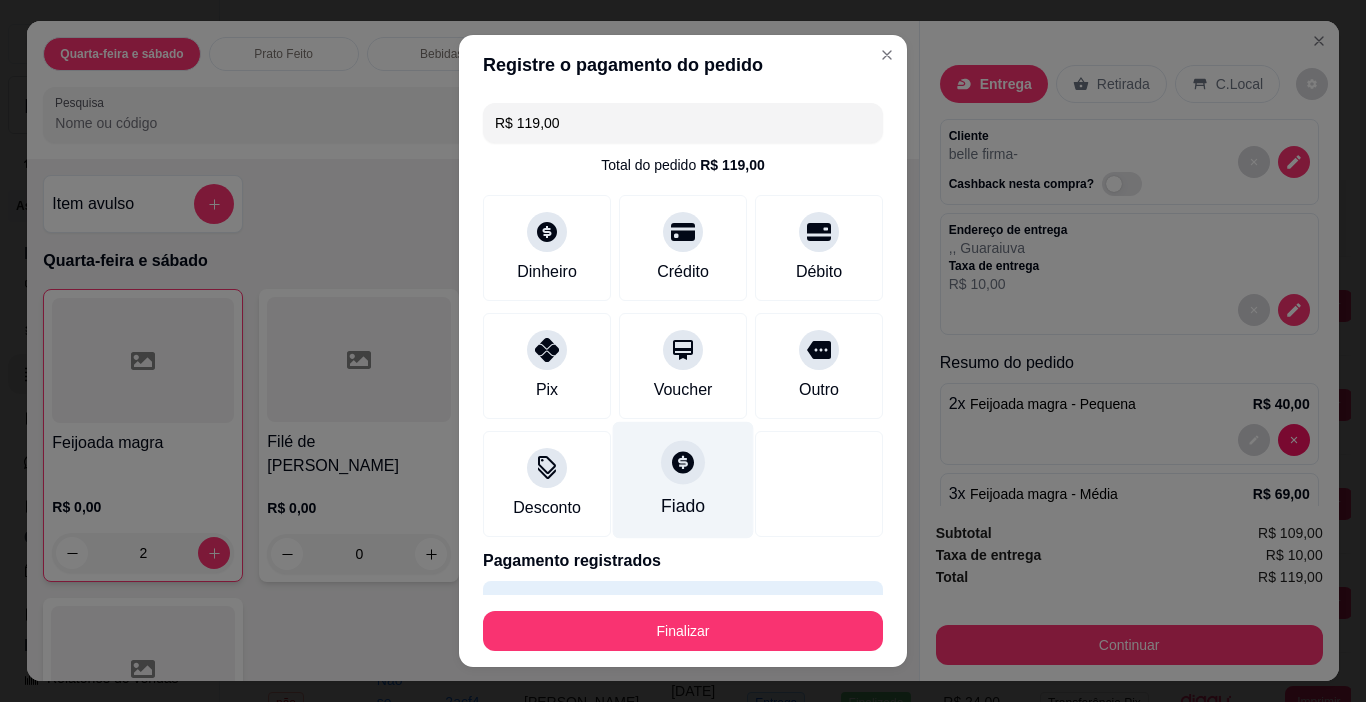type on "R$ 0,00" 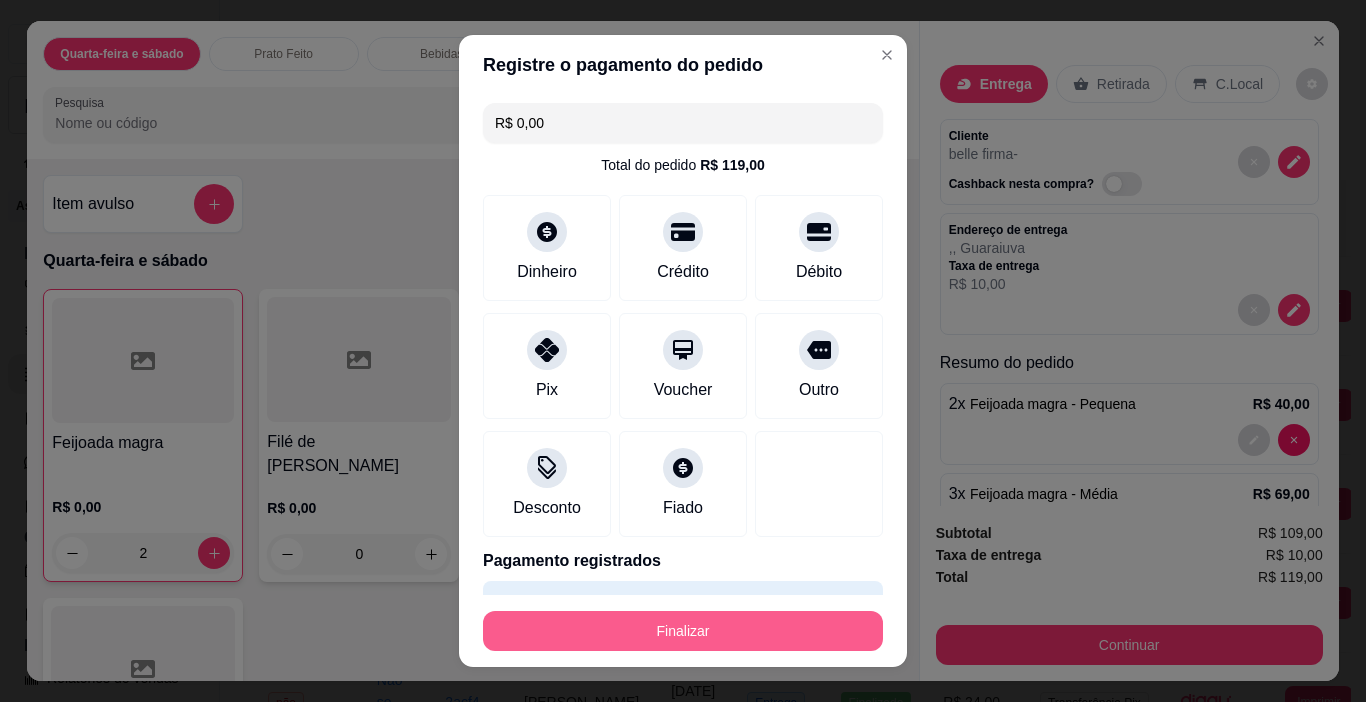 click on "Finalizar" at bounding box center [683, 631] 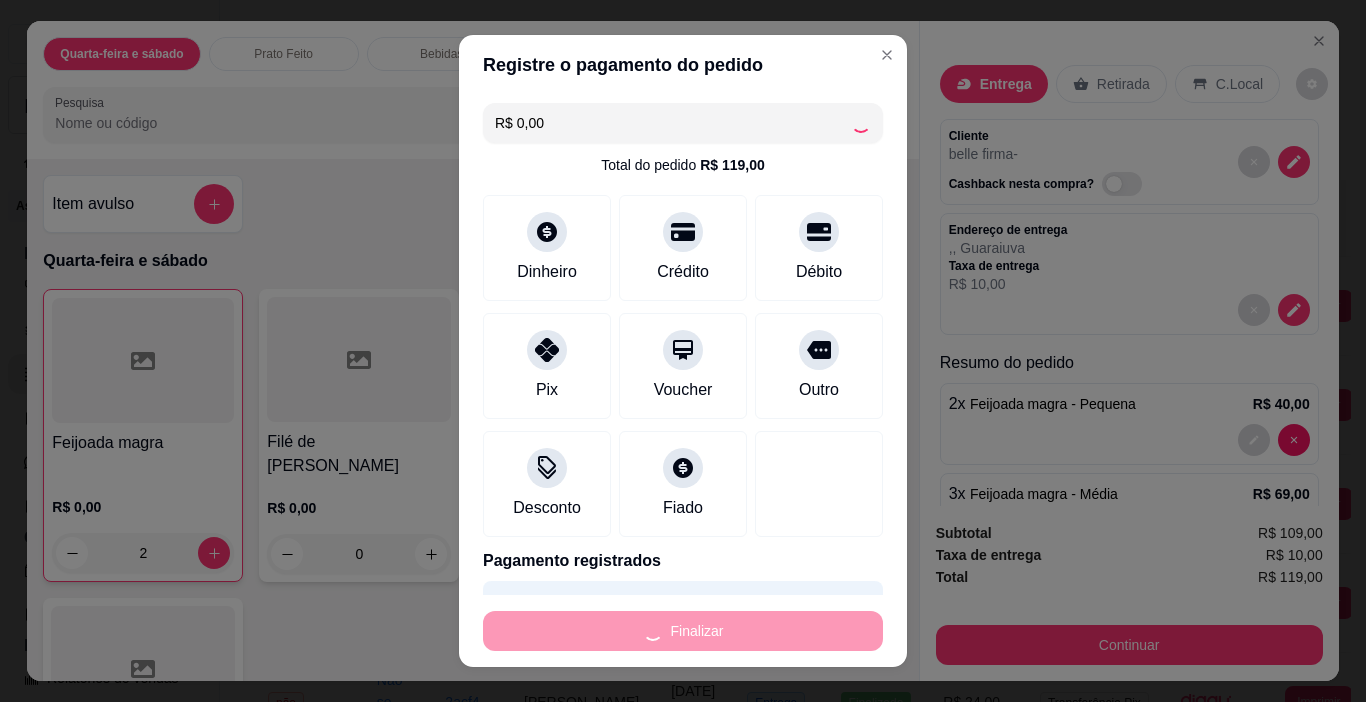 type on "0" 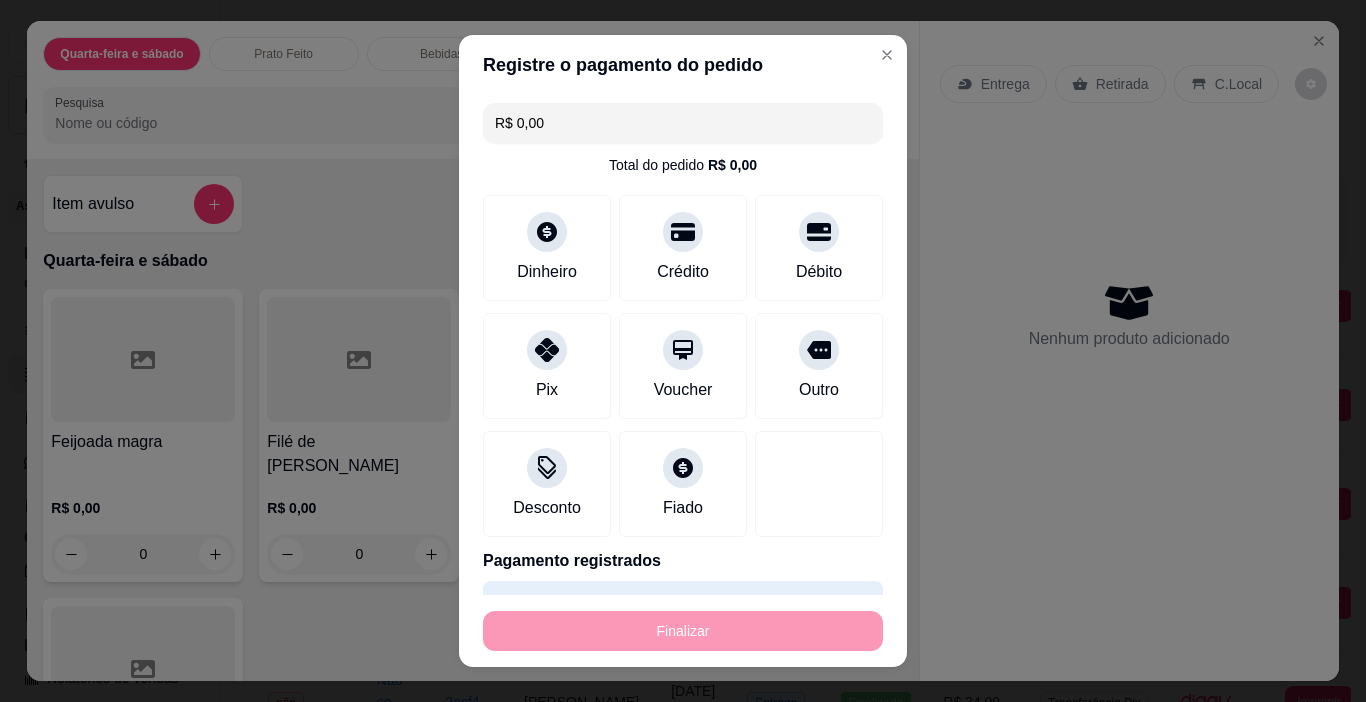 type on "-R$ 119,00" 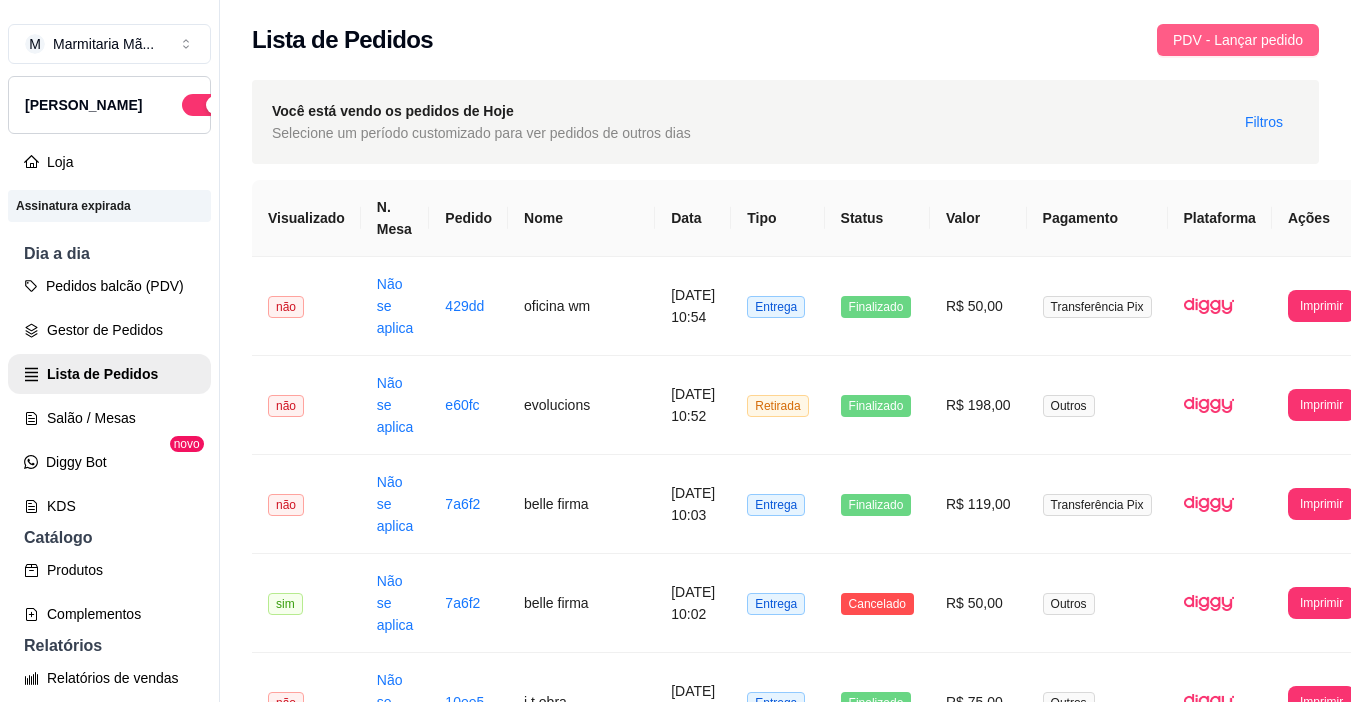 click on "PDV - Lançar pedido" at bounding box center (1238, 40) 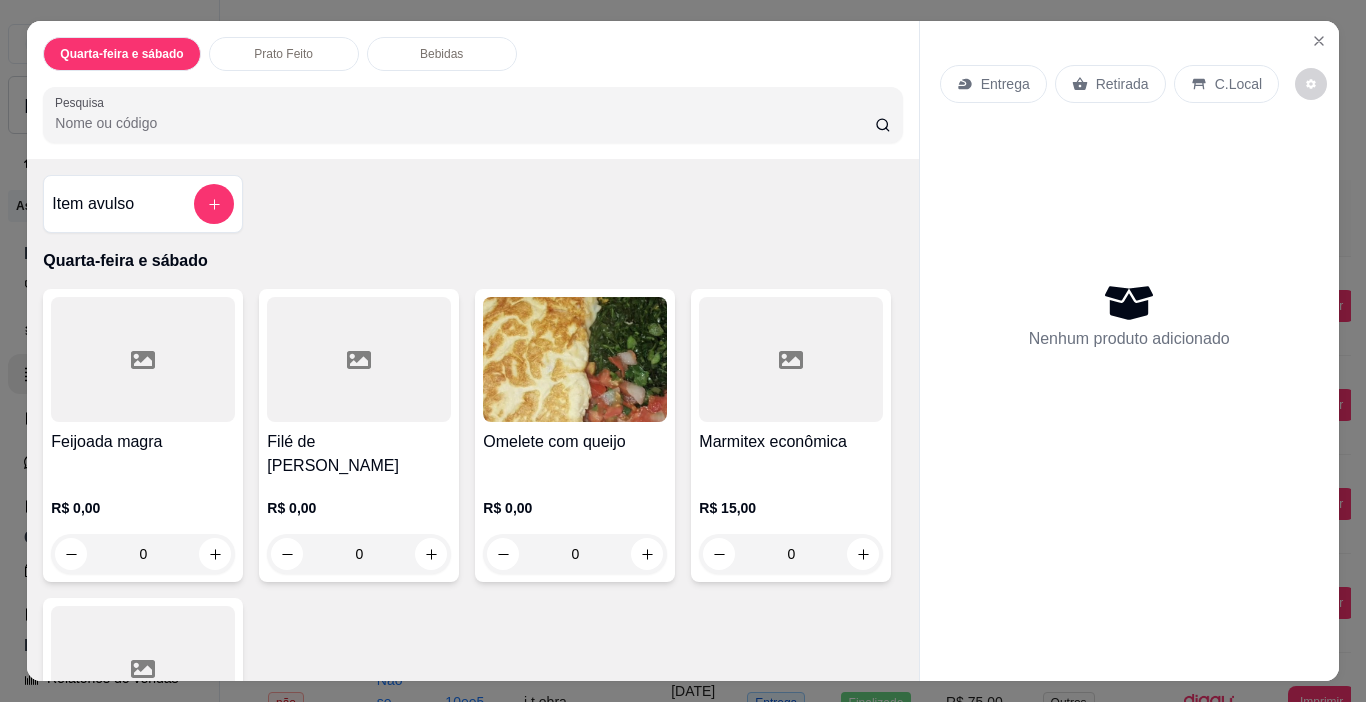 click at bounding box center (143, 359) 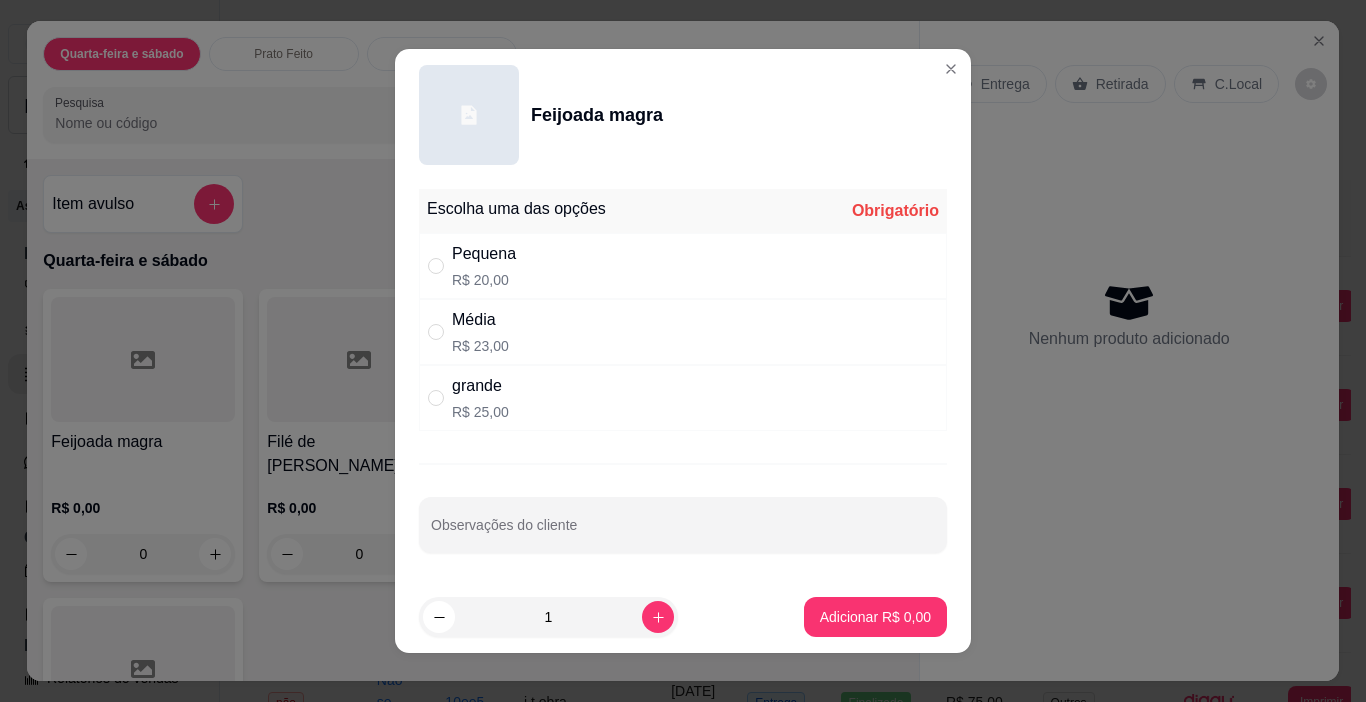 click on "R$ 23,00" at bounding box center (480, 346) 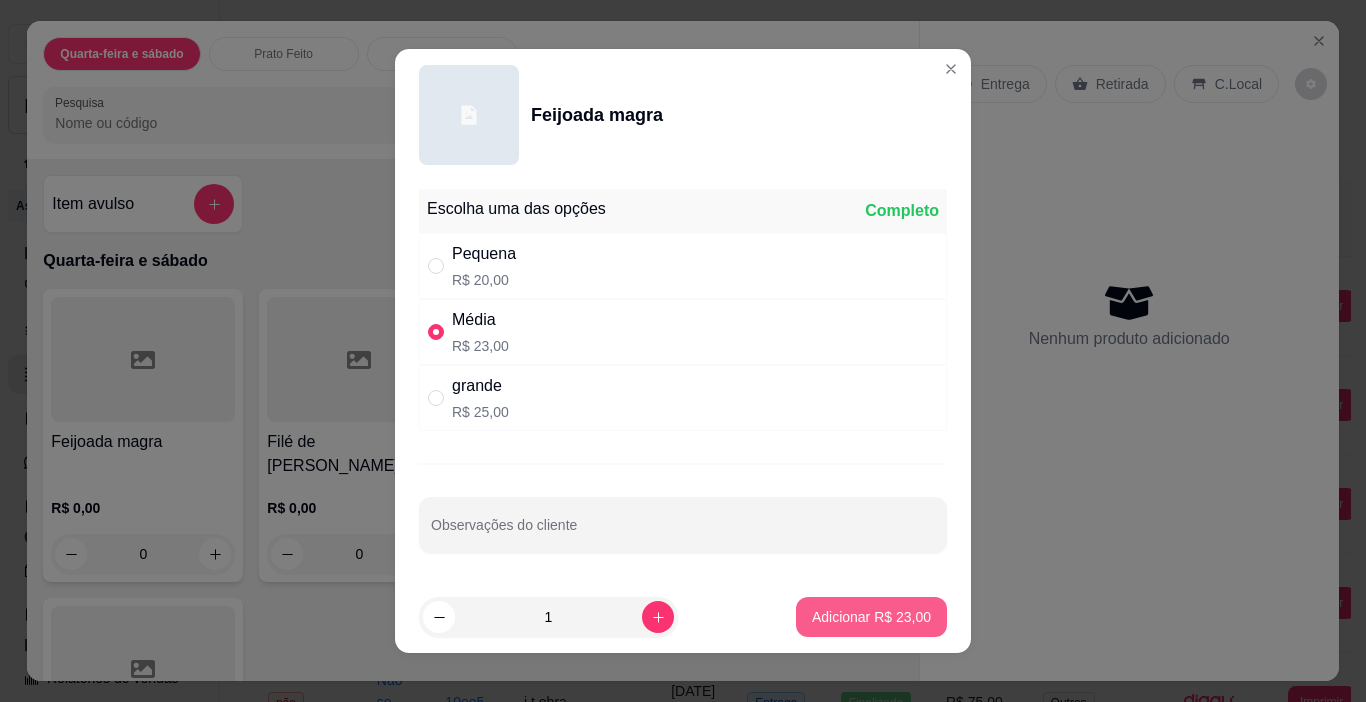 click on "Adicionar   R$ 23,00" at bounding box center (871, 617) 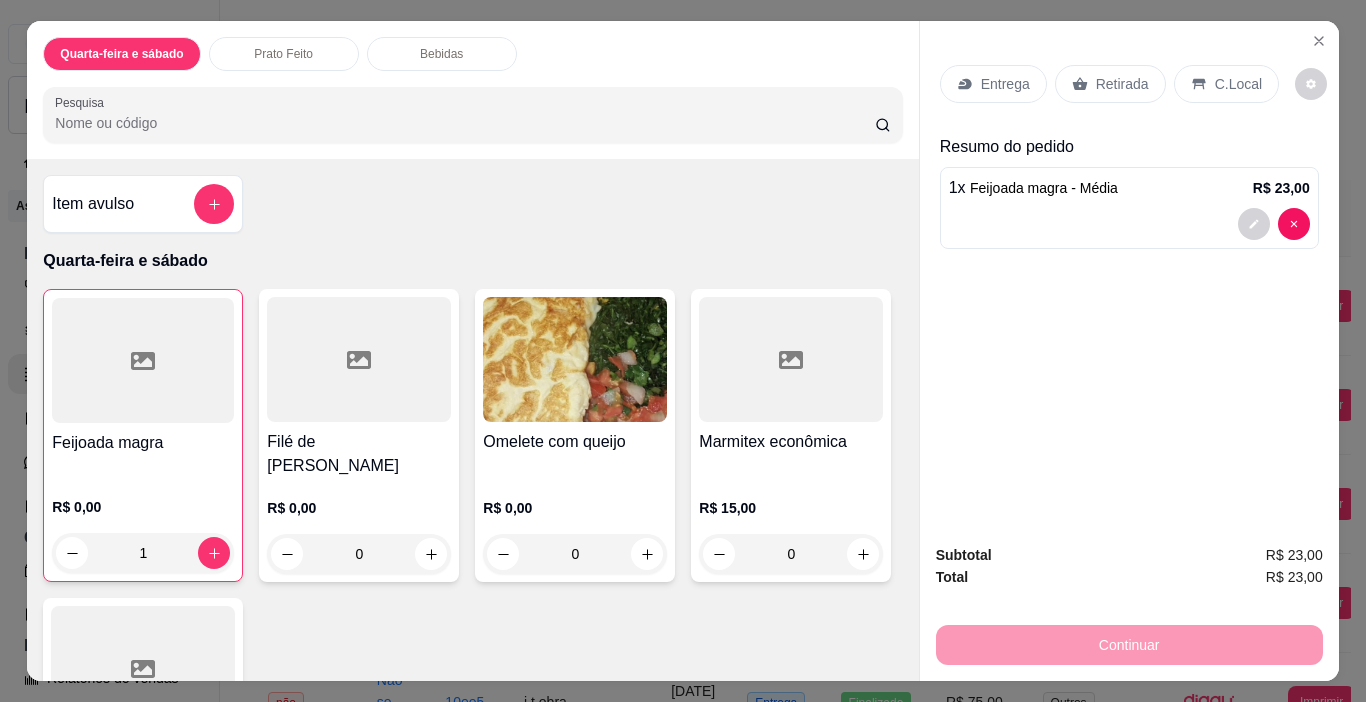 click on "Entrega" at bounding box center (993, 84) 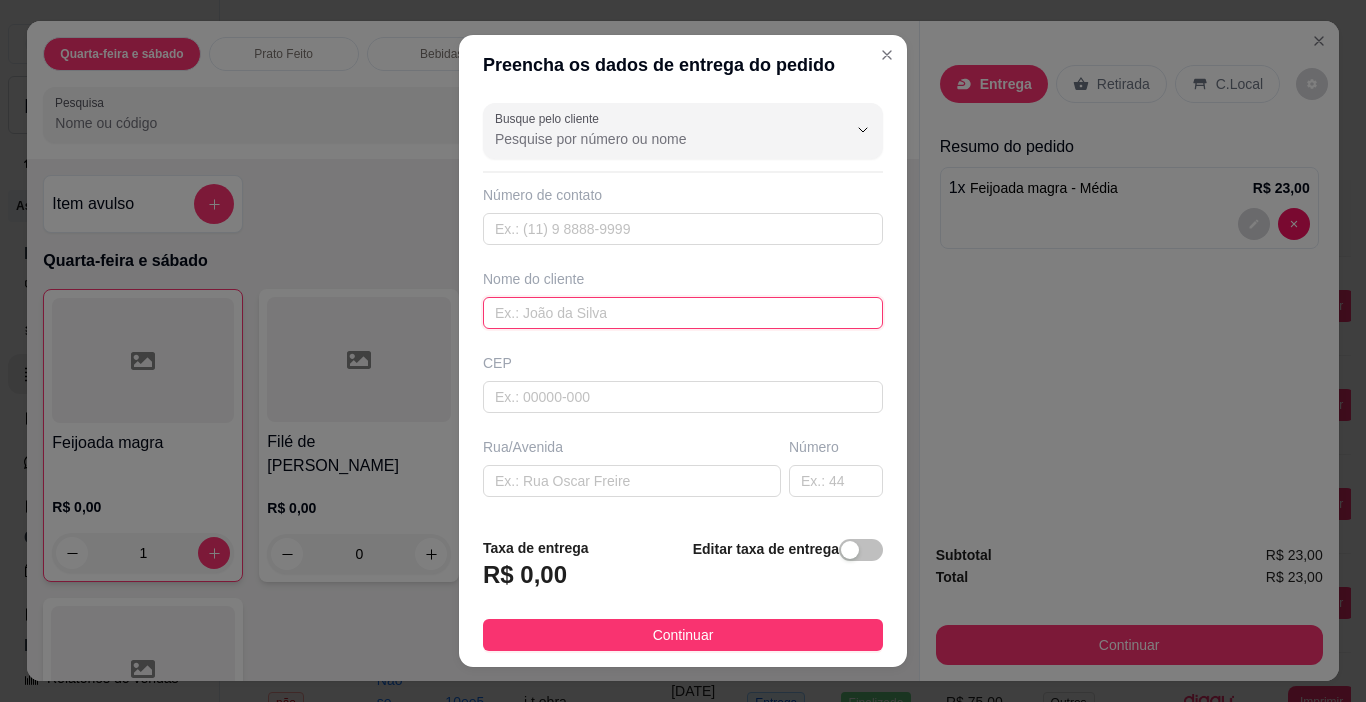 click at bounding box center [683, 313] 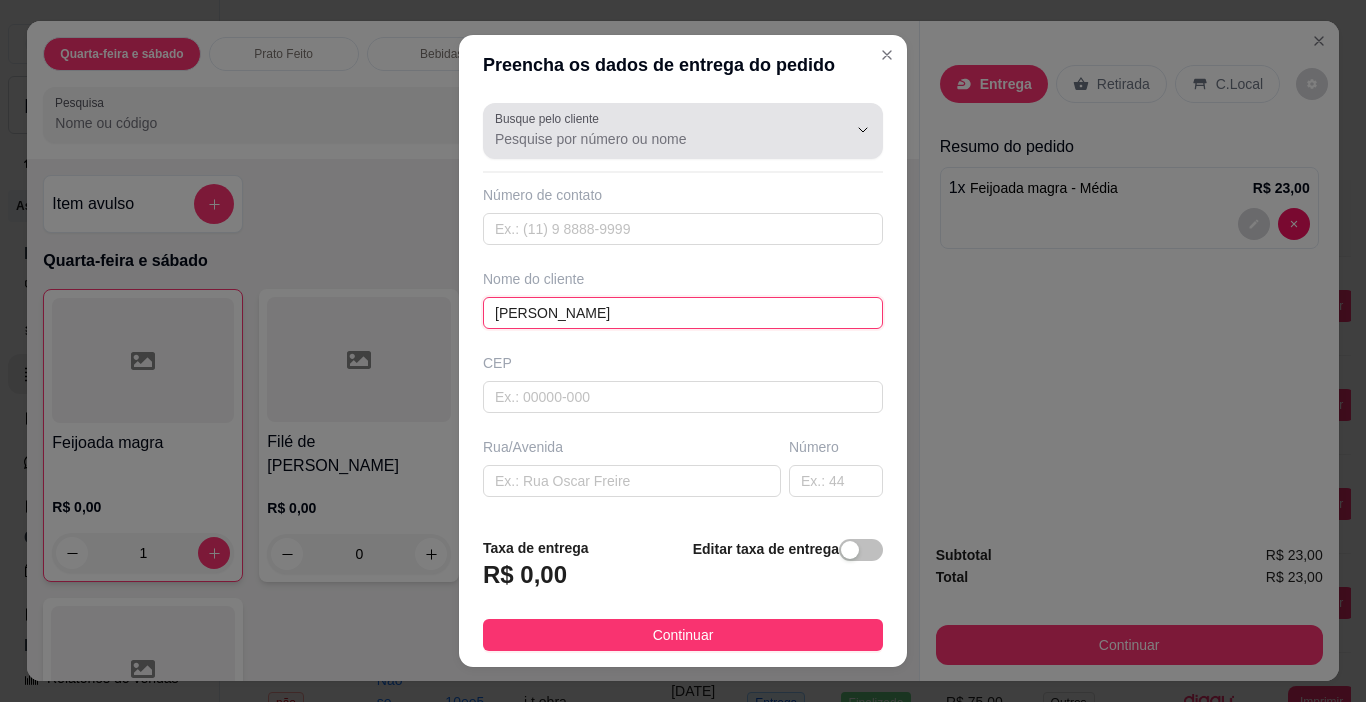 type on "[PERSON_NAME]" 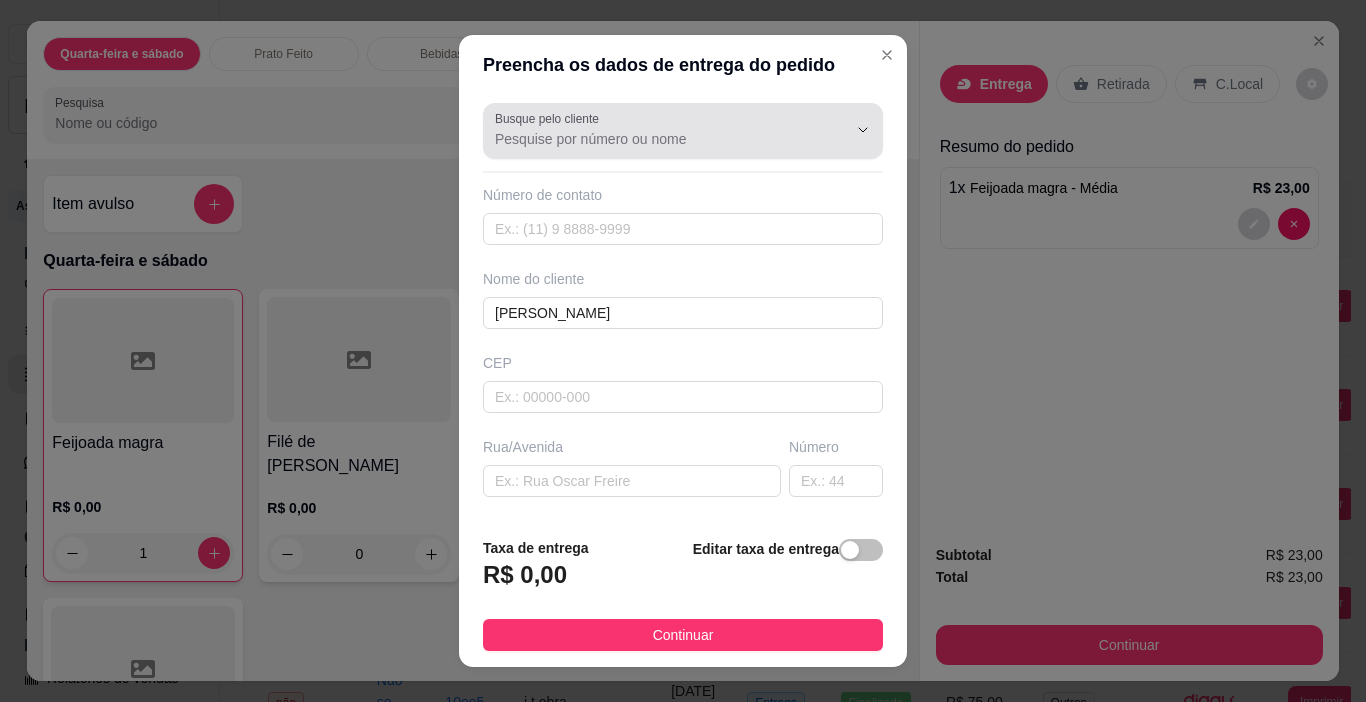 click on "Busque pelo cliente" at bounding box center [655, 139] 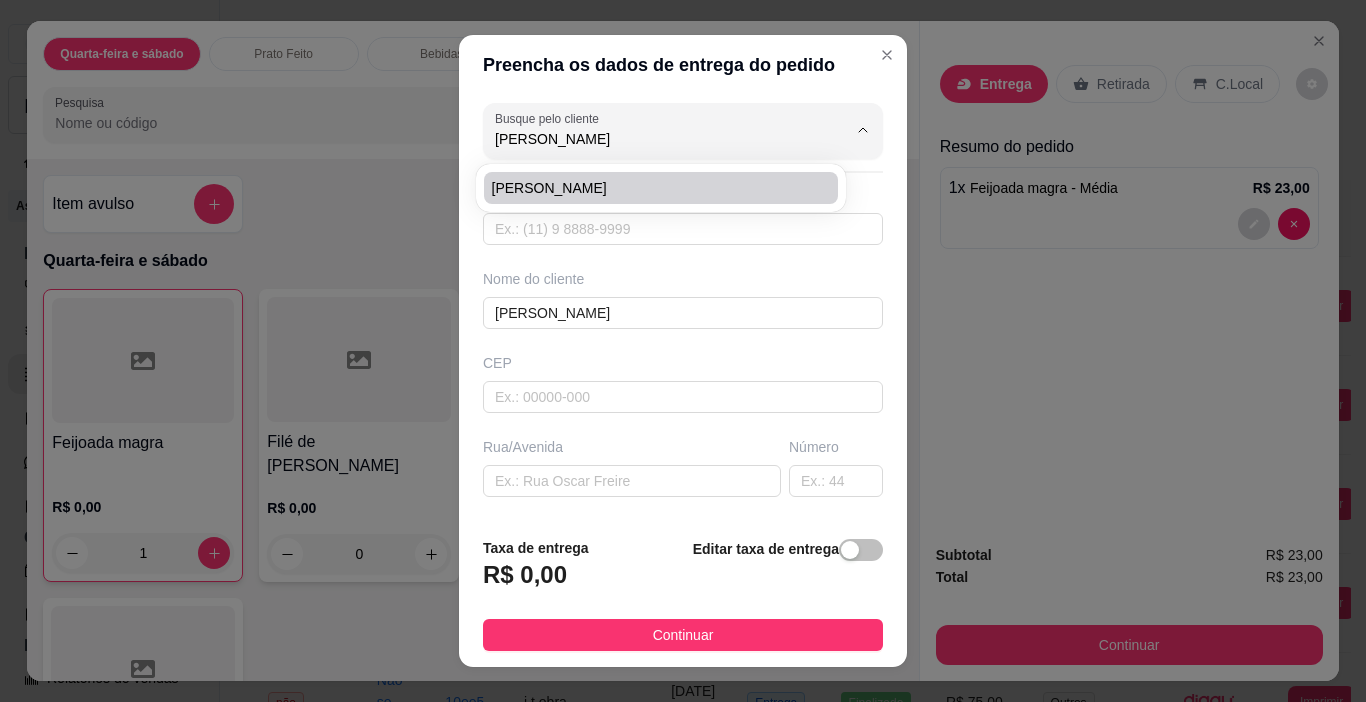 click on "[PERSON_NAME]" at bounding box center [651, 188] 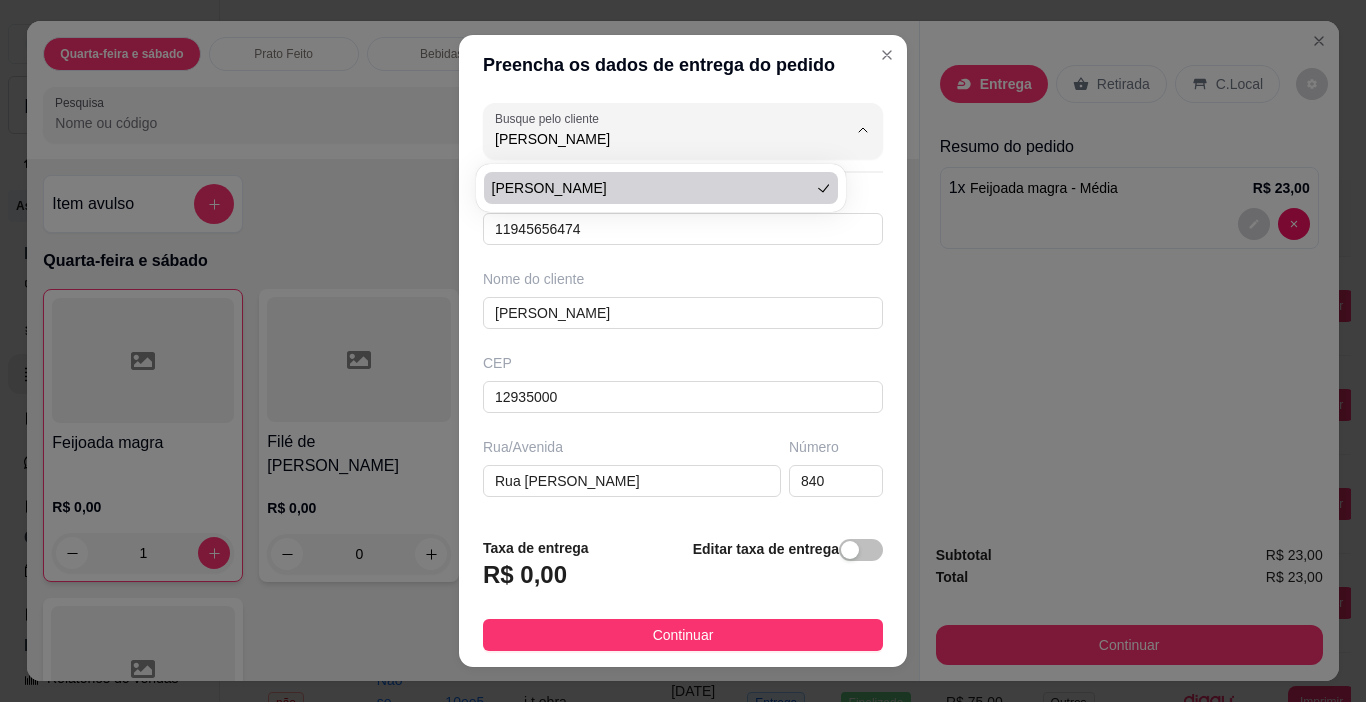 type on "[PERSON_NAME]" 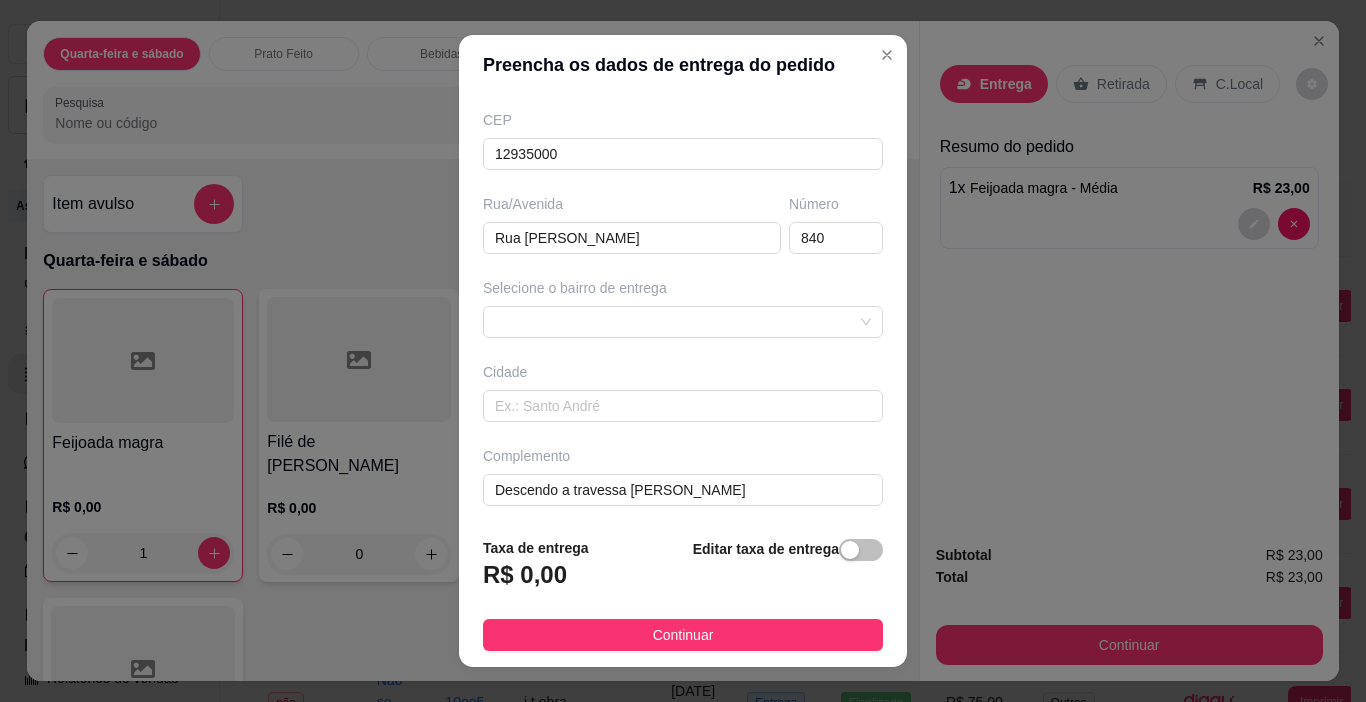scroll, scrollTop: 248, scrollLeft: 0, axis: vertical 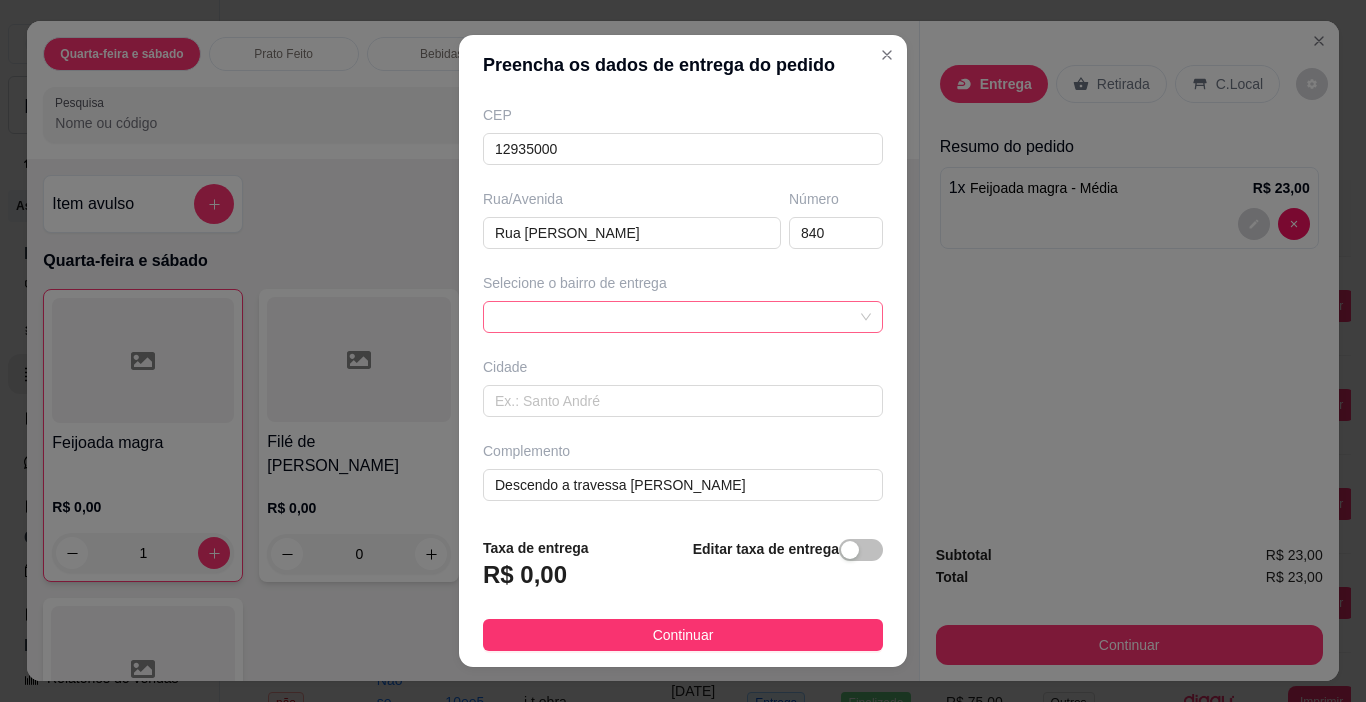 click at bounding box center [683, 317] 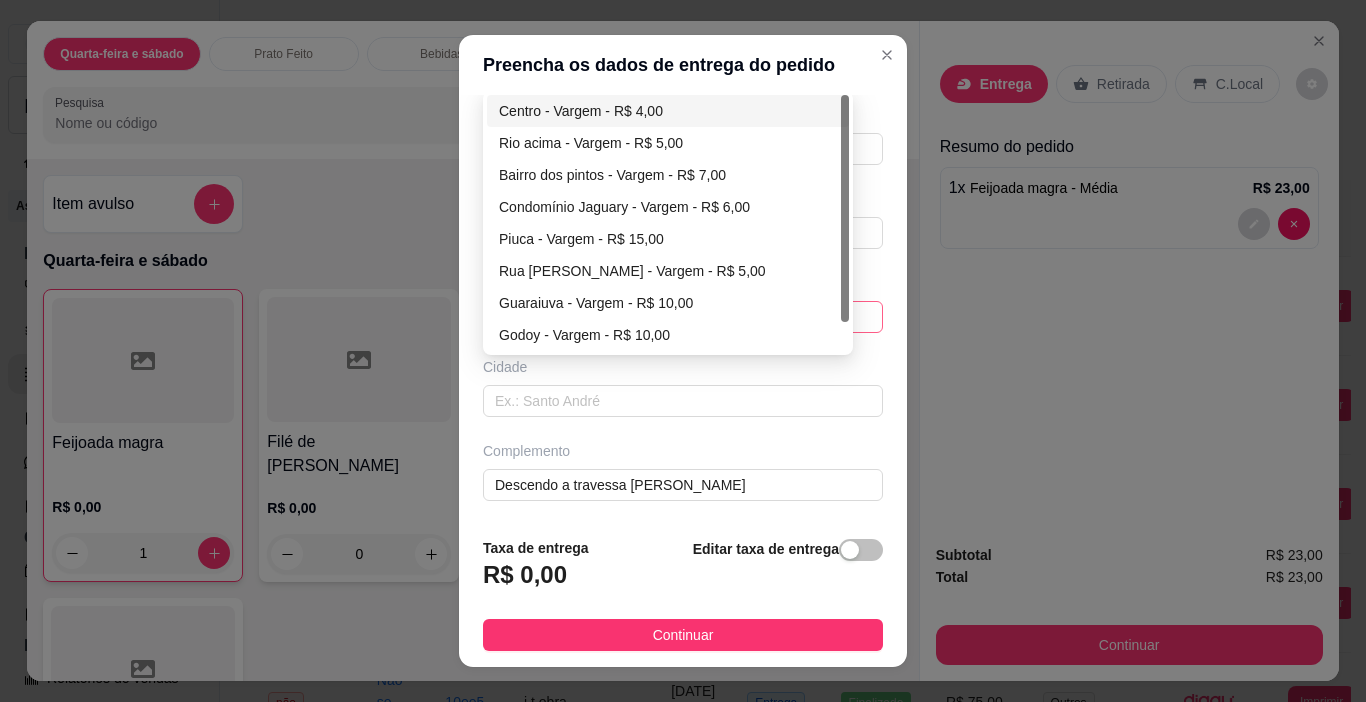 type on "[PERSON_NAME]" 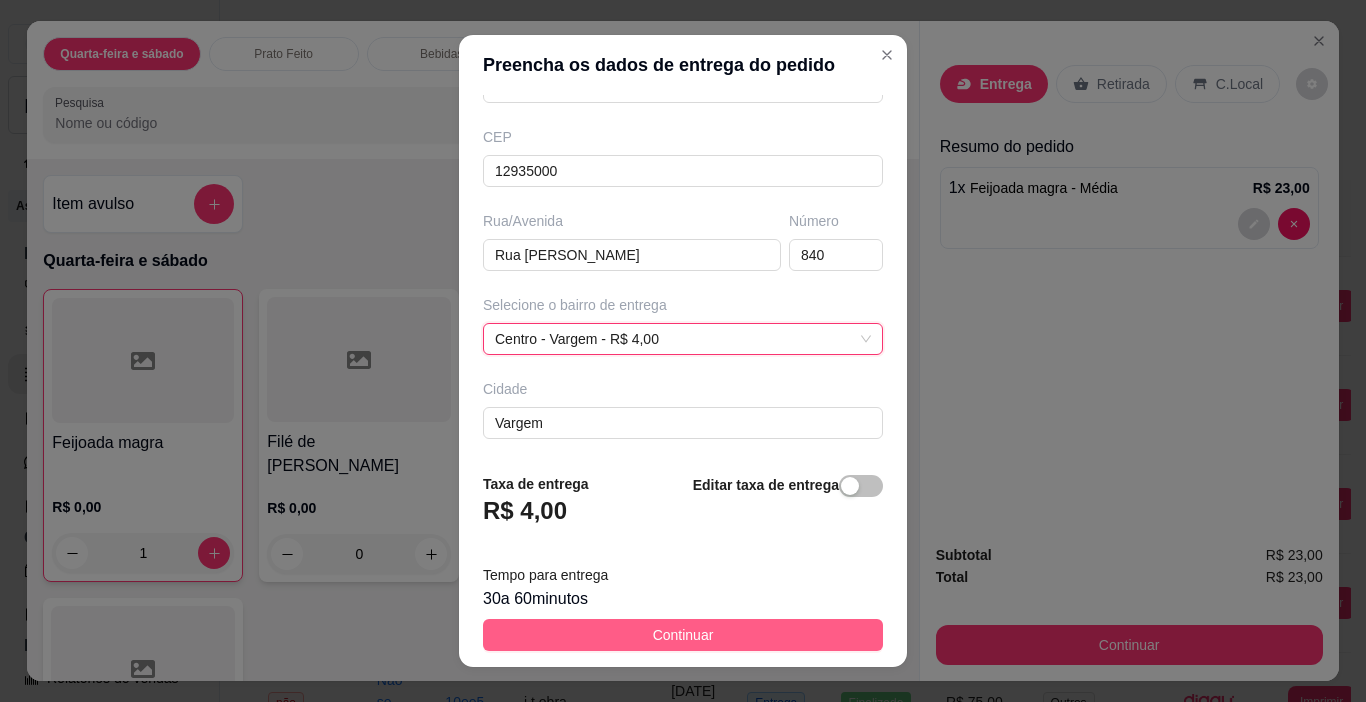 scroll, scrollTop: 248, scrollLeft: 0, axis: vertical 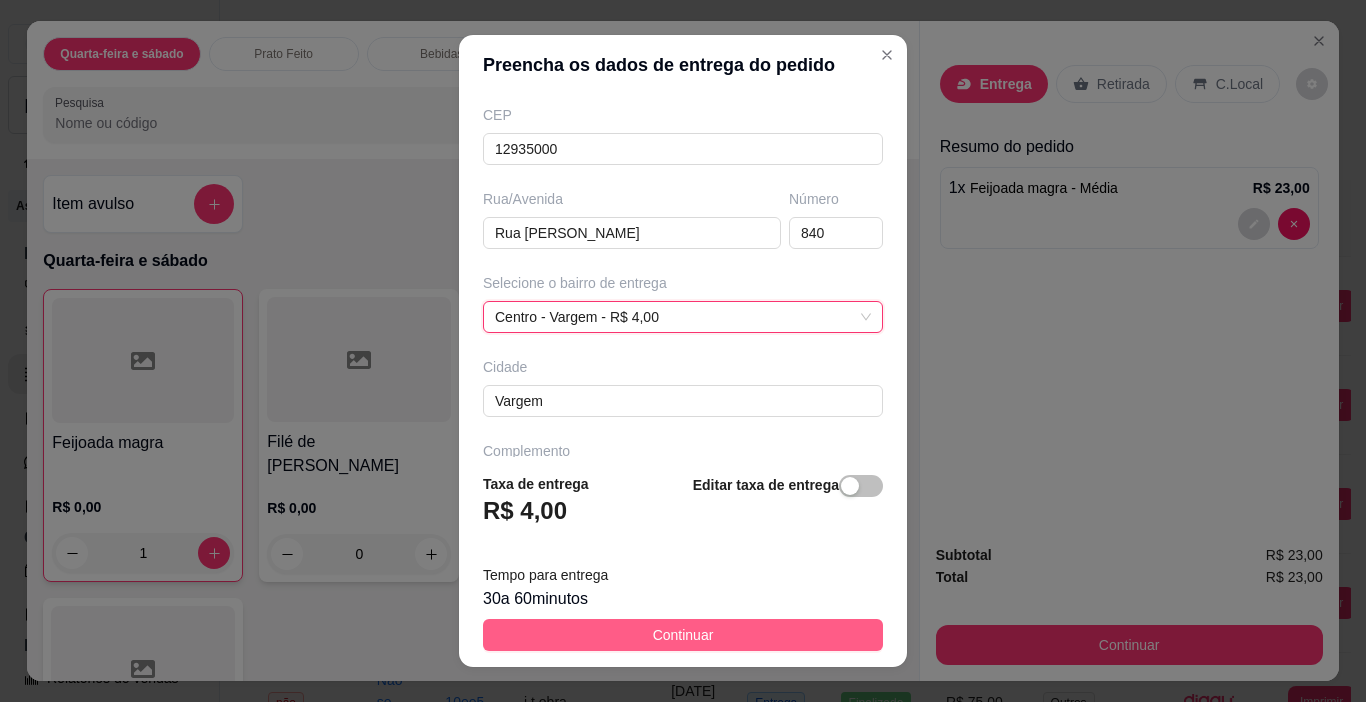 click on "Continuar" at bounding box center [683, 635] 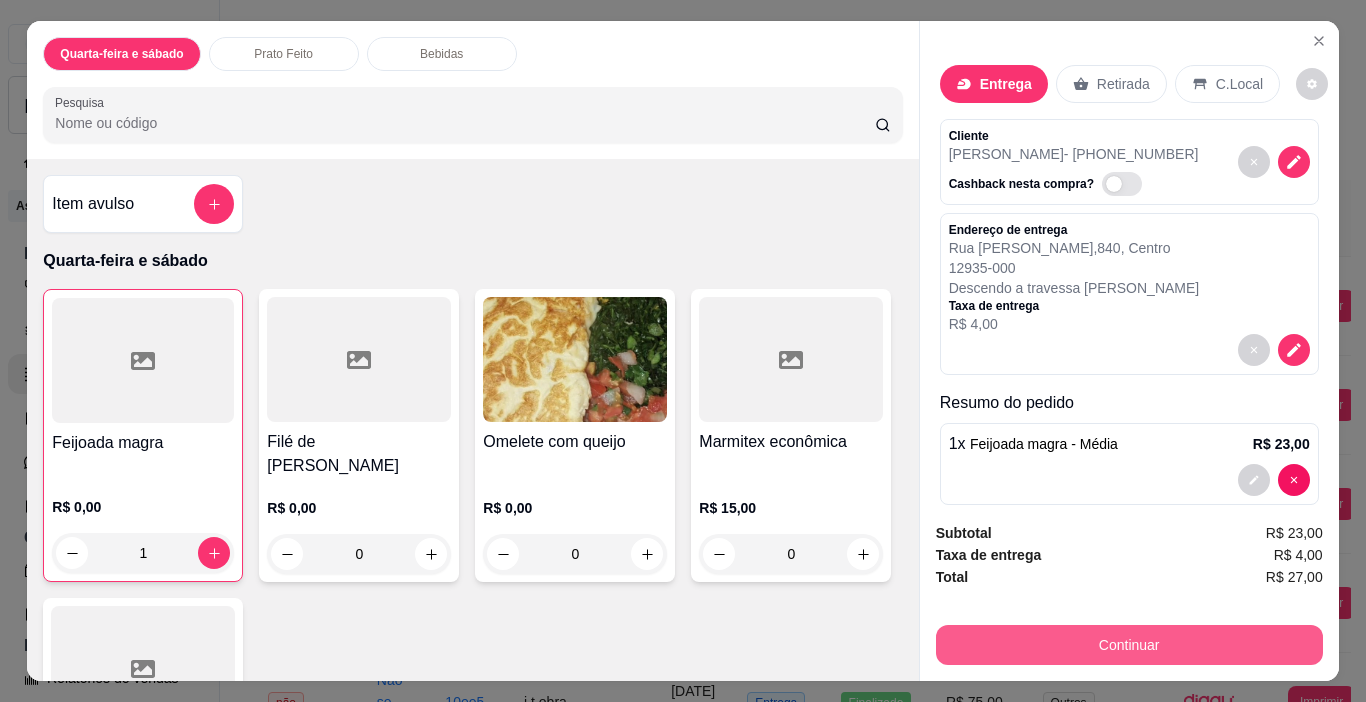 click on "Continuar" at bounding box center (1129, 645) 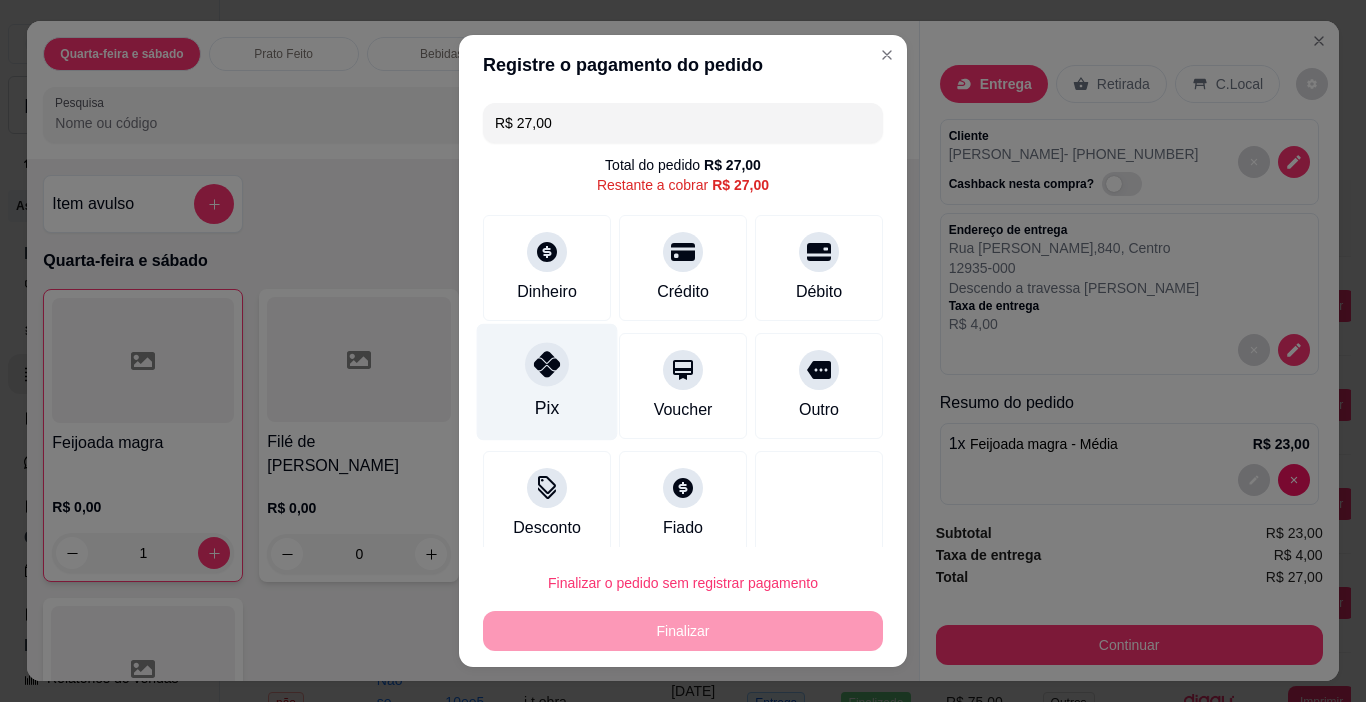 click on "Pix" at bounding box center [547, 408] 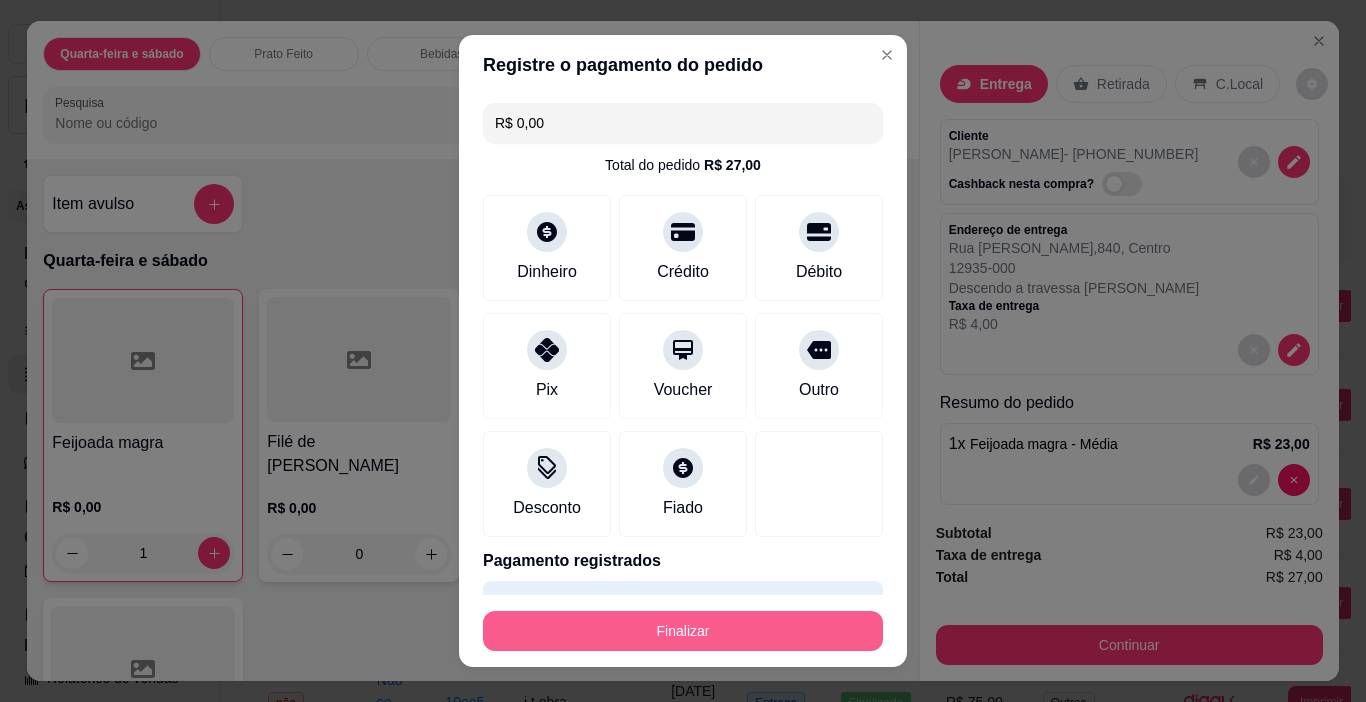 click on "Finalizar" at bounding box center (683, 631) 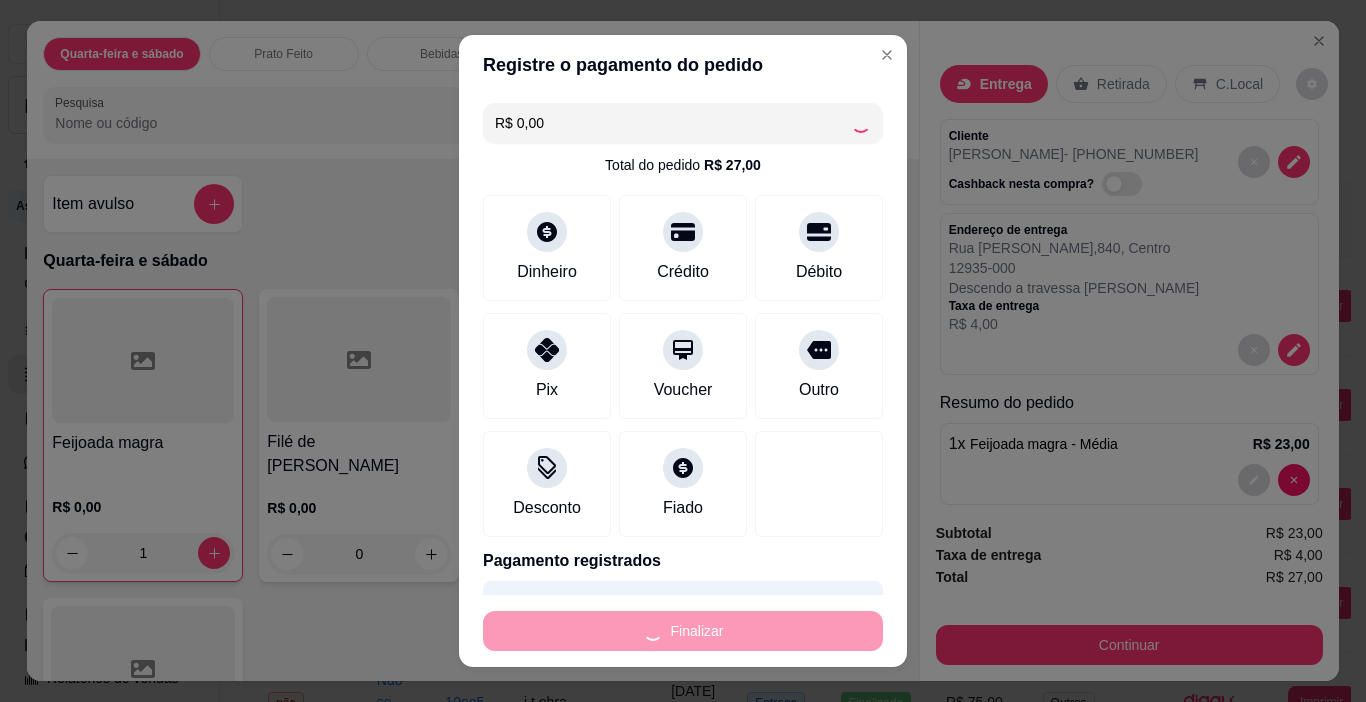type on "0" 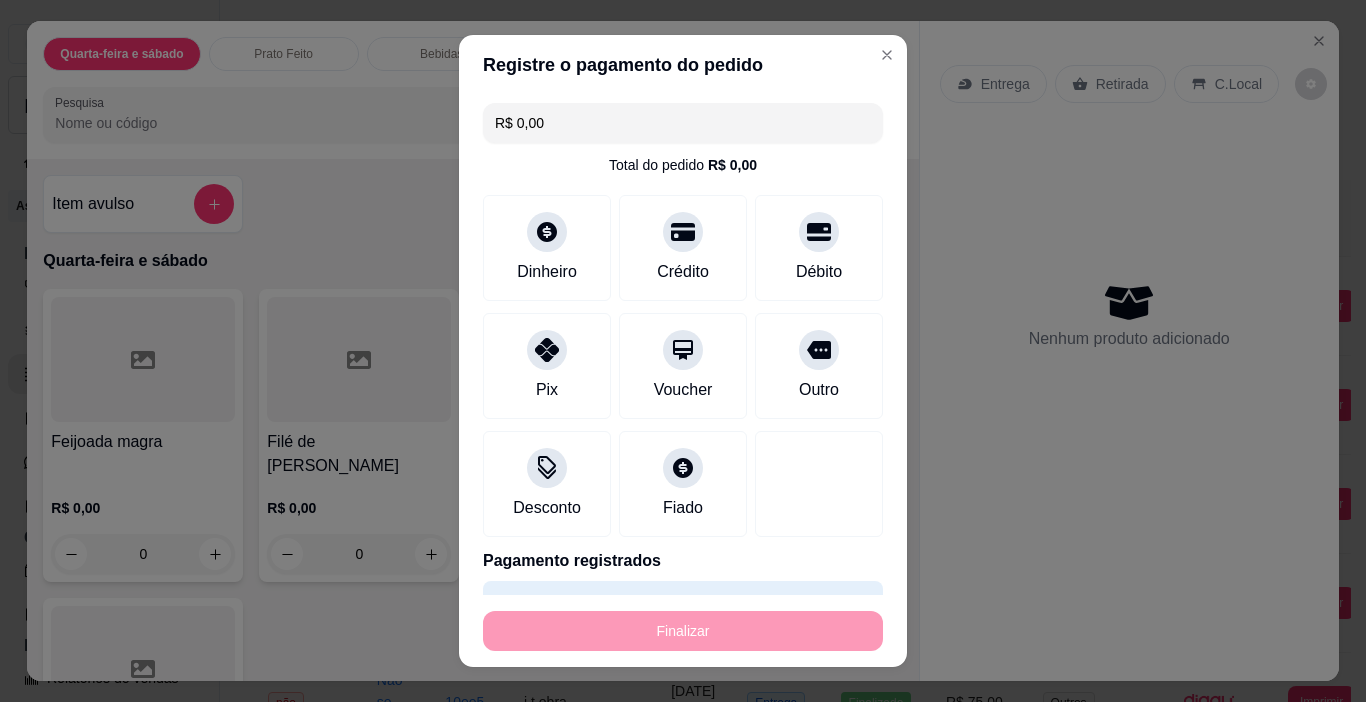 type on "-R$ 27,00" 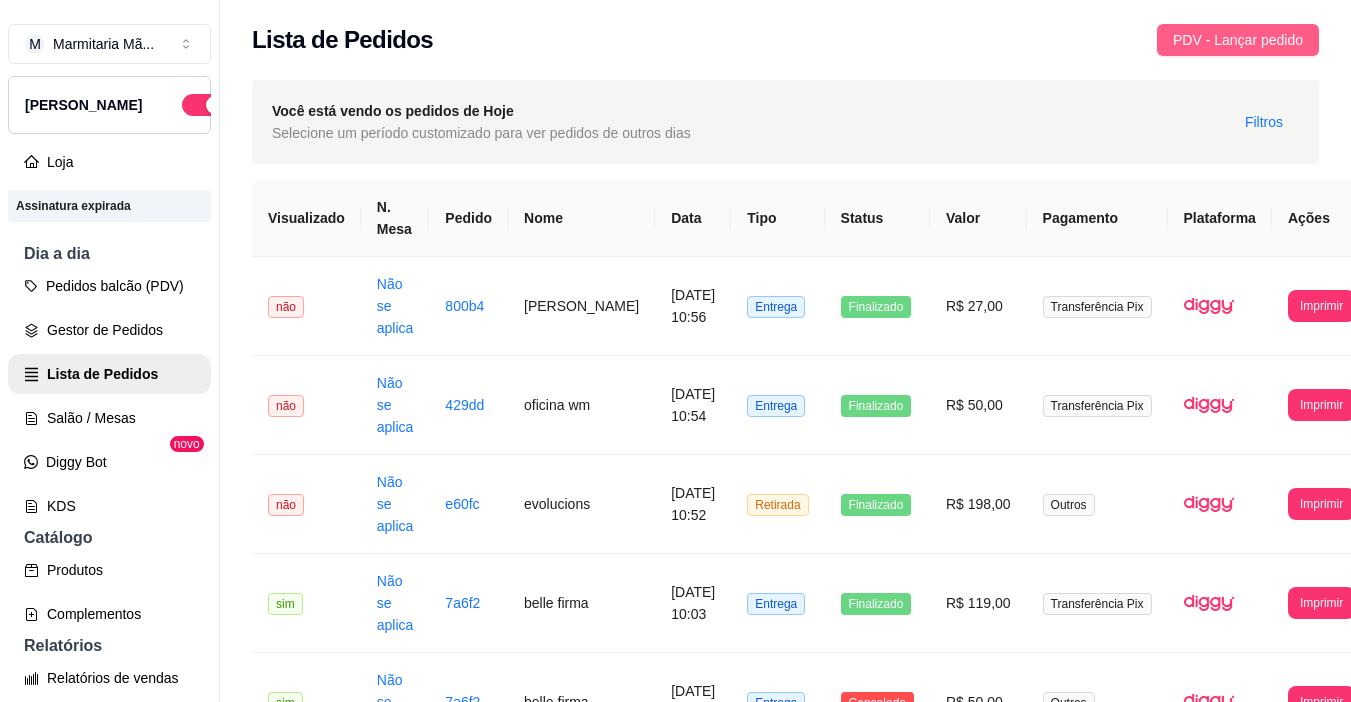 click on "PDV - Lançar pedido" at bounding box center [1238, 40] 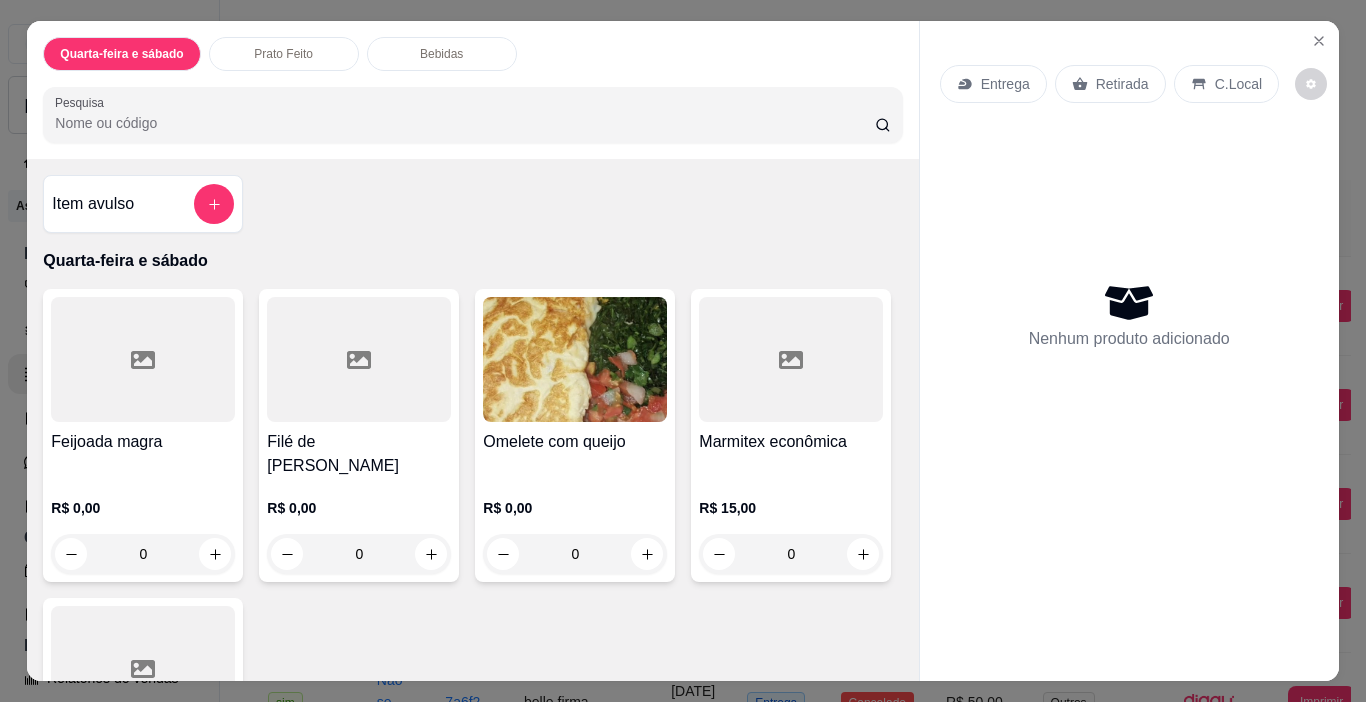 click on "Feijoada magra" at bounding box center [143, 442] 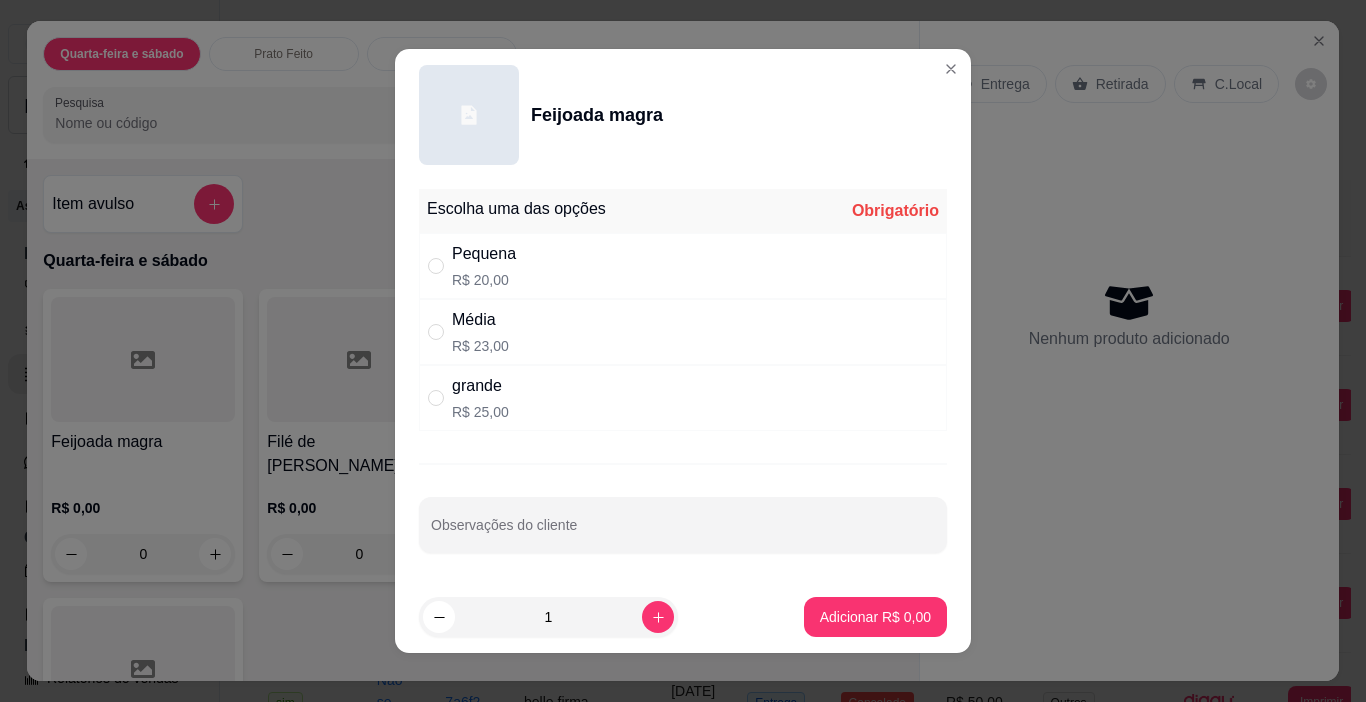 click on "Pequena" at bounding box center (484, 254) 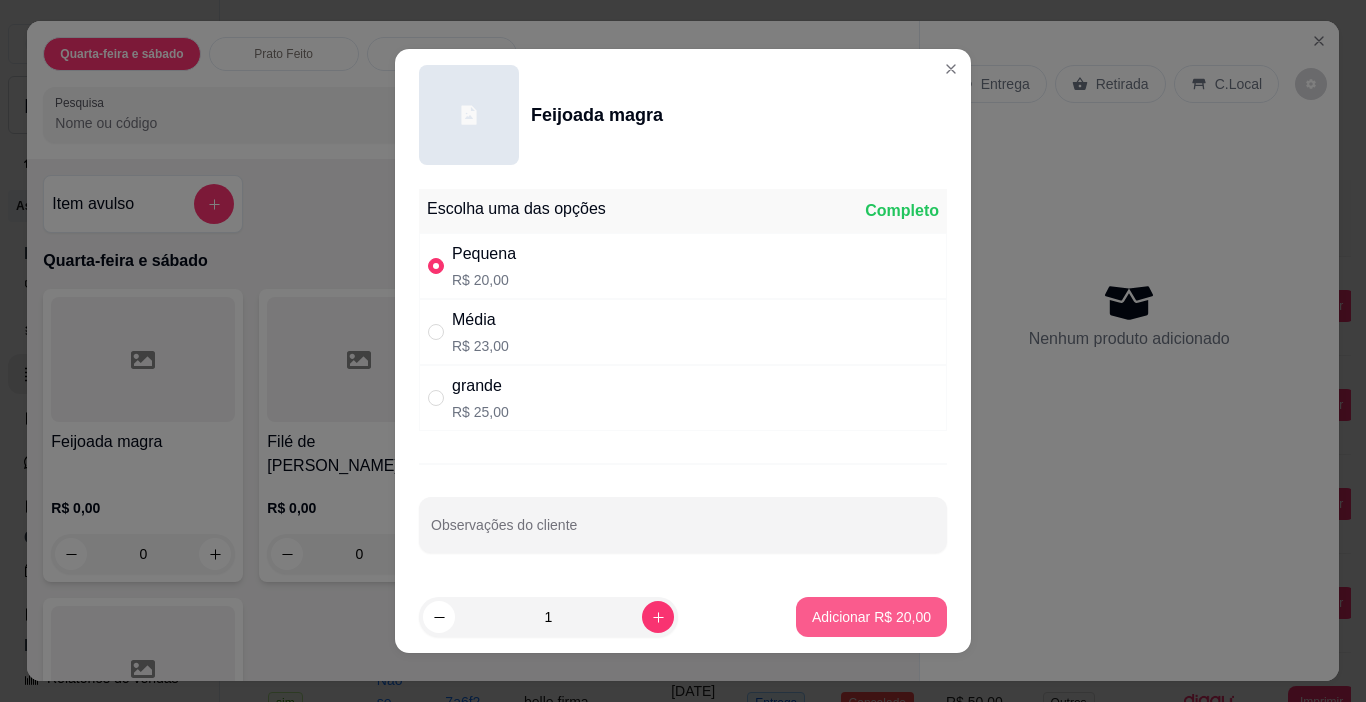 click on "Adicionar   R$ 20,00" at bounding box center (871, 617) 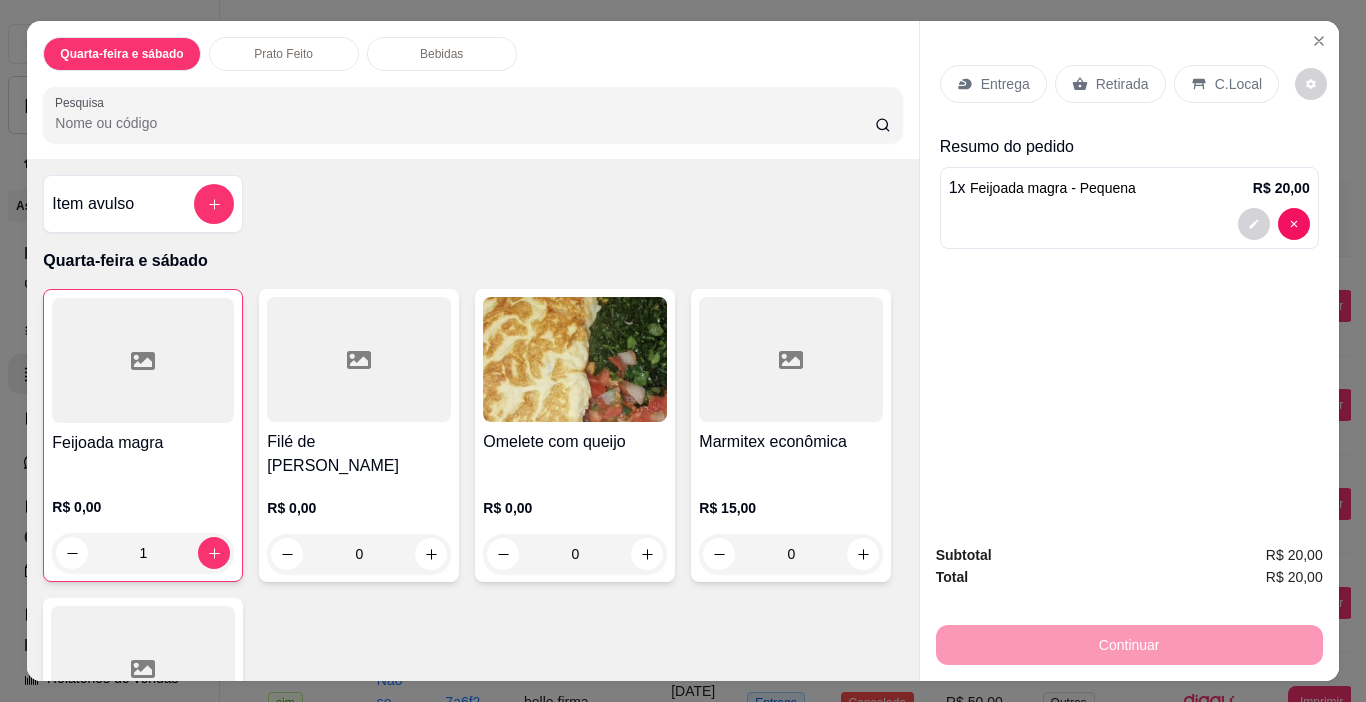 click 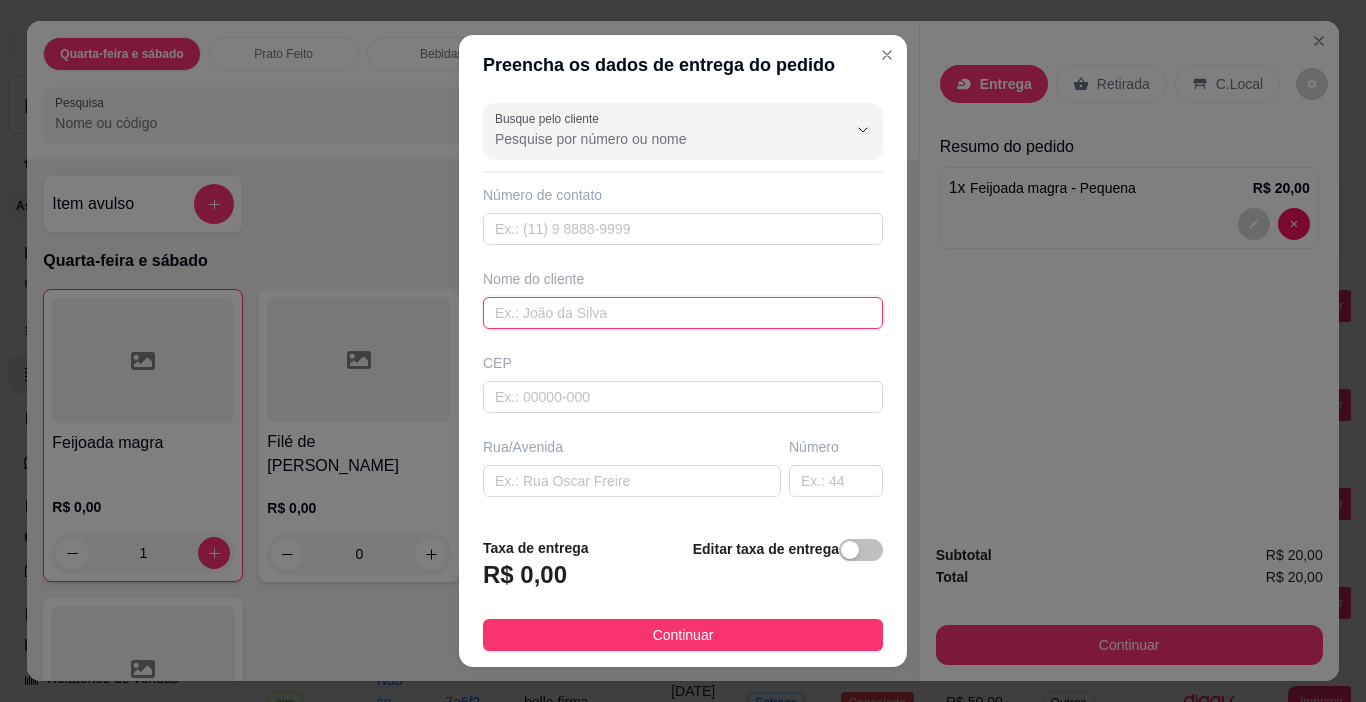 click at bounding box center [683, 313] 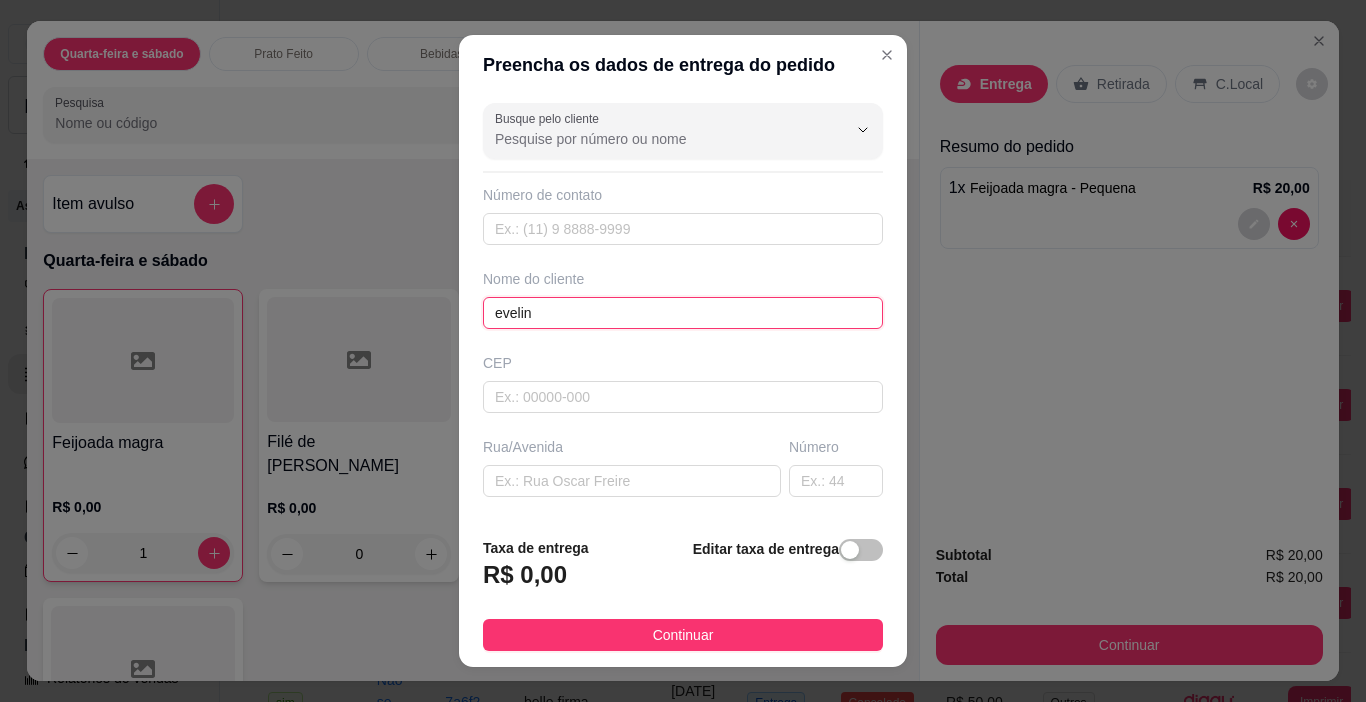 scroll, scrollTop: 100, scrollLeft: 0, axis: vertical 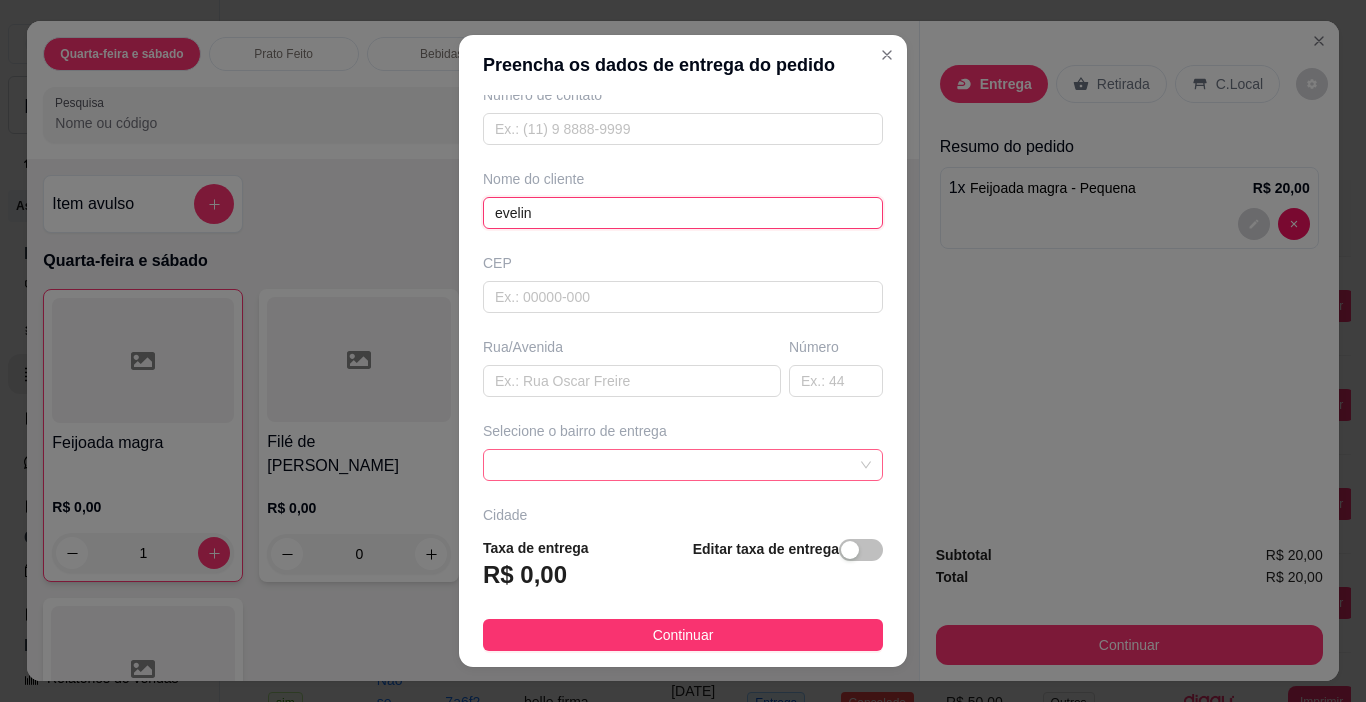 click at bounding box center [683, 465] 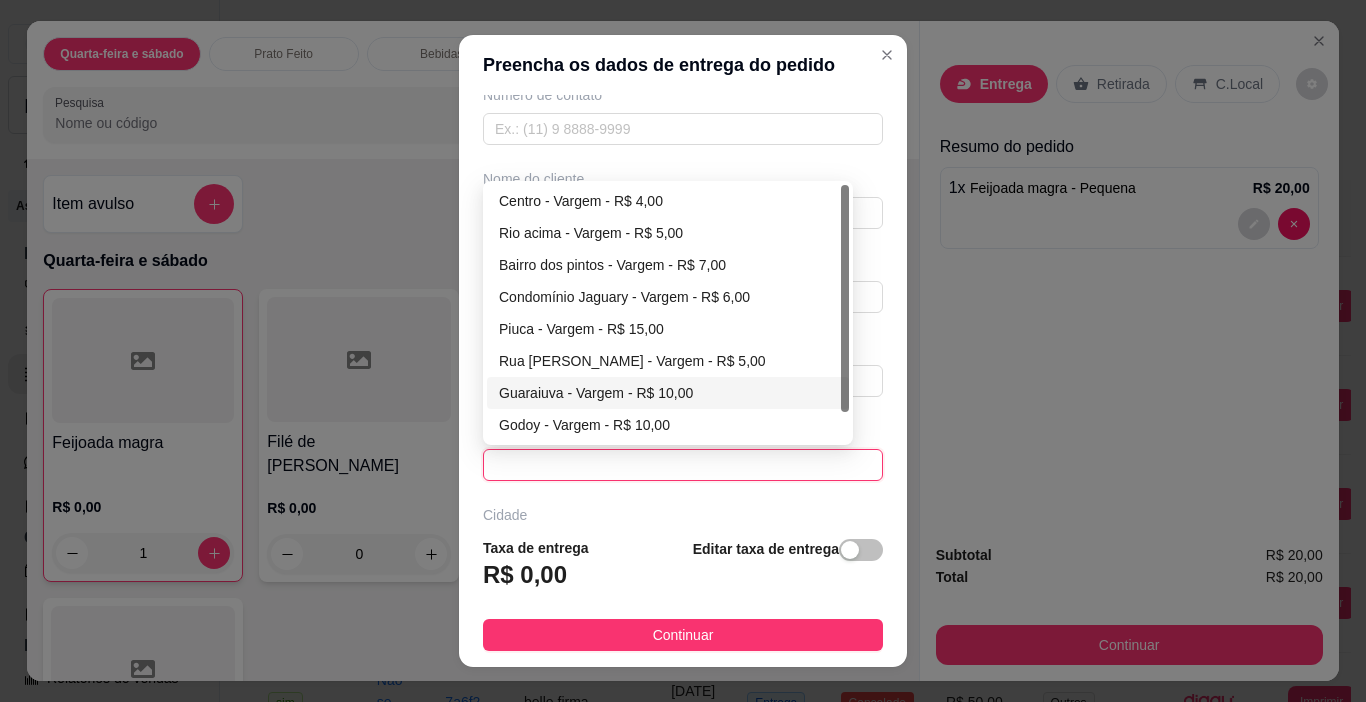 click on "Guaraiuva  - Vargem  -  R$ 10,00" at bounding box center (668, 393) 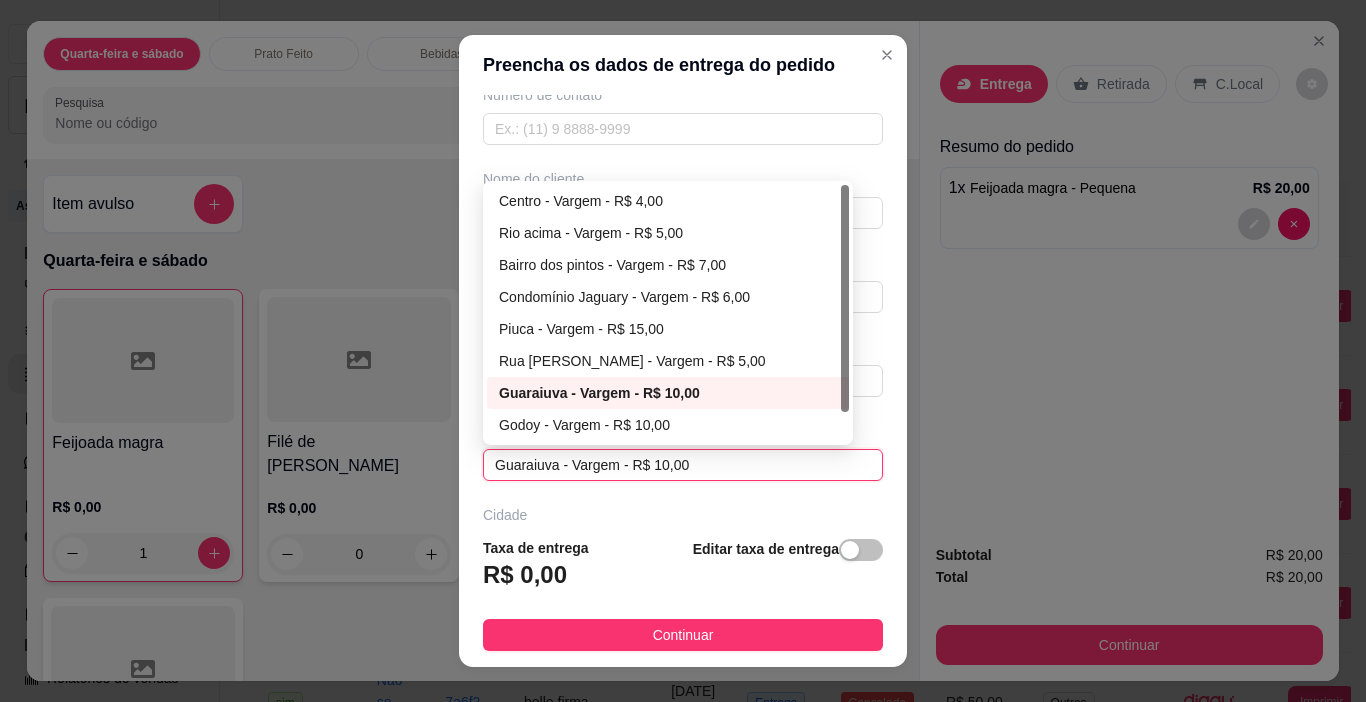 type on "Vargem" 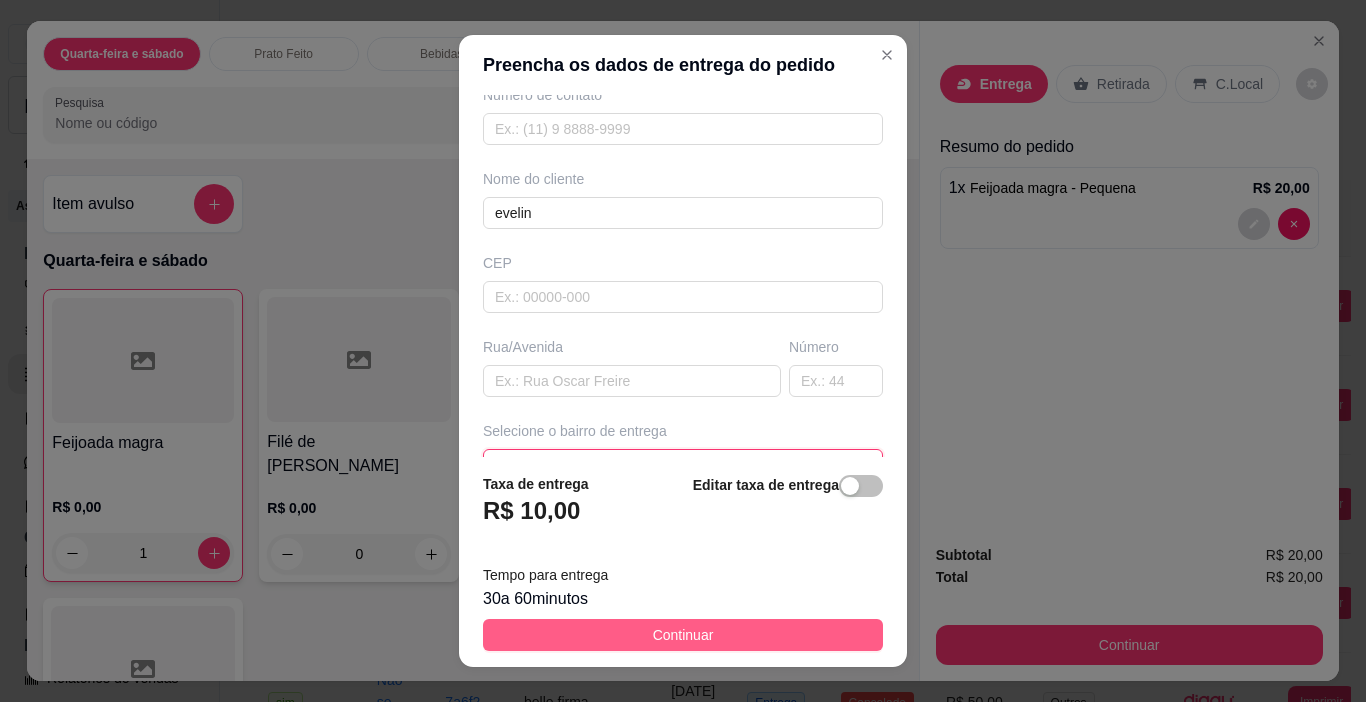 click on "Continuar" at bounding box center [683, 635] 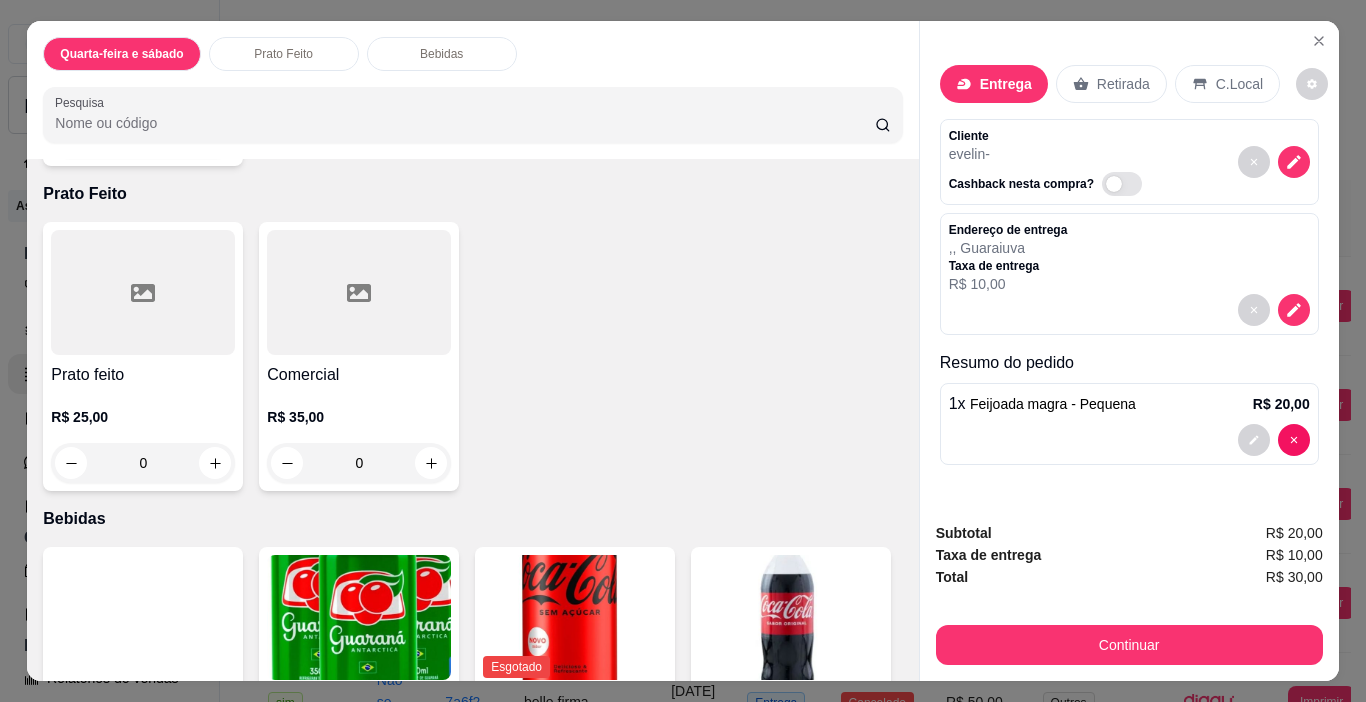 scroll, scrollTop: 800, scrollLeft: 0, axis: vertical 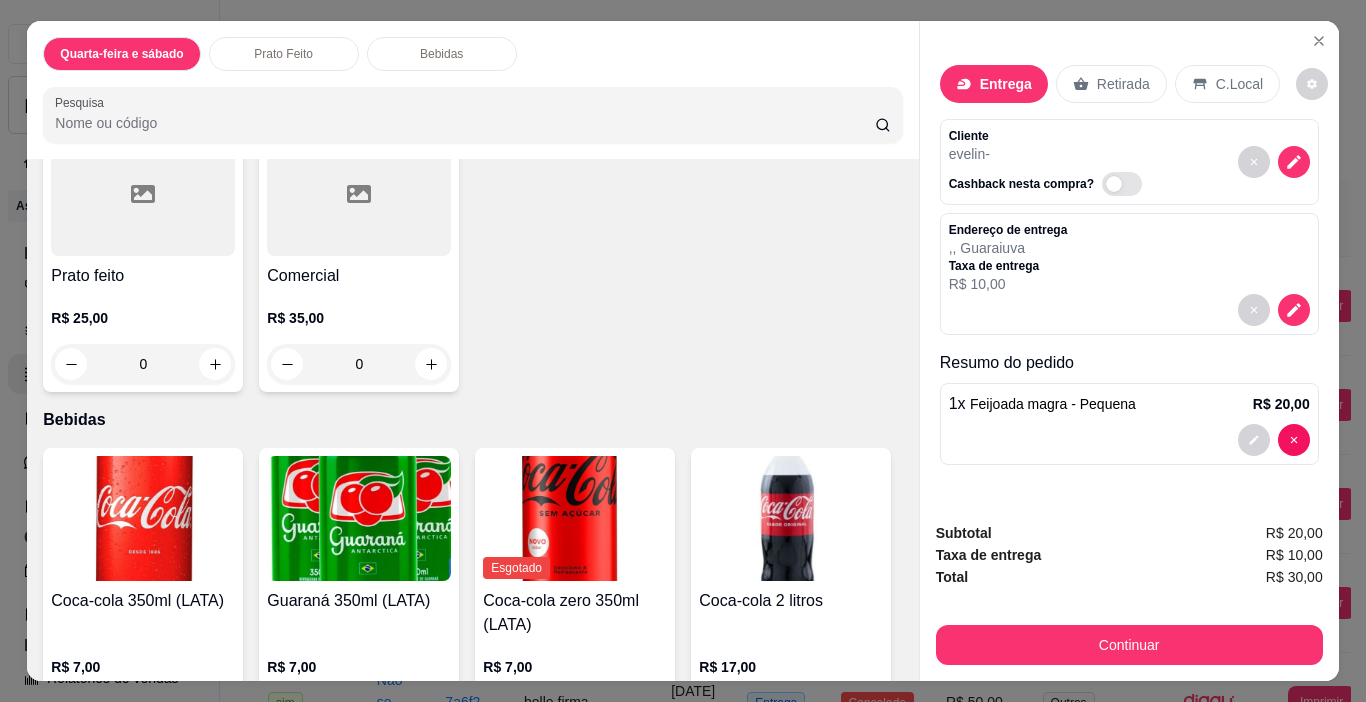click at bounding box center (143, 518) 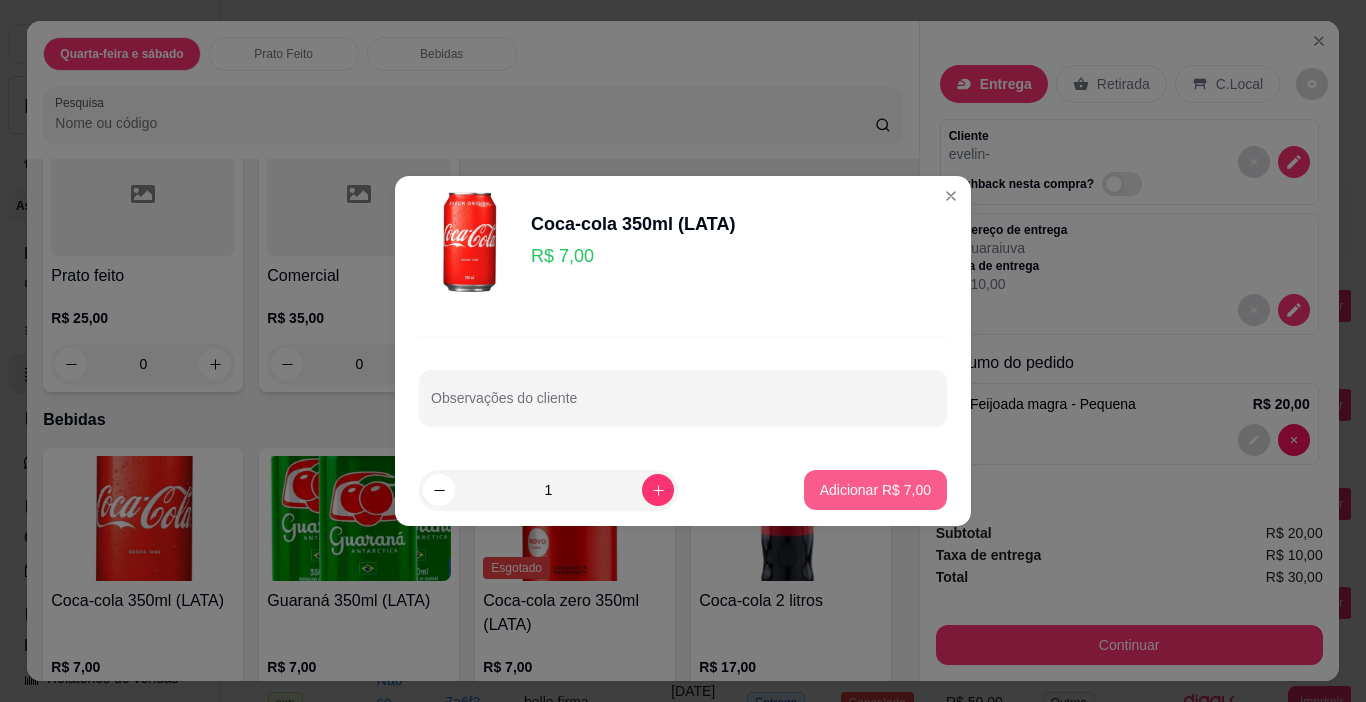 click on "Adicionar   R$ 7,00" at bounding box center (875, 490) 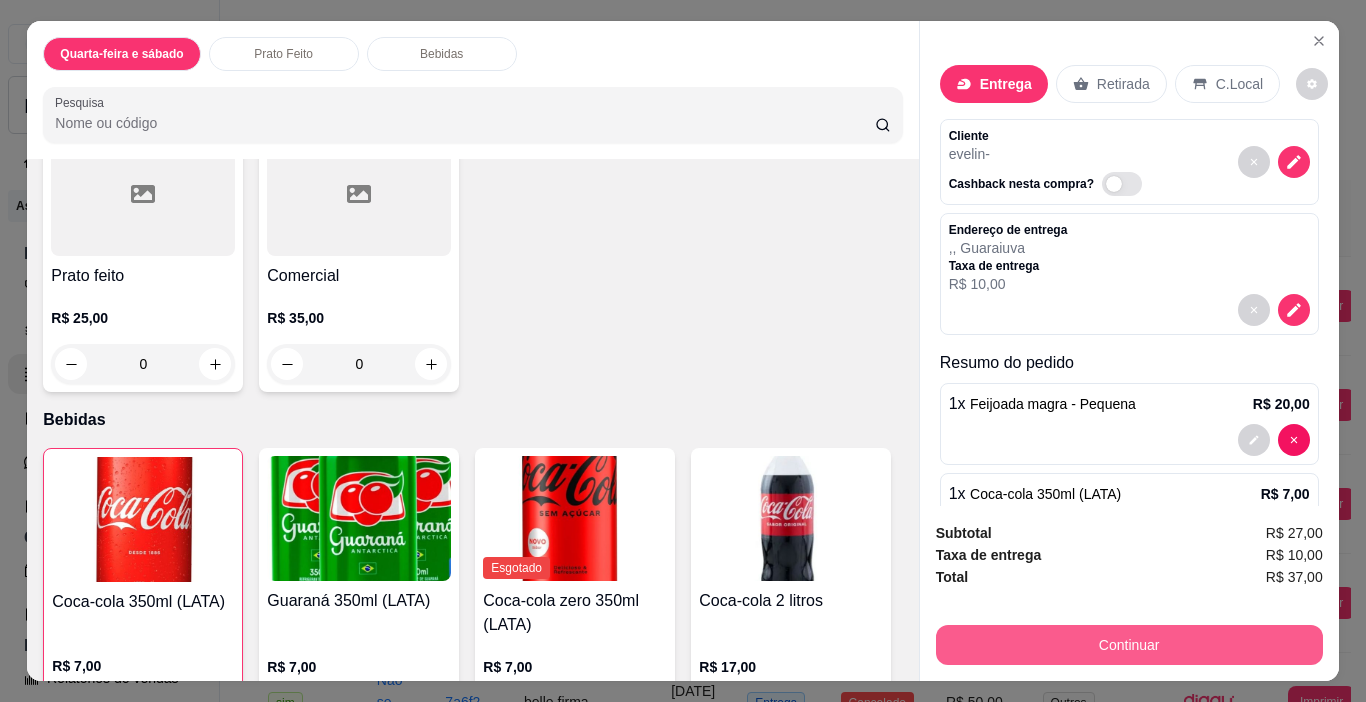 click on "Continuar" at bounding box center (1129, 645) 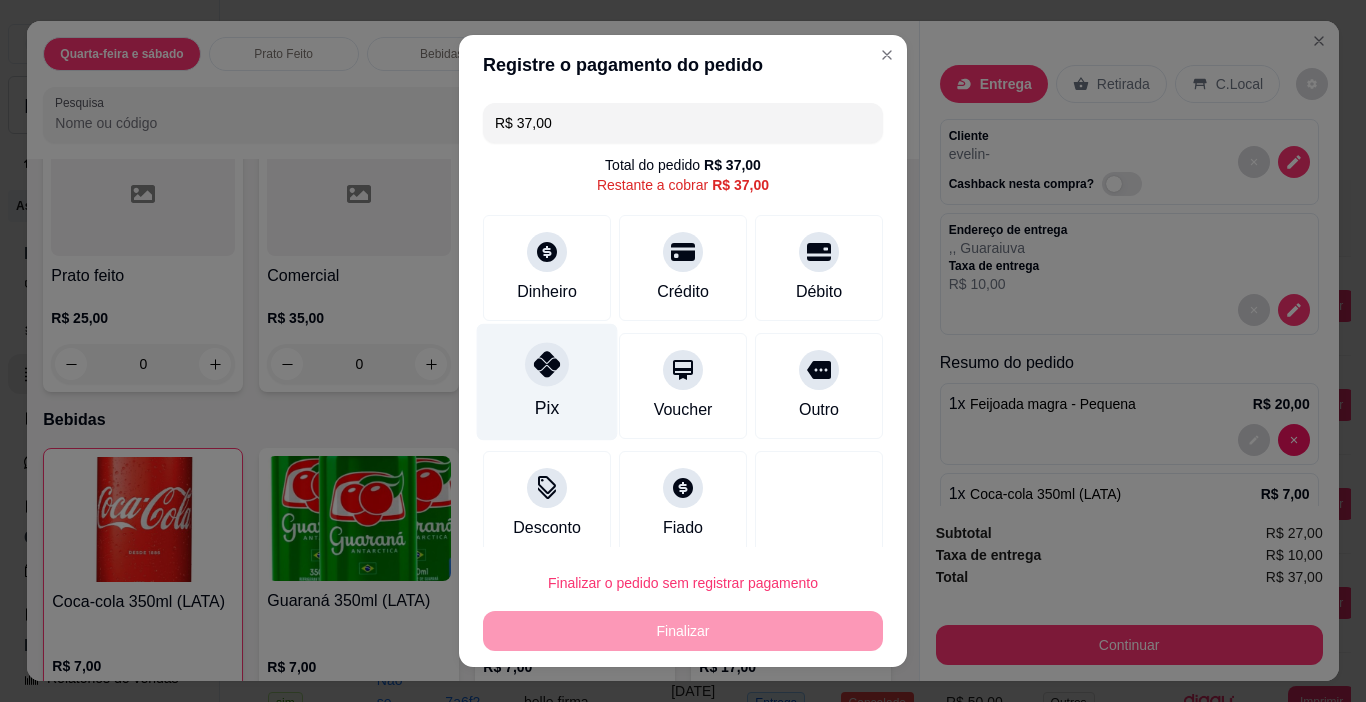 click on "Pix" at bounding box center [547, 382] 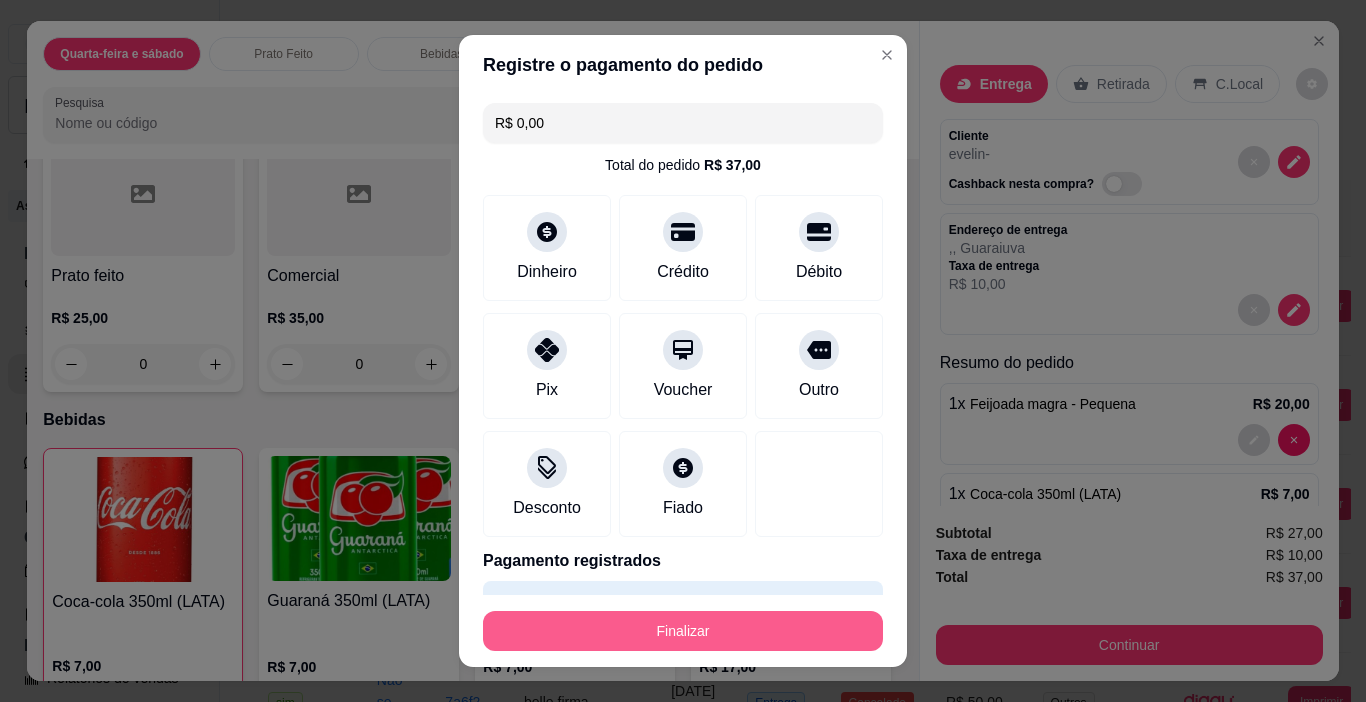 click on "Finalizar" at bounding box center (683, 631) 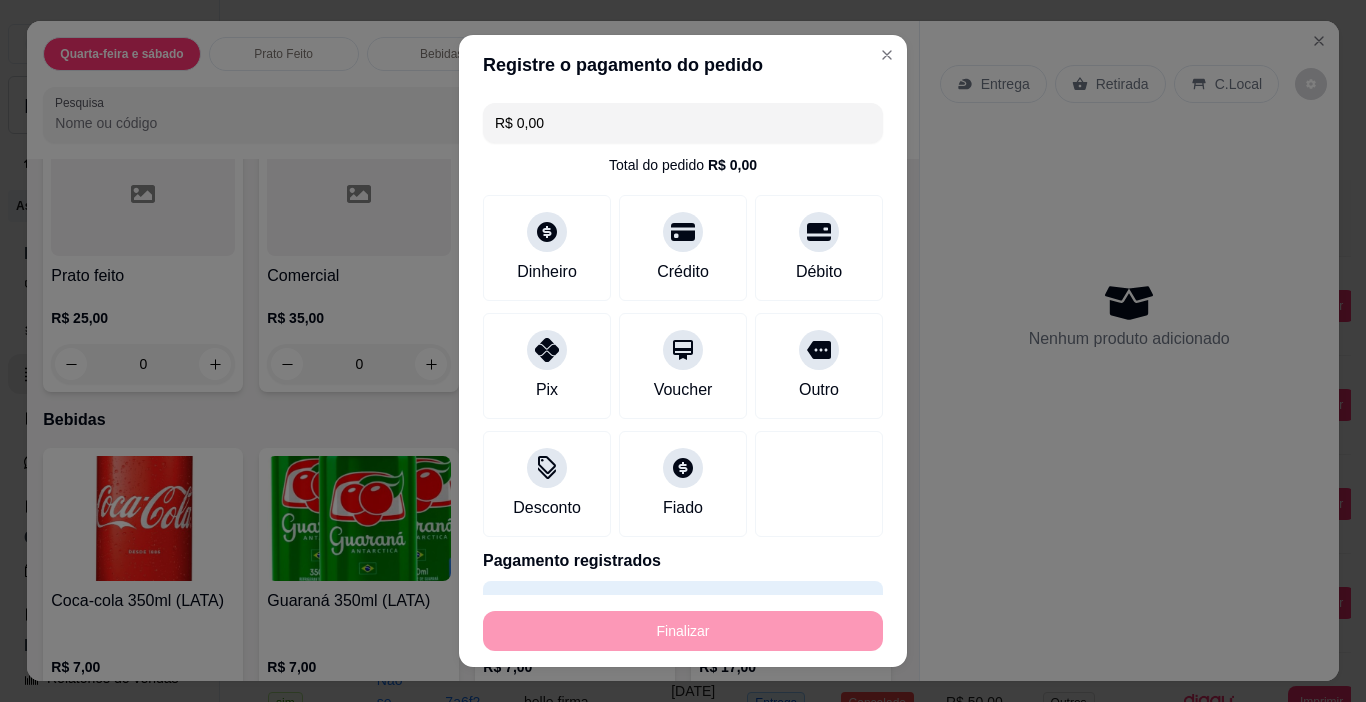 type on "0" 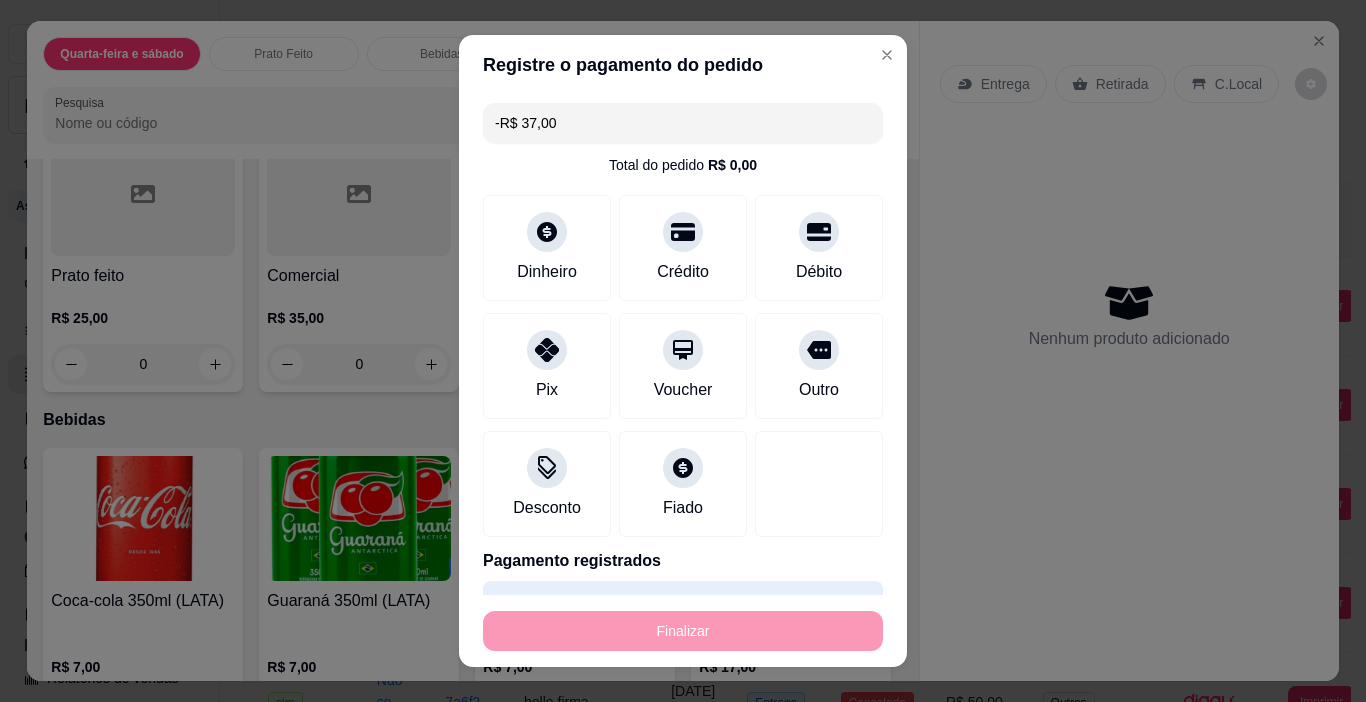 scroll, scrollTop: 798, scrollLeft: 0, axis: vertical 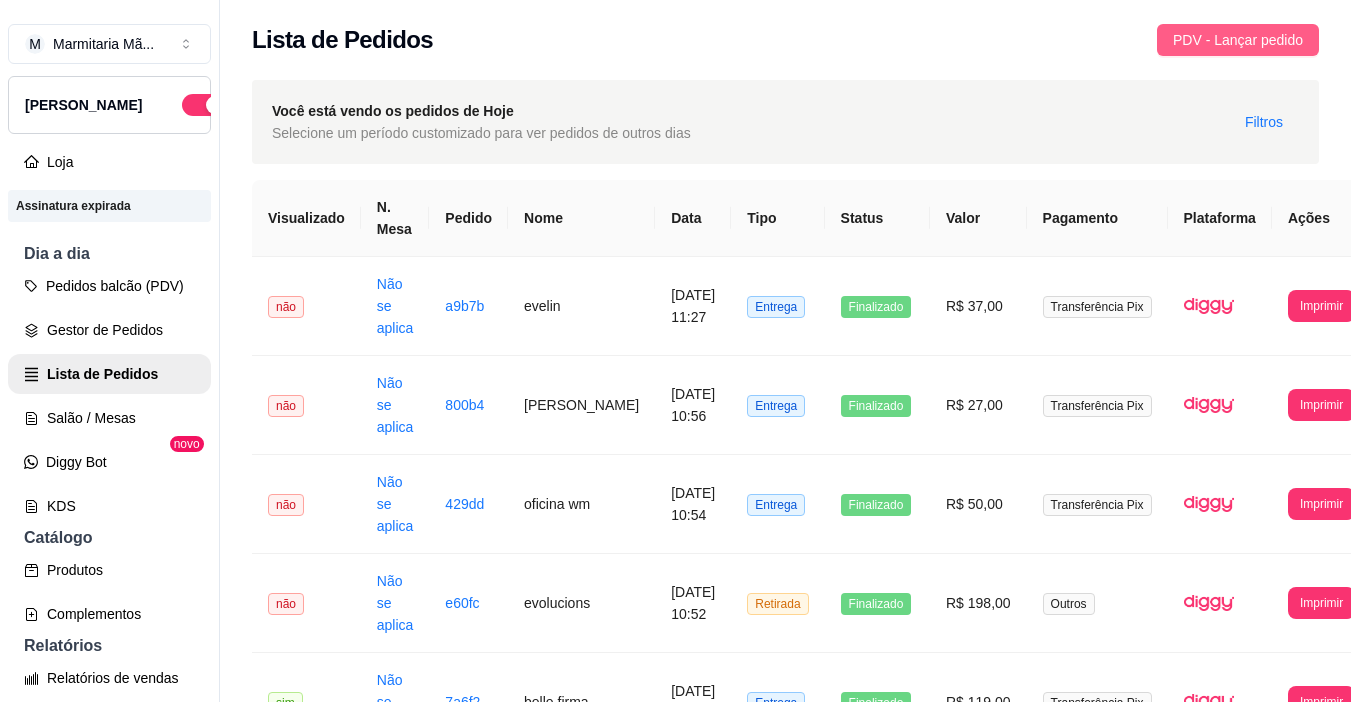 click on "PDV - Lançar pedido" at bounding box center (1238, 40) 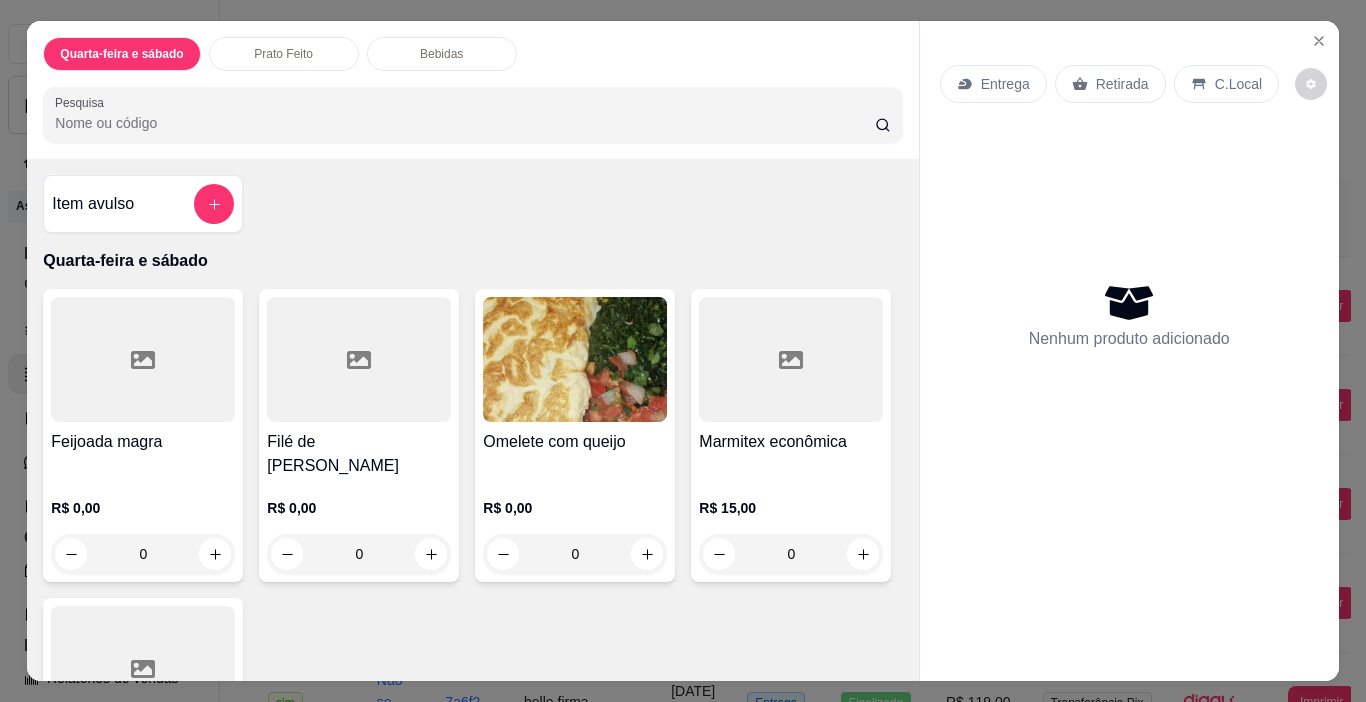 click on "Feijoada magra" at bounding box center [143, 442] 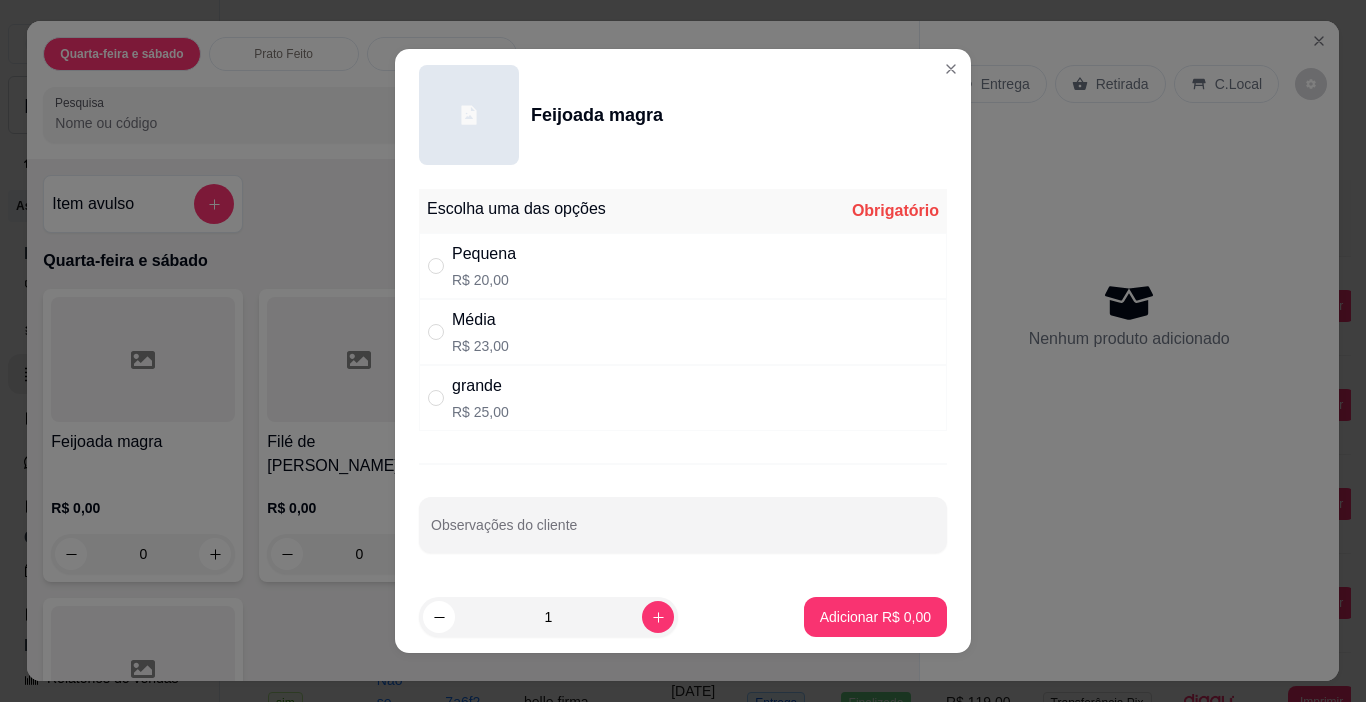 click on "Média  R$ 23,00" at bounding box center [683, 332] 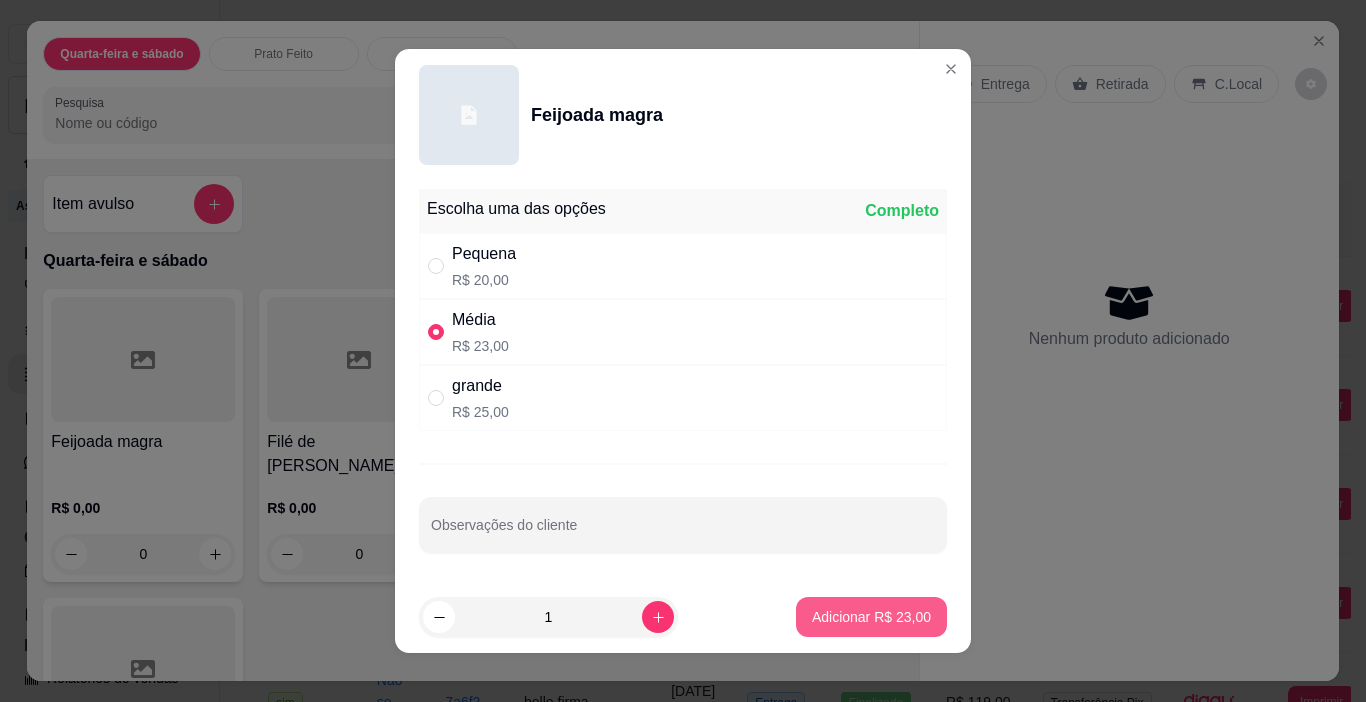 click on "Adicionar   R$ 23,00" at bounding box center [871, 617] 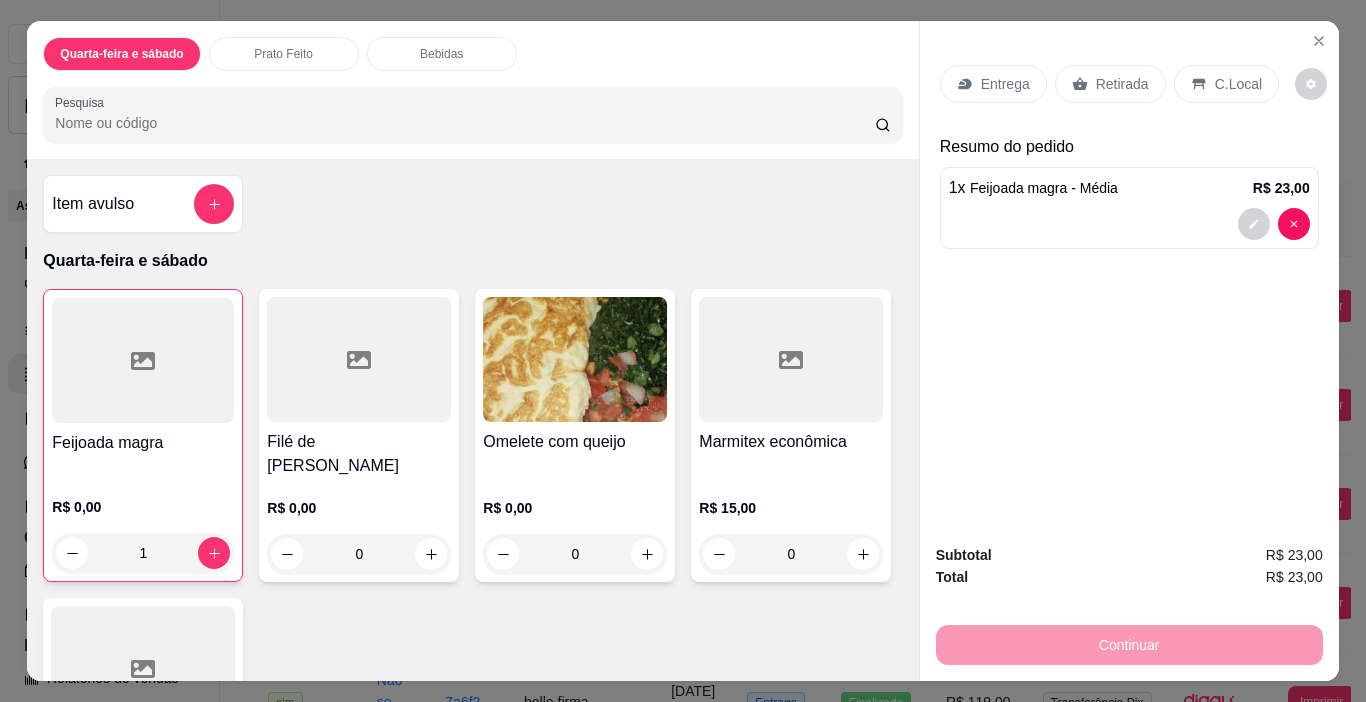 click at bounding box center [359, 359] 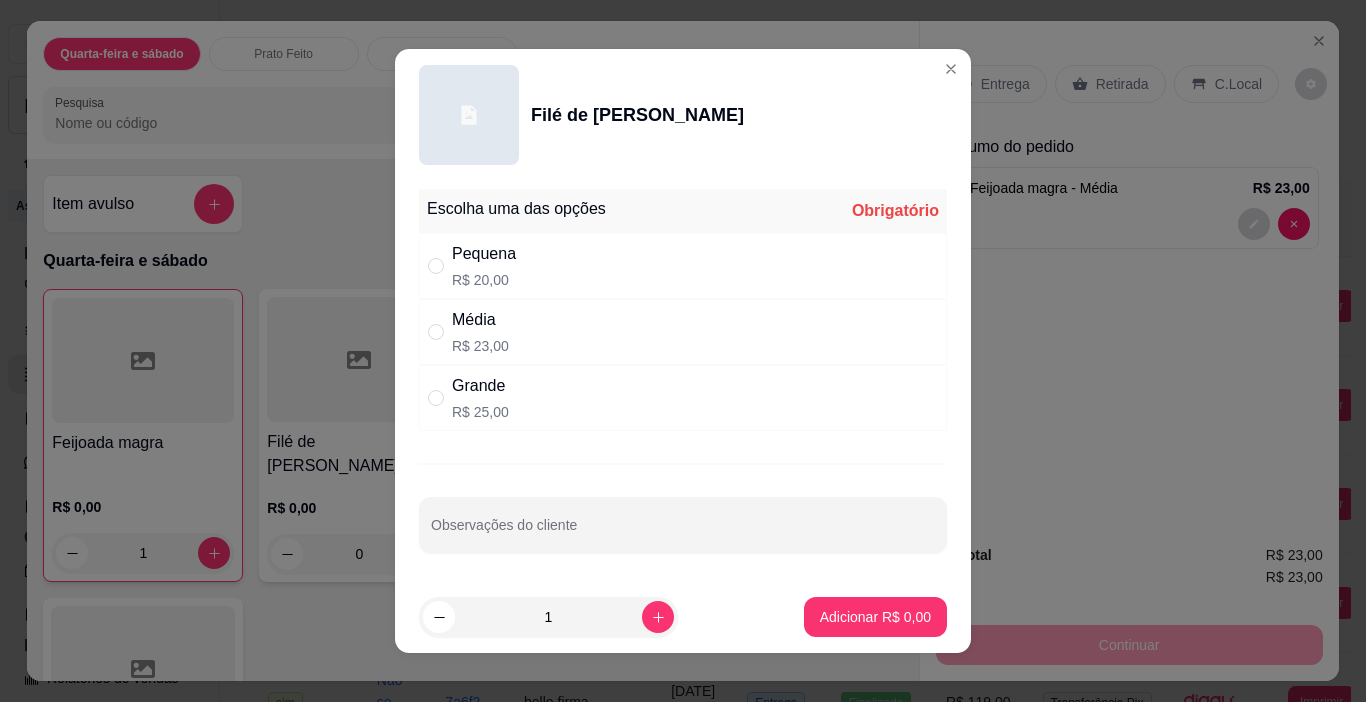 click on "Média  R$ 23,00" at bounding box center (683, 332) 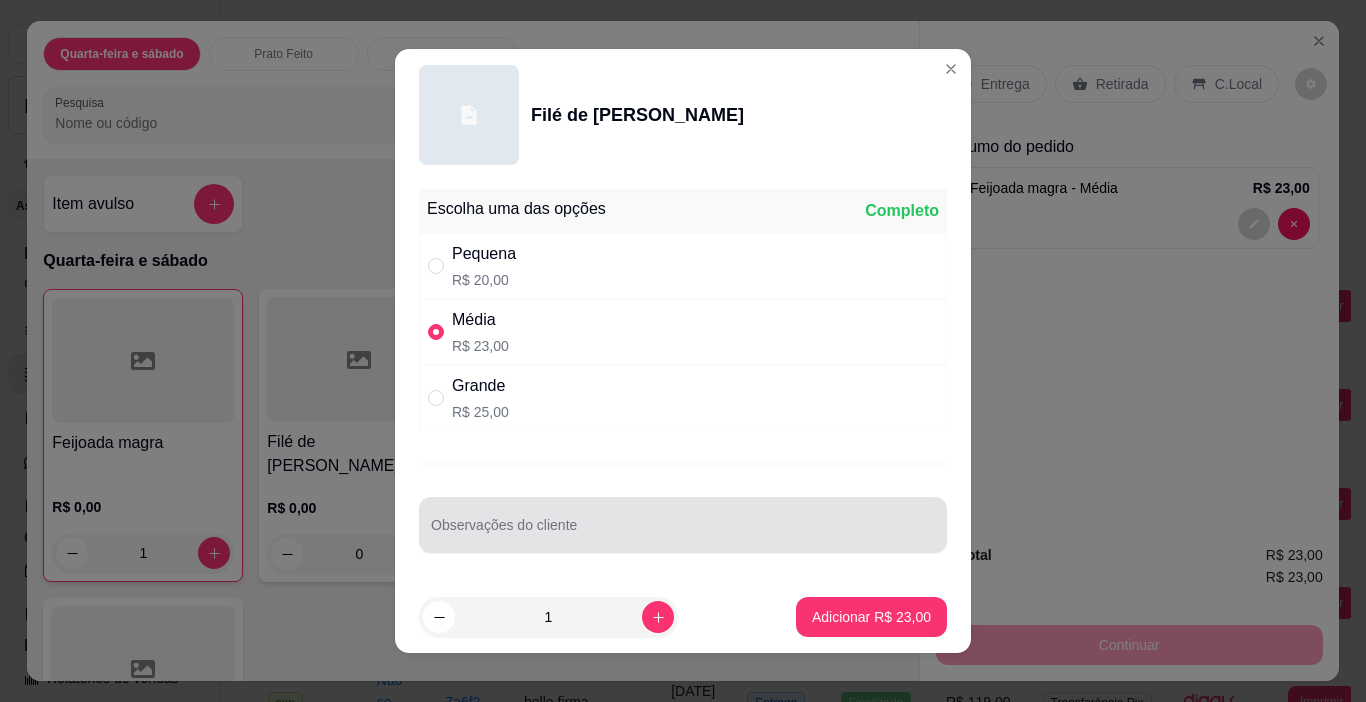 click on "Observações do cliente" at bounding box center (683, 533) 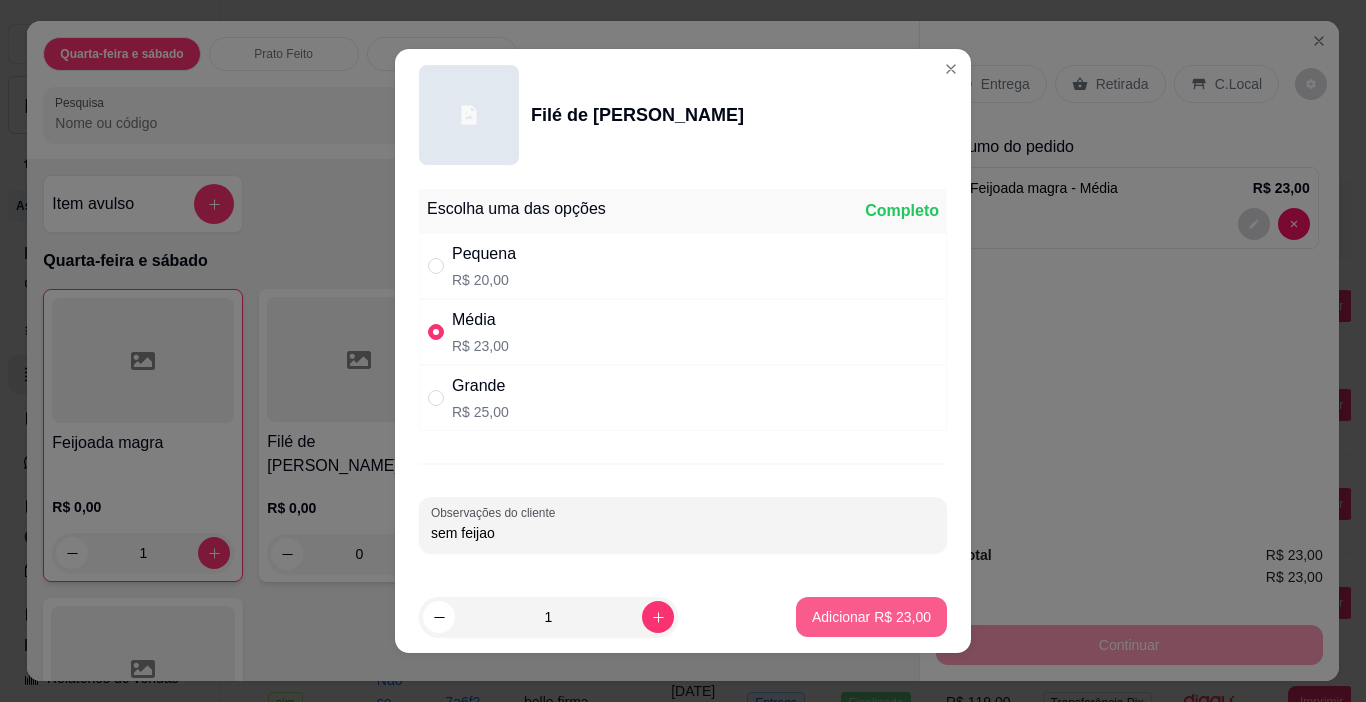 type on "sem feijao" 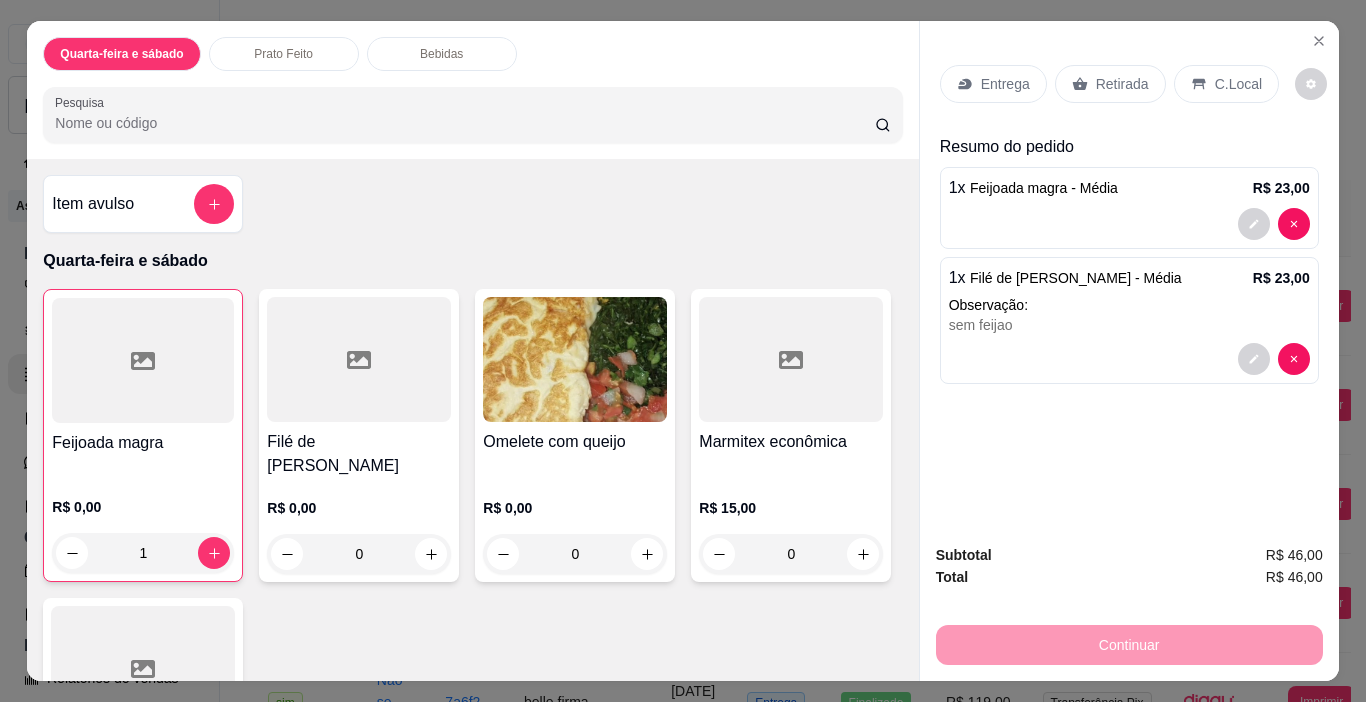click on "Entrega" at bounding box center [1005, 84] 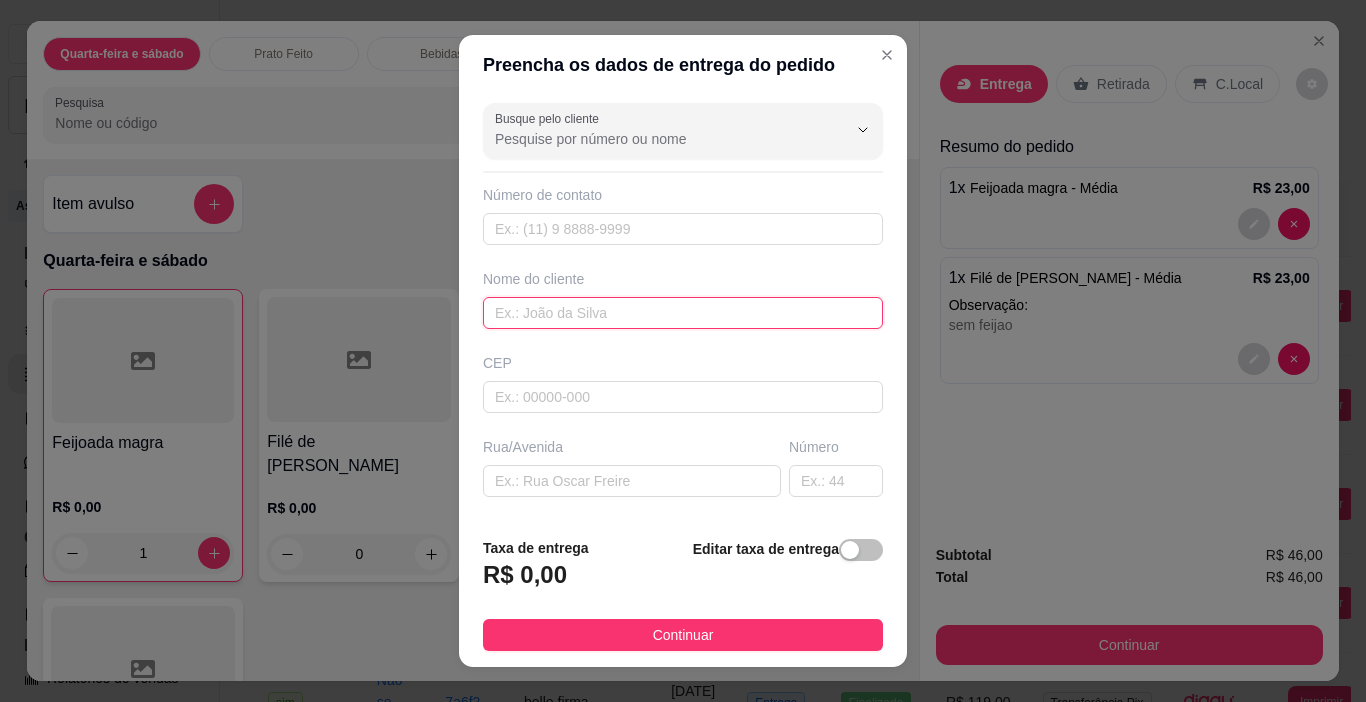 click at bounding box center [683, 313] 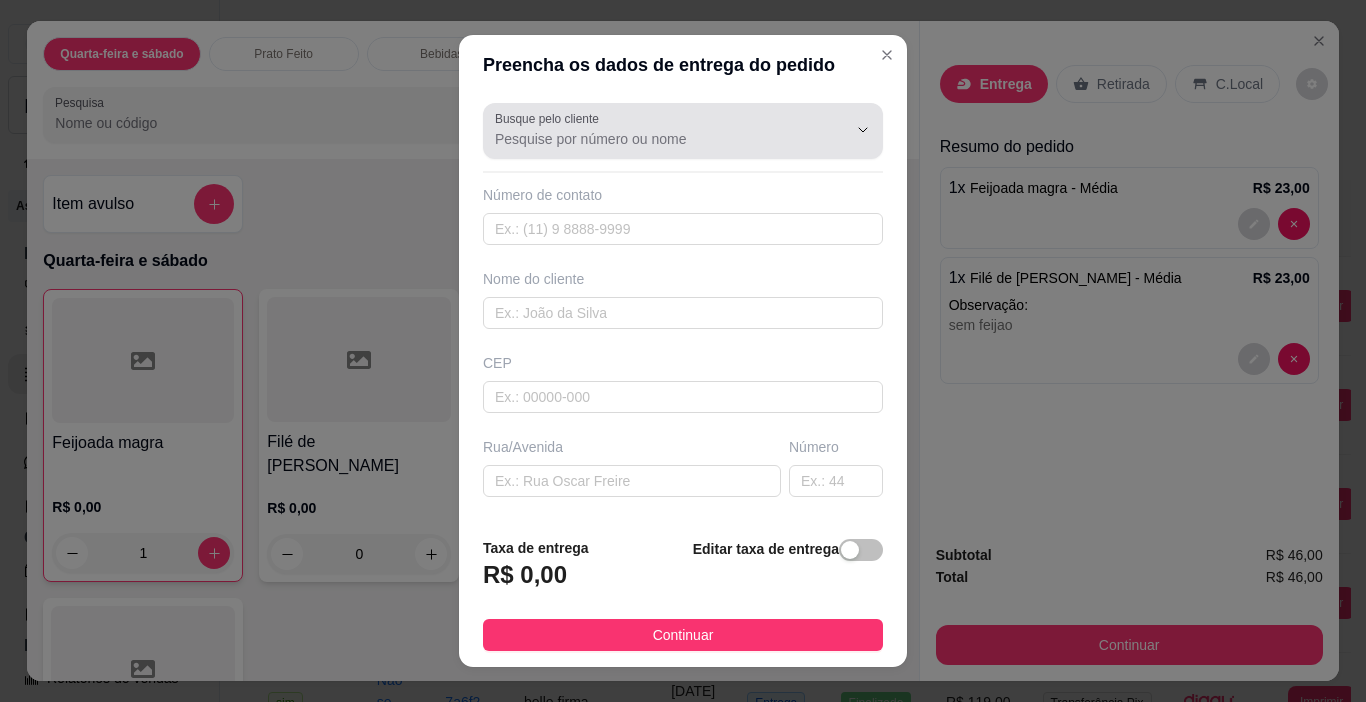 click on "Busque pelo cliente" at bounding box center [655, 139] 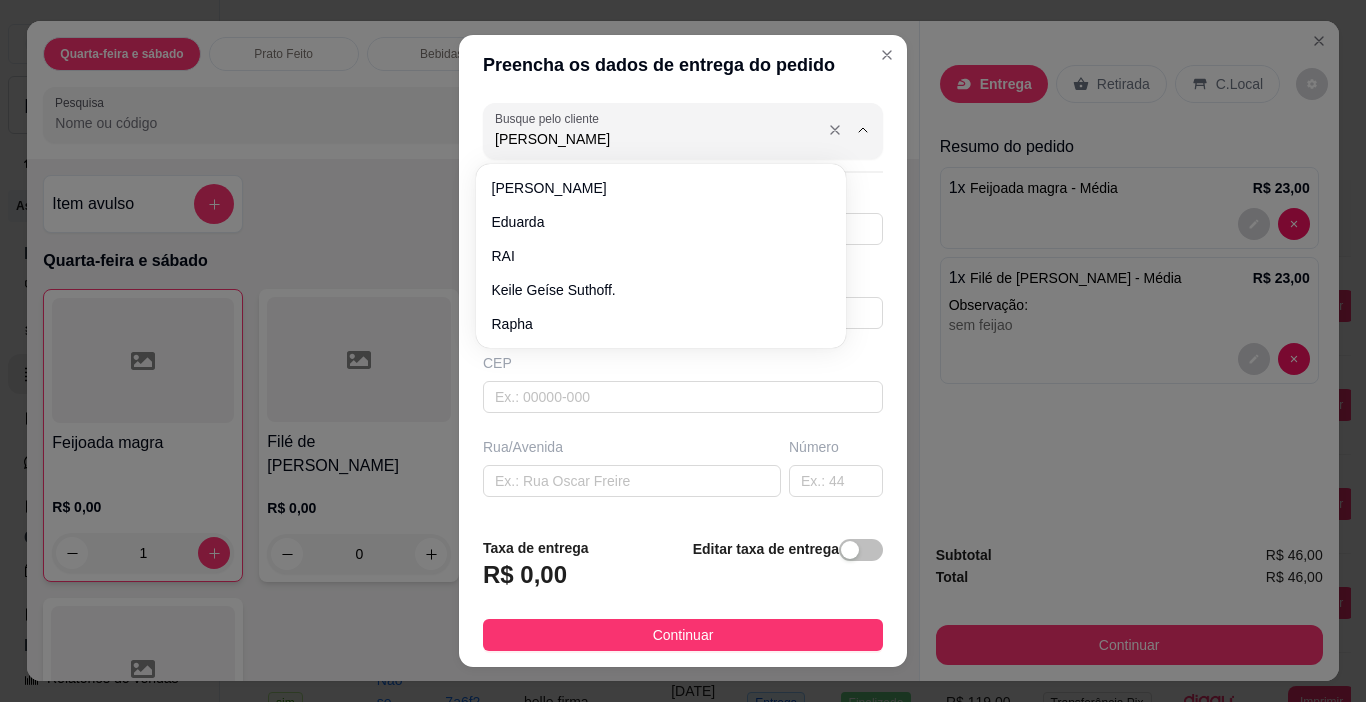 type on "[PERSON_NAME]" 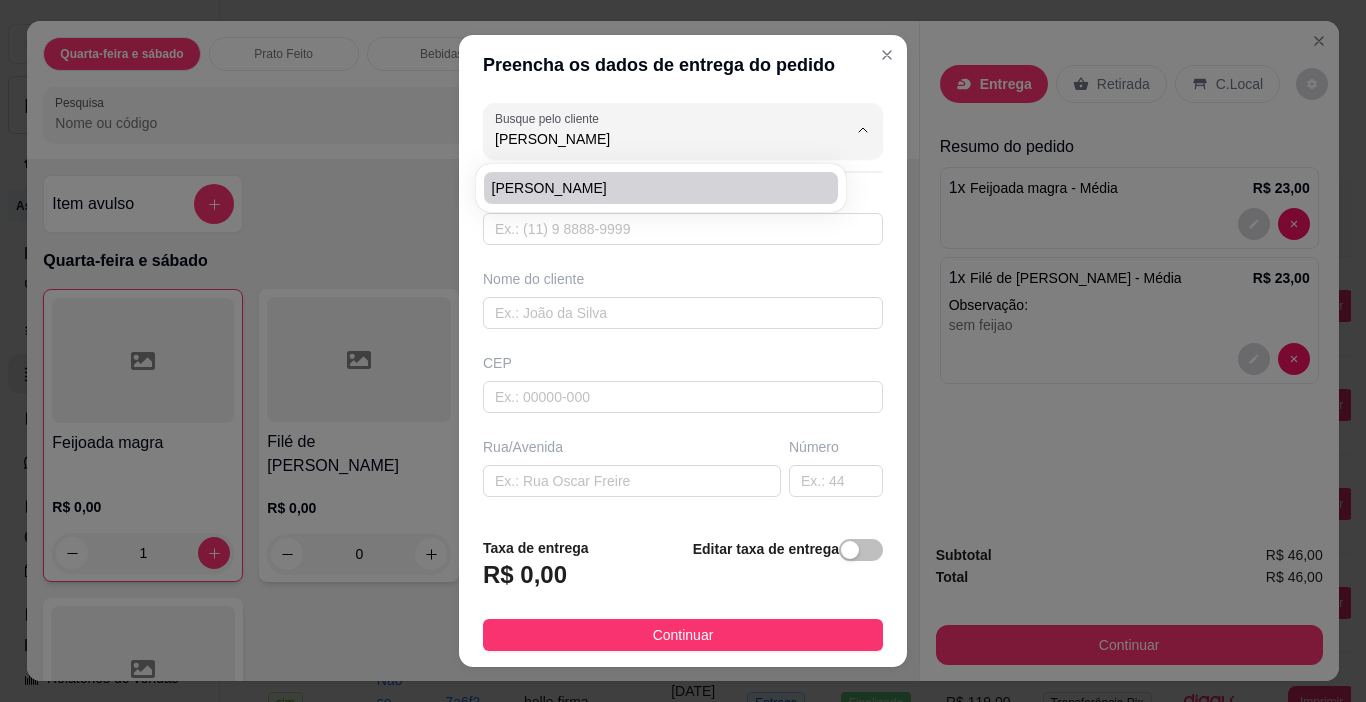 click on "[PERSON_NAME]" at bounding box center (651, 188) 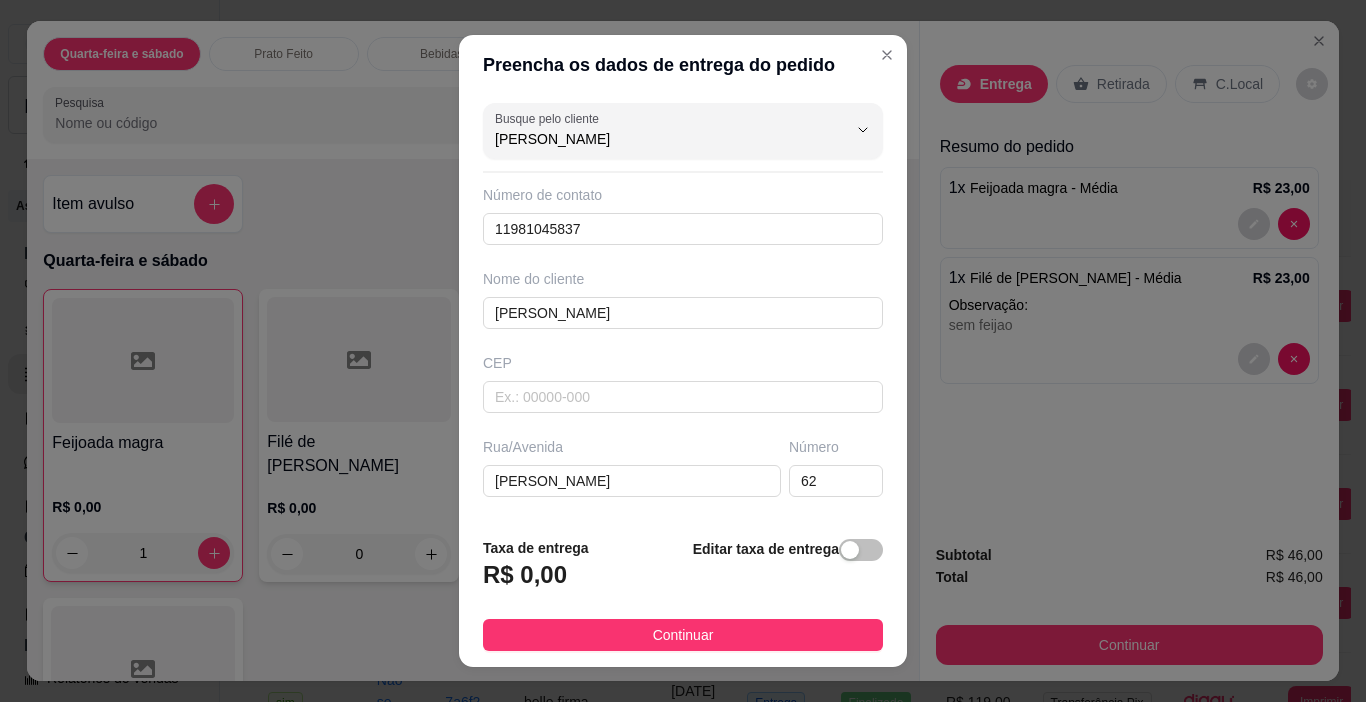 scroll, scrollTop: 200, scrollLeft: 0, axis: vertical 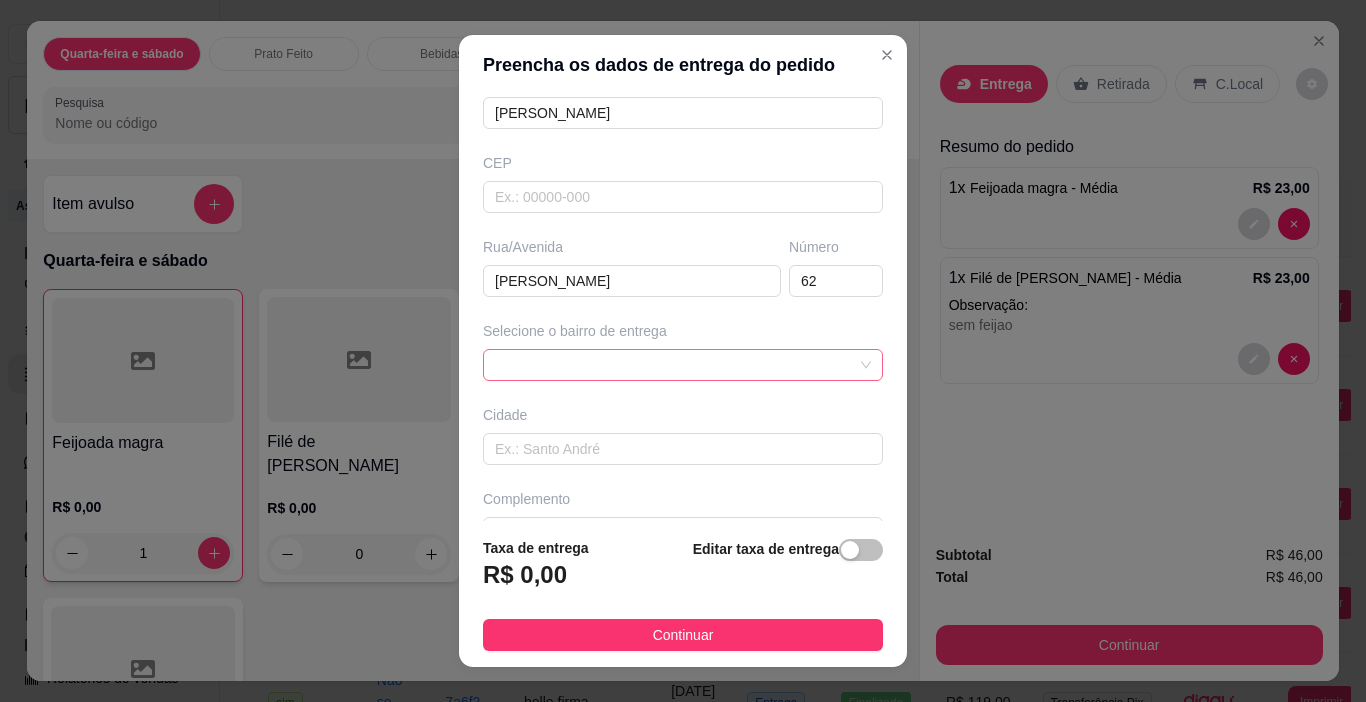 click at bounding box center [683, 365] 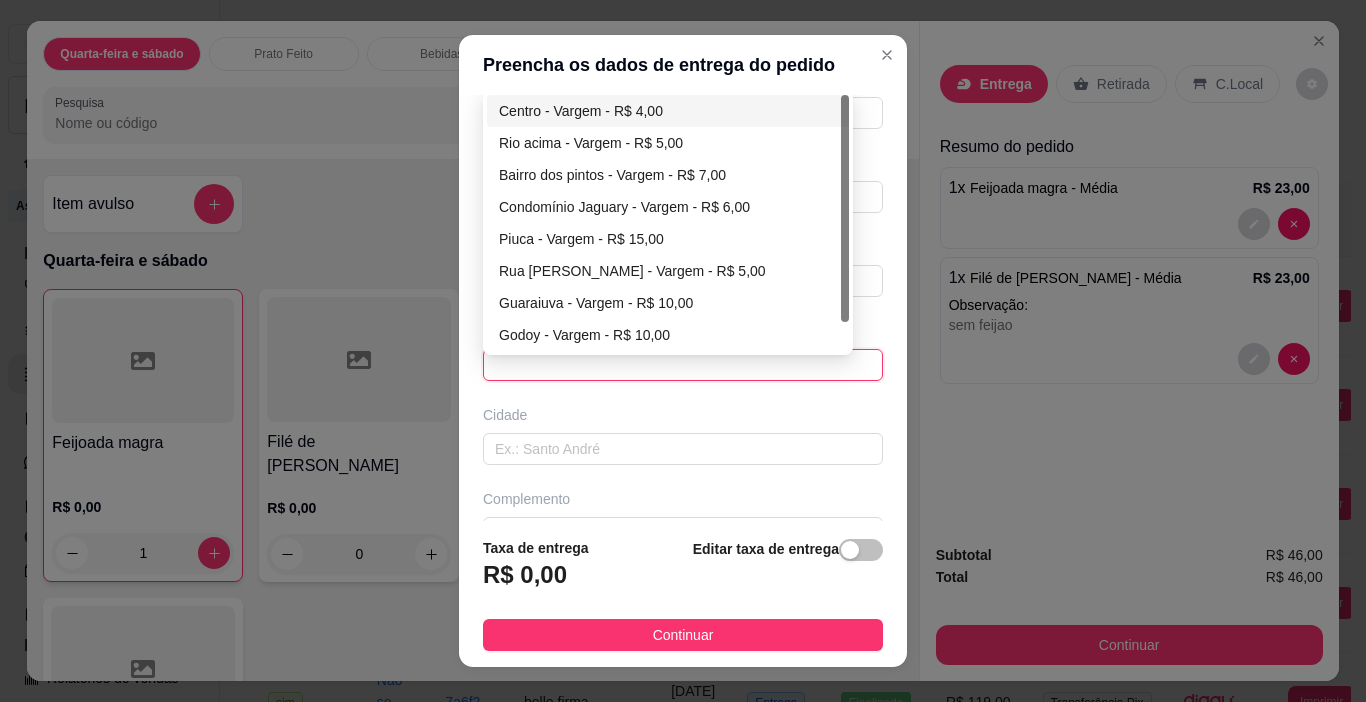 click on "Centro - Vargem  -  R$ 4,00" at bounding box center [668, 111] 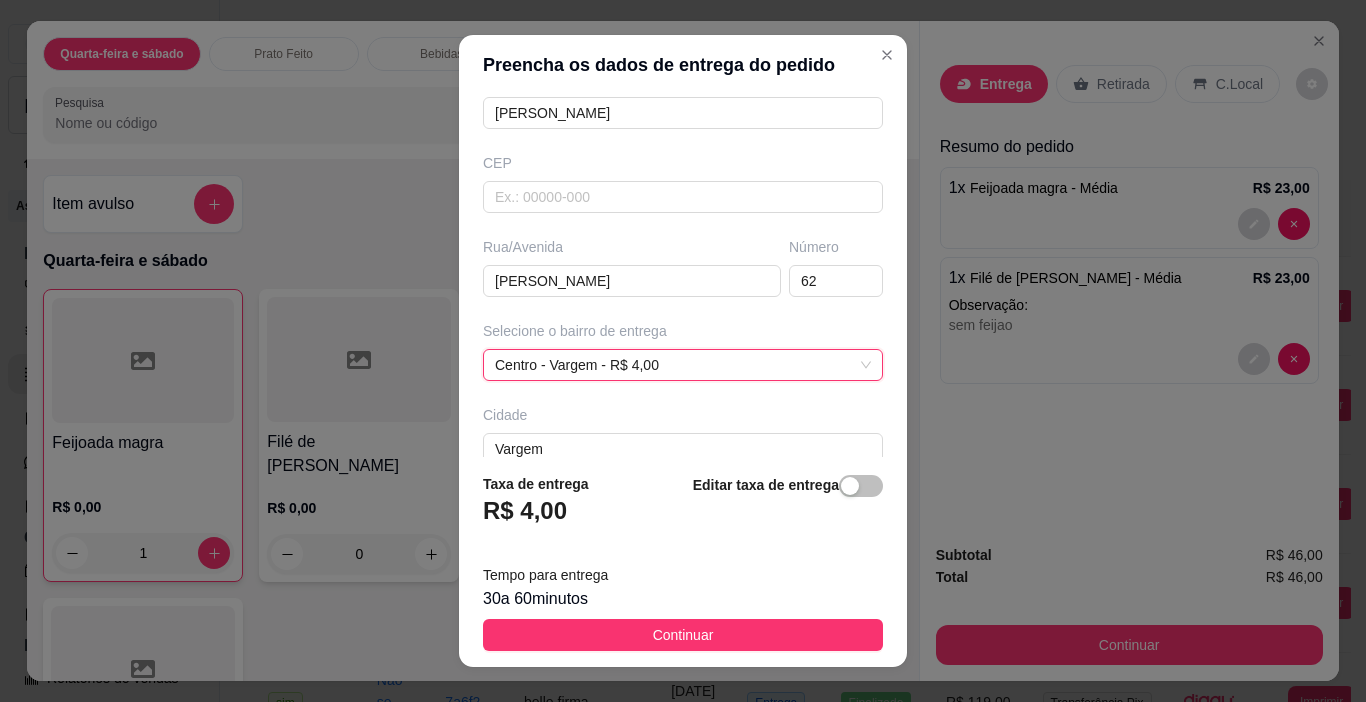 drag, startPoint x: 704, startPoint y: 641, endPoint x: 814, endPoint y: 620, distance: 111.9866 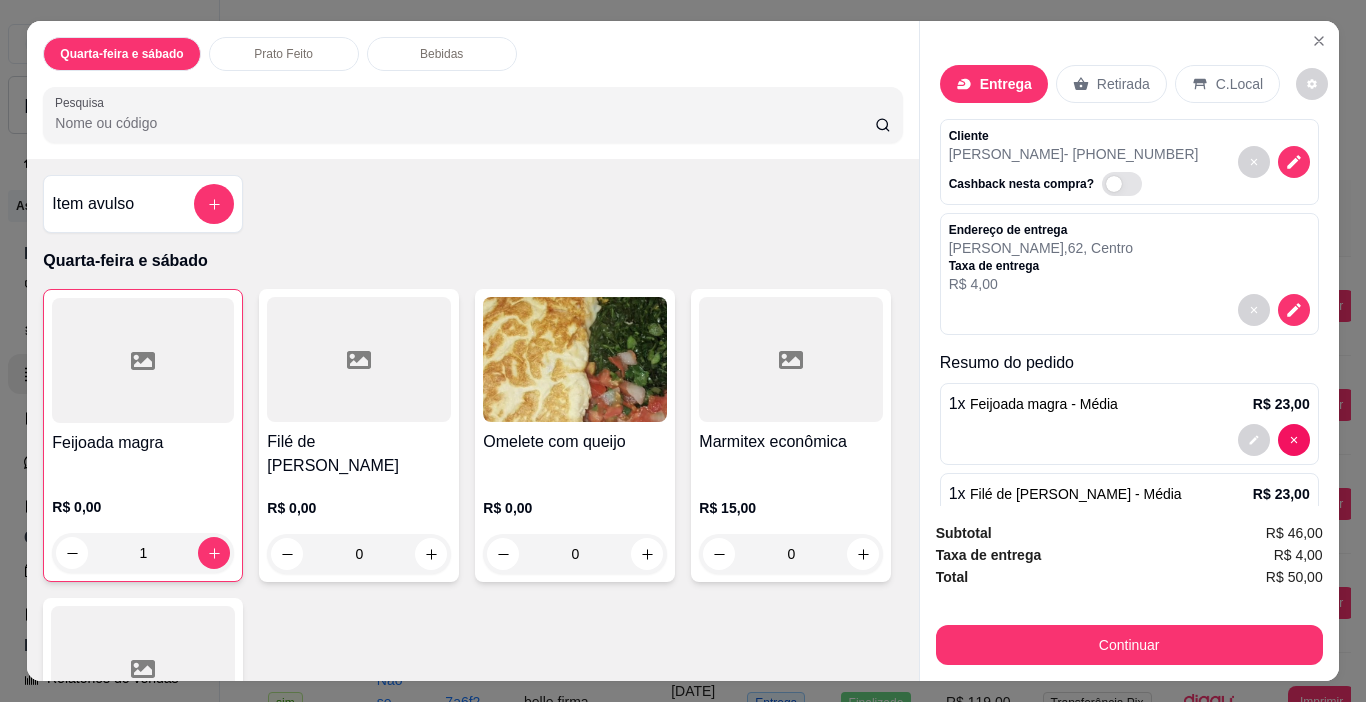click on "Continuar" at bounding box center (1129, 645) 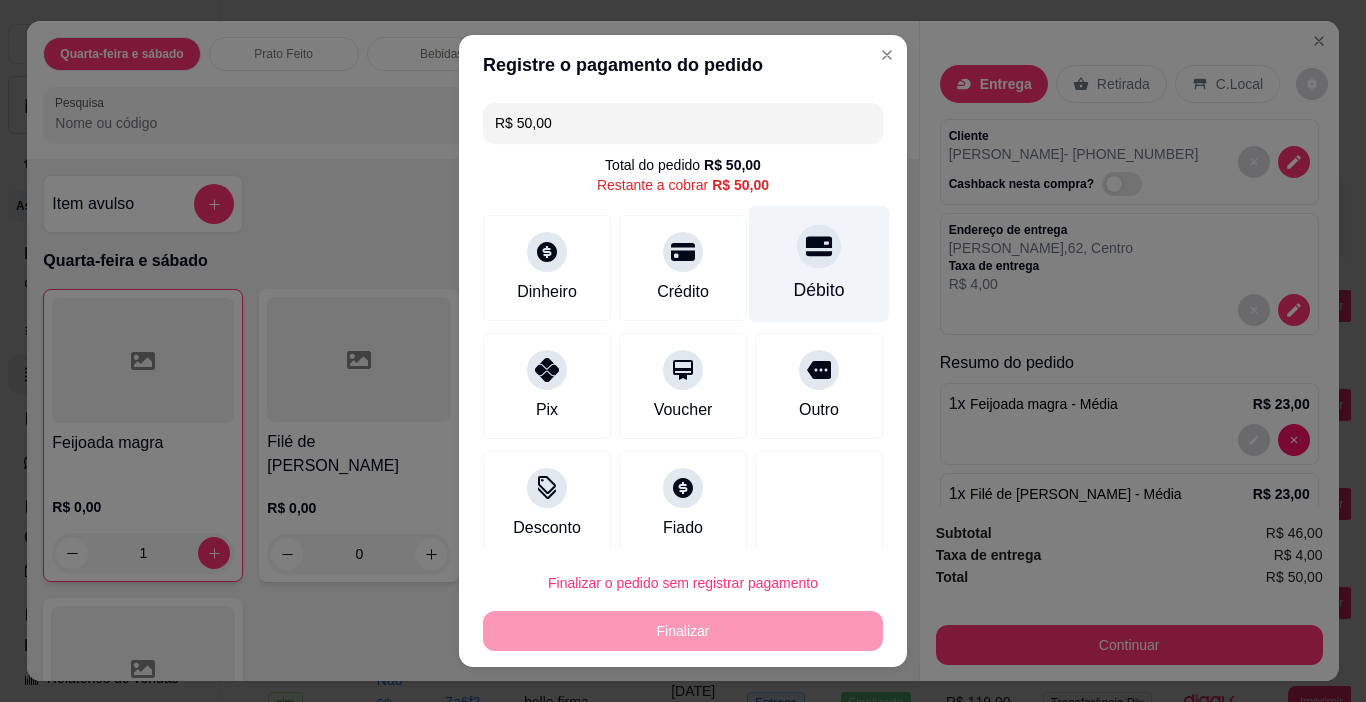 click 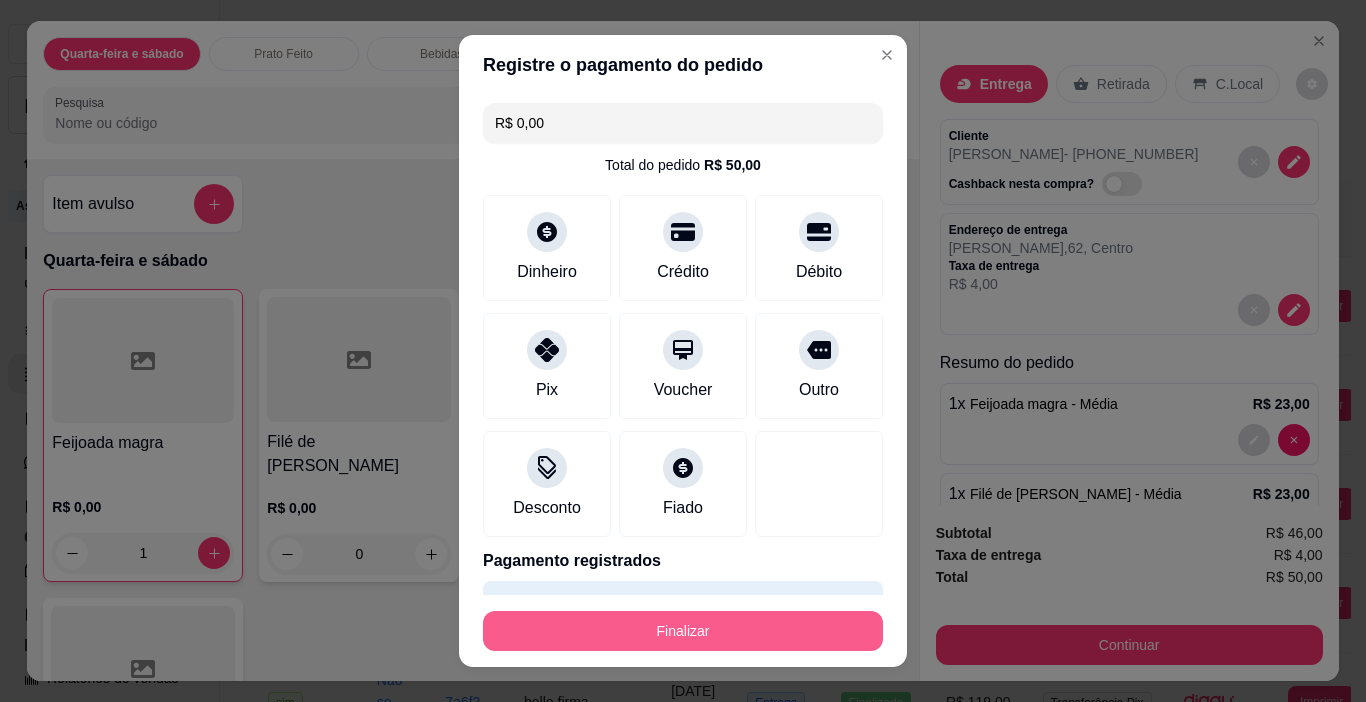 click on "Finalizar" at bounding box center (683, 631) 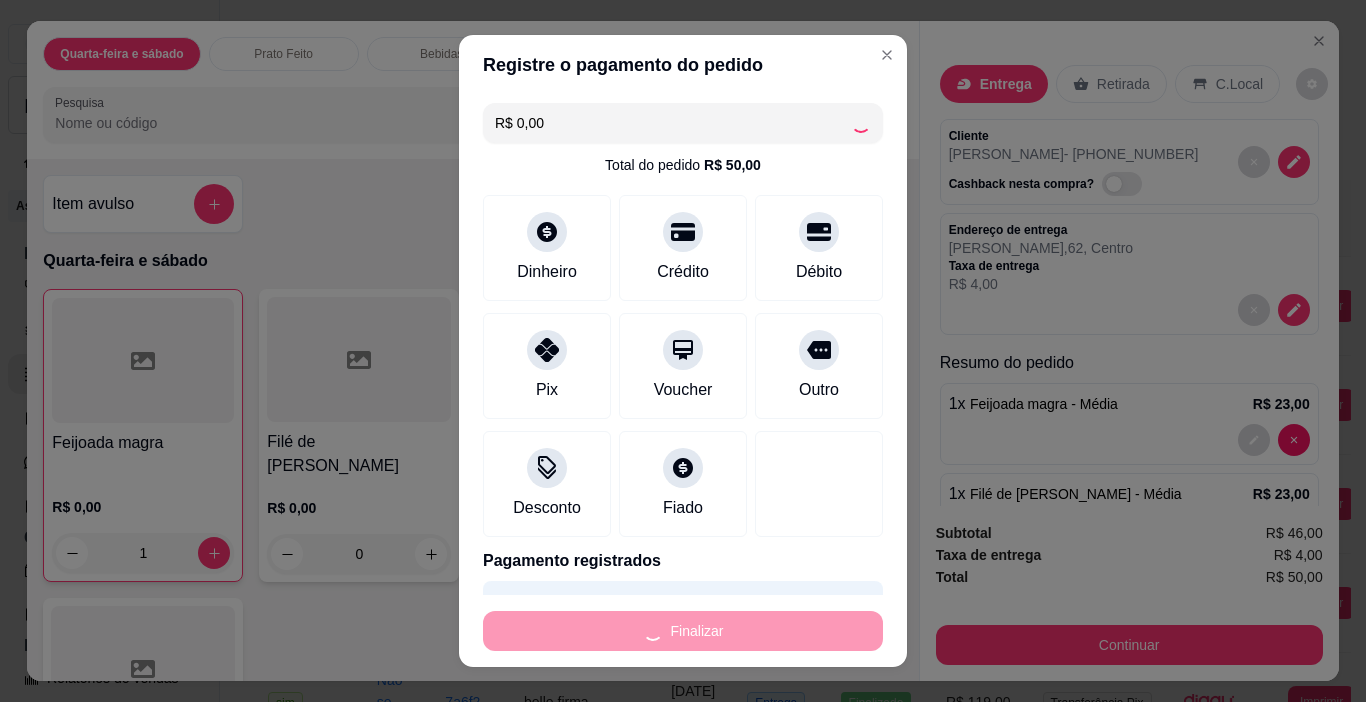 type on "0" 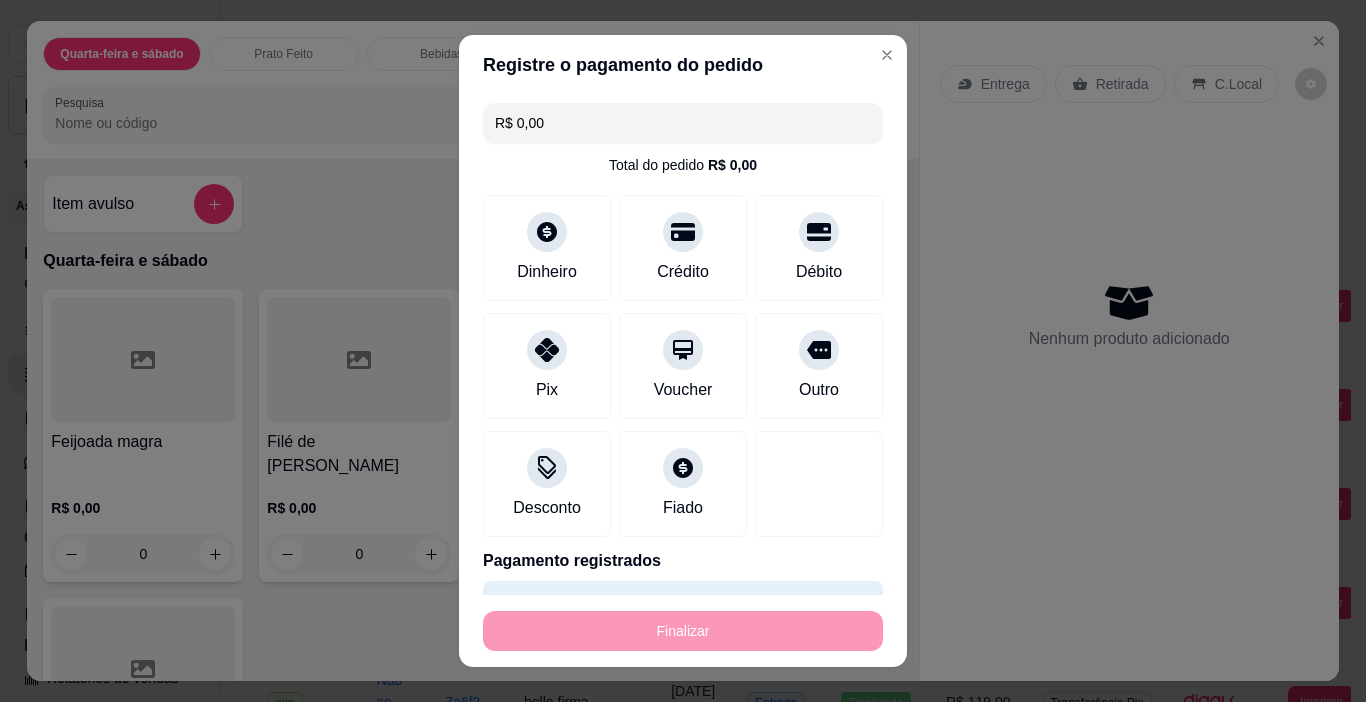 type on "-R$ 50,00" 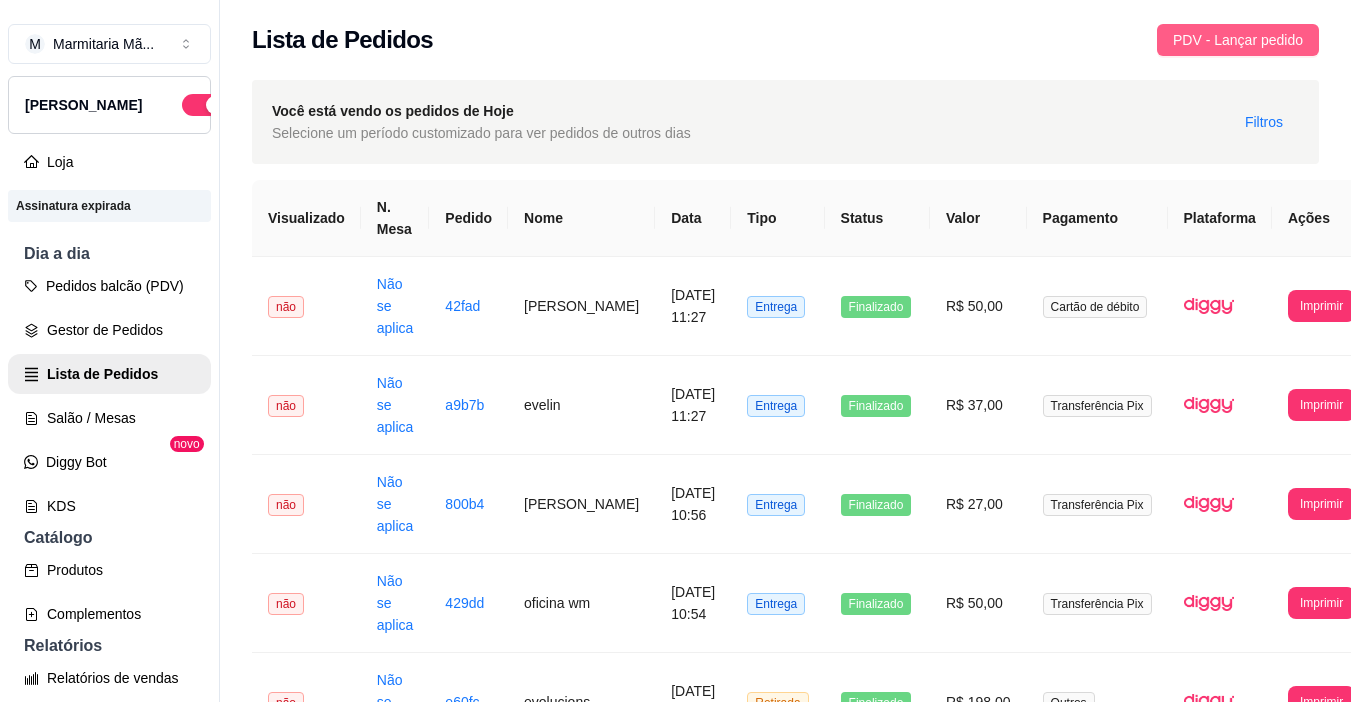 click on "PDV - Lançar pedido" at bounding box center (1238, 40) 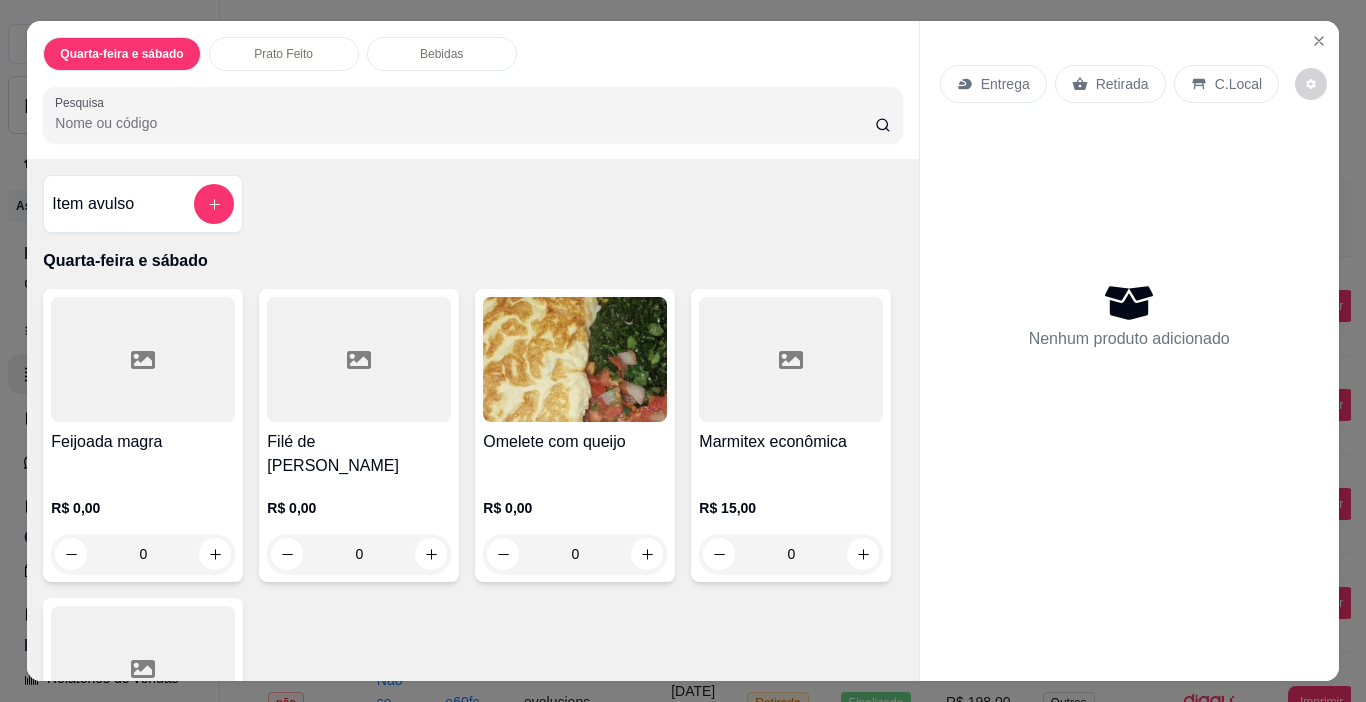click on "R$ 0,00 0" at bounding box center (143, 526) 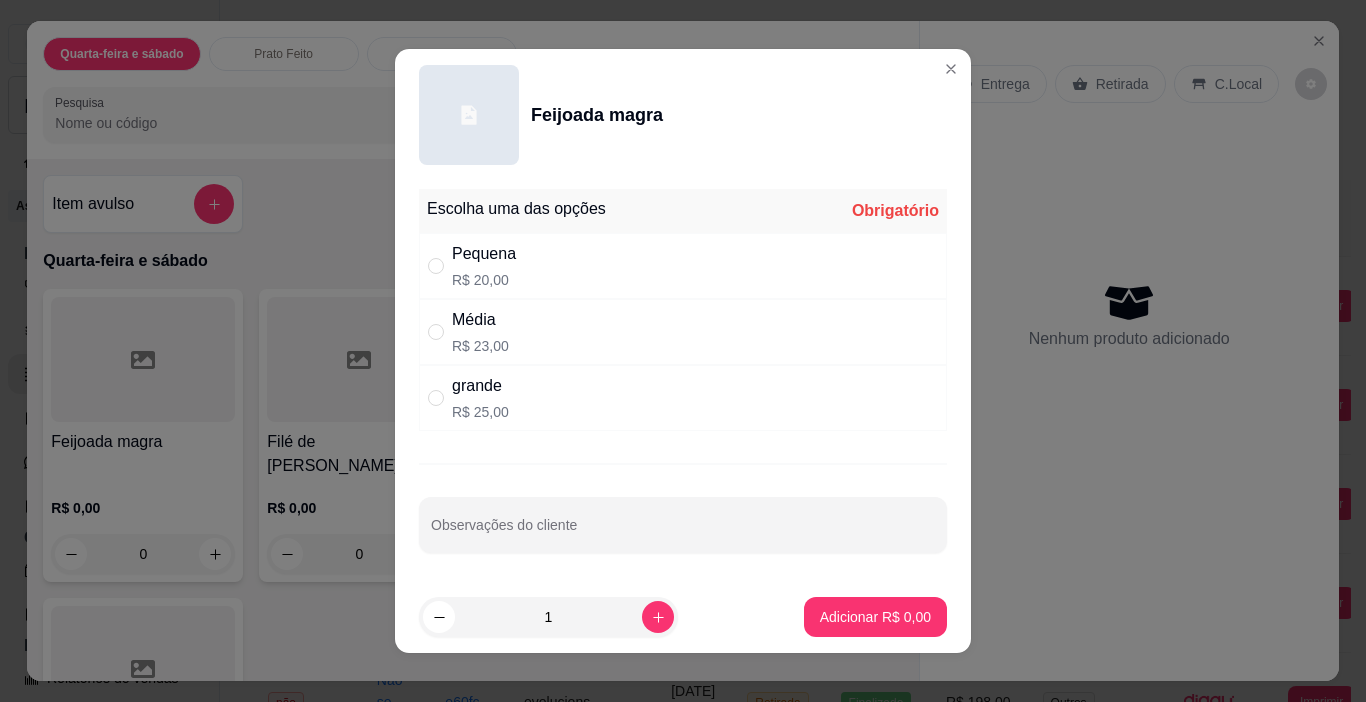 click on "R$ 25,00" at bounding box center [480, 412] 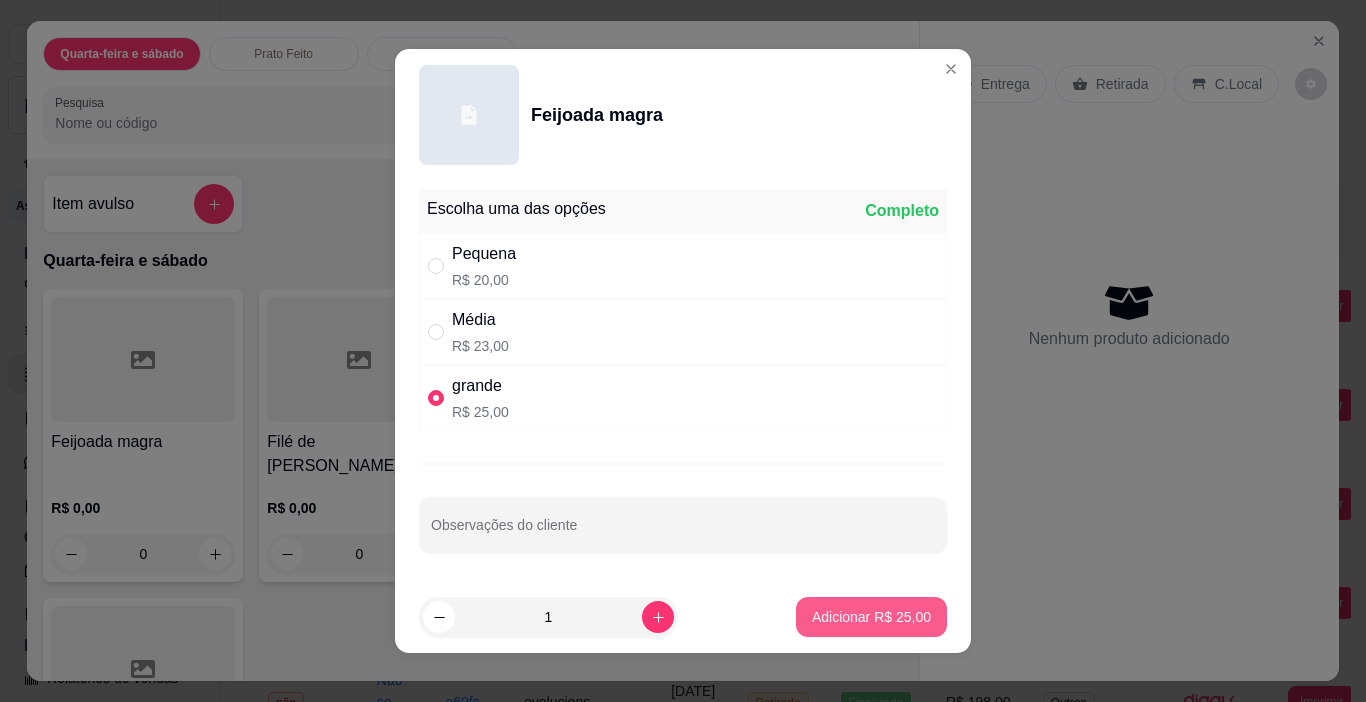 click on "Adicionar   R$ 25,00" at bounding box center [871, 617] 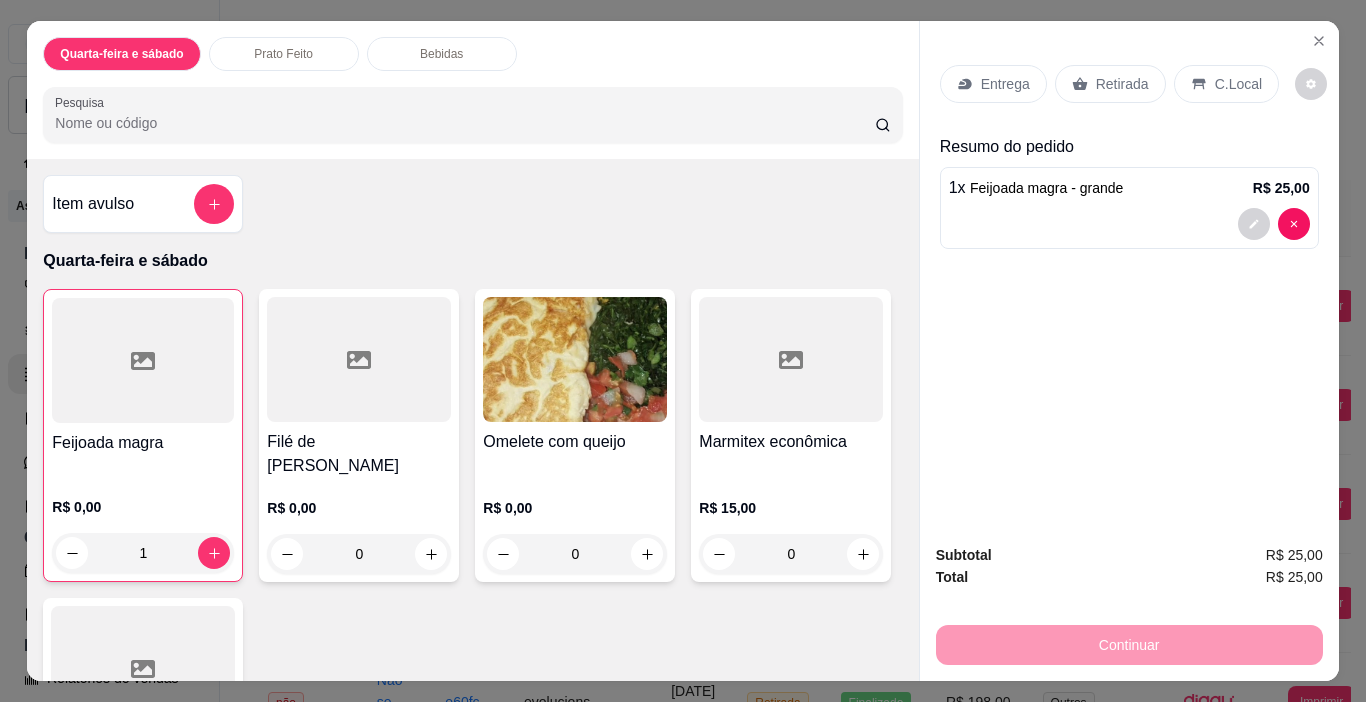 click on "Entrega" at bounding box center [1005, 84] 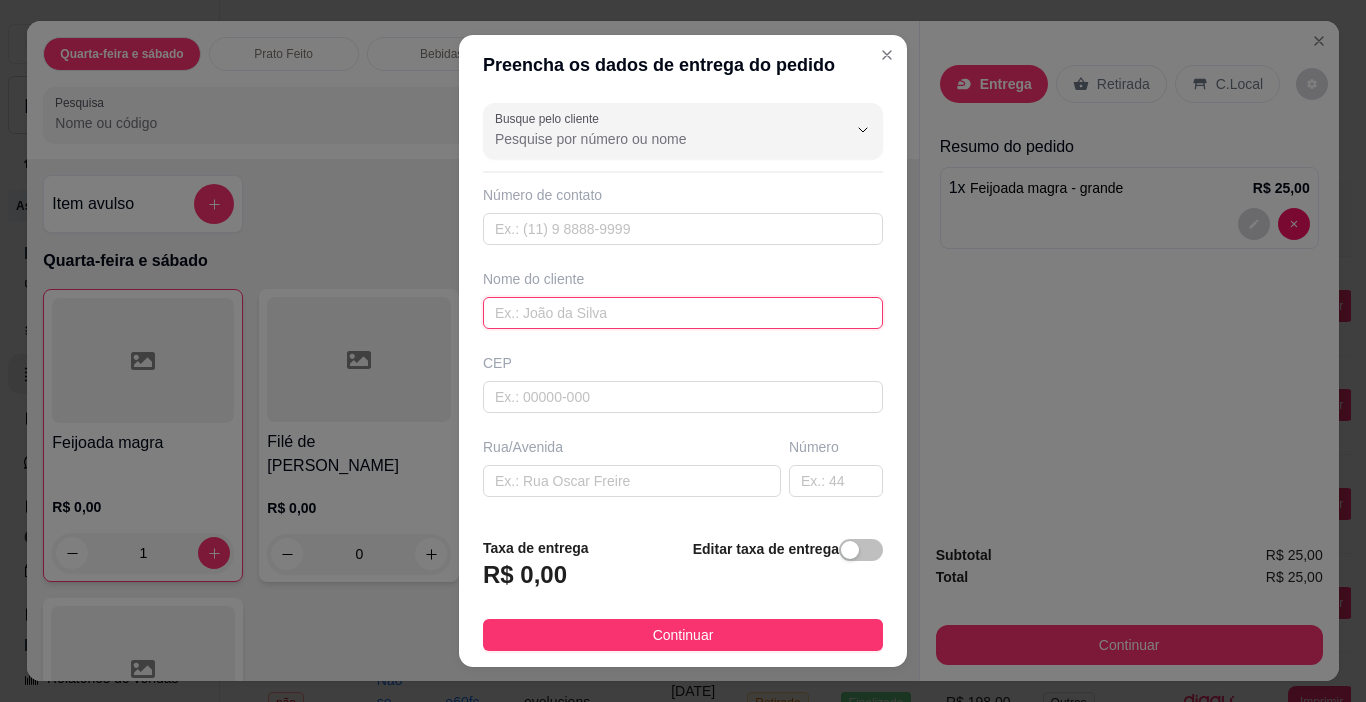 click at bounding box center (683, 313) 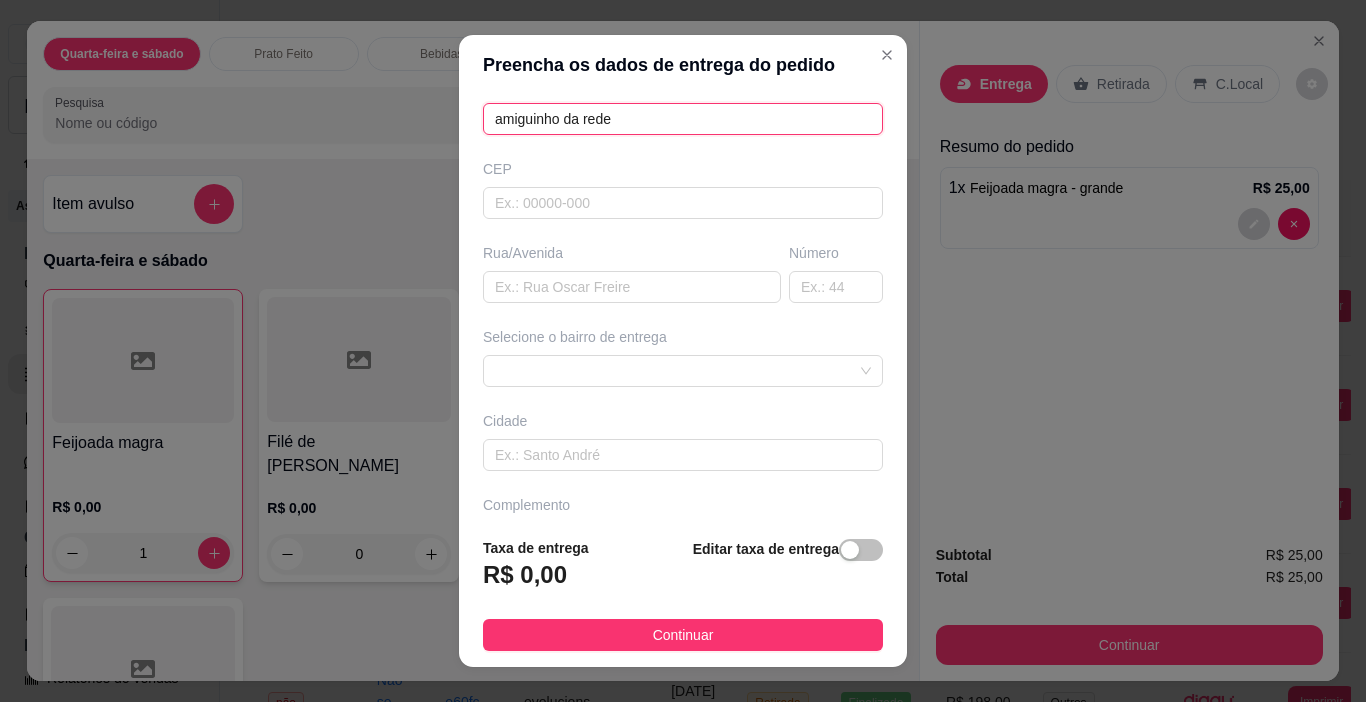 scroll, scrollTop: 200, scrollLeft: 0, axis: vertical 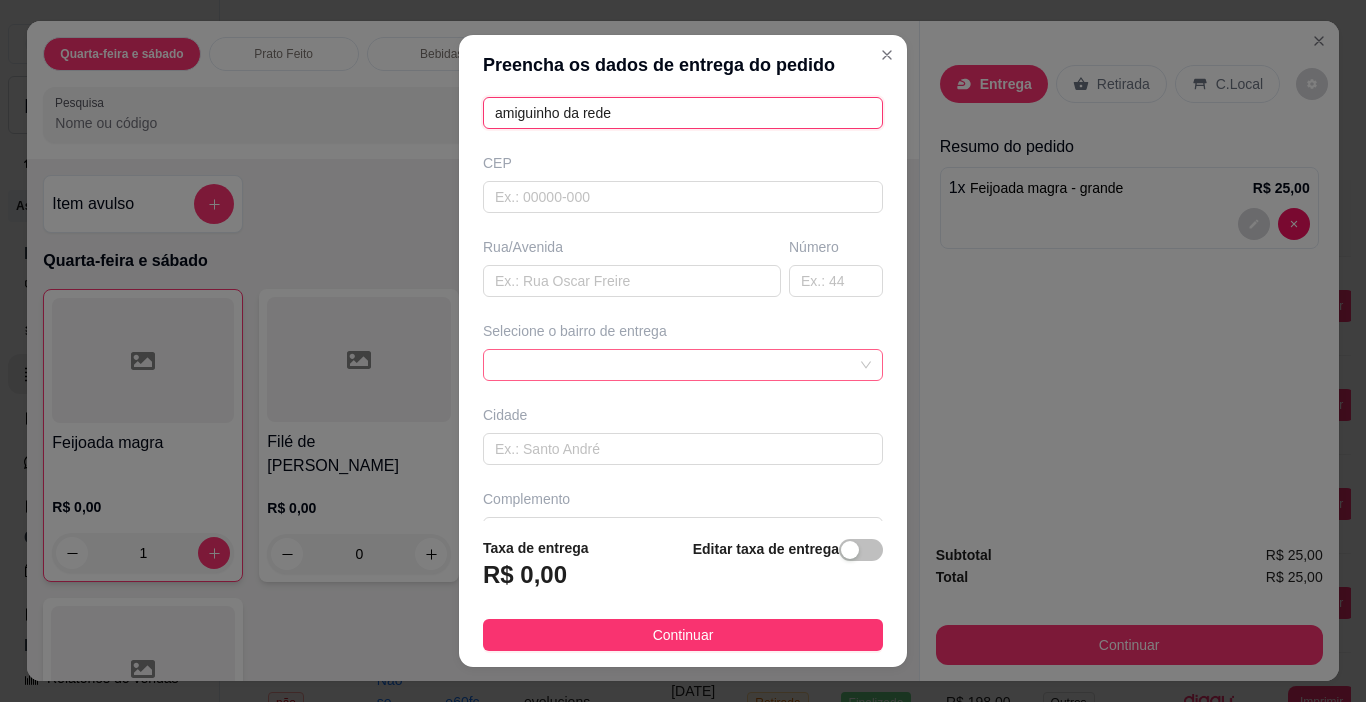 click at bounding box center (683, 365) 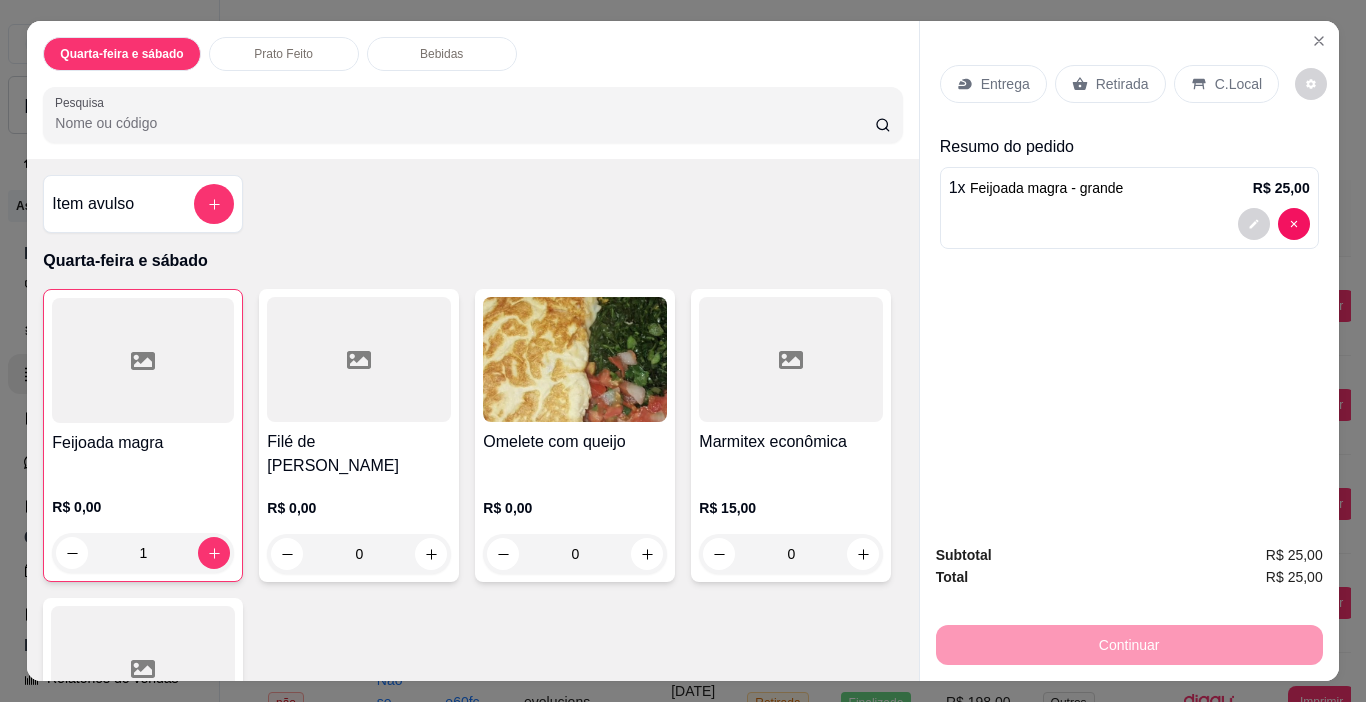 click on "Entrega" at bounding box center [1005, 84] 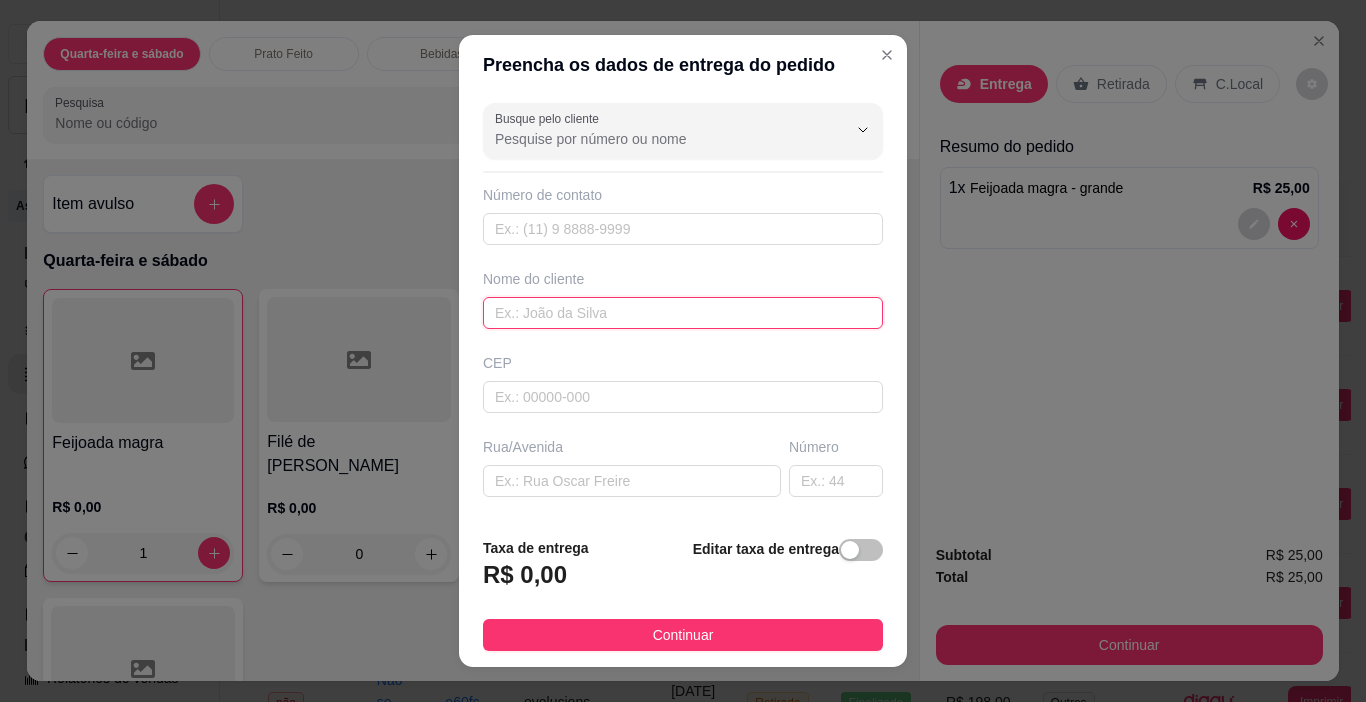 click at bounding box center (683, 313) 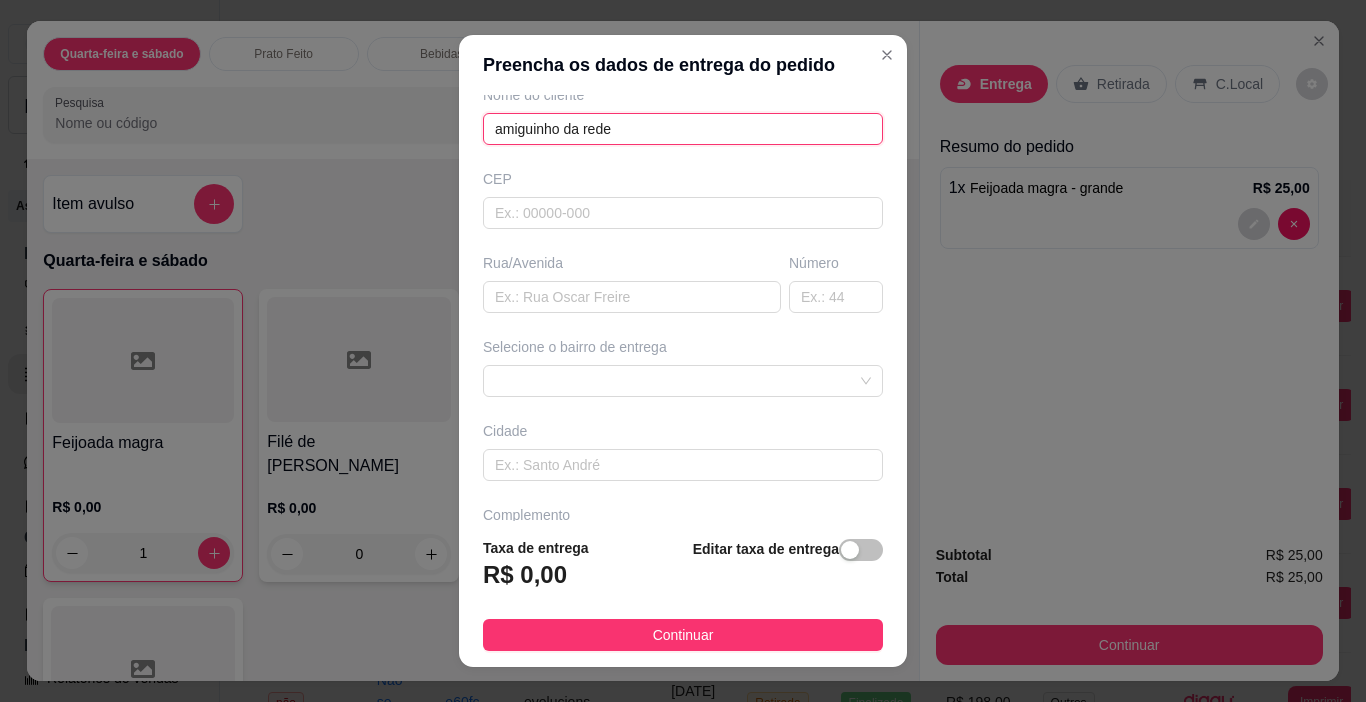 scroll, scrollTop: 200, scrollLeft: 0, axis: vertical 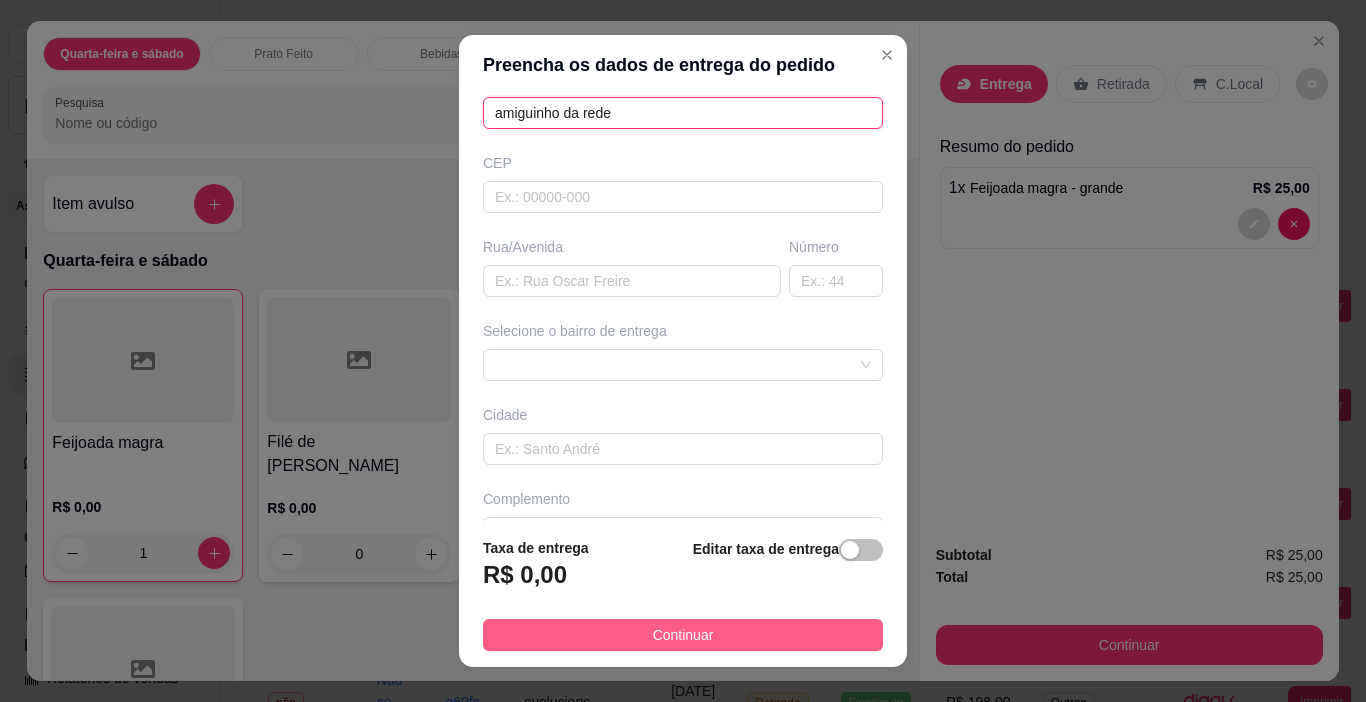 type on "amiguinho da rede" 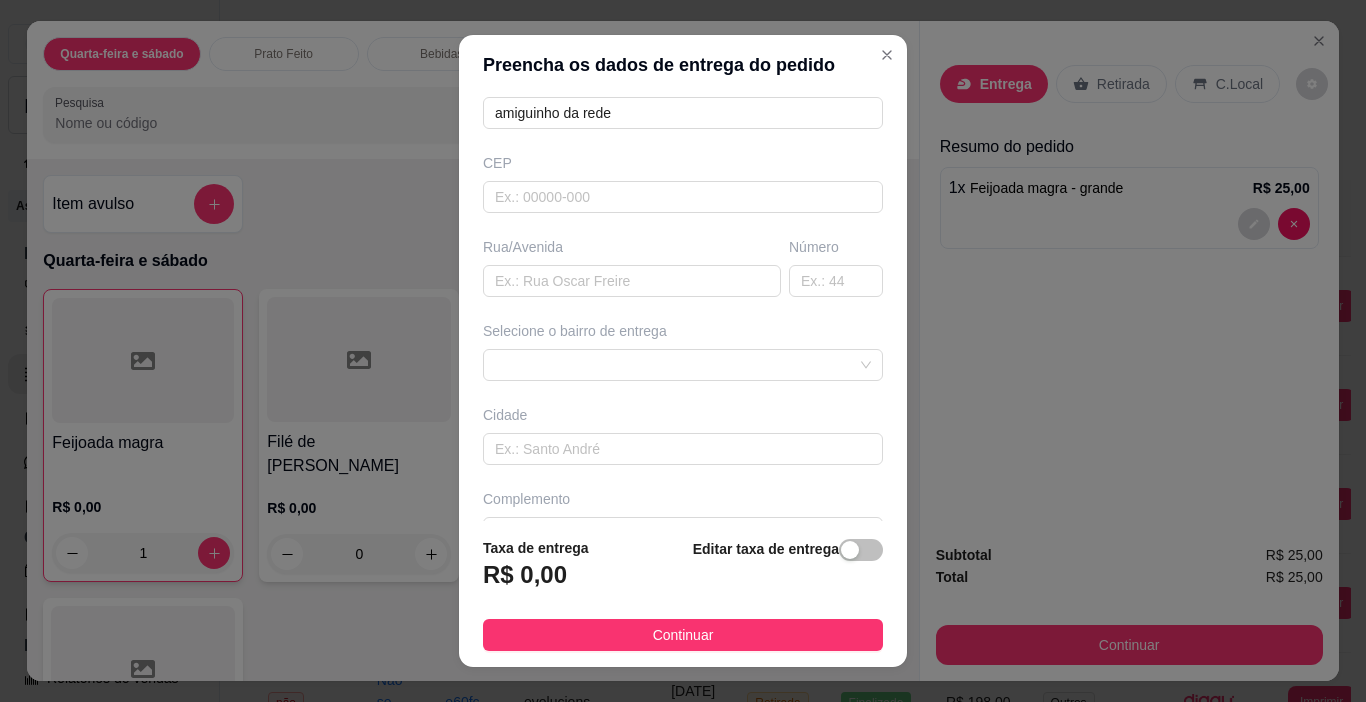 drag, startPoint x: 667, startPoint y: 635, endPoint x: 892, endPoint y: 656, distance: 225.97787 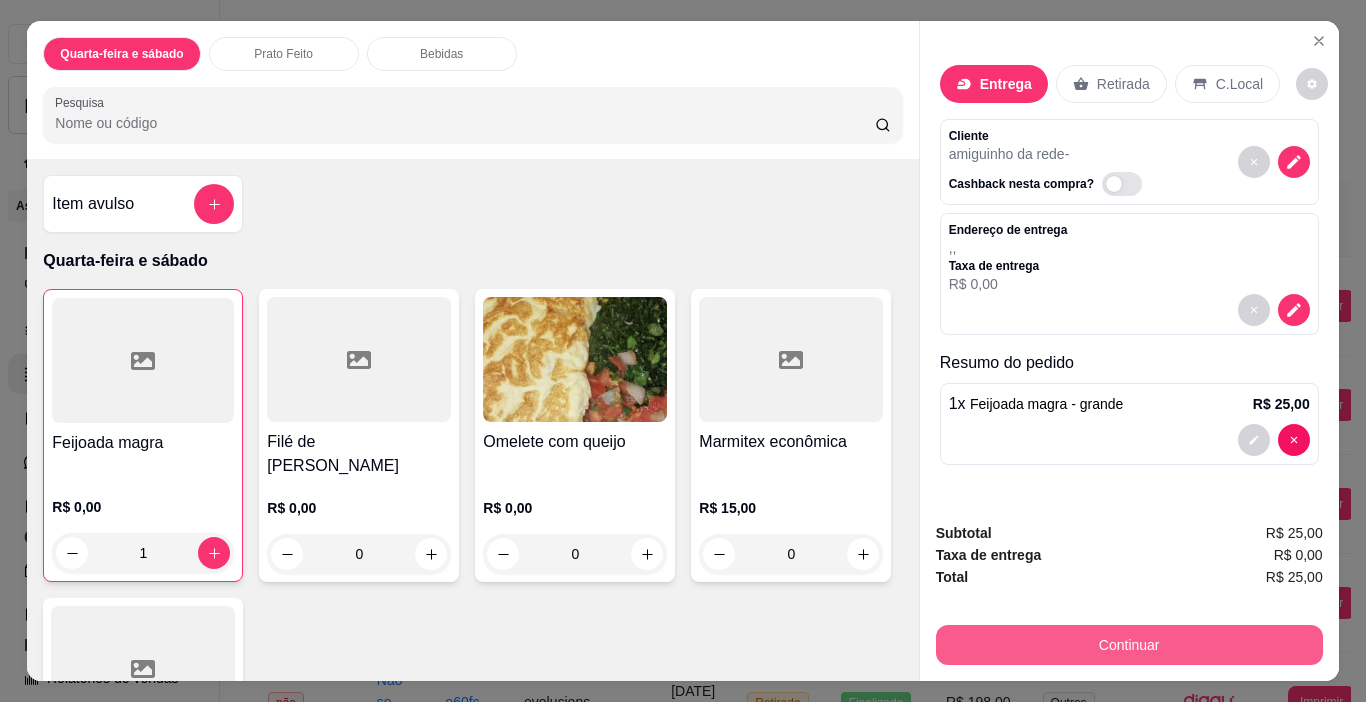 click on "Continuar" at bounding box center [1129, 645] 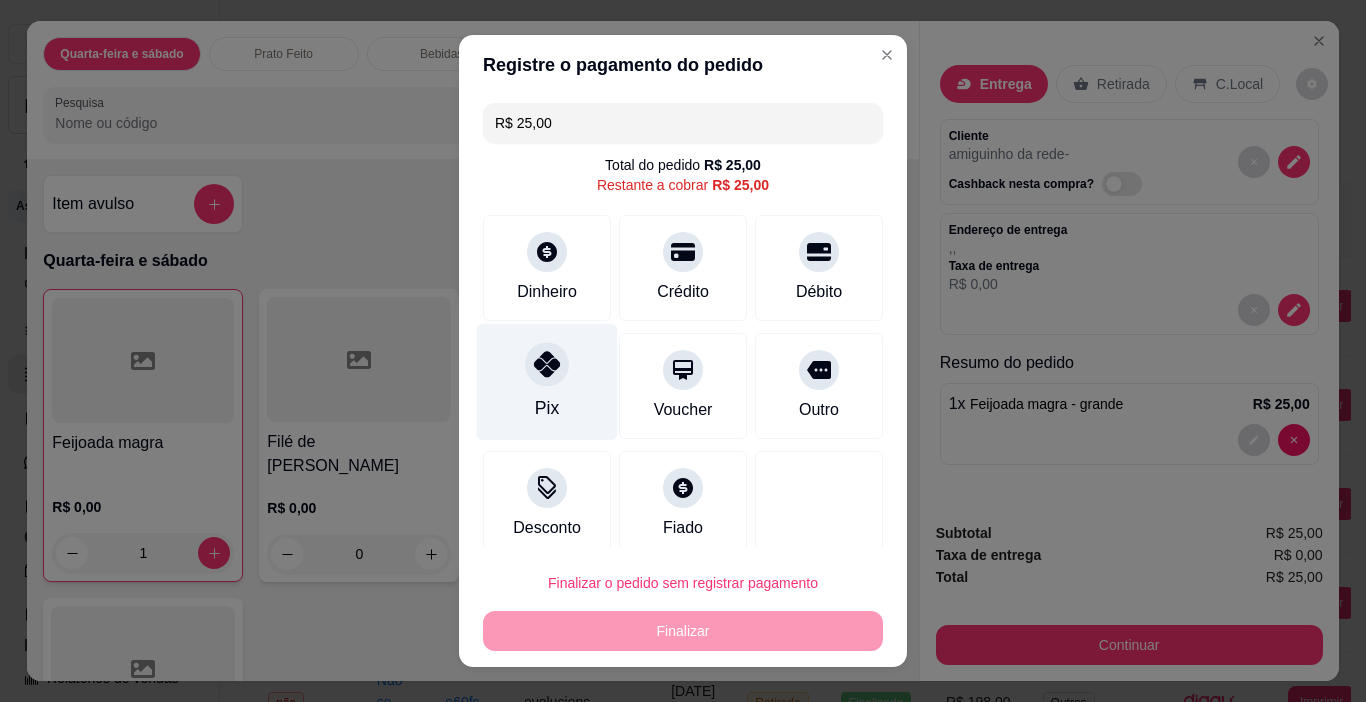 click 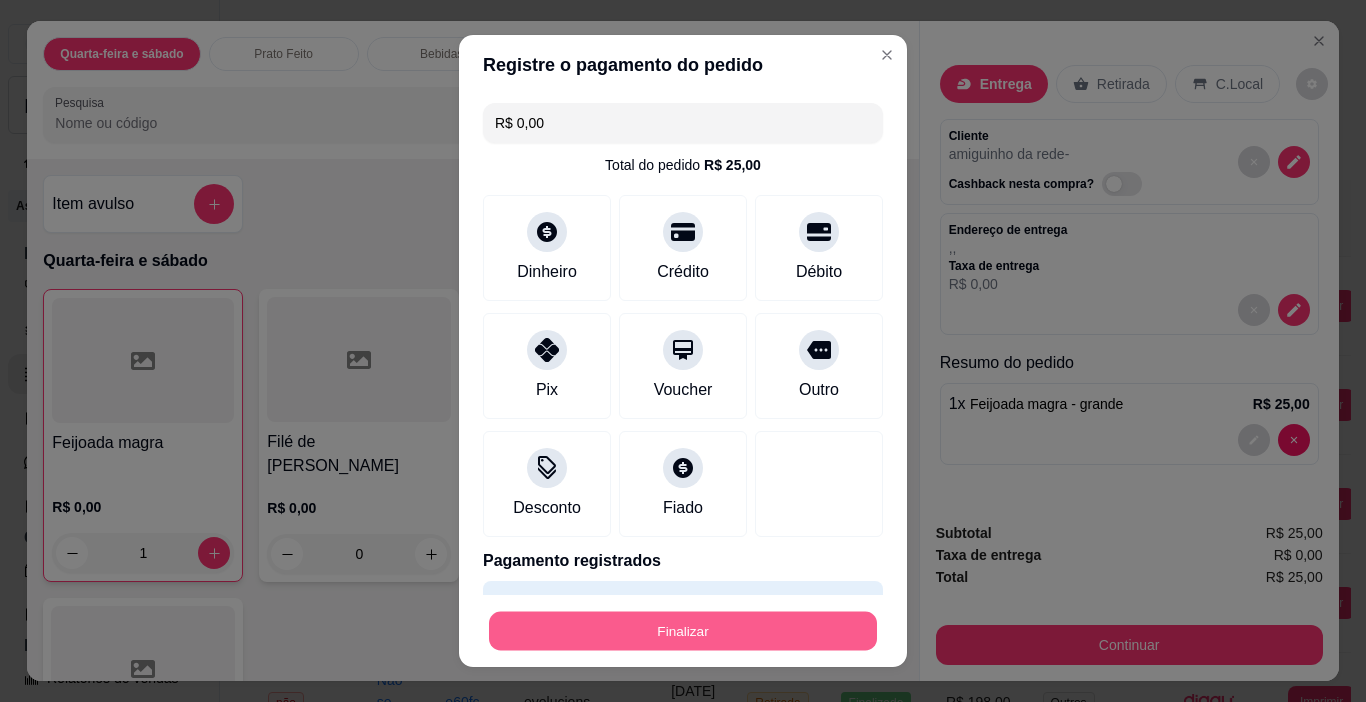click on "Finalizar" at bounding box center [683, 631] 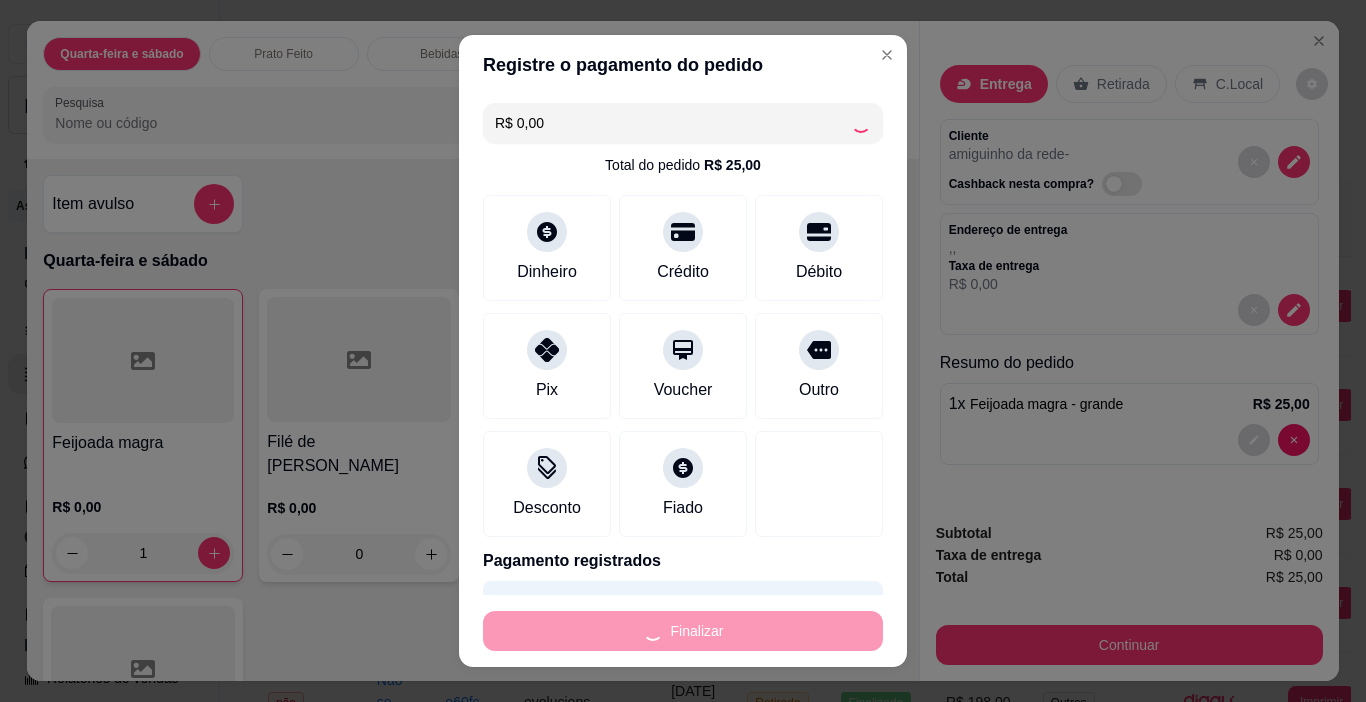 type on "0" 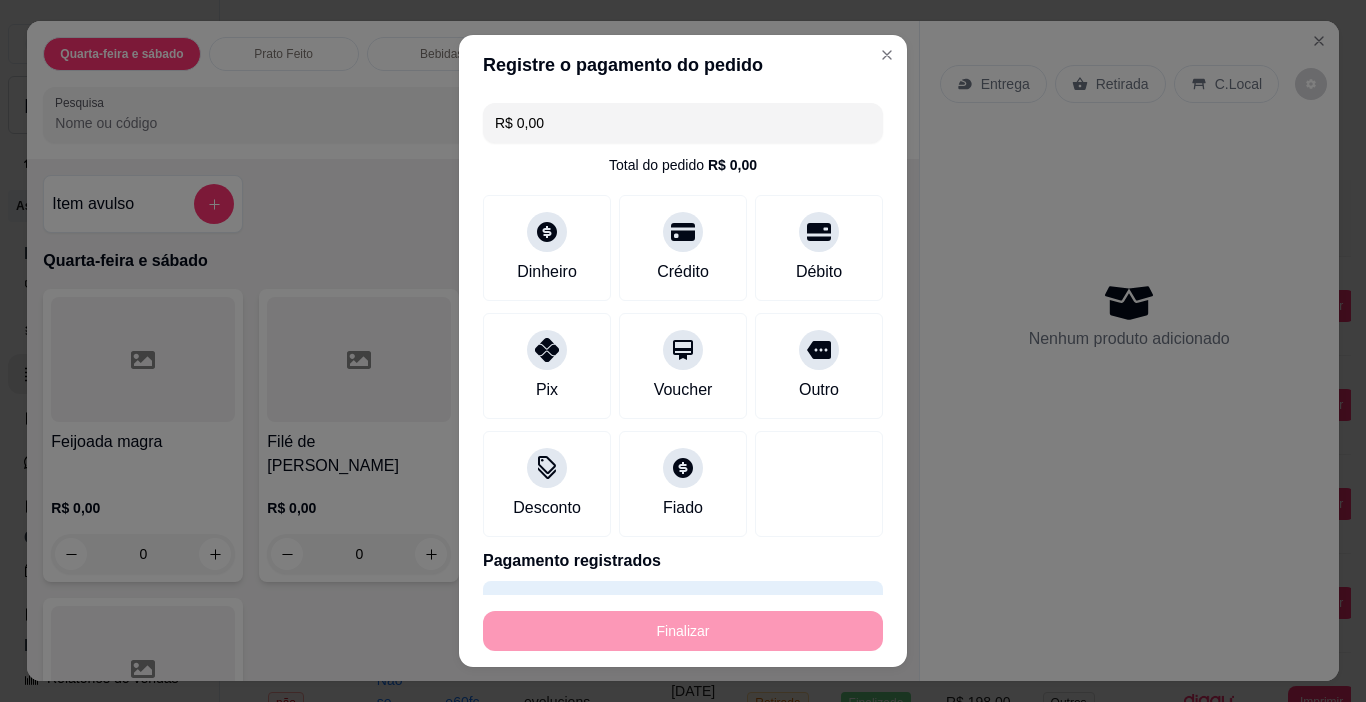 type on "-R$ 25,00" 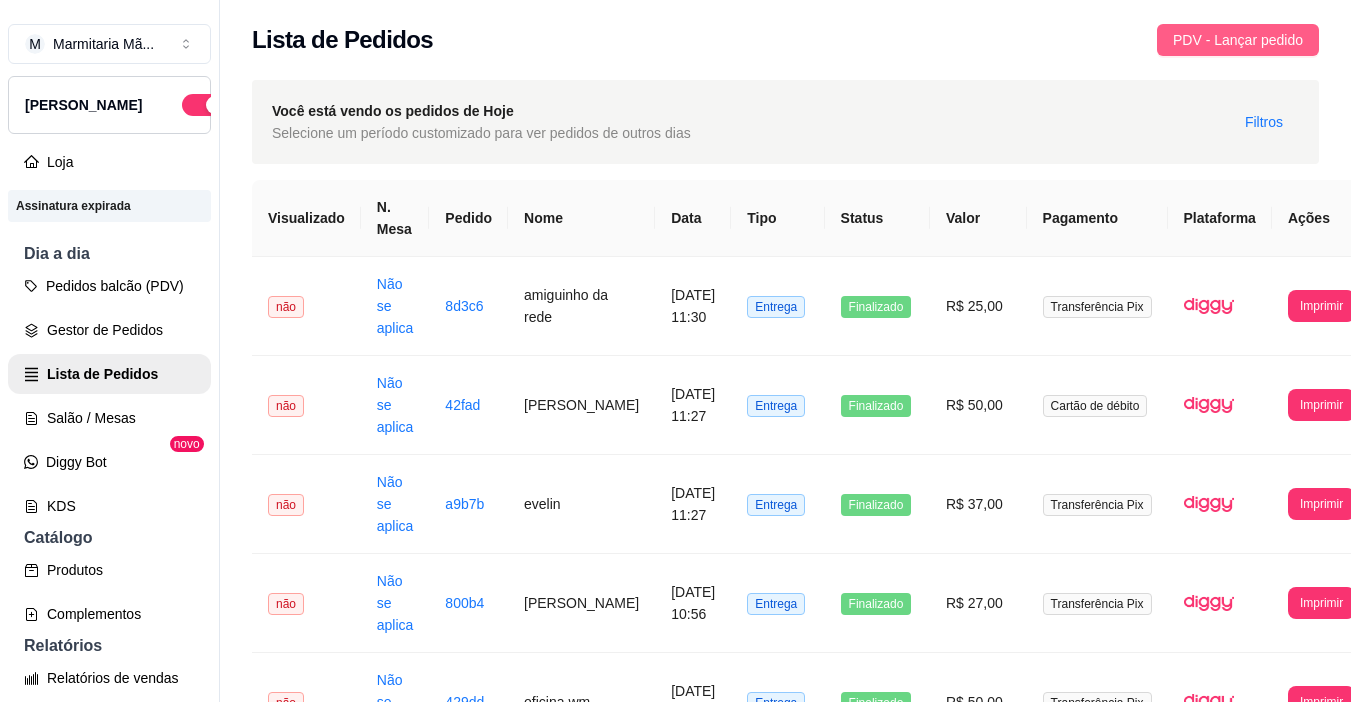 click on "PDV - Lançar pedido" at bounding box center (1238, 40) 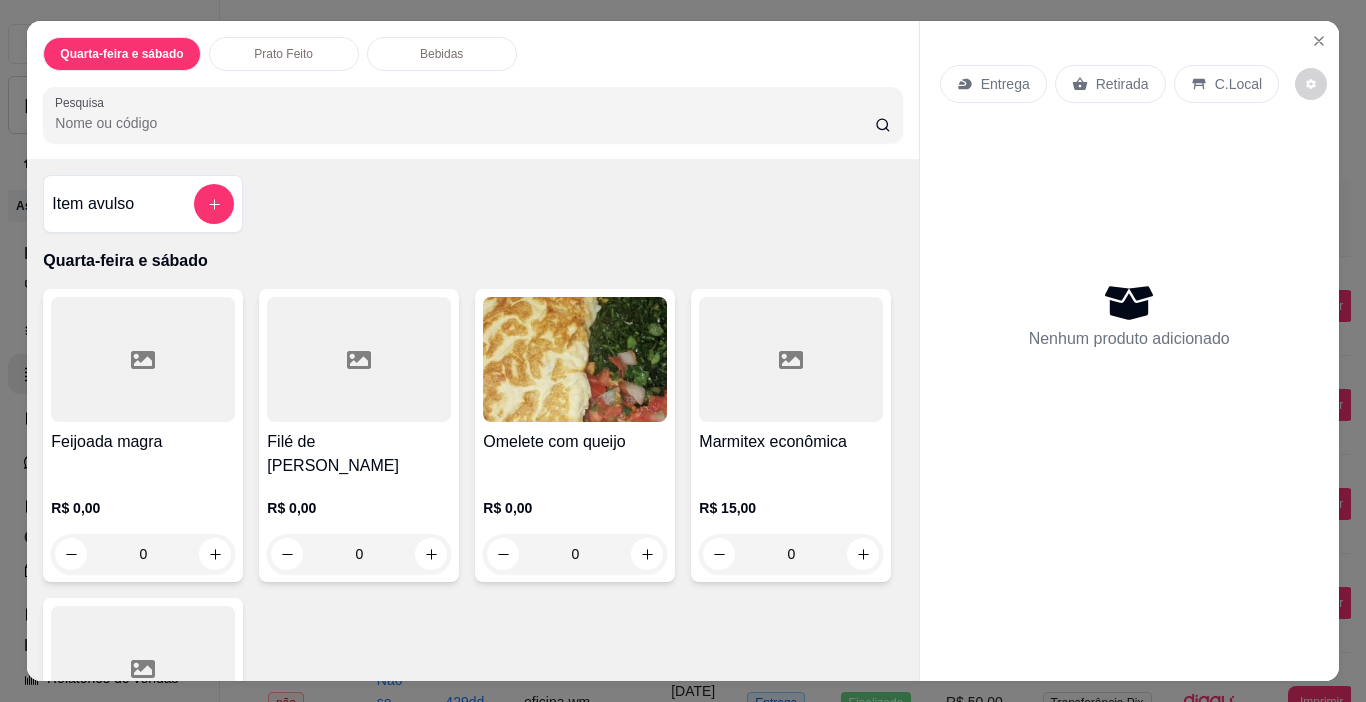 click on "R$ 0,00 0" at bounding box center (143, 526) 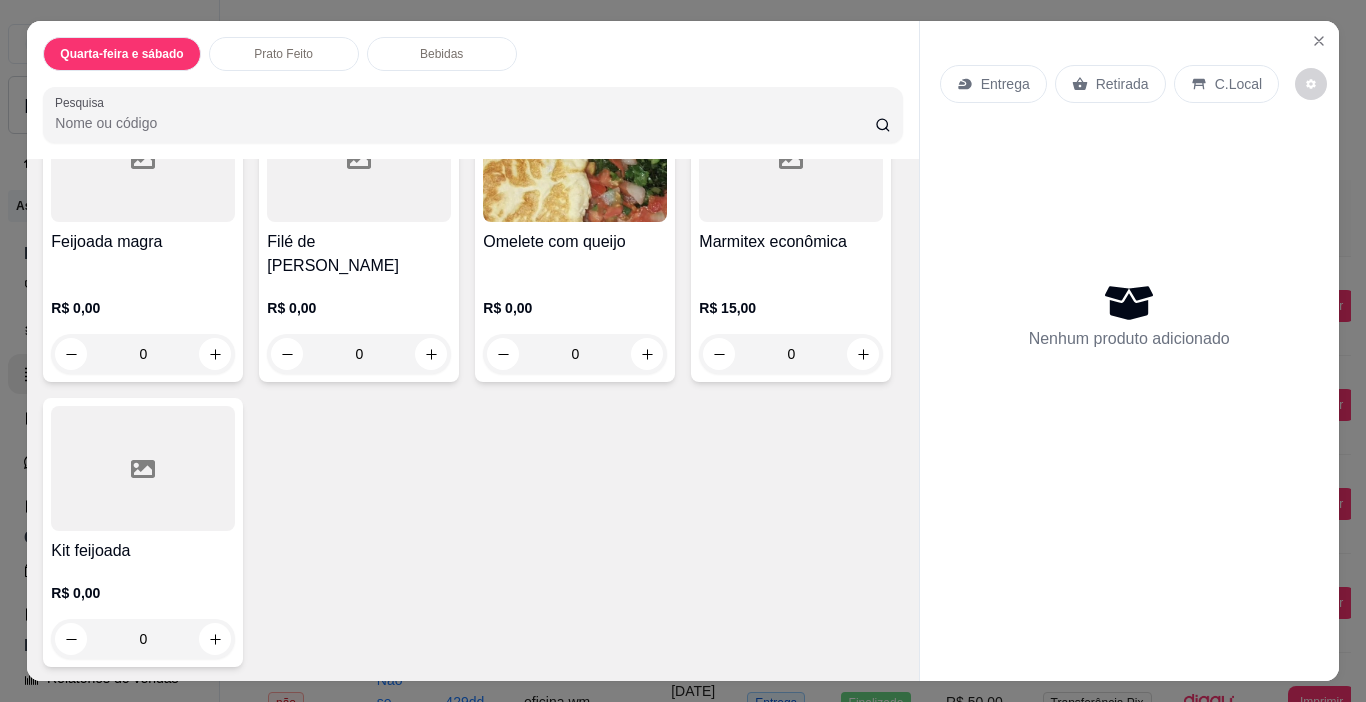 scroll, scrollTop: 400, scrollLeft: 0, axis: vertical 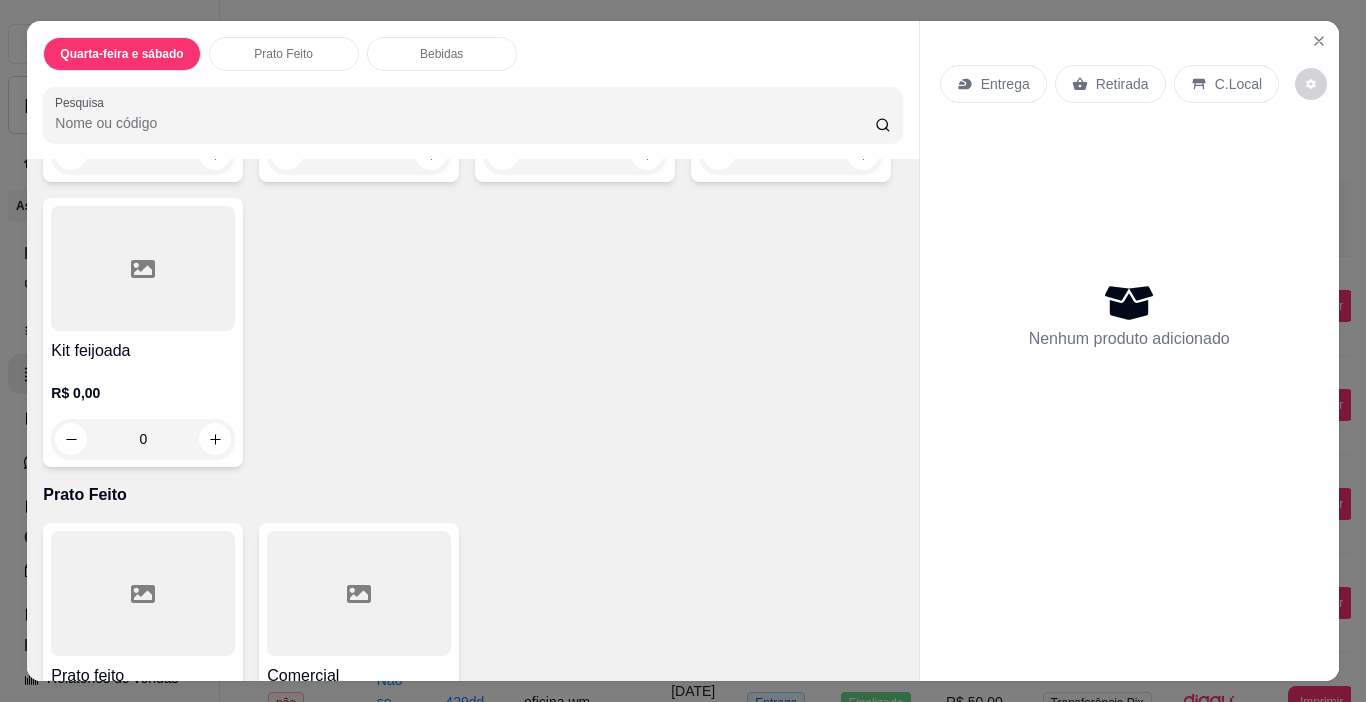 click on "Marmitex econômica" at bounding box center [791, 42] 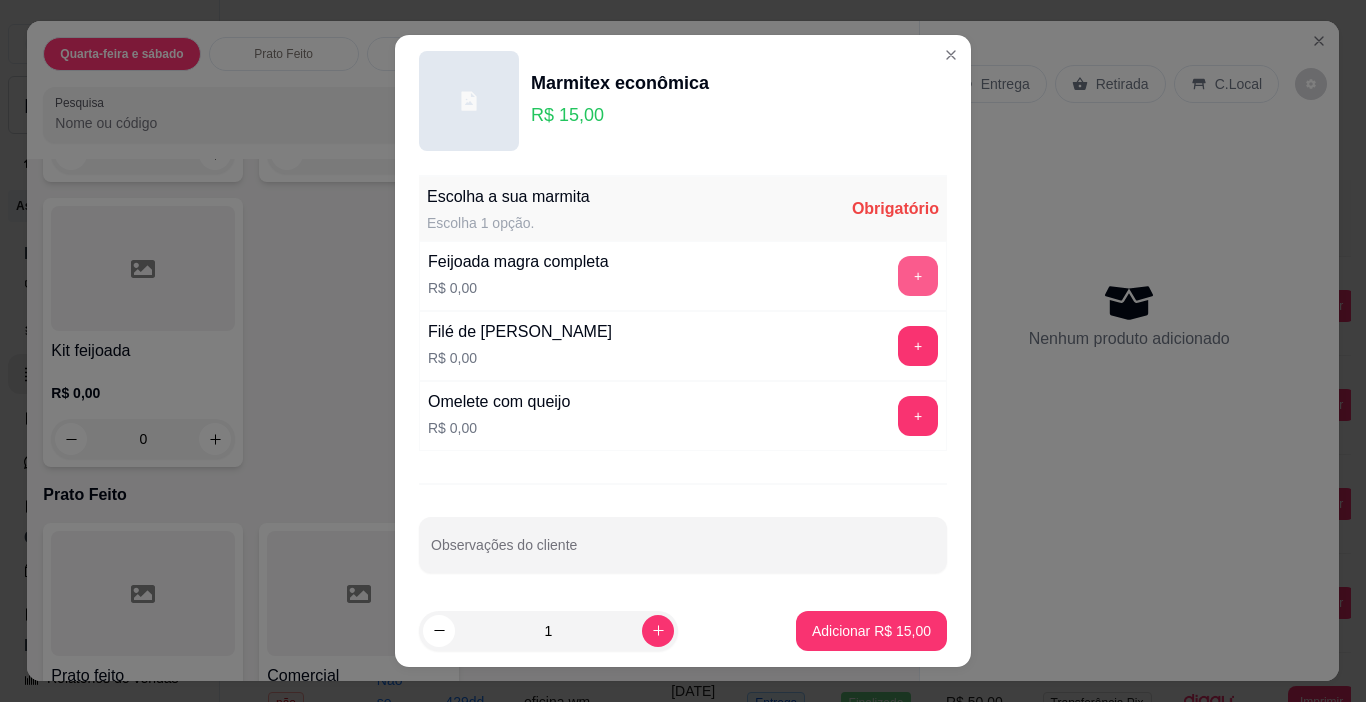 click on "+" at bounding box center (918, 276) 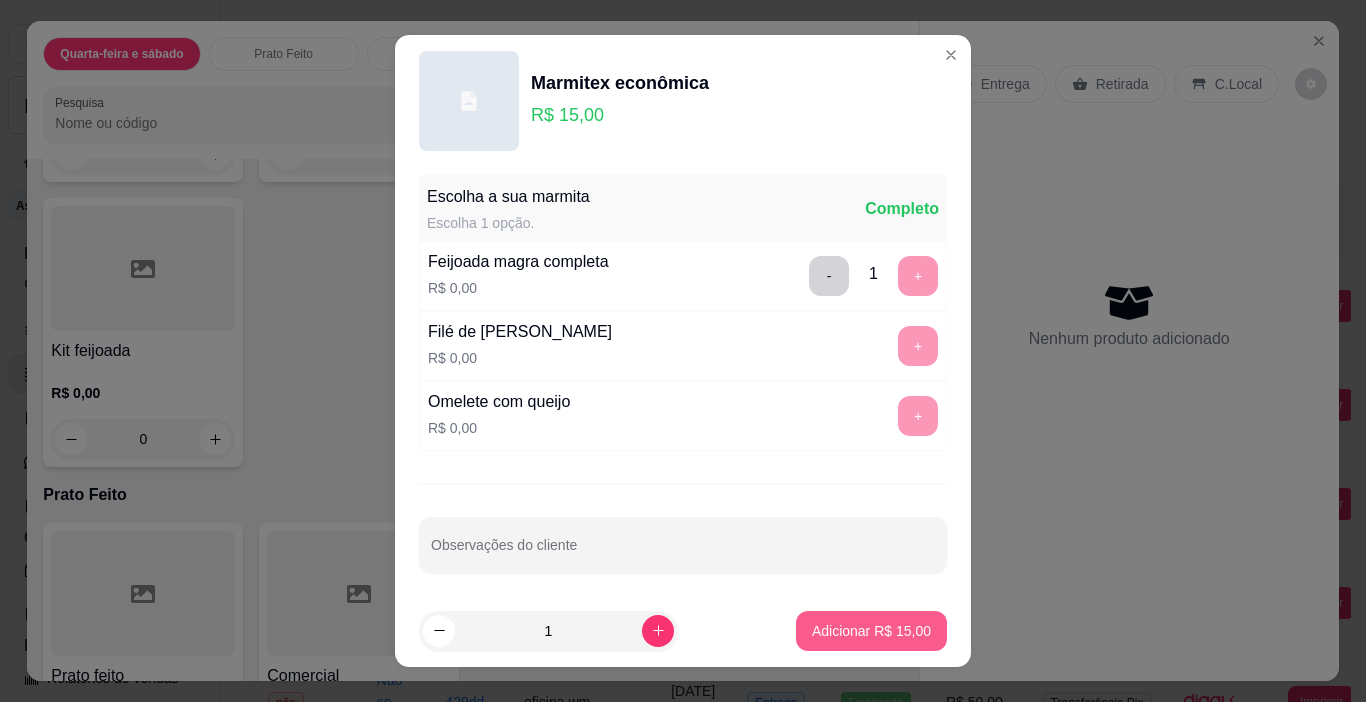 click on "Adicionar   R$ 15,00" at bounding box center (871, 631) 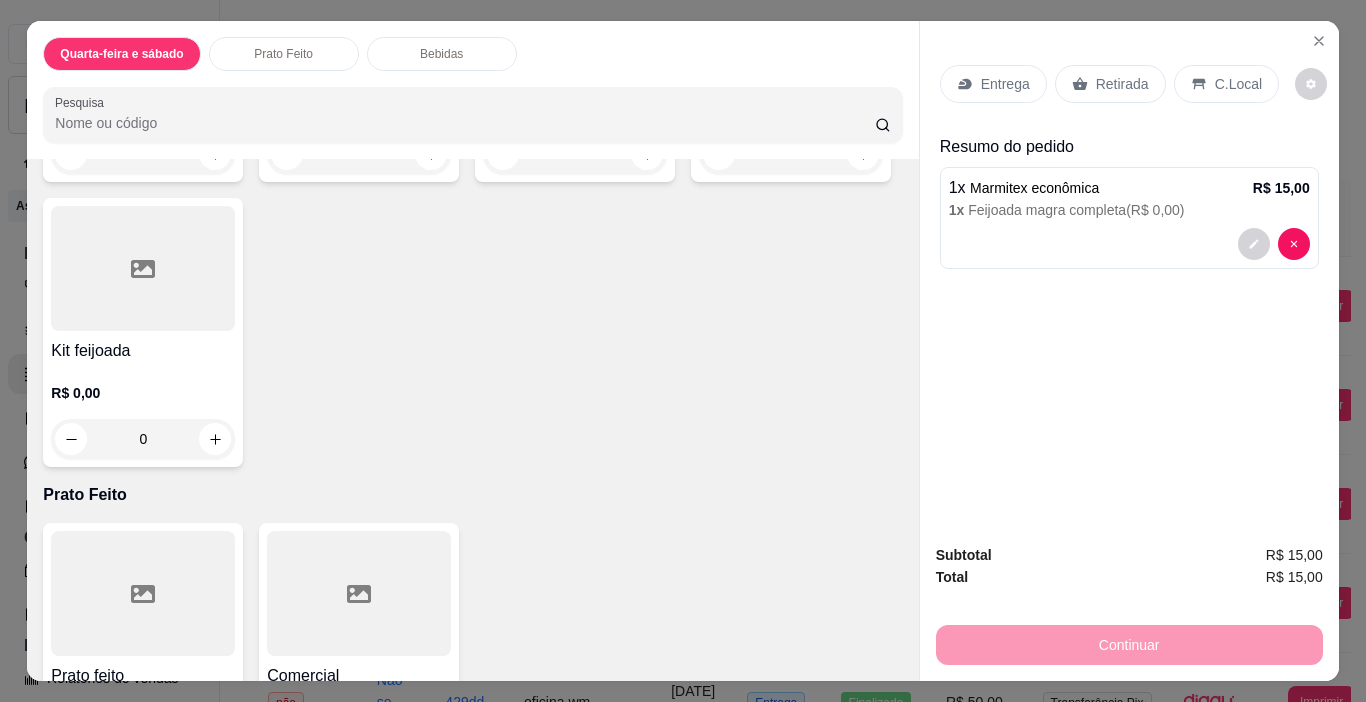 click on "Entrega" at bounding box center [1005, 84] 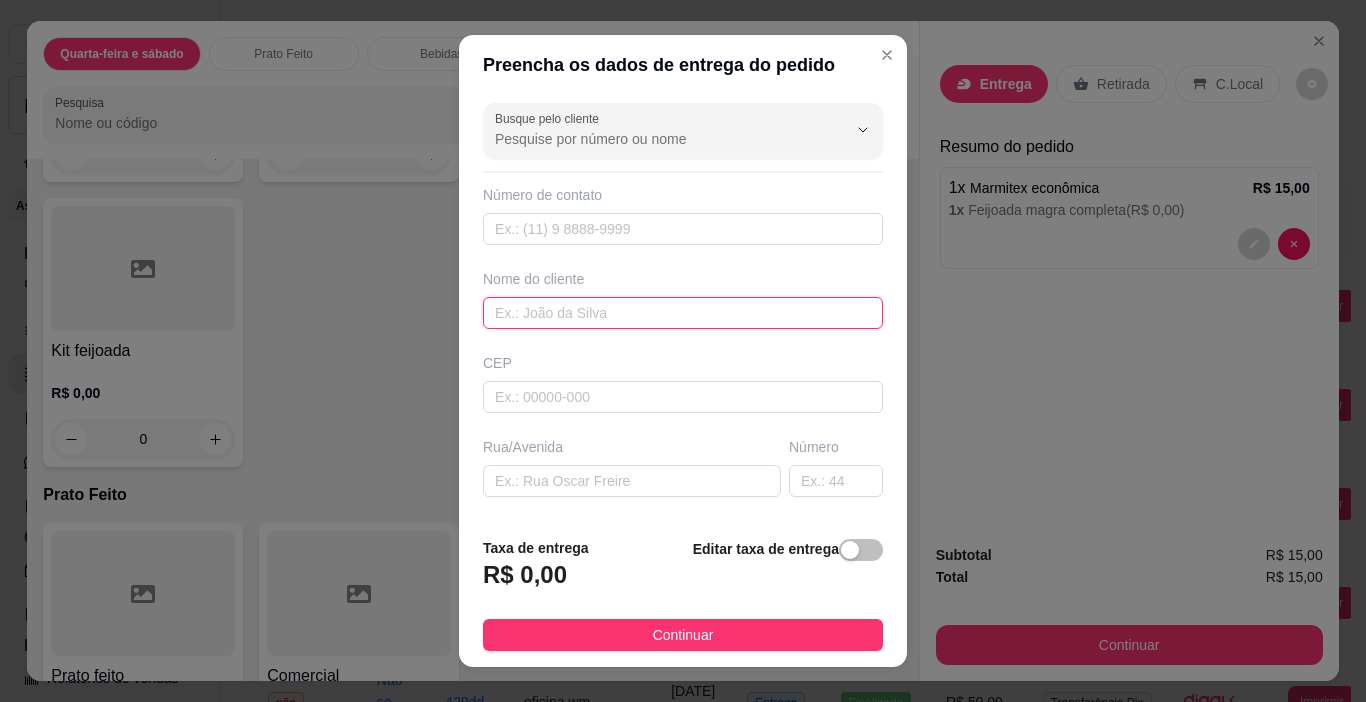 click at bounding box center [683, 313] 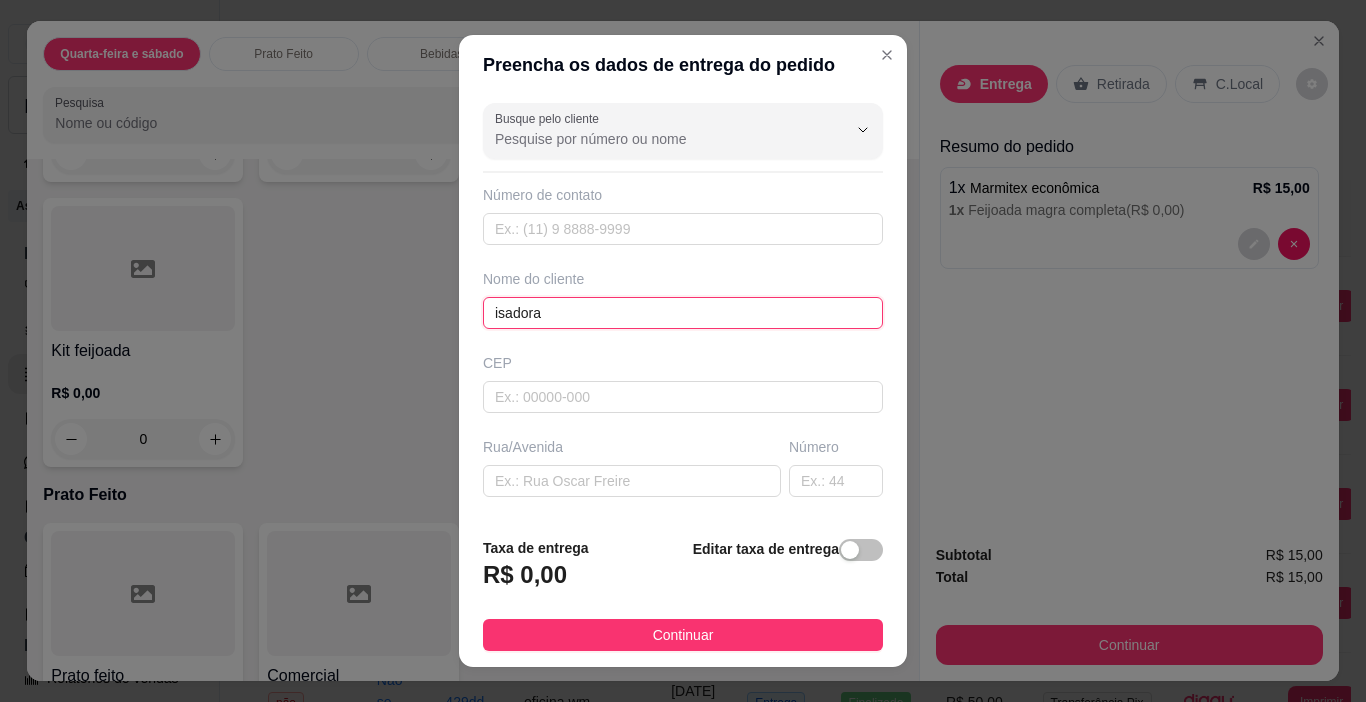 scroll, scrollTop: 100, scrollLeft: 0, axis: vertical 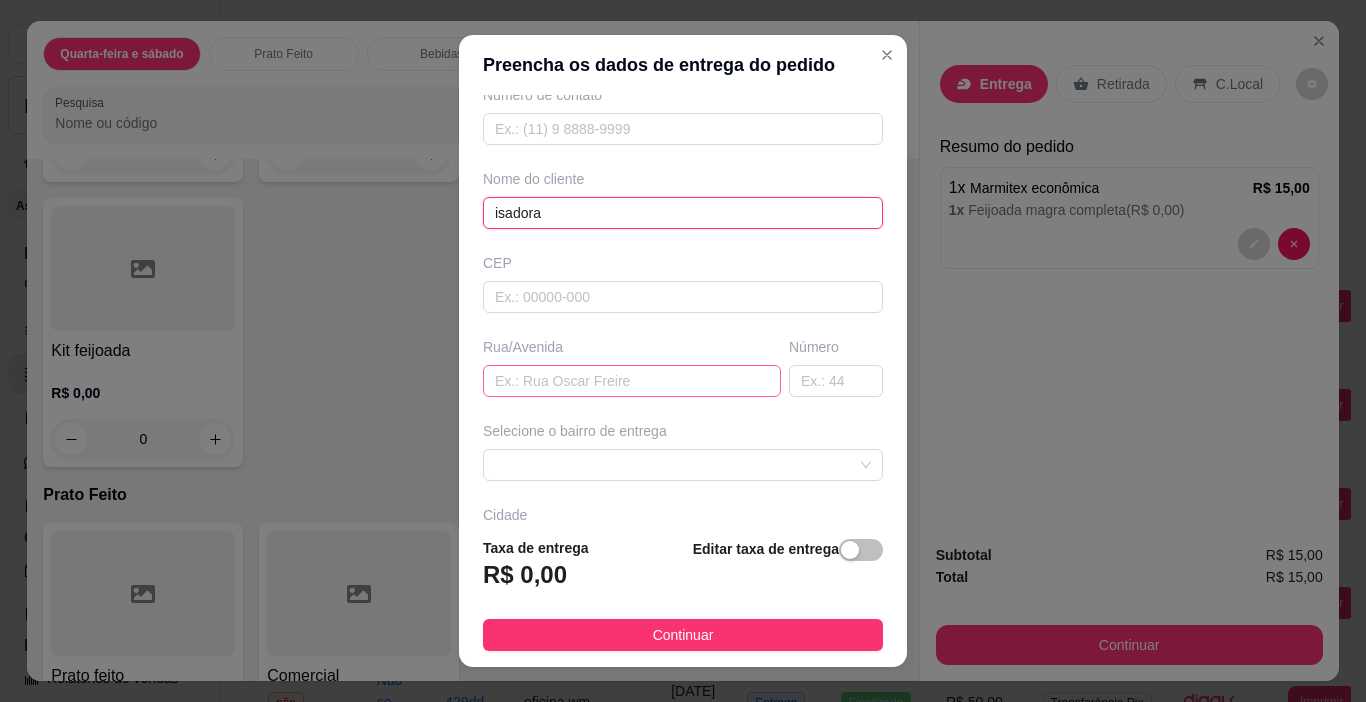 type on "isadora" 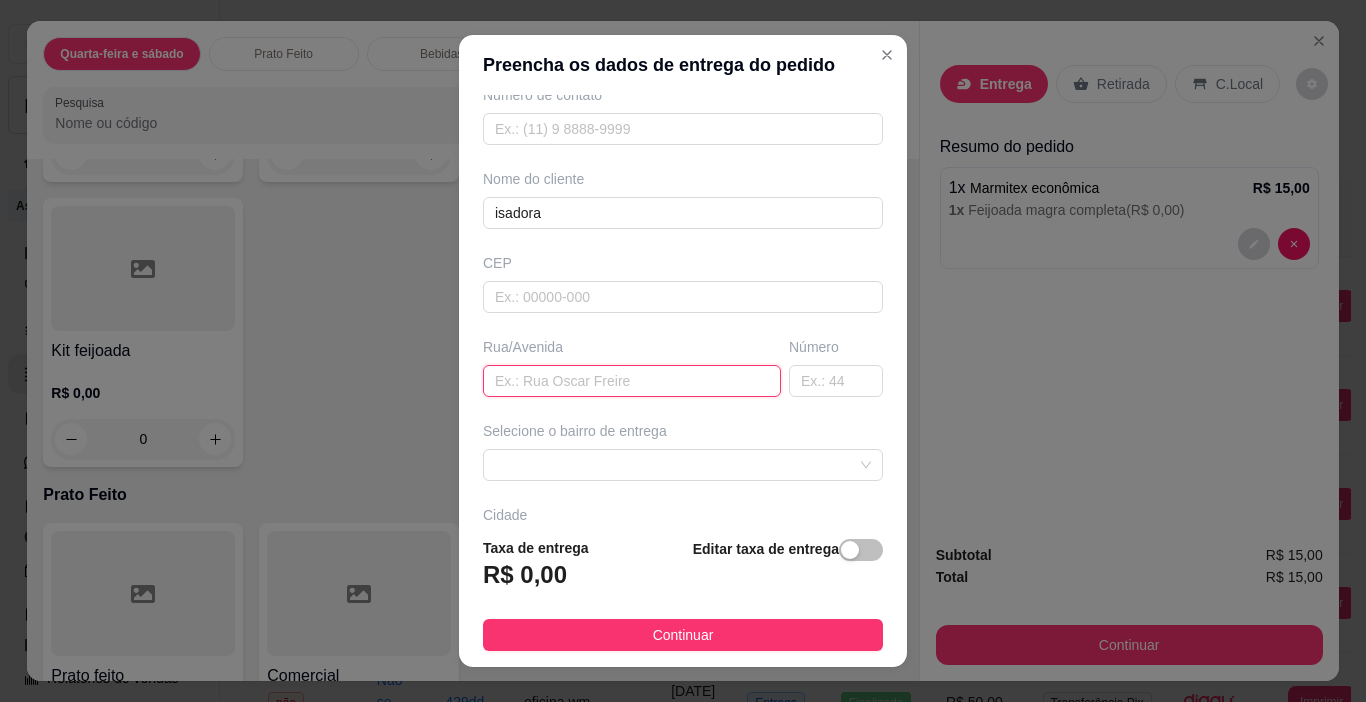click at bounding box center [632, 381] 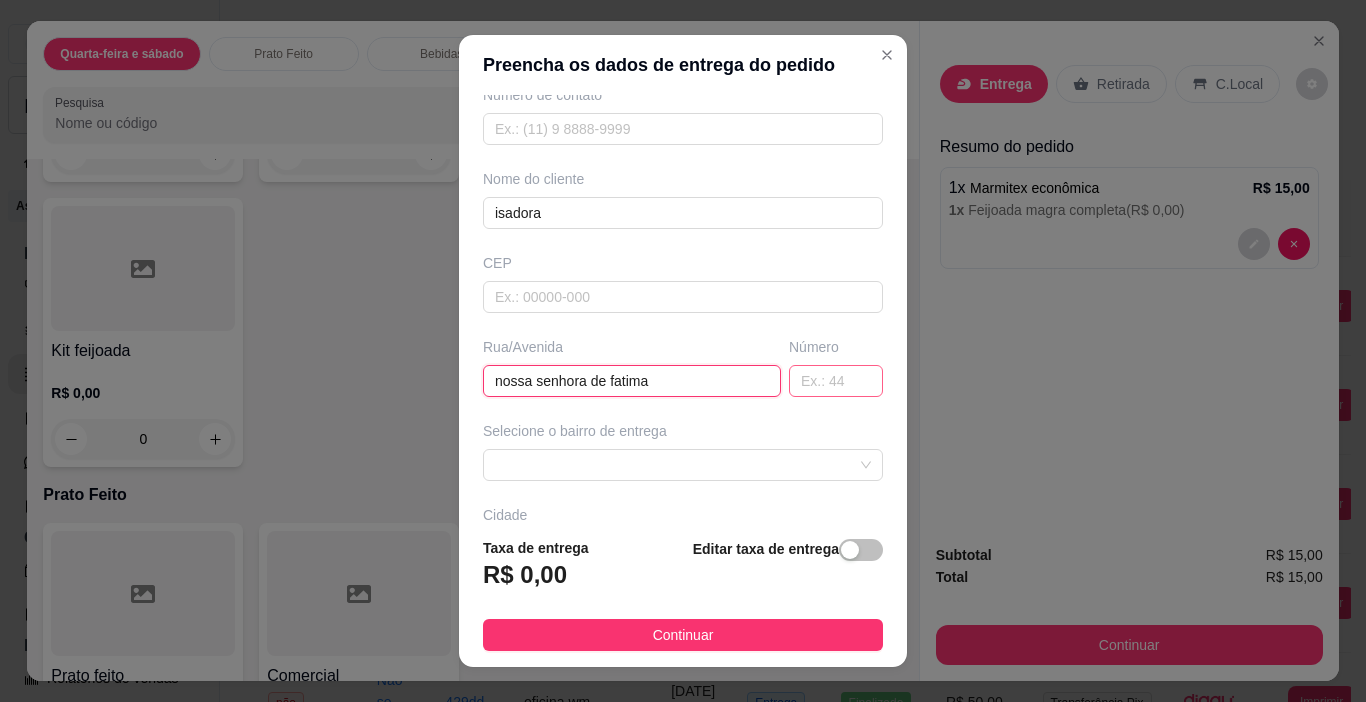 type on "nossa senhora de fatima" 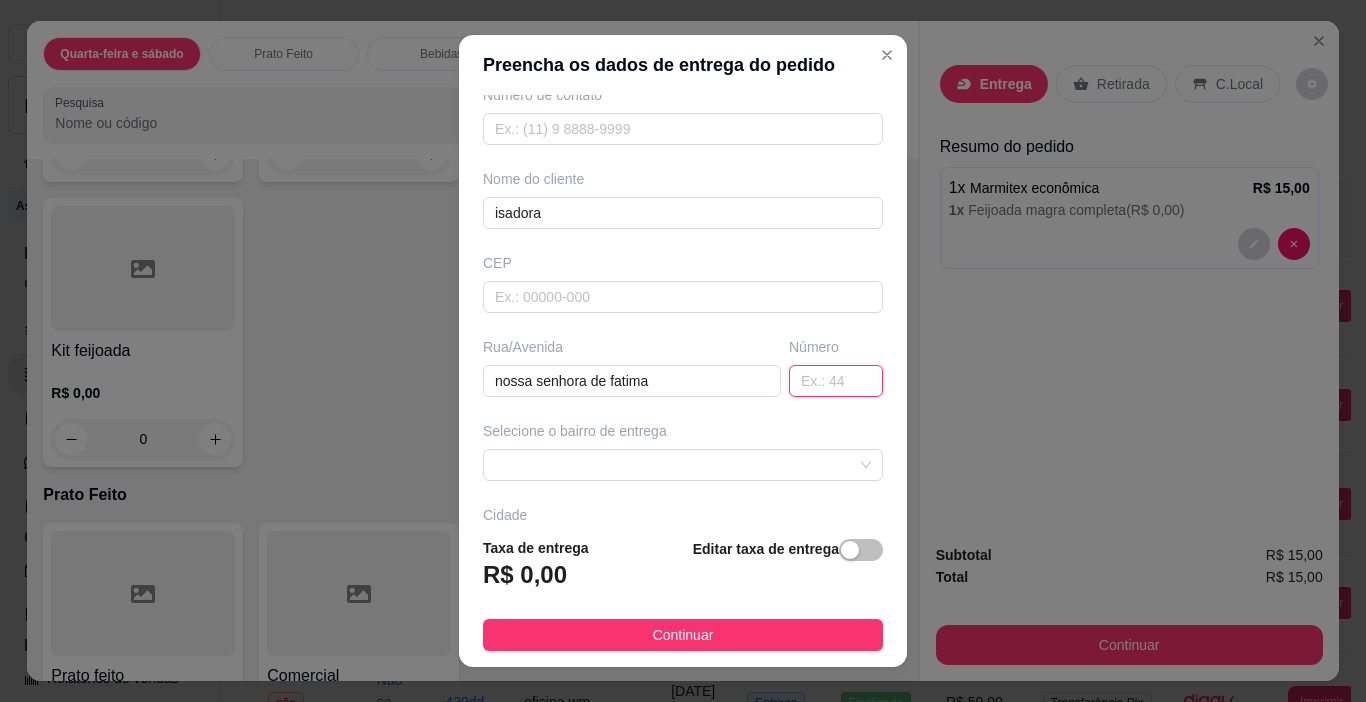 click at bounding box center [836, 381] 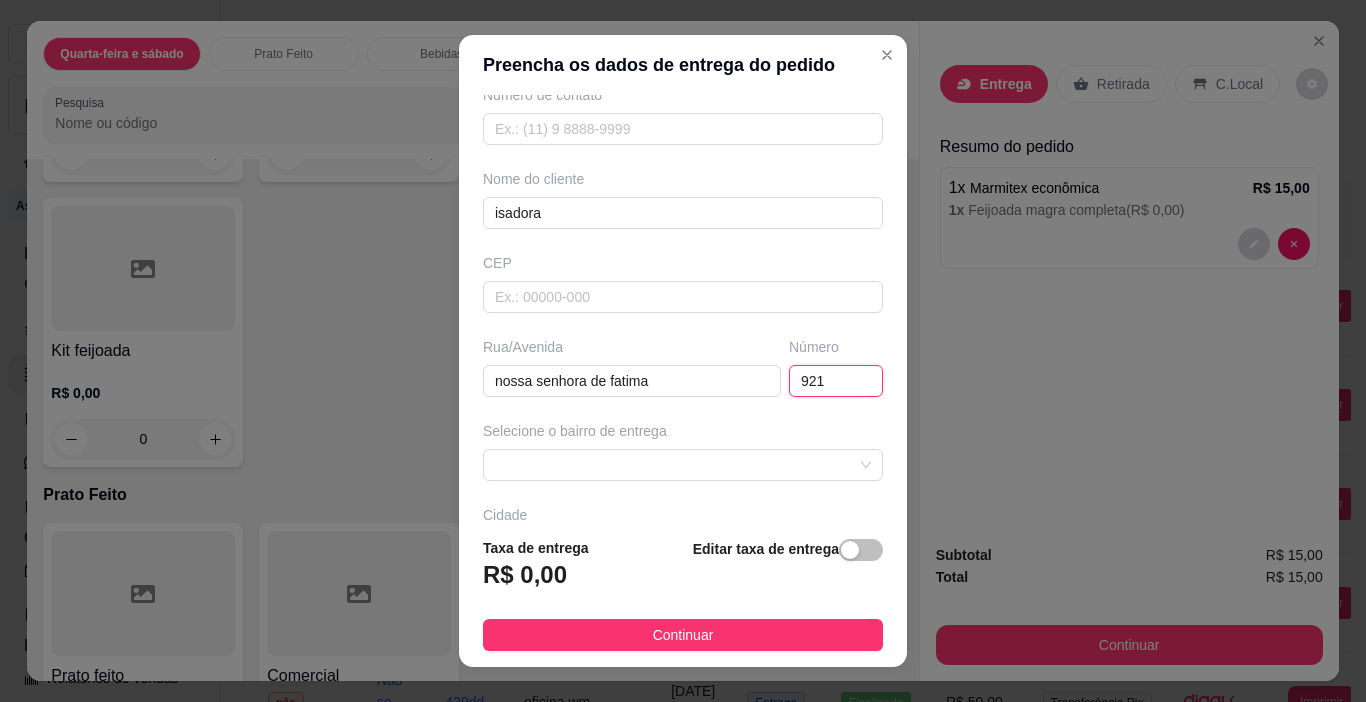 scroll, scrollTop: 200, scrollLeft: 0, axis: vertical 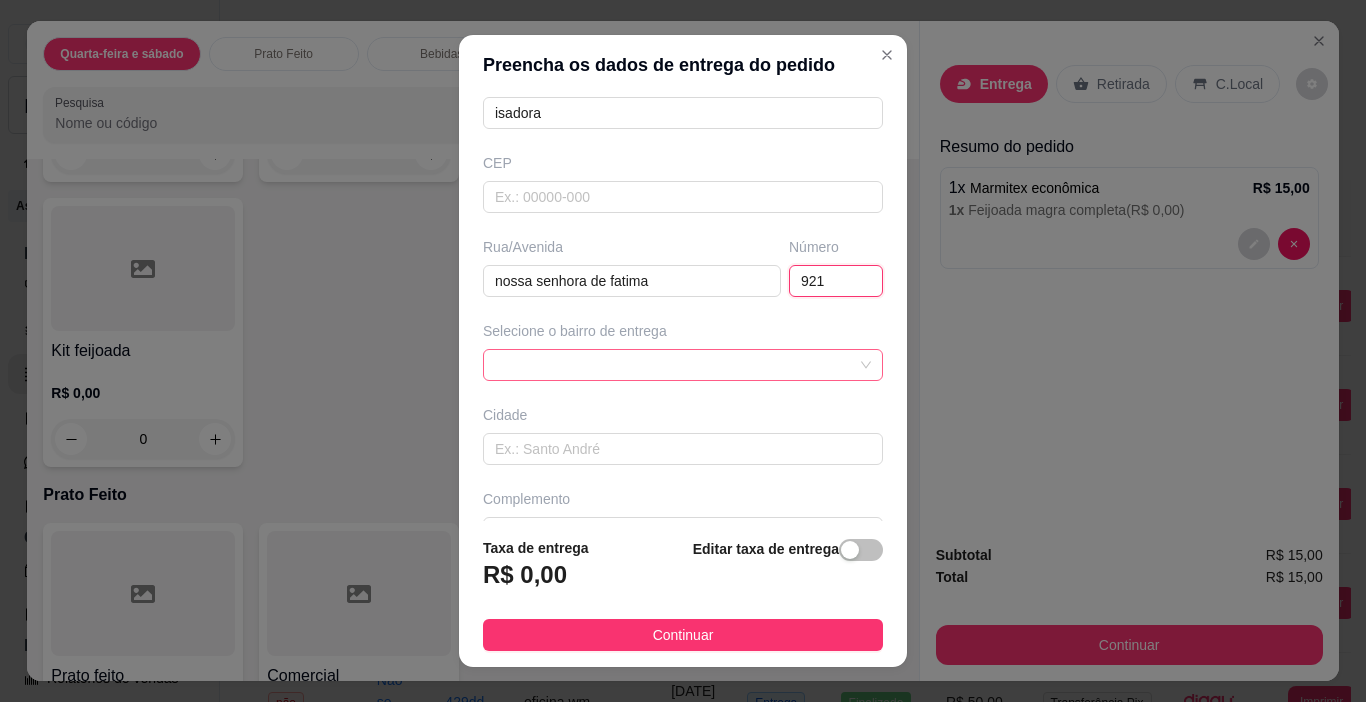 click at bounding box center [683, 365] 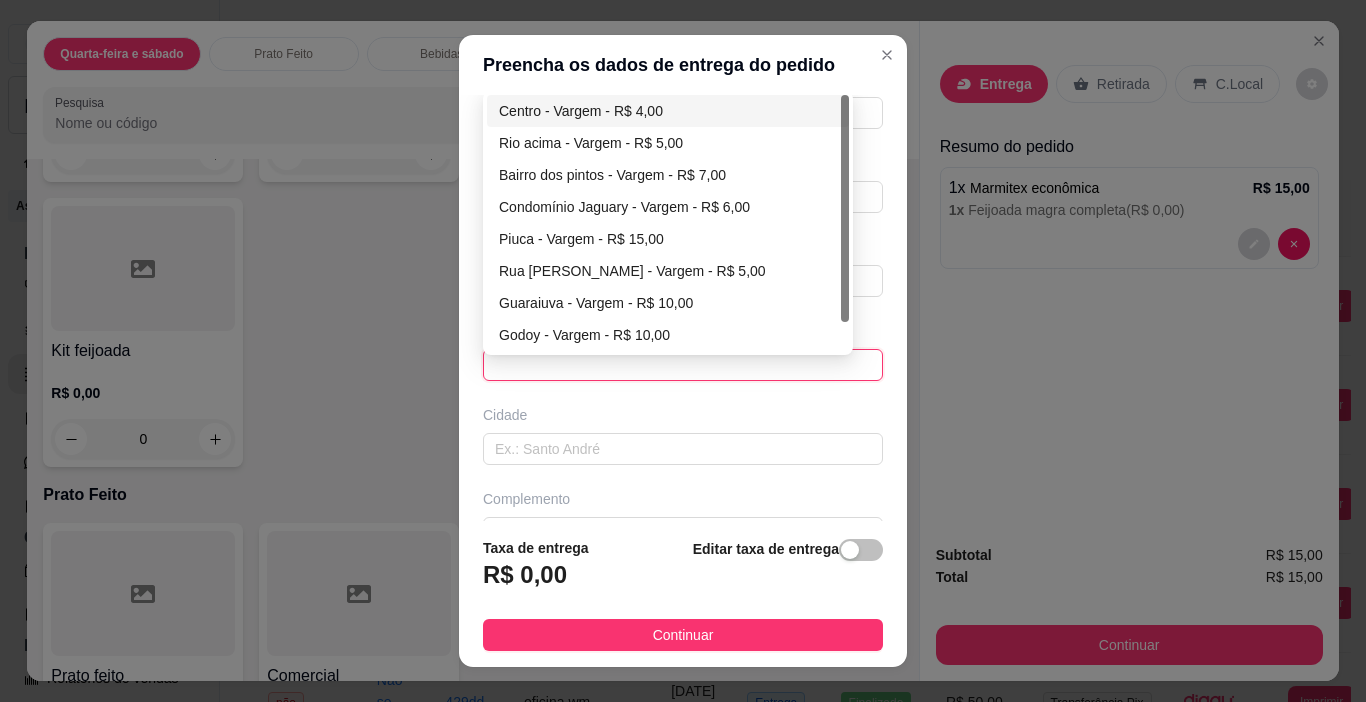 click on "Centro - Vargem  -  R$ 4,00" at bounding box center (668, 111) 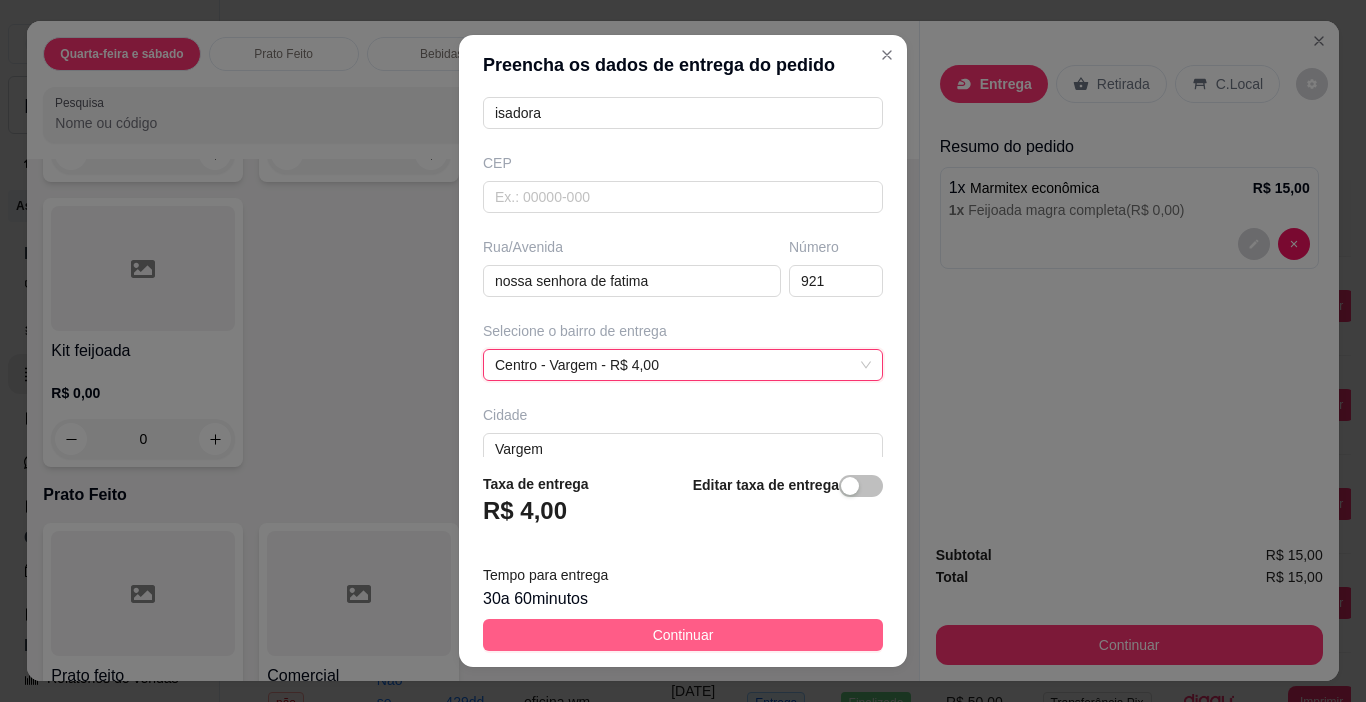 click on "Continuar" at bounding box center (683, 635) 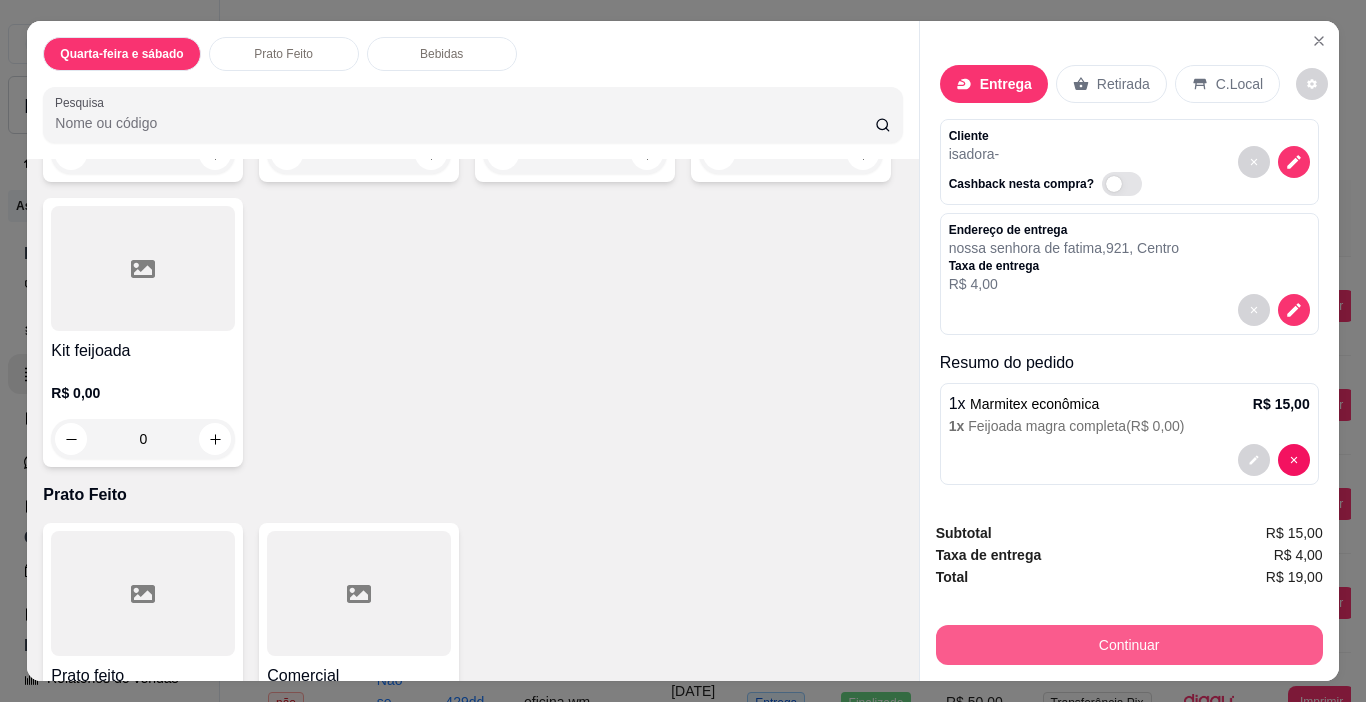 click on "Continuar" at bounding box center [1129, 645] 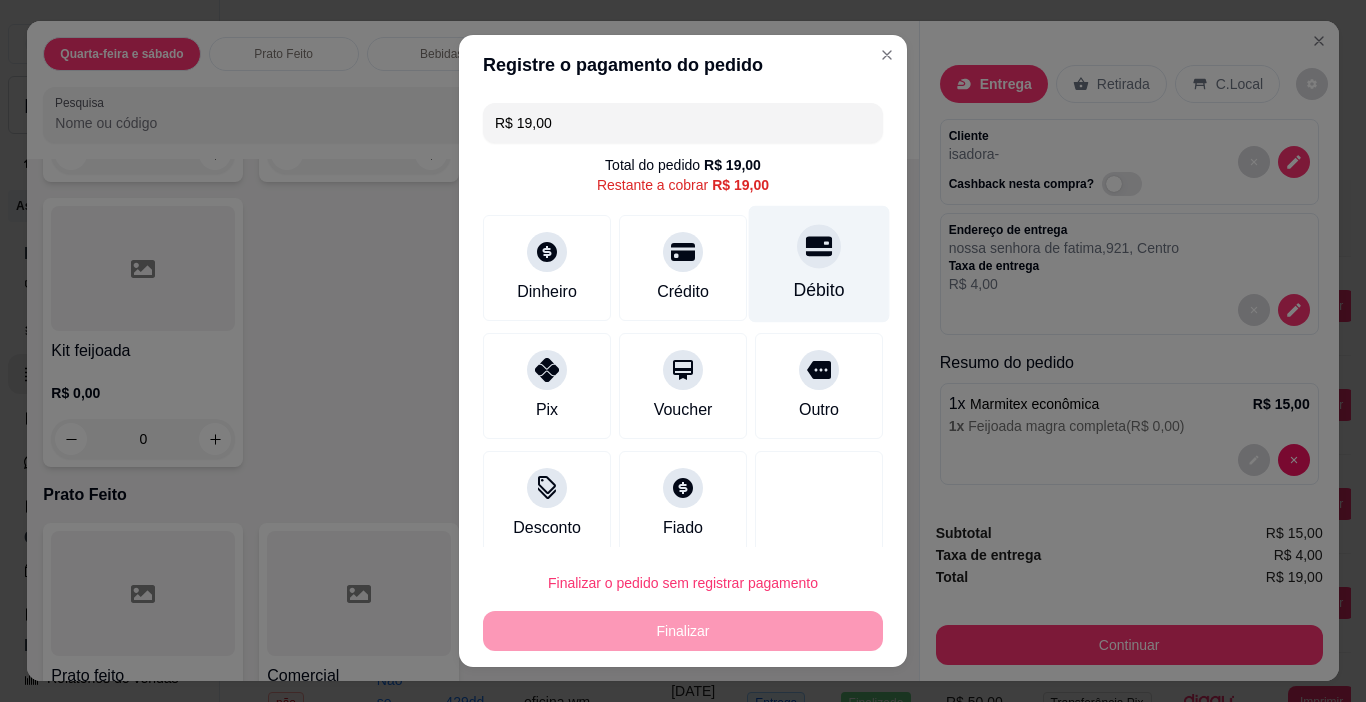 click on "Débito" at bounding box center [819, 264] 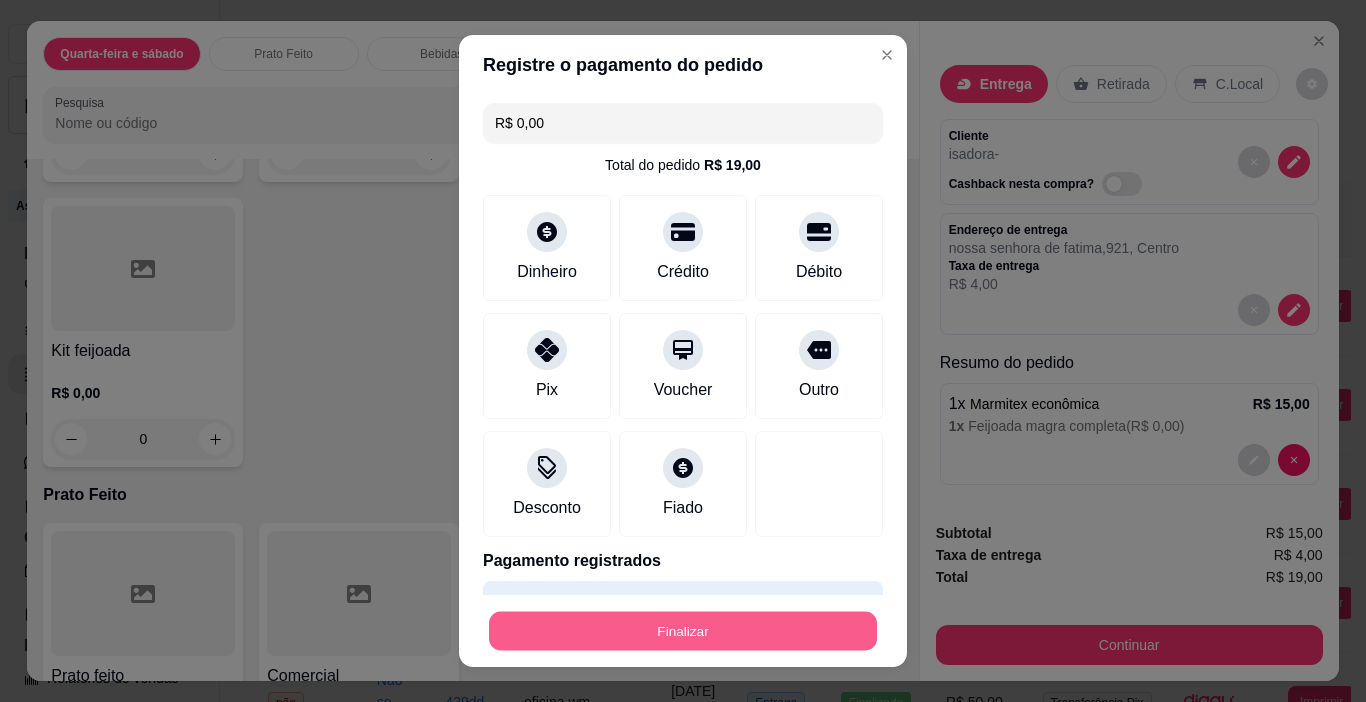 click on "Finalizar" at bounding box center (683, 631) 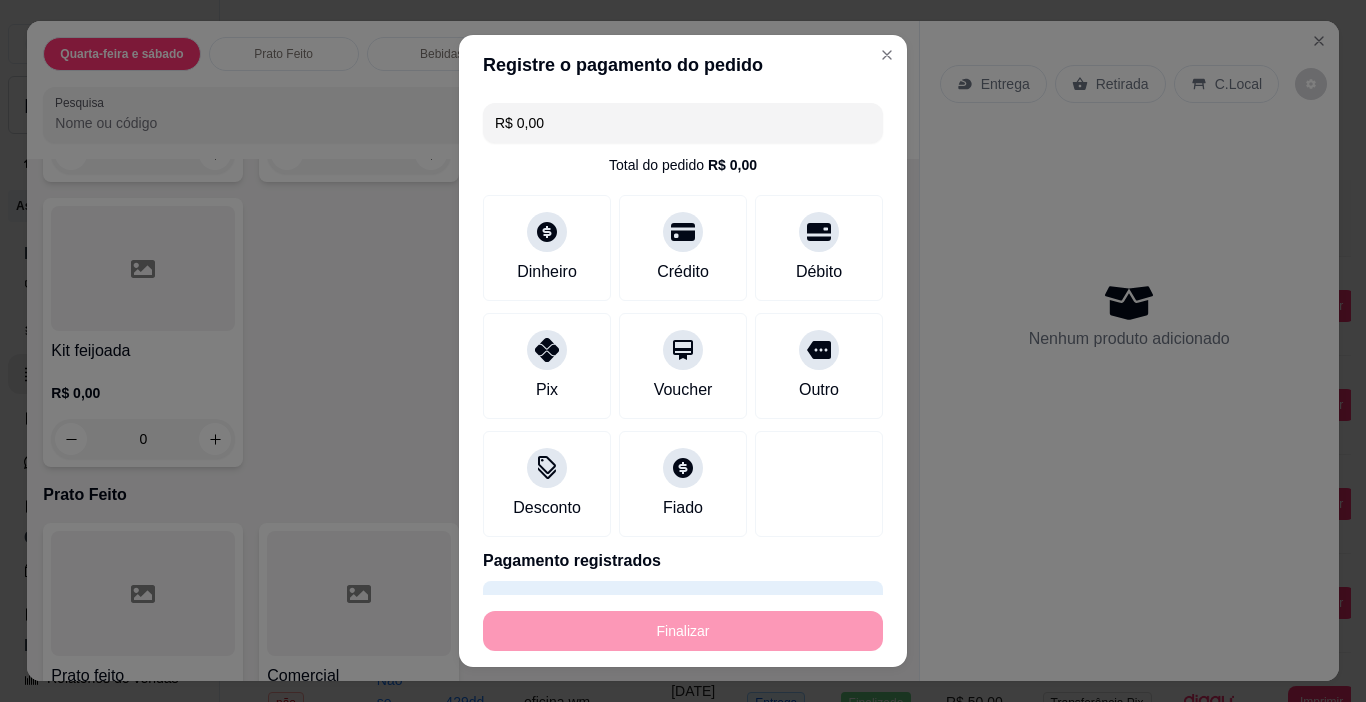 type on "-R$ 19,00" 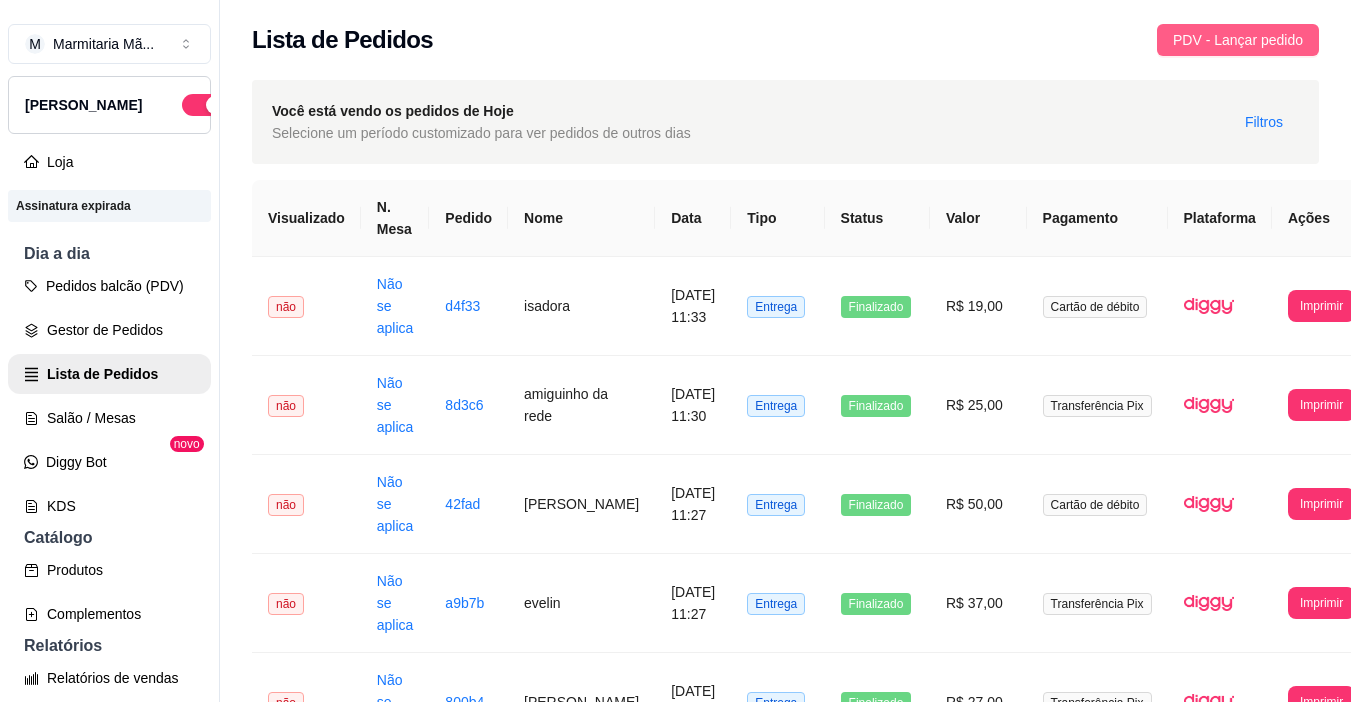 click on "PDV - Lançar pedido" at bounding box center [1238, 40] 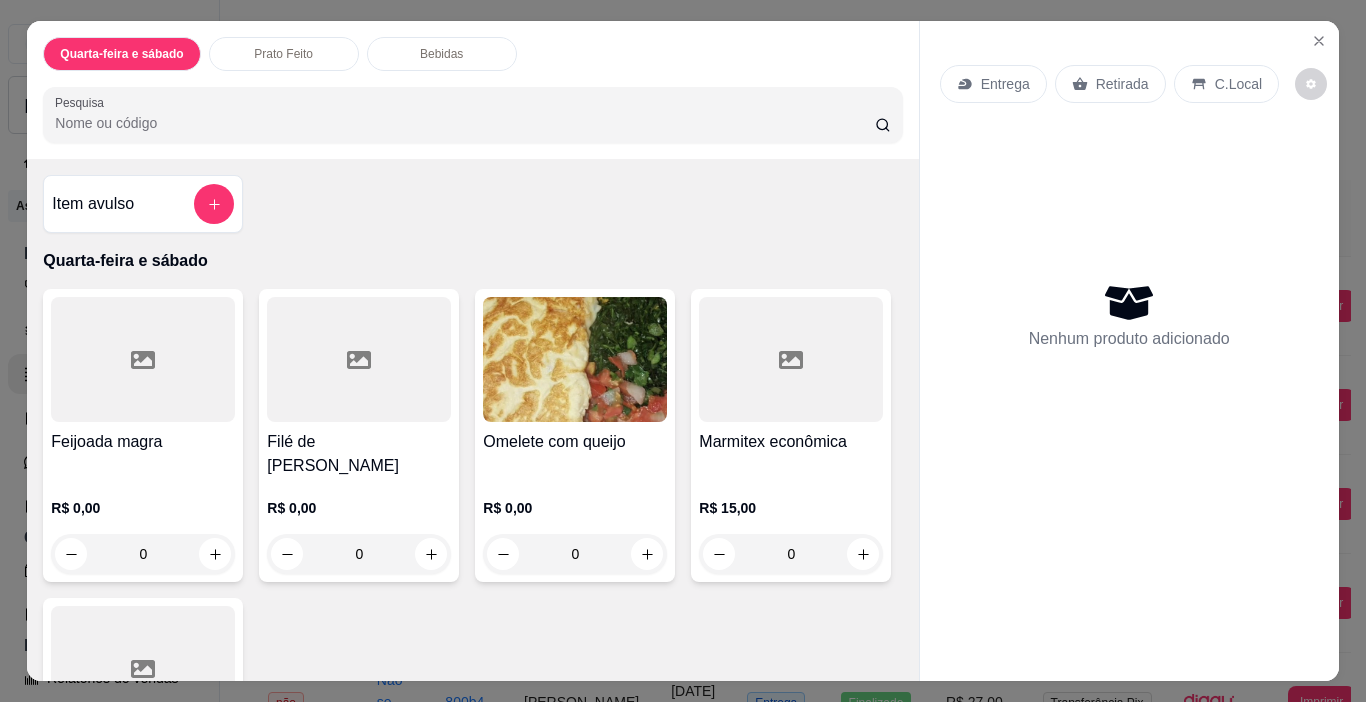 click on "R$ 0,00 0" at bounding box center (359, 526) 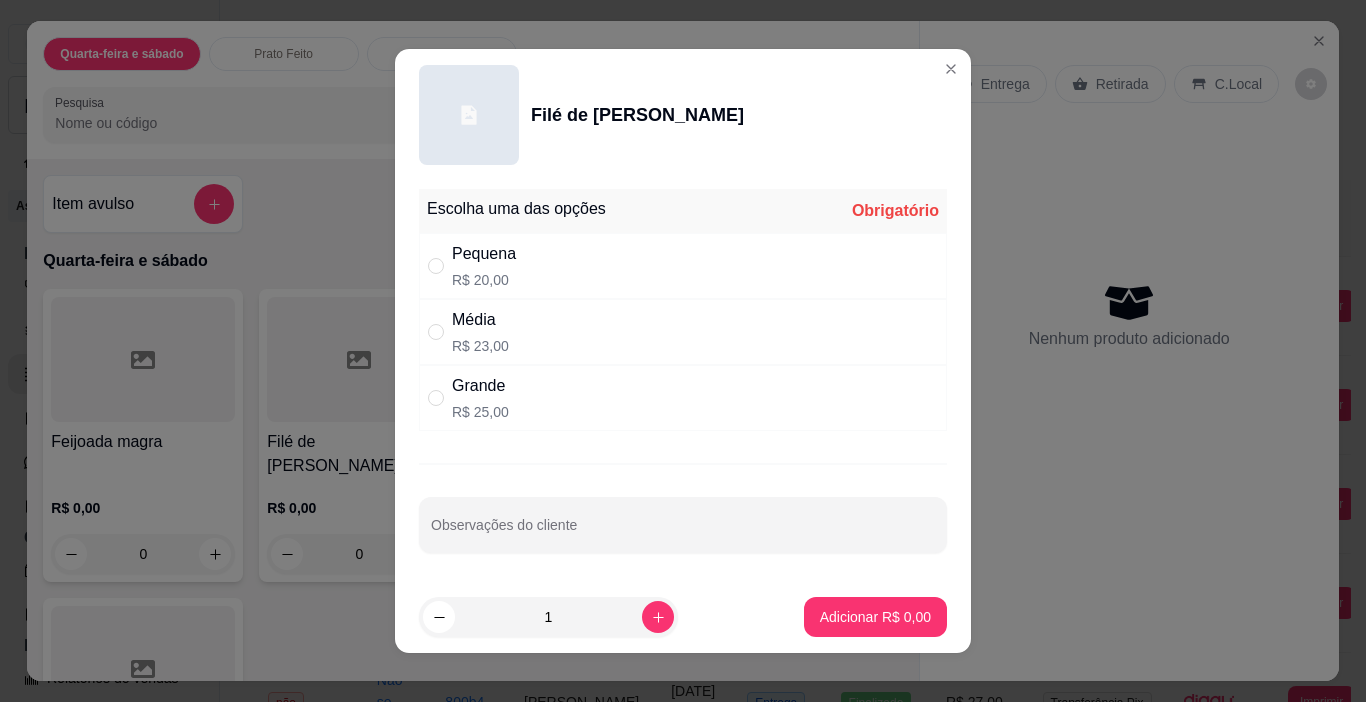 click on "Grande  R$ 25,00" at bounding box center (683, 398) 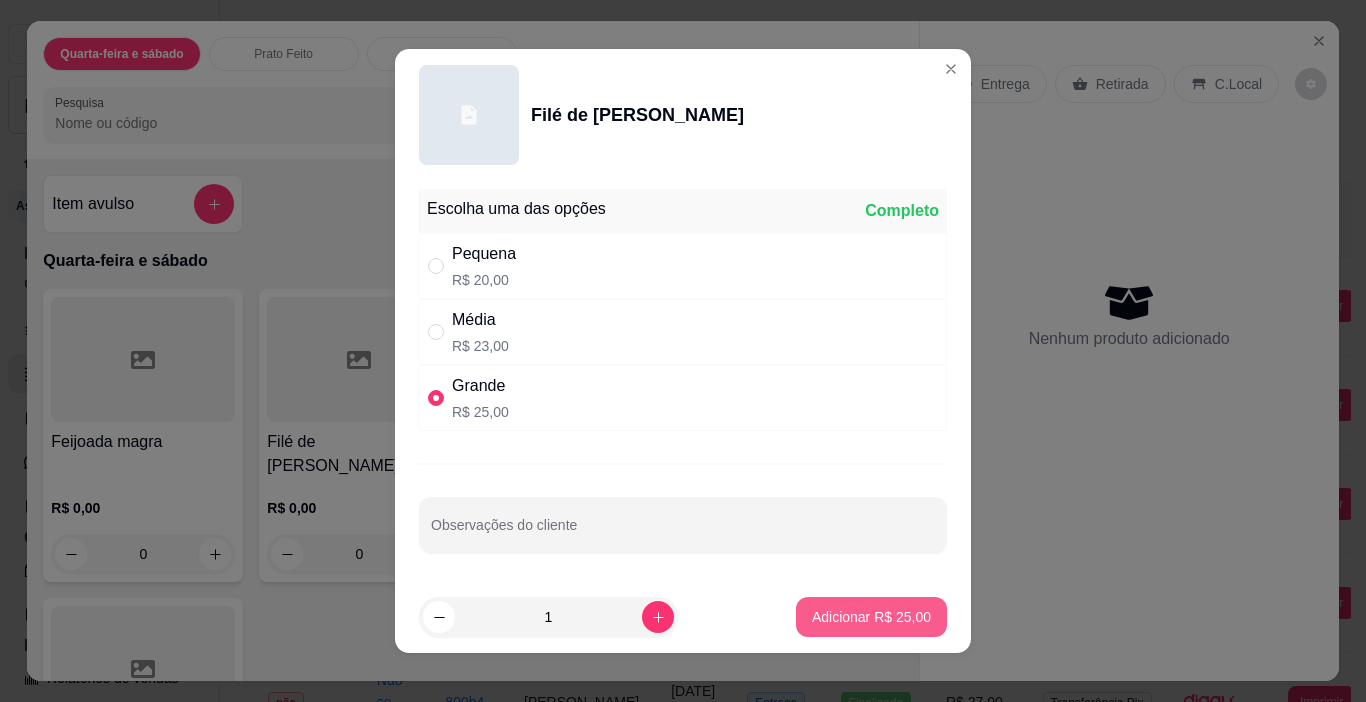 click on "Adicionar   R$ 25,00" at bounding box center [871, 617] 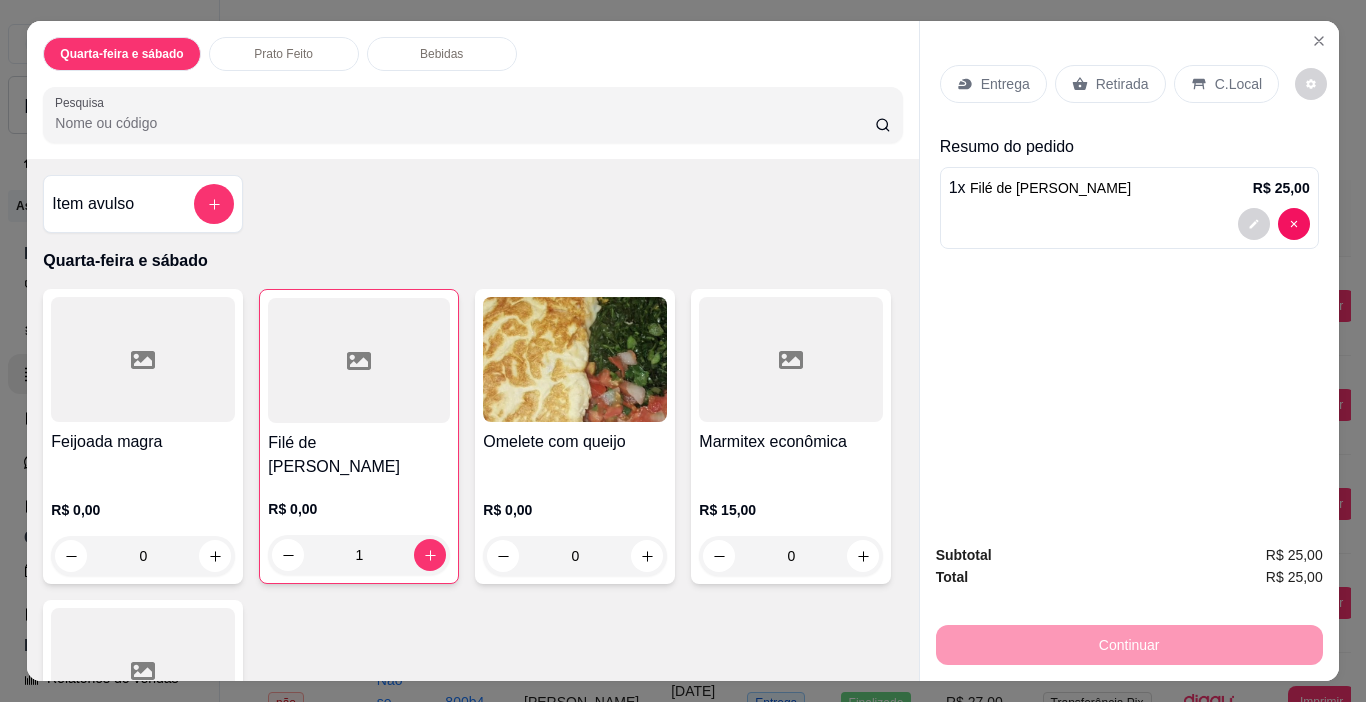 click on "Entrega" at bounding box center (1005, 84) 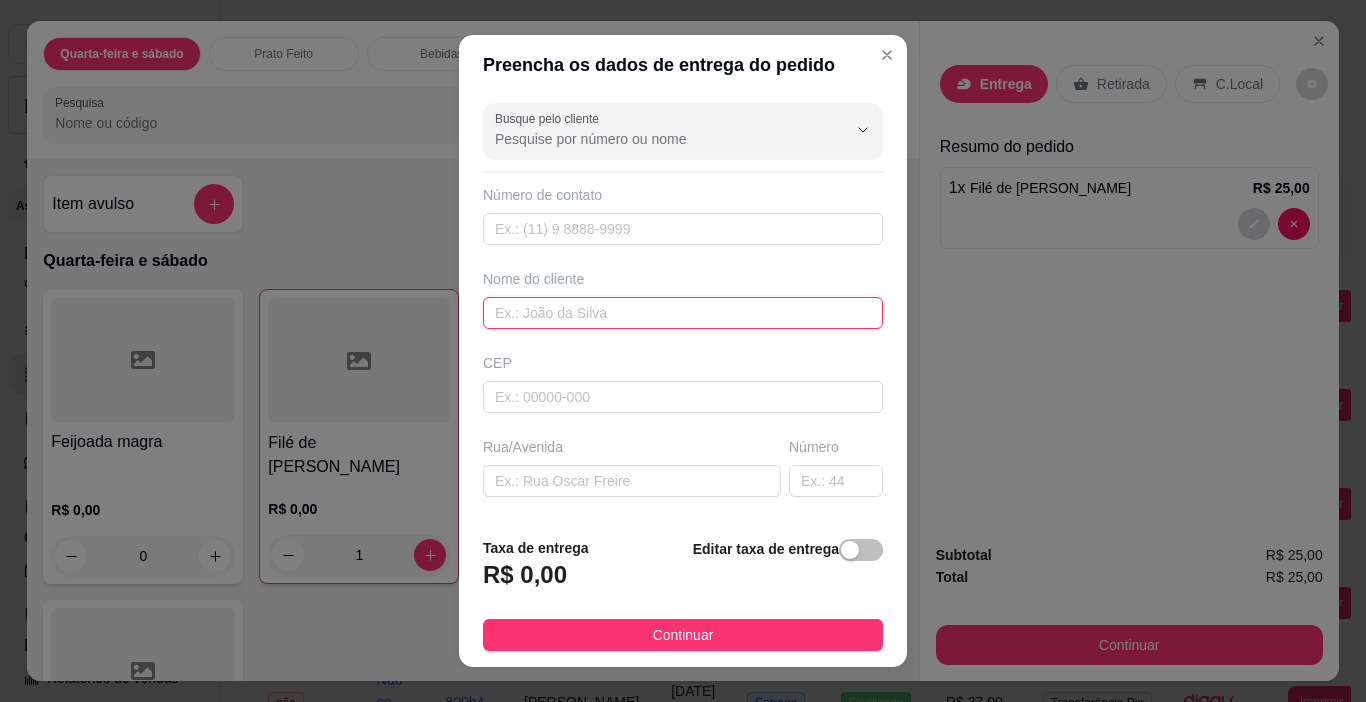 click at bounding box center (683, 313) 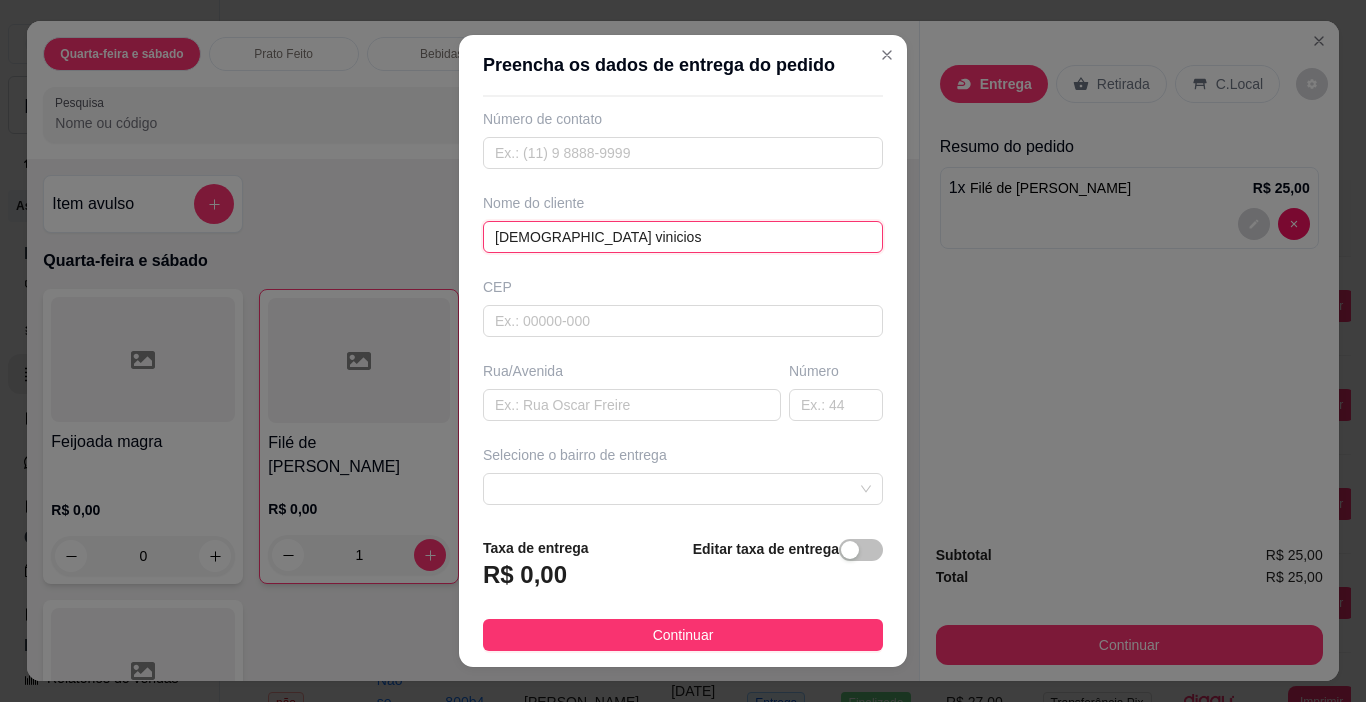 scroll, scrollTop: 200, scrollLeft: 0, axis: vertical 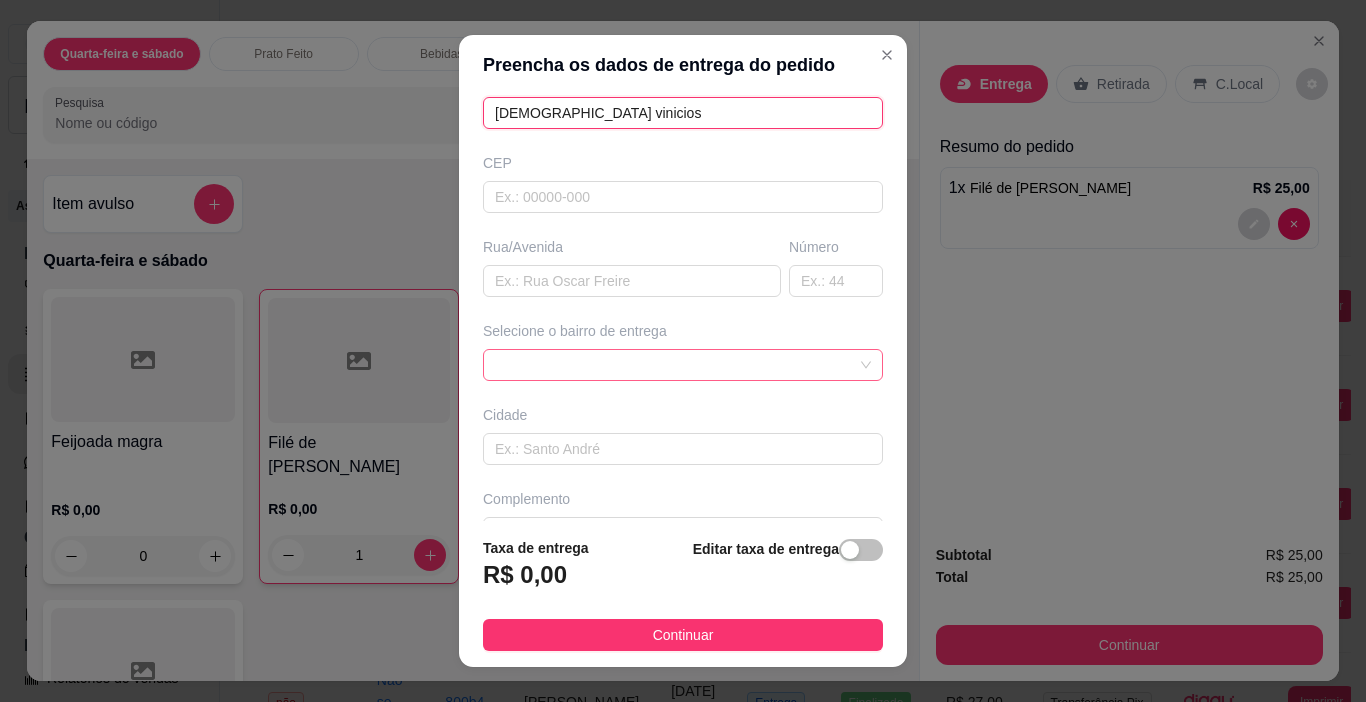 click at bounding box center (683, 365) 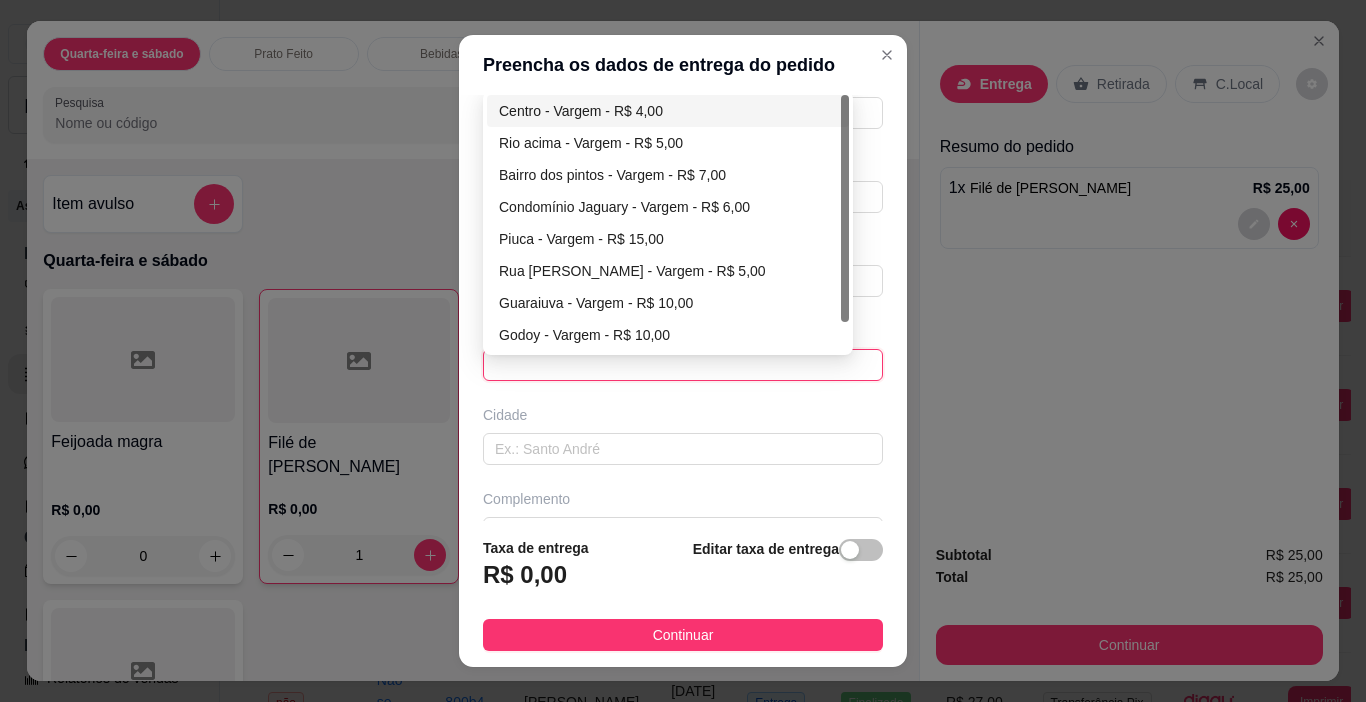 click on "Centro - Vargem  -  R$ 4,00" at bounding box center [668, 111] 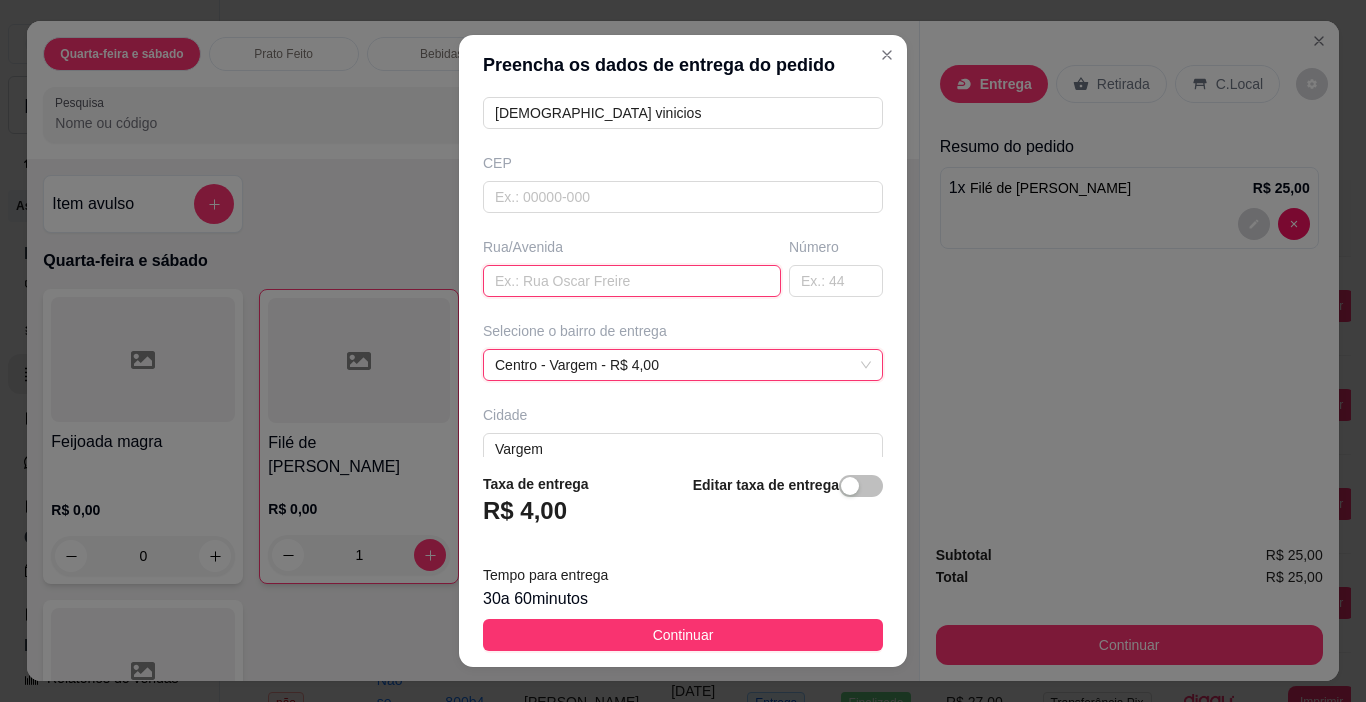 click at bounding box center [632, 281] 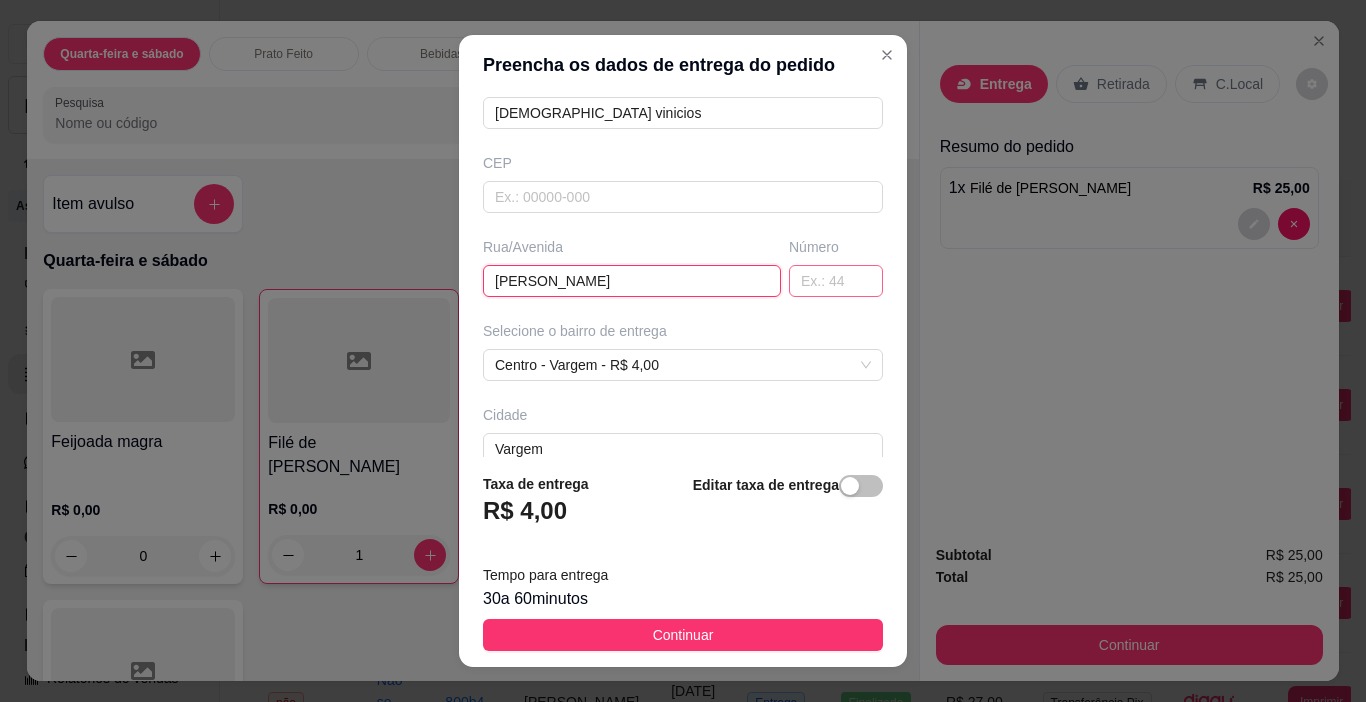 type on "[PERSON_NAME]" 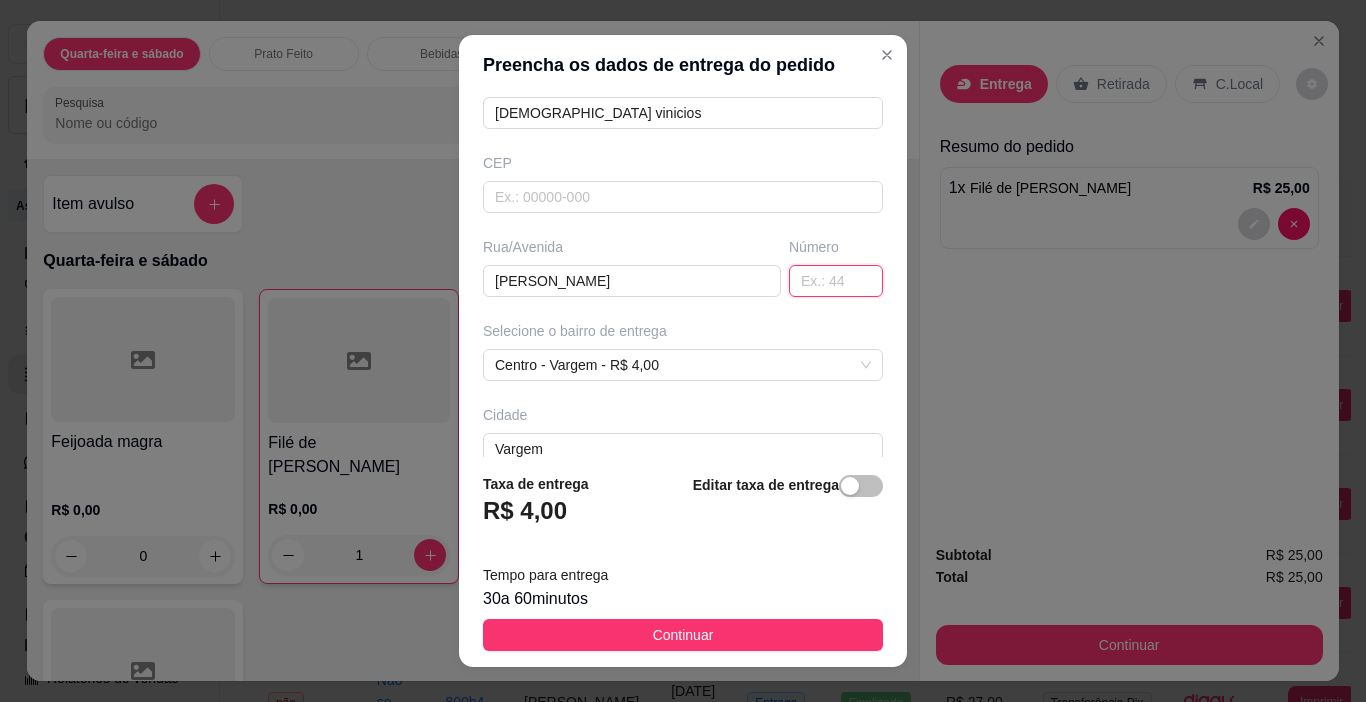 click at bounding box center [836, 281] 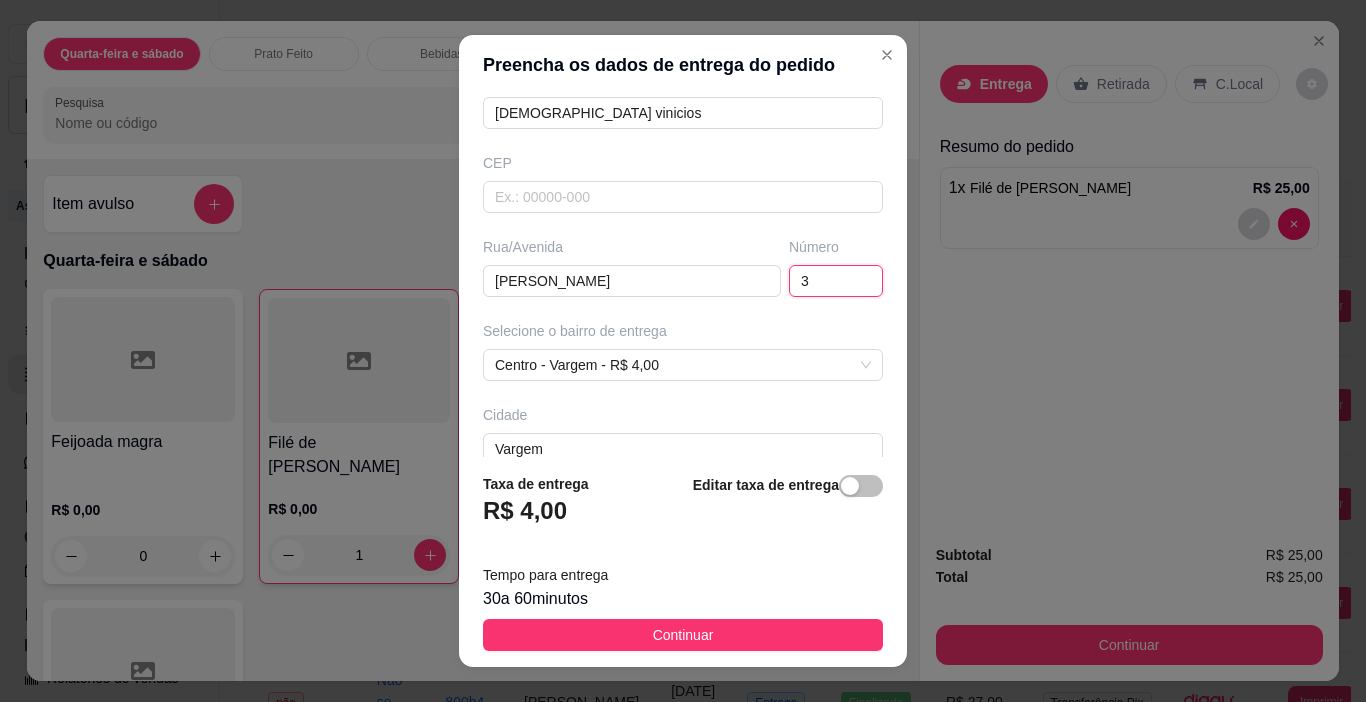 type on "31" 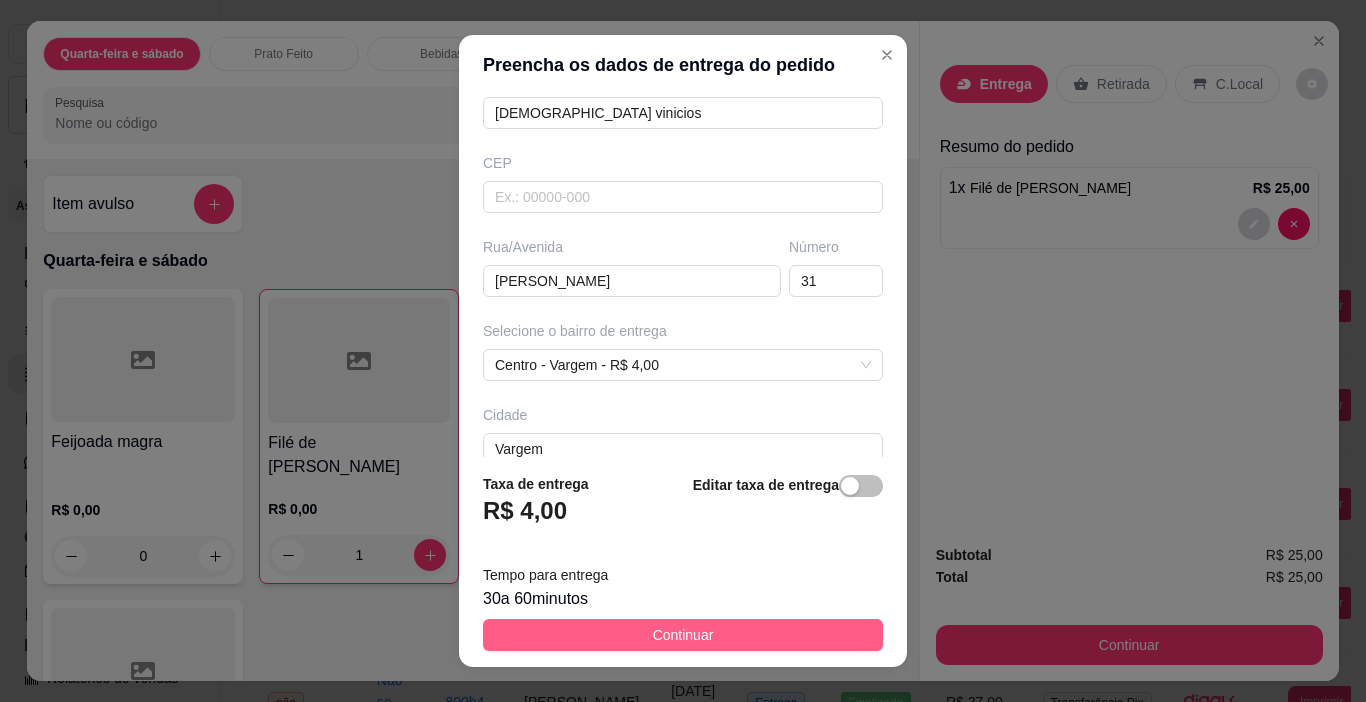 click on "Continuar" at bounding box center [683, 635] 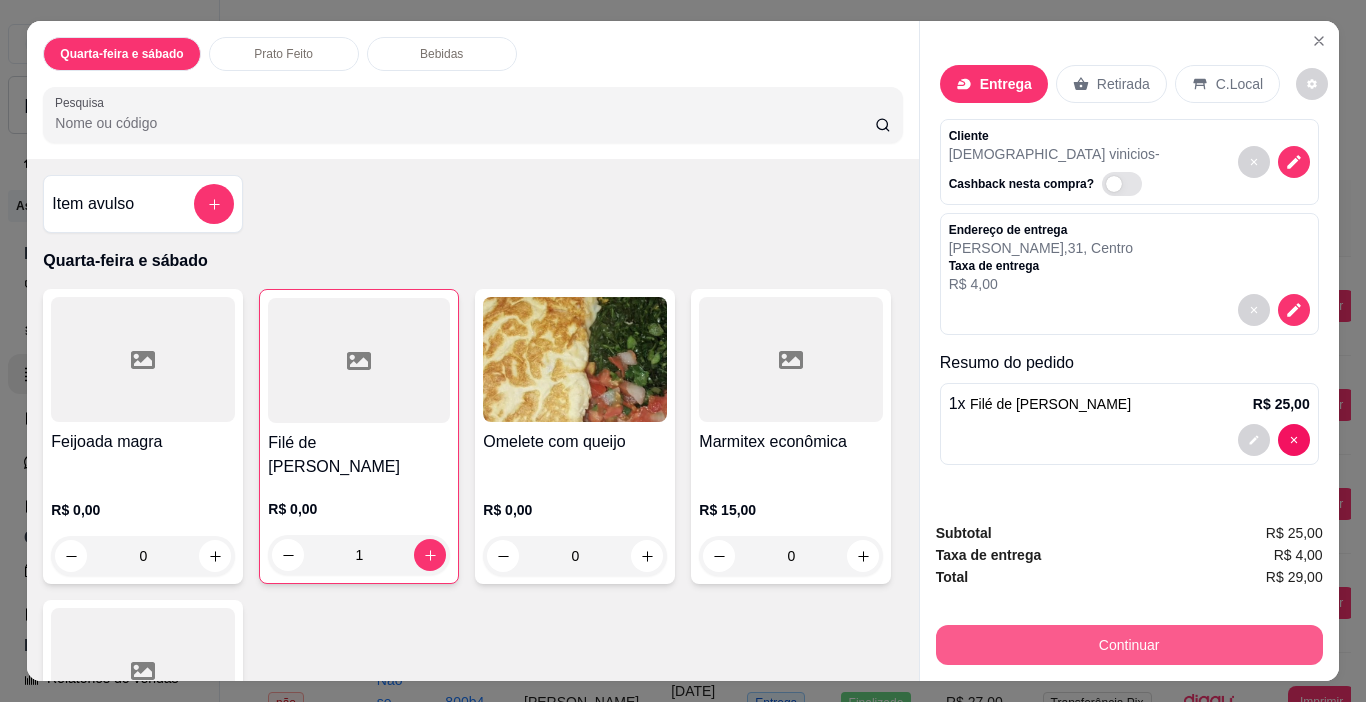 click on "Continuar" at bounding box center [1129, 645] 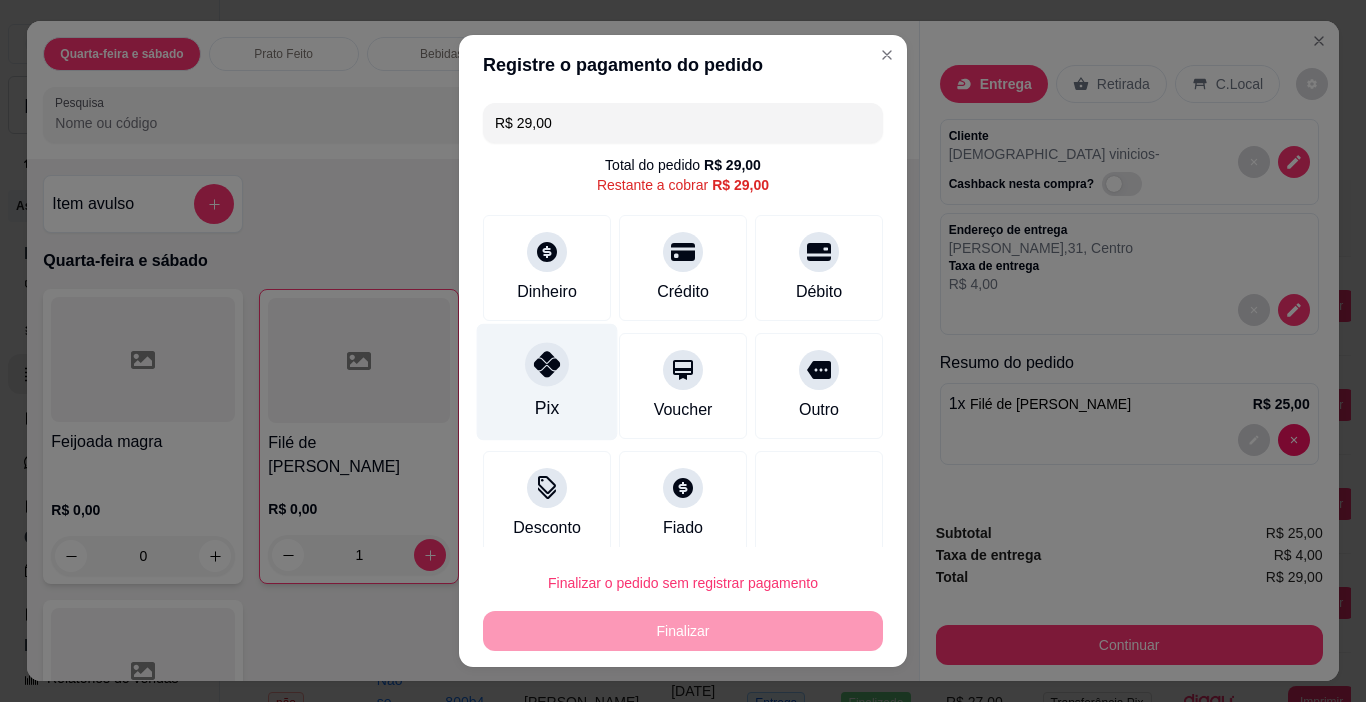 click at bounding box center (547, 365) 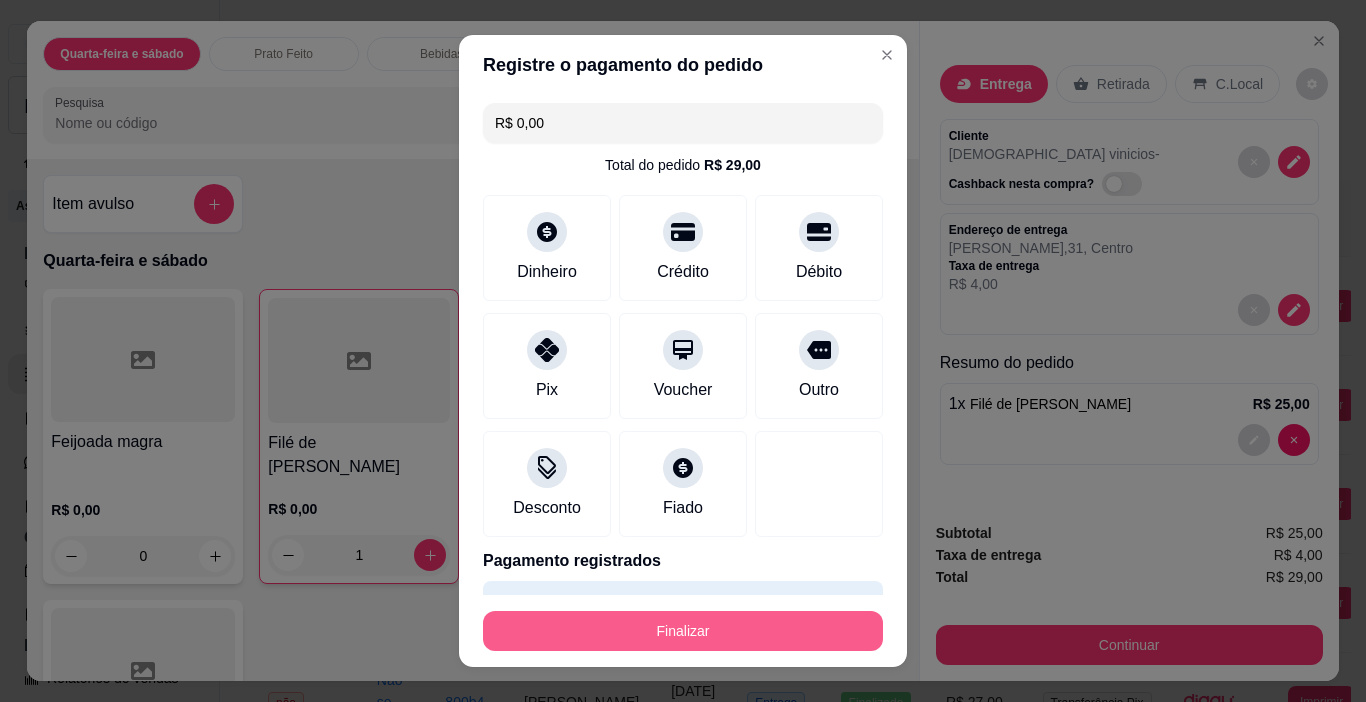 click on "Finalizar" at bounding box center (683, 631) 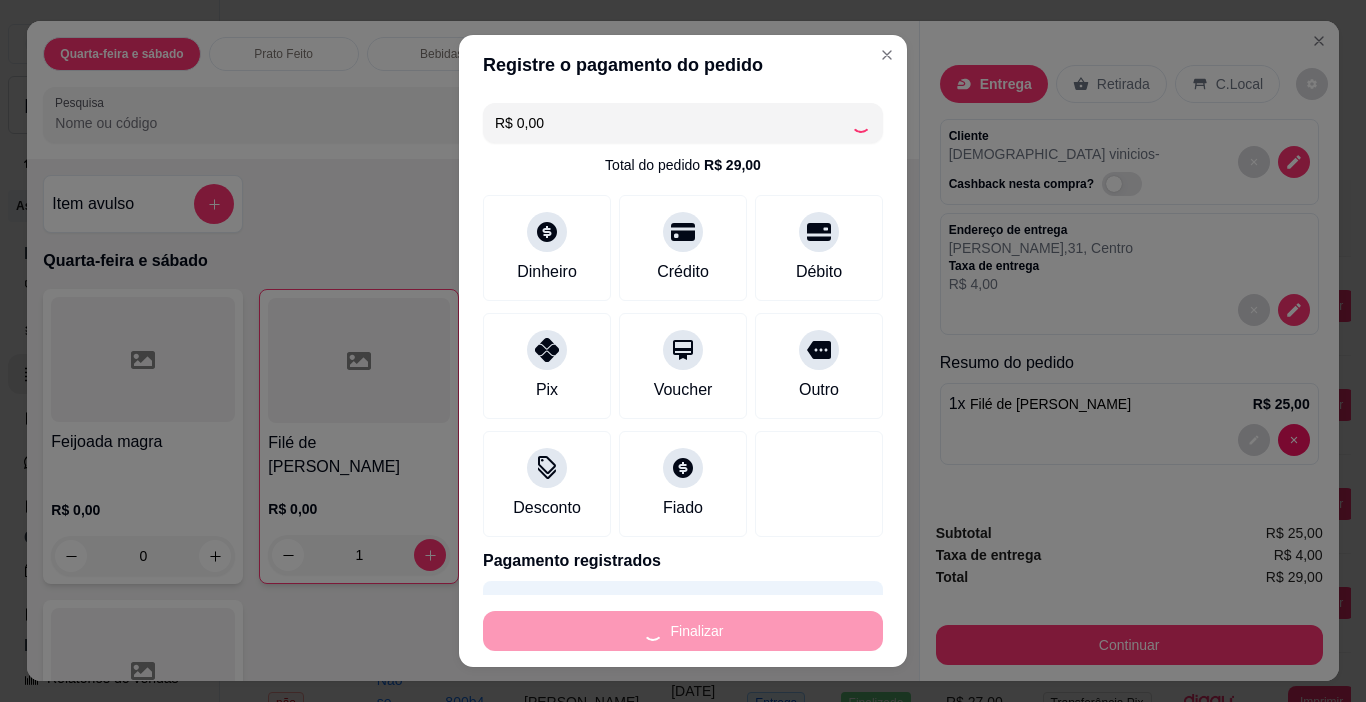 type on "0" 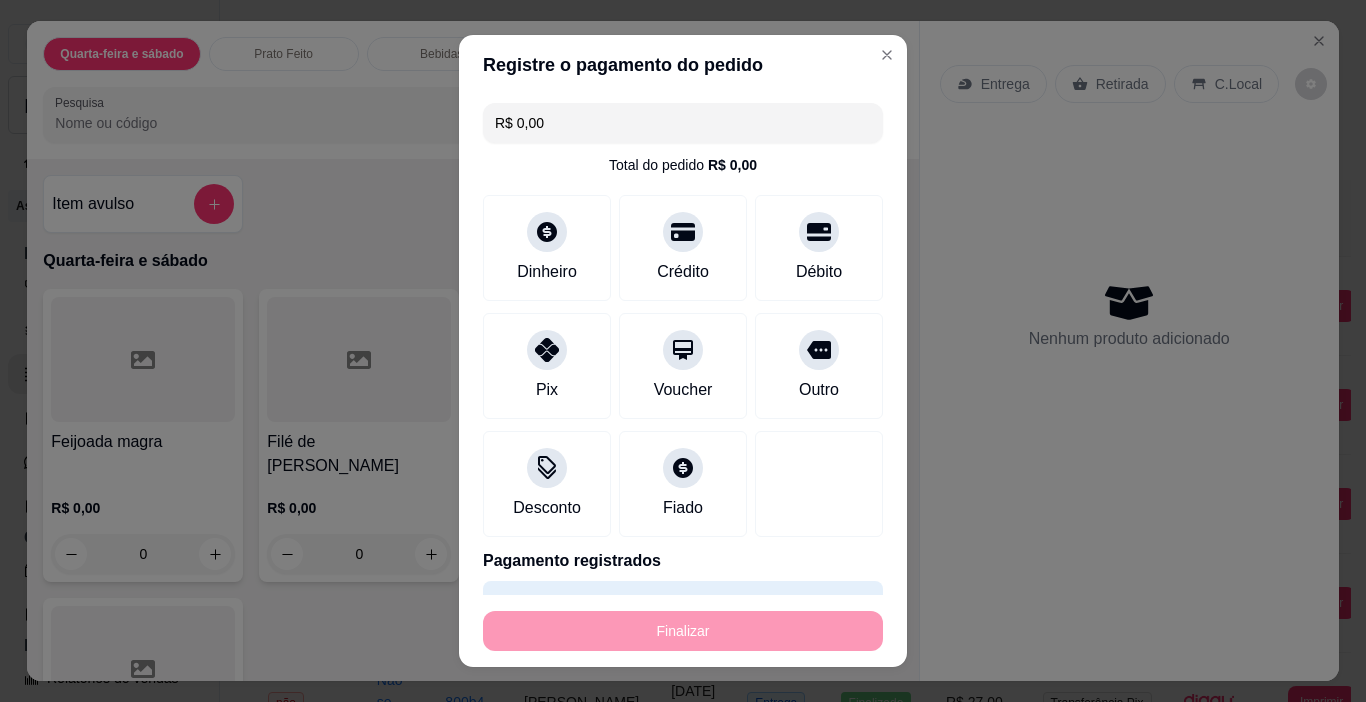 type on "-R$ 29,00" 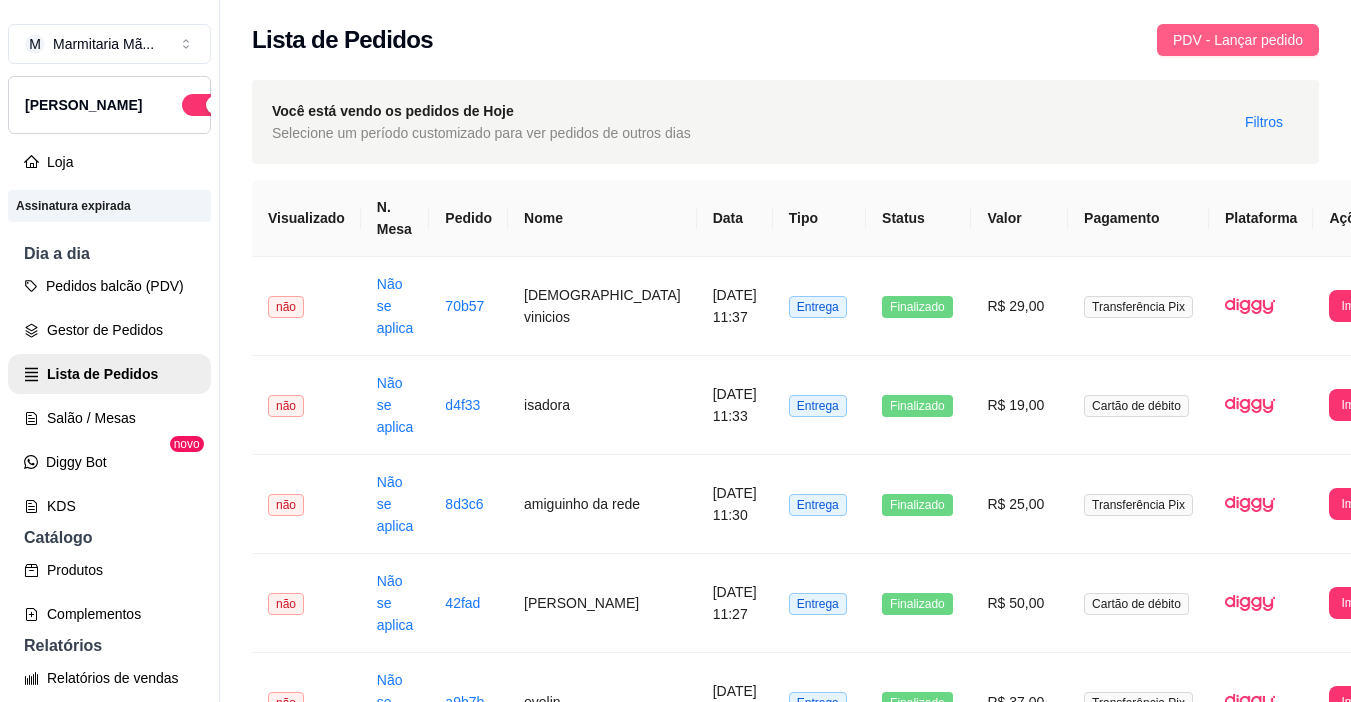 click on "PDV - Lançar pedido" at bounding box center [1238, 40] 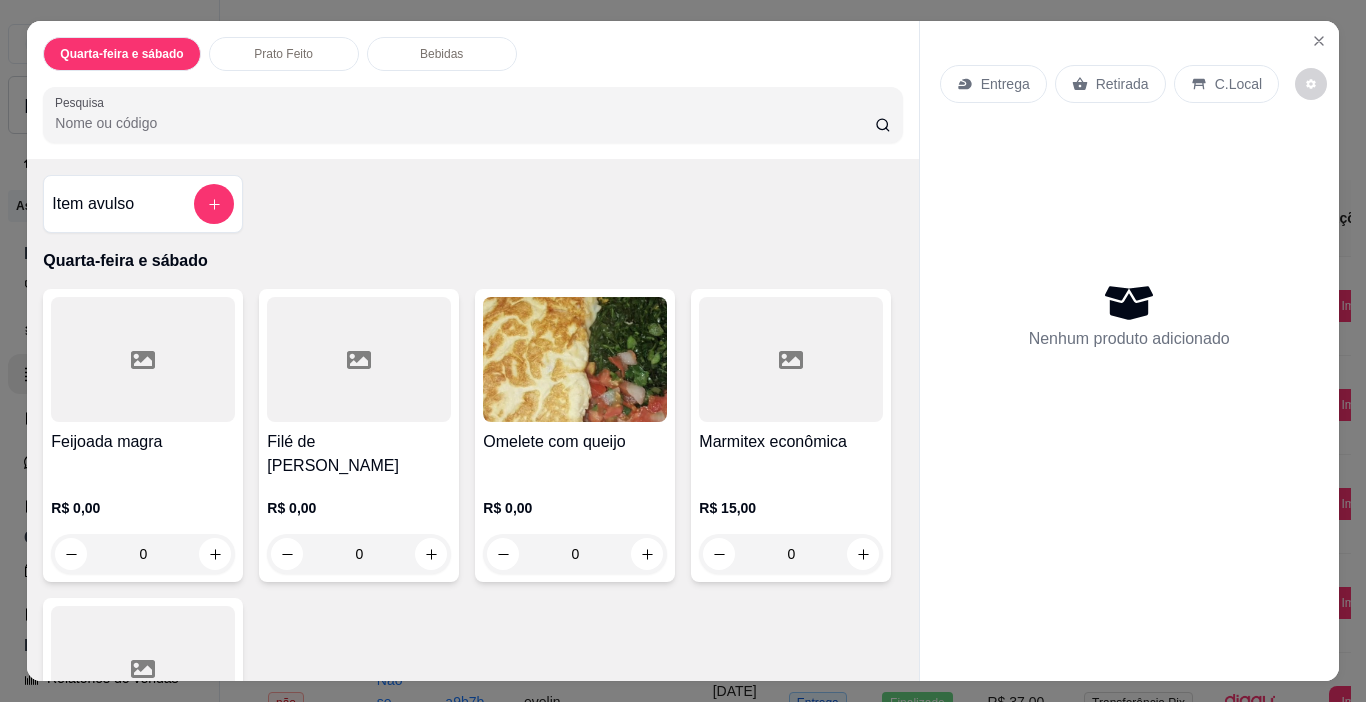 click on "R$ 0,00 0" at bounding box center (143, 526) 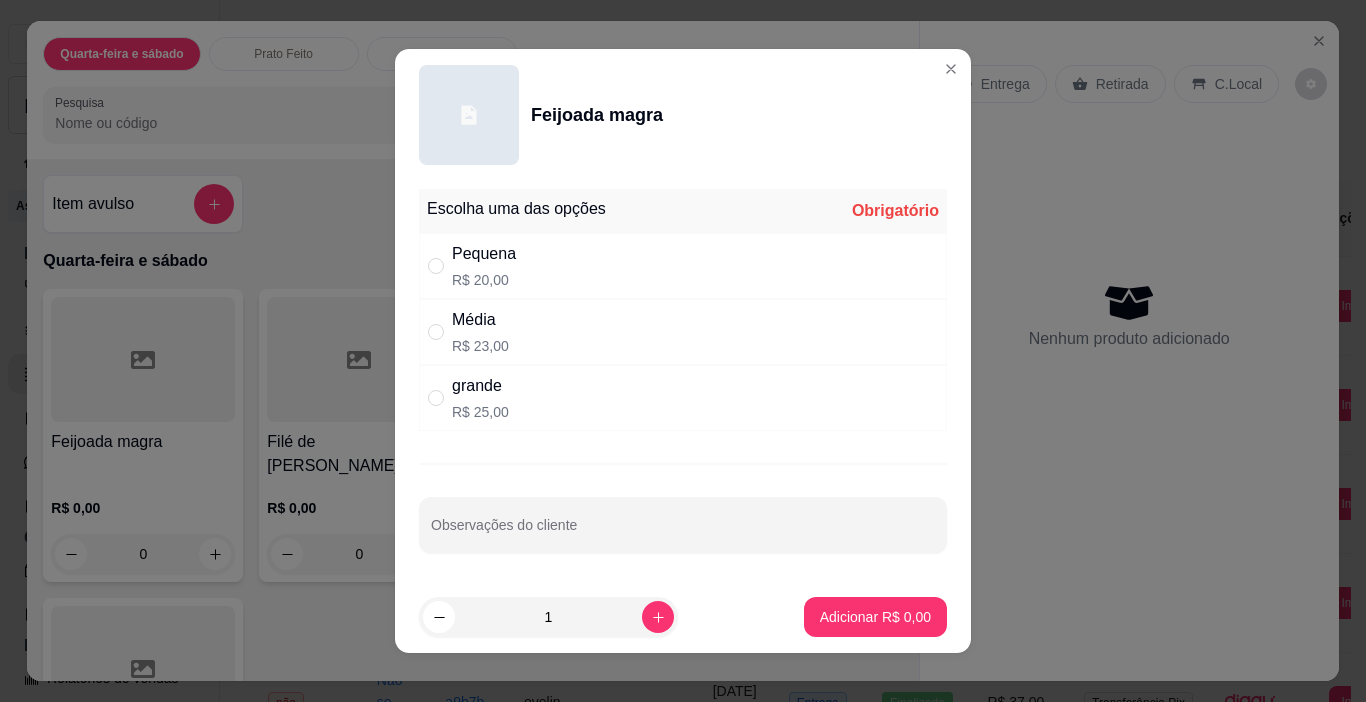 click on "grande R$ 25,00" at bounding box center (480, 398) 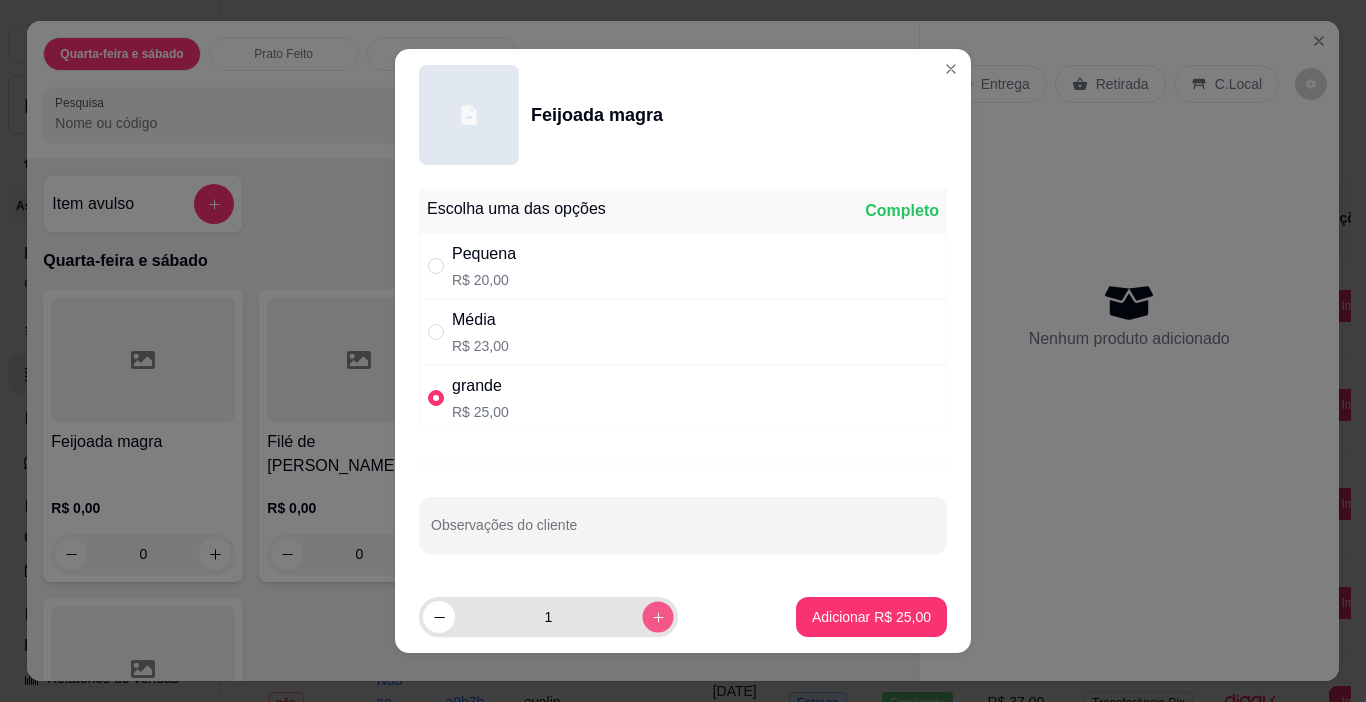 click at bounding box center (657, 616) 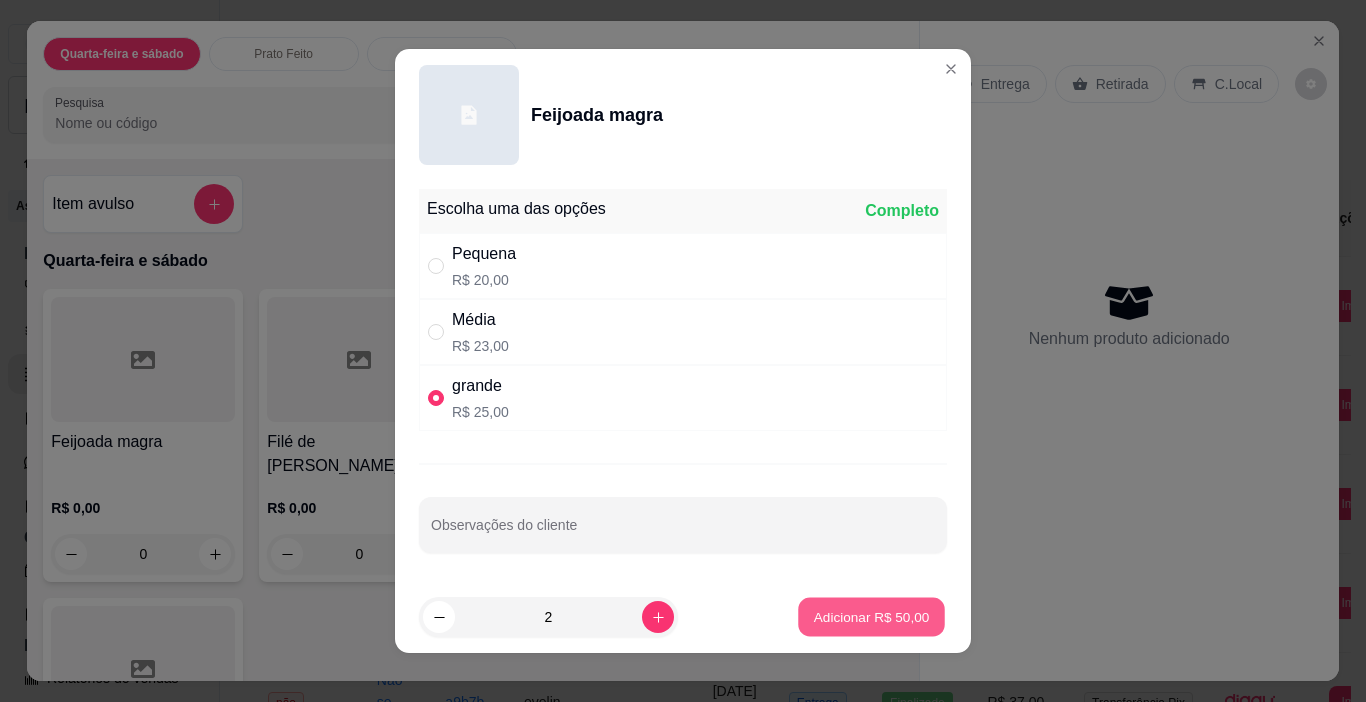 click on "Adicionar   R$ 50,00" at bounding box center (872, 616) 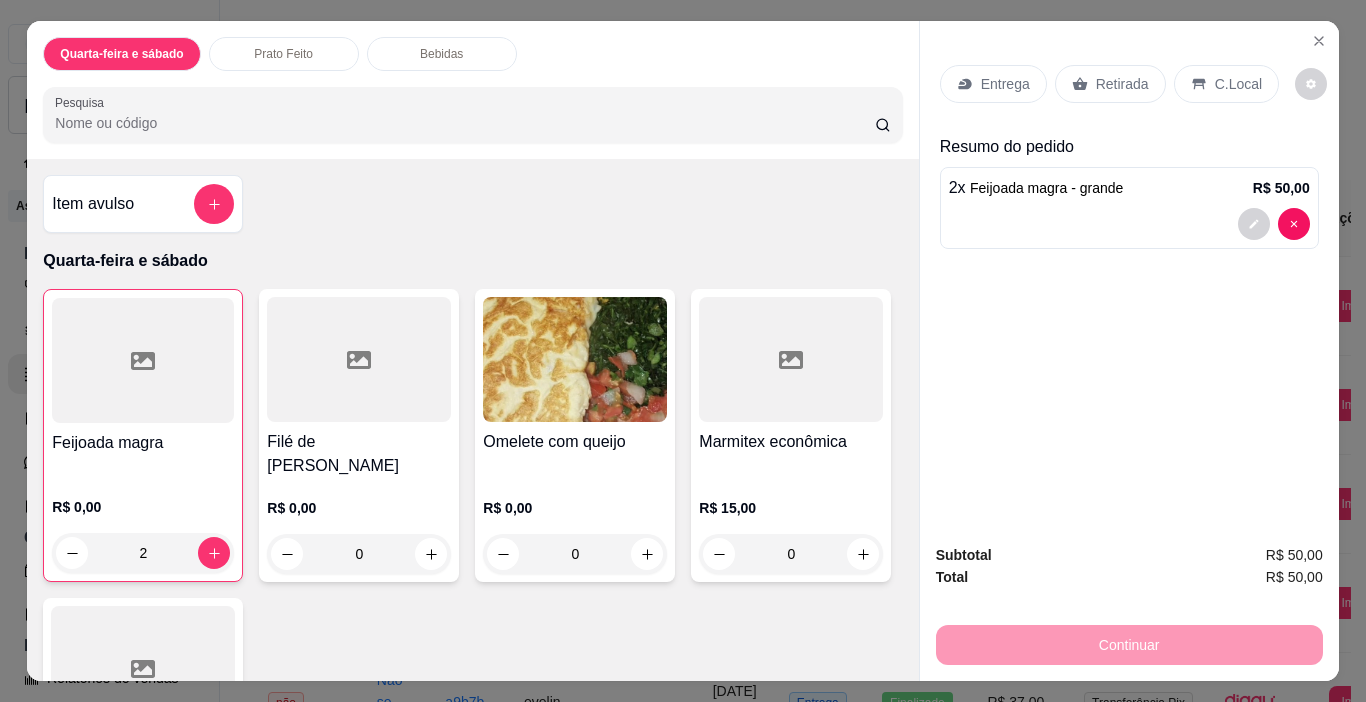 click on "Entrega" at bounding box center (1005, 84) 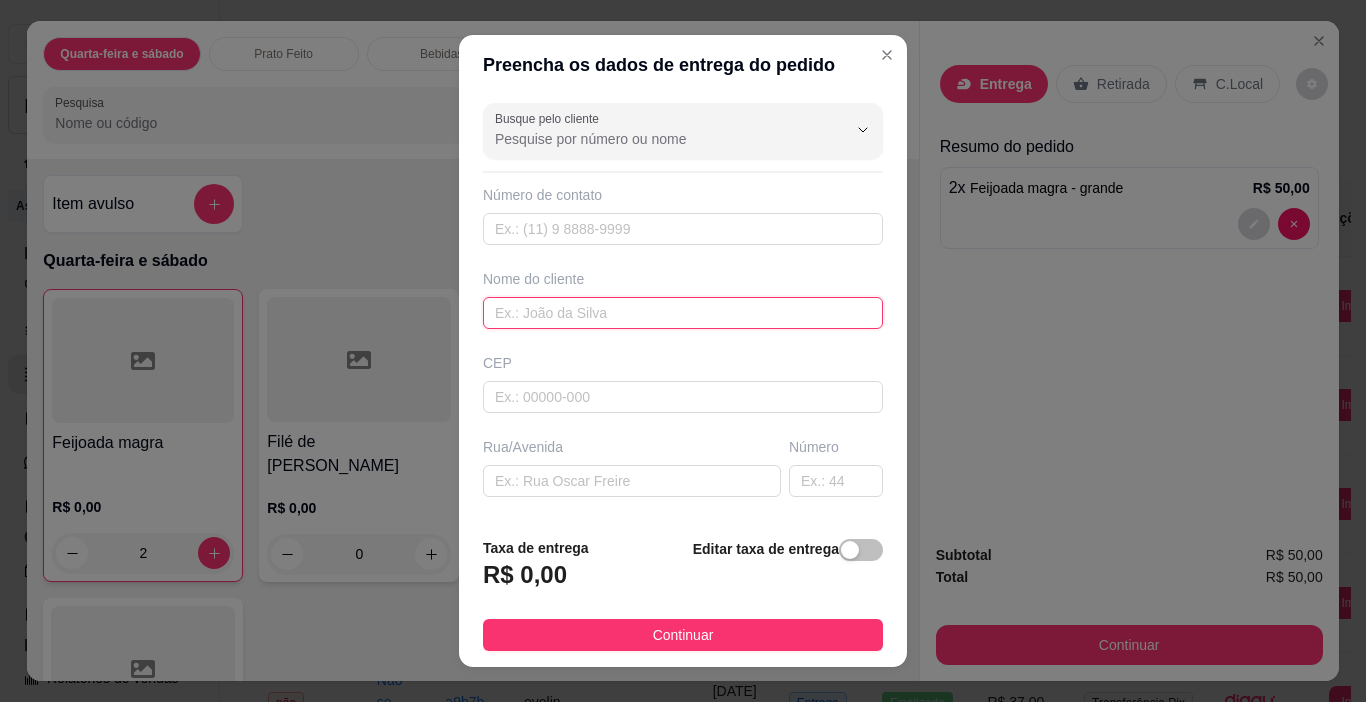 click at bounding box center (683, 313) 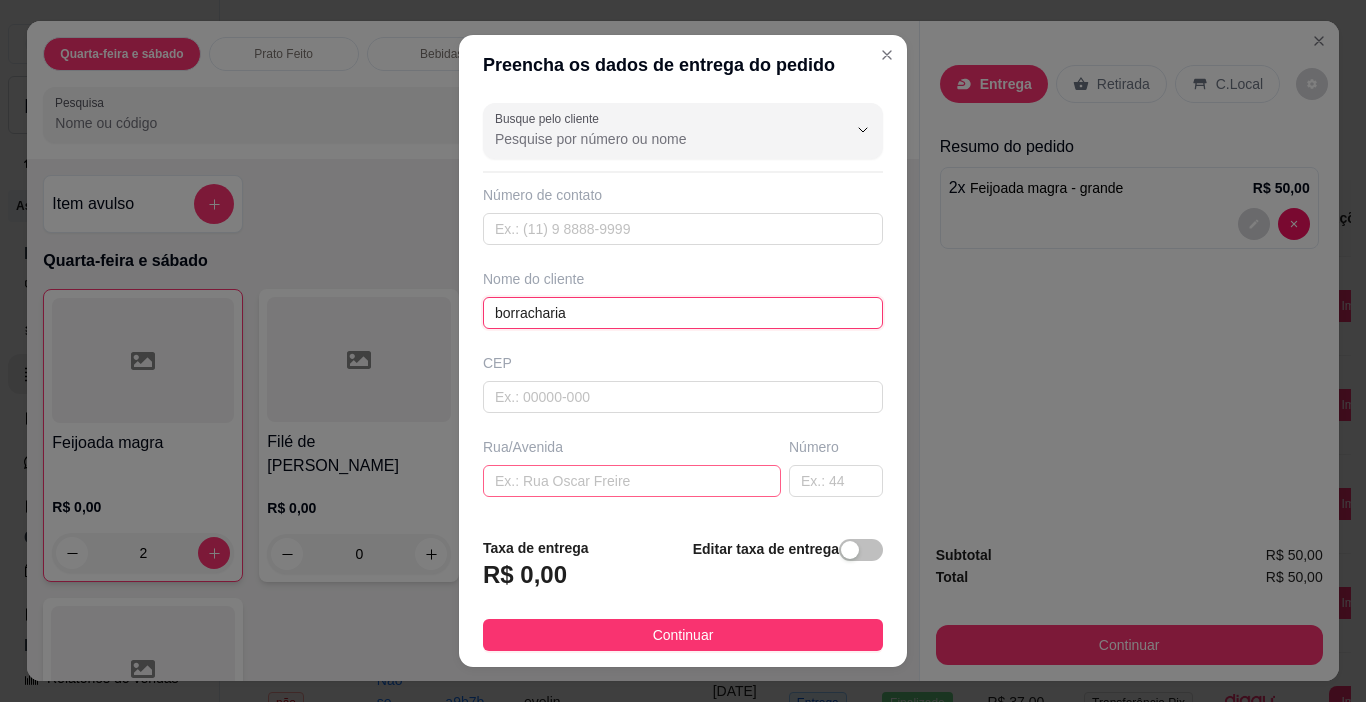 type on "borracharia" 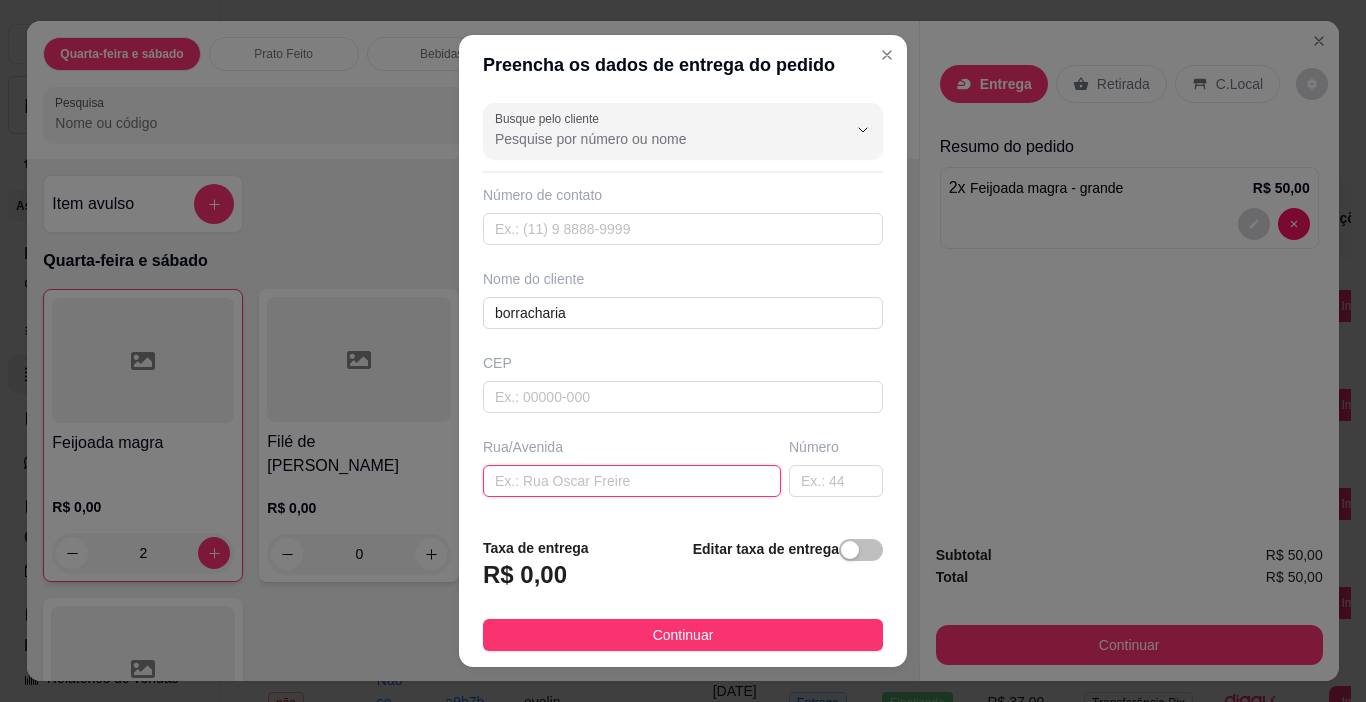 click at bounding box center [632, 481] 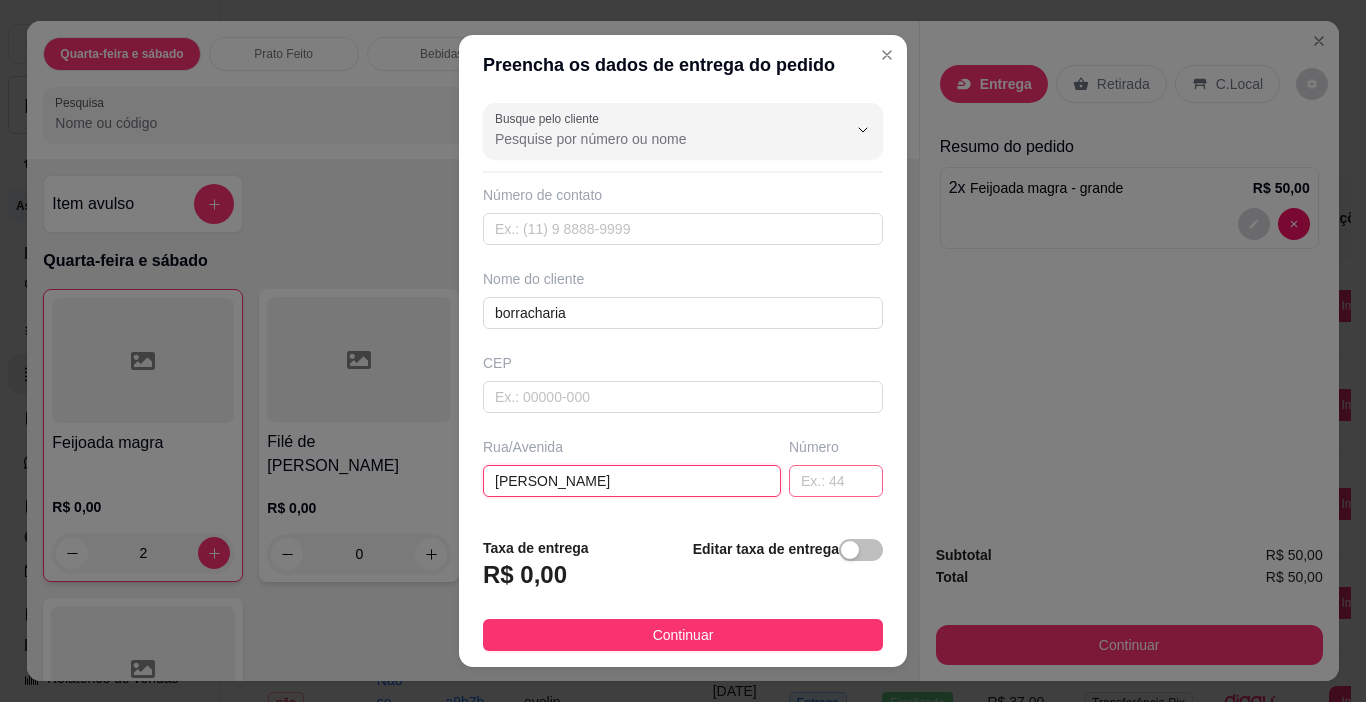 type on "[PERSON_NAME]" 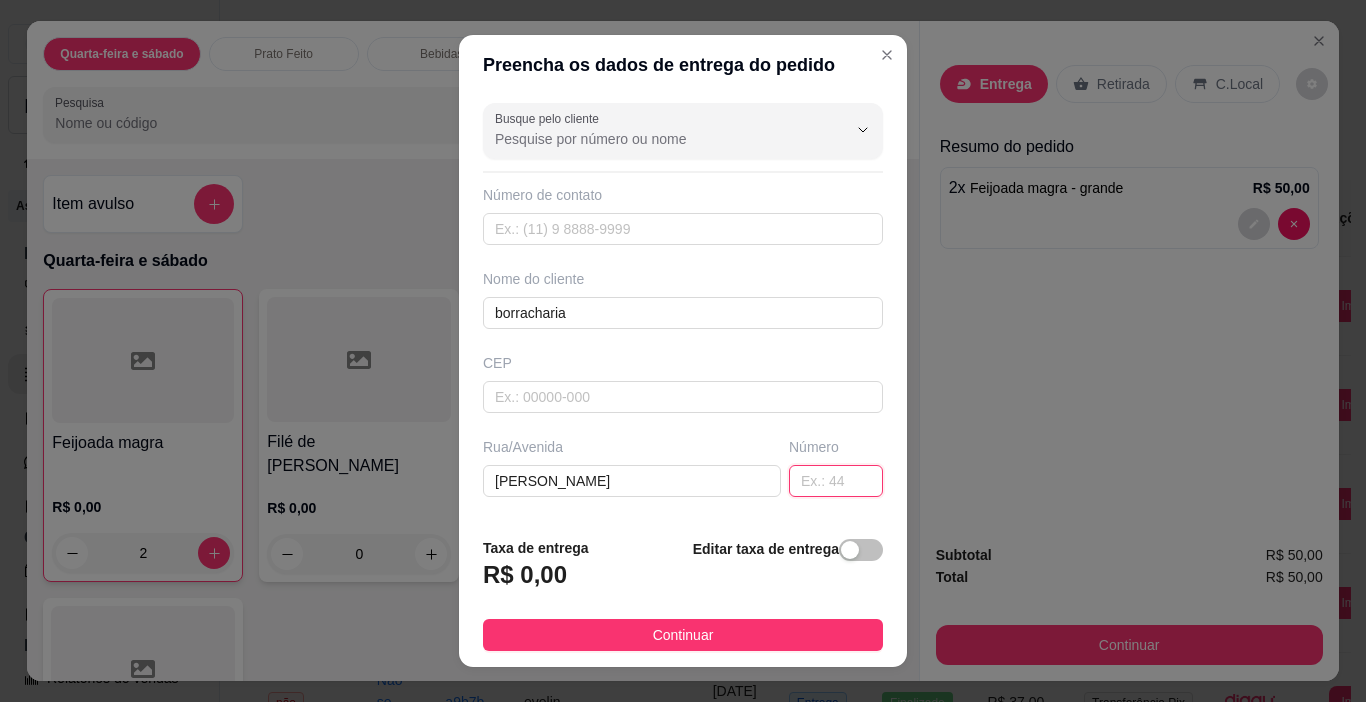 click at bounding box center (836, 481) 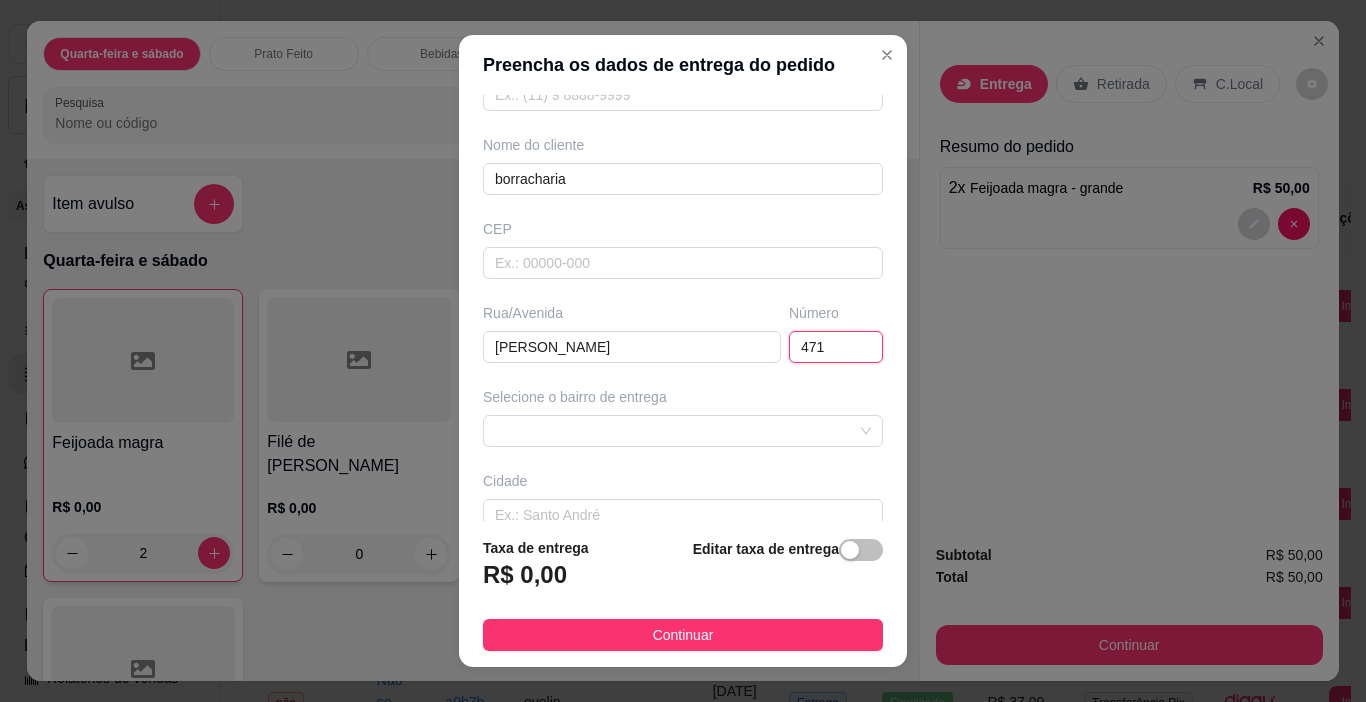 scroll, scrollTop: 248, scrollLeft: 0, axis: vertical 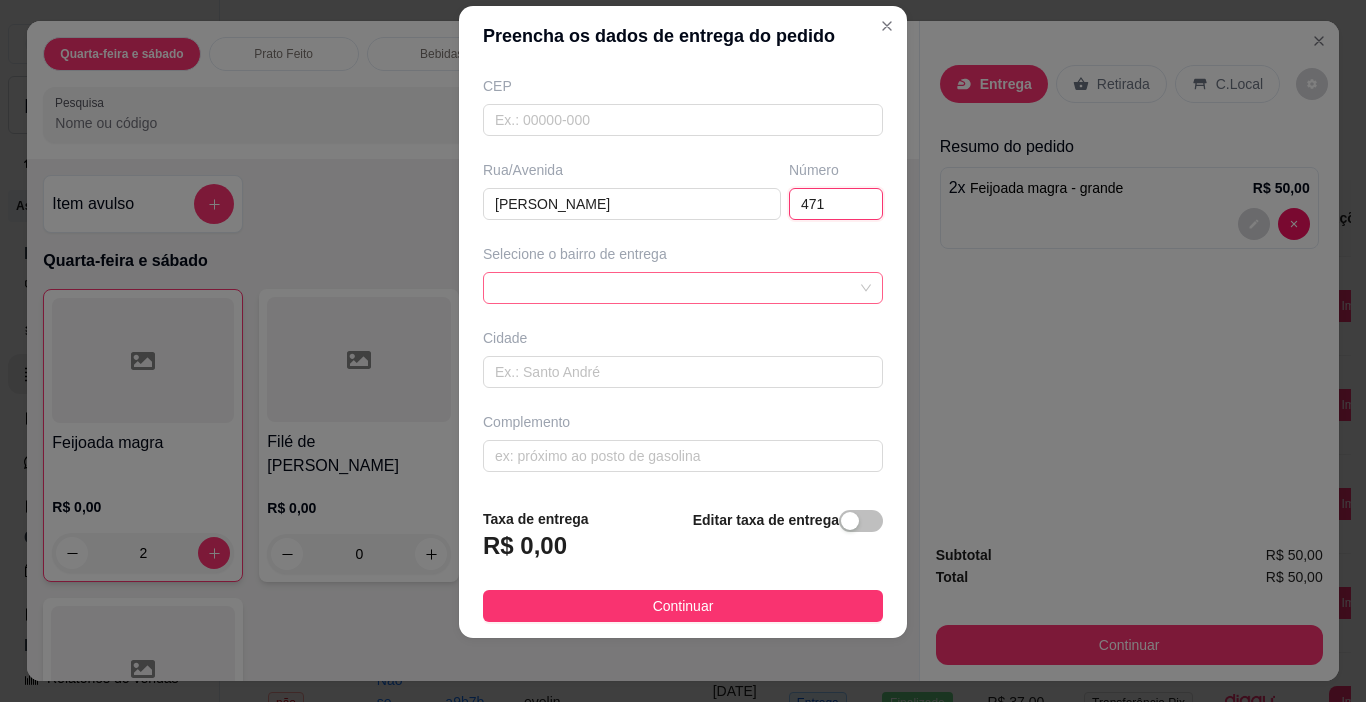click at bounding box center (683, 288) 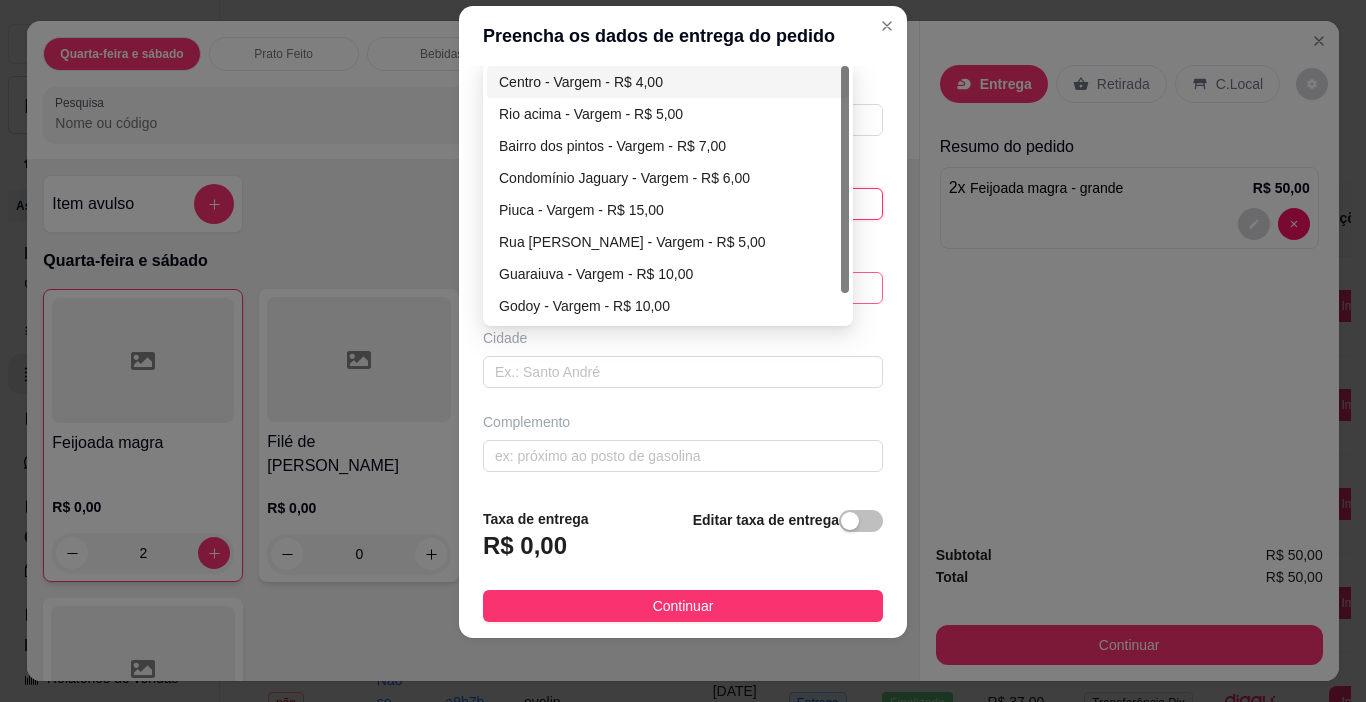 type on "471" 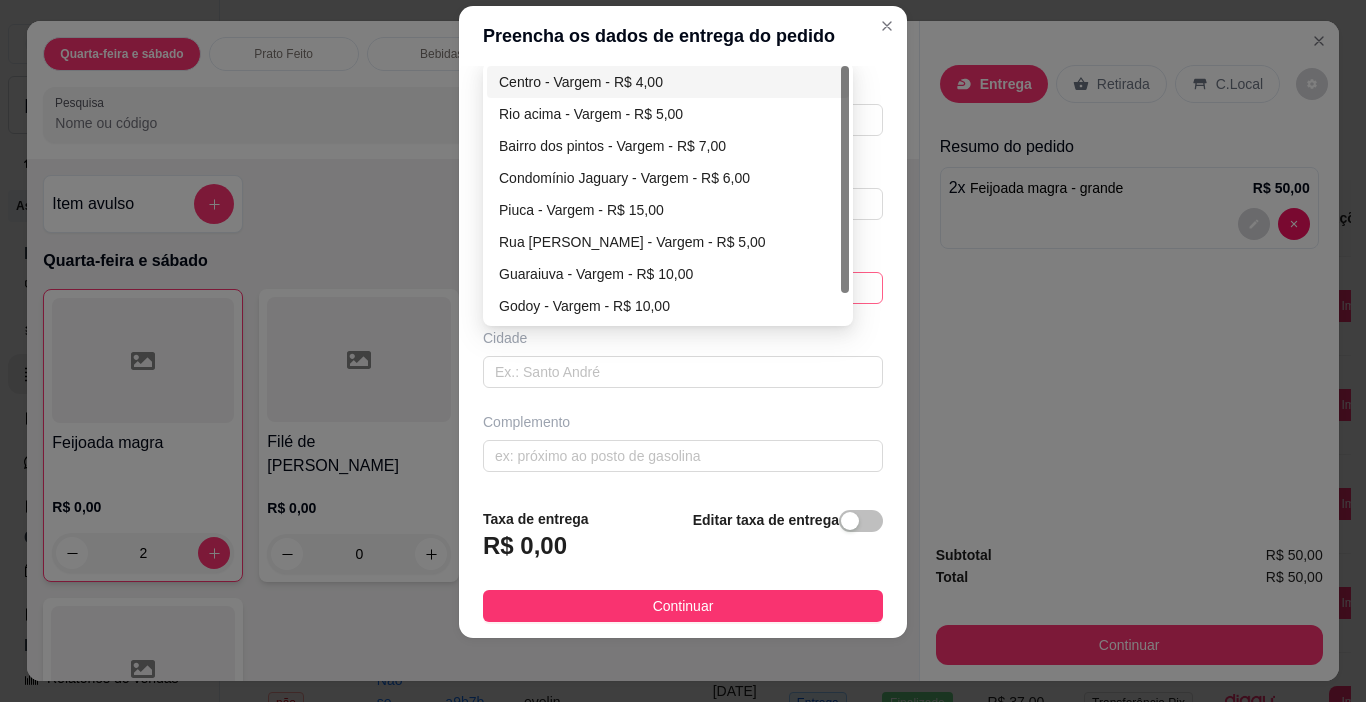 click on "Centro - Vargem  -  R$ 4,00" at bounding box center (668, 82) 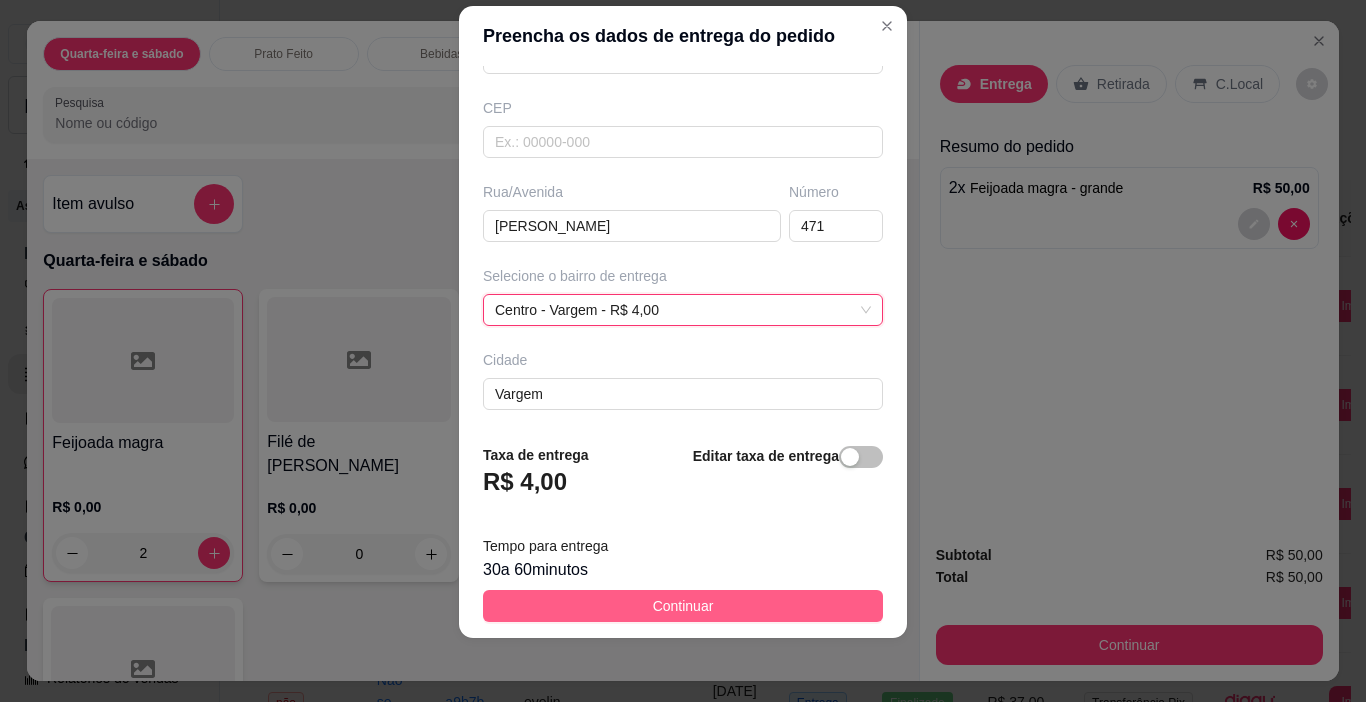 scroll, scrollTop: 248, scrollLeft: 0, axis: vertical 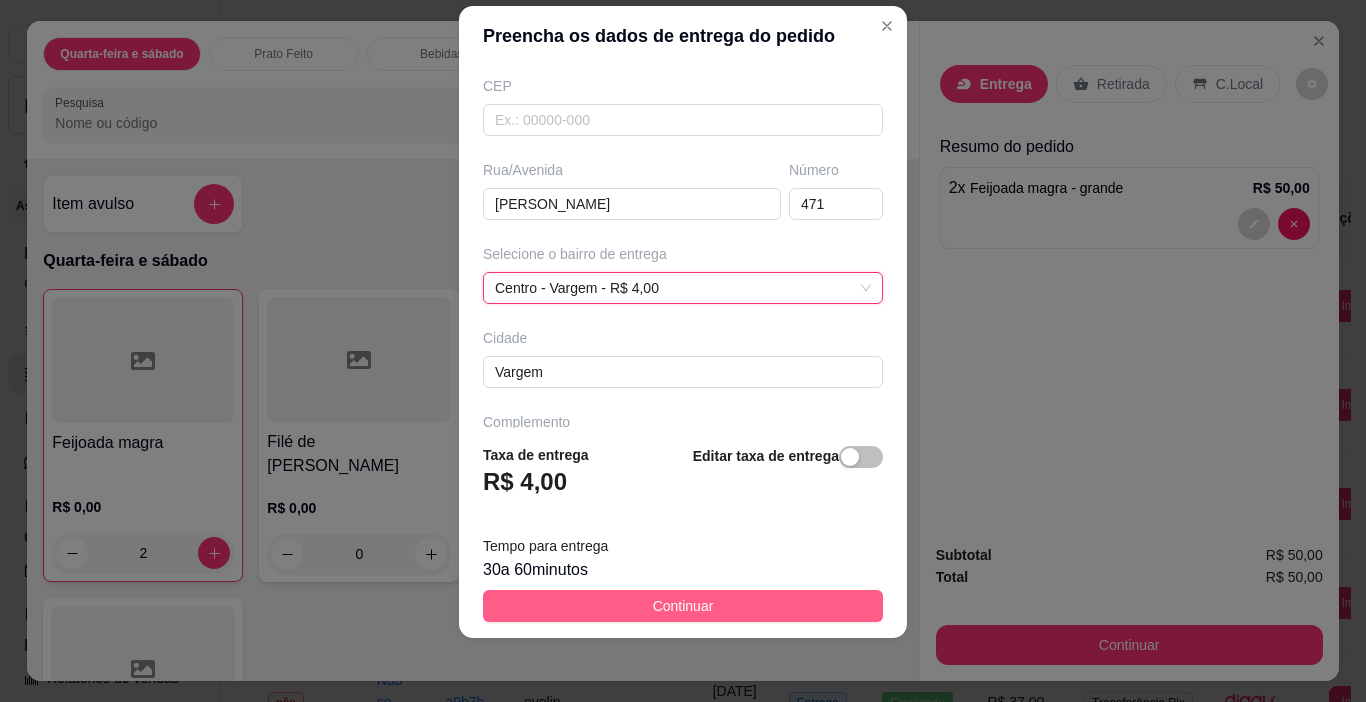 click on "Continuar" at bounding box center (683, 606) 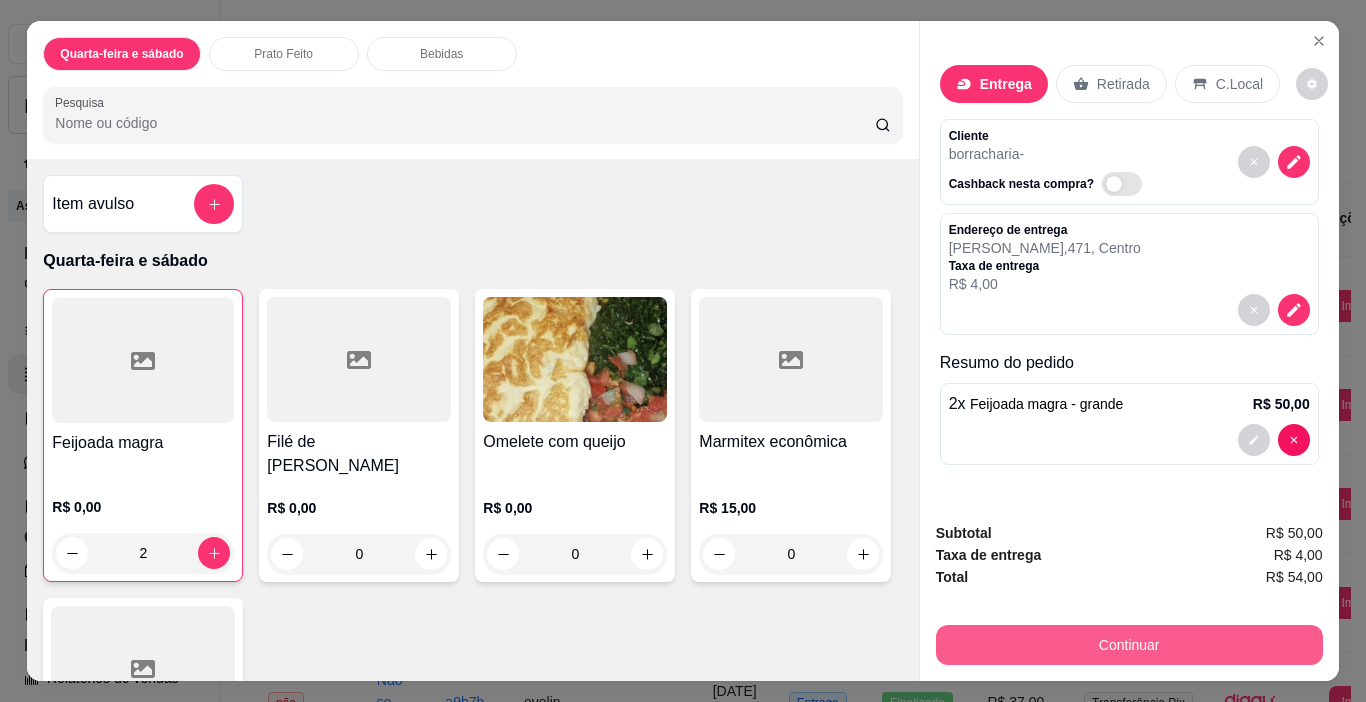 click on "Continuar" at bounding box center (1129, 645) 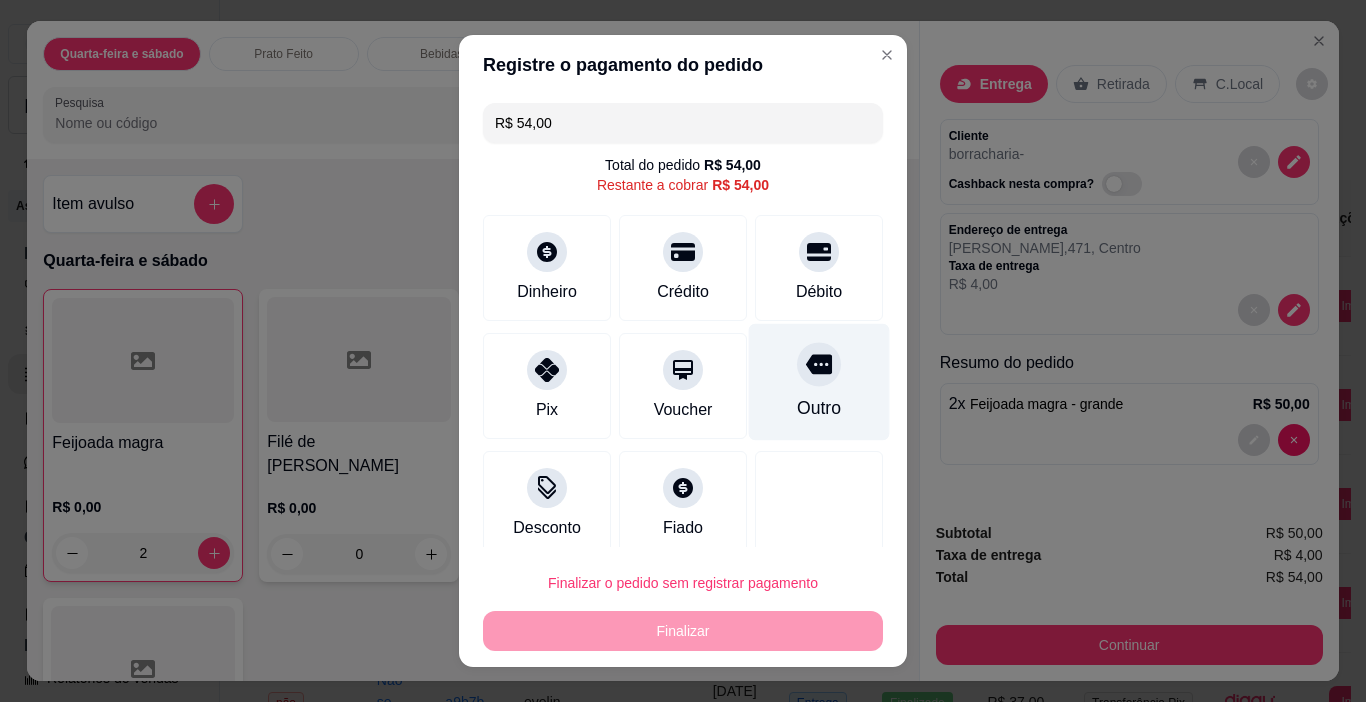 click on "Outro" at bounding box center (819, 382) 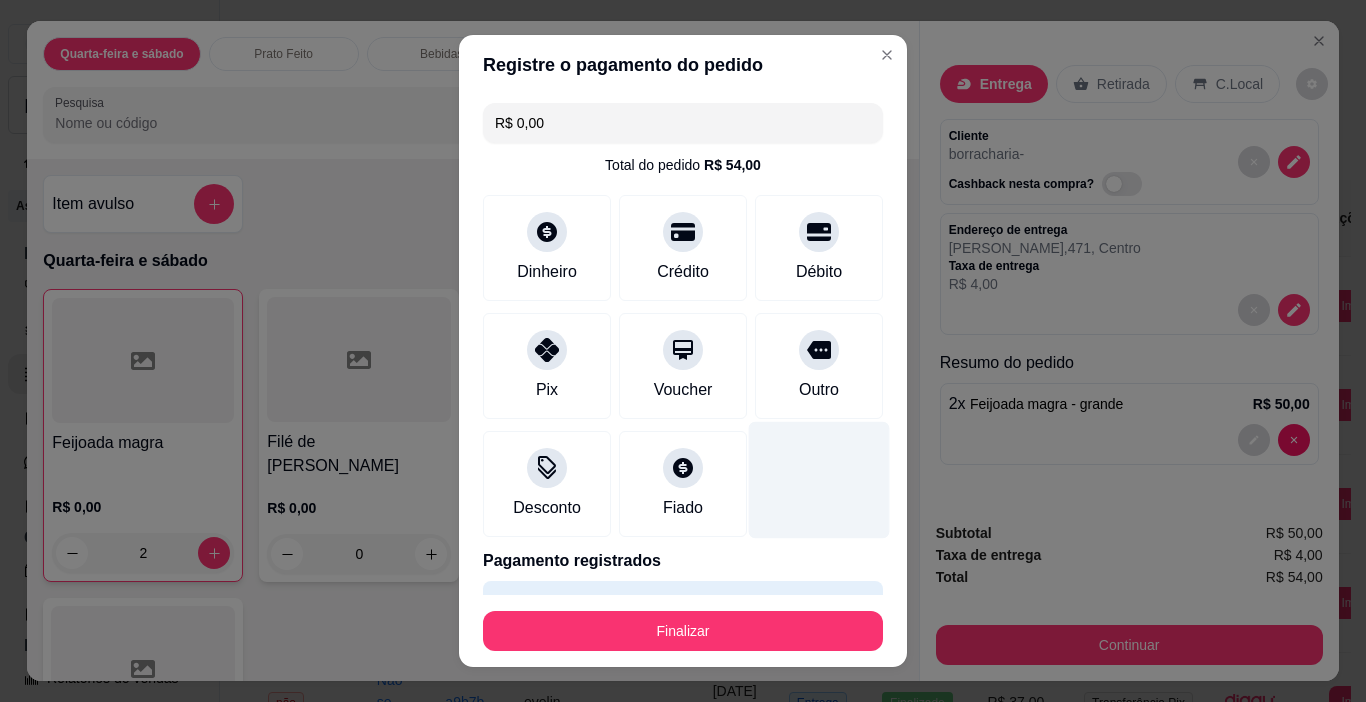 type on "R$ 0,00" 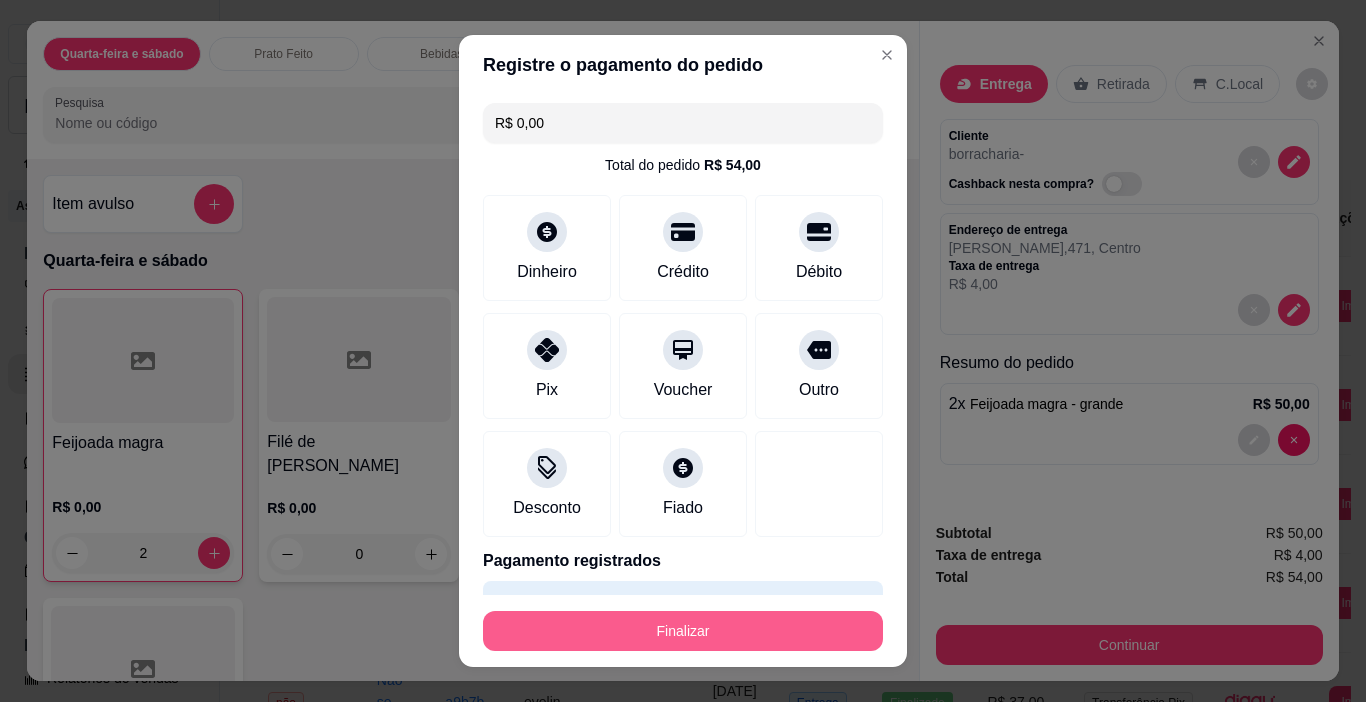 click on "Finalizar" at bounding box center (683, 631) 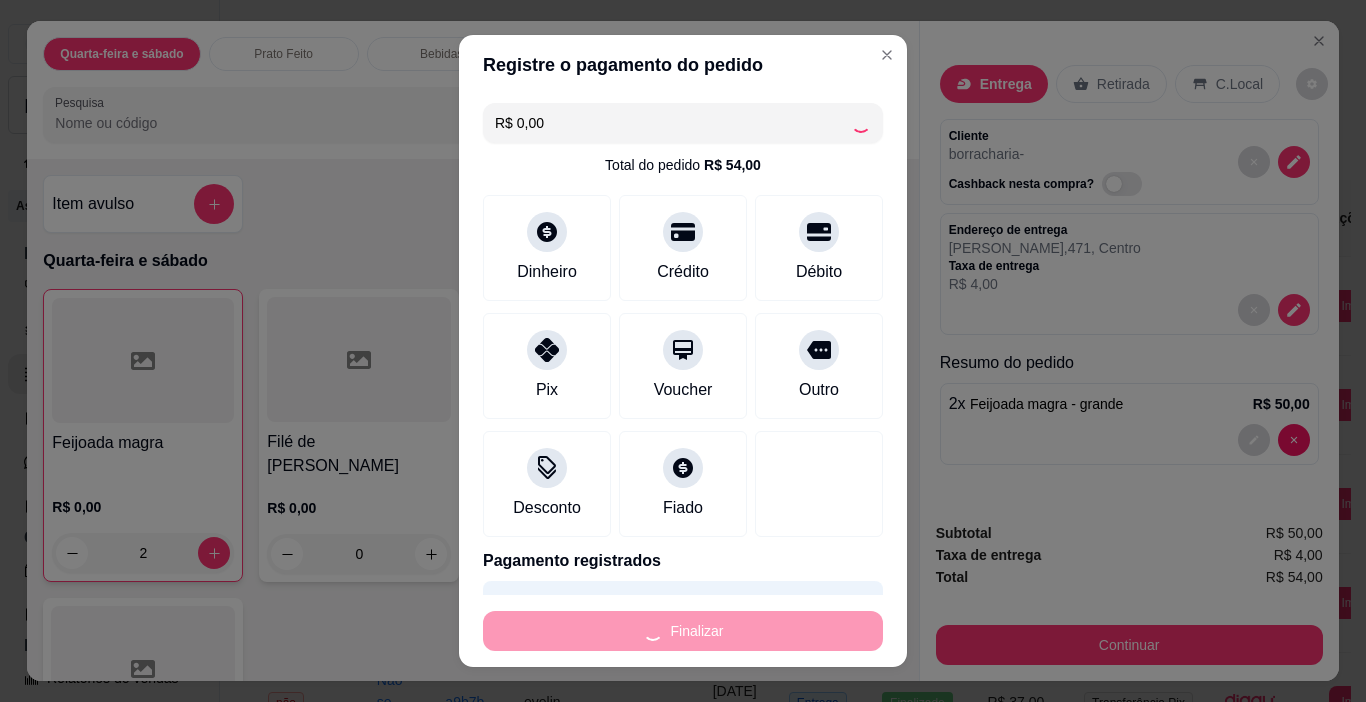 type on "0" 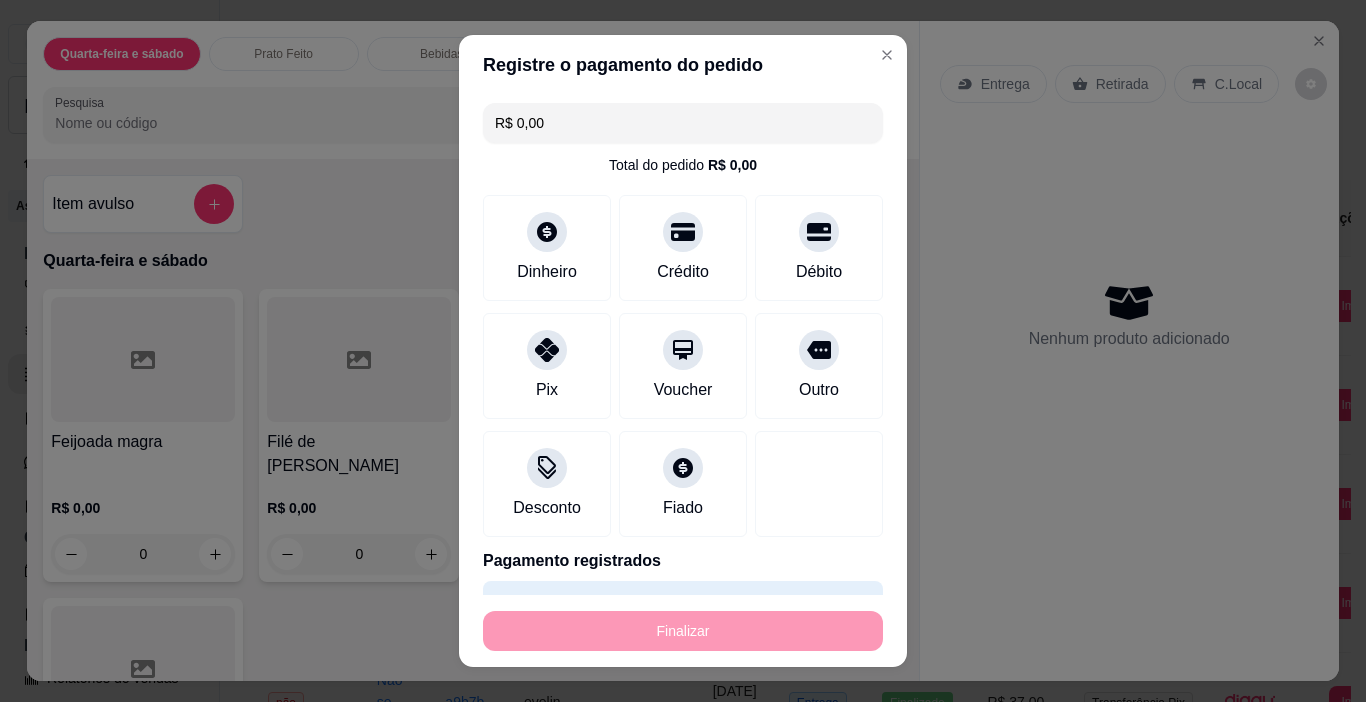 type on "-R$ 54,00" 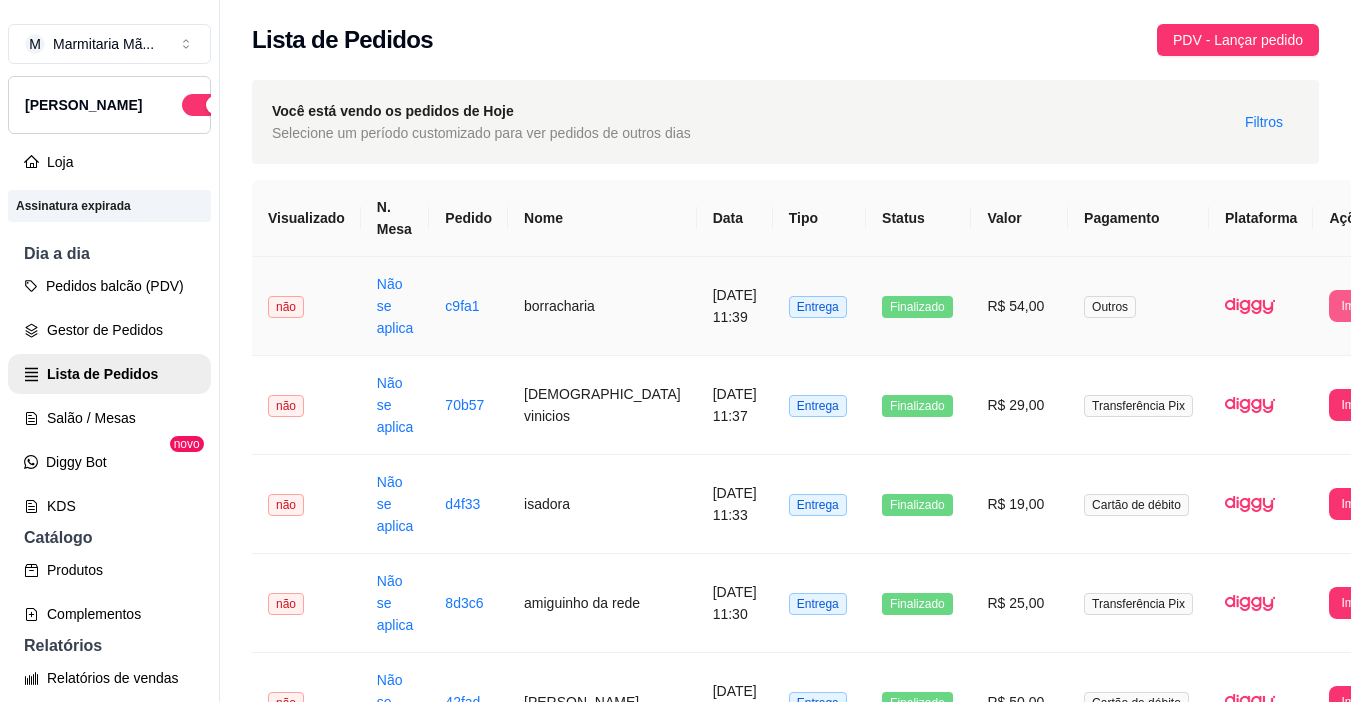 click on "Imprimir" at bounding box center [1362, 306] 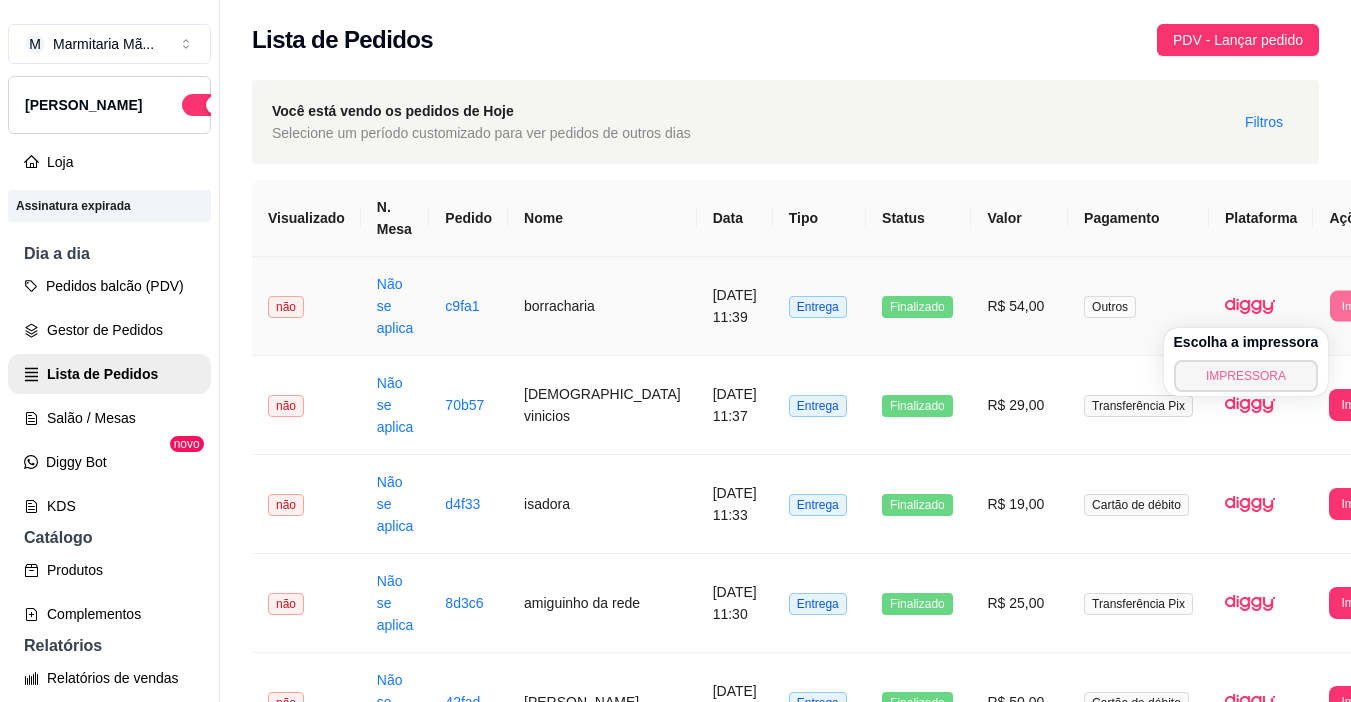 click on "IMPRESSORA" at bounding box center (1246, 376) 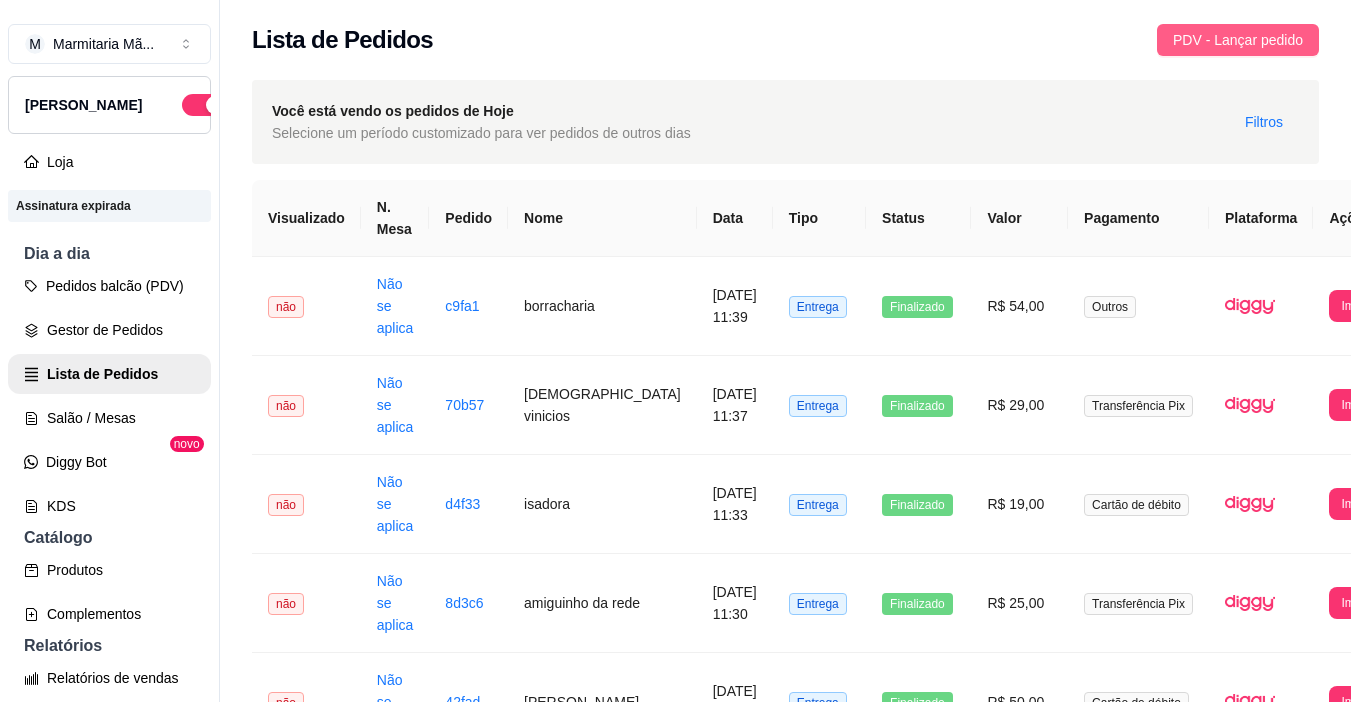 click on "PDV - Lançar pedido" at bounding box center (1238, 40) 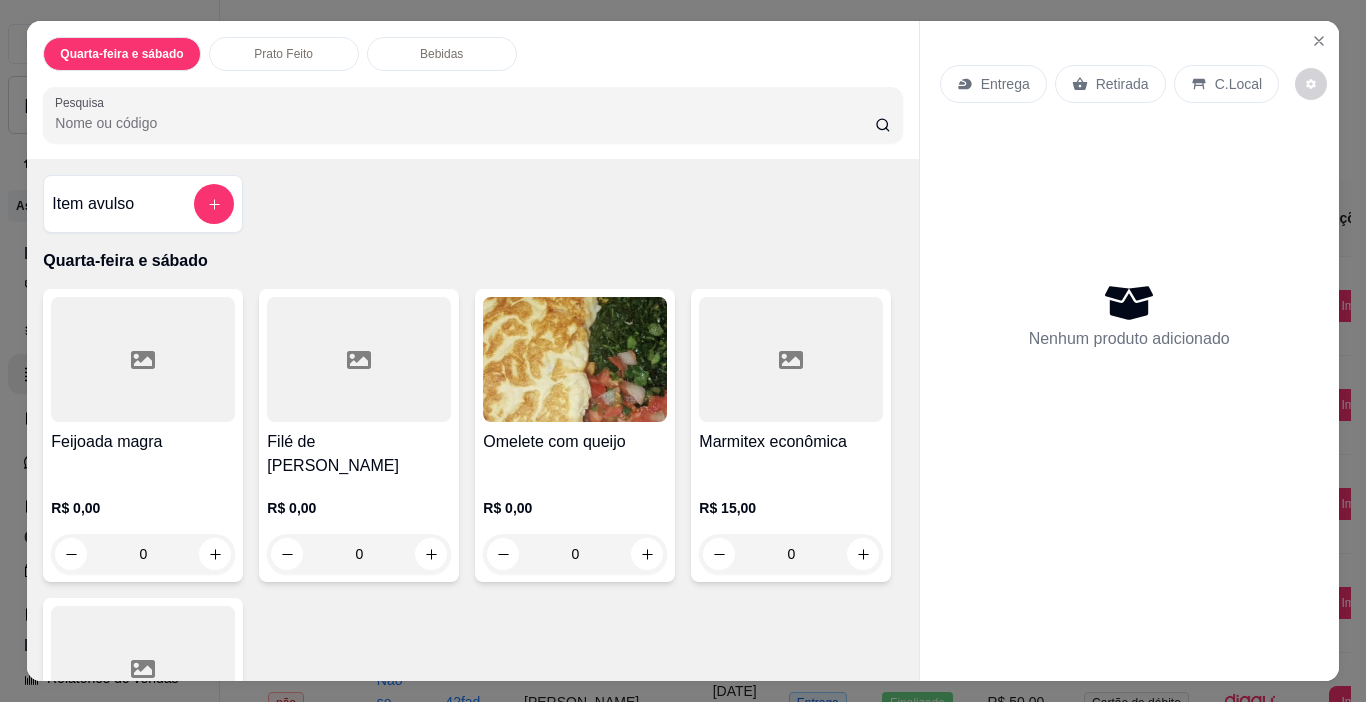 click at bounding box center [143, 359] 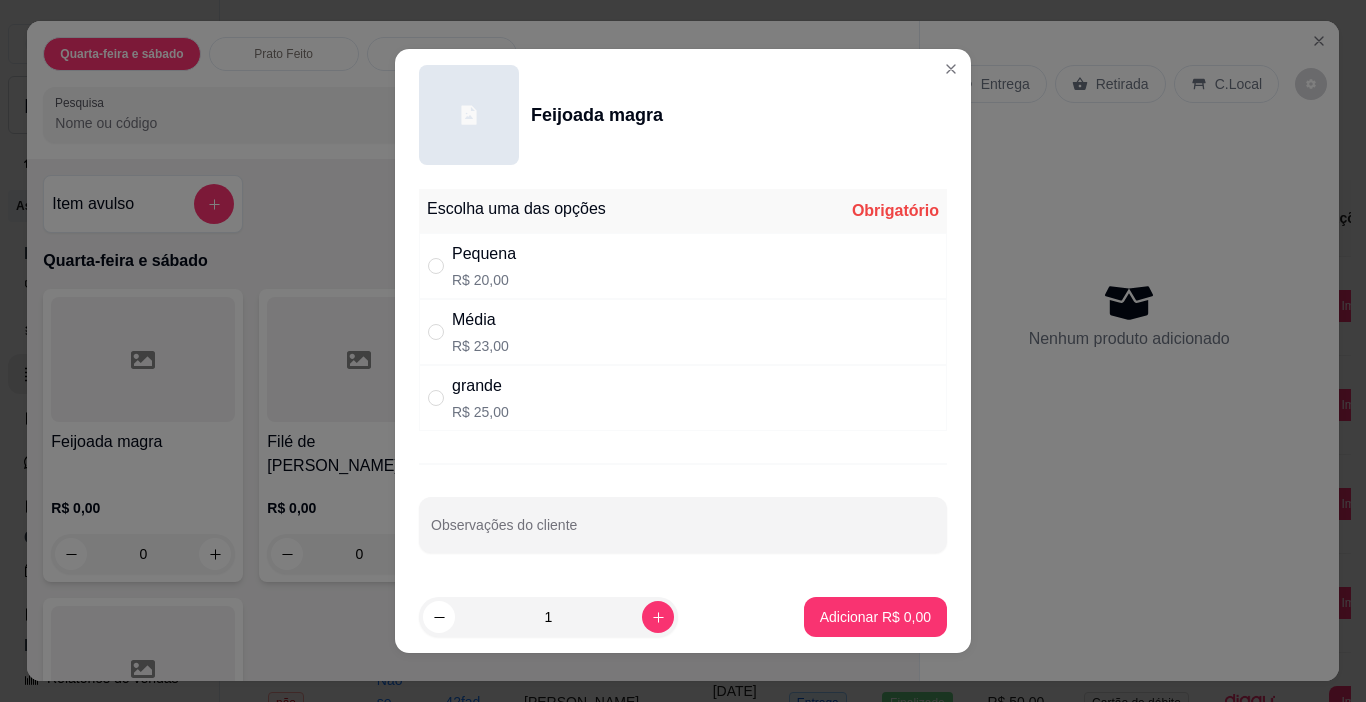 click on "Média  R$ 23,00" at bounding box center (683, 332) 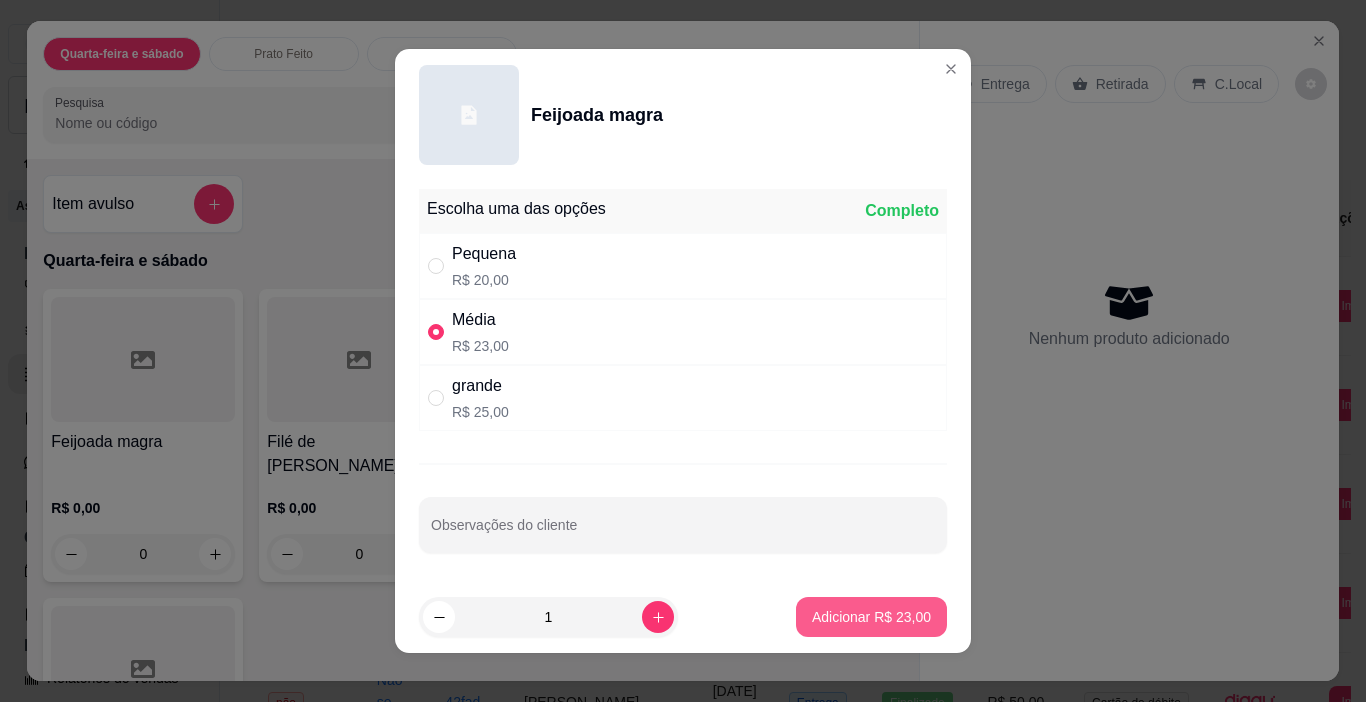 click on "Adicionar   R$ 23,00" at bounding box center (871, 617) 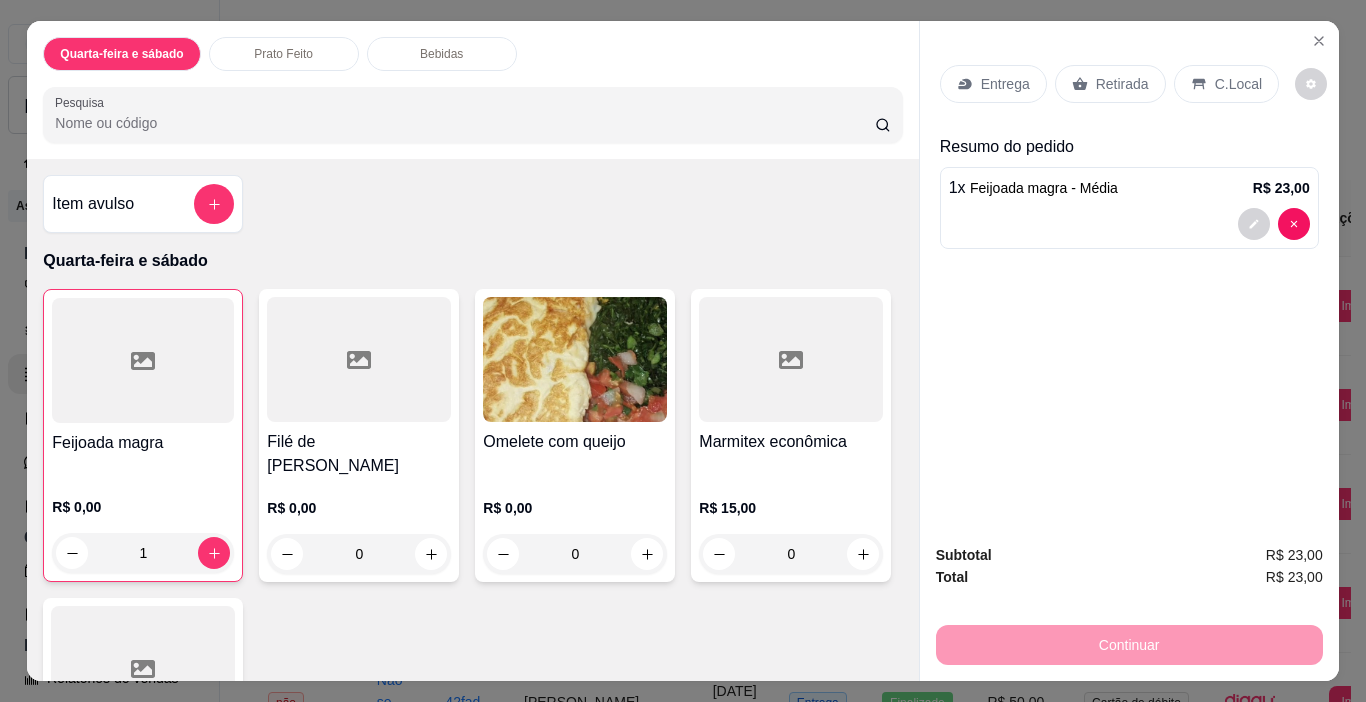 click on "Retirada" at bounding box center [1122, 84] 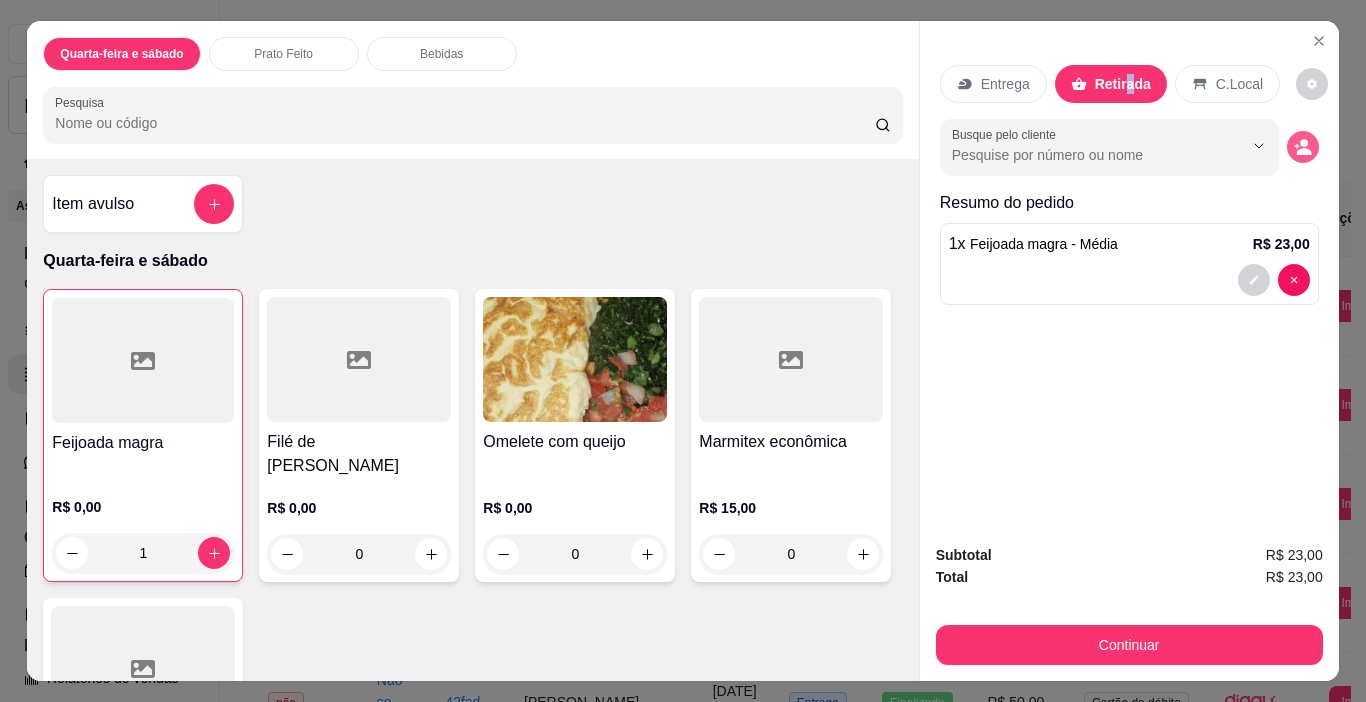 click 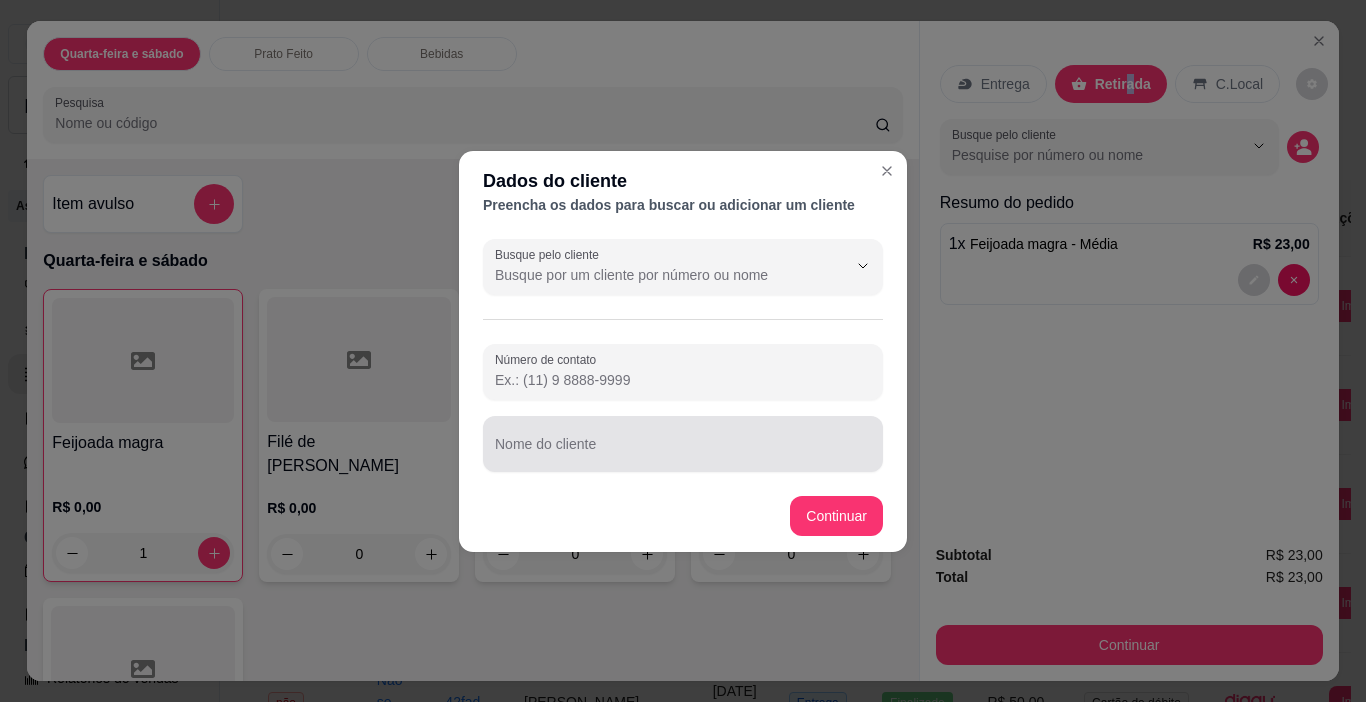 click on "Nome do cliente" at bounding box center (683, 452) 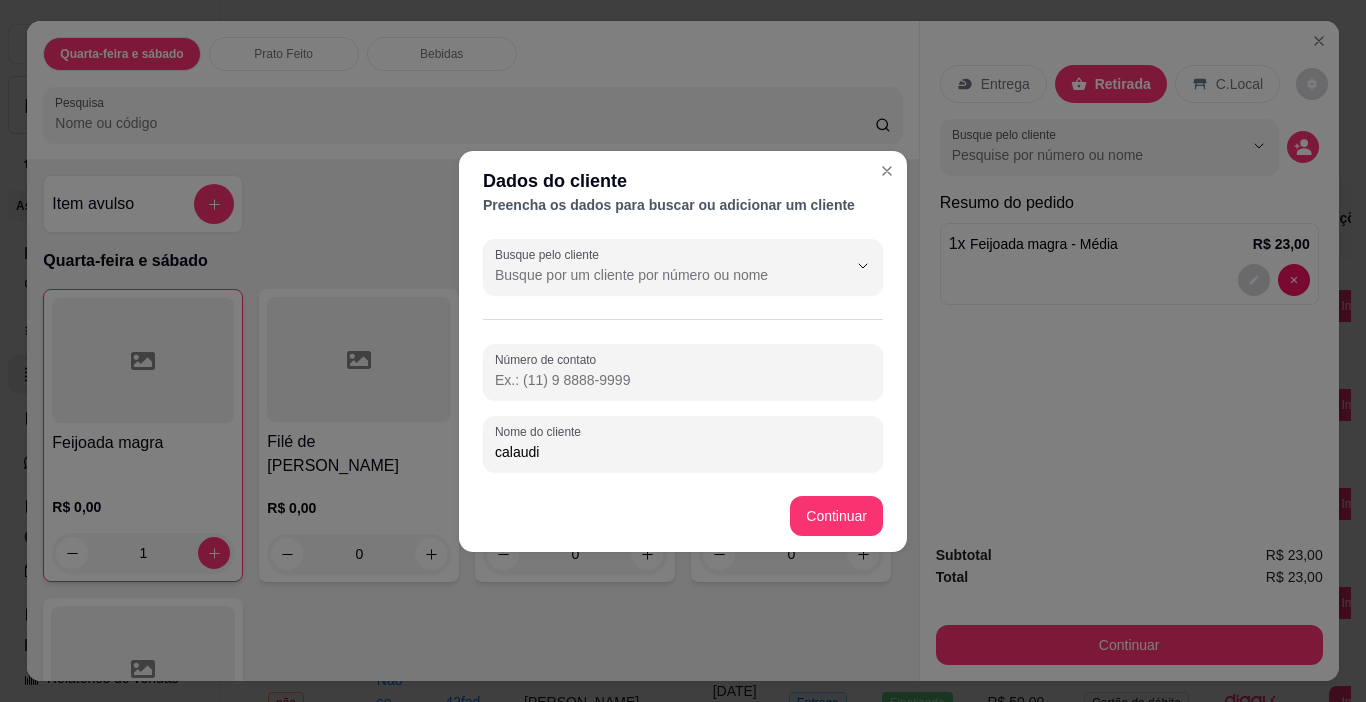 type on "calaudio" 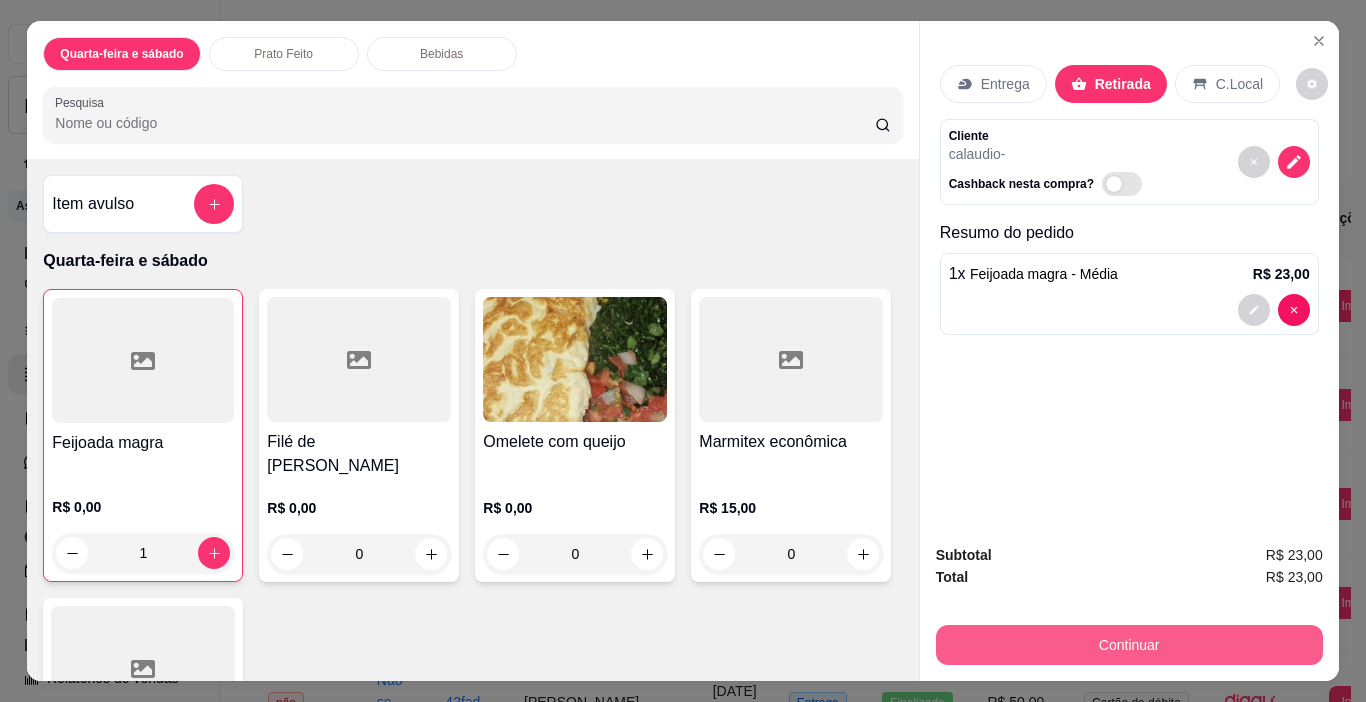 click on "Continuar" at bounding box center (1129, 645) 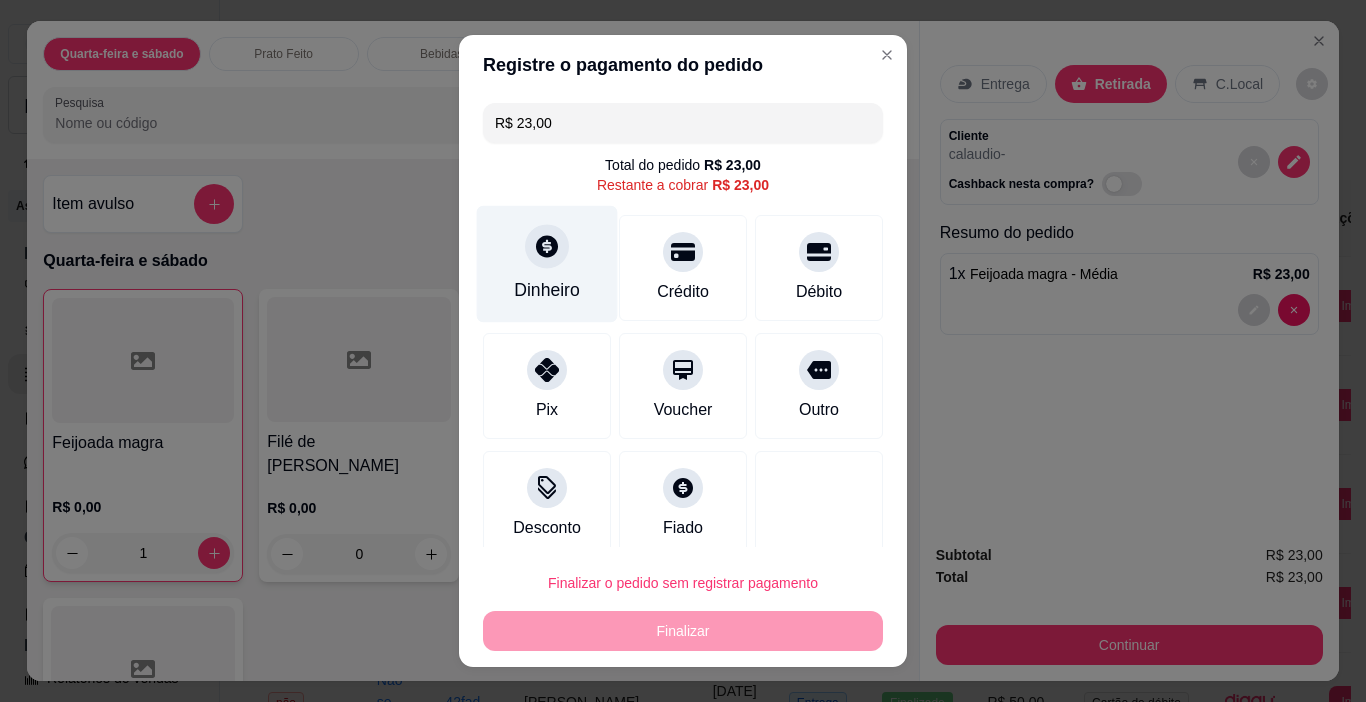 click on "Dinheiro" at bounding box center (547, 264) 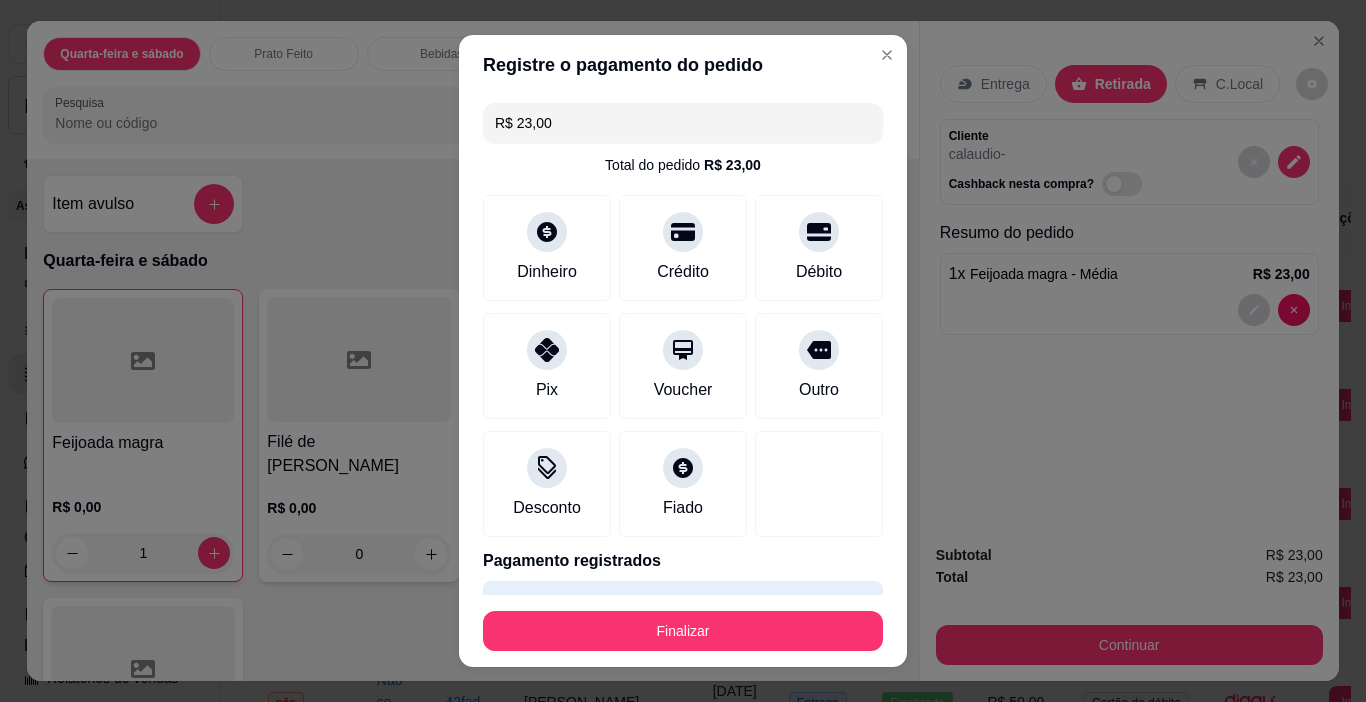 type on "R$ 0,00" 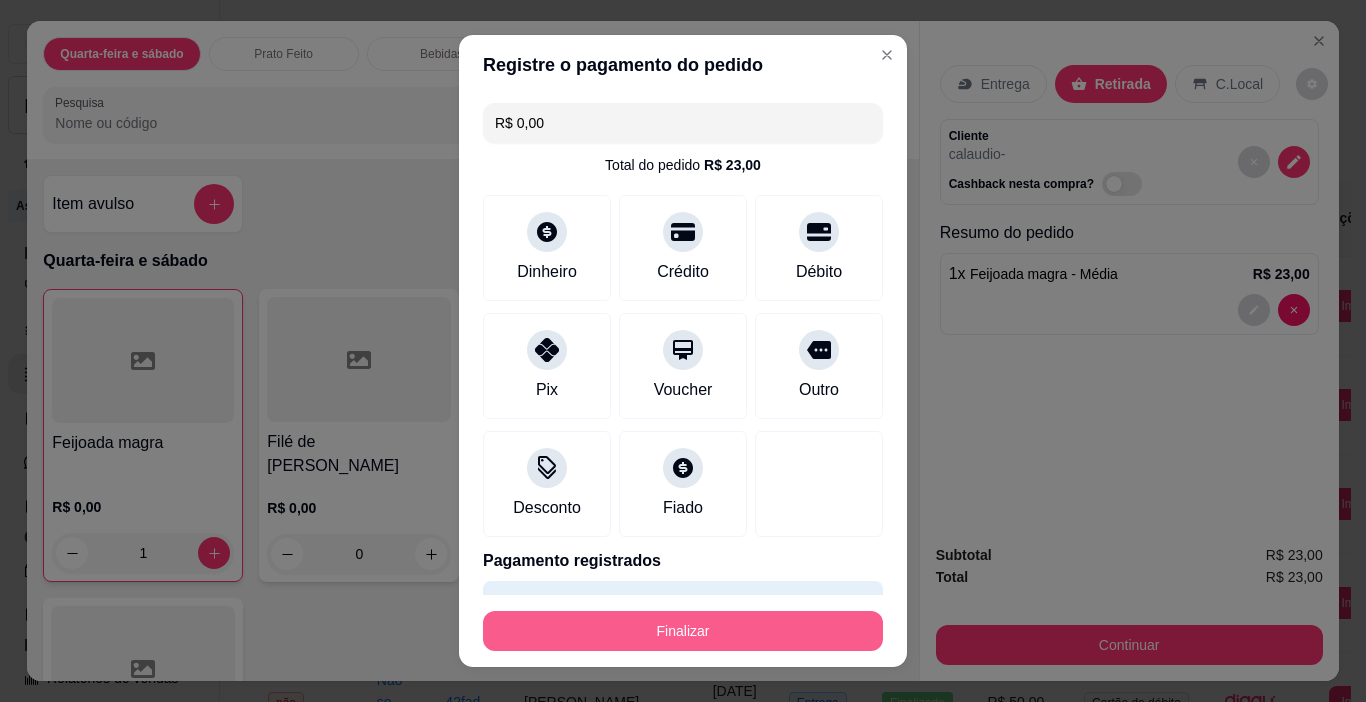 click on "Finalizar" at bounding box center (683, 631) 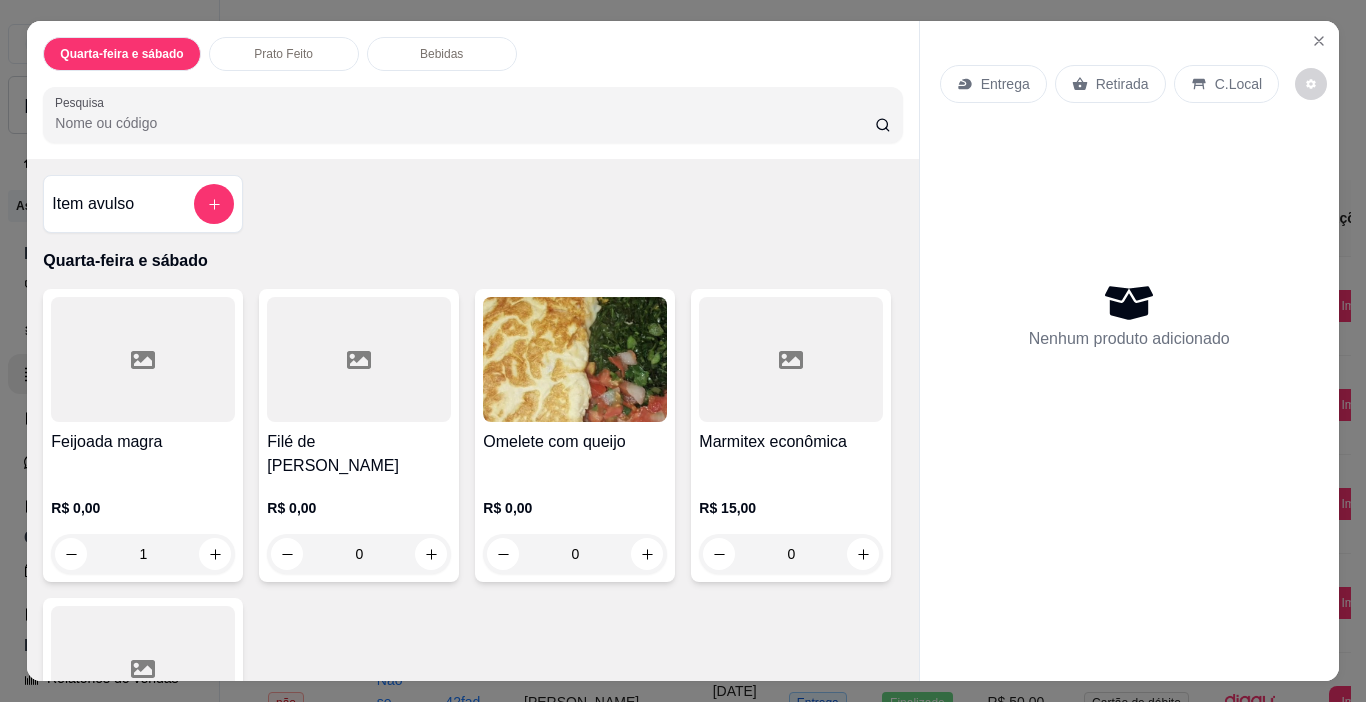 type on "0" 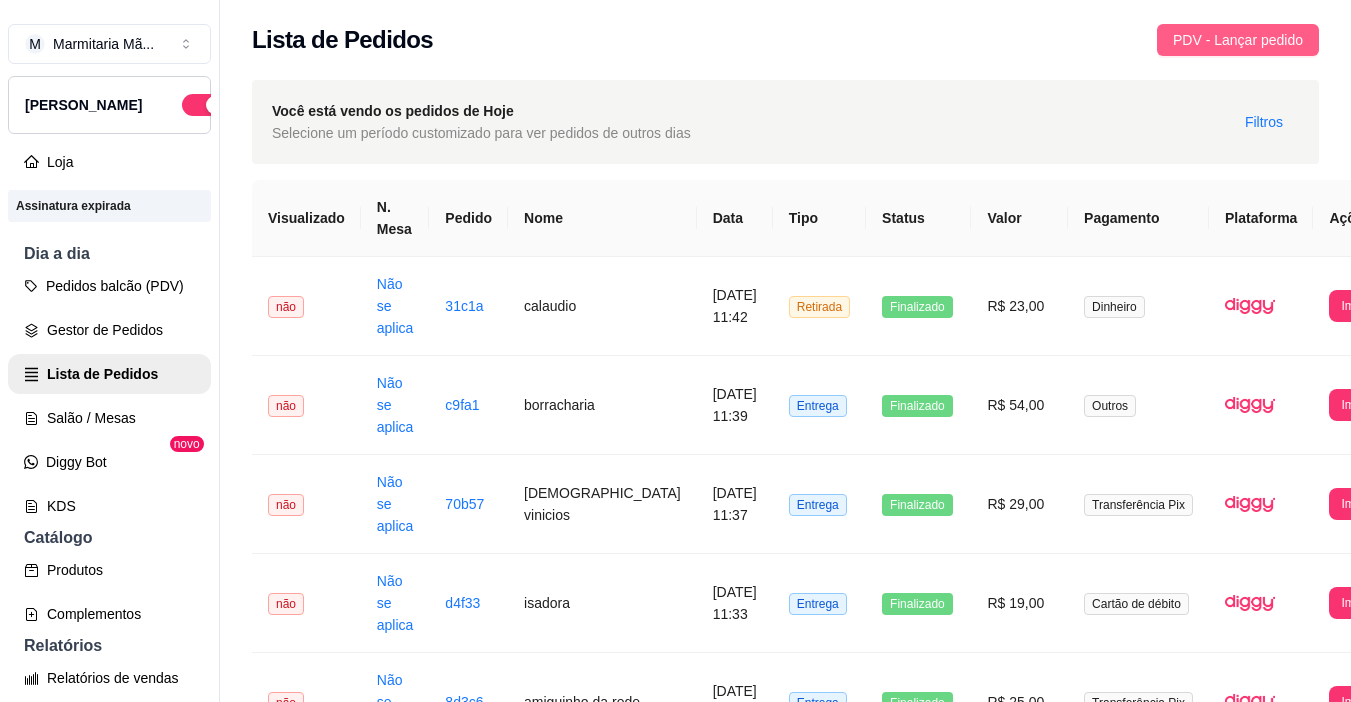 click on "PDV - Lançar pedido" at bounding box center [1238, 40] 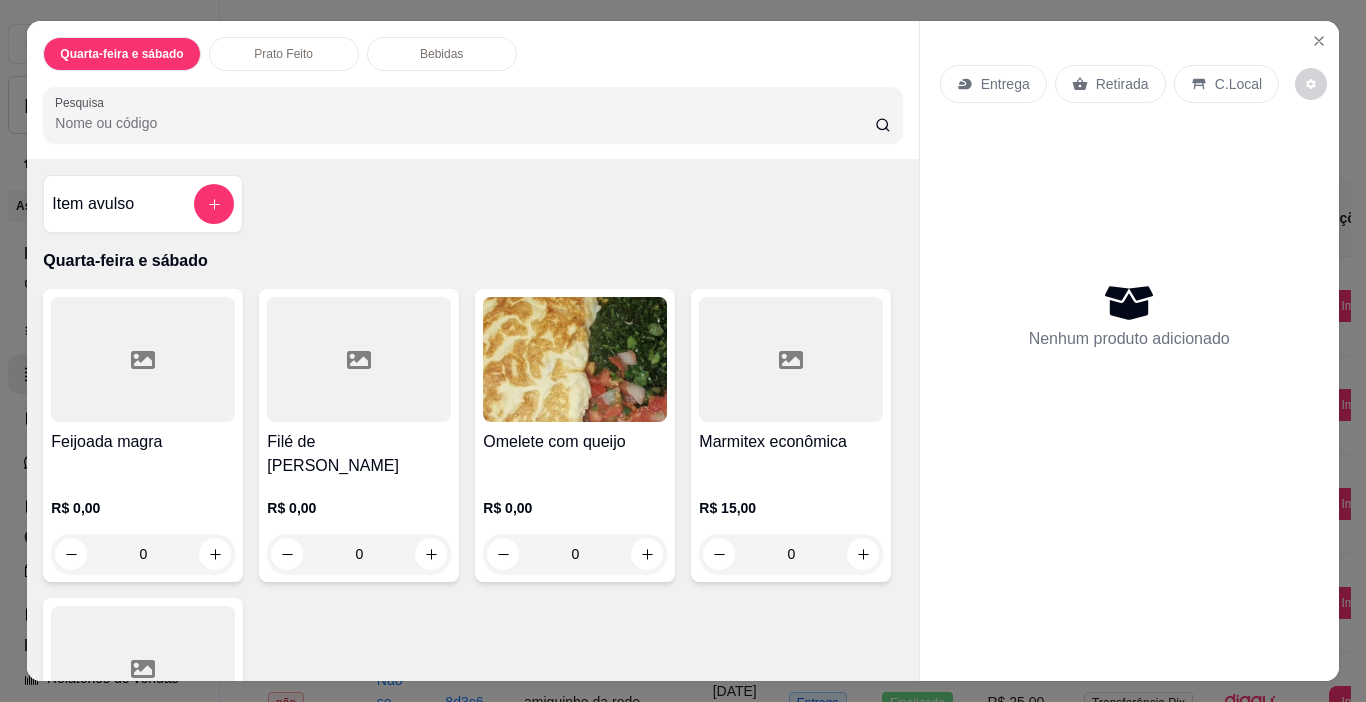 click at bounding box center [143, 359] 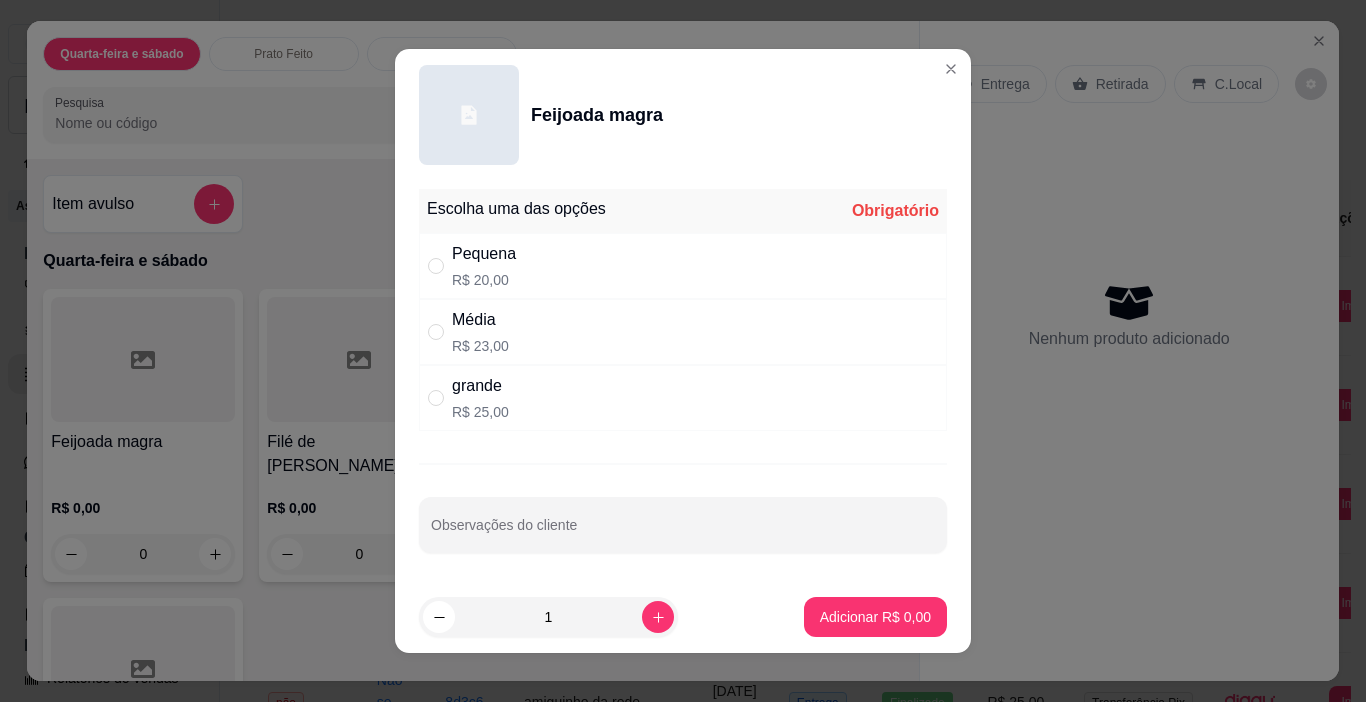 click on "grande R$ 25,00" at bounding box center [683, 398] 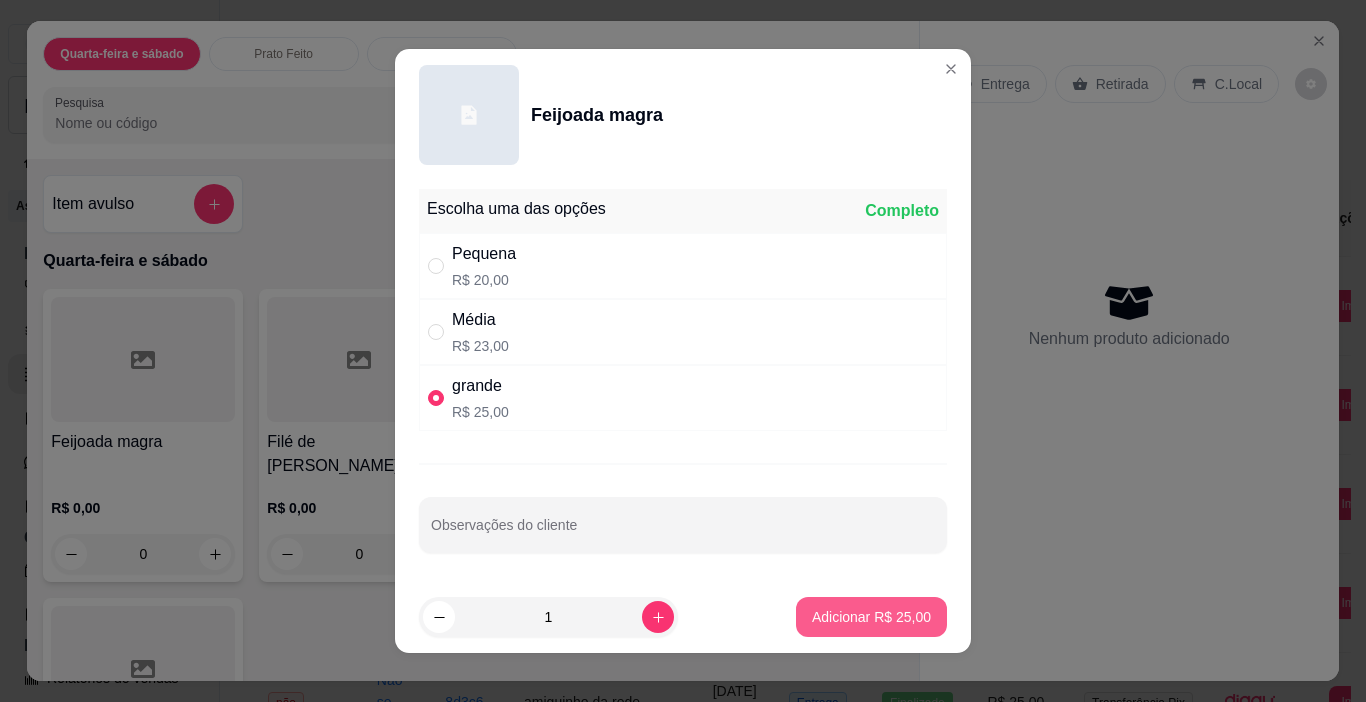 click on "Adicionar   R$ 25,00" at bounding box center (871, 617) 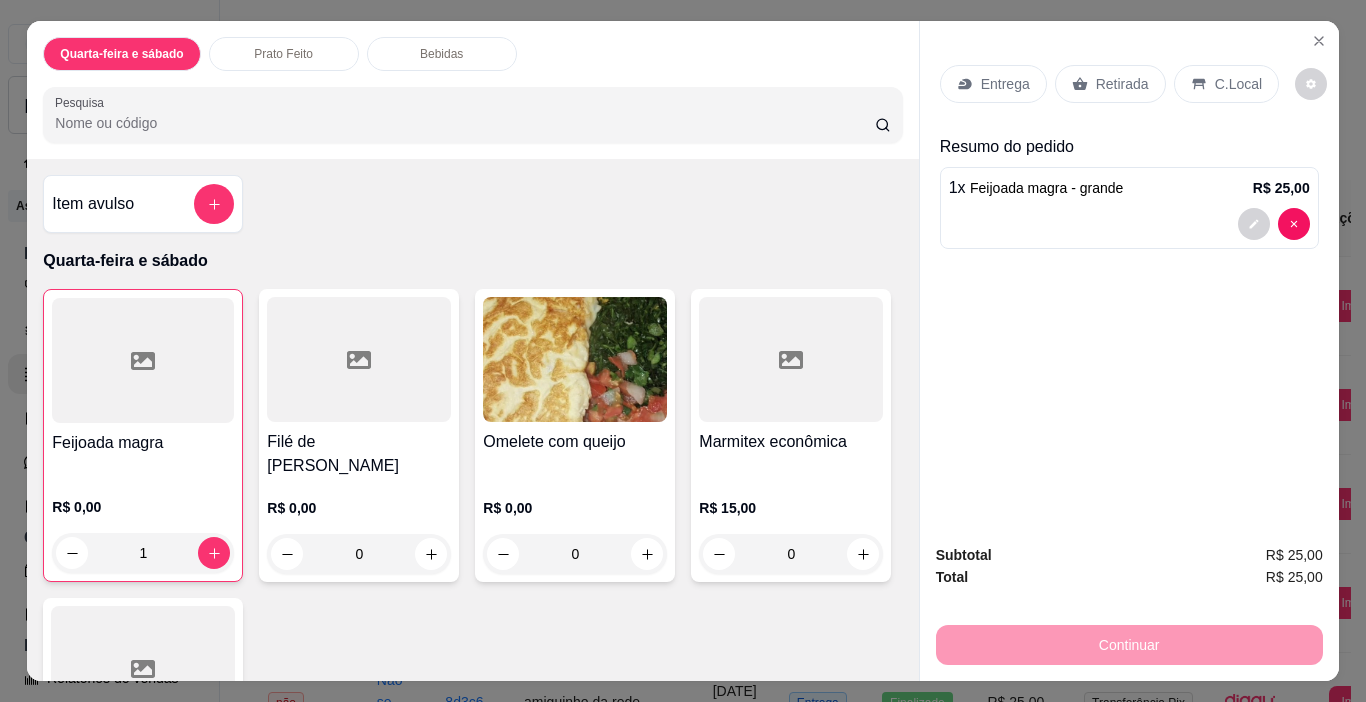 click on "Retirada" at bounding box center [1110, 84] 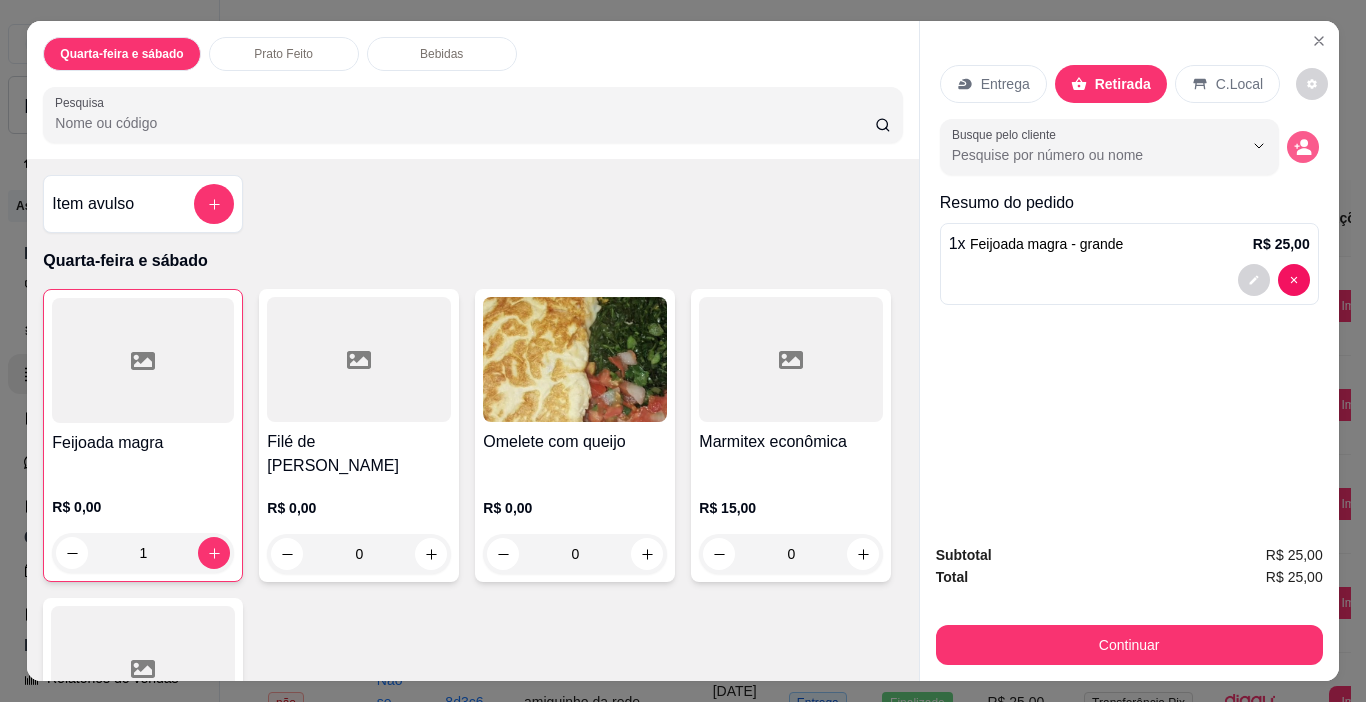 click 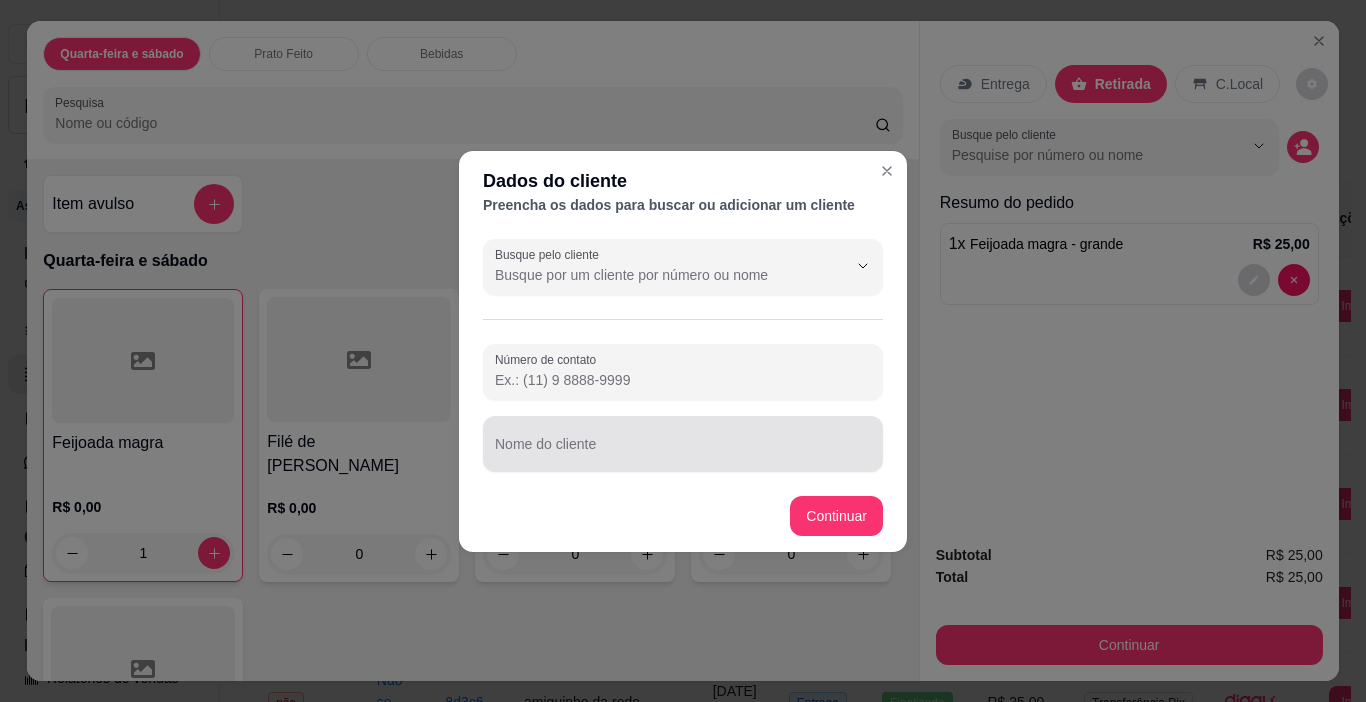 click at bounding box center [683, 444] 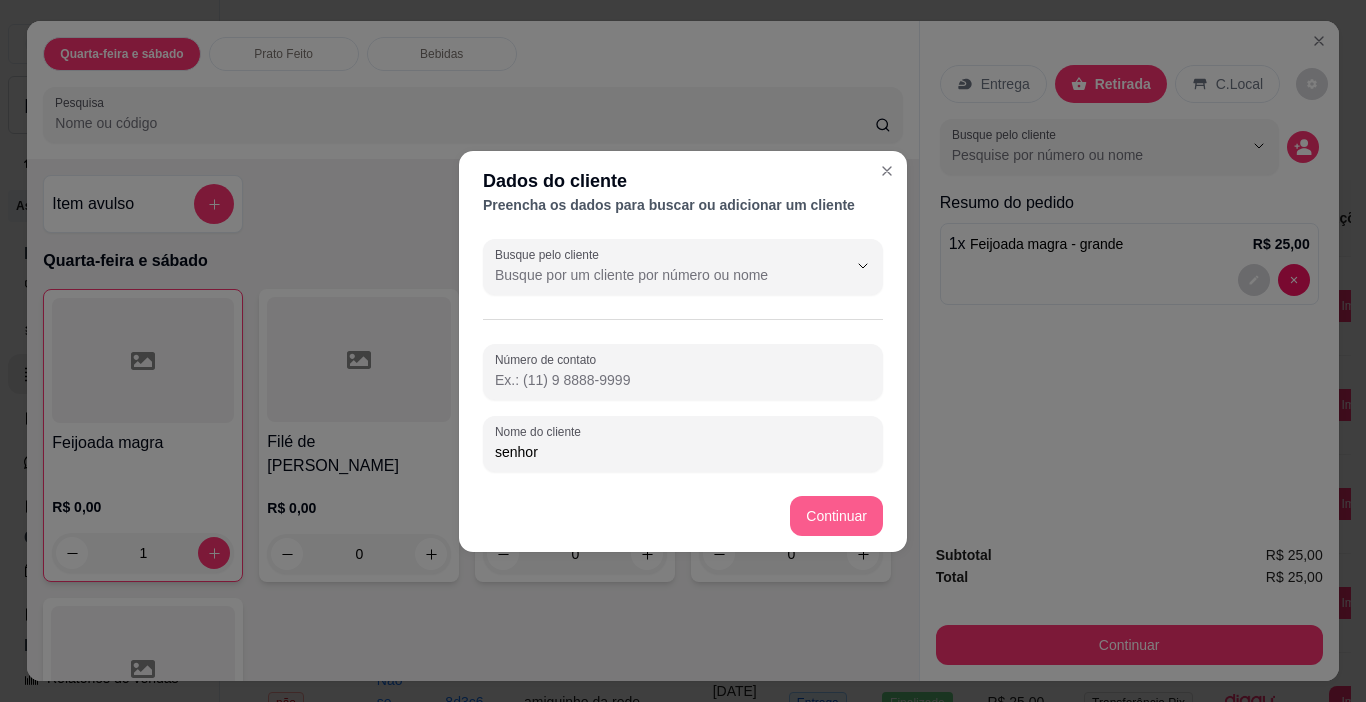 type on "senhor" 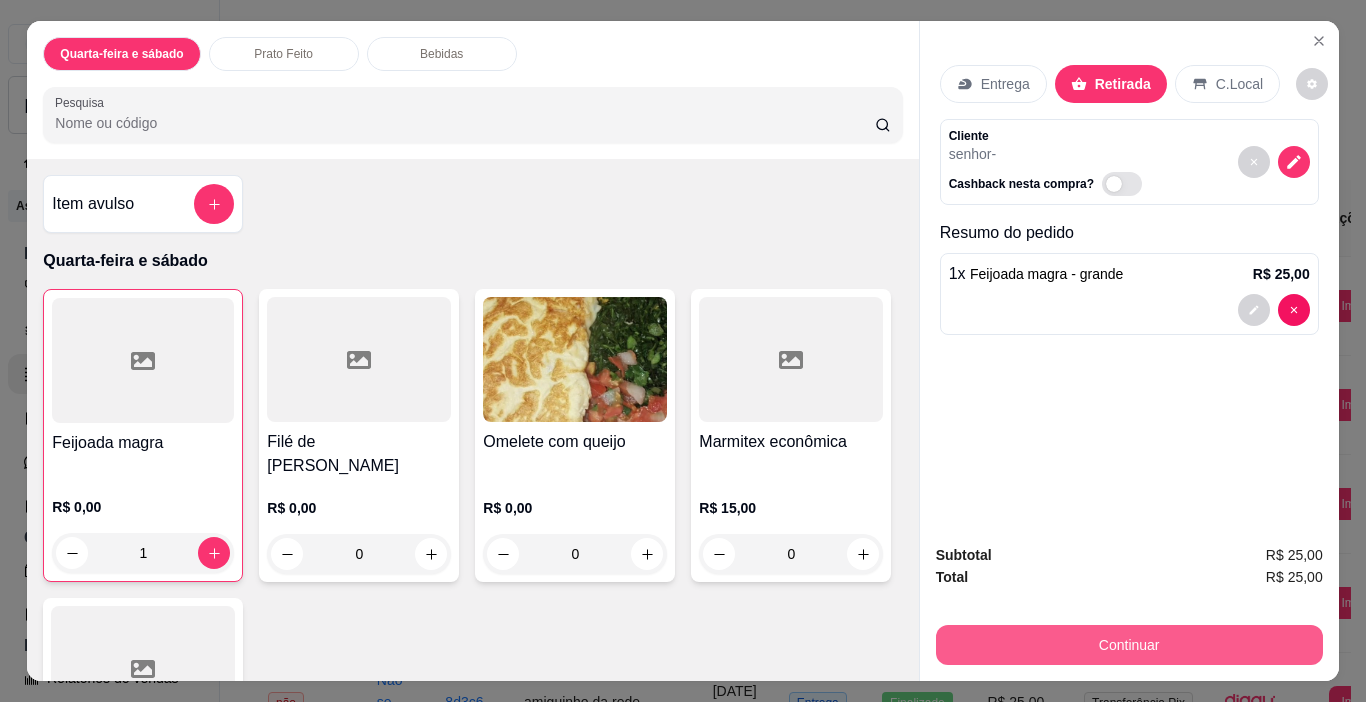 click on "Continuar" at bounding box center (1129, 645) 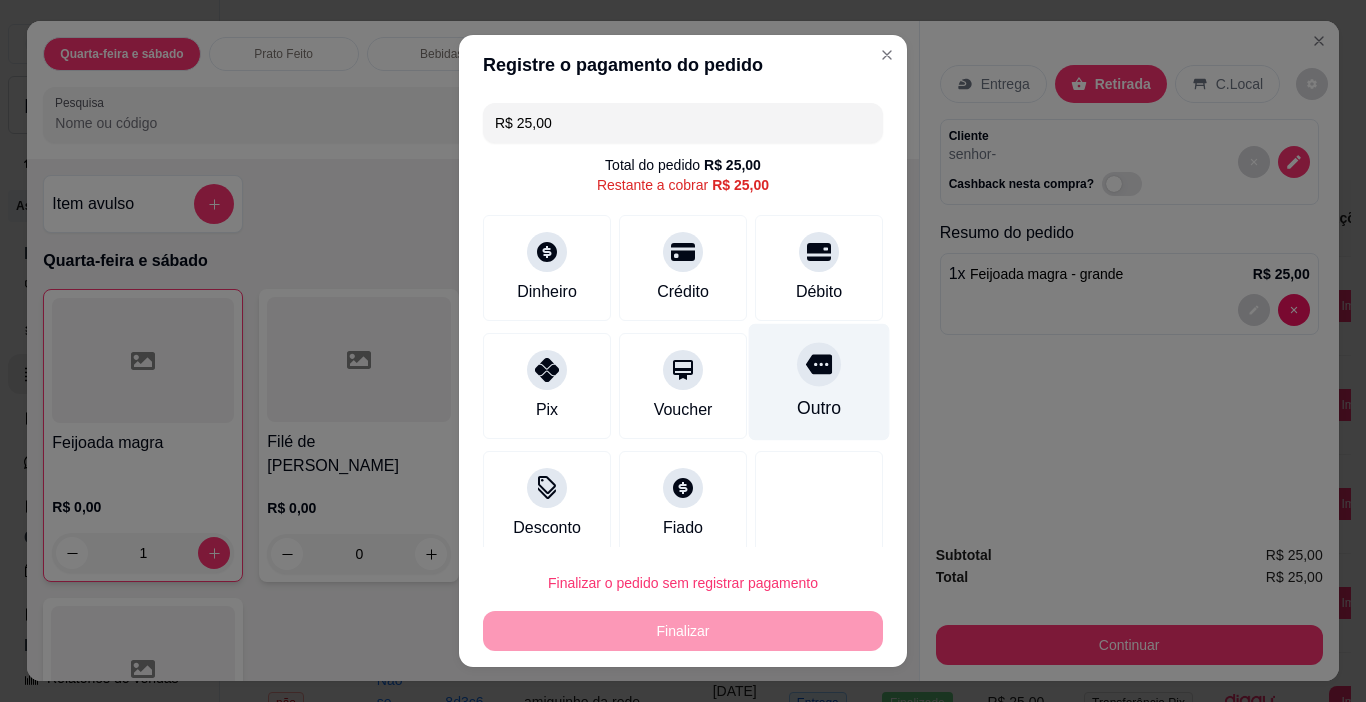 click on "Outro" at bounding box center (819, 408) 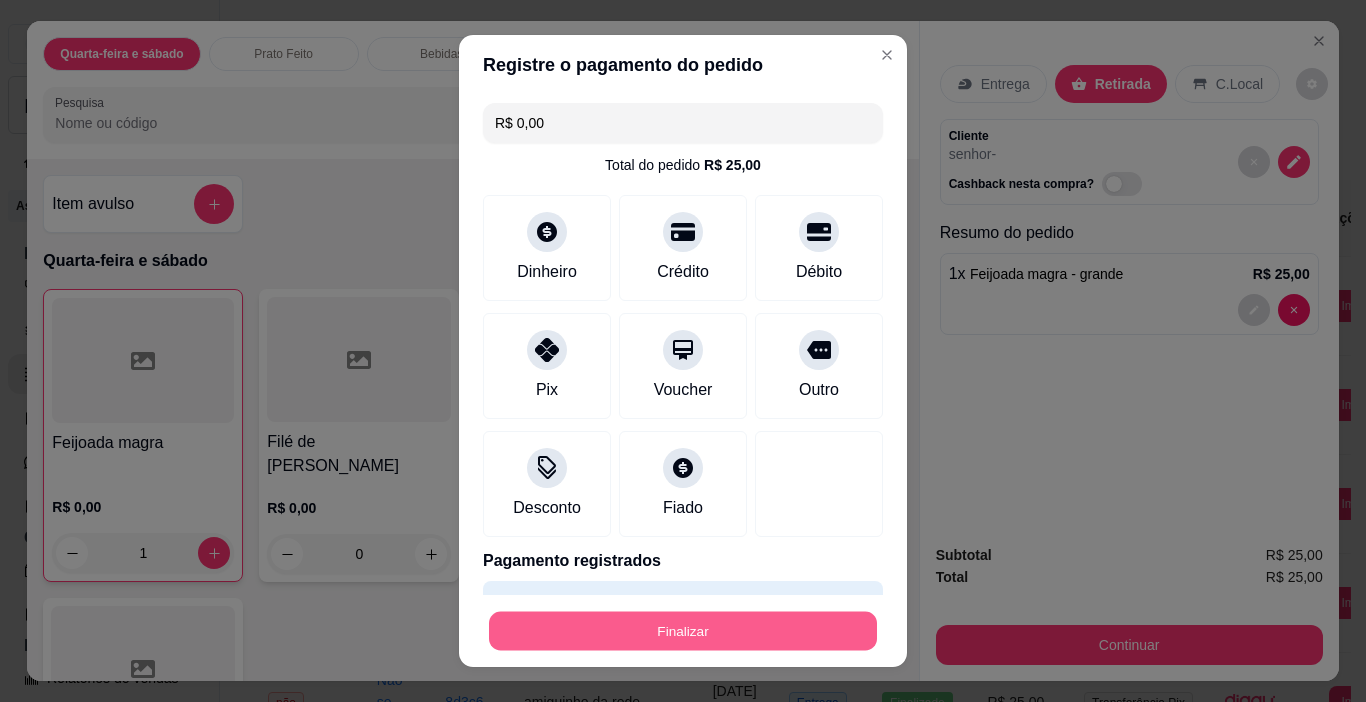click on "Finalizar" at bounding box center [683, 631] 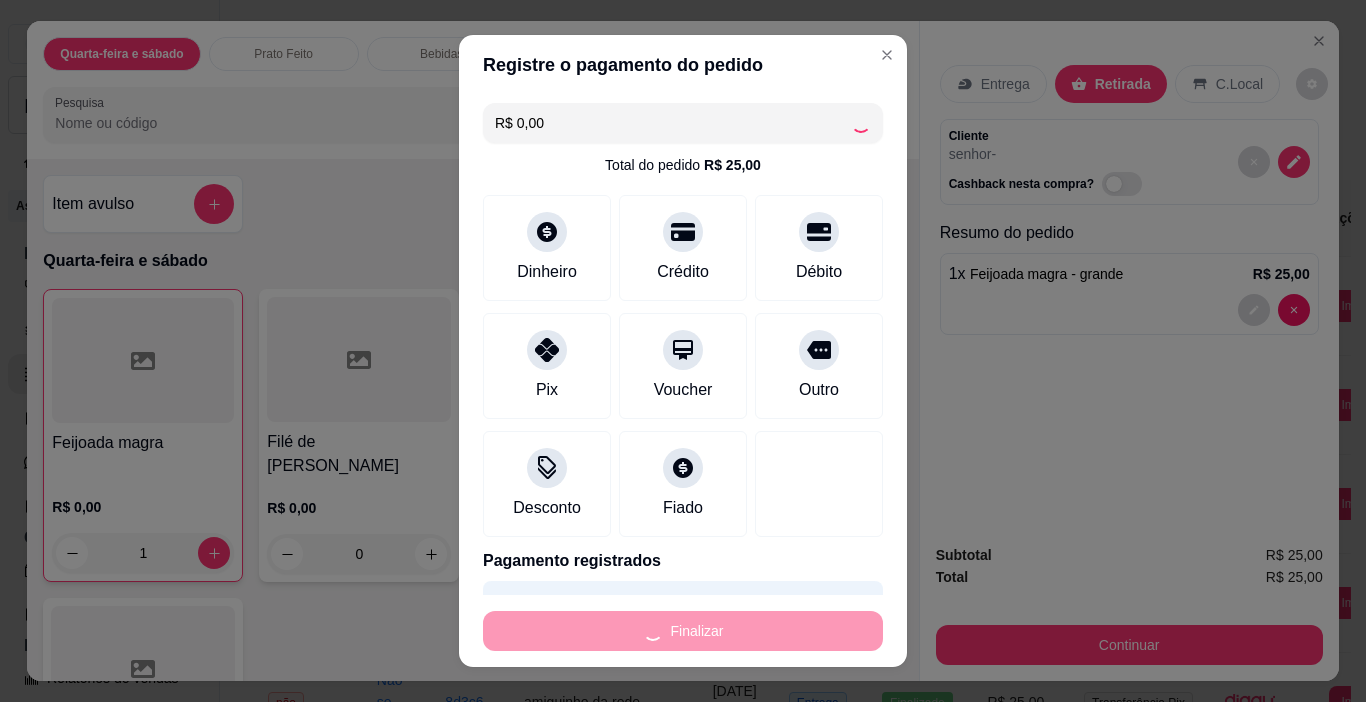 type on "0" 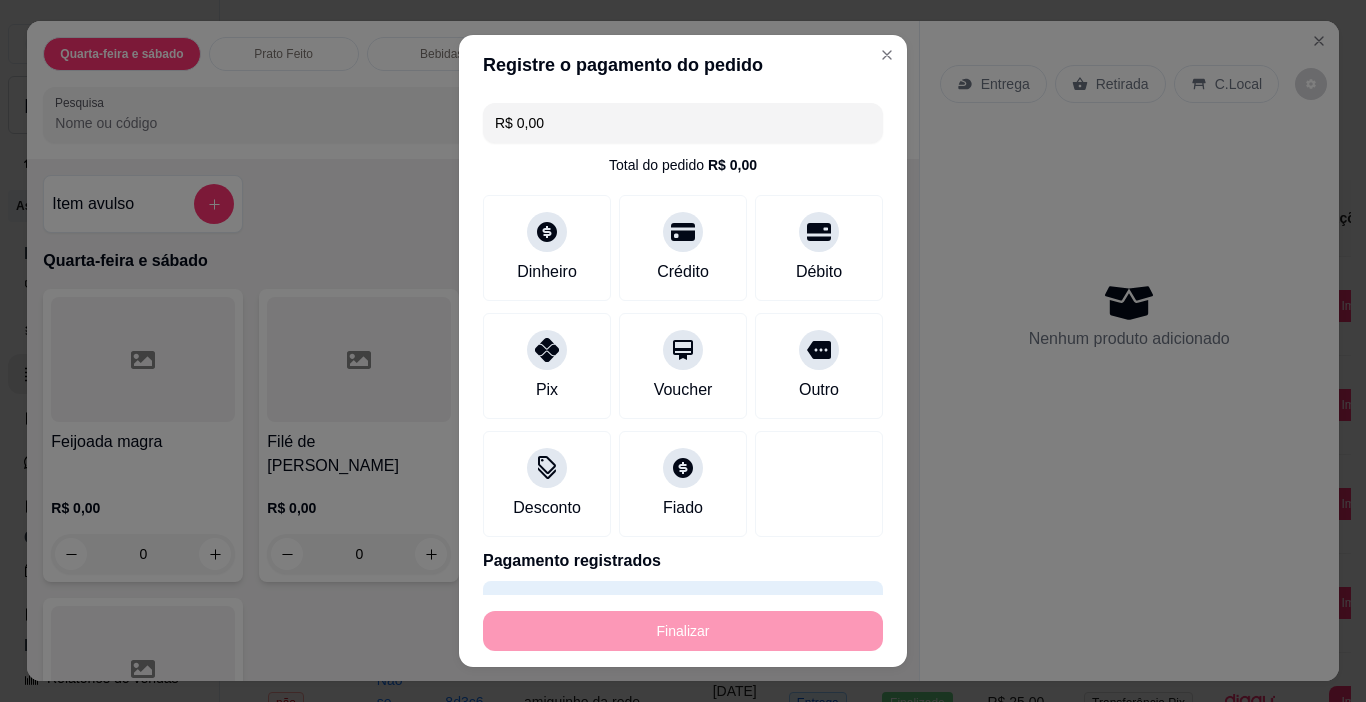type on "-R$ 25,00" 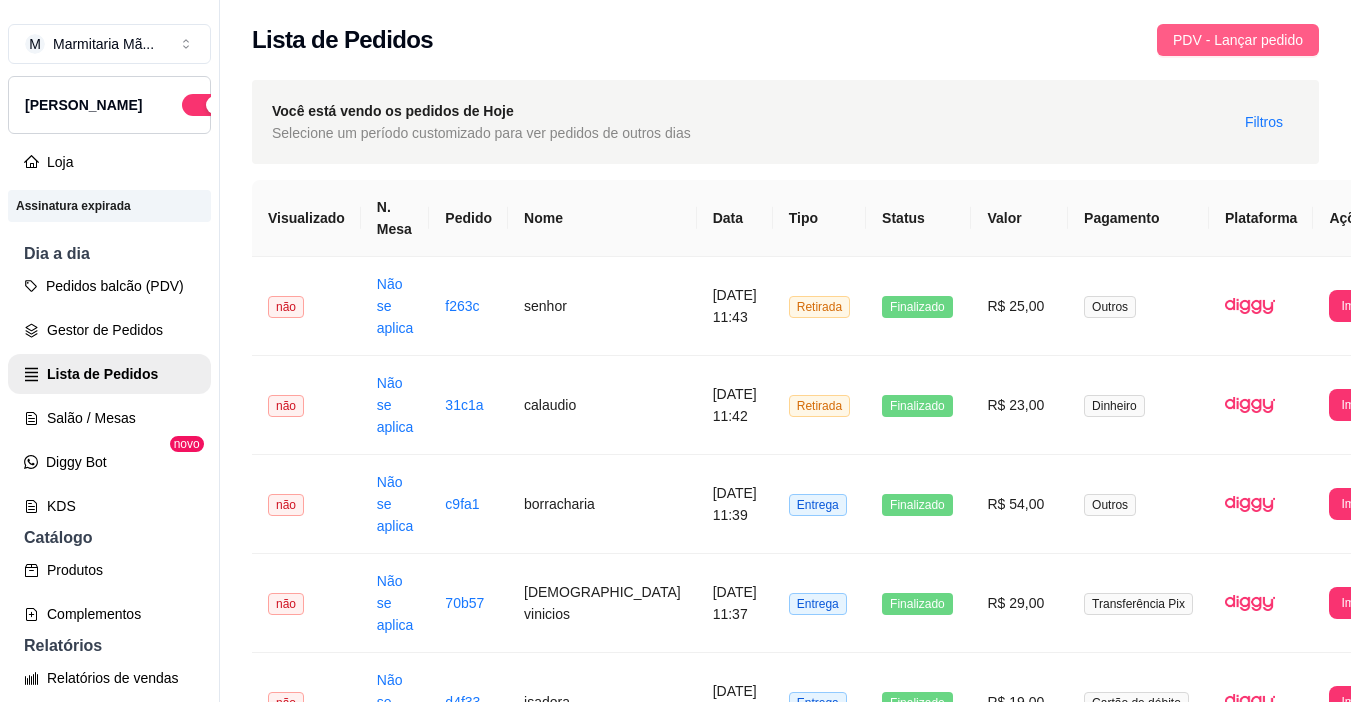 click on "PDV - Lançar pedido" at bounding box center (1238, 40) 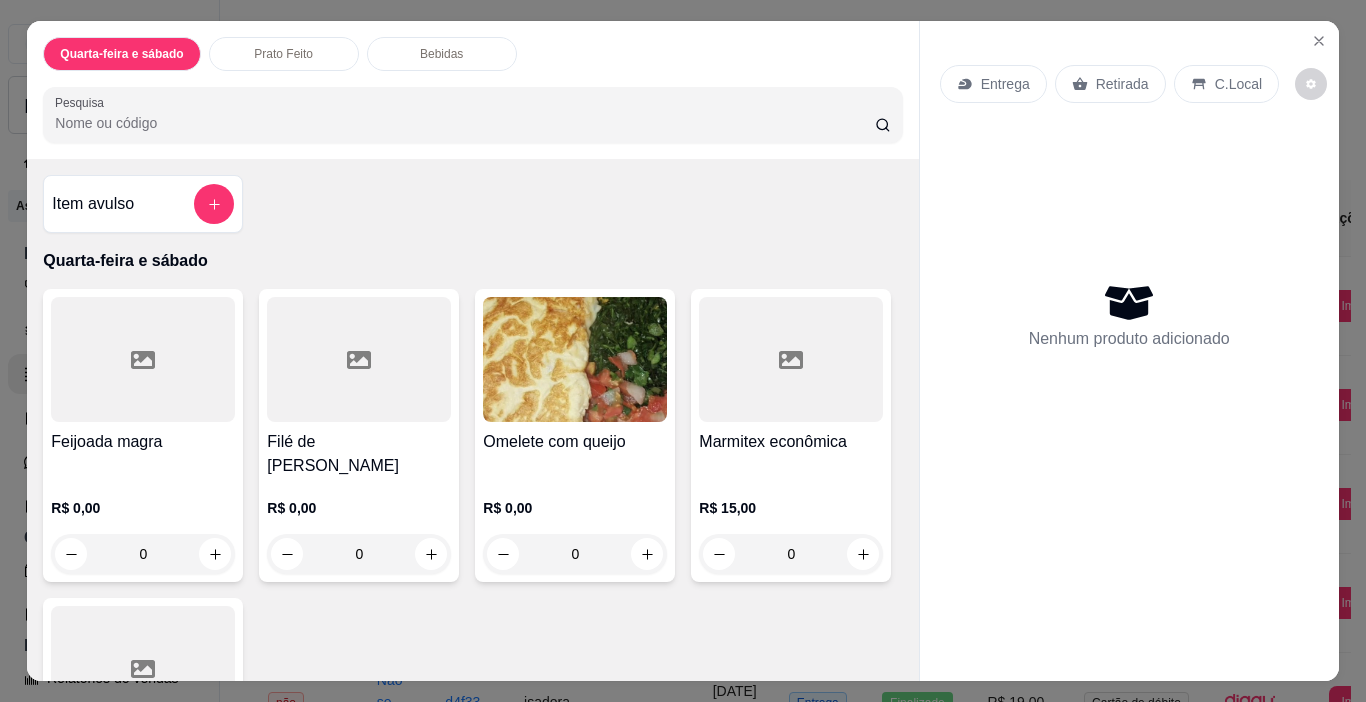 click on "Feijoada magra   R$ 0,00 0" at bounding box center (143, 435) 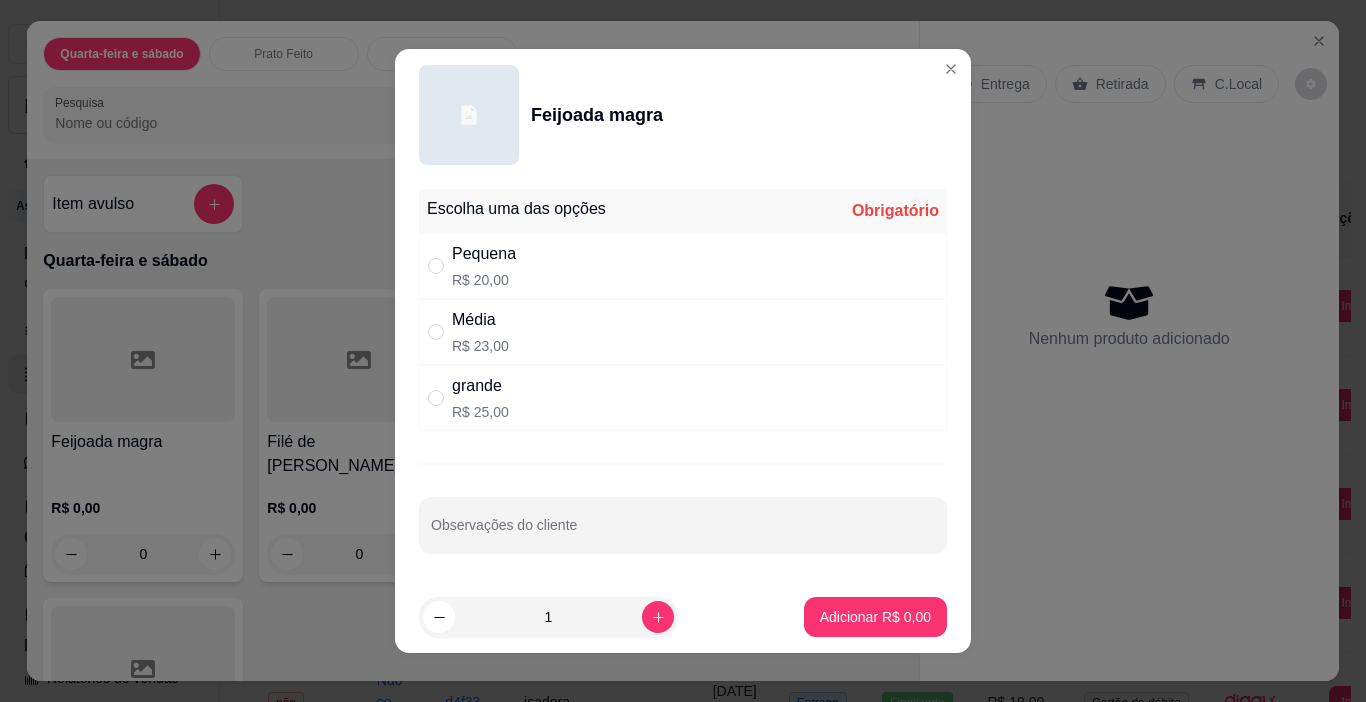 click on "grande" at bounding box center (480, 386) 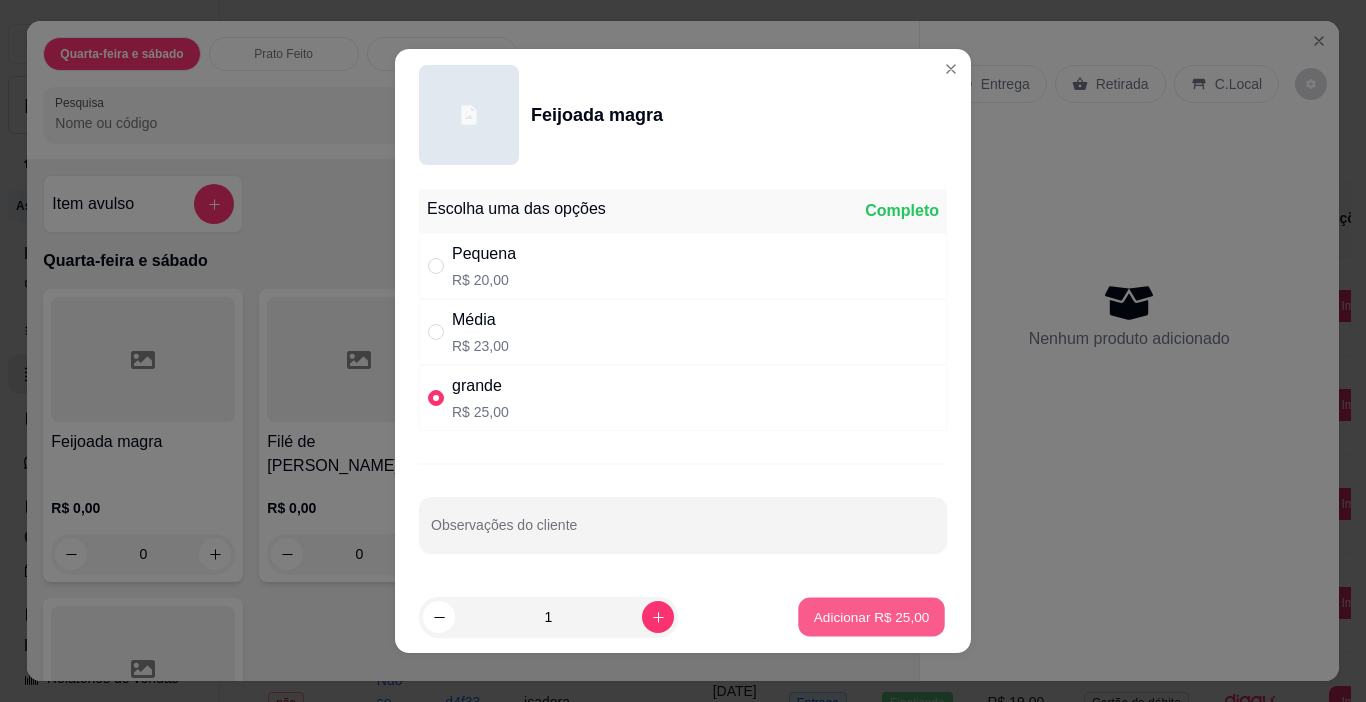 click on "Adicionar   R$ 25,00" at bounding box center (872, 616) 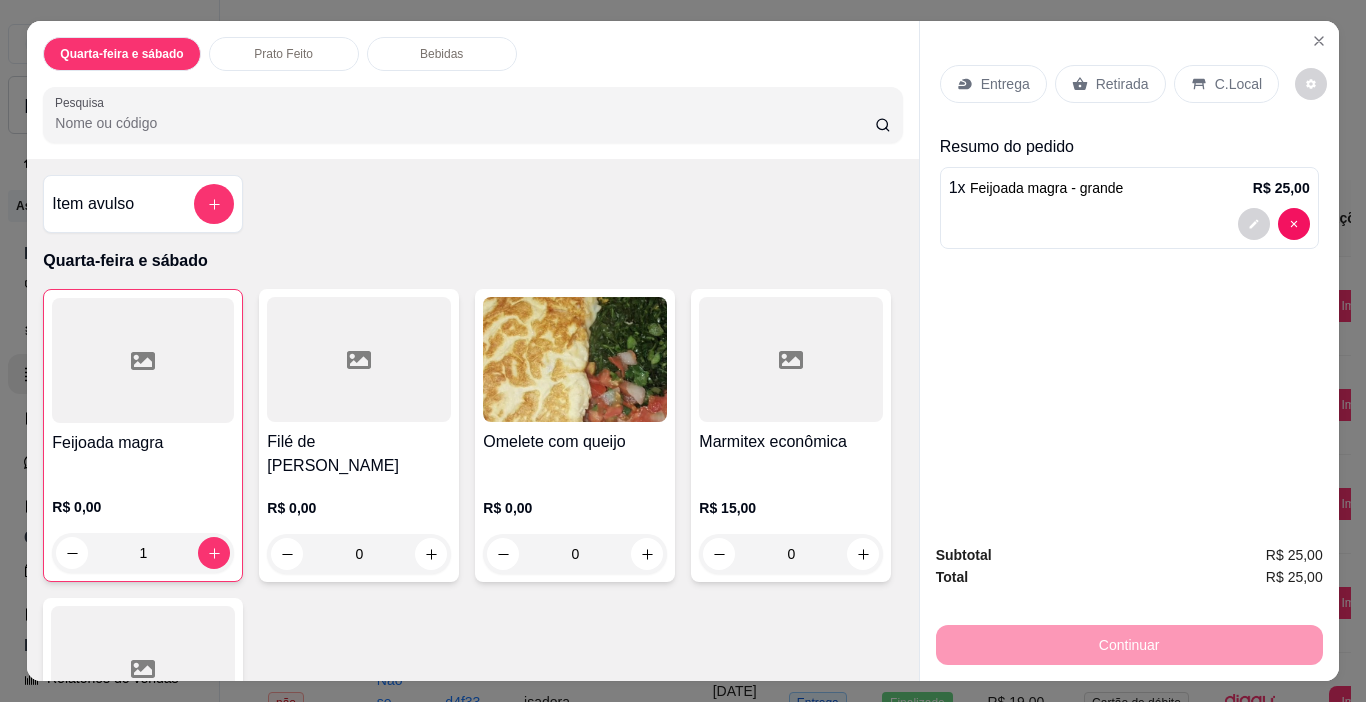 click on "Retirada" at bounding box center [1122, 84] 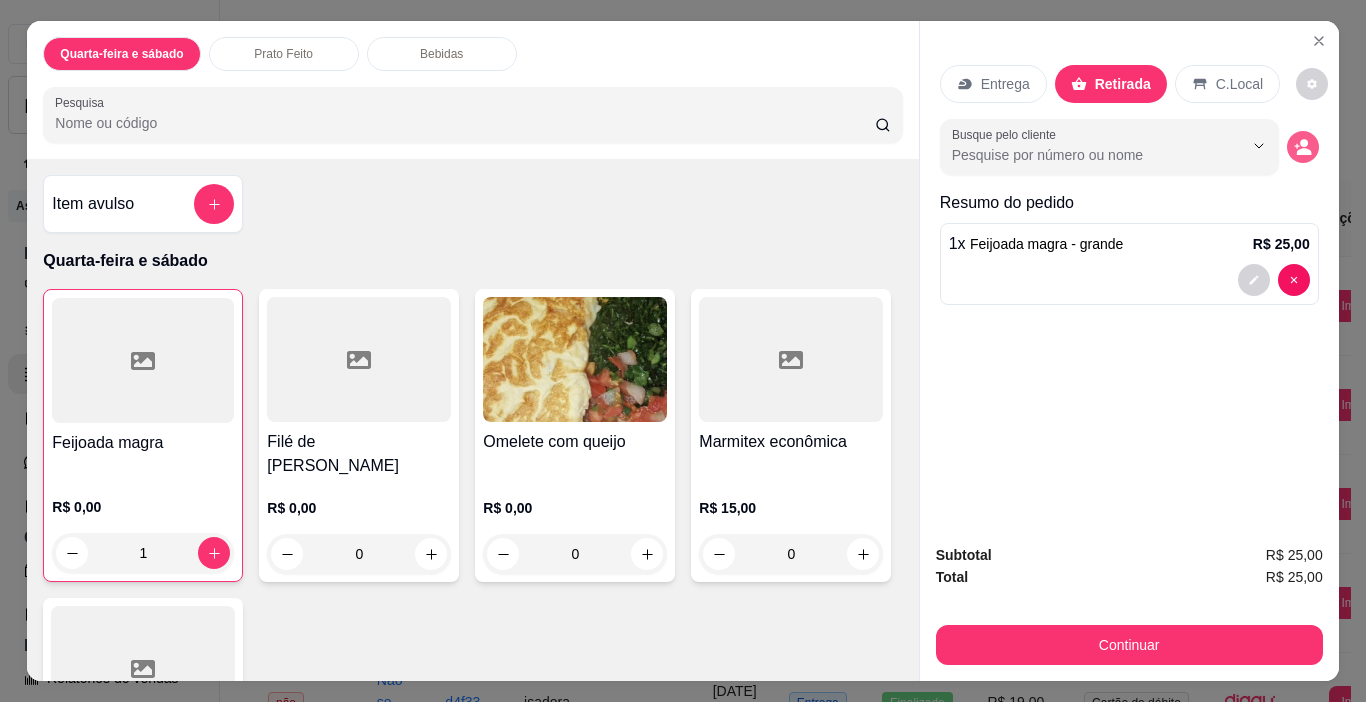 click at bounding box center (1303, 147) 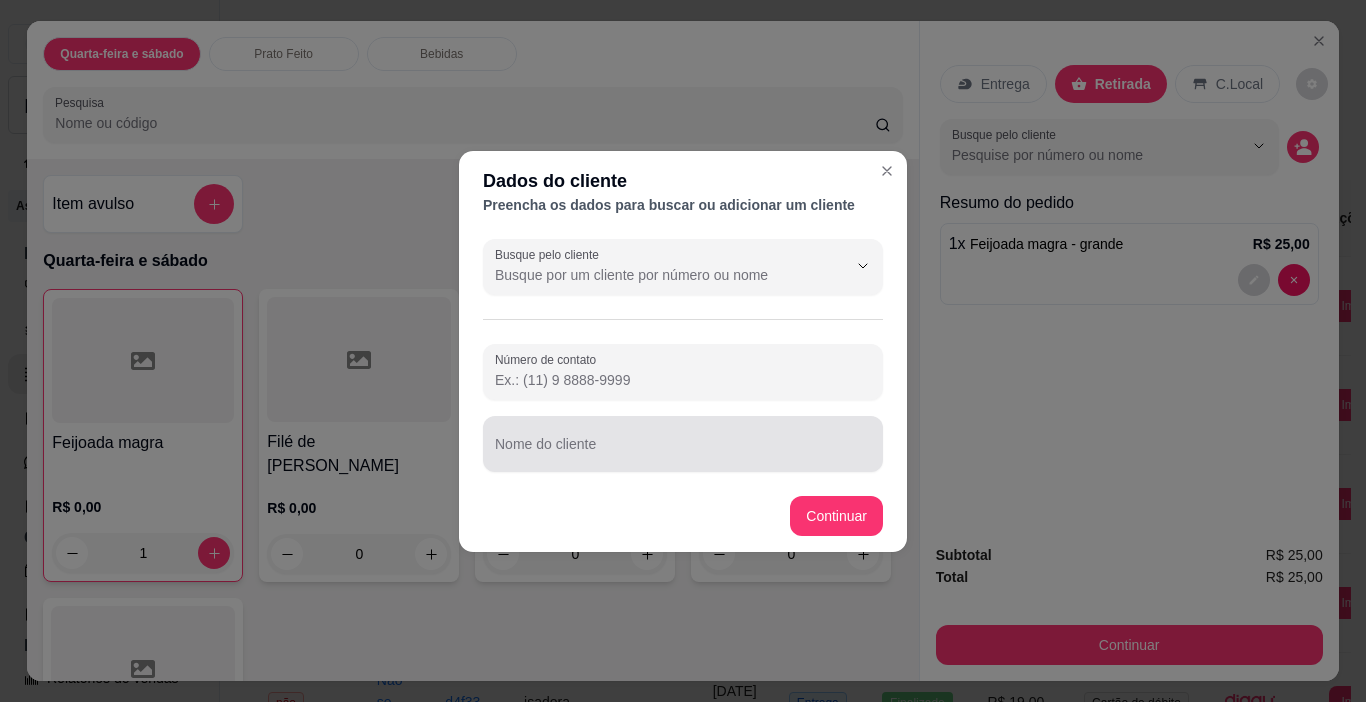 click at bounding box center [683, 444] 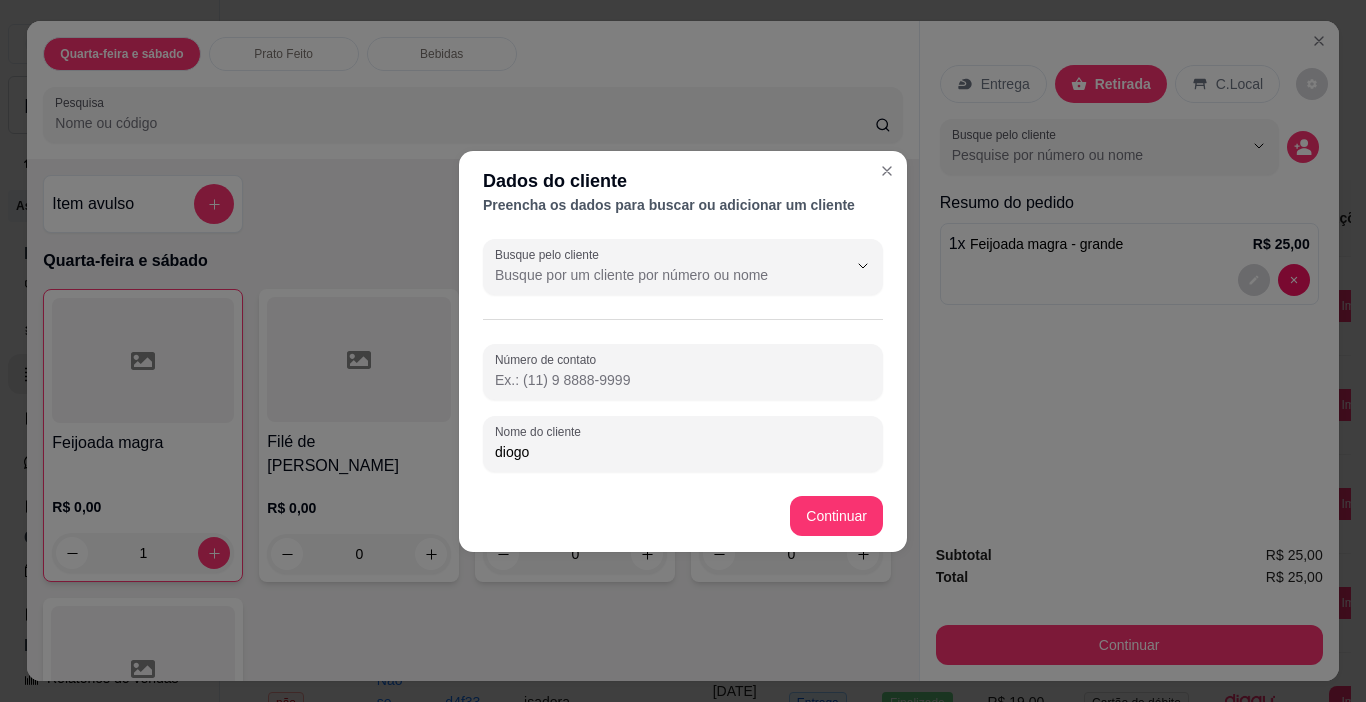 type on "diogo" 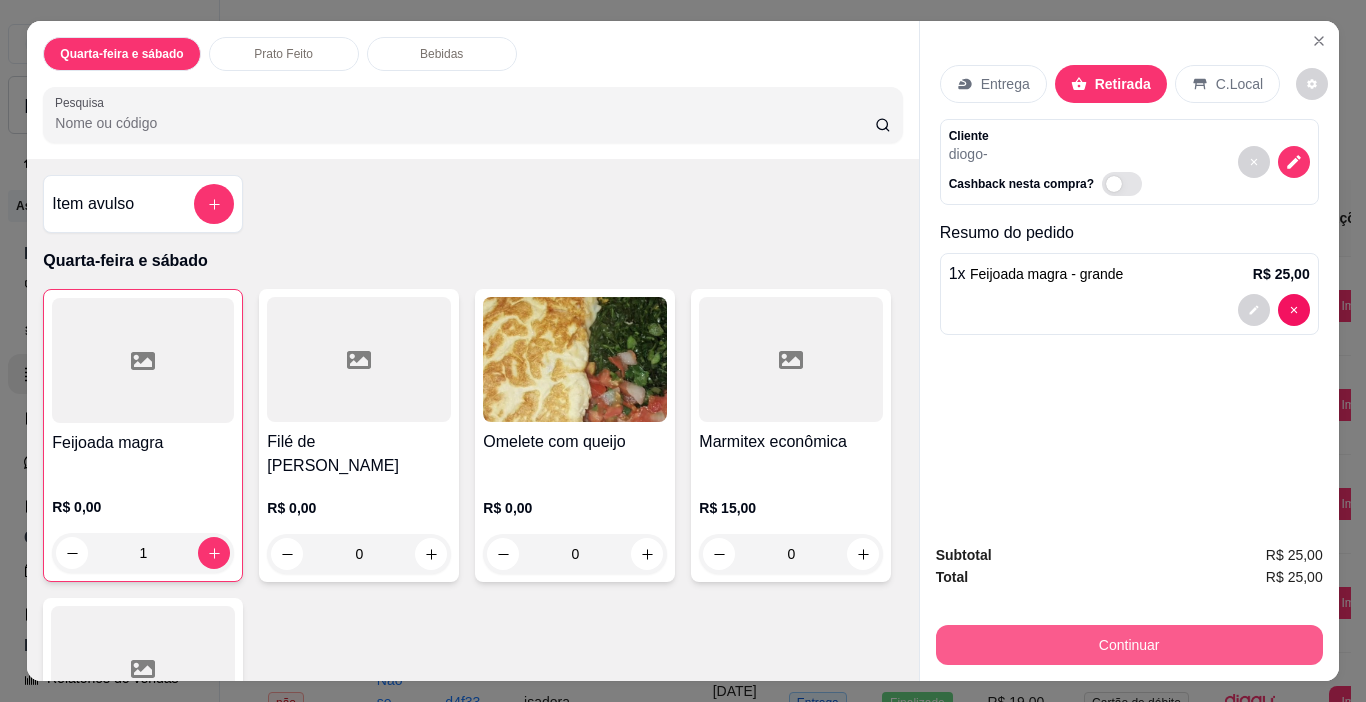 click on "Continuar" at bounding box center [1129, 645] 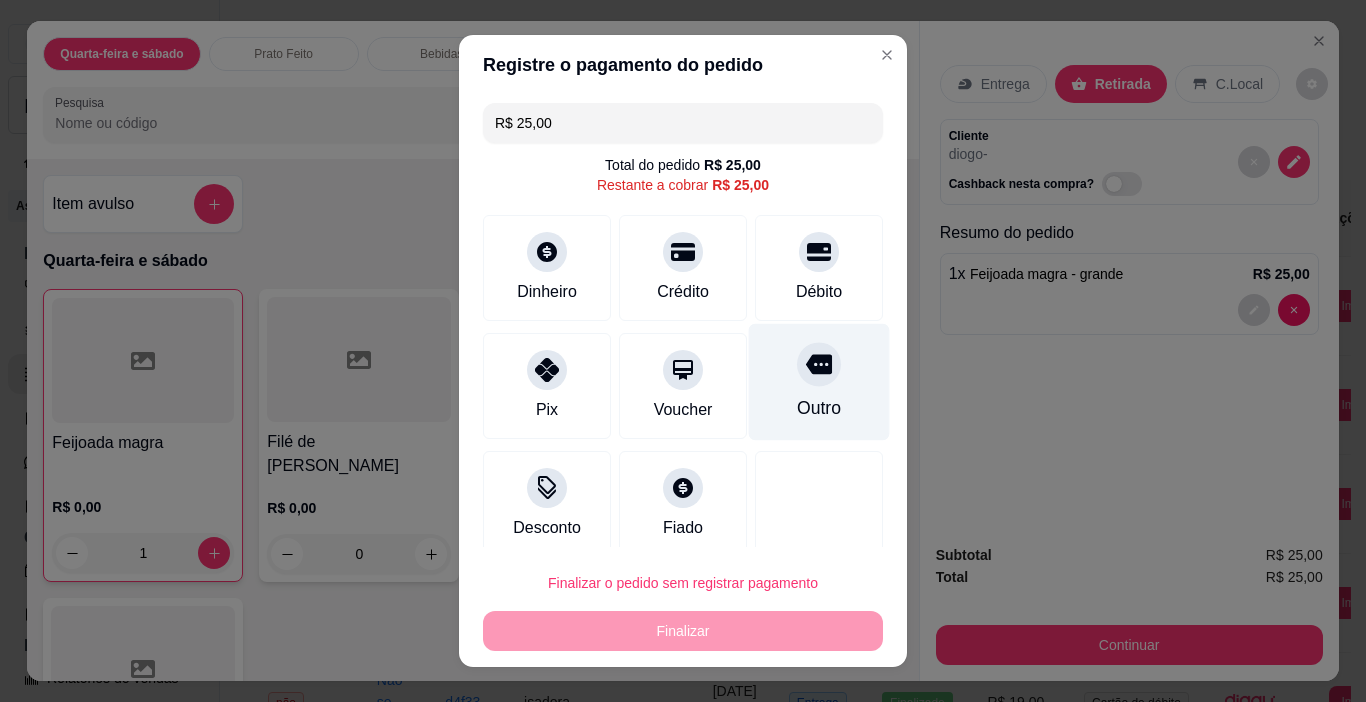 click at bounding box center (819, 365) 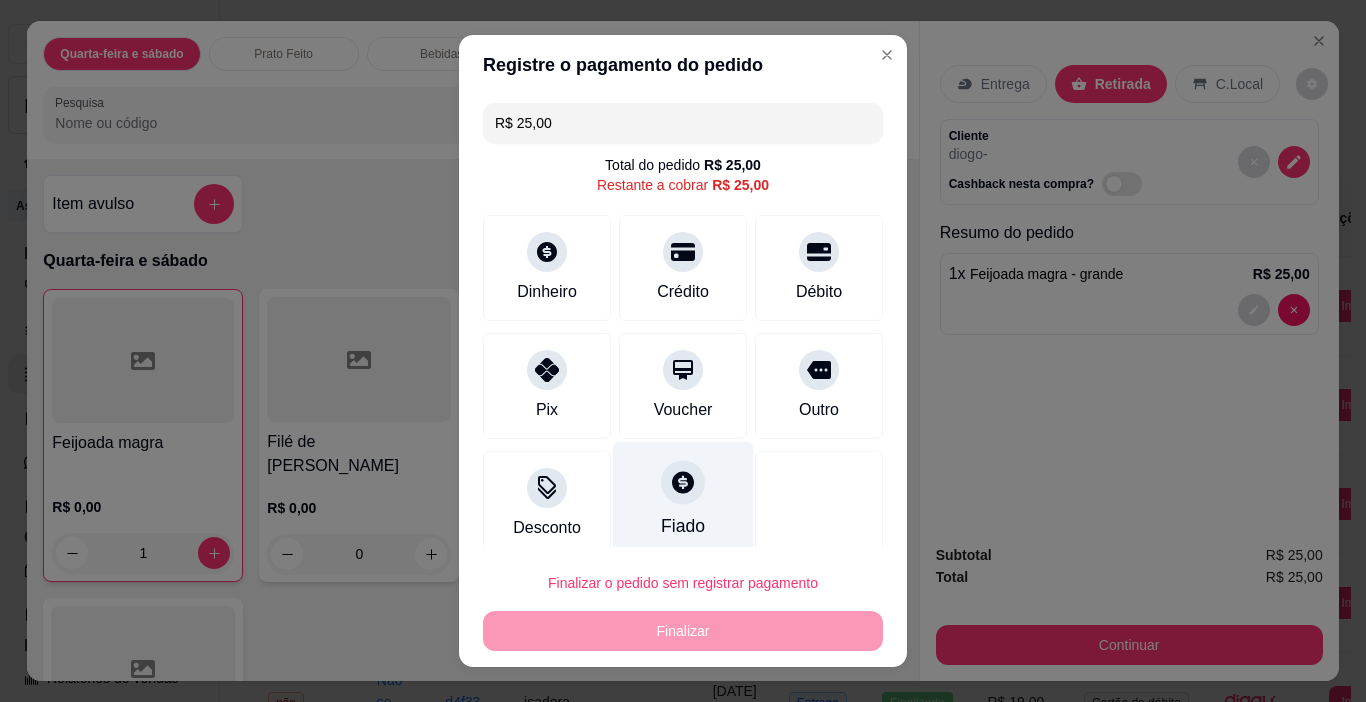 type on "R$ 0,00" 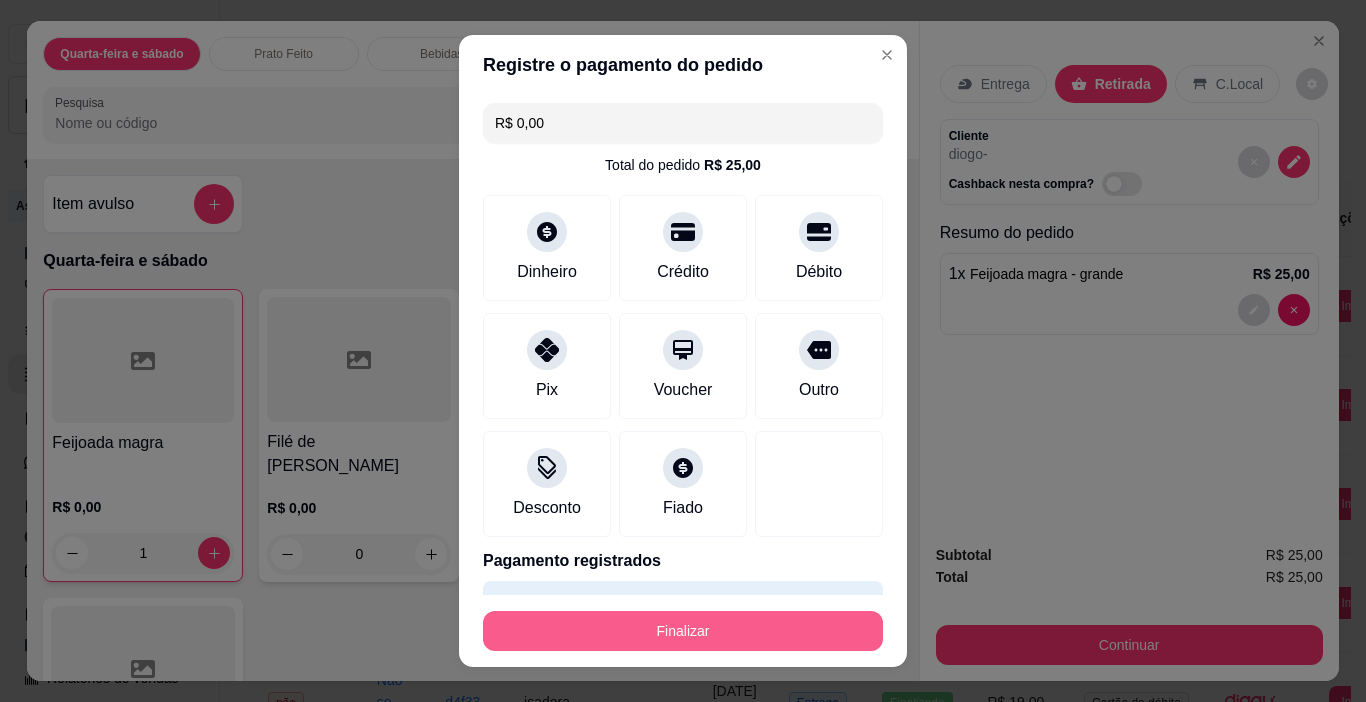 click on "Finalizar" at bounding box center (683, 631) 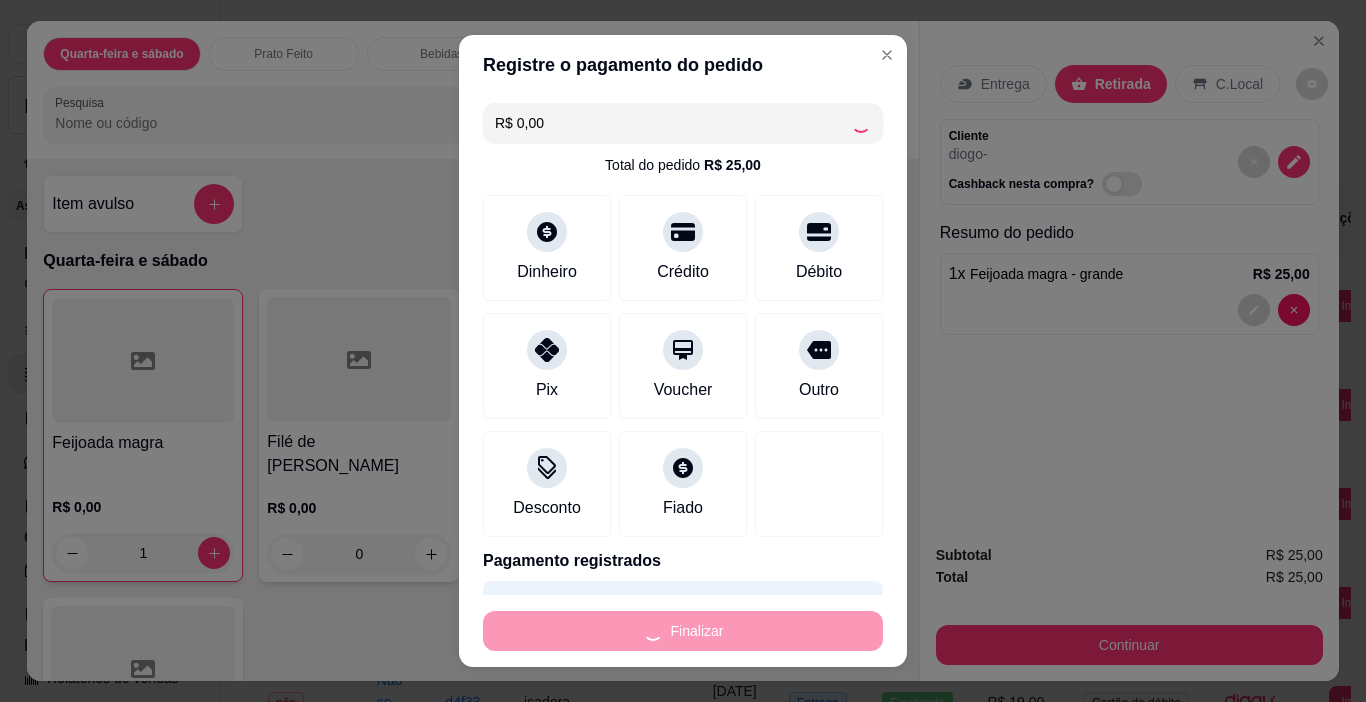 type on "0" 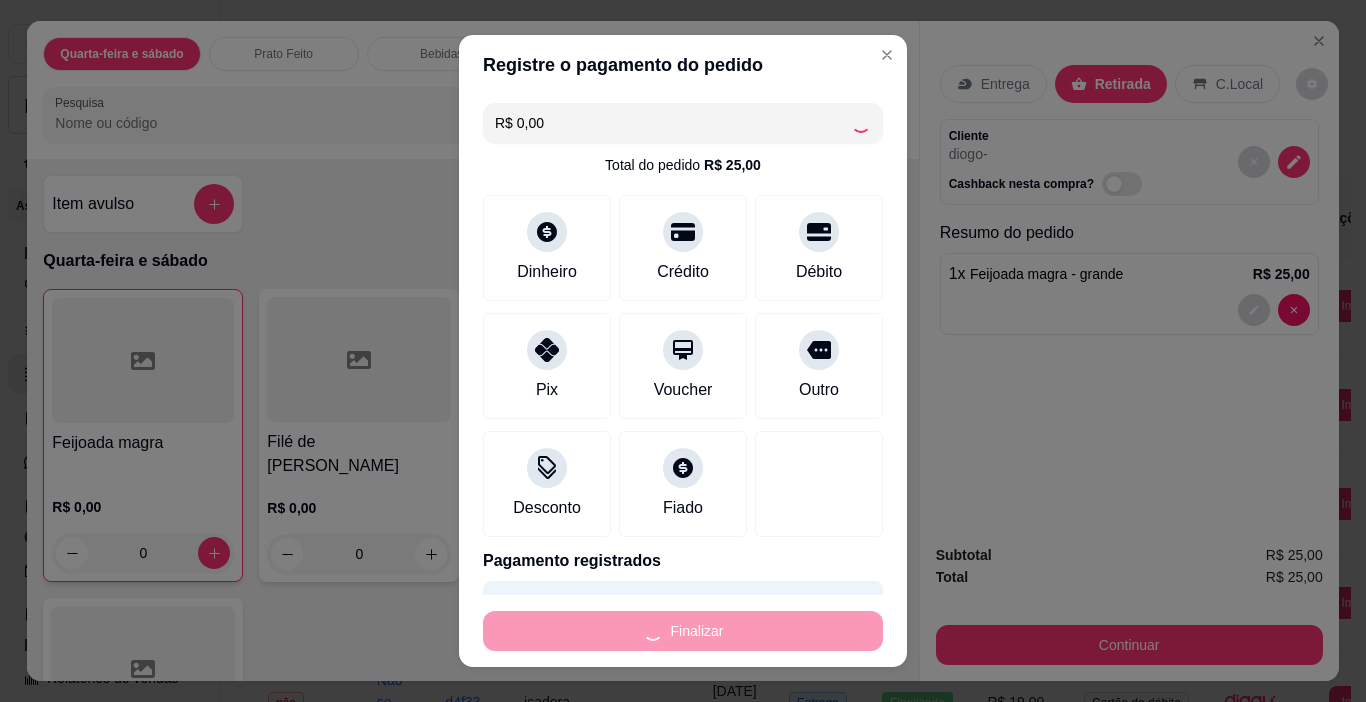 type on "-R$ 25,00" 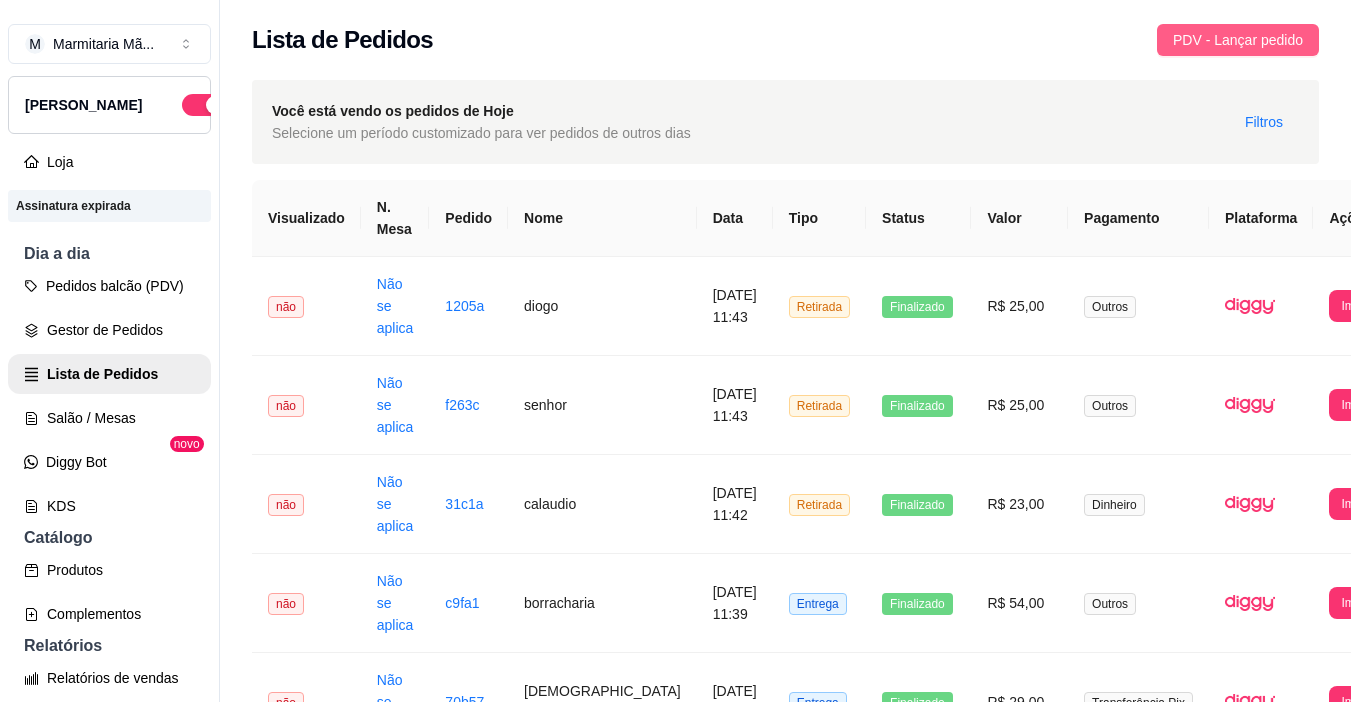 click on "PDV - Lançar pedido" at bounding box center (1238, 40) 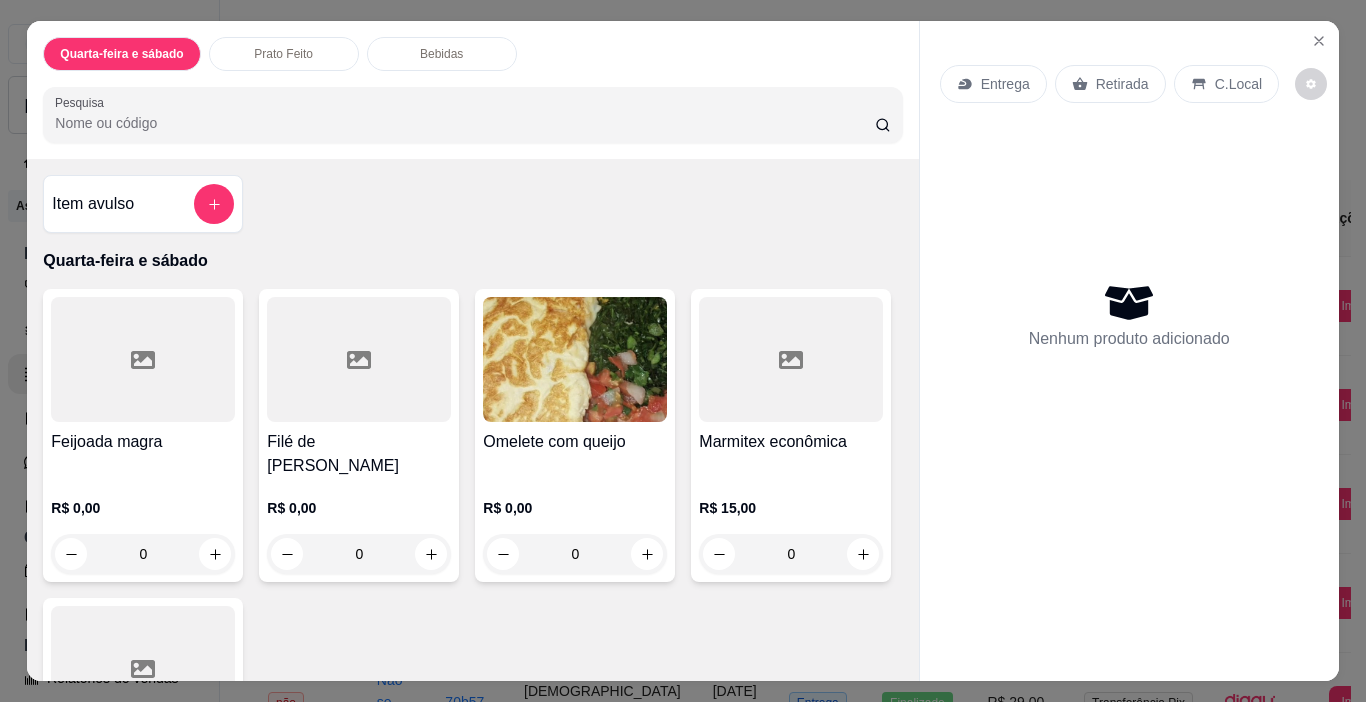 click on "R$ 0,00 0" at bounding box center (143, 526) 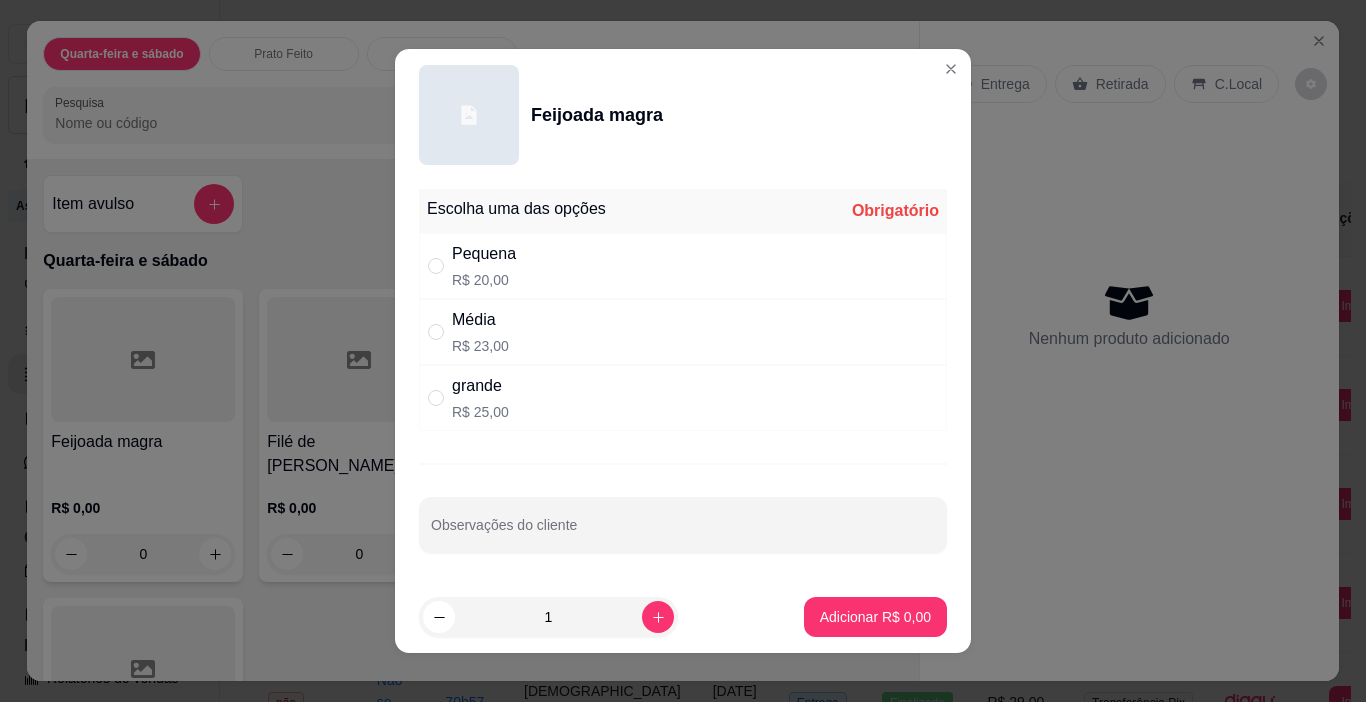 click on "Pequena  R$ 20,00" at bounding box center (683, 266) 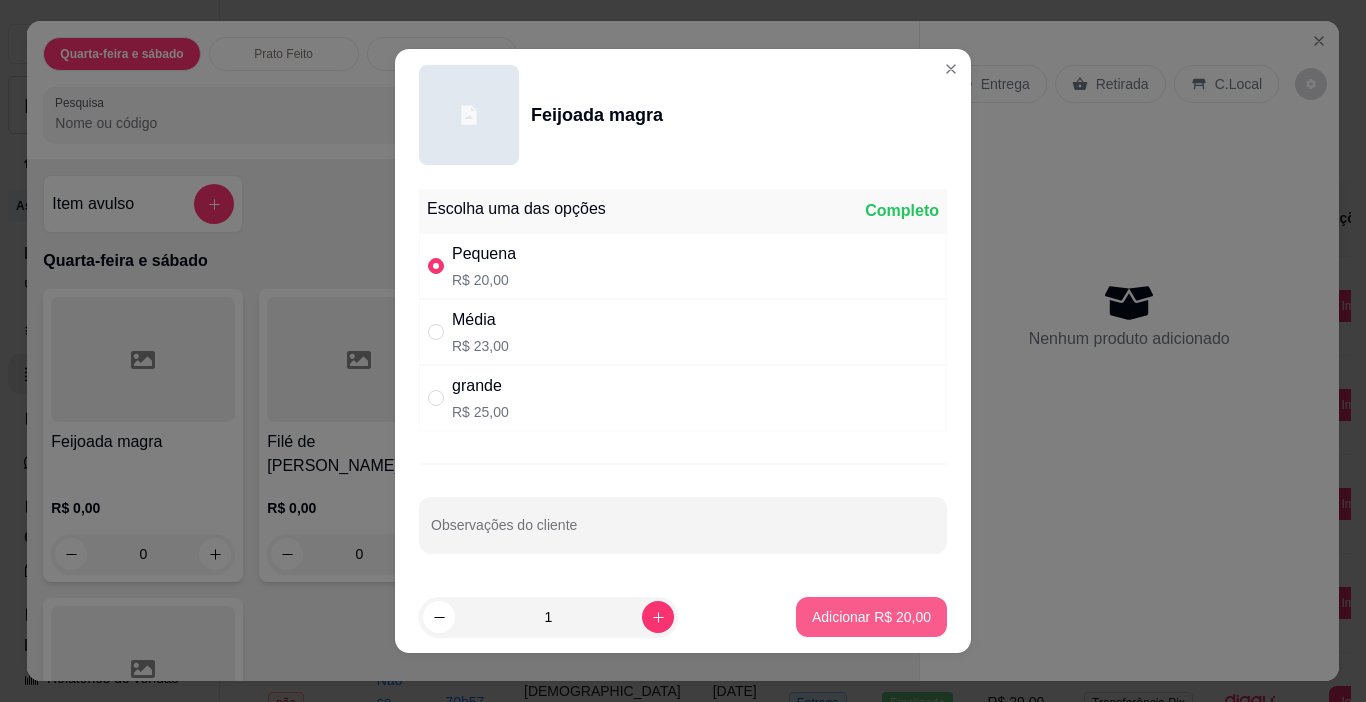 click on "Adicionar   R$ 20,00" at bounding box center [871, 617] 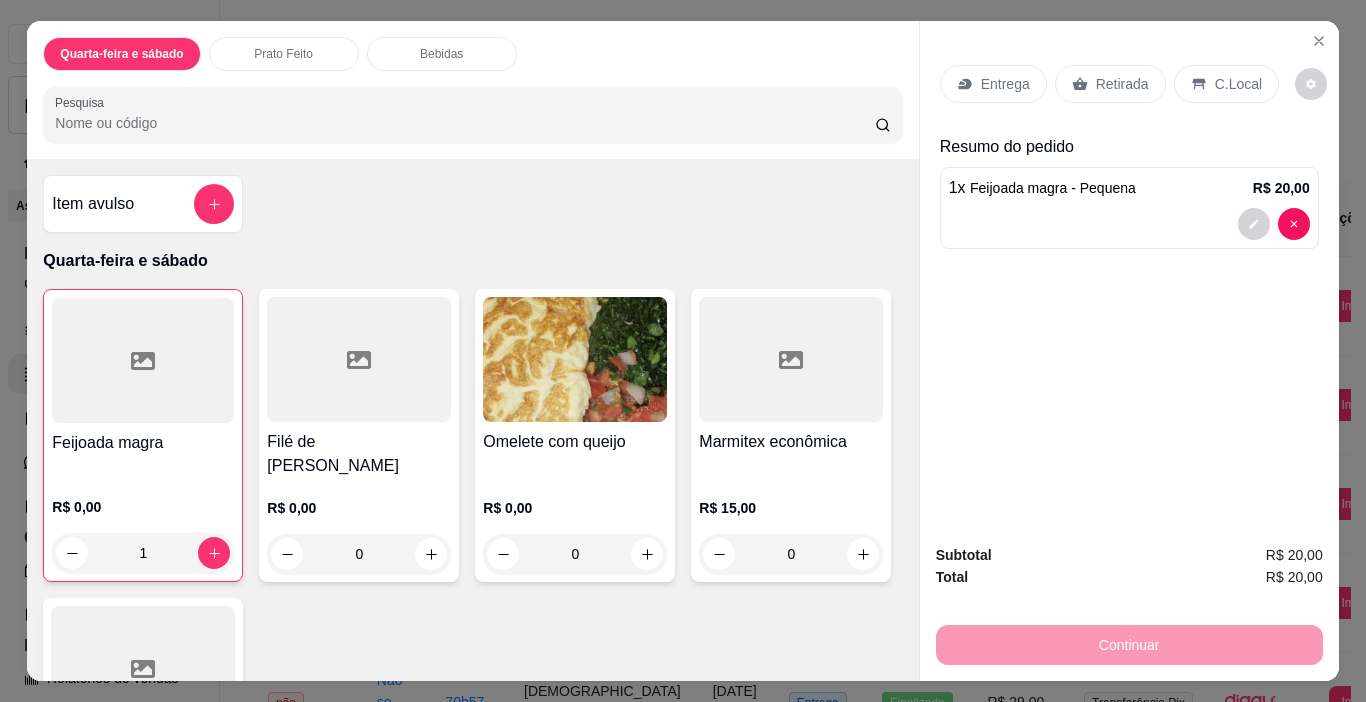 type on "1" 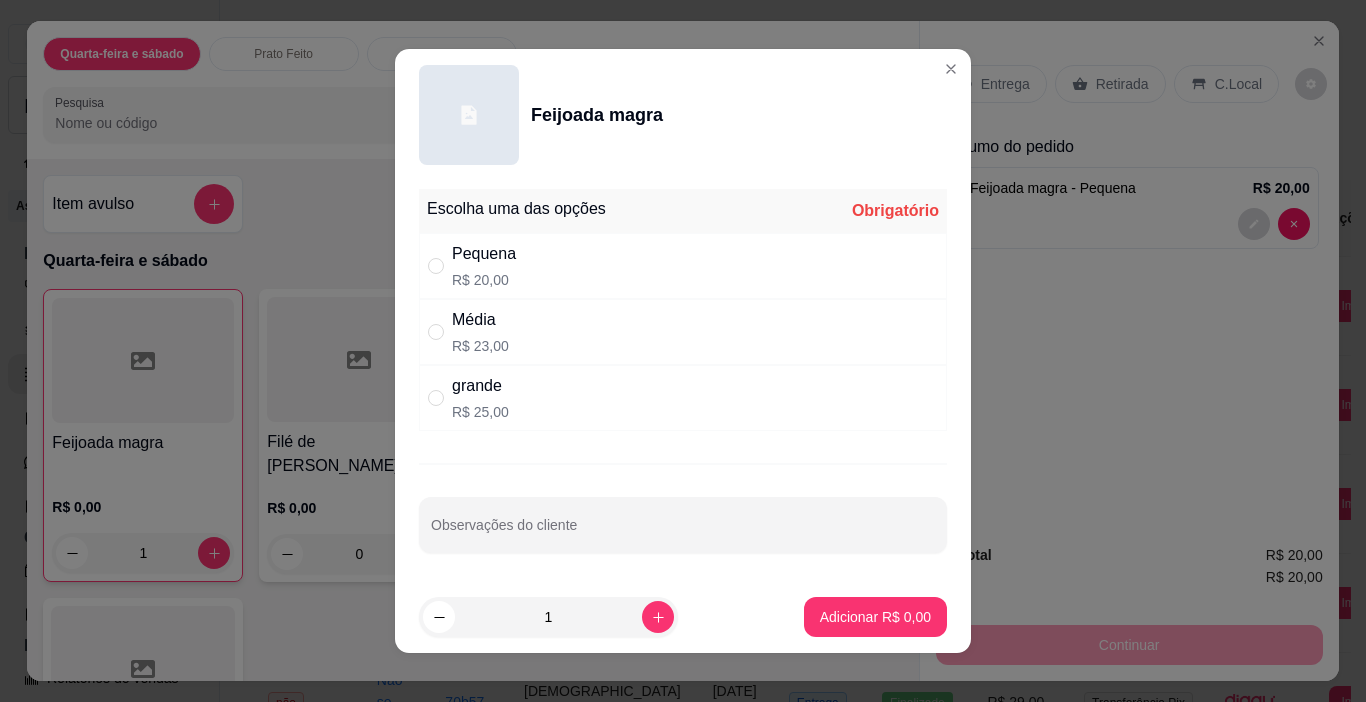 click on "Média  R$ 23,00" at bounding box center [683, 332] 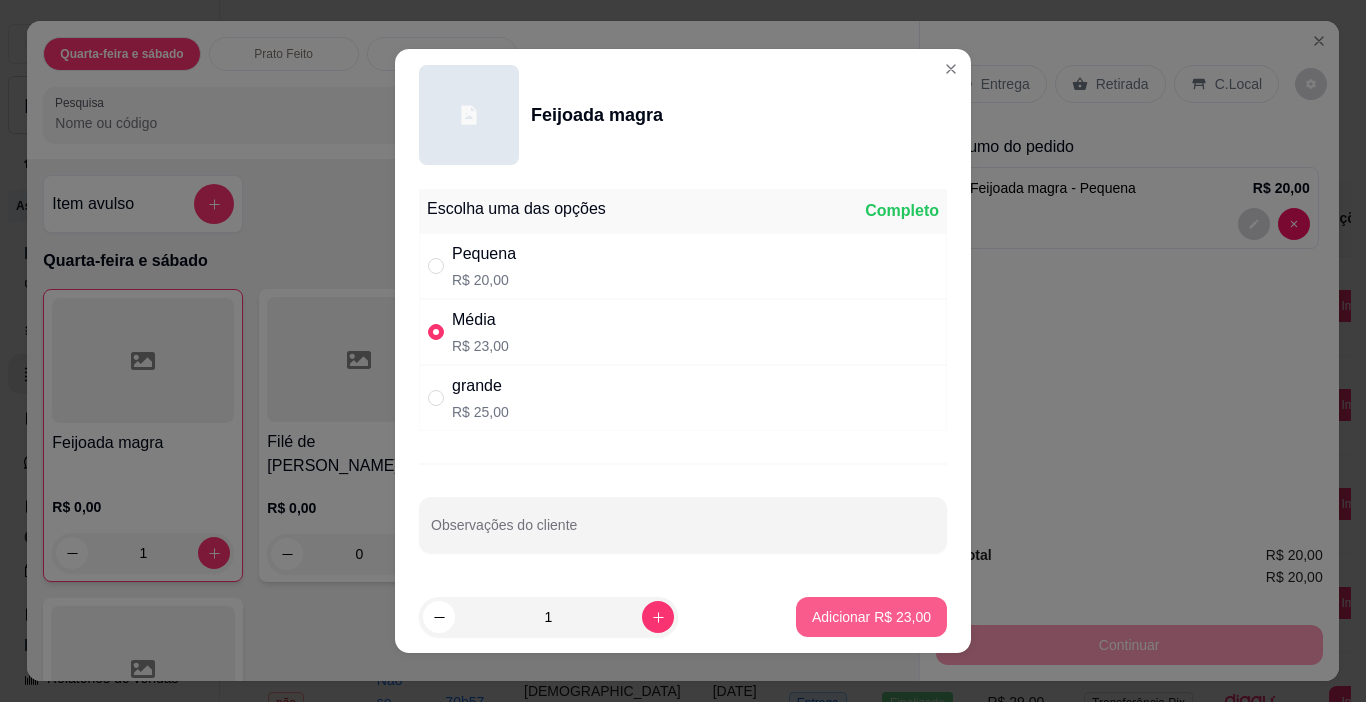 click on "Adicionar   R$ 23,00" at bounding box center (871, 617) 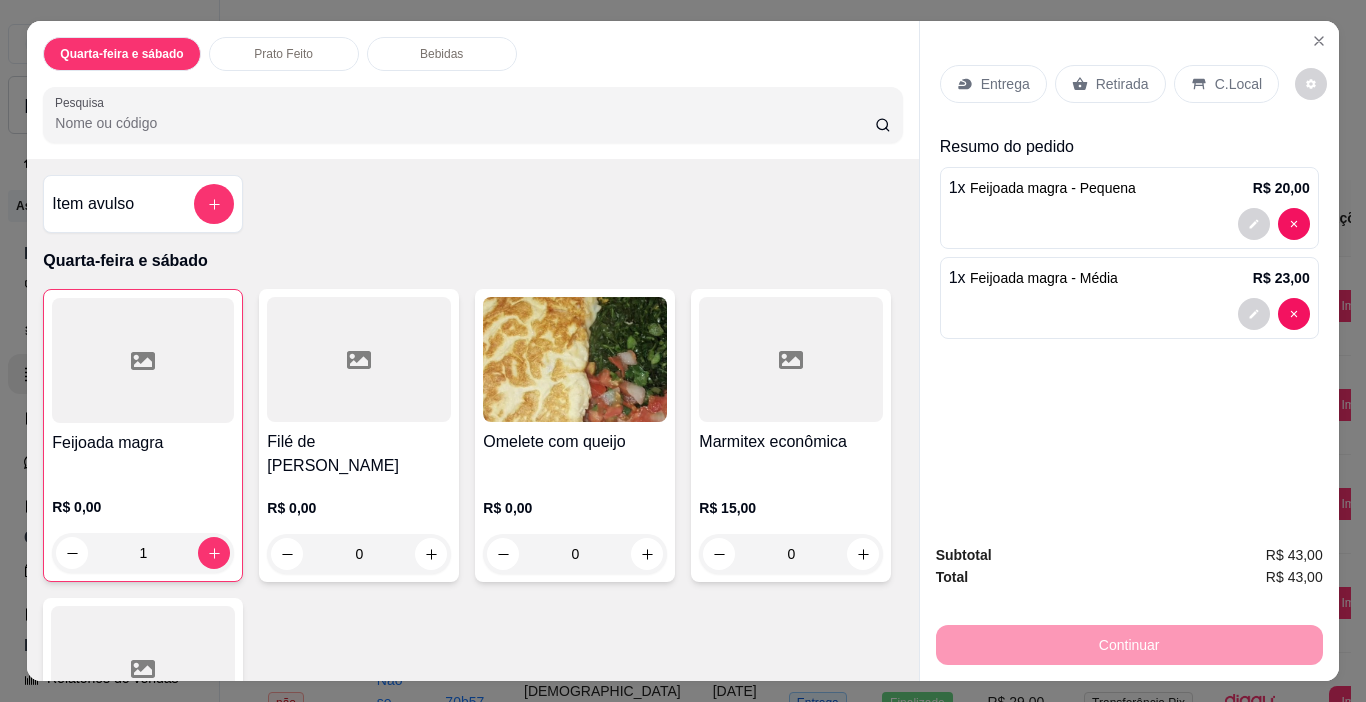 click on "Continuar" at bounding box center [1129, 642] 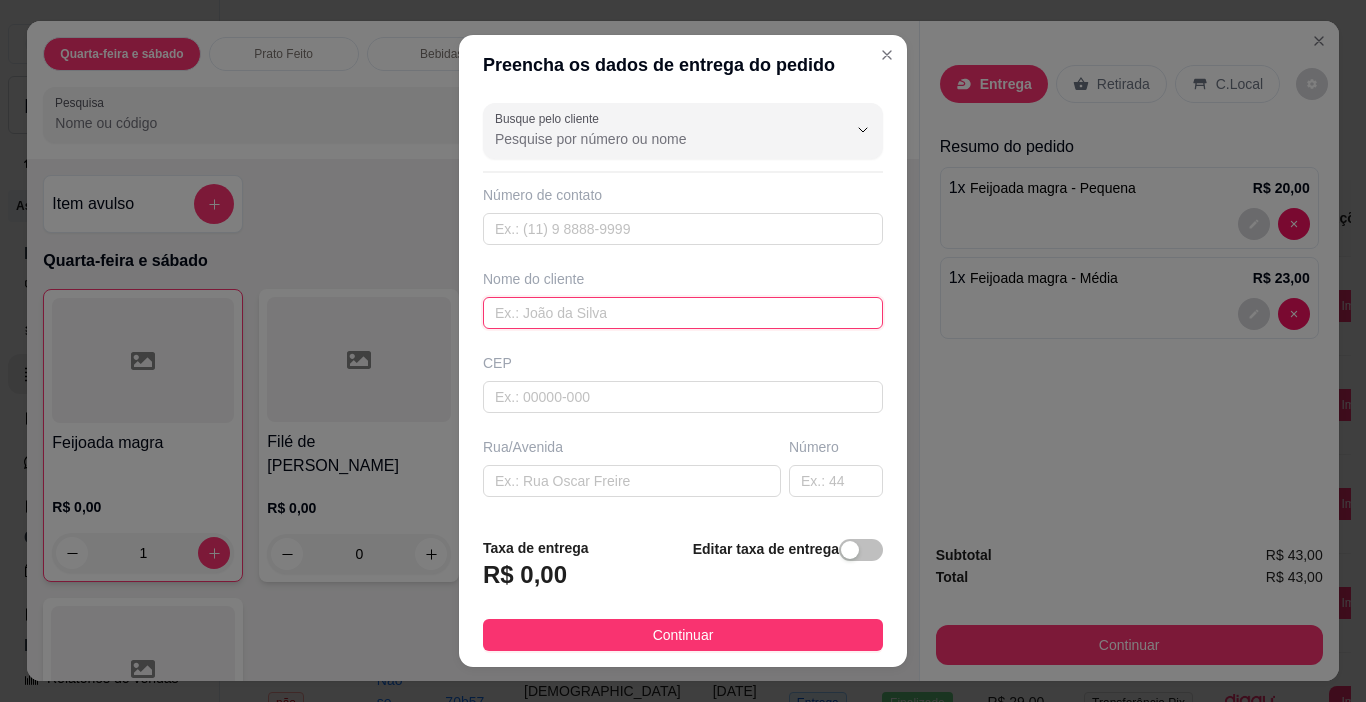 click at bounding box center [683, 313] 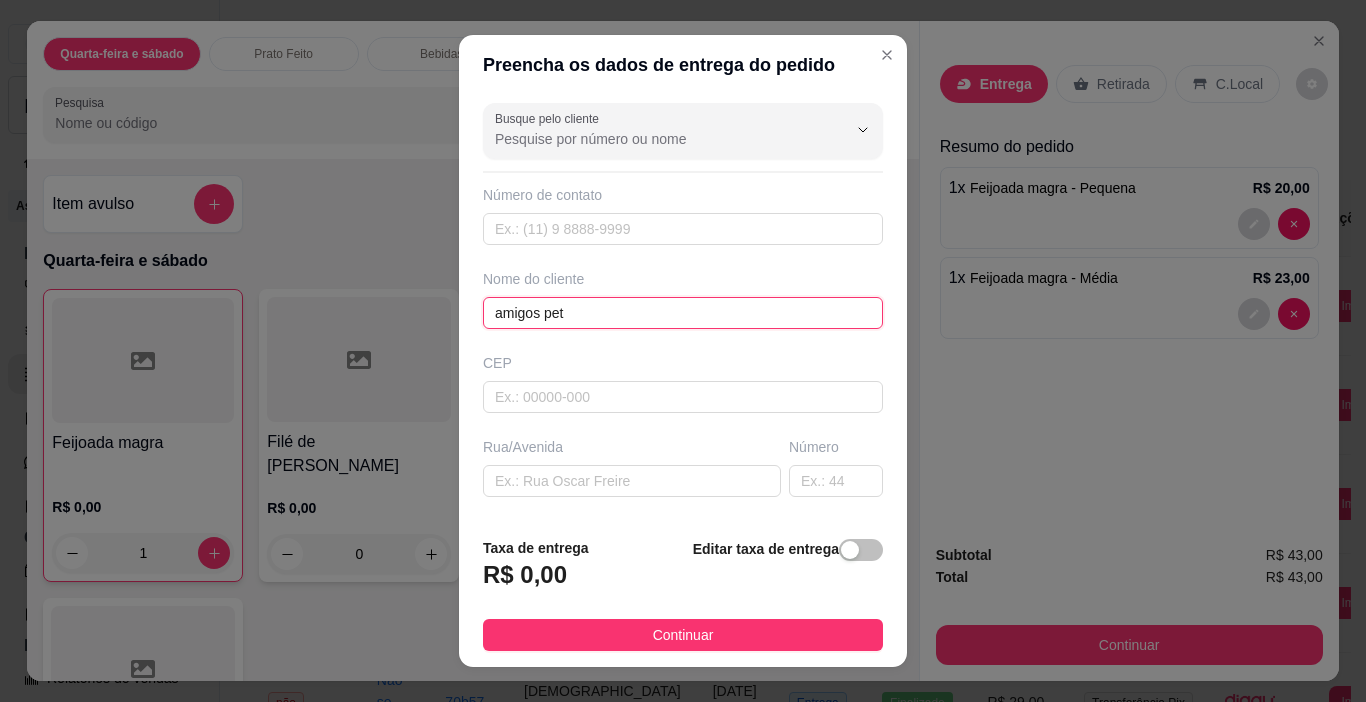 type on "amigos pet" 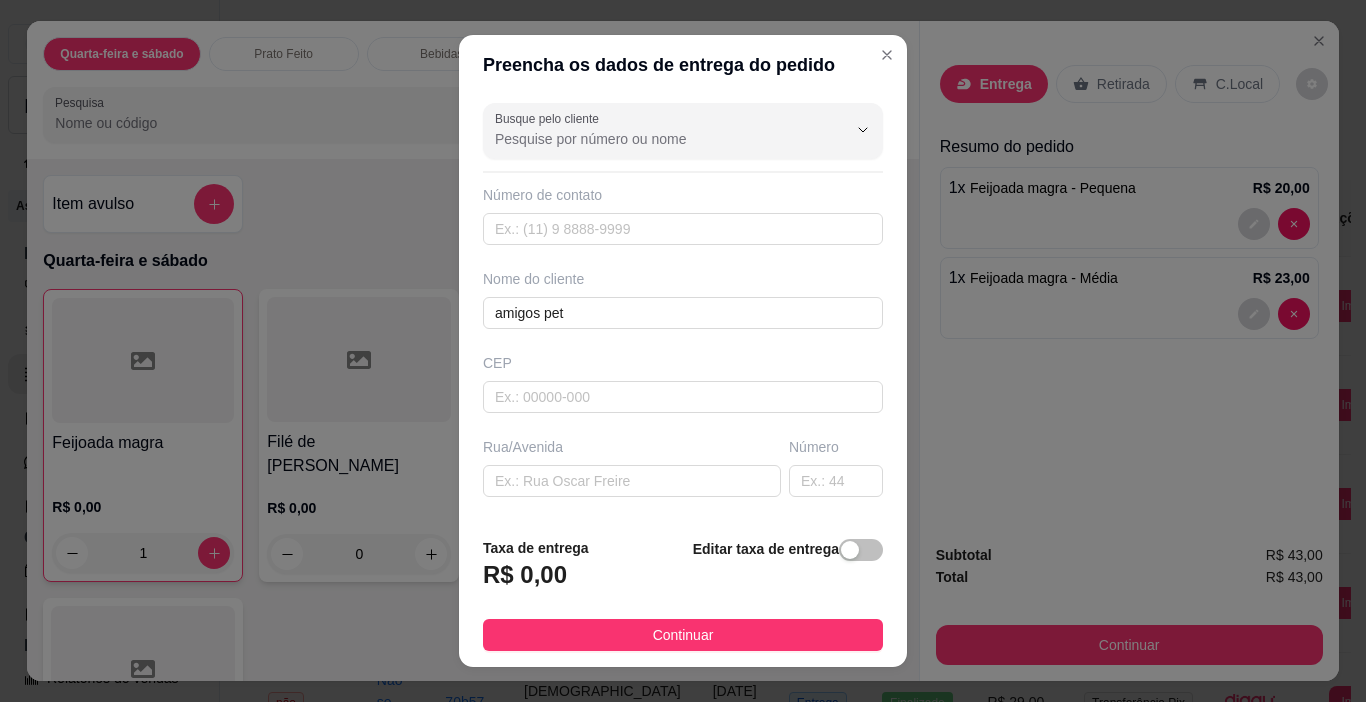 click on "Taxa de entrega R$ 0,00 Editar taxa de entrega  Continuar" at bounding box center [683, 594] 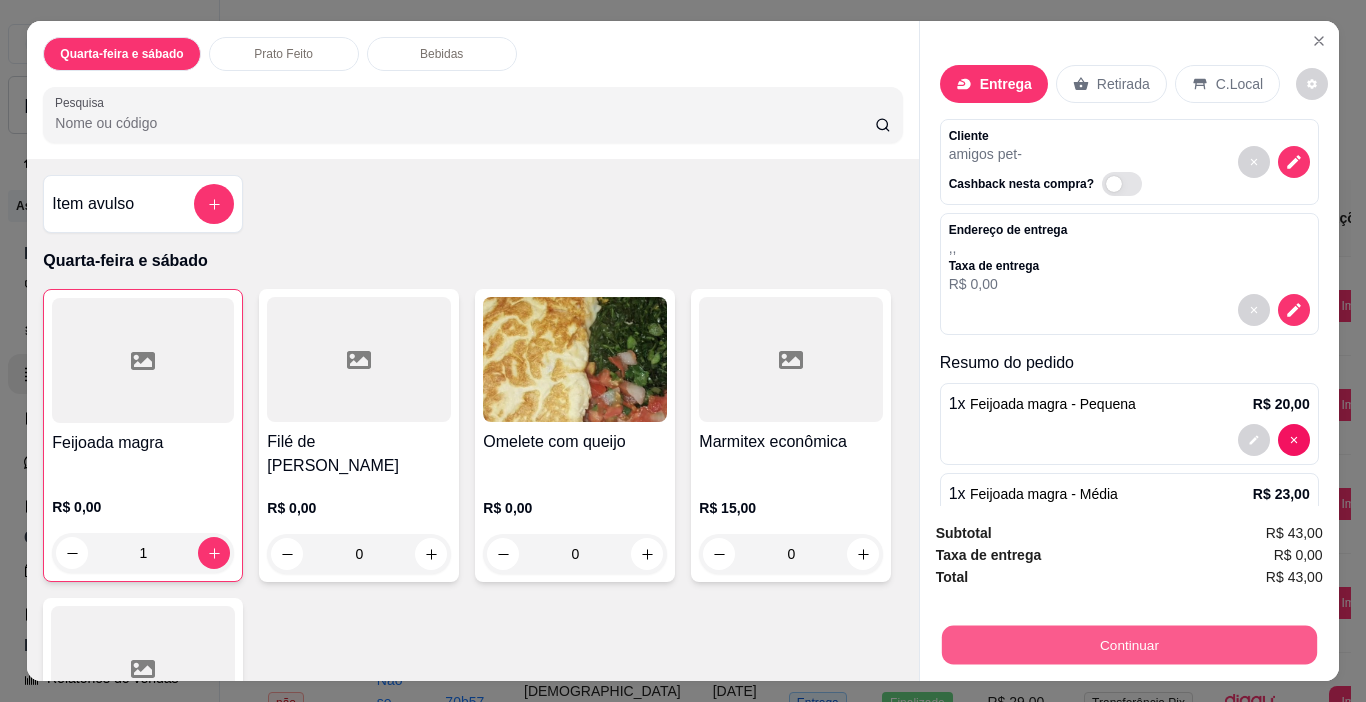 click on "Continuar" at bounding box center (1128, 645) 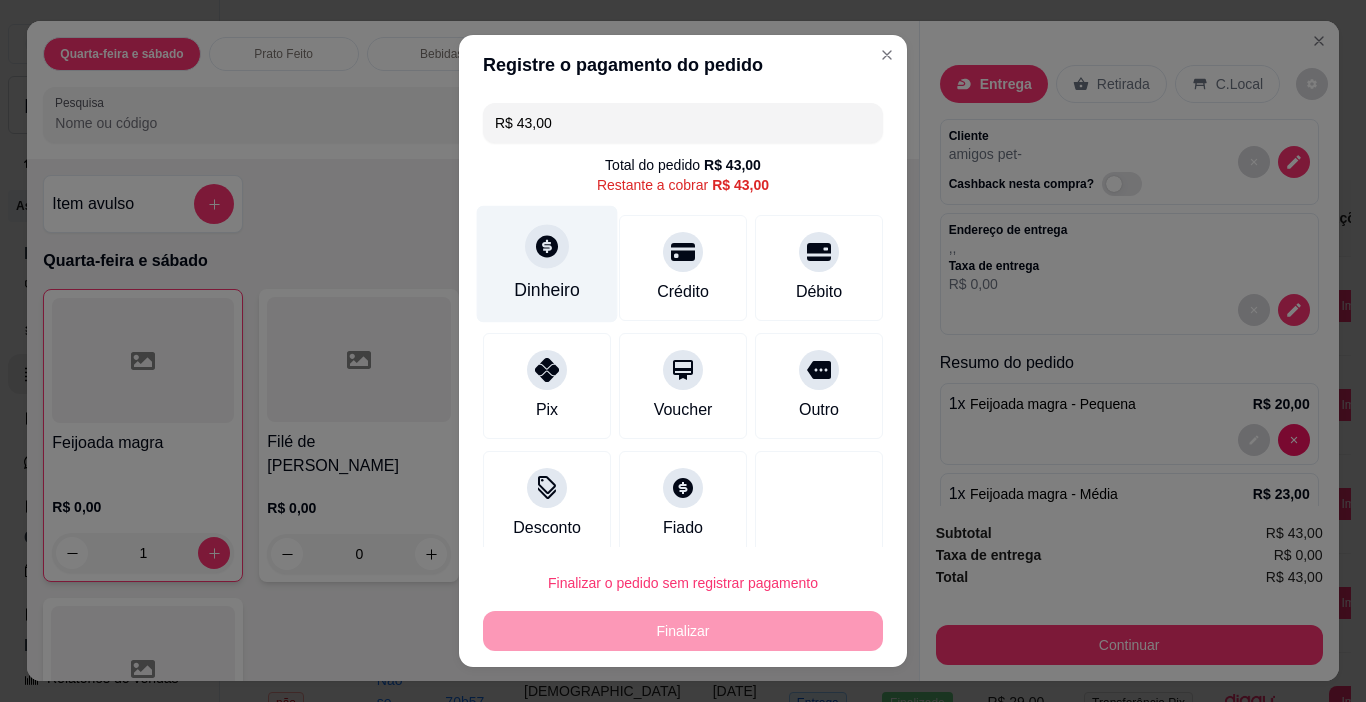 click on "Dinheiro" at bounding box center (547, 290) 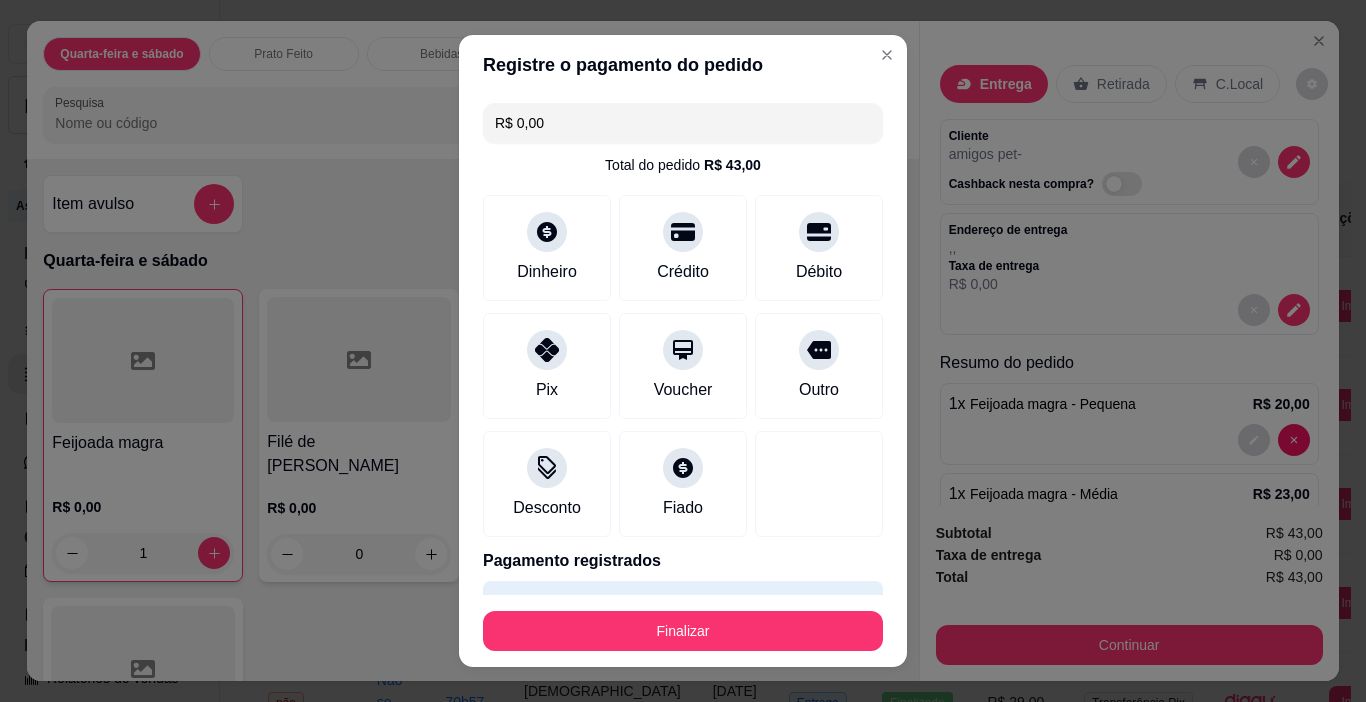 type on "R$ 0,00" 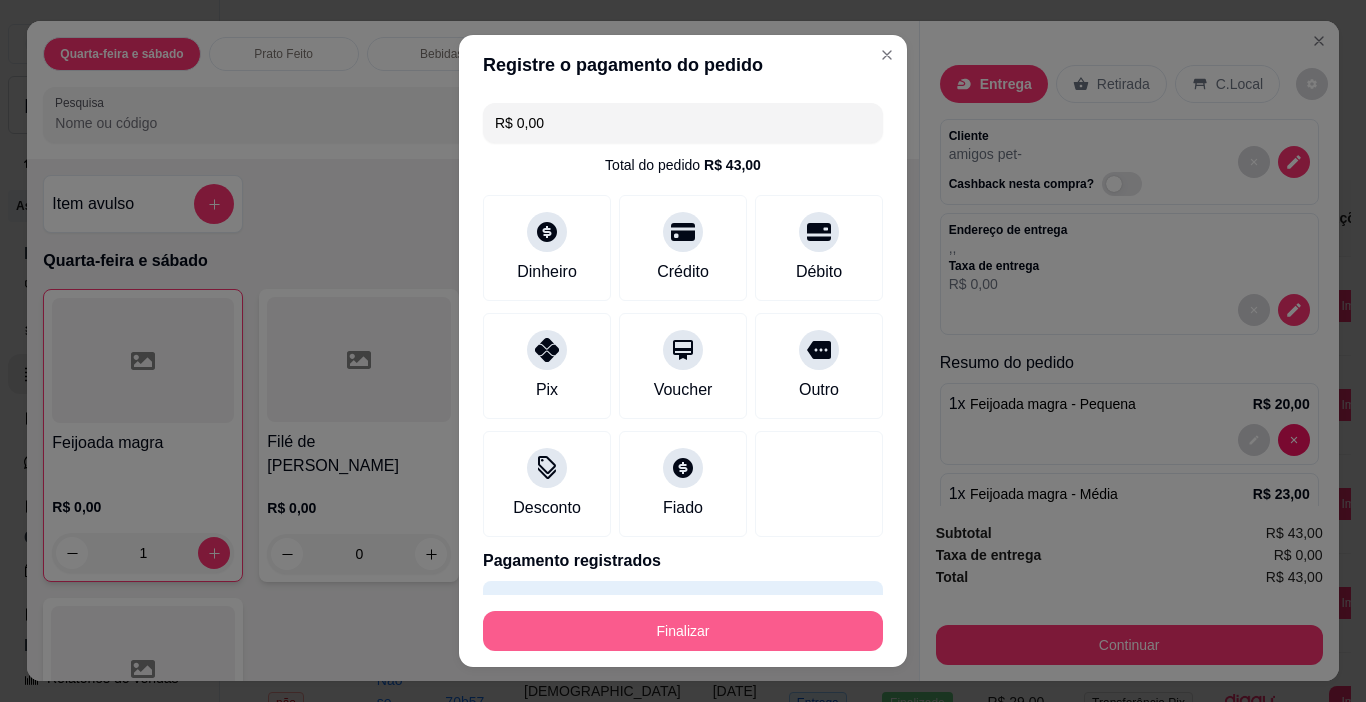 click on "Finalizar" at bounding box center (683, 631) 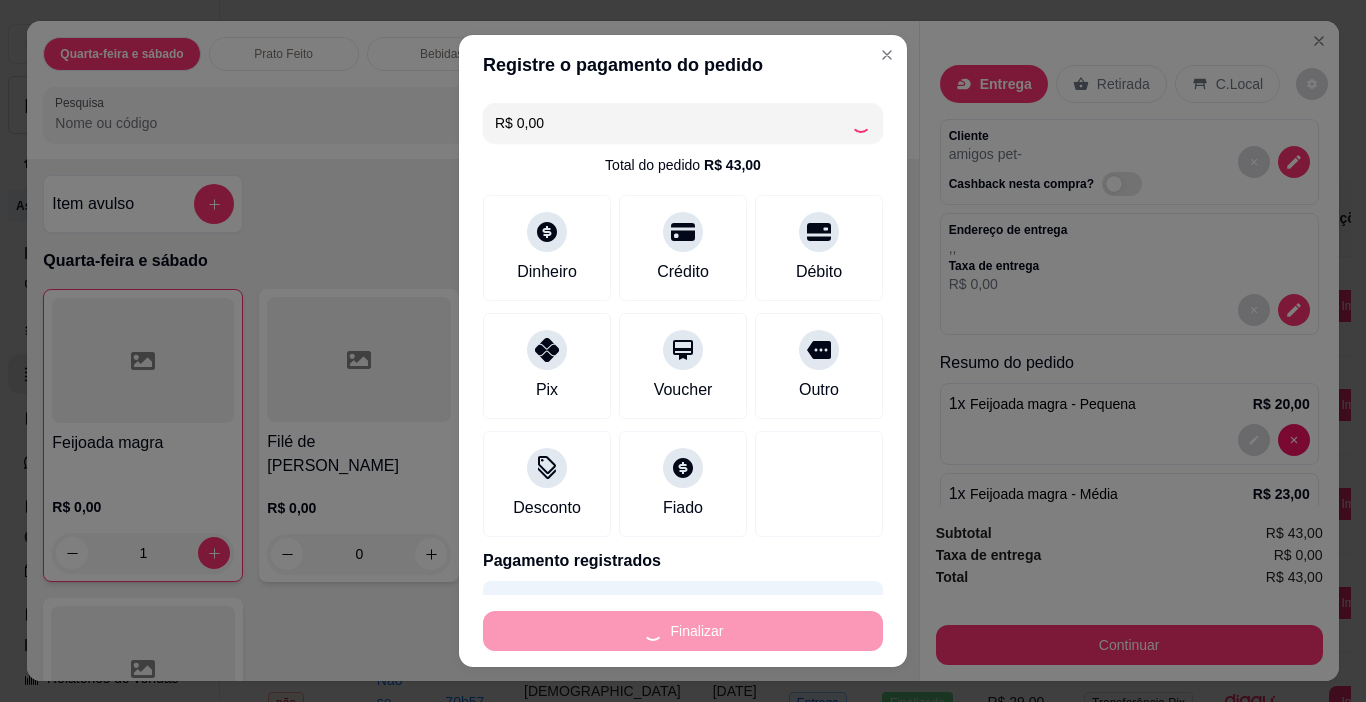 type on "0" 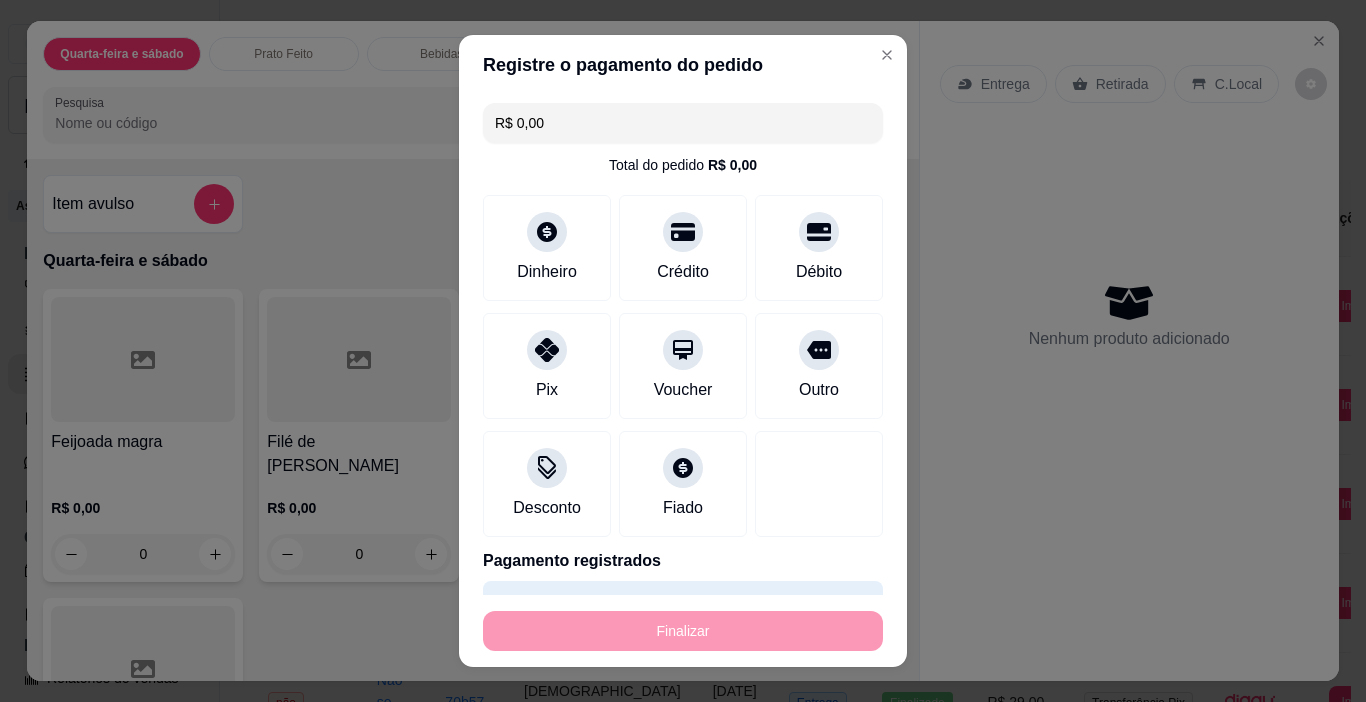type on "-R$ 43,00" 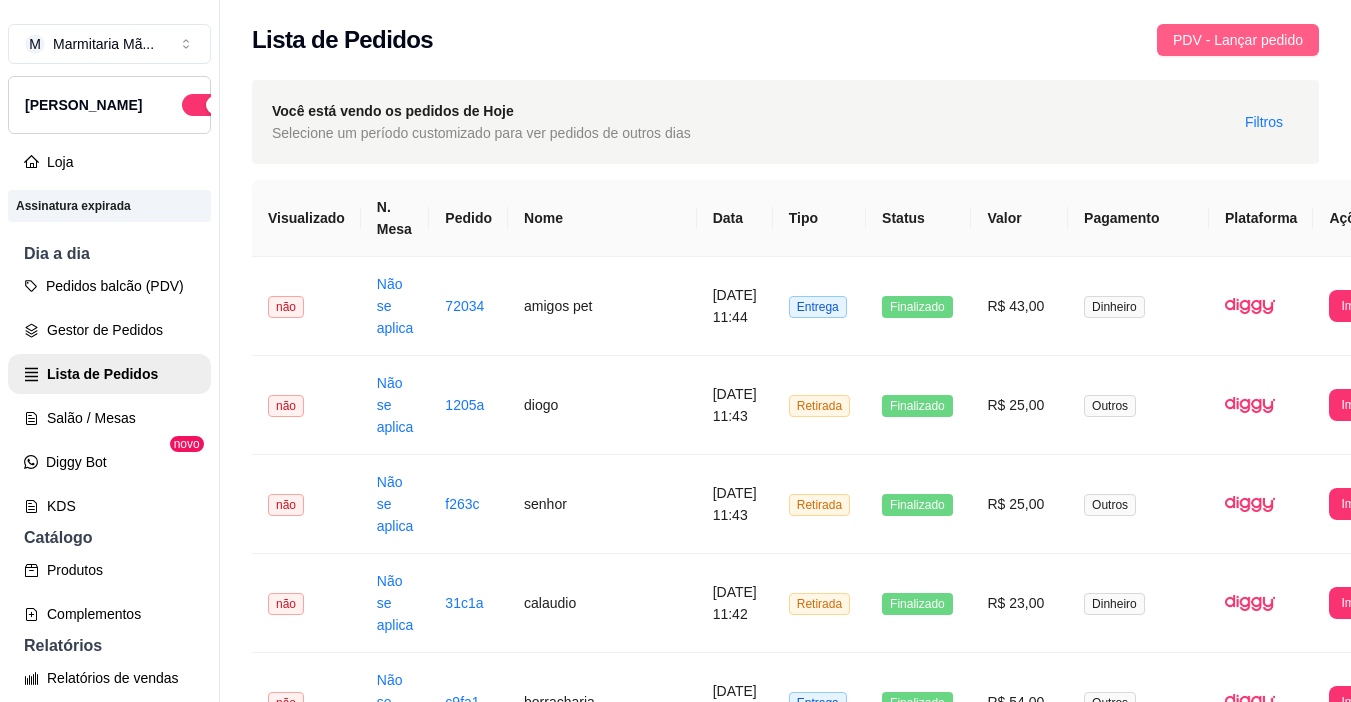 click on "PDV - Lançar pedido" at bounding box center [1238, 40] 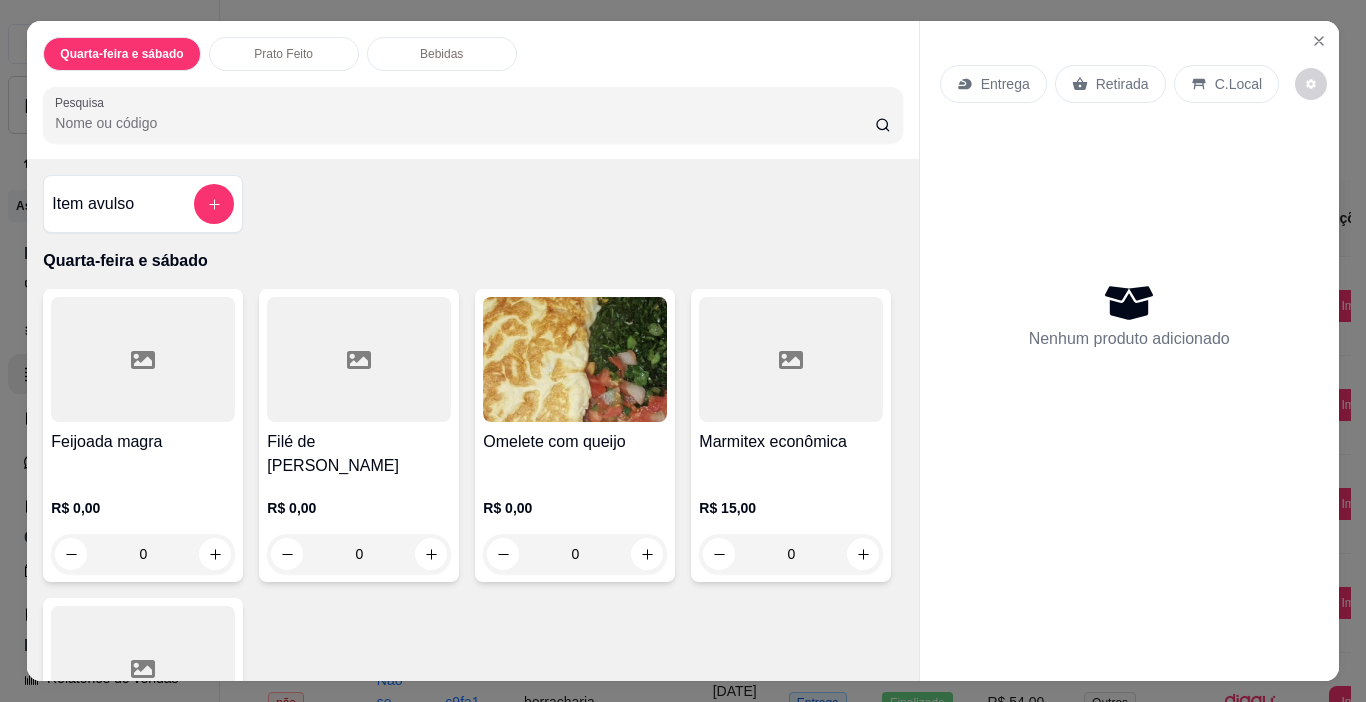 click on "Feijoada magra" at bounding box center [143, 442] 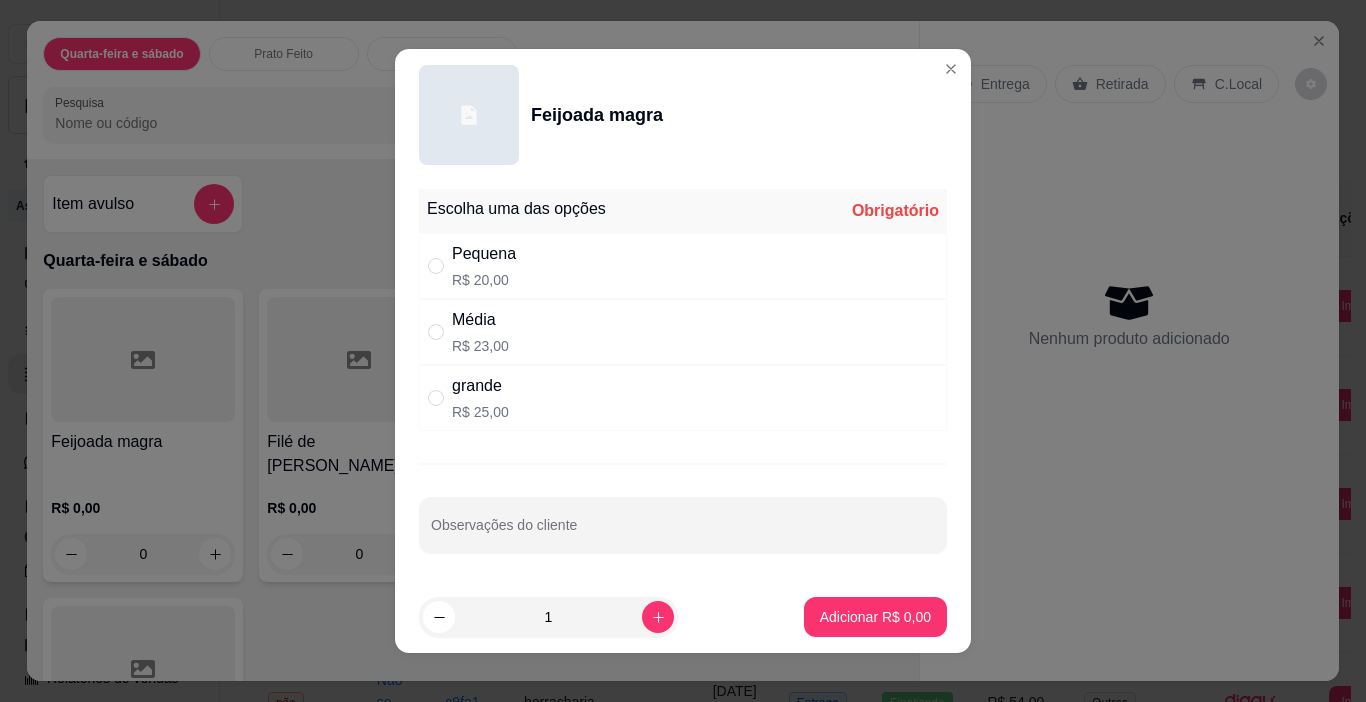 click on "R$ 25,00" at bounding box center [480, 412] 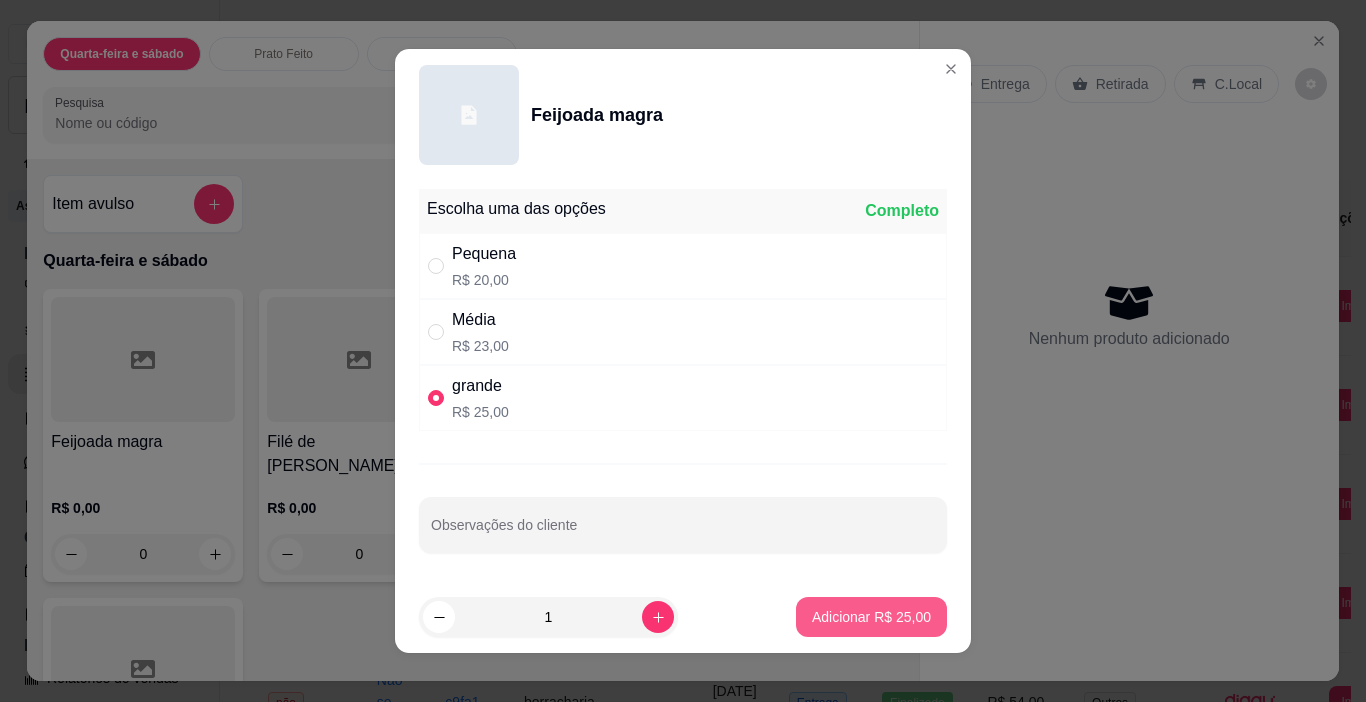 click on "Adicionar   R$ 25,00" at bounding box center (871, 617) 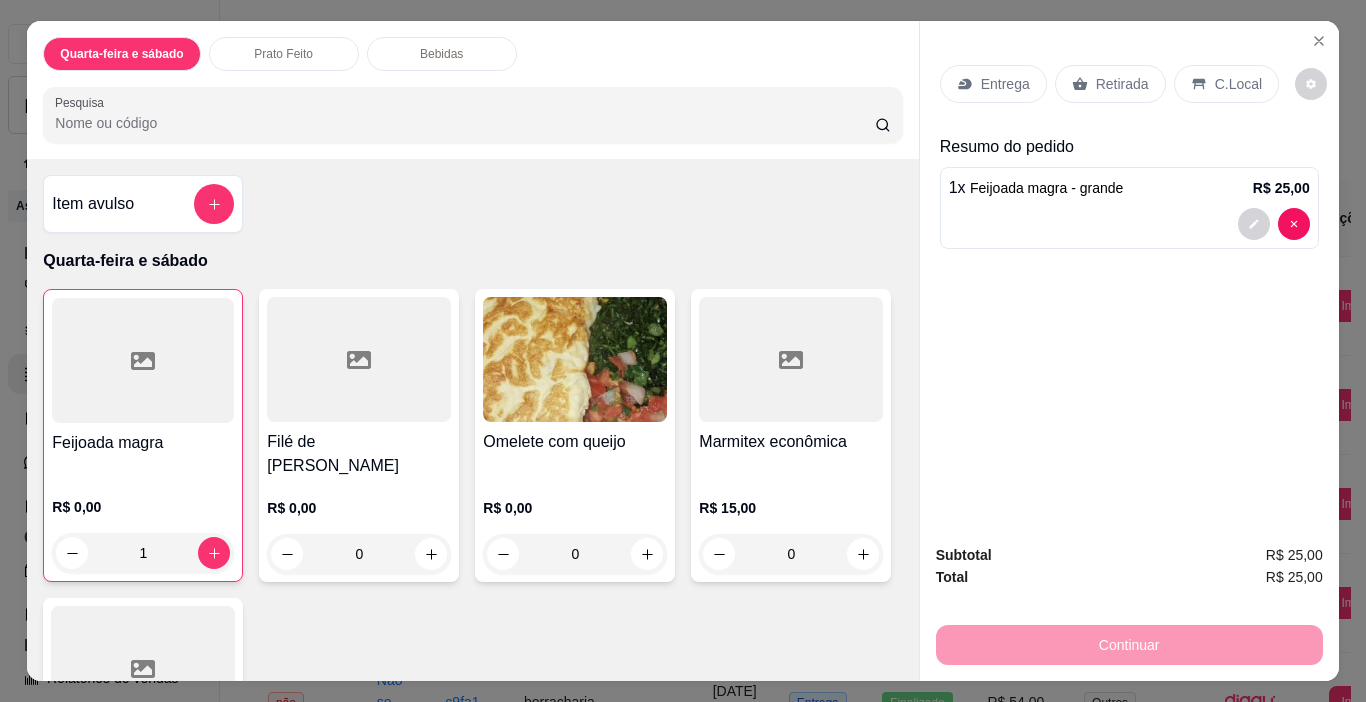 click on "Entrega" at bounding box center (1005, 84) 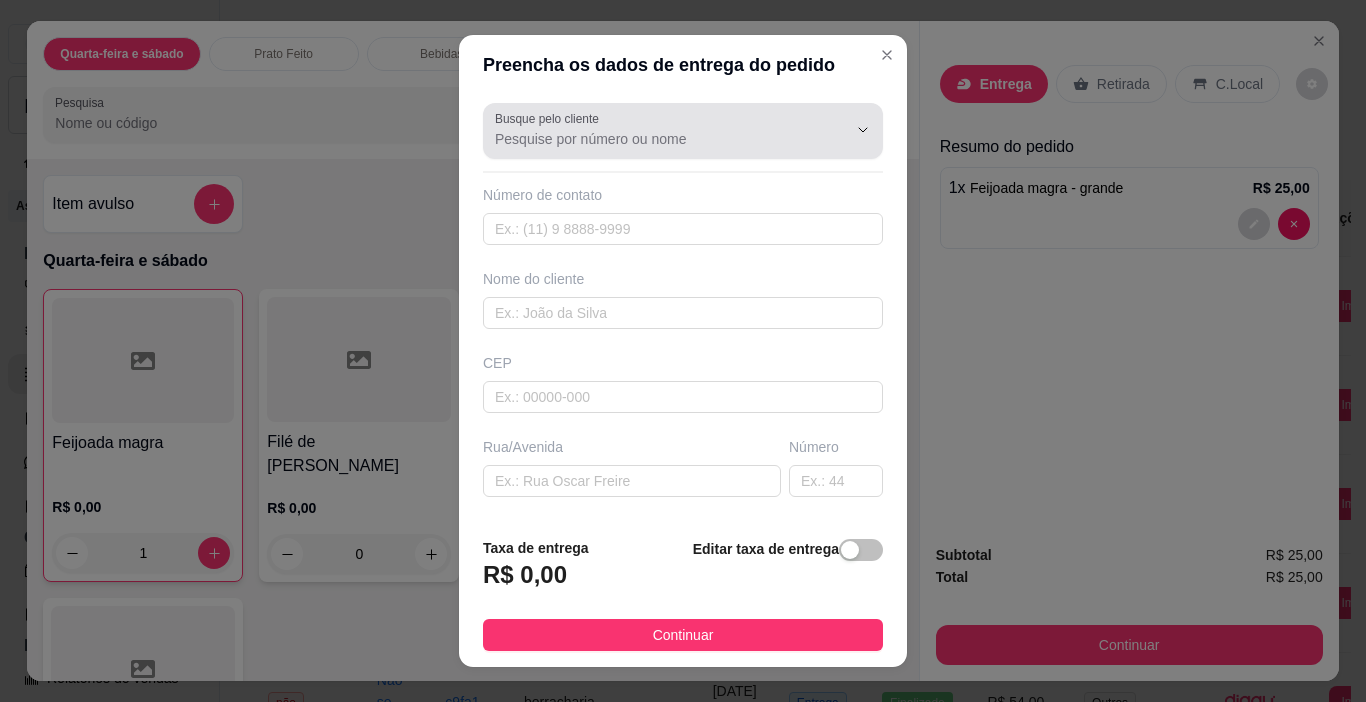 click on "Busque pelo cliente" at bounding box center [655, 139] 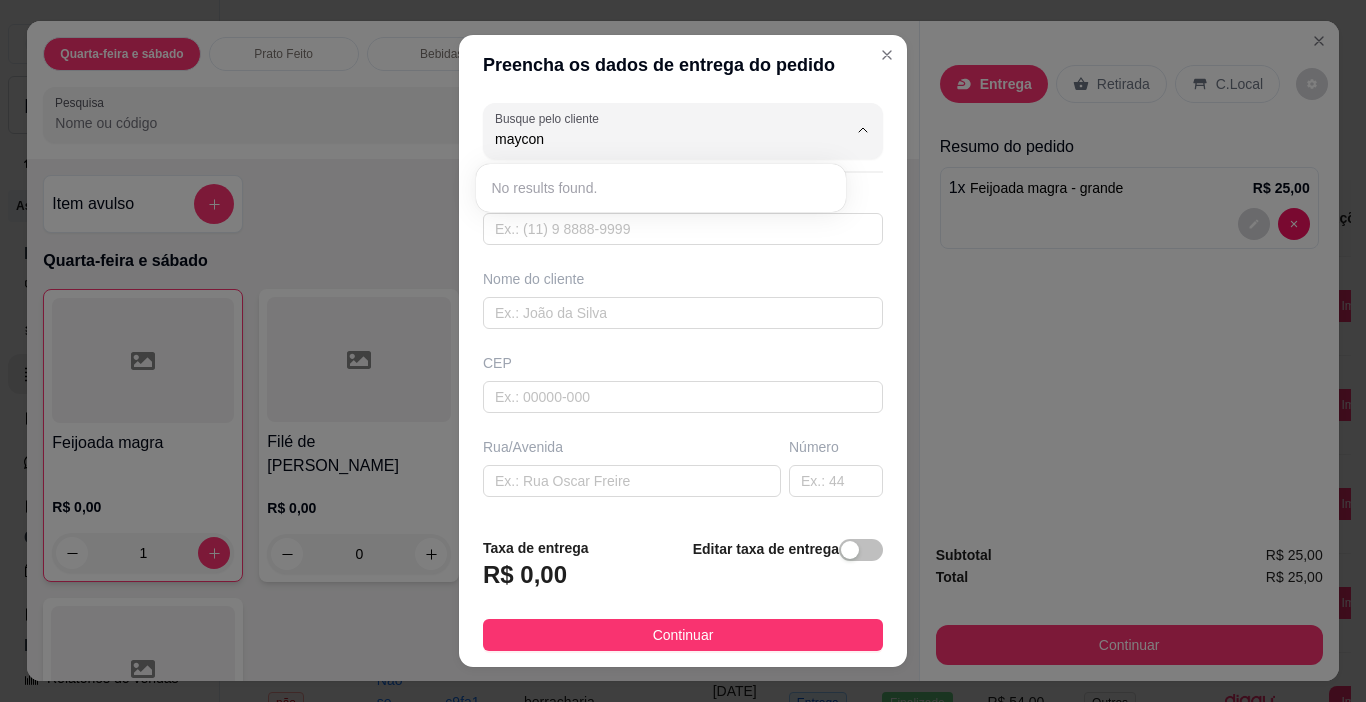 type on "maycon" 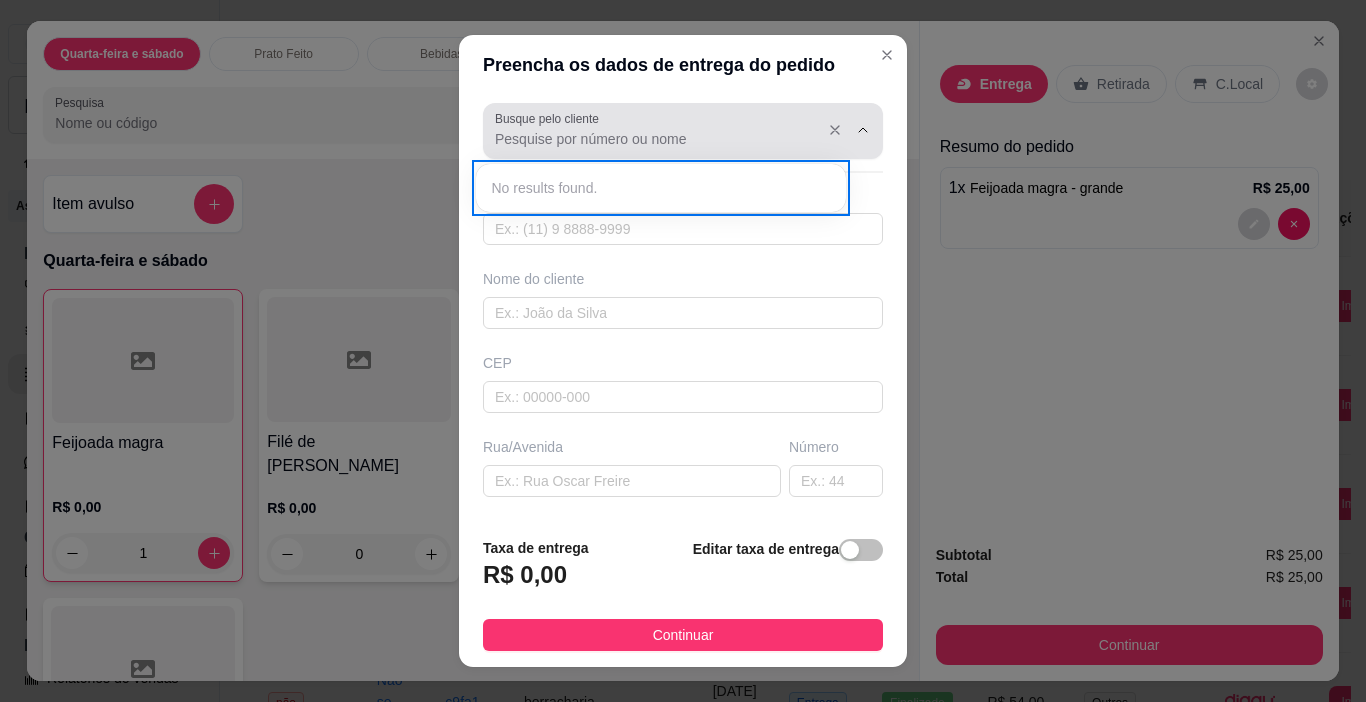 click at bounding box center (683, 131) 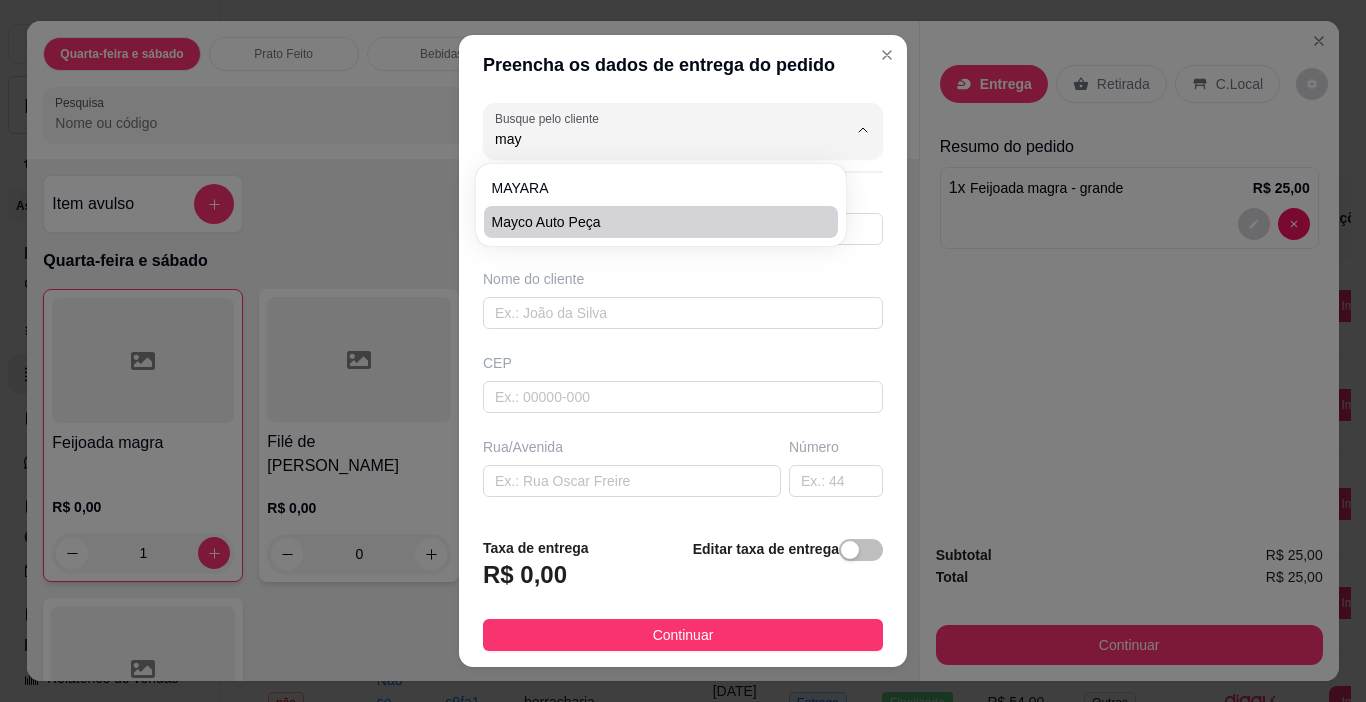 click on "mayco auto peça" at bounding box center [651, 222] 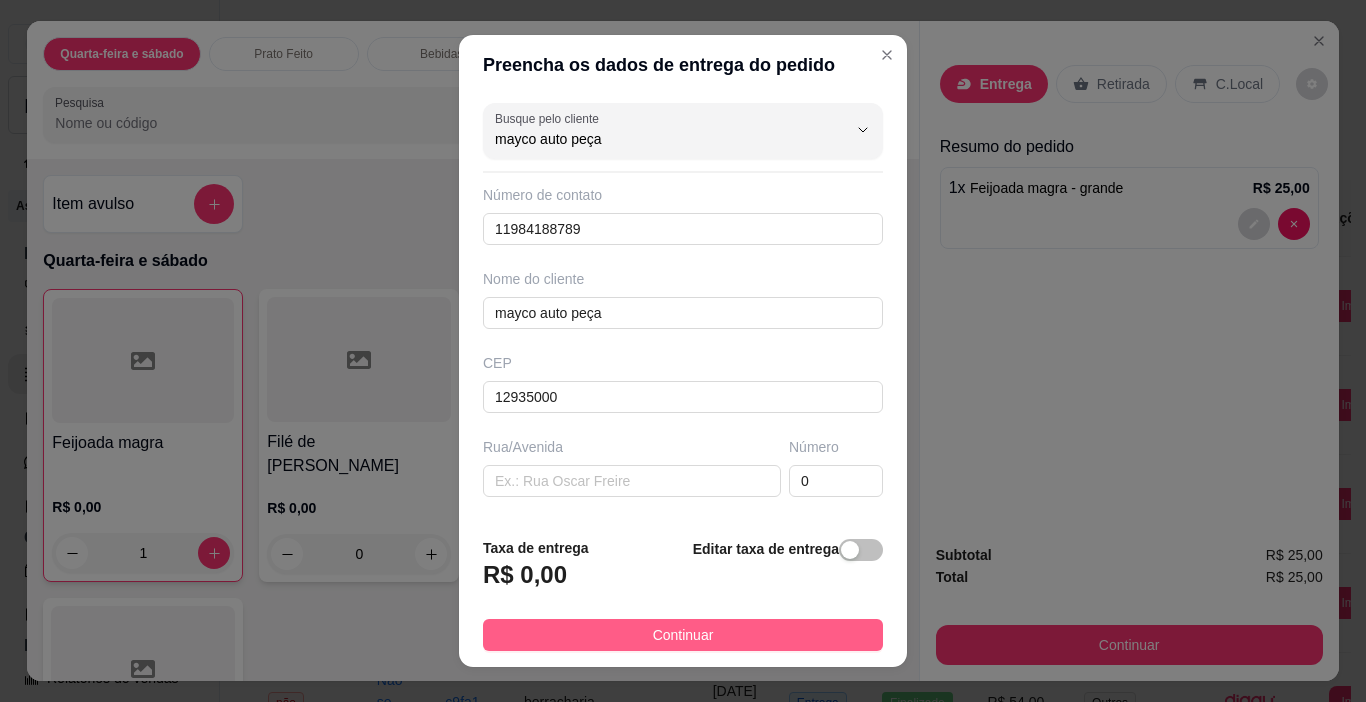 click on "Continuar" at bounding box center [683, 635] 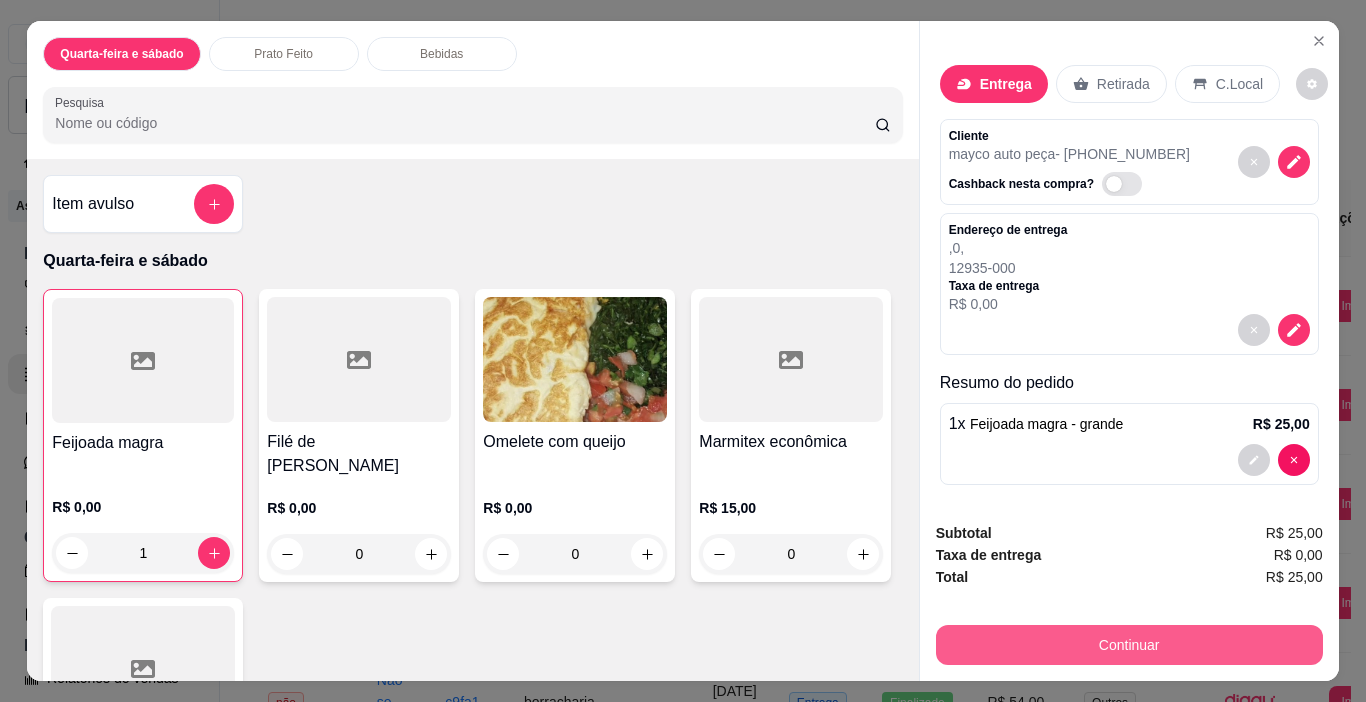 click on "Continuar" at bounding box center [1129, 645] 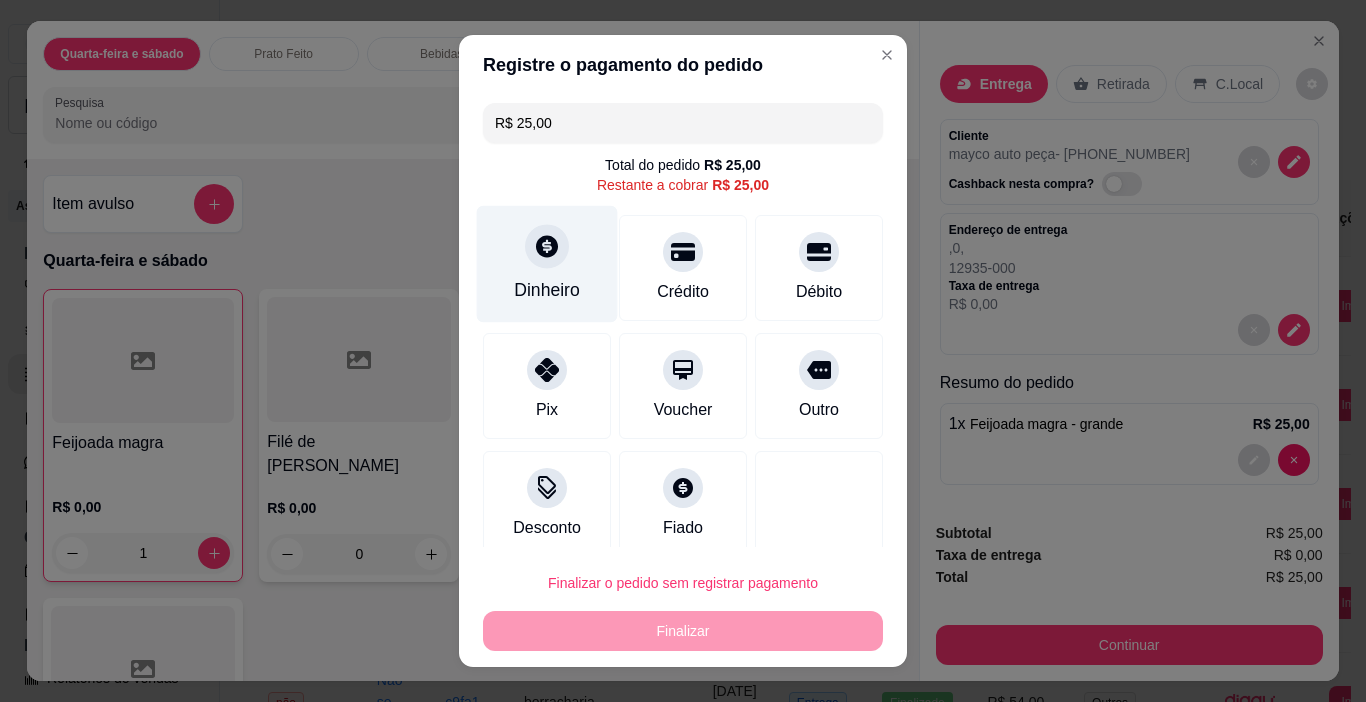 click on "Dinheiro" at bounding box center (547, 290) 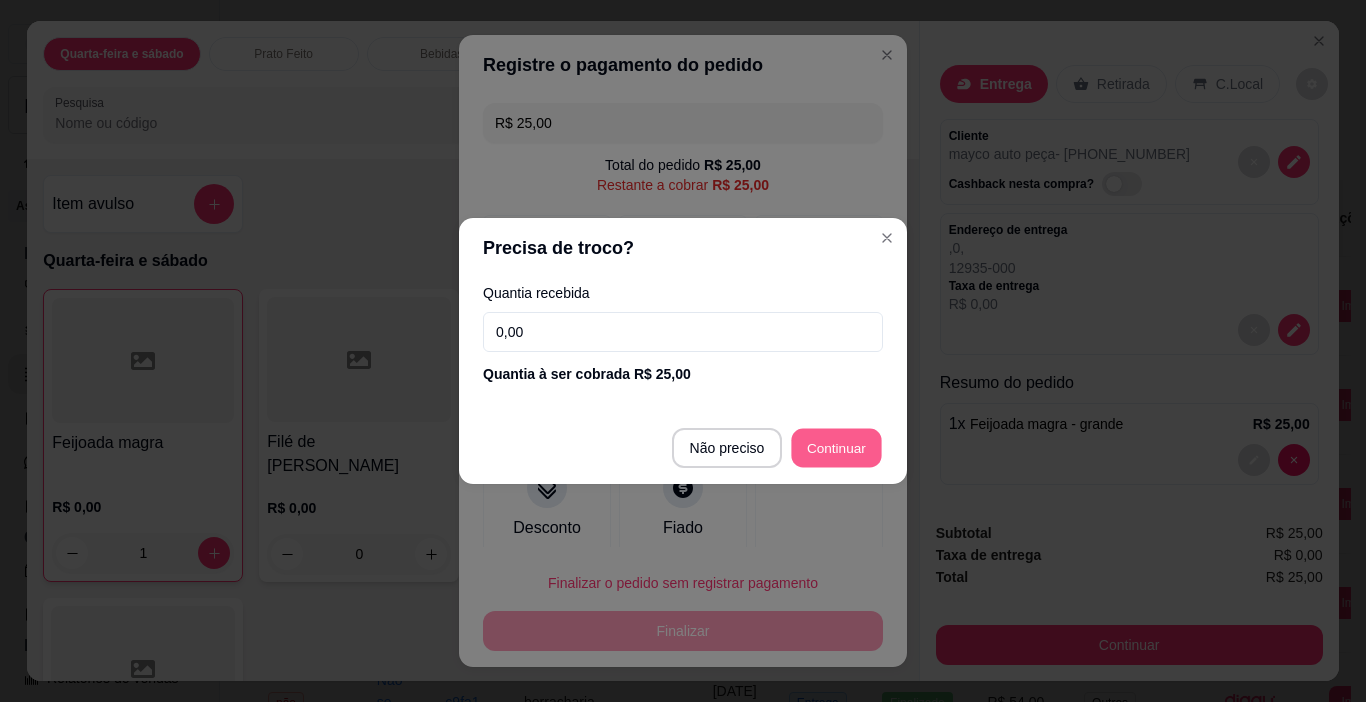 type on "R$ 0,00" 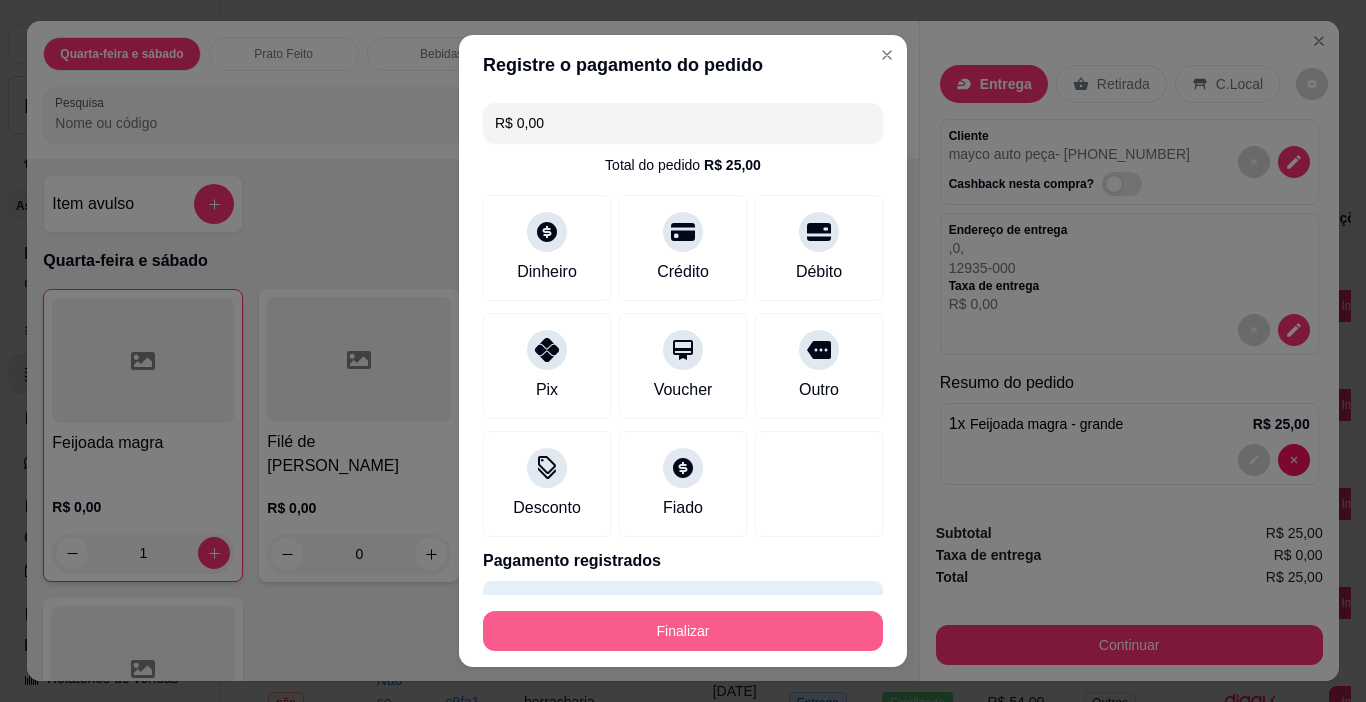 click on "Finalizar" at bounding box center [683, 631] 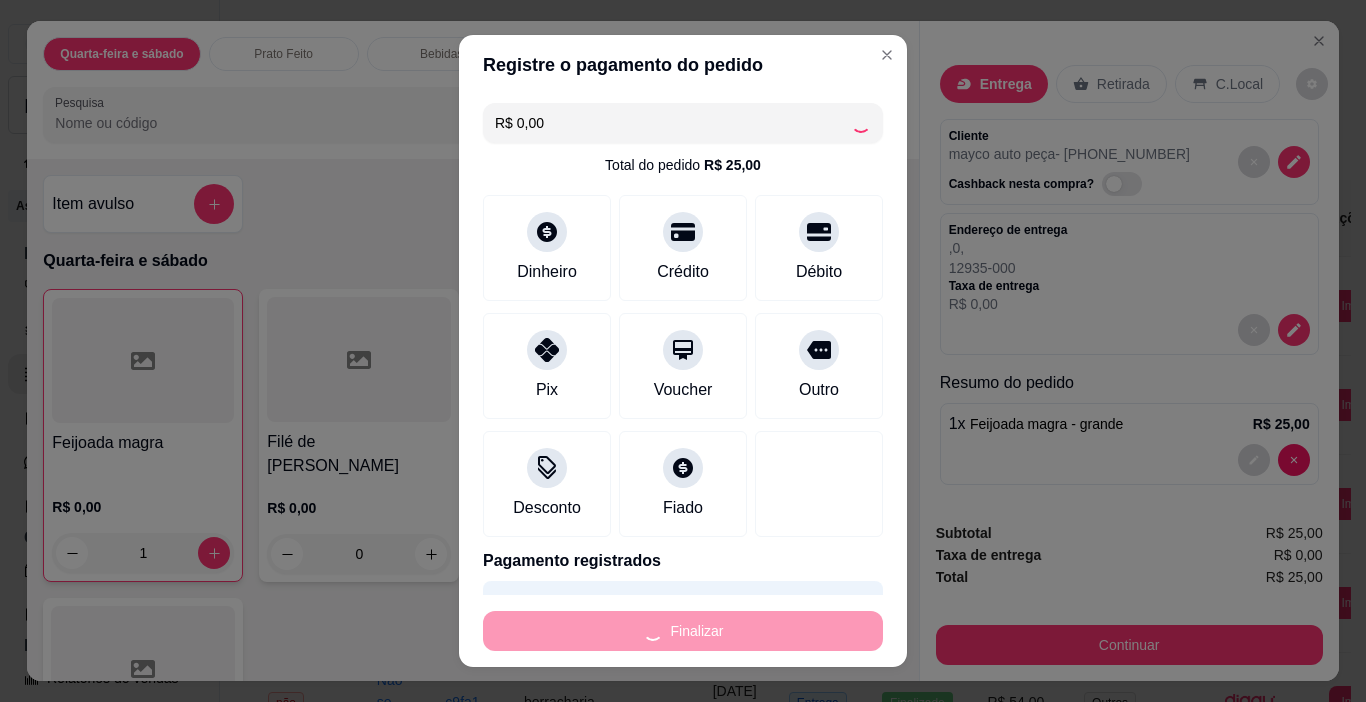 type on "0" 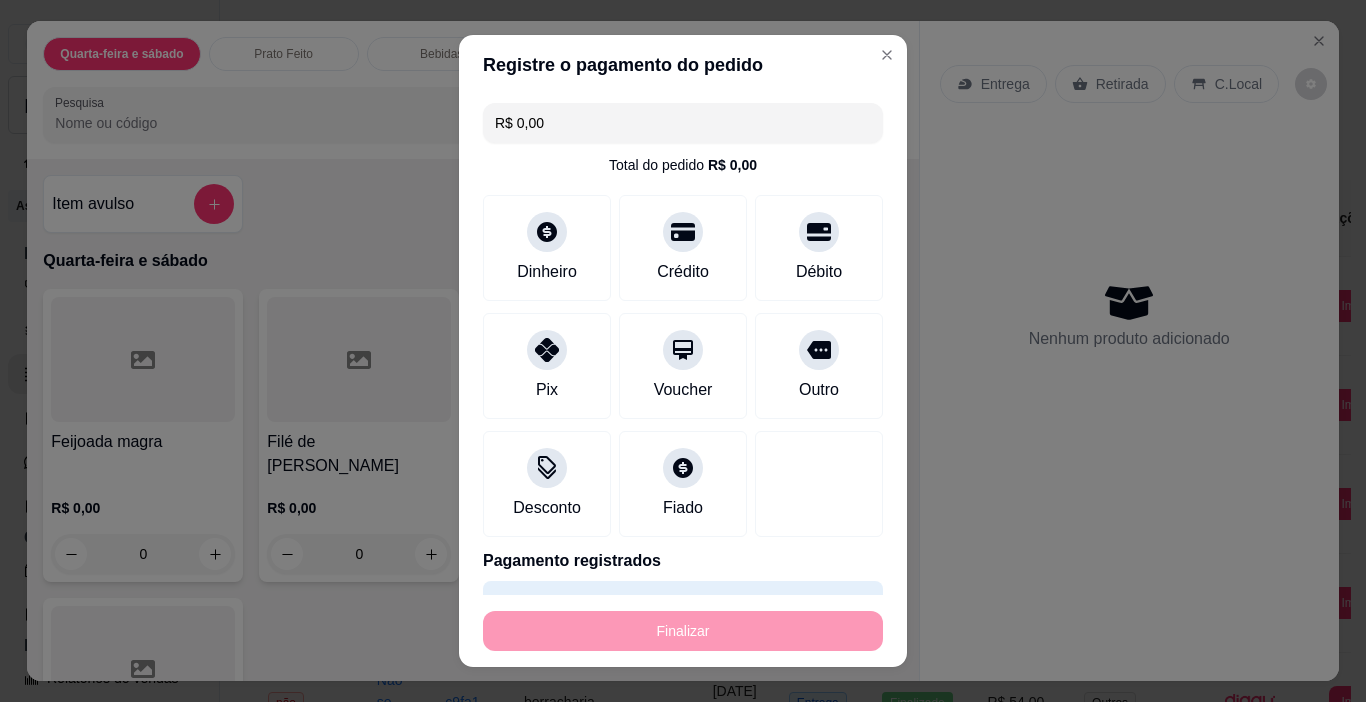type on "-R$ 25,00" 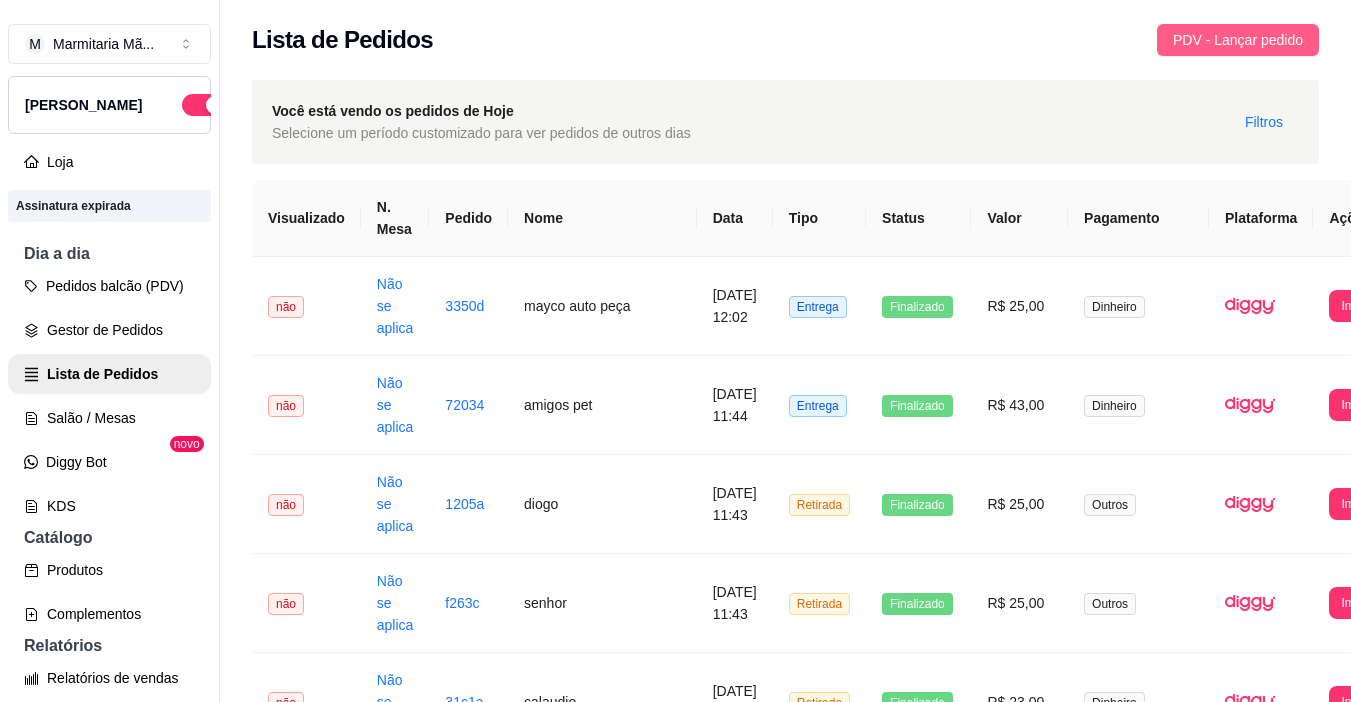 click on "PDV - Lançar pedido" at bounding box center (1238, 40) 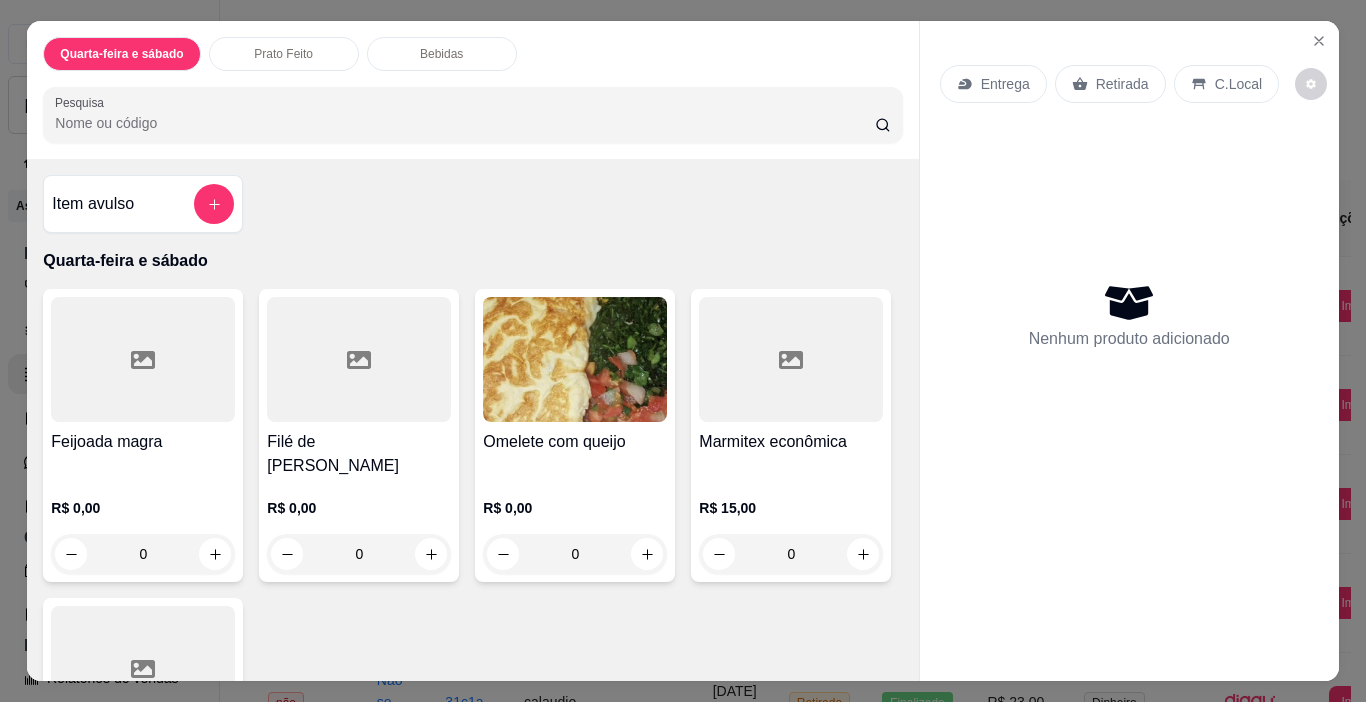 click on "Feijoada magra" at bounding box center [143, 442] 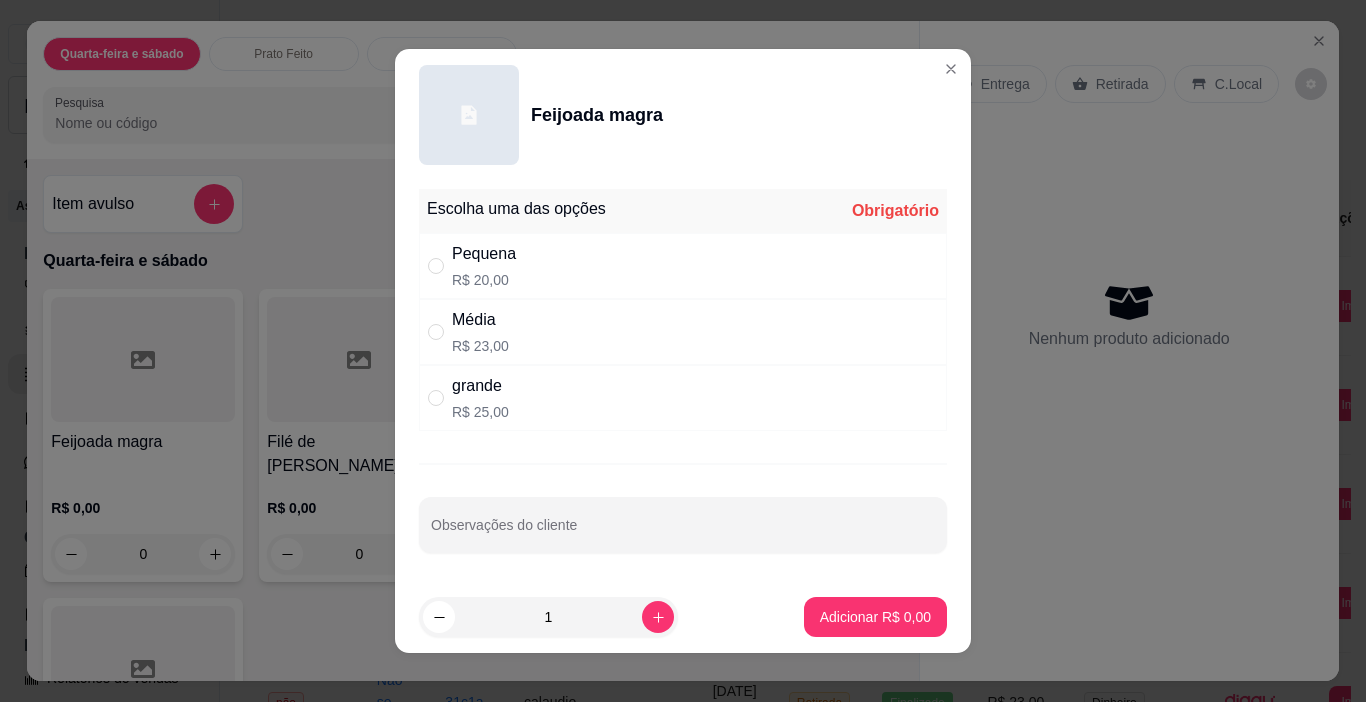 click on "grande R$ 25,00" at bounding box center (480, 398) 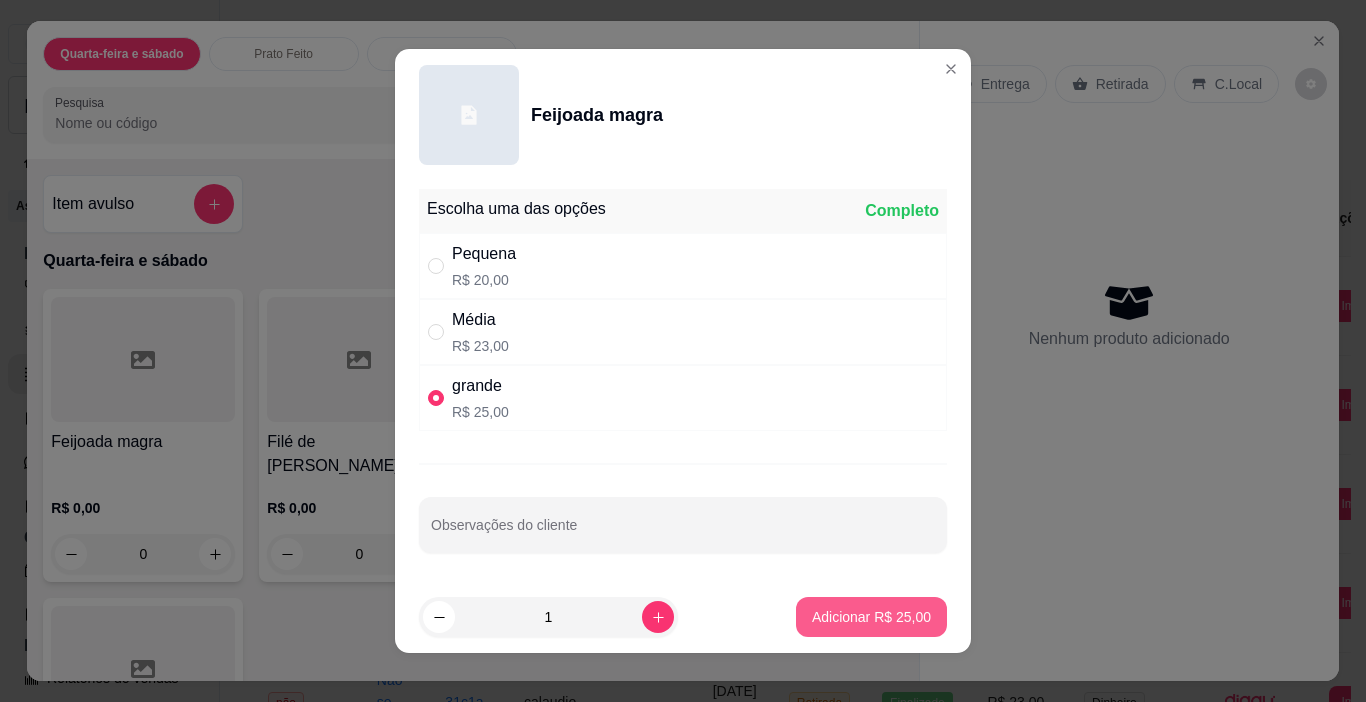 click on "Adicionar   R$ 25,00" at bounding box center (871, 617) 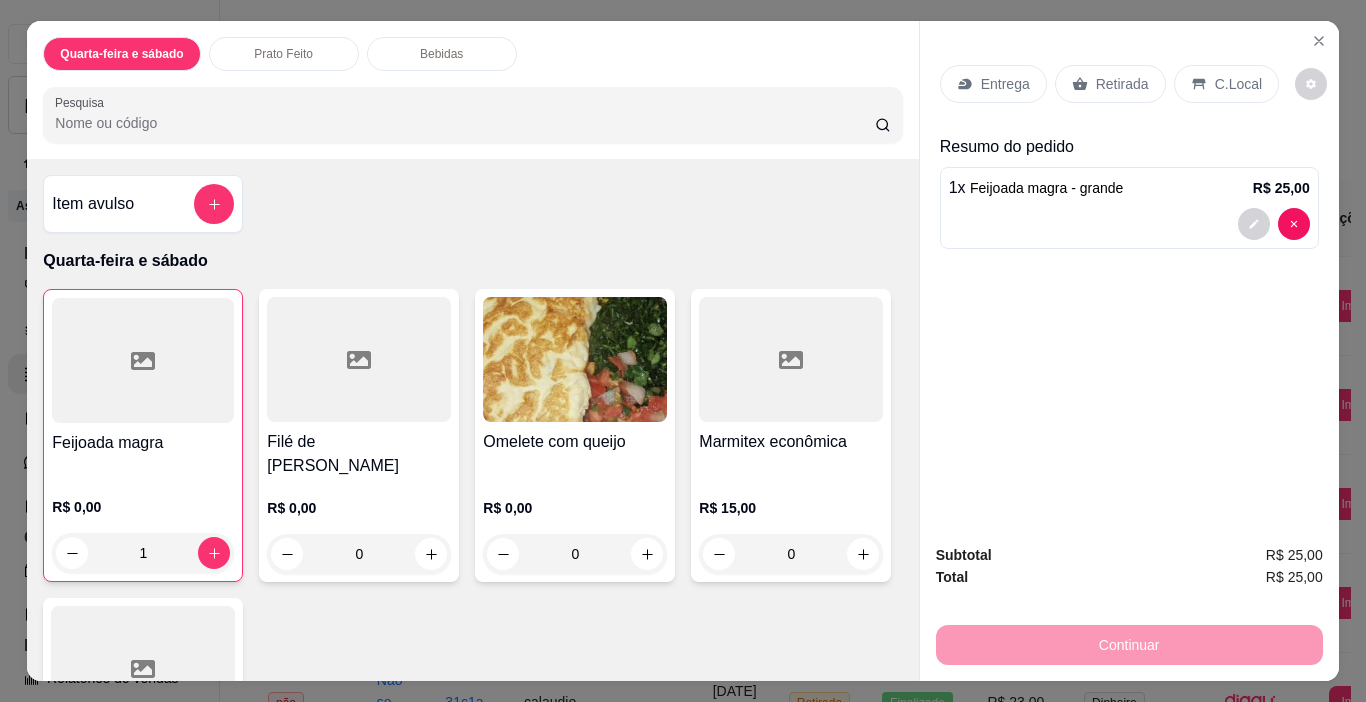 type on "1" 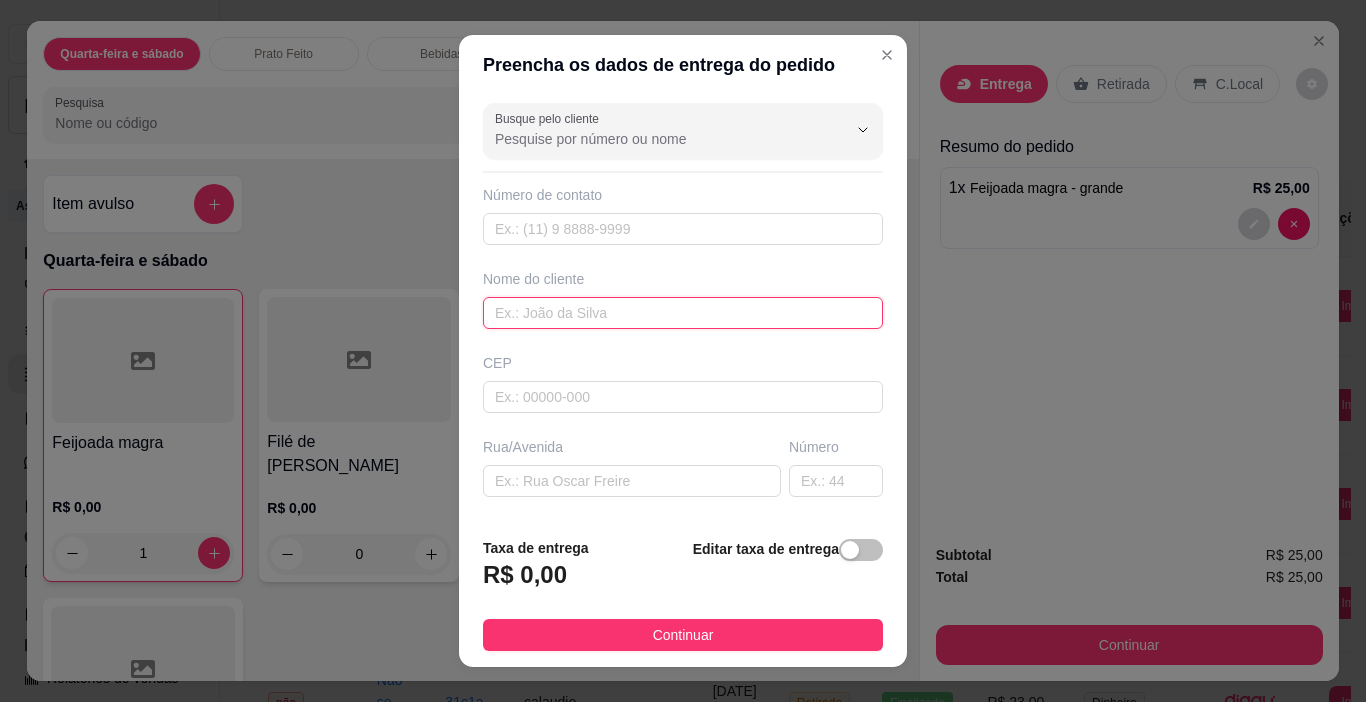 click at bounding box center [683, 313] 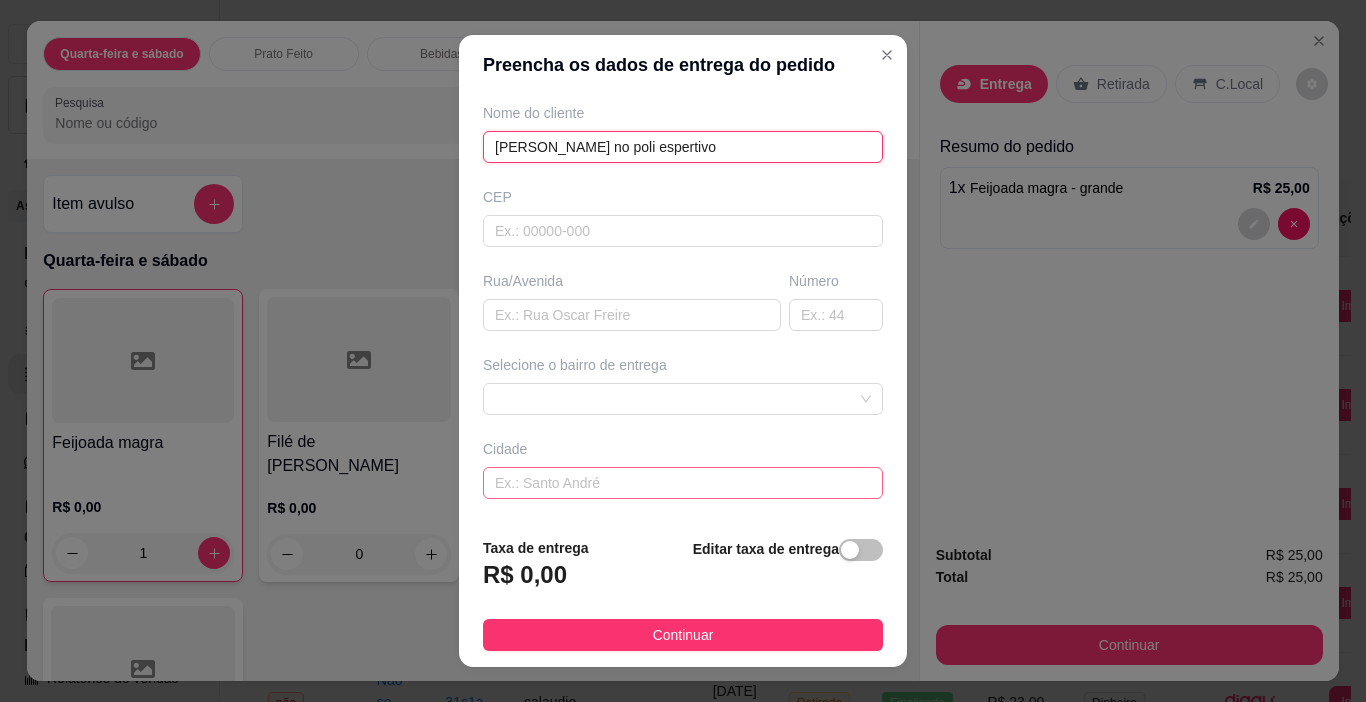 scroll, scrollTop: 200, scrollLeft: 0, axis: vertical 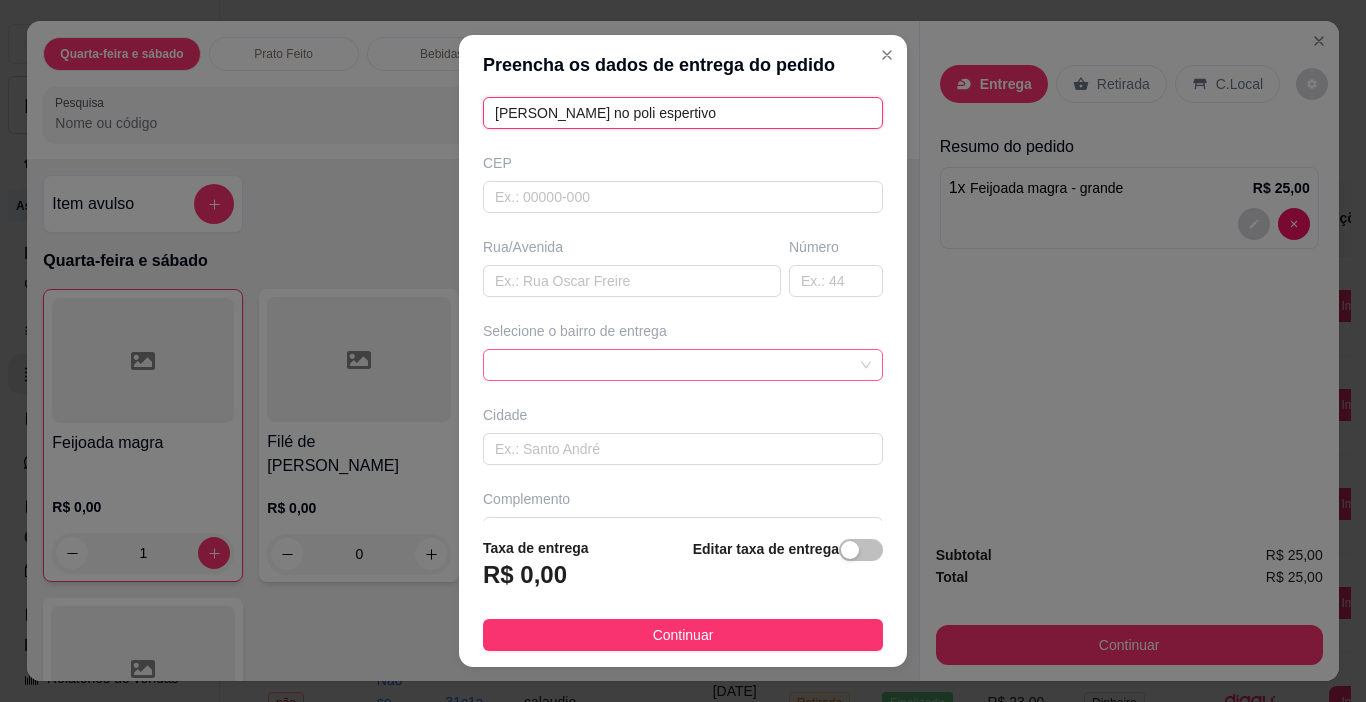 click at bounding box center [683, 365] 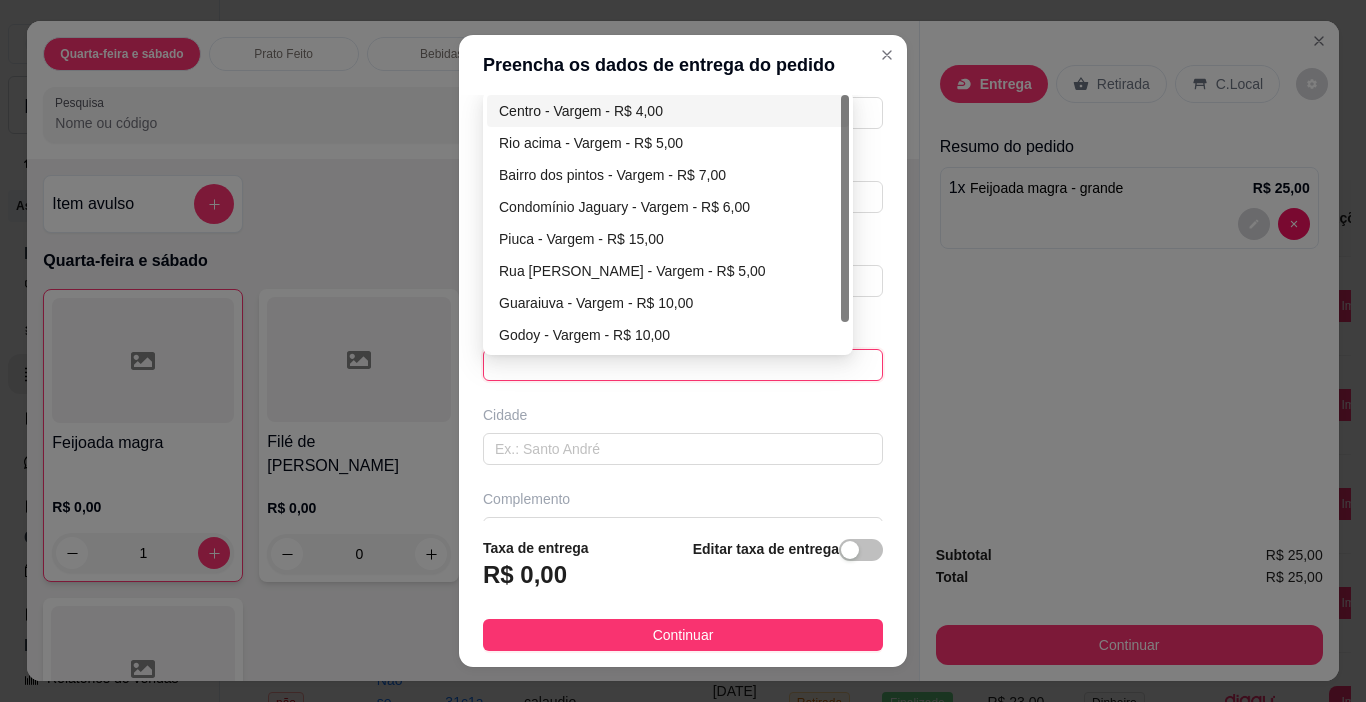 click on "Centro - Vargem  -  R$ 4,00" at bounding box center (668, 111) 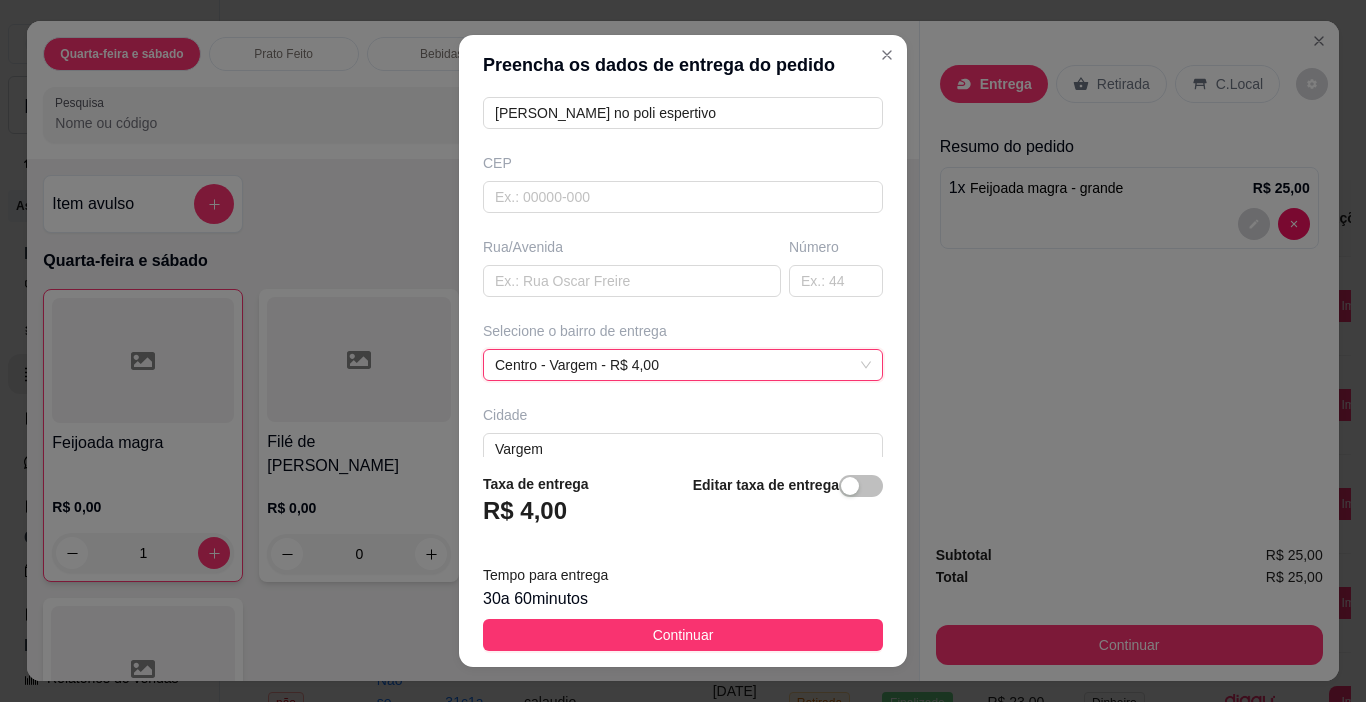 drag, startPoint x: 639, startPoint y: 638, endPoint x: 779, endPoint y: 612, distance: 142.39381 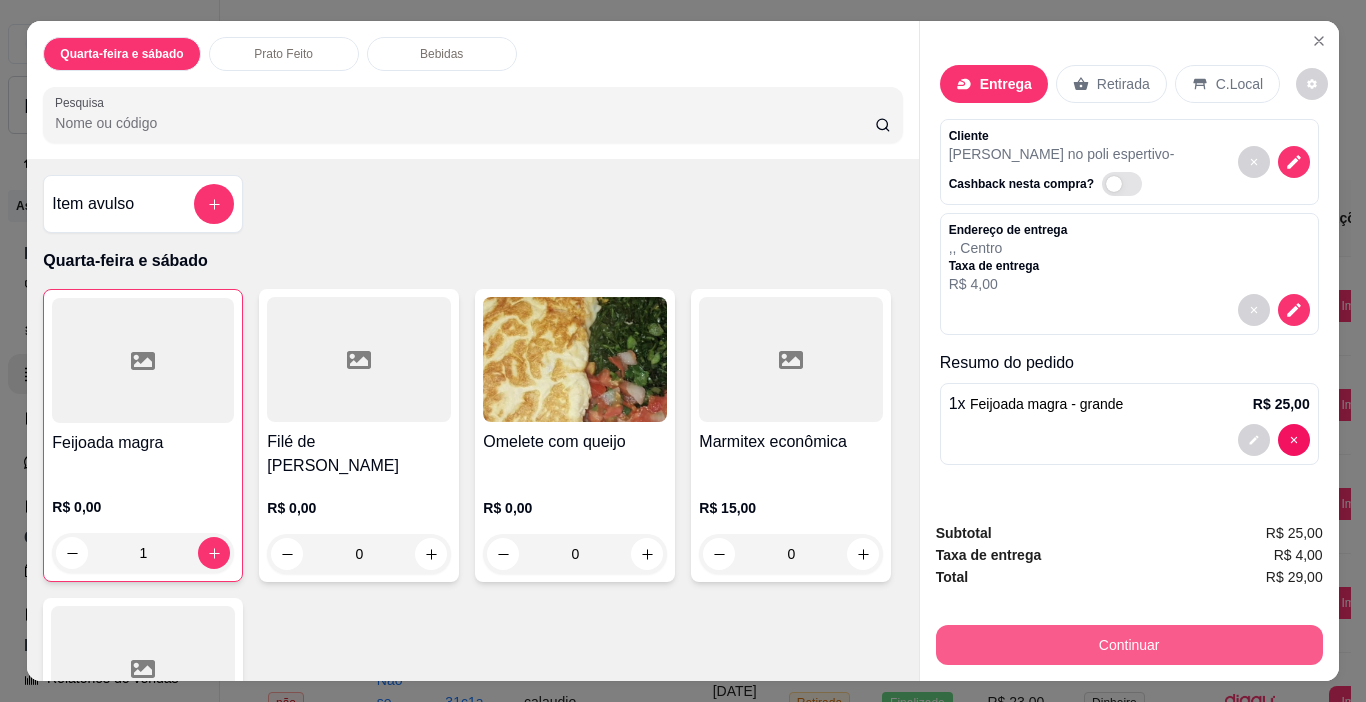 click on "Continuar" at bounding box center (1129, 645) 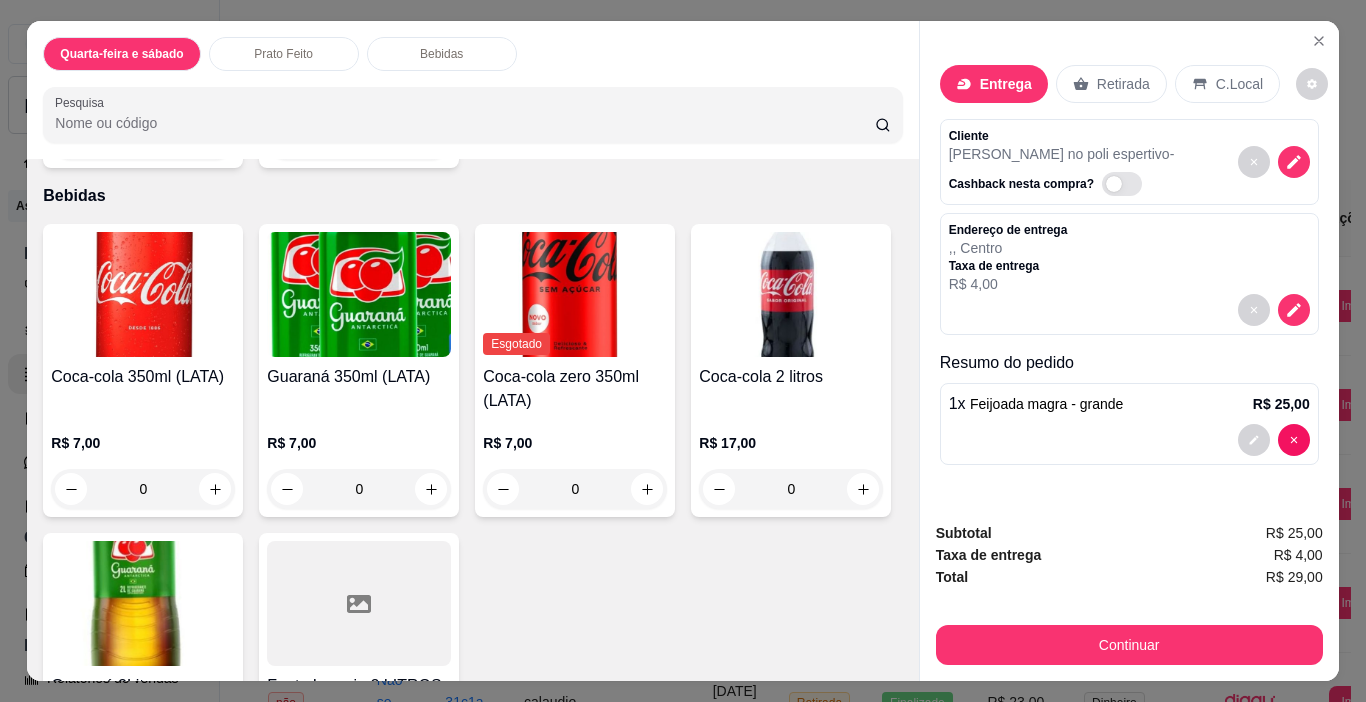 scroll, scrollTop: 1100, scrollLeft: 0, axis: vertical 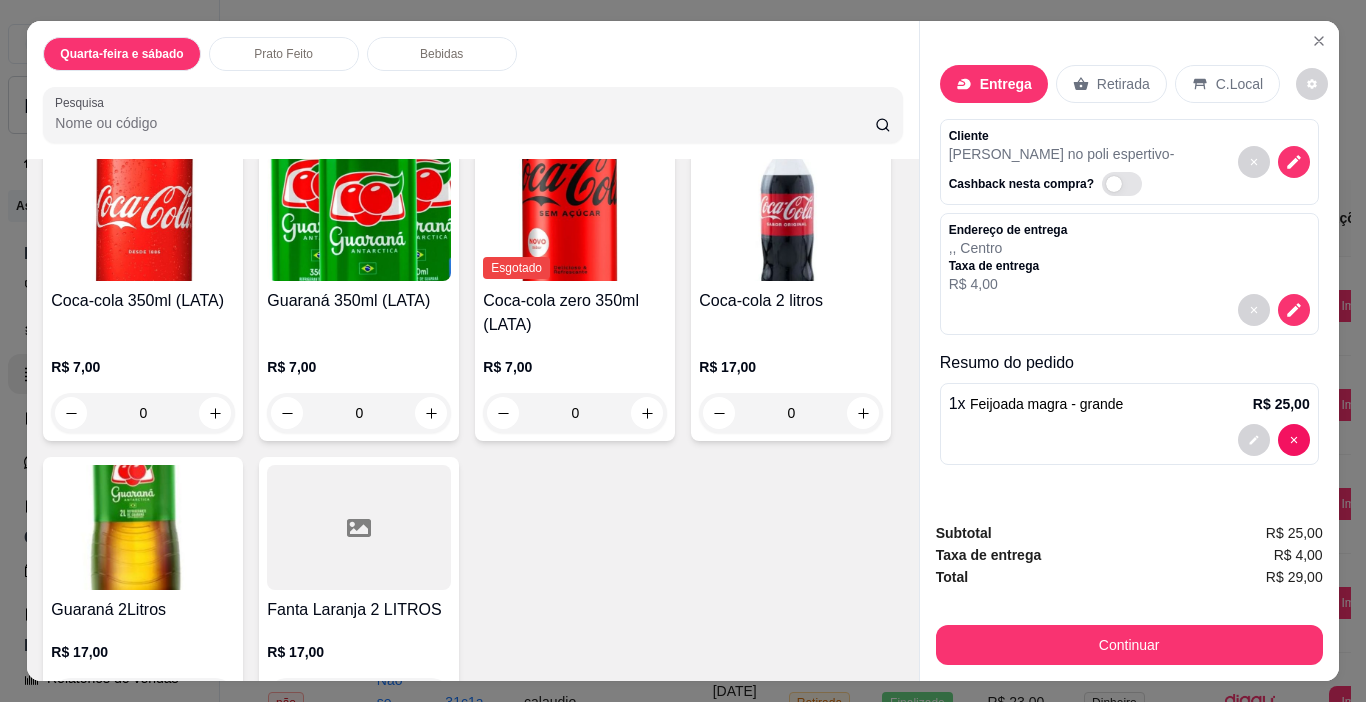 click on "Coca-cola 350ml (LATA)" at bounding box center (143, 313) 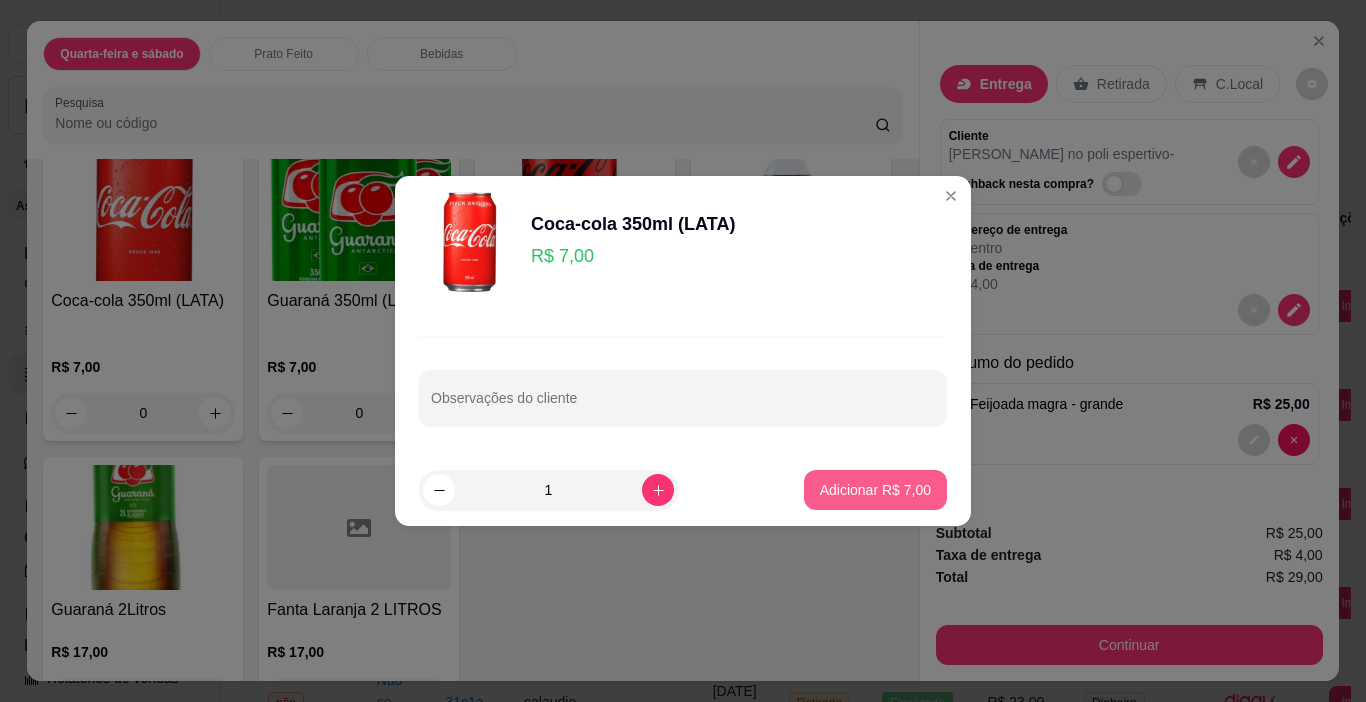 click on "Adicionar   R$ 7,00" at bounding box center (875, 490) 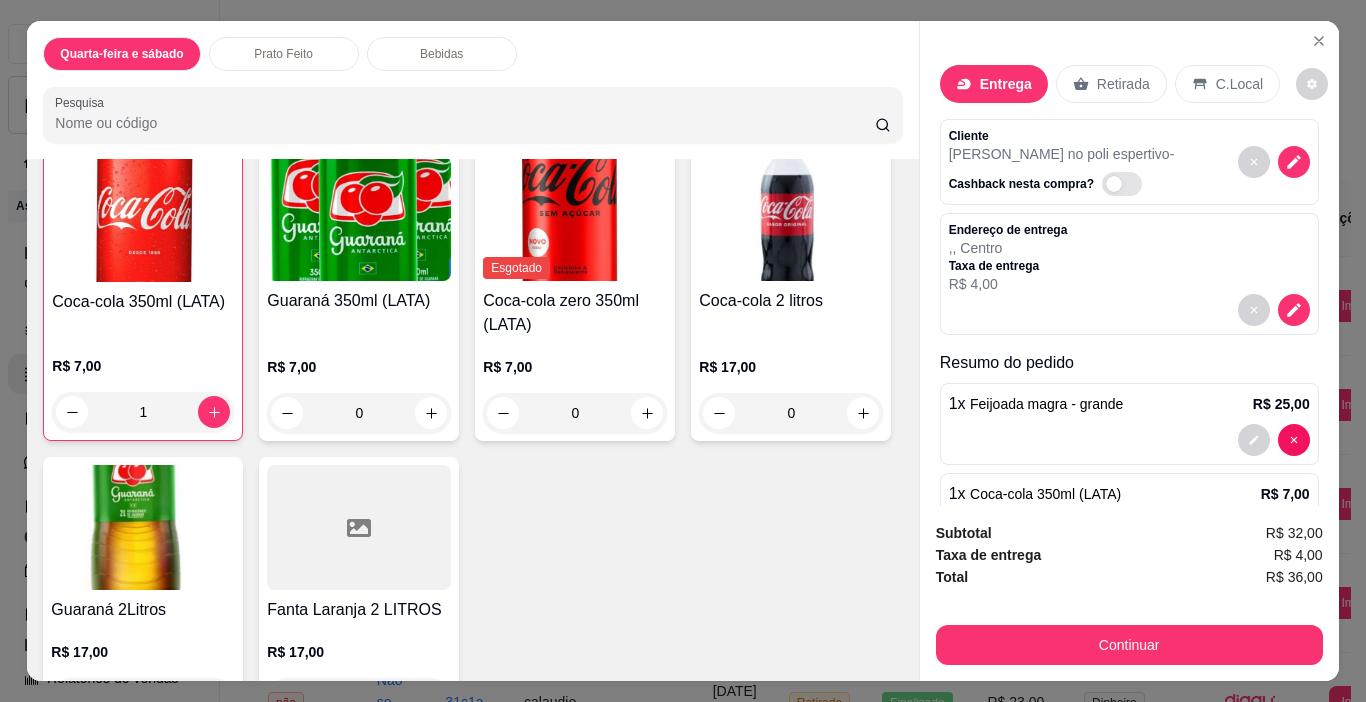 scroll, scrollTop: 1101, scrollLeft: 0, axis: vertical 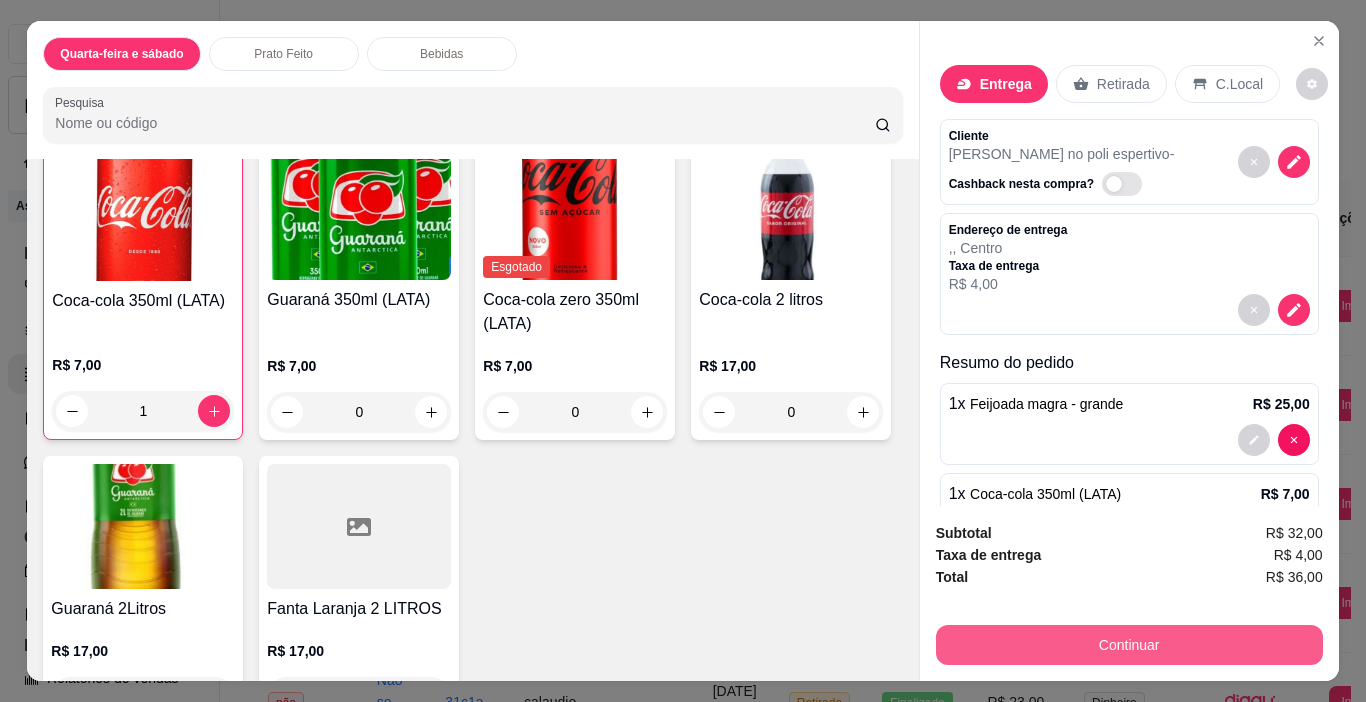 click on "Continuar" at bounding box center [1129, 645] 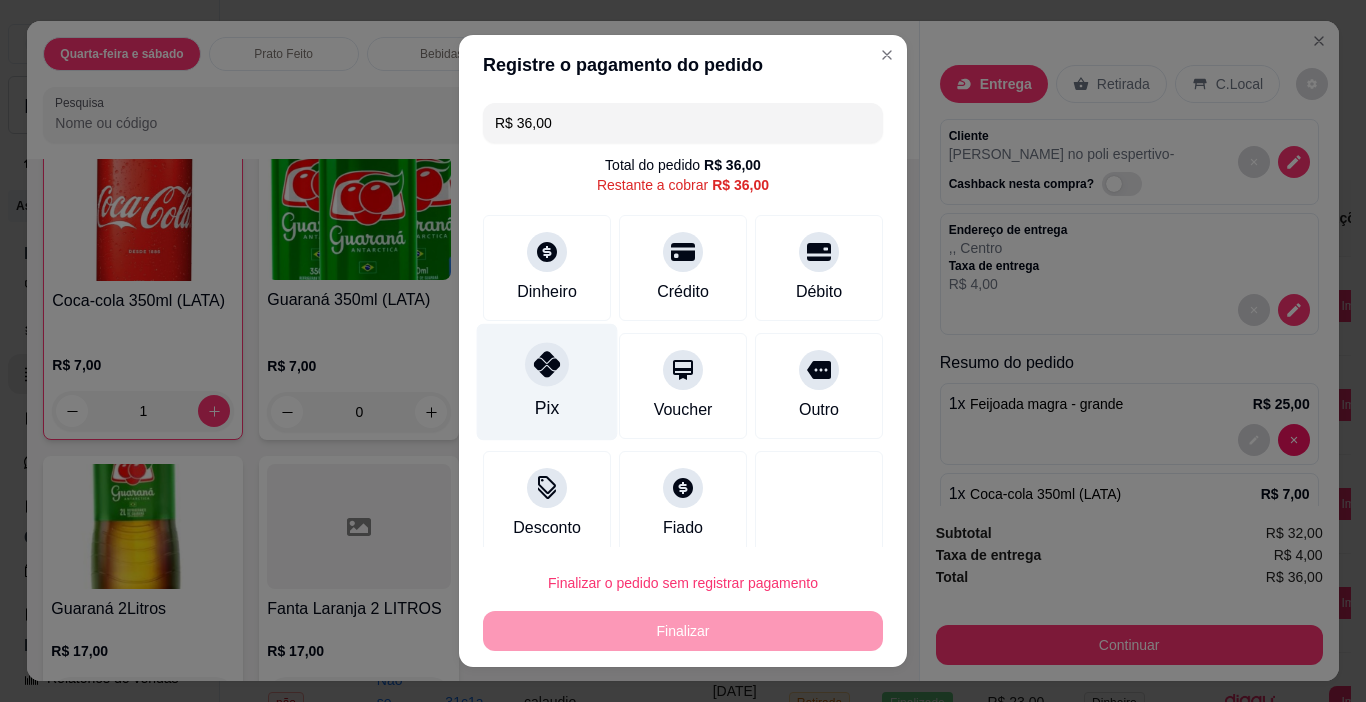 click at bounding box center (547, 365) 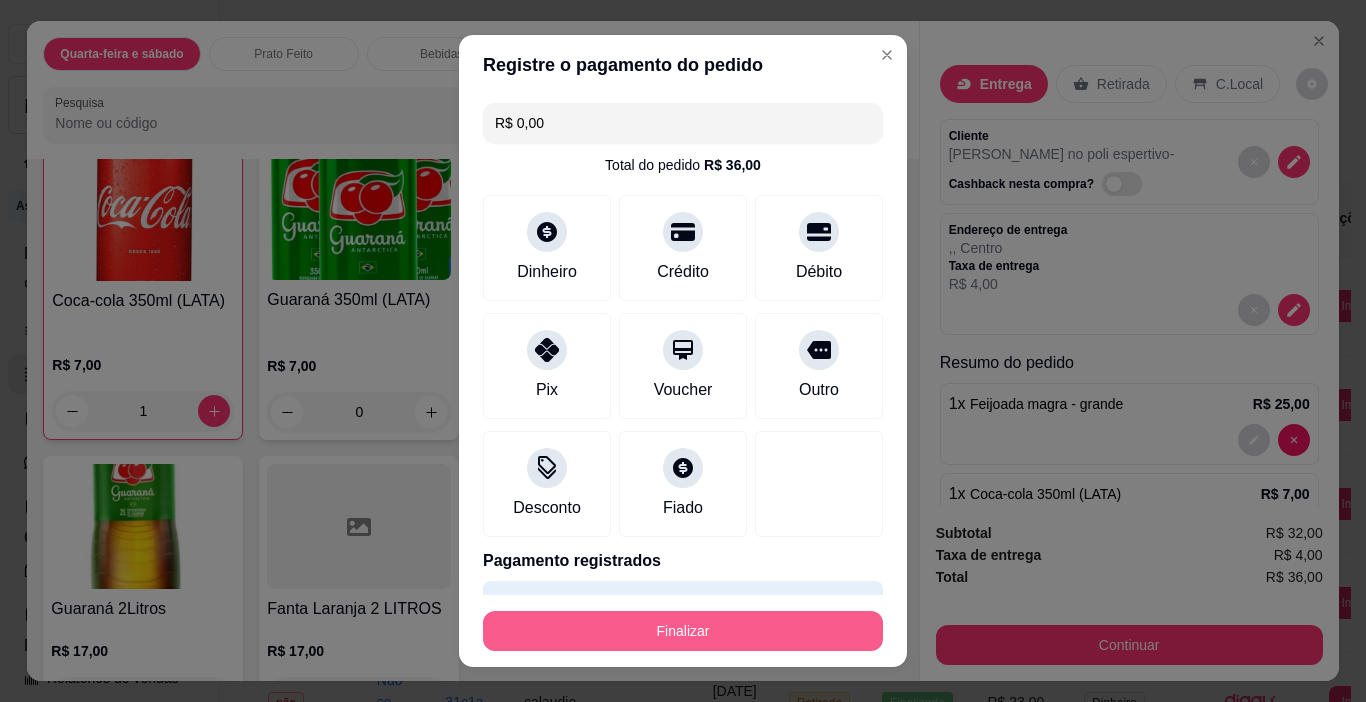 click on "Finalizar" at bounding box center (683, 631) 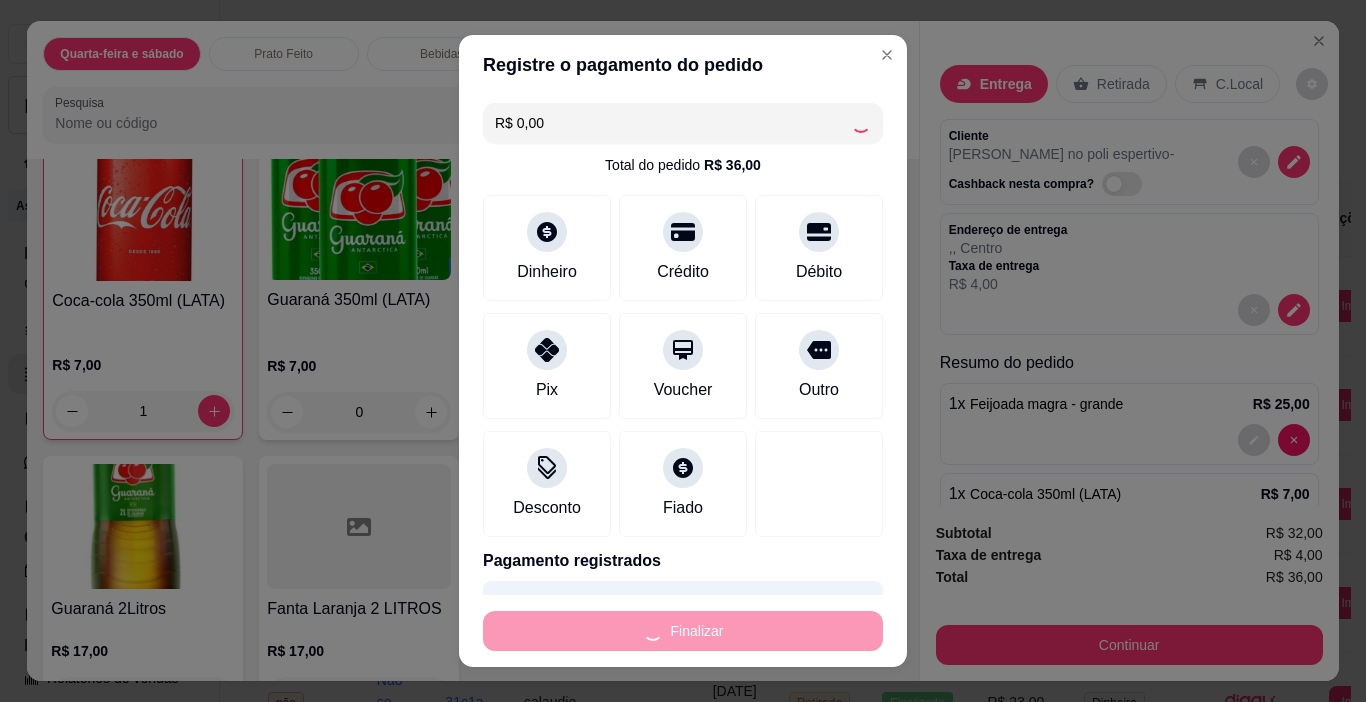 type on "0" 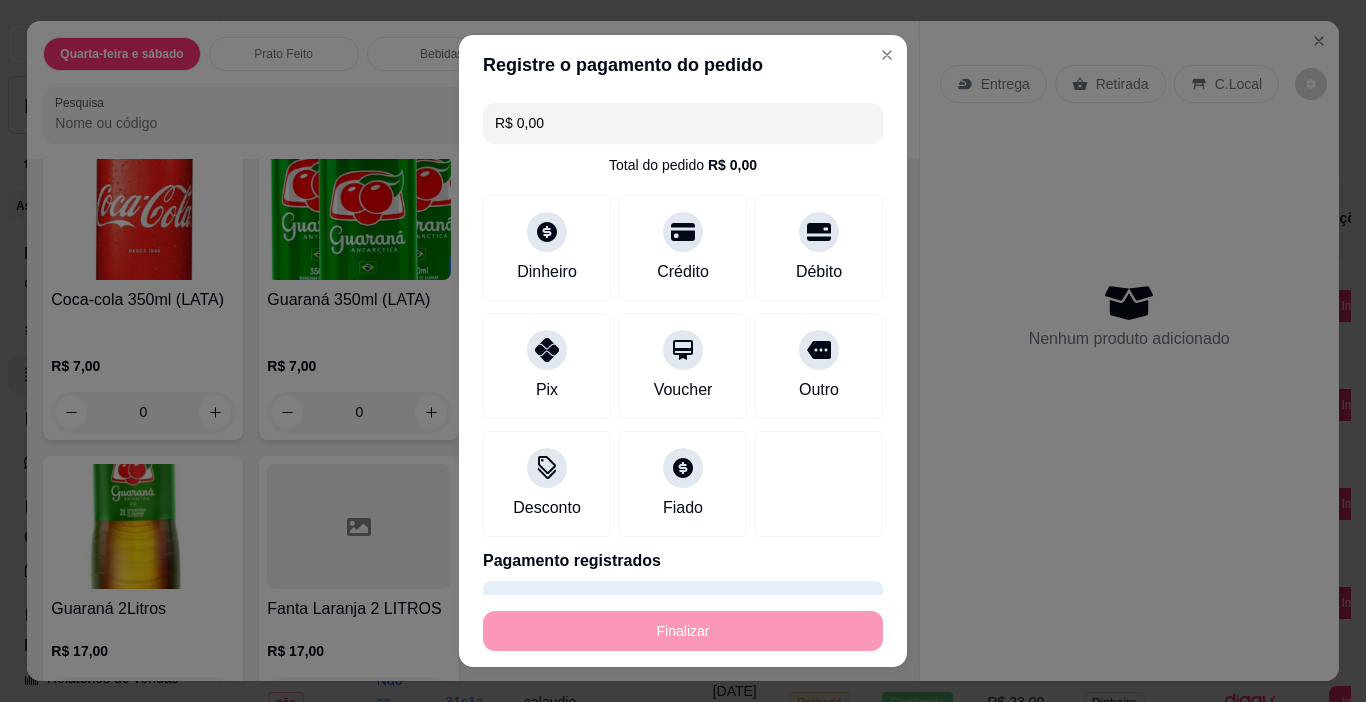 type on "-R$ 36,00" 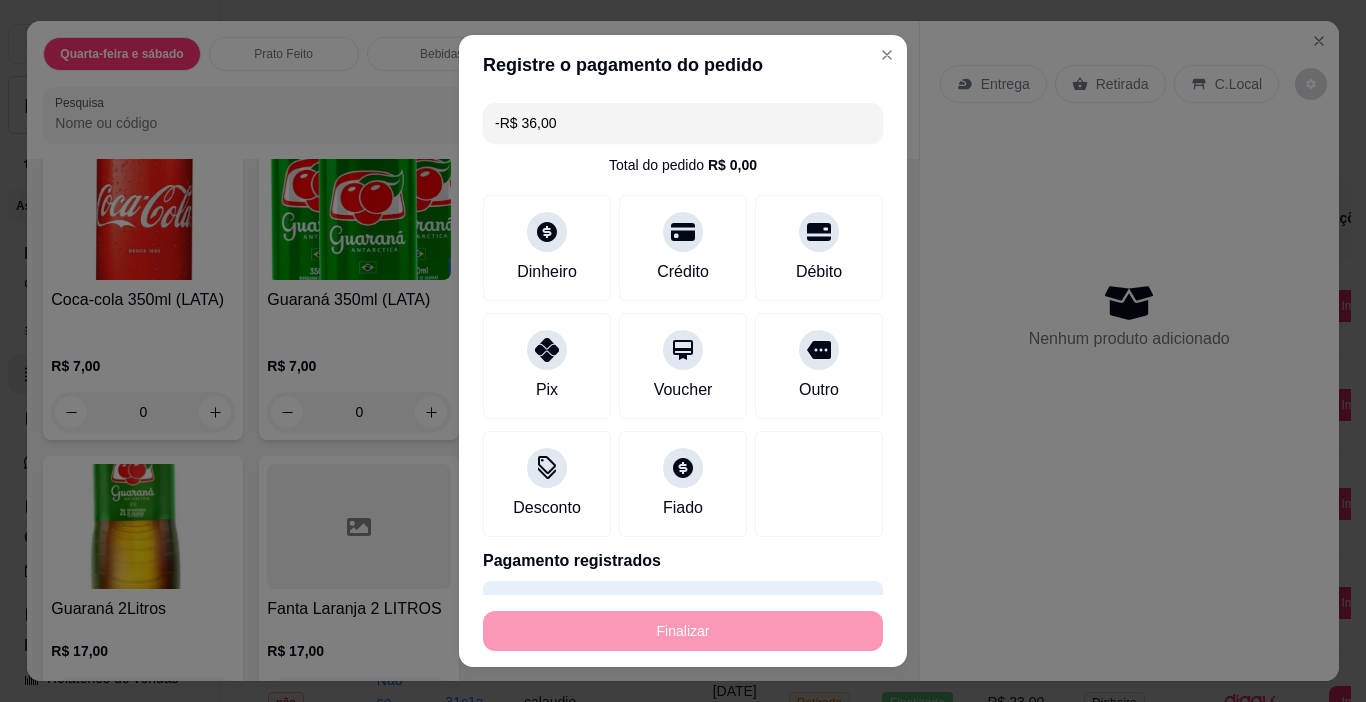 scroll, scrollTop: 1098, scrollLeft: 0, axis: vertical 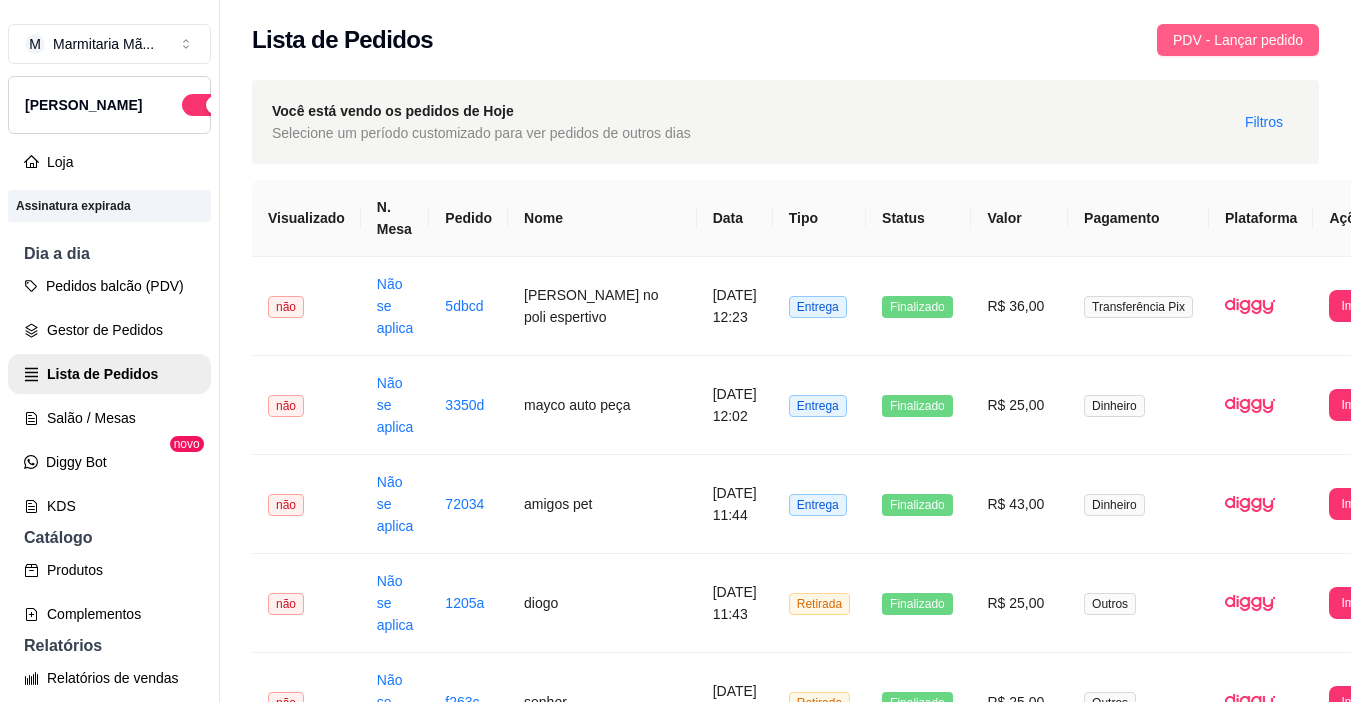 click on "PDV - Lançar pedido" at bounding box center [1238, 40] 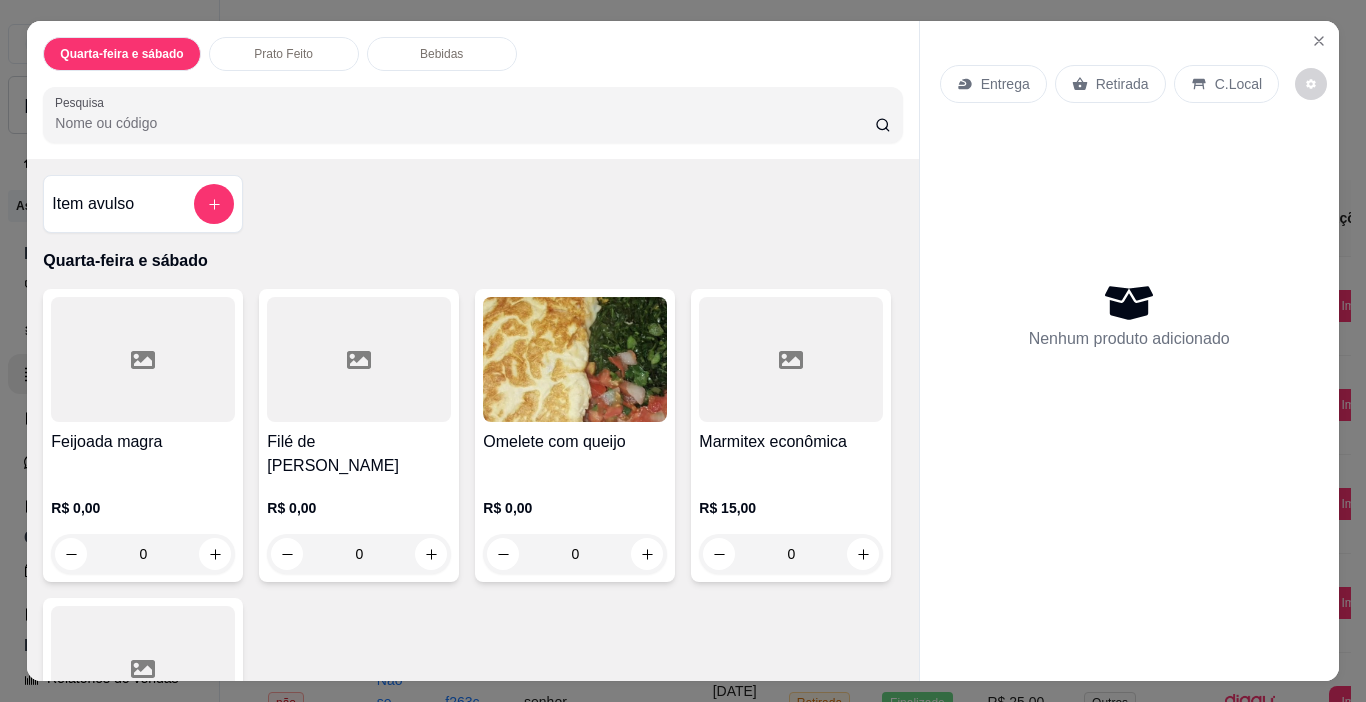 click at bounding box center [143, 359] 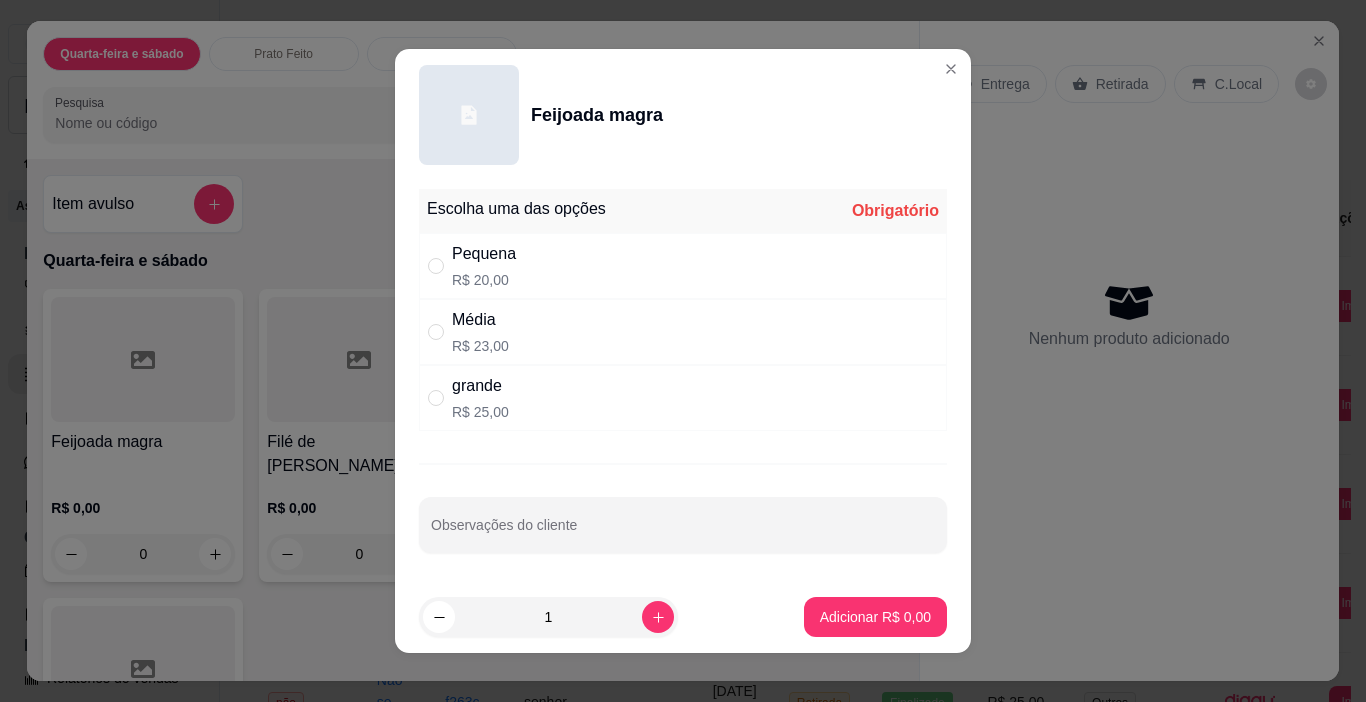click on "Média  R$ 23,00" at bounding box center [683, 332] 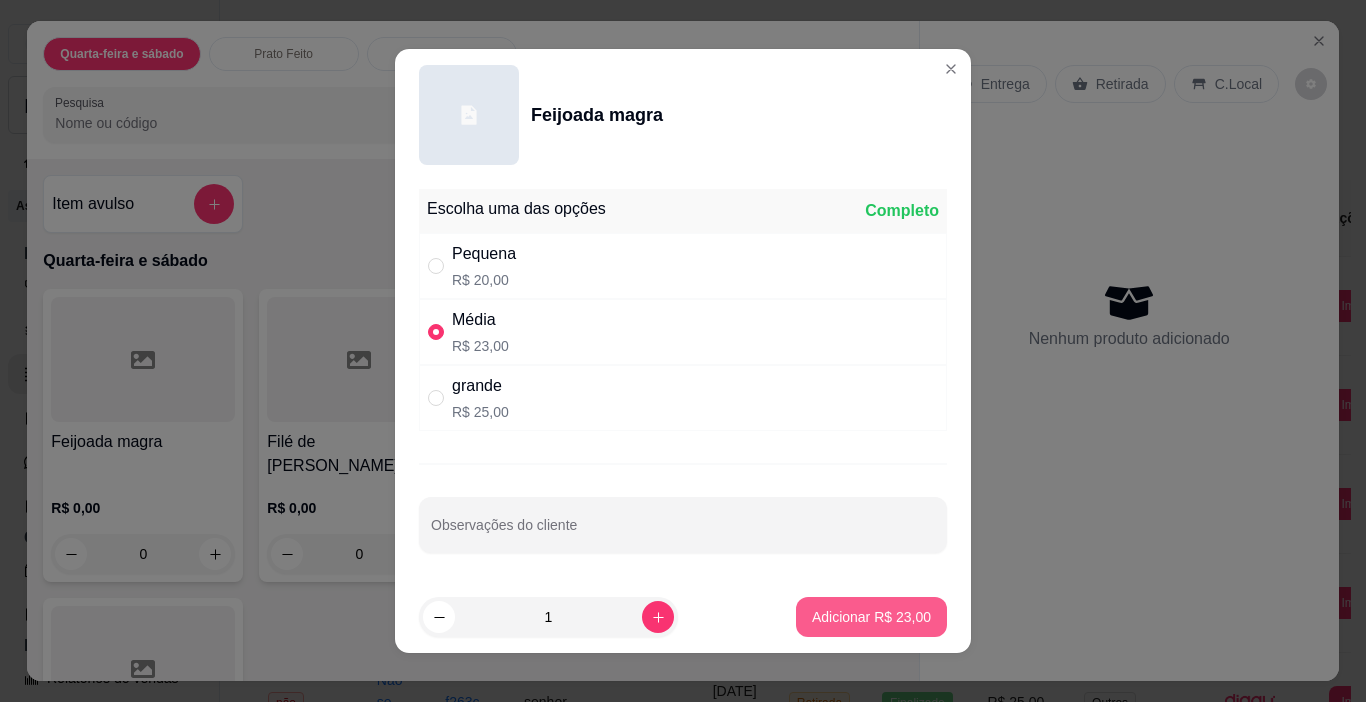 click on "Adicionar   R$ 23,00" at bounding box center [871, 617] 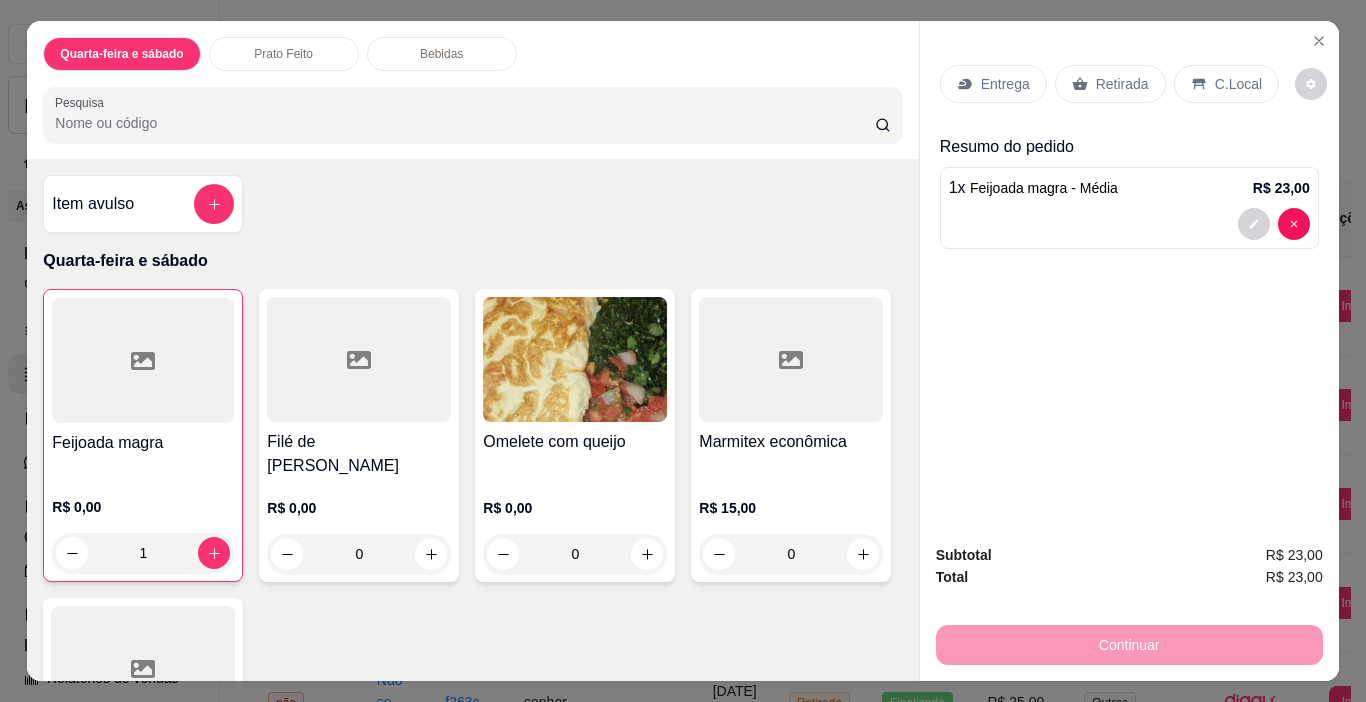 drag, startPoint x: 1073, startPoint y: 60, endPoint x: 1070, endPoint y: 86, distance: 26.172504 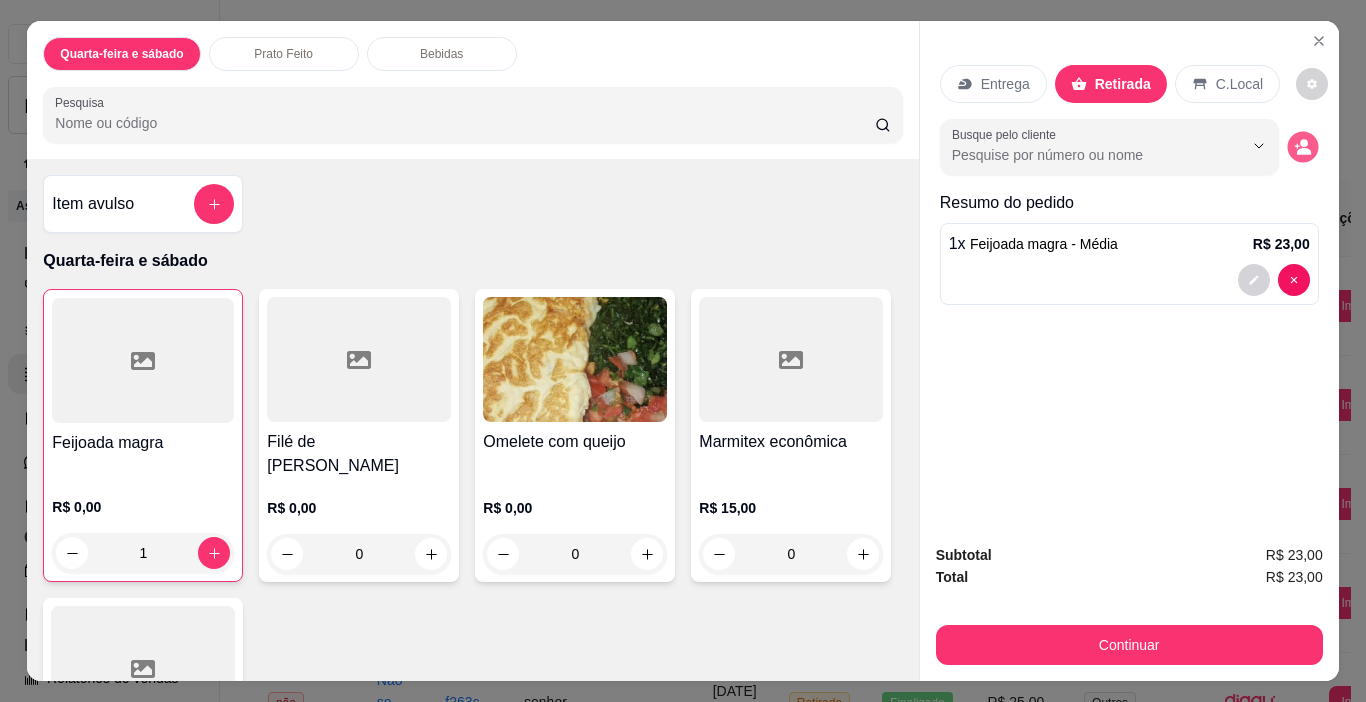 click 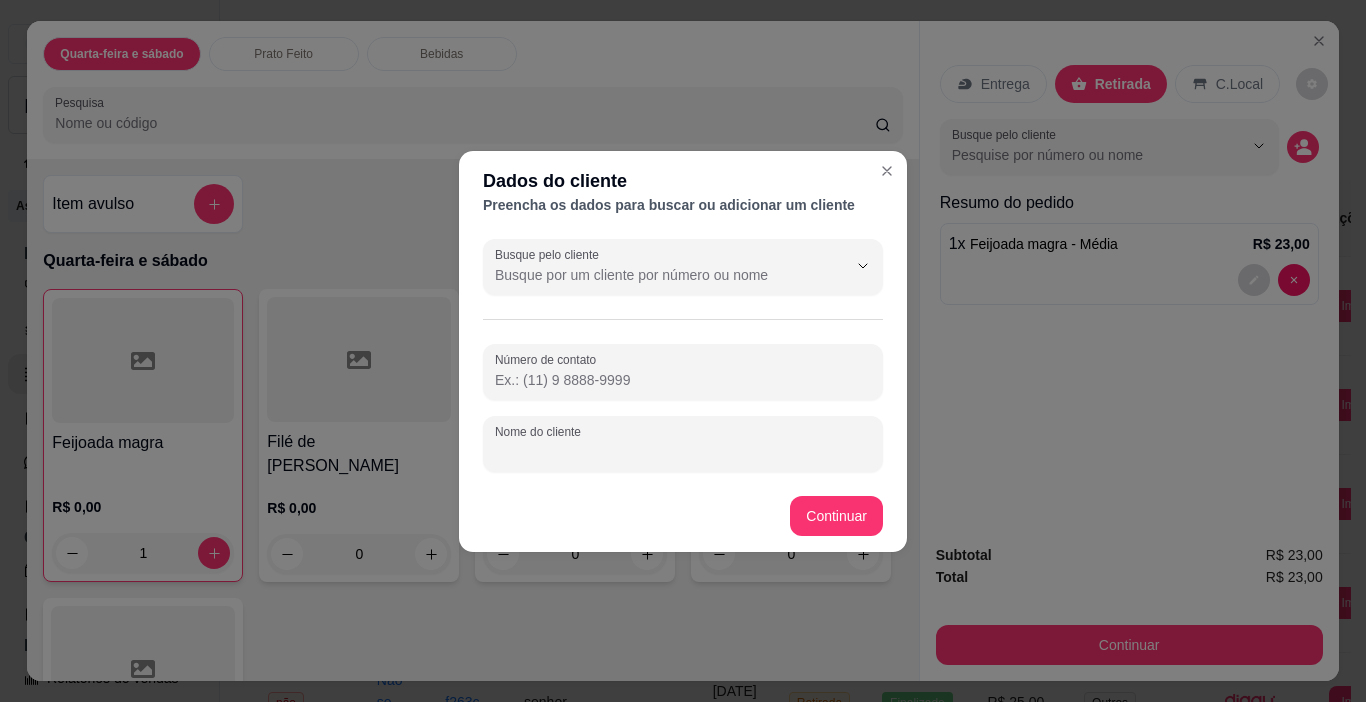 drag, startPoint x: 606, startPoint y: 459, endPoint x: 645, endPoint y: 415, distance: 58.796257 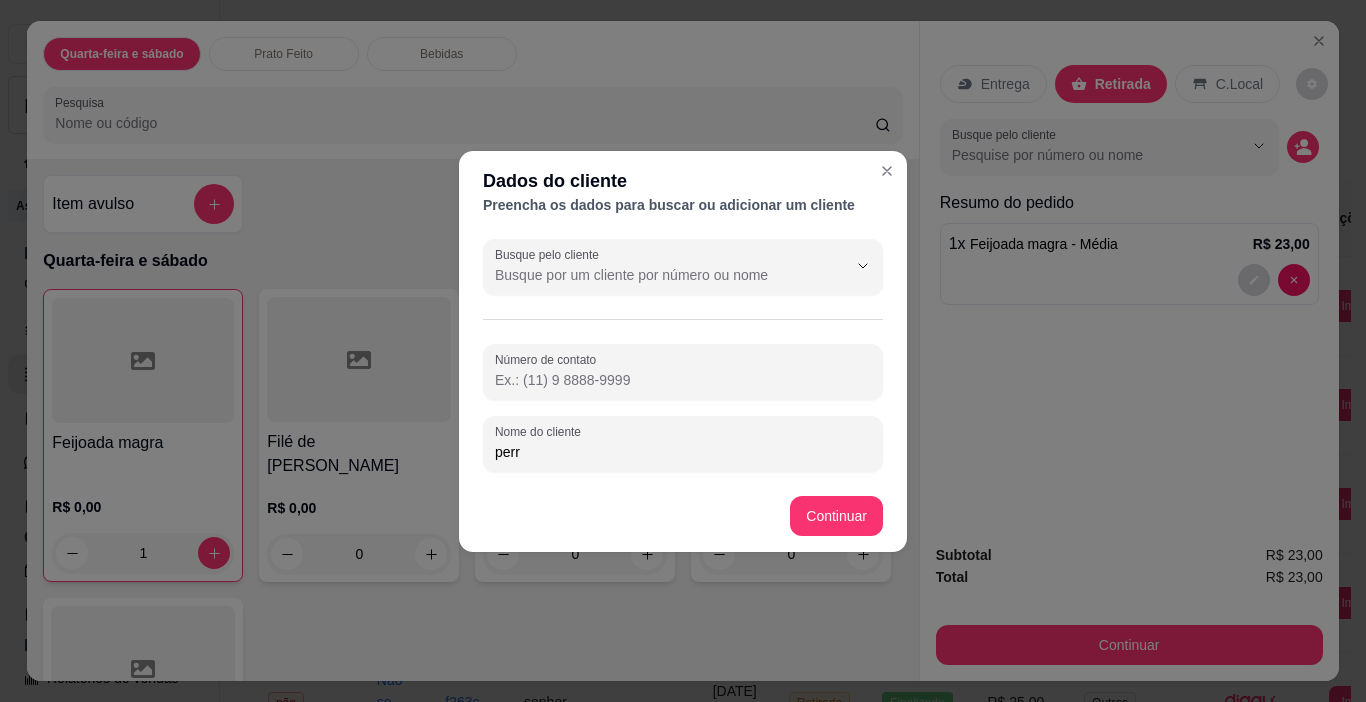 type on "perre" 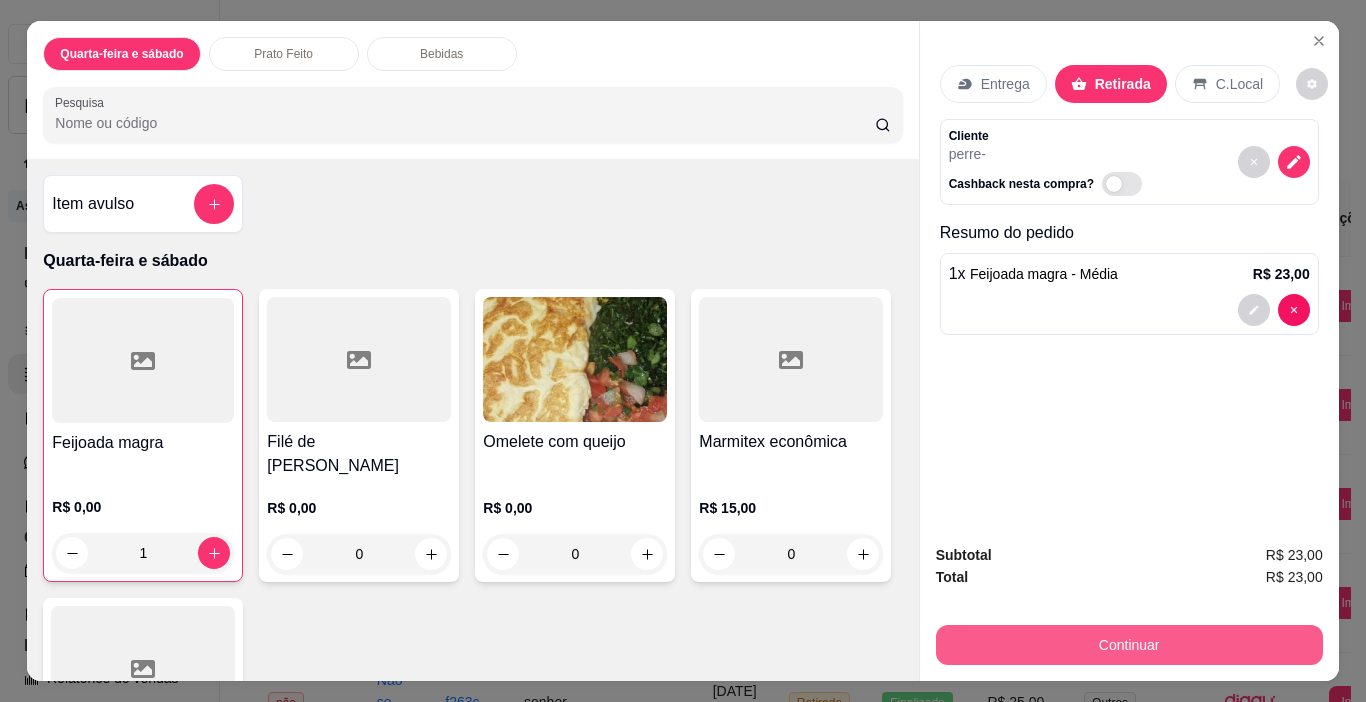 click on "Continuar" at bounding box center [1129, 645] 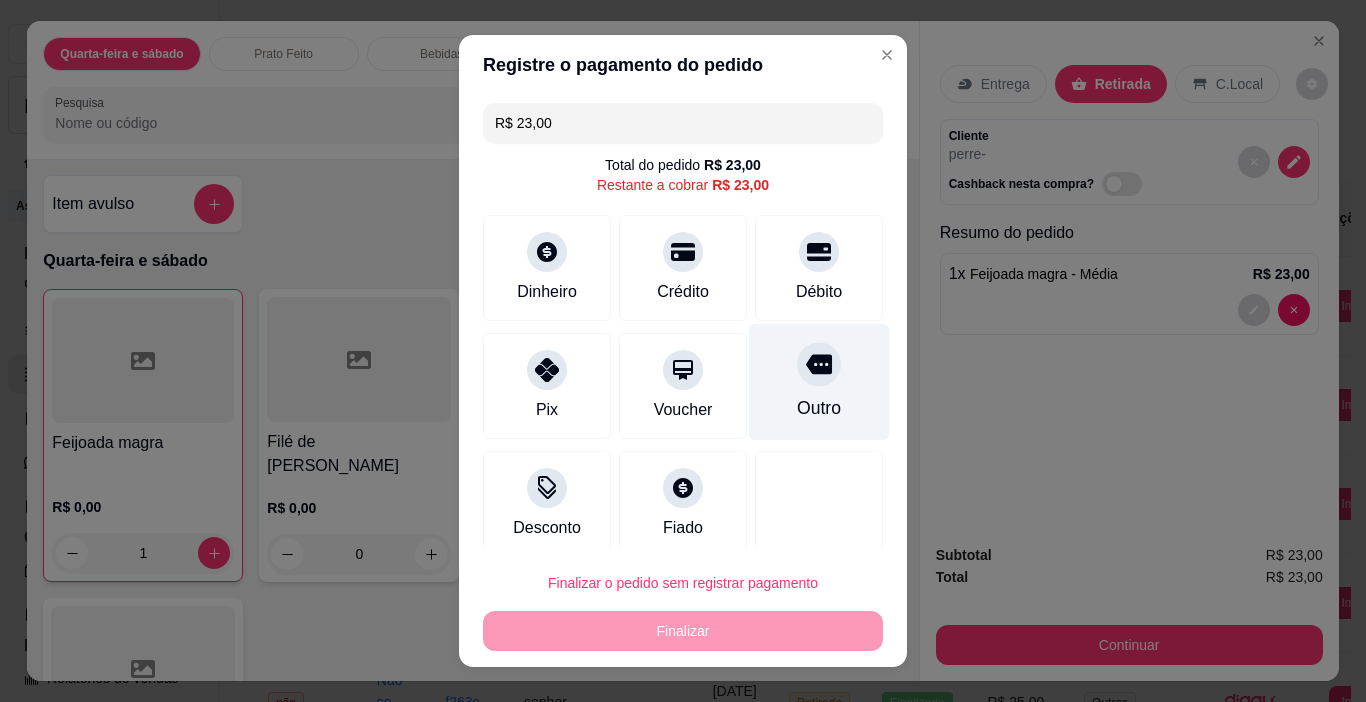 click on "Outro" at bounding box center (819, 382) 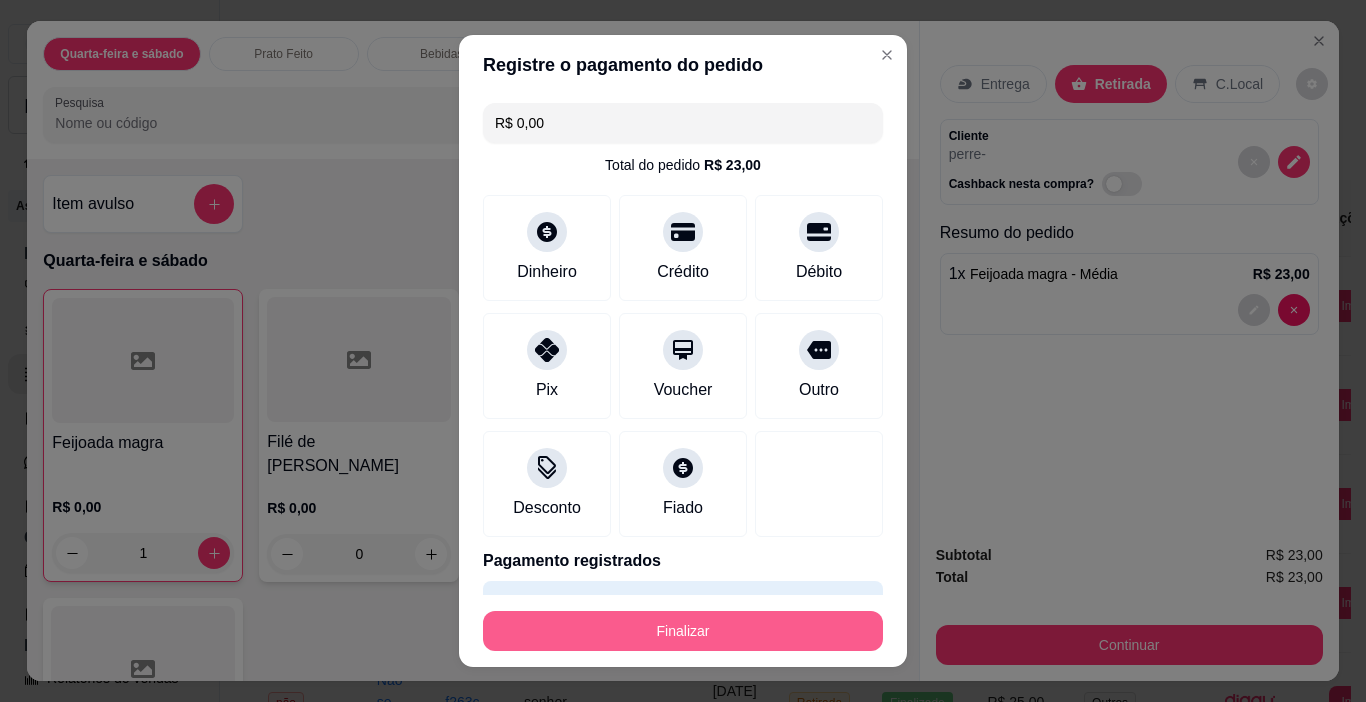 click on "Finalizar" at bounding box center (683, 631) 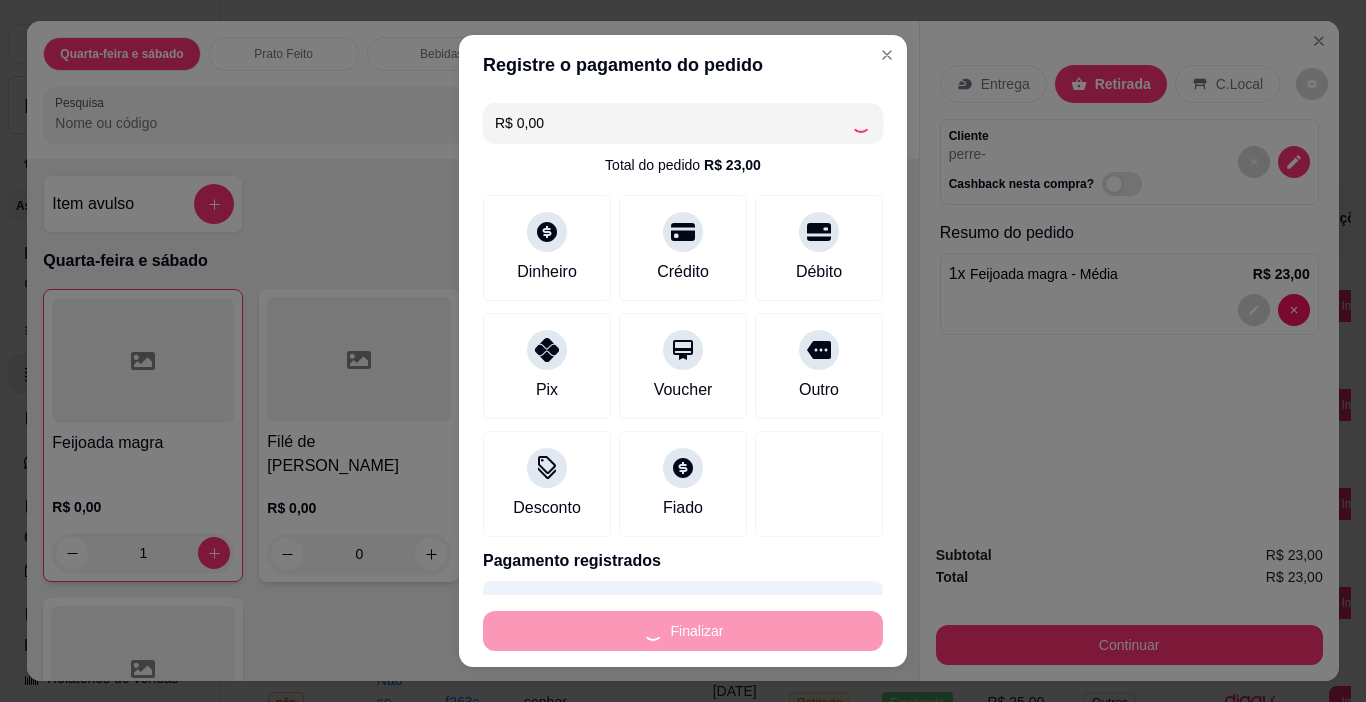 type on "0" 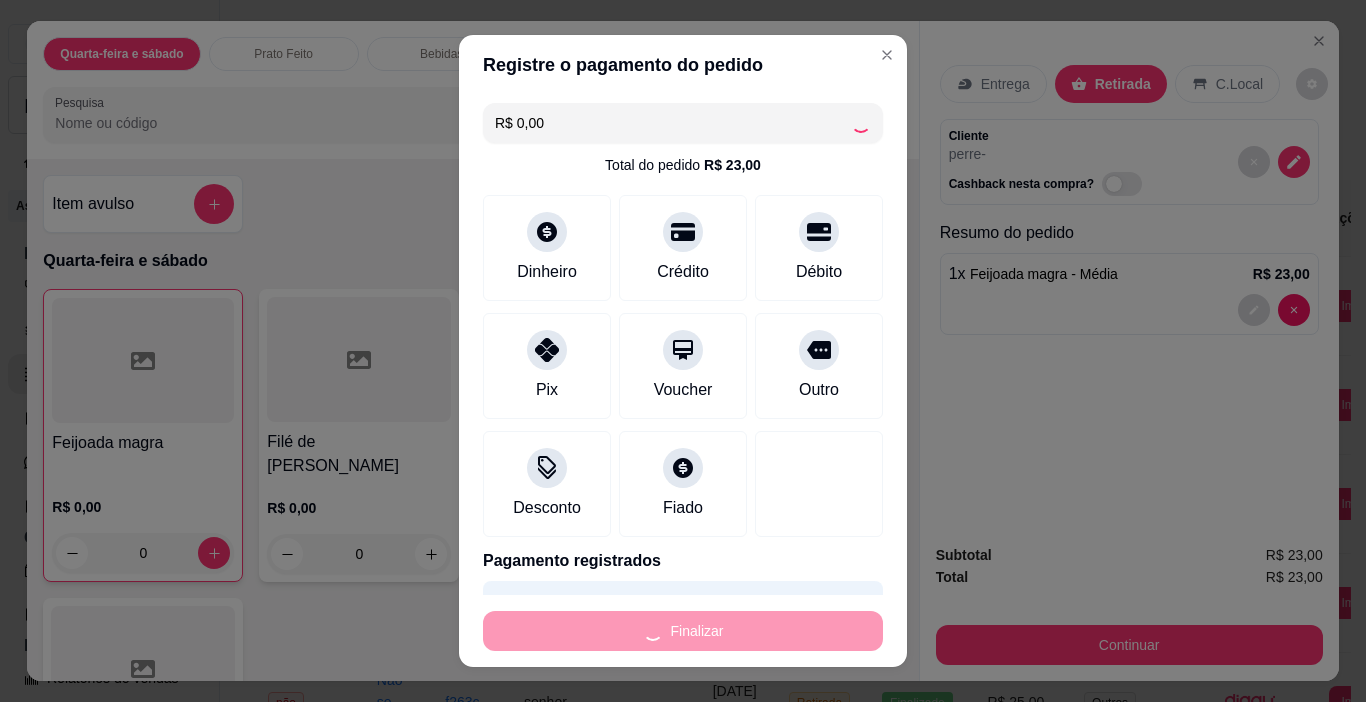 type on "-R$ 23,00" 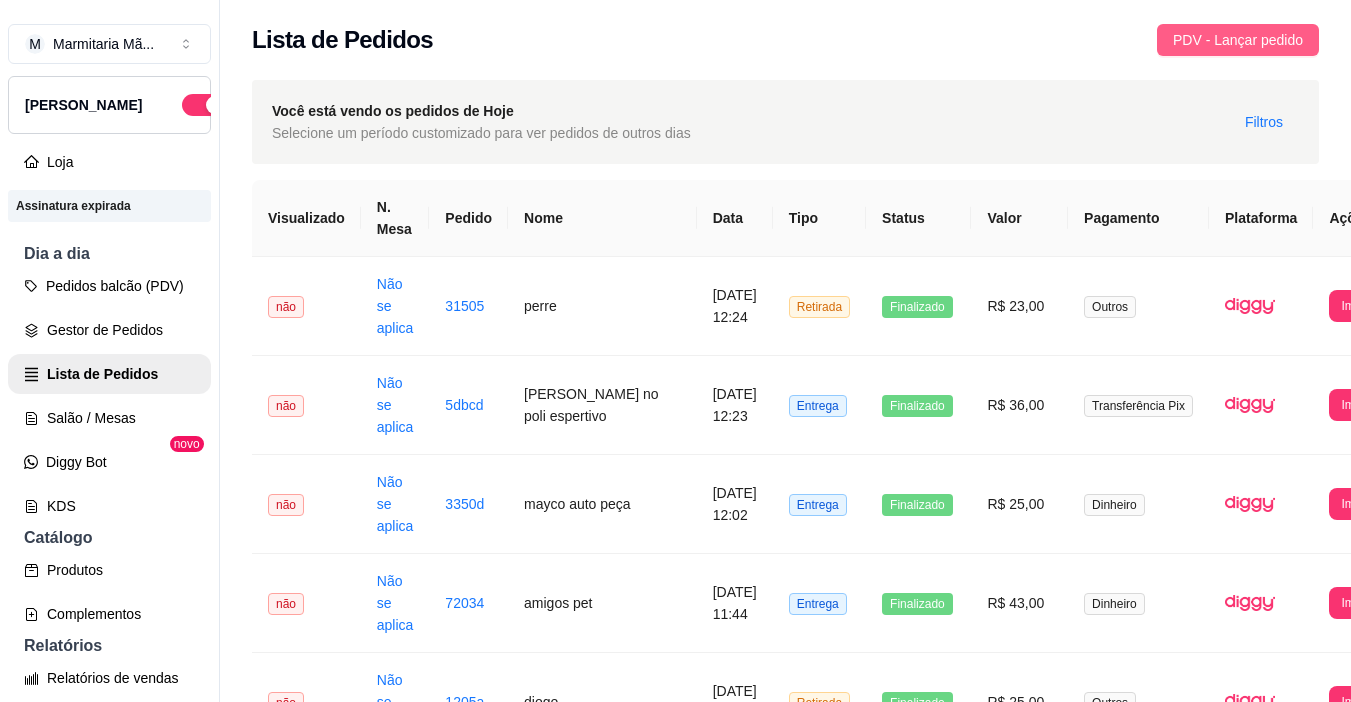 click on "PDV - Lançar pedido" at bounding box center [1238, 40] 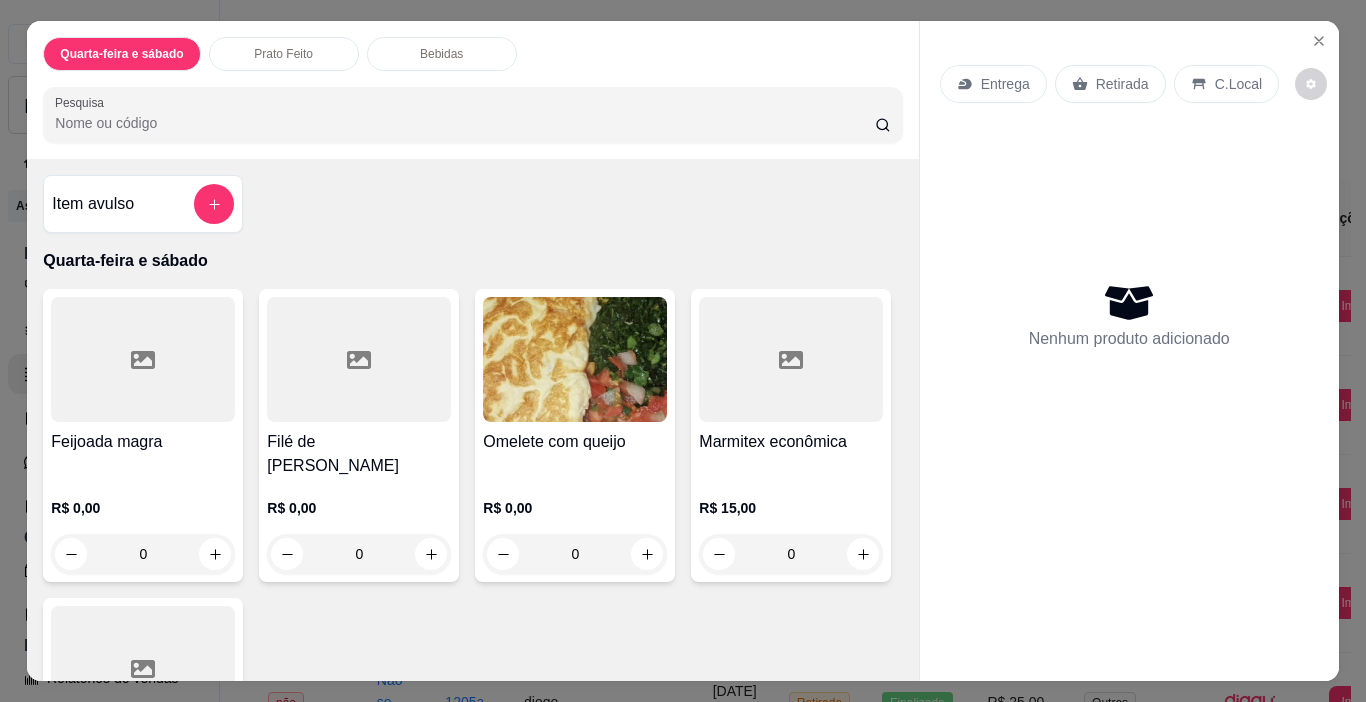 click on "R$ 0,00 0" at bounding box center [143, 526] 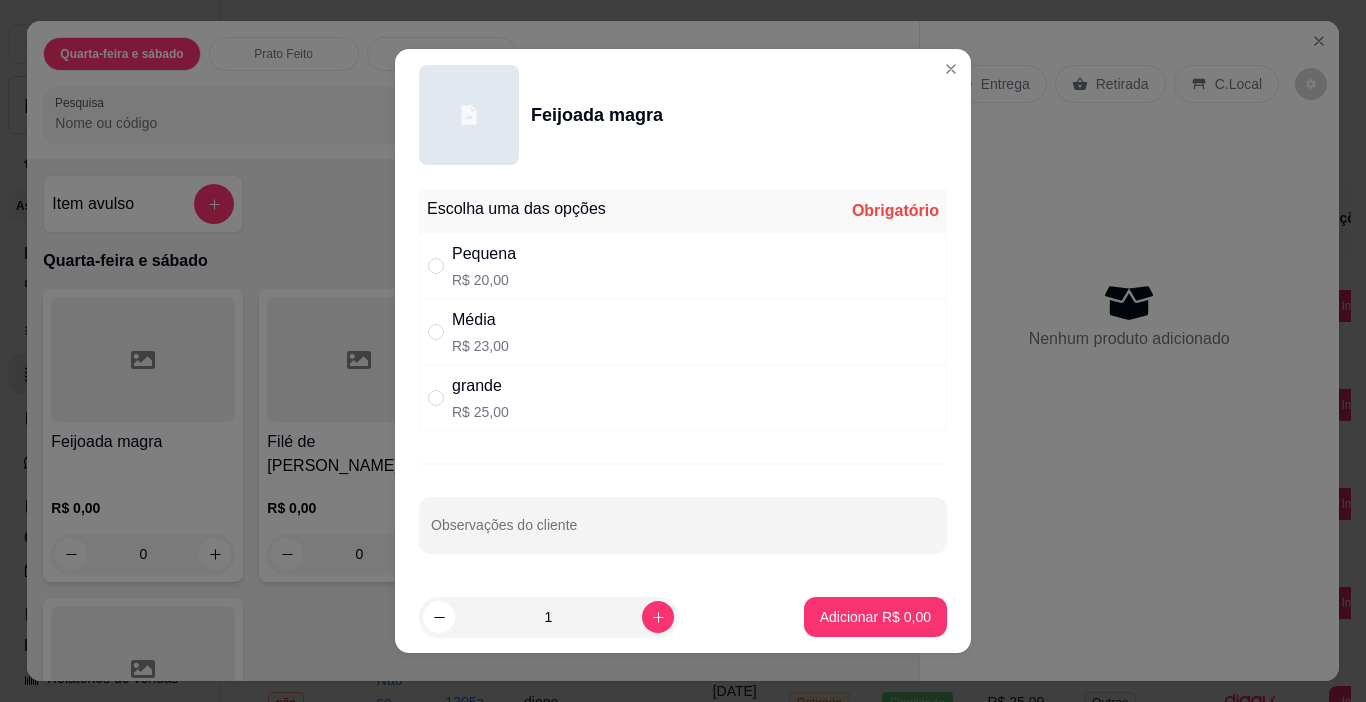 click on "Média  R$ 23,00" at bounding box center (683, 332) 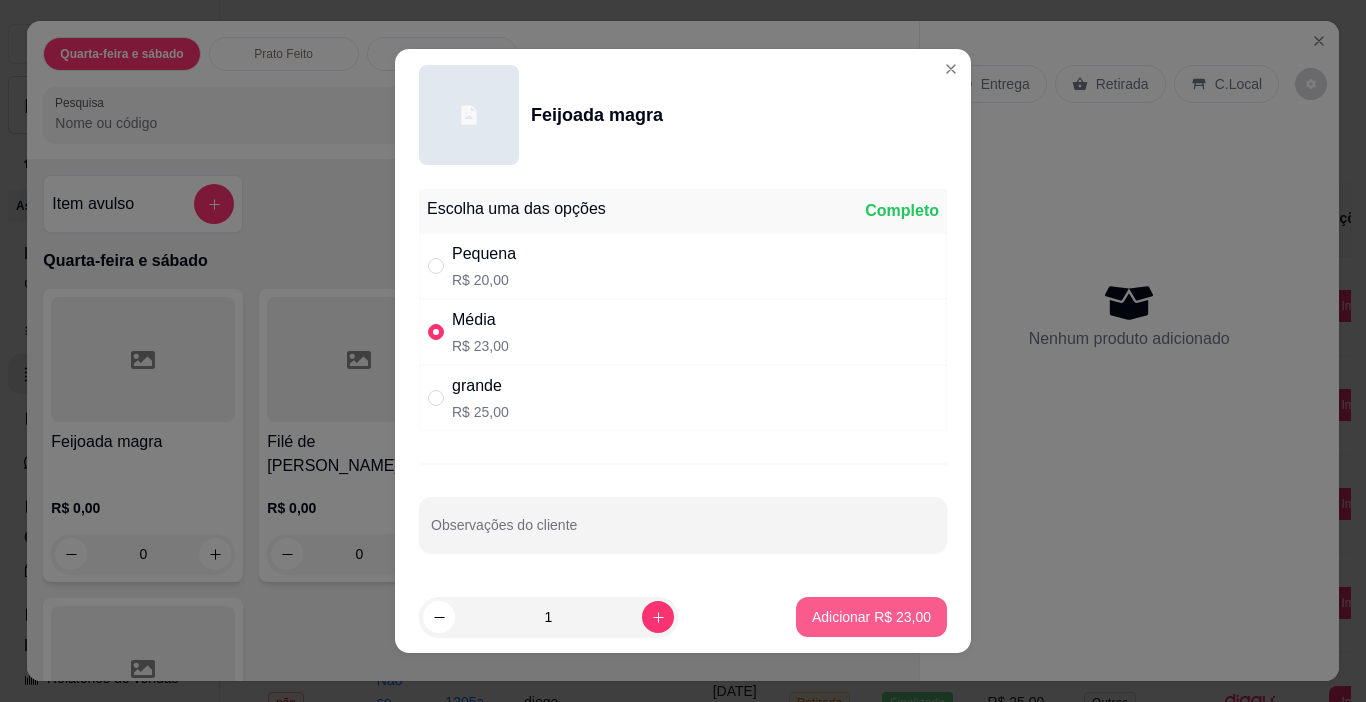 click on "Adicionar   R$ 23,00" at bounding box center [871, 617] 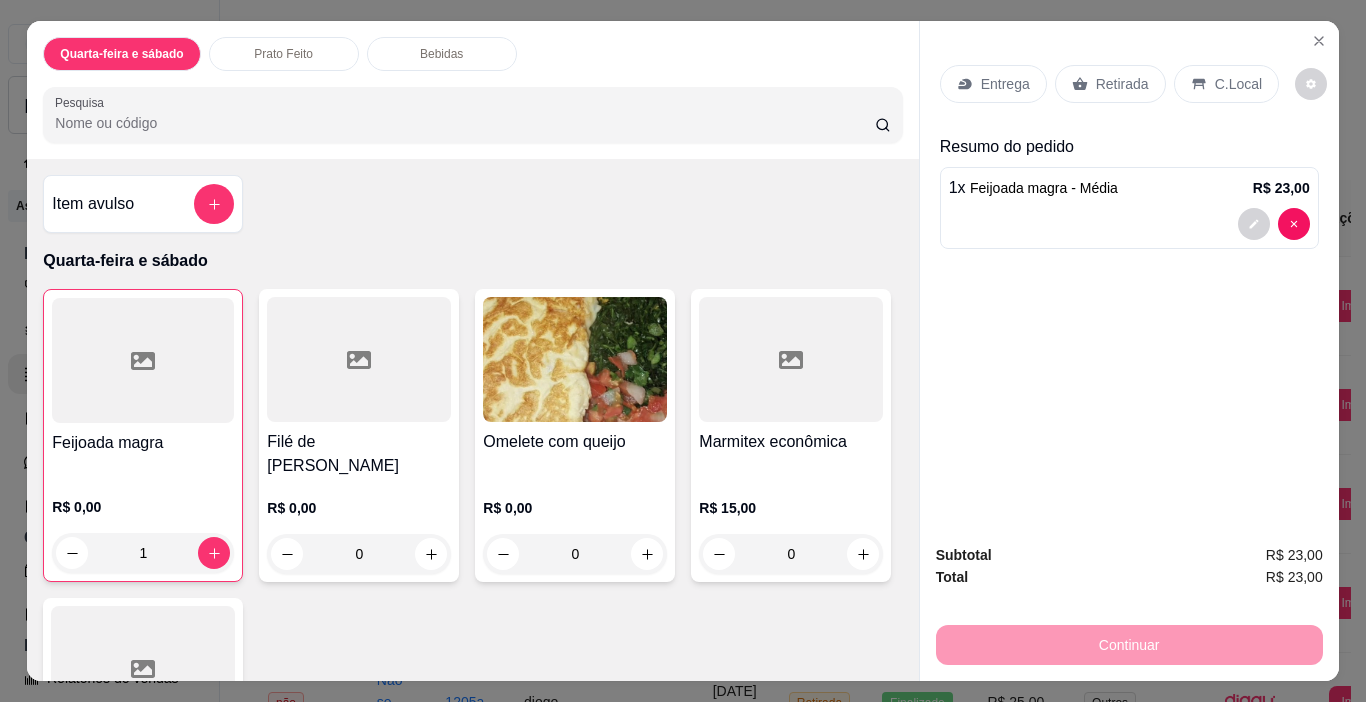 click on "Retirada" at bounding box center (1110, 84) 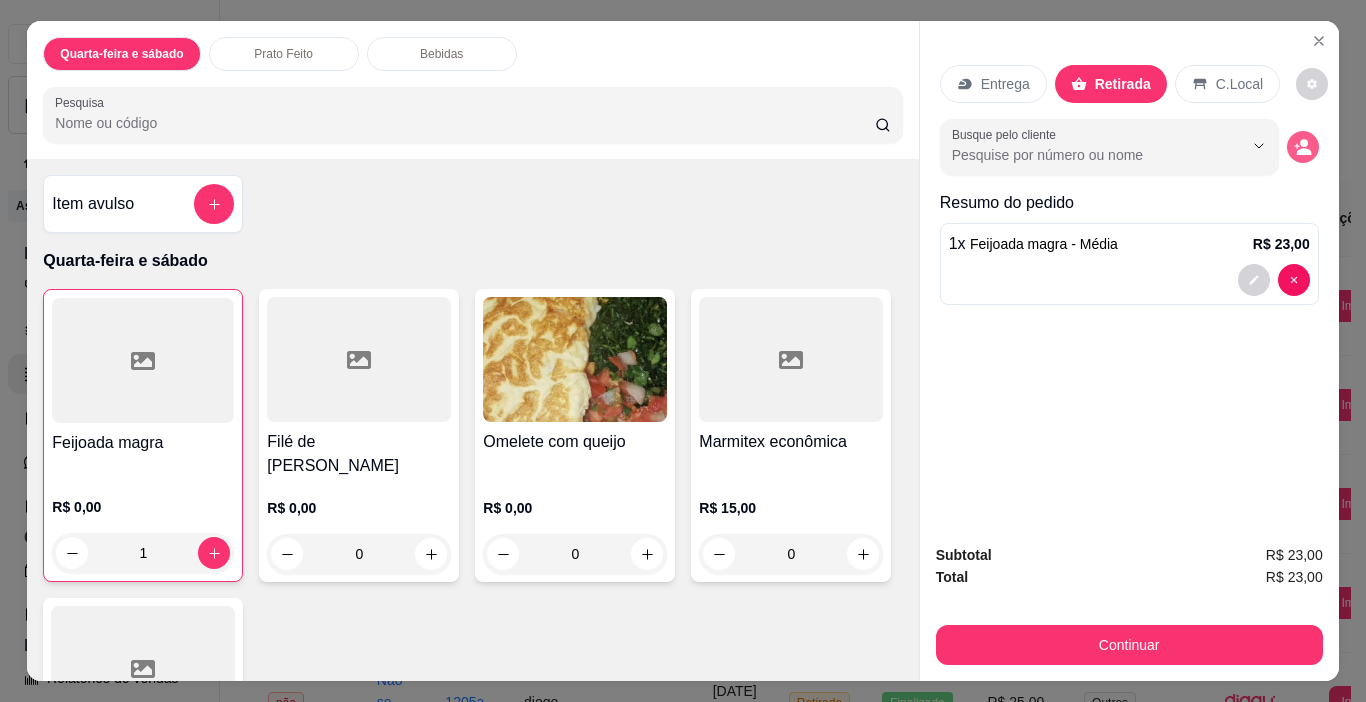 click 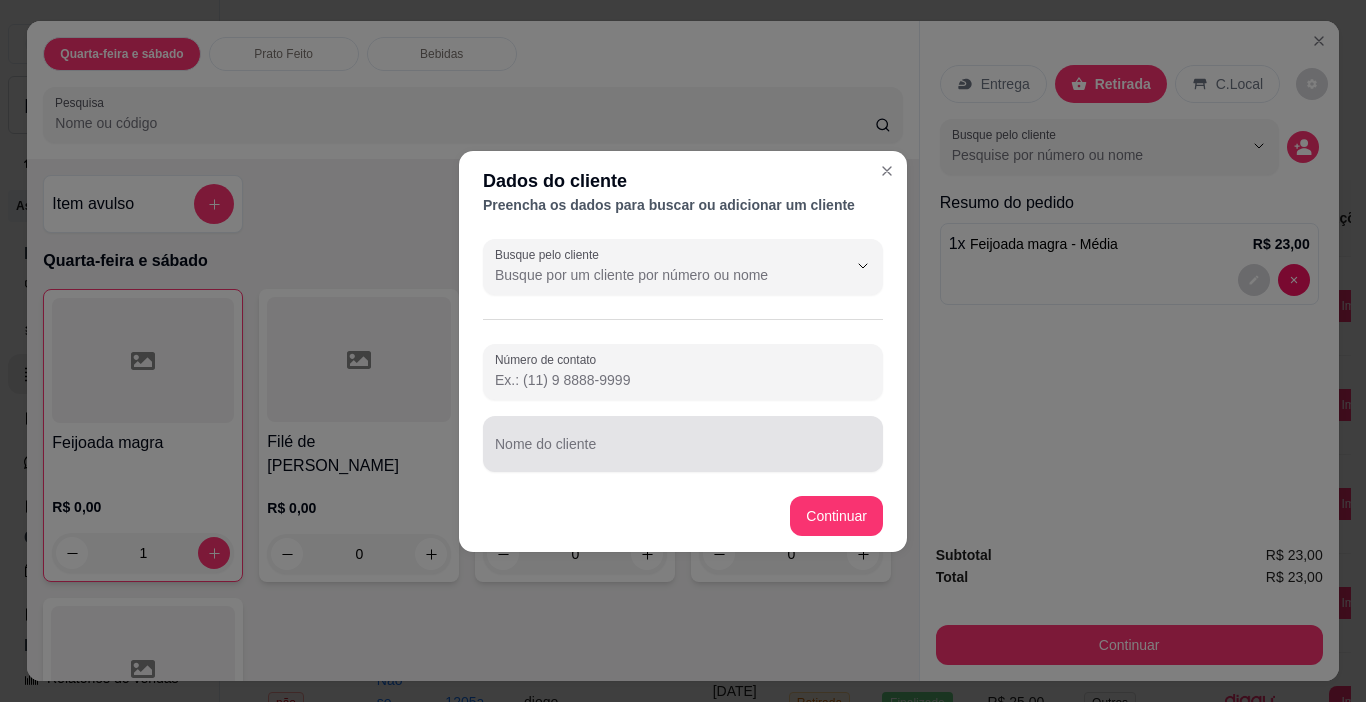 click on "Nome do cliente" at bounding box center [683, 452] 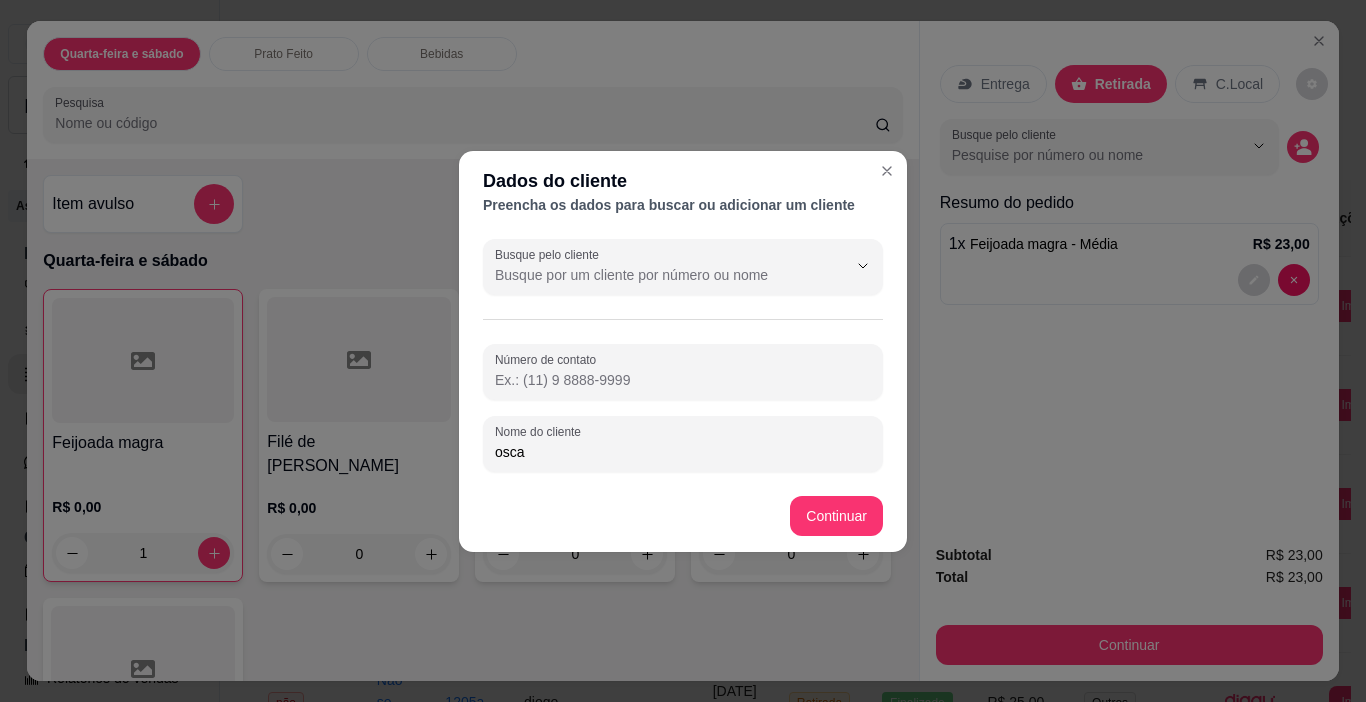 type on "oscar" 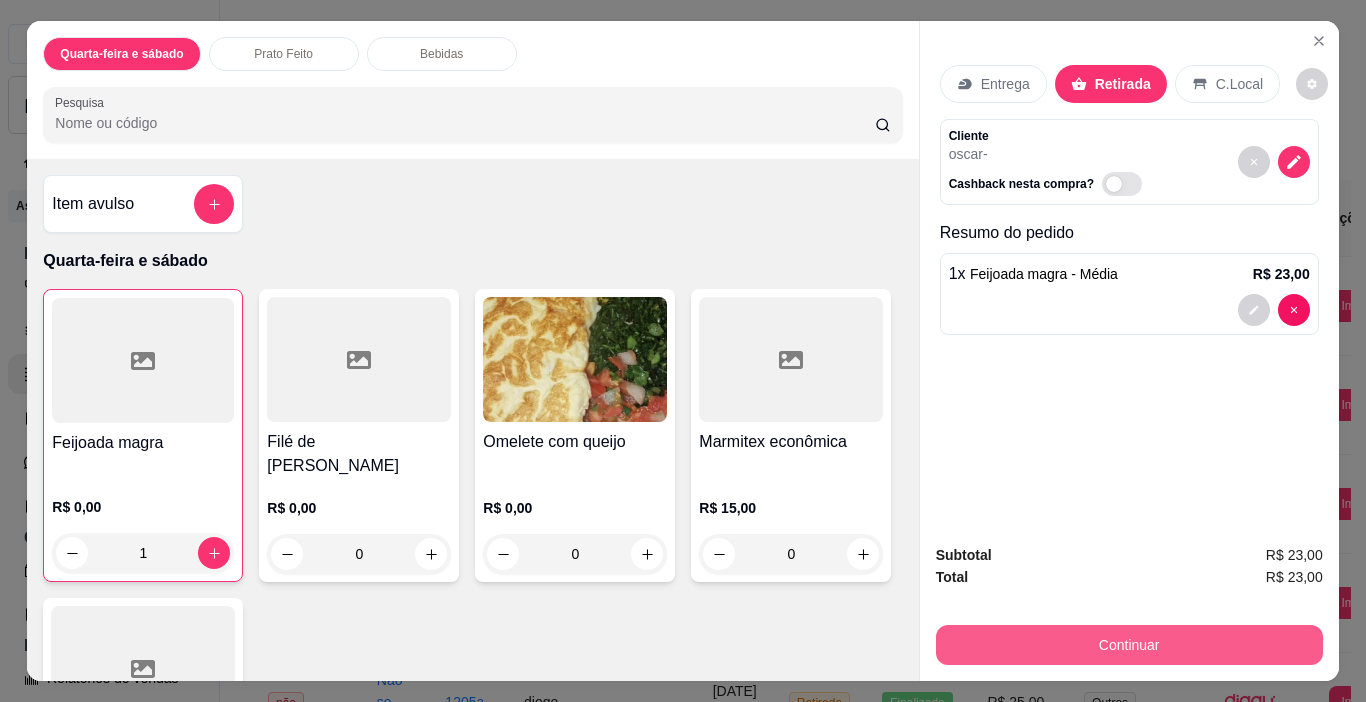 click on "Continuar" at bounding box center (1129, 645) 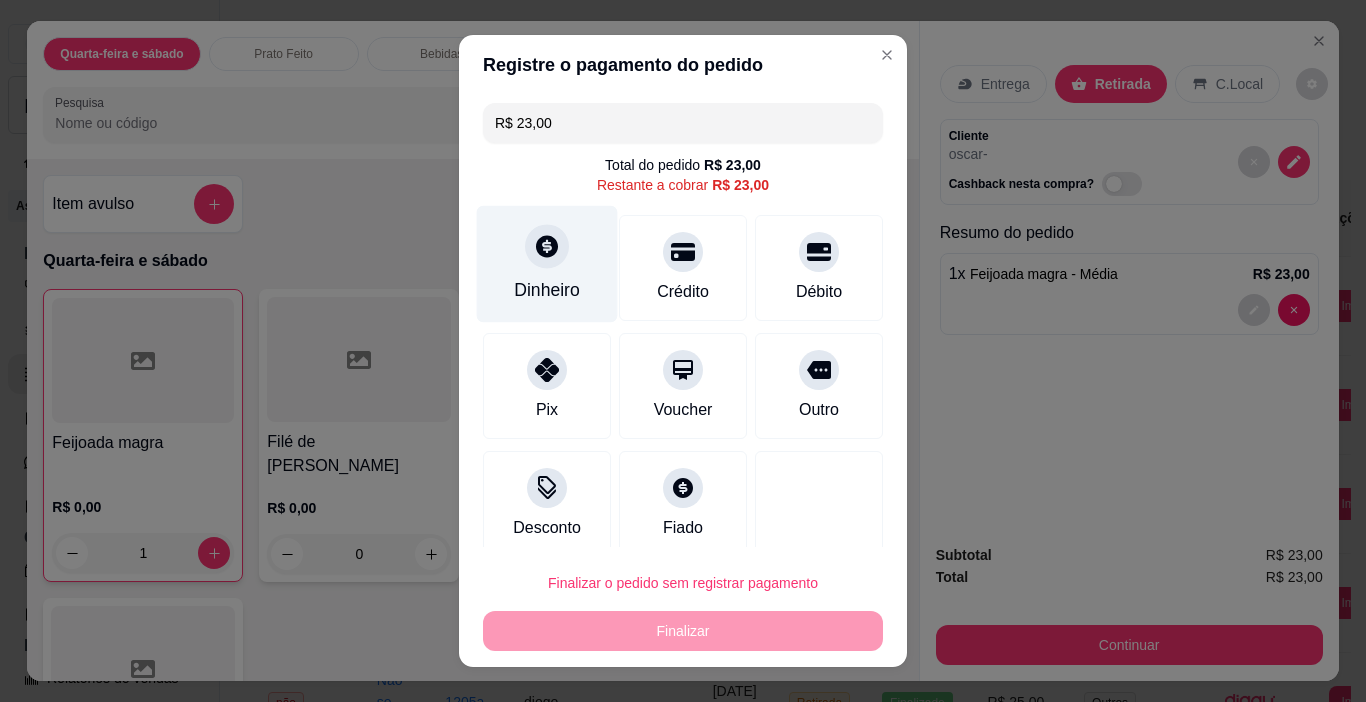 click on "Dinheiro" at bounding box center [547, 290] 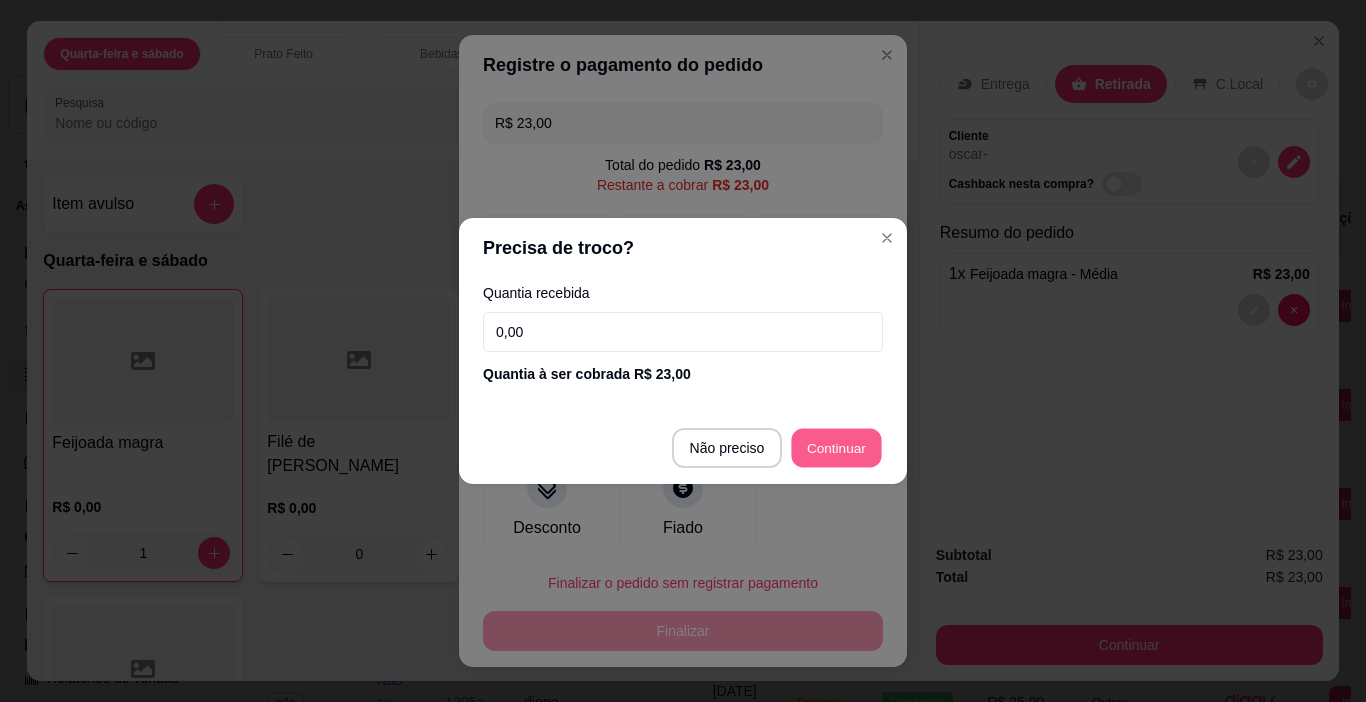 type on "R$ 0,00" 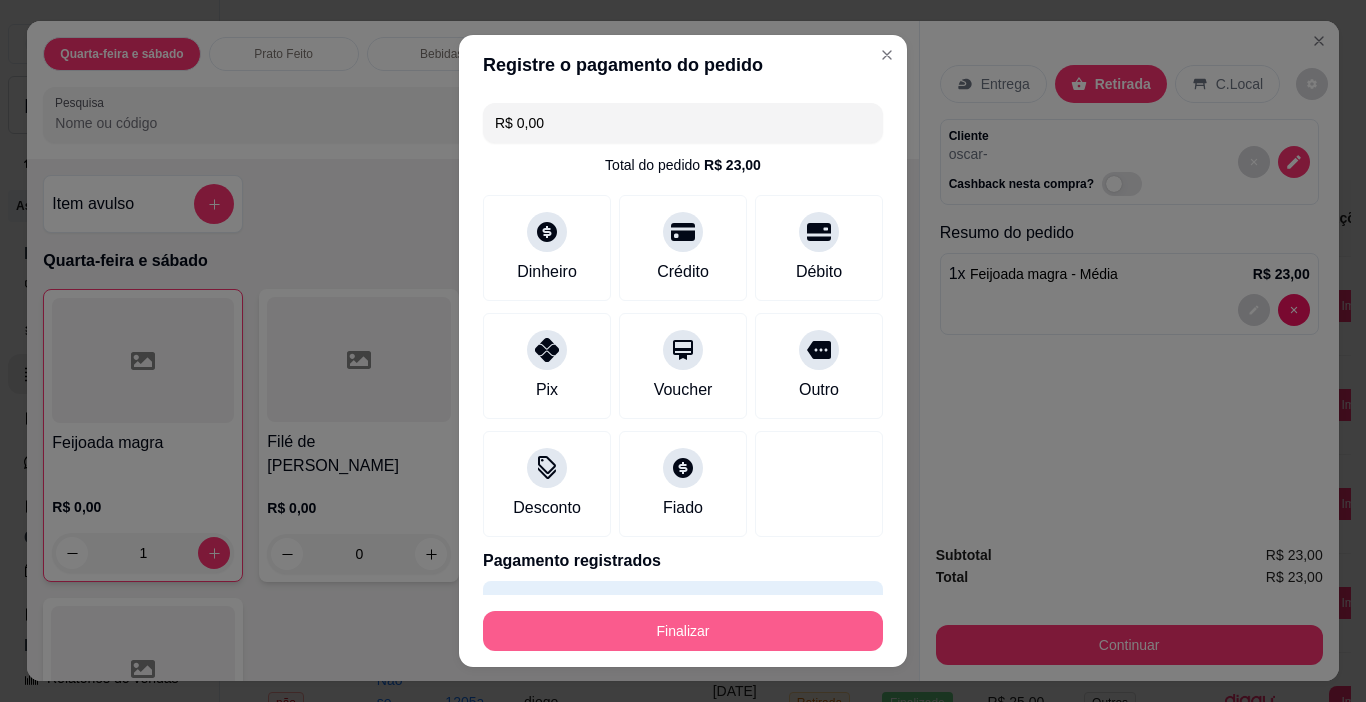 click on "Finalizar" at bounding box center (683, 631) 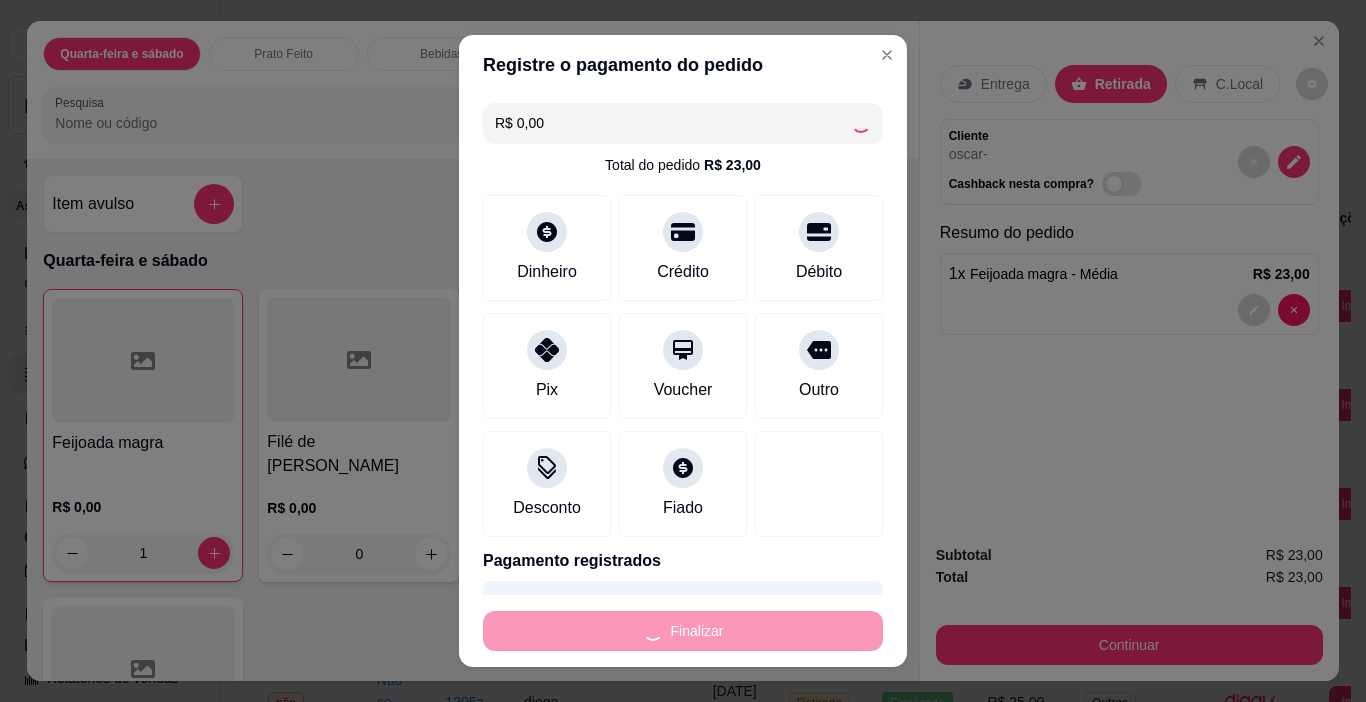 type on "0" 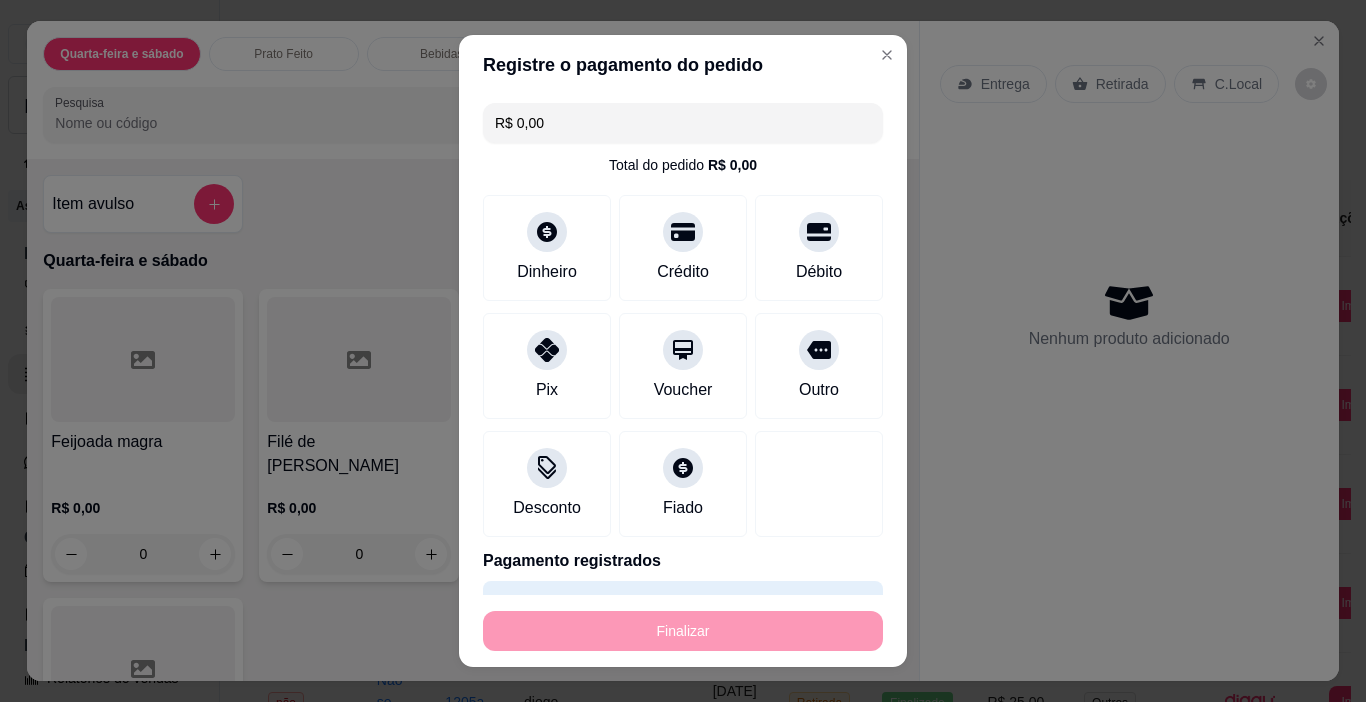 type on "-R$ 23,00" 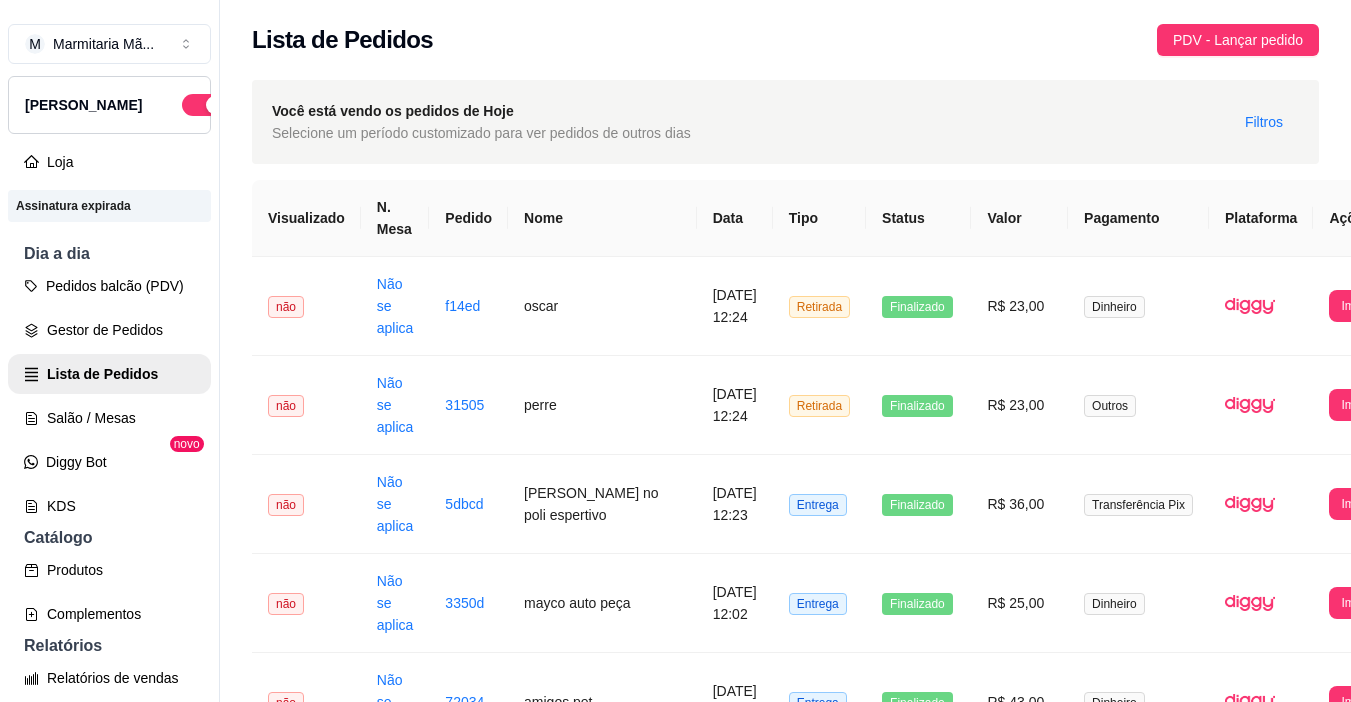 click on "Lista de Pedidos PDV - Lançar pedido" at bounding box center (785, 34) 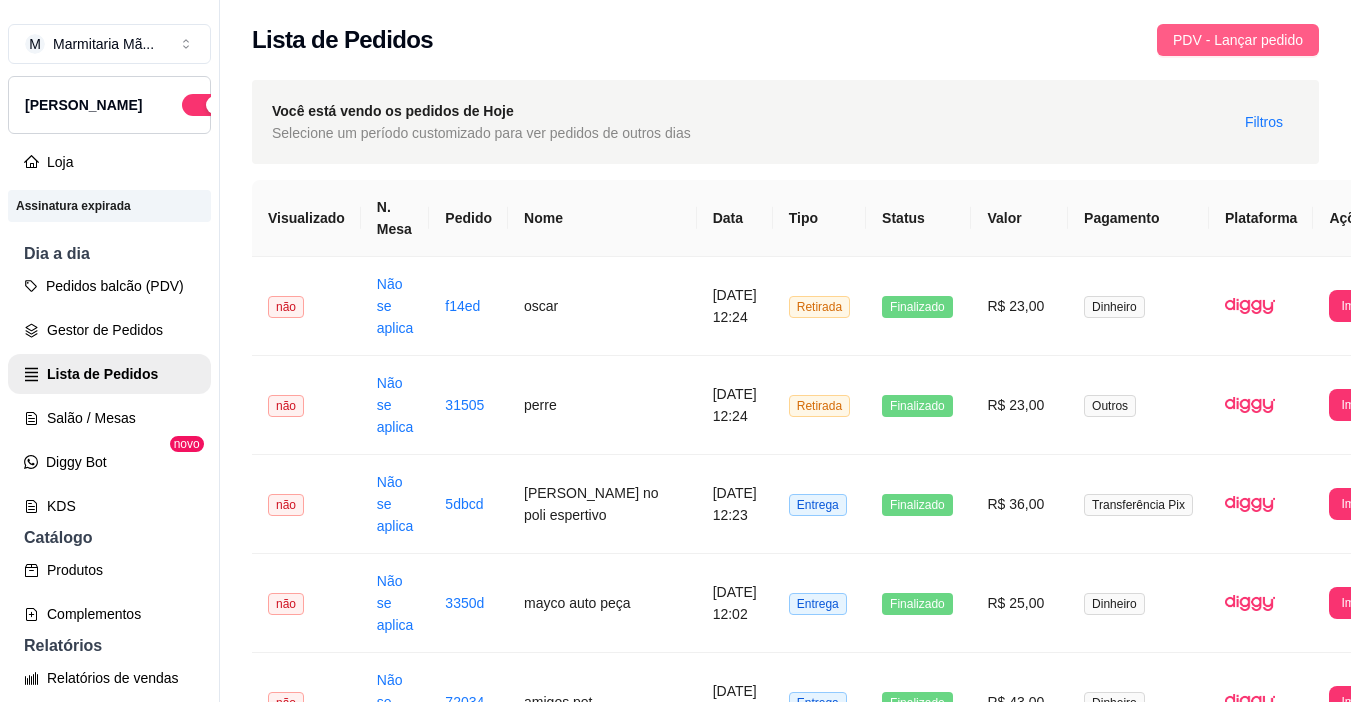 click on "PDV - Lançar pedido" at bounding box center (1238, 40) 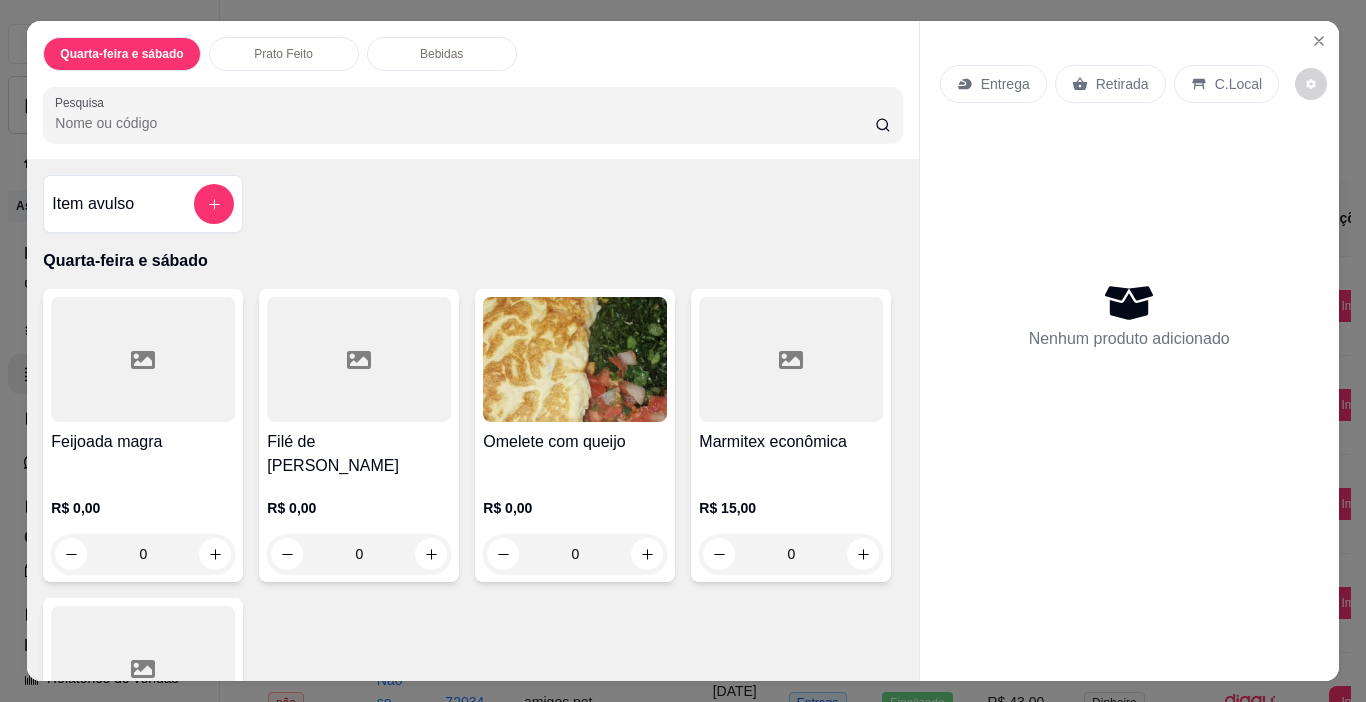 click on "R$ 0,00 0" at bounding box center [143, 526] 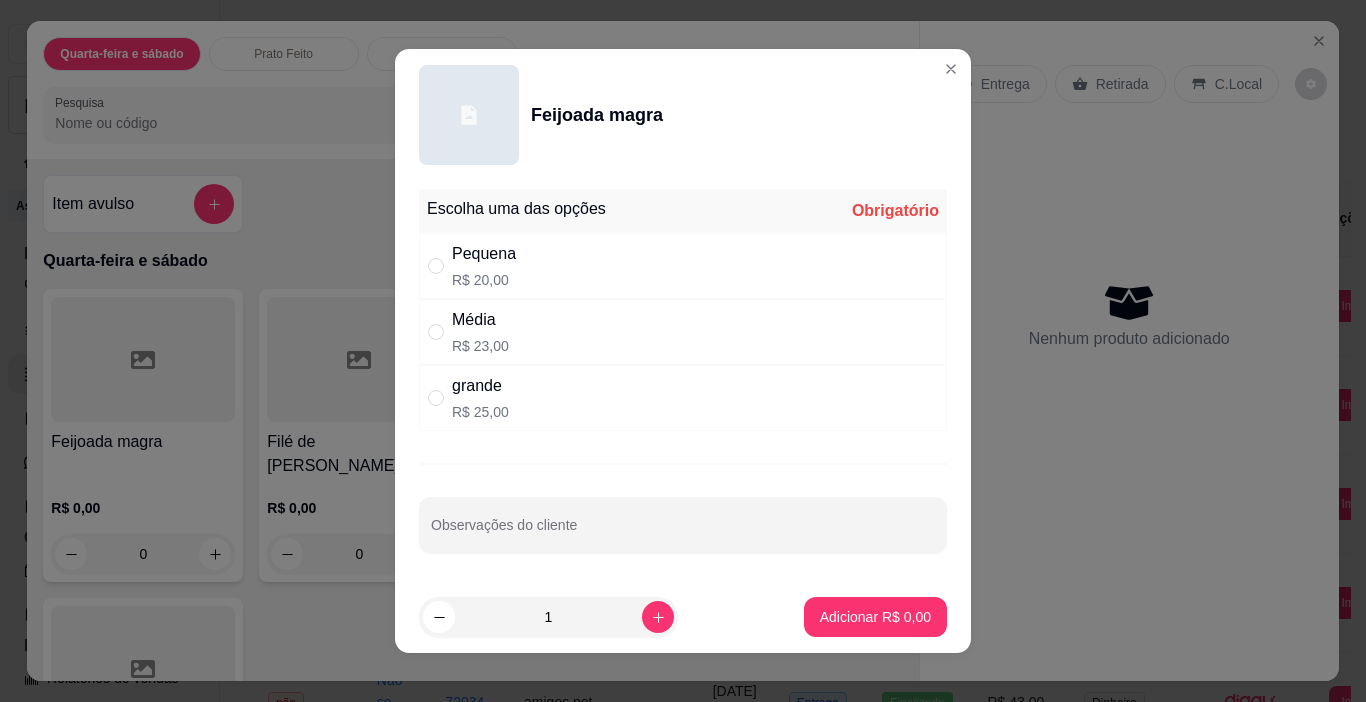 click on "R$ 23,00" at bounding box center [480, 346] 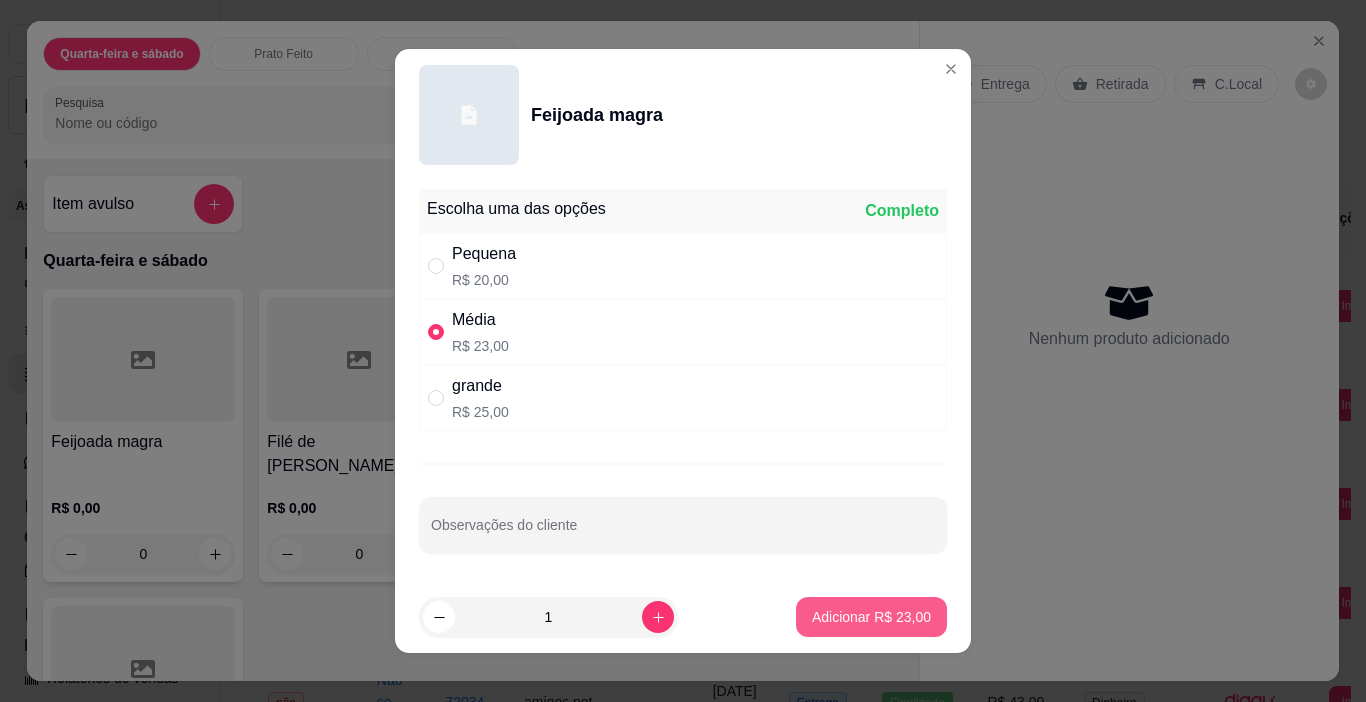 click on "Adicionar   R$ 23,00" at bounding box center (871, 617) 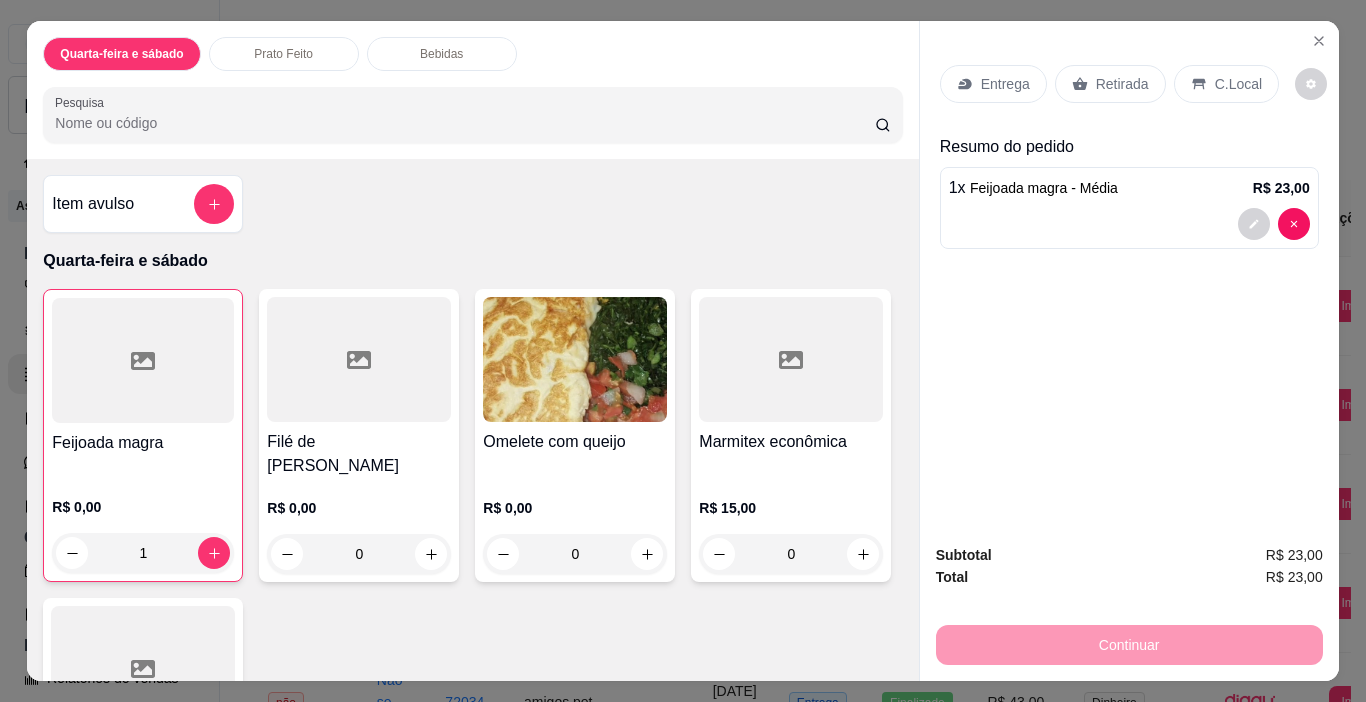 click on "Entrega" at bounding box center [1005, 84] 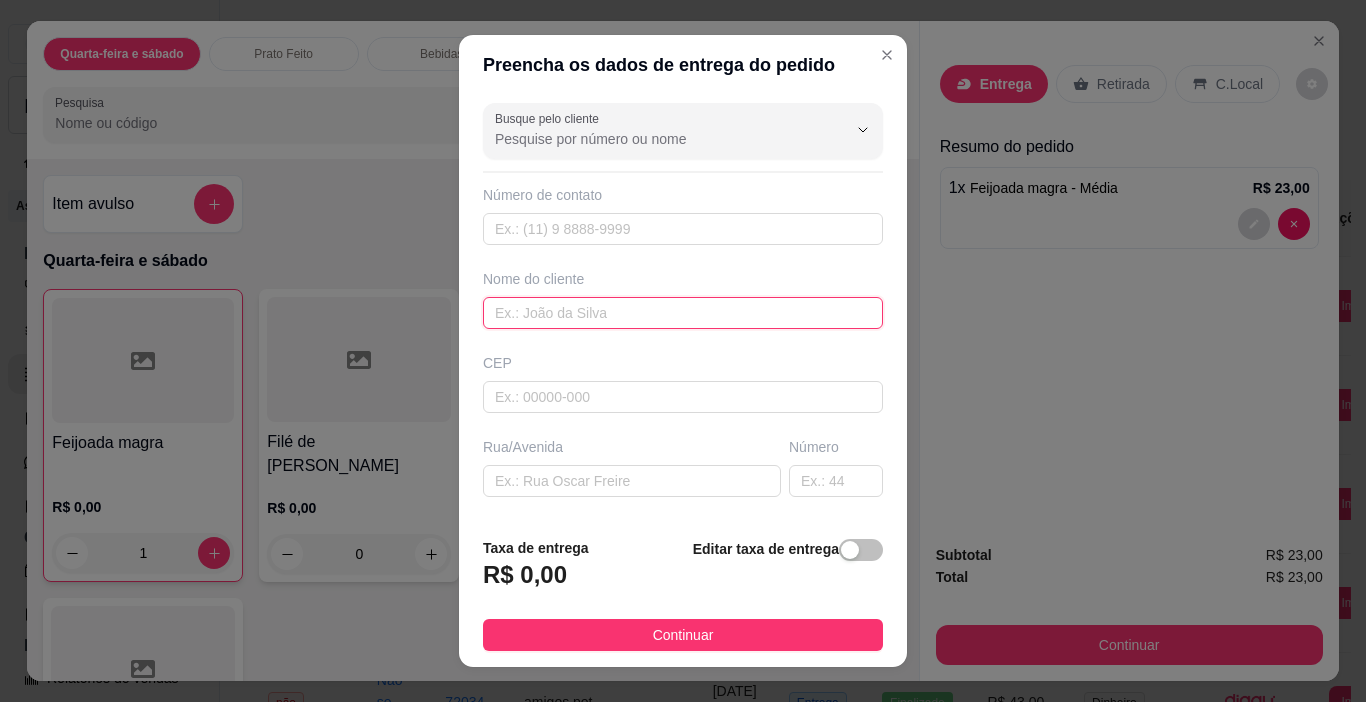 click at bounding box center [683, 313] 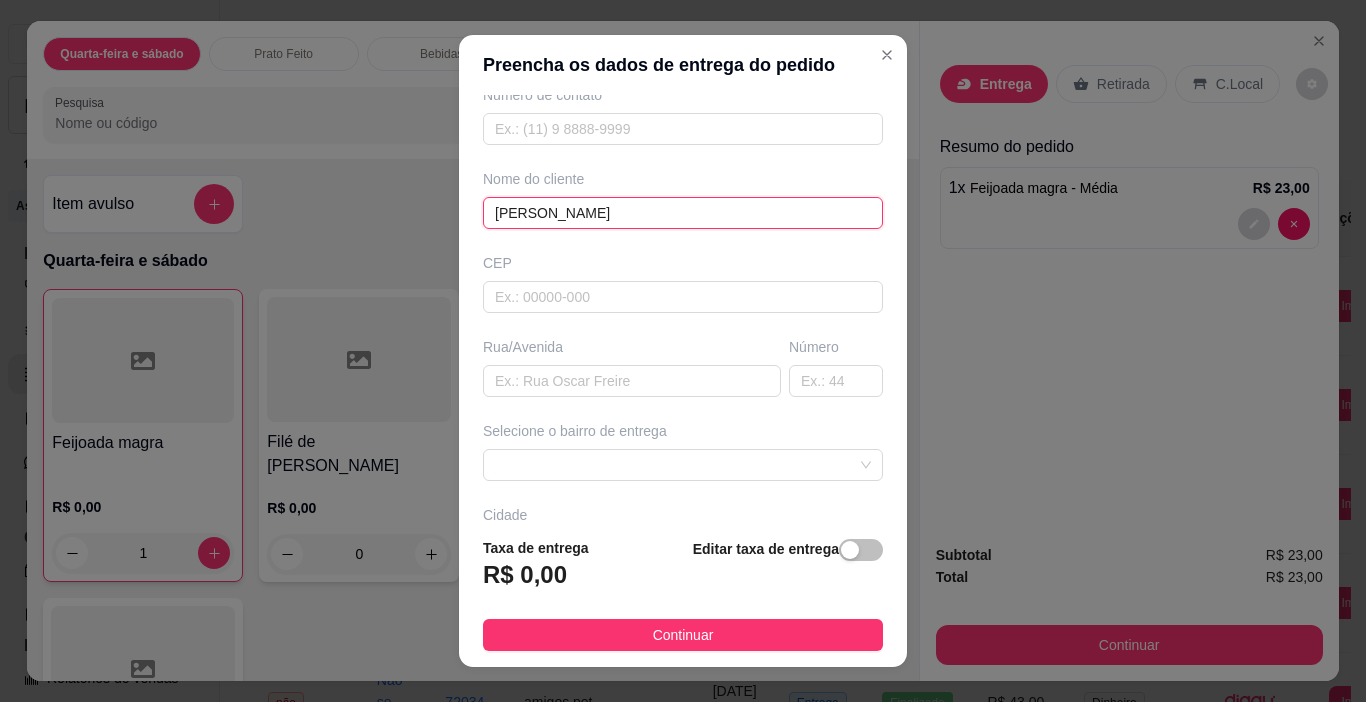 scroll, scrollTop: 200, scrollLeft: 0, axis: vertical 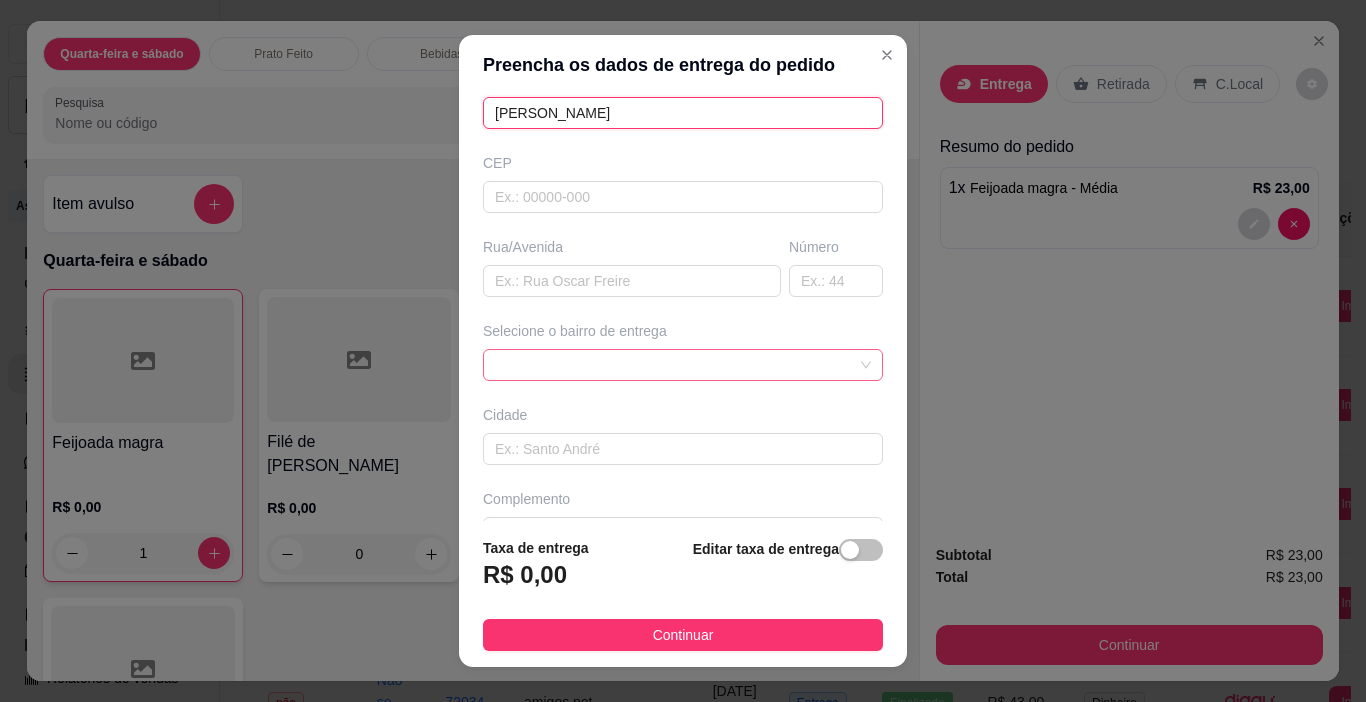 click at bounding box center (683, 365) 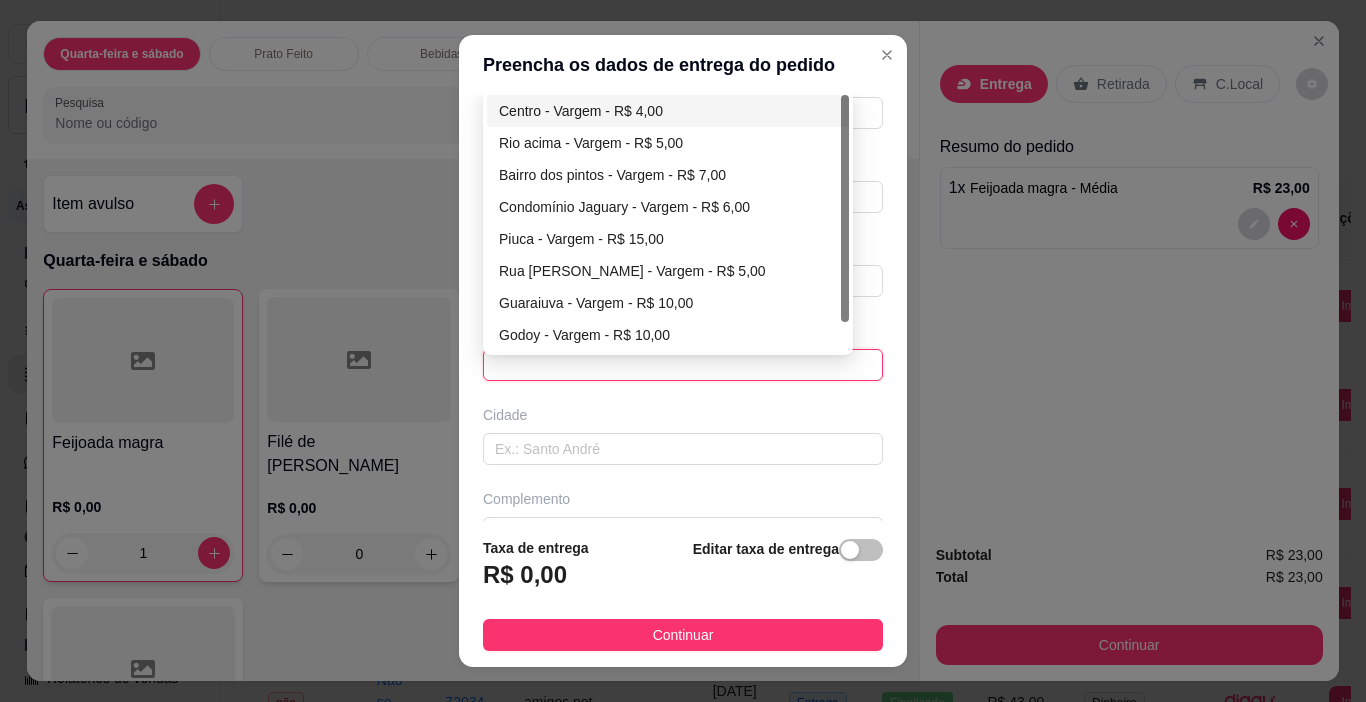 click on "Centro - Vargem  -  R$ 4,00" at bounding box center [668, 111] 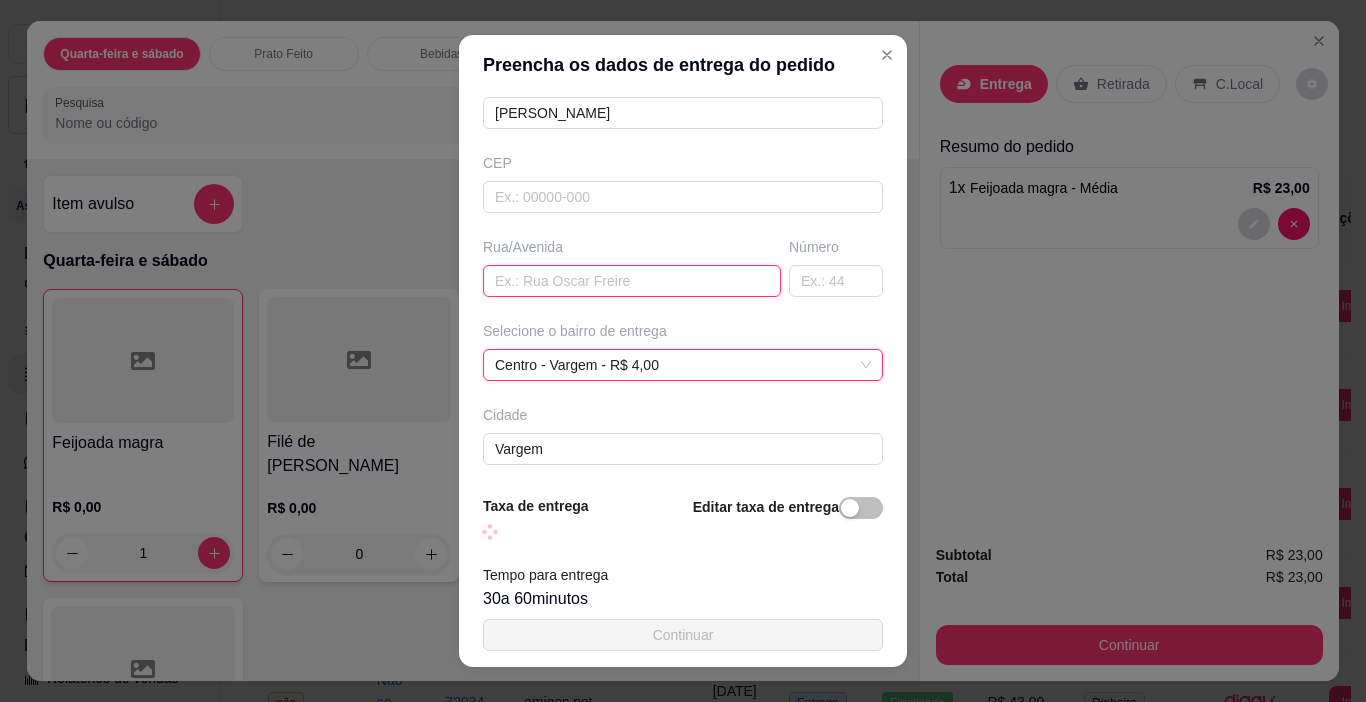 click at bounding box center (632, 281) 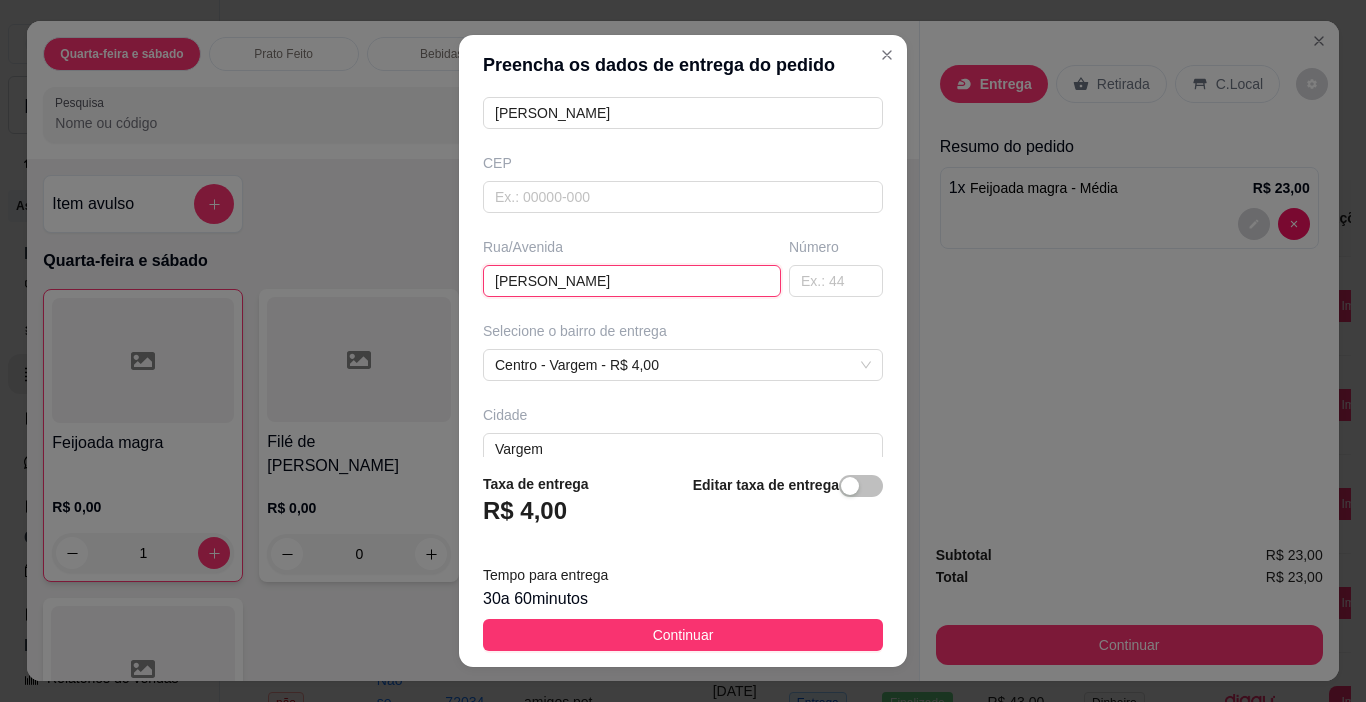 type on "[PERSON_NAME]" 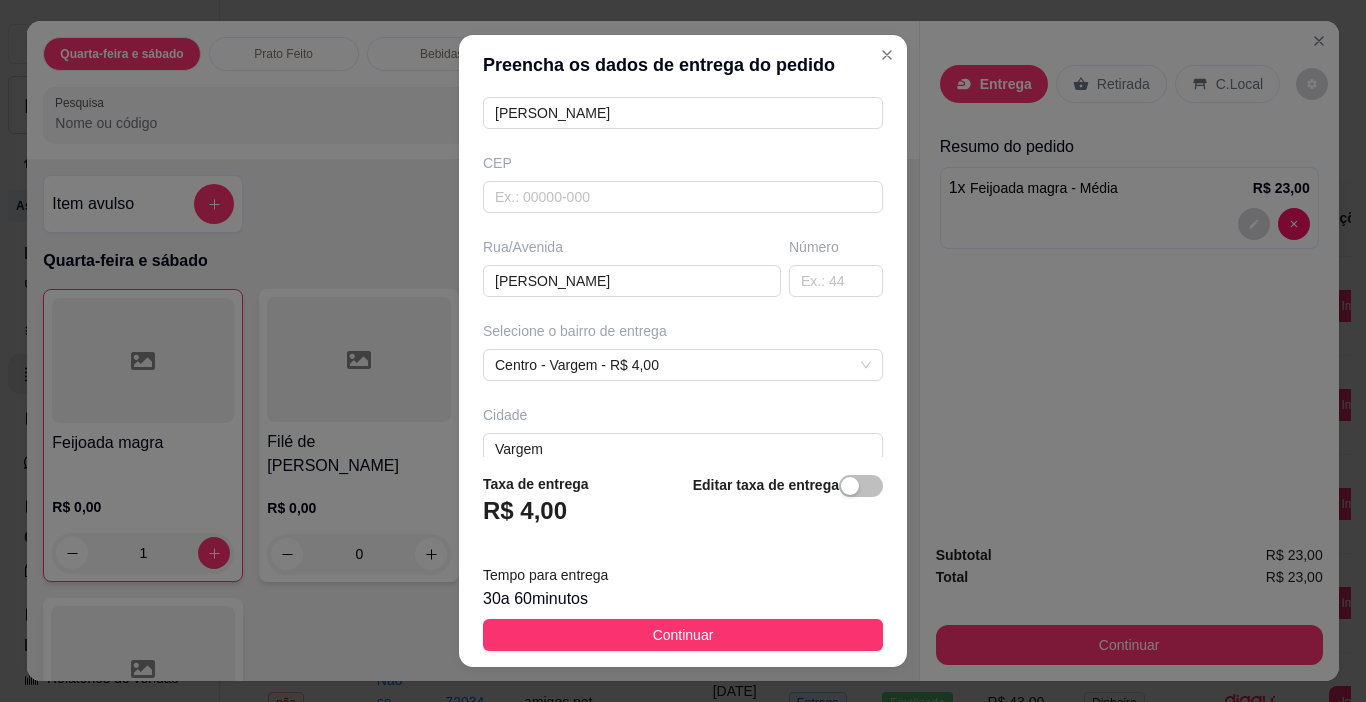 click on "Número" at bounding box center [836, 267] 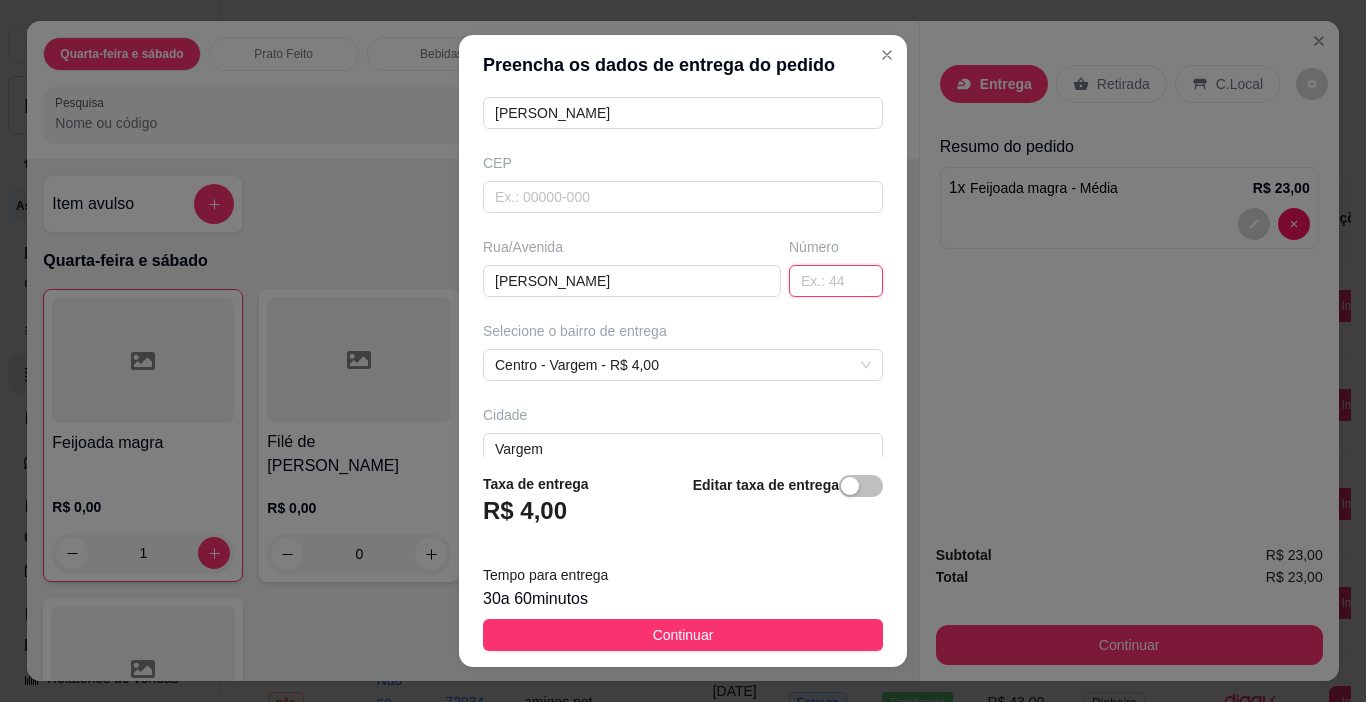 click at bounding box center [836, 281] 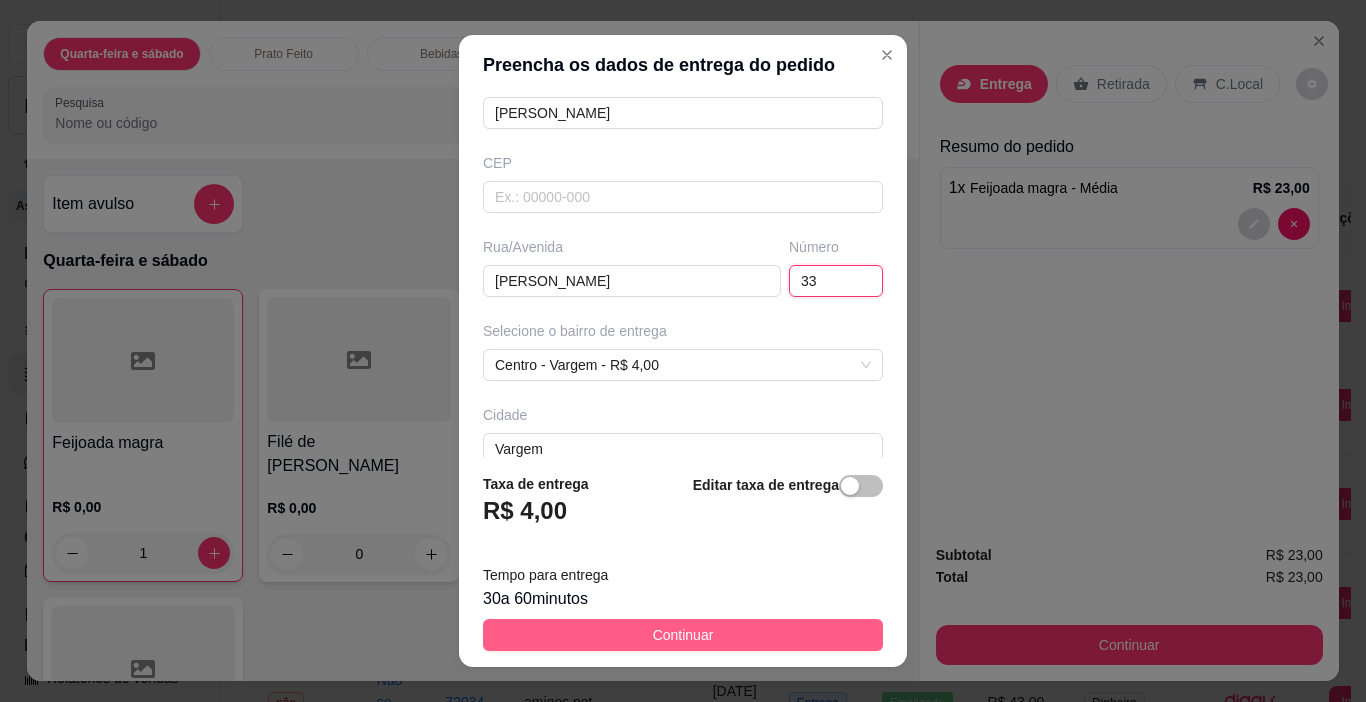 type on "33" 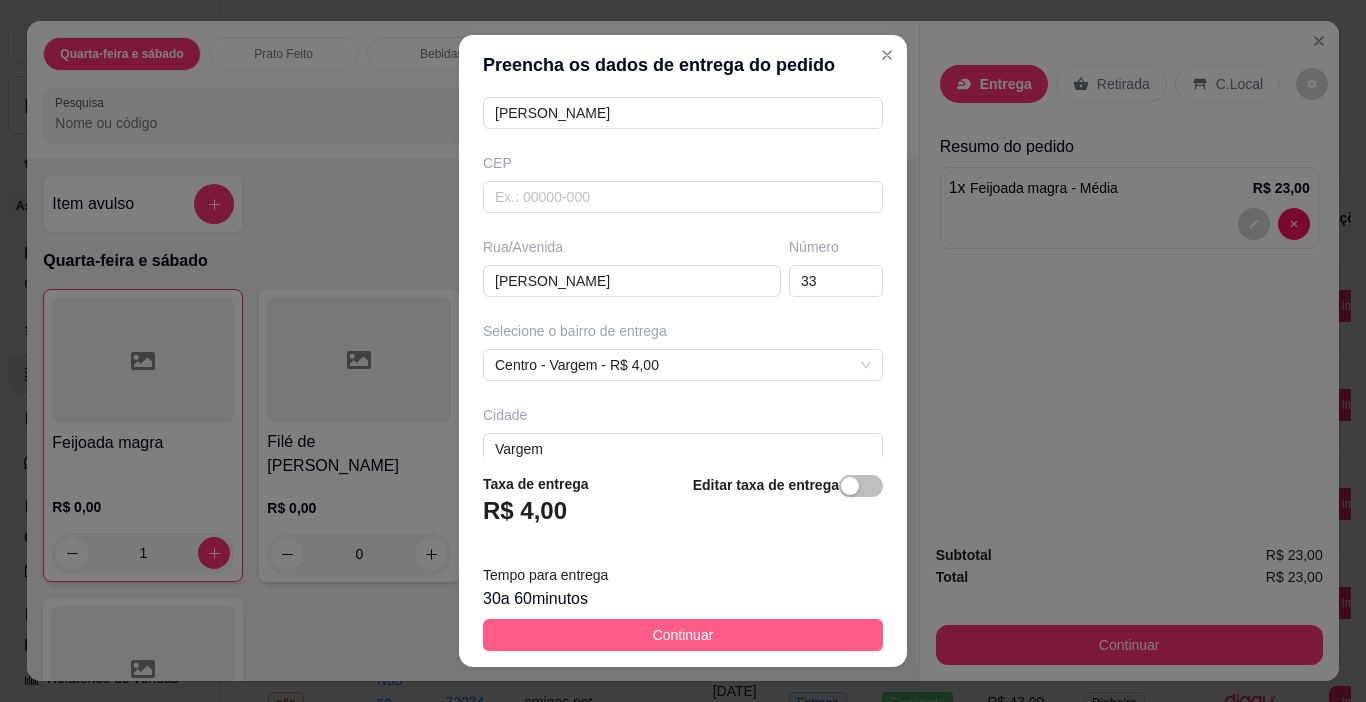 click on "Continuar" at bounding box center [683, 635] 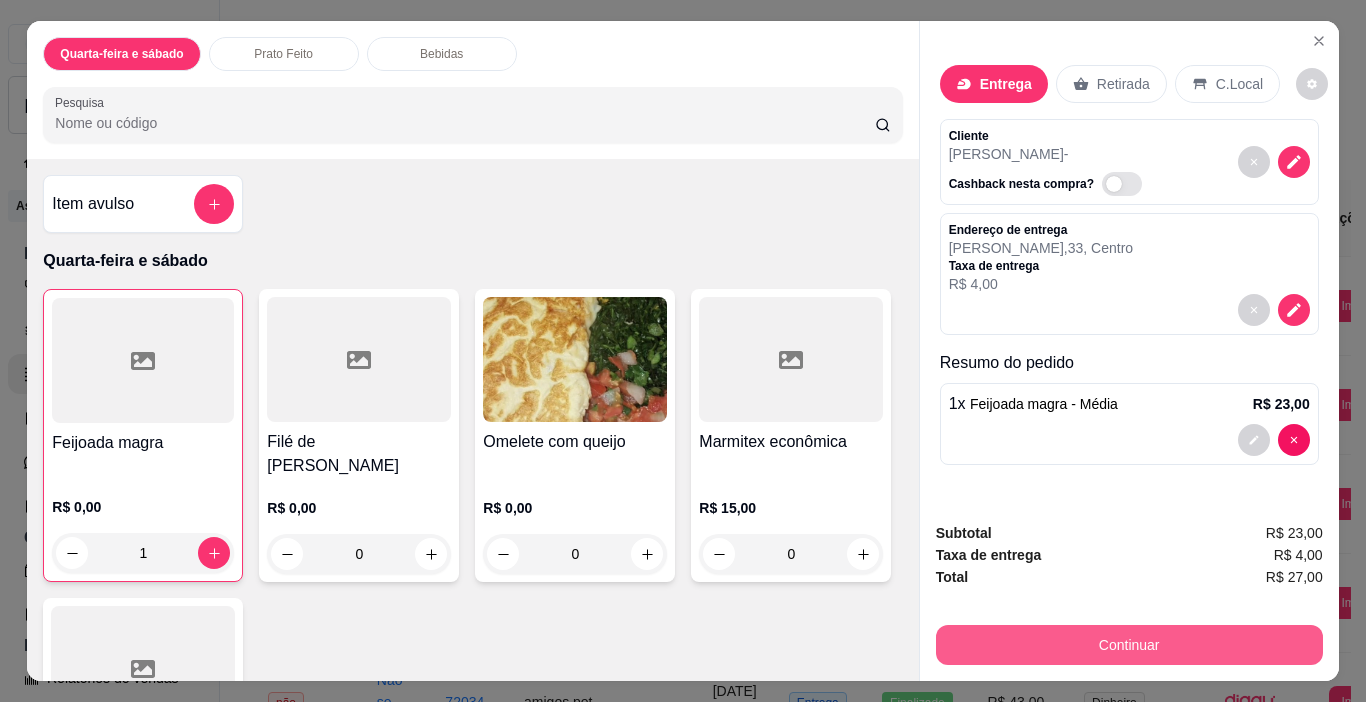 click on "Continuar" at bounding box center [1129, 645] 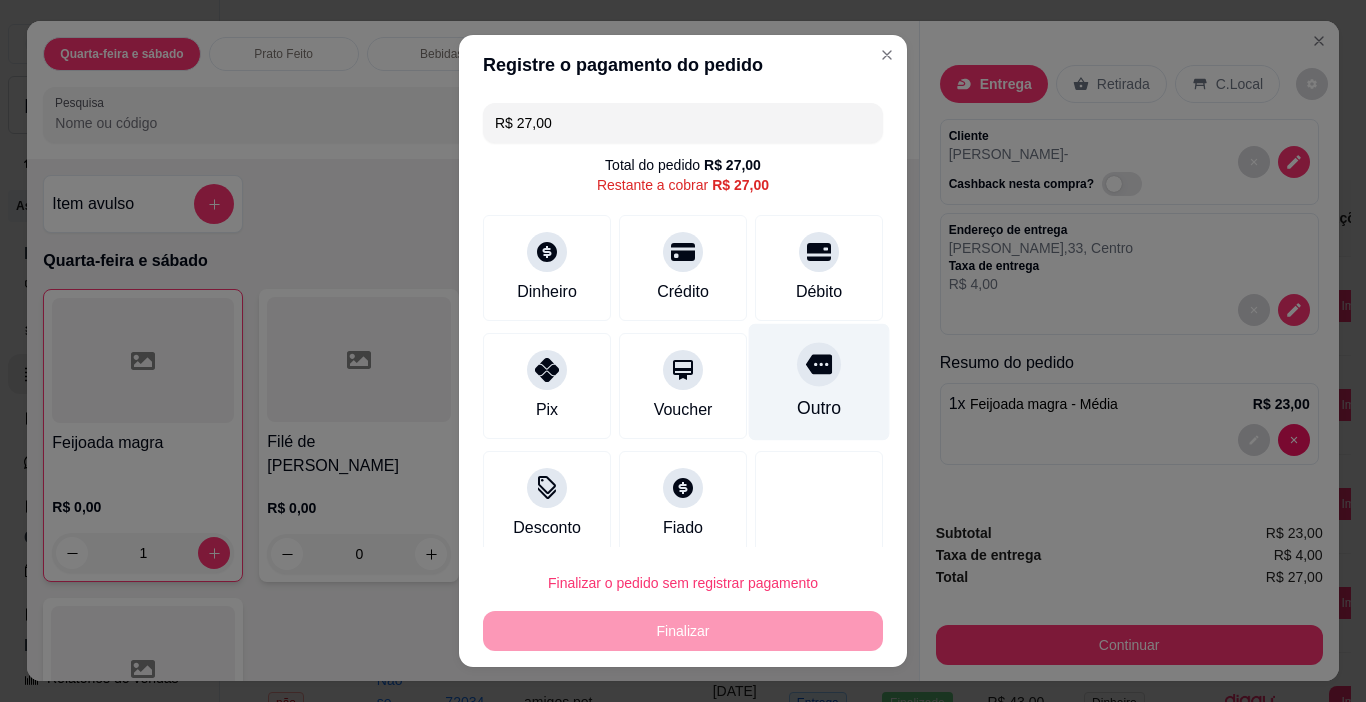 click at bounding box center [819, 365] 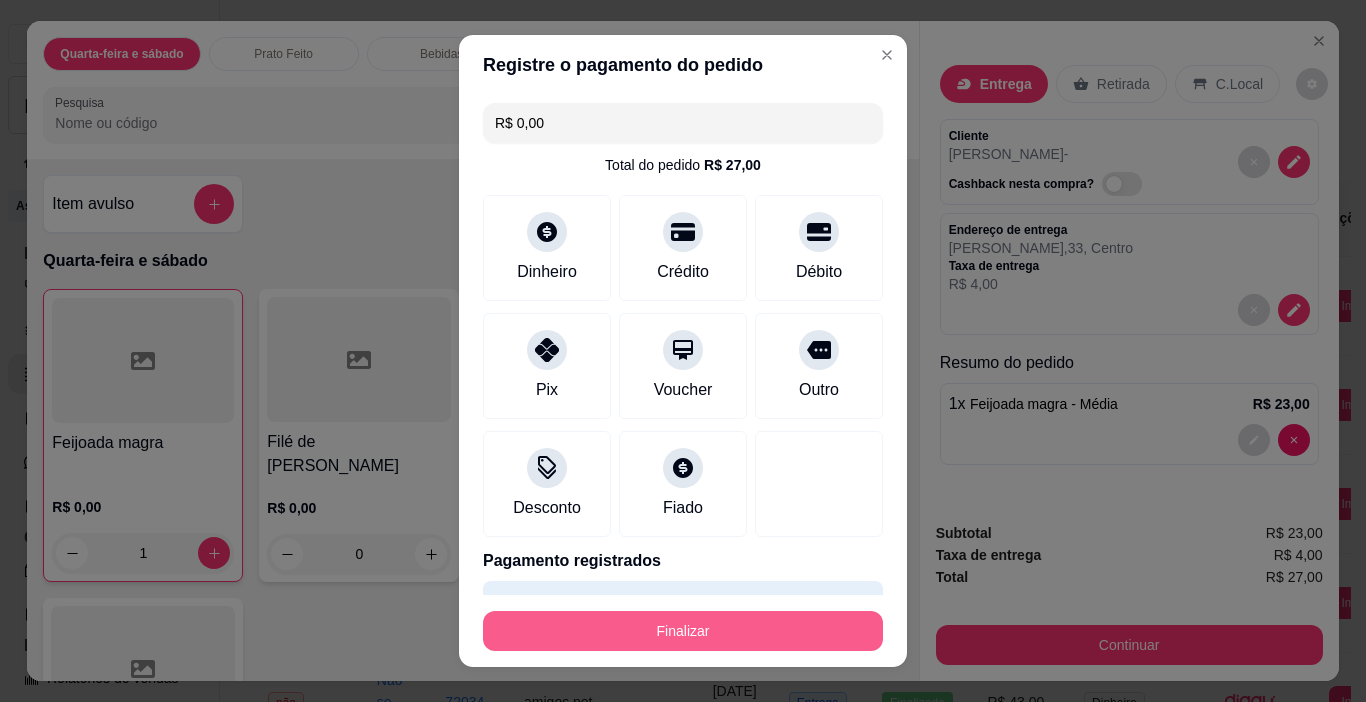 click on "Finalizar" at bounding box center [683, 631] 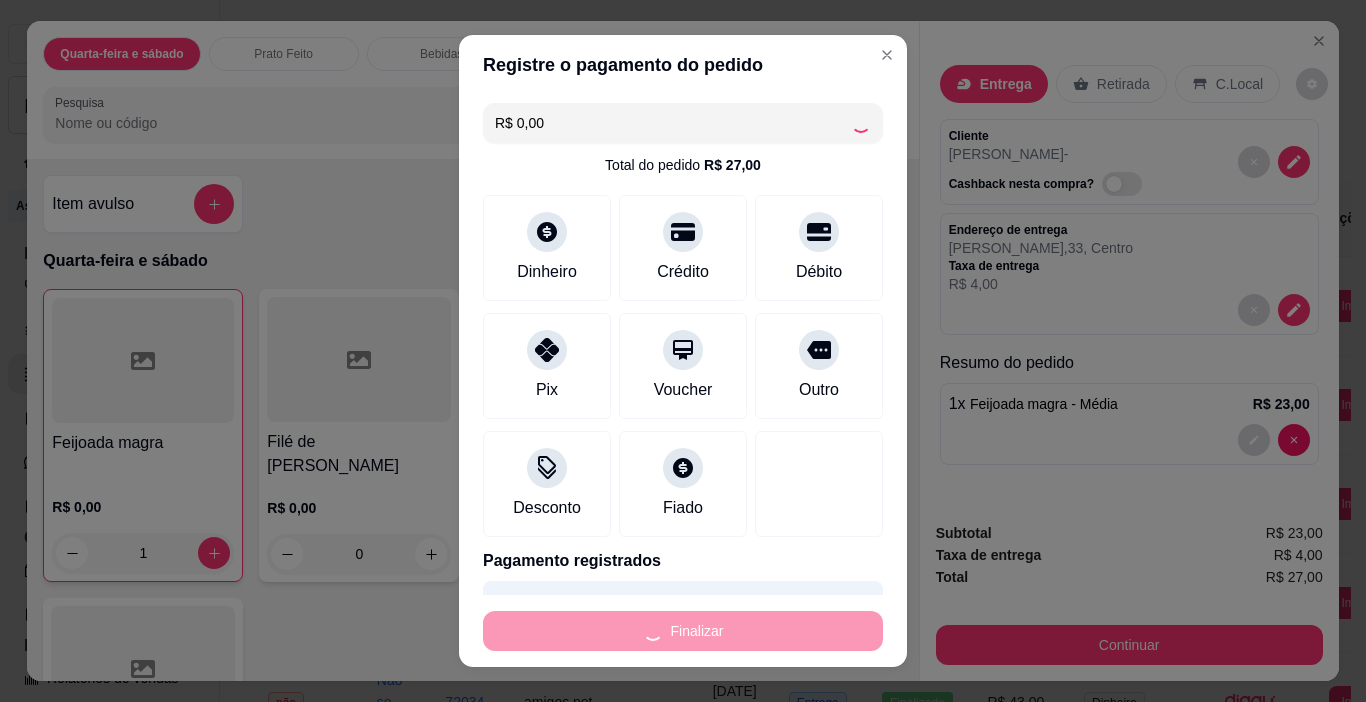 type on "0" 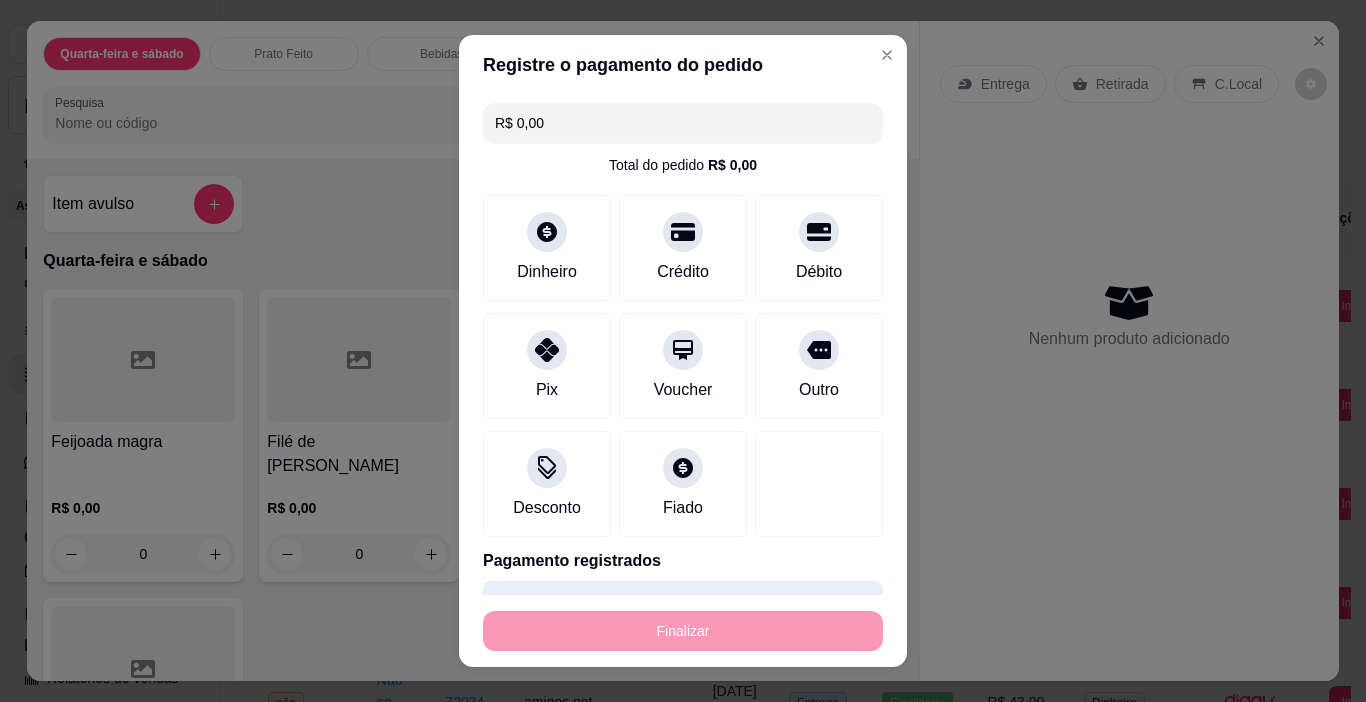 type on "-R$ 27,00" 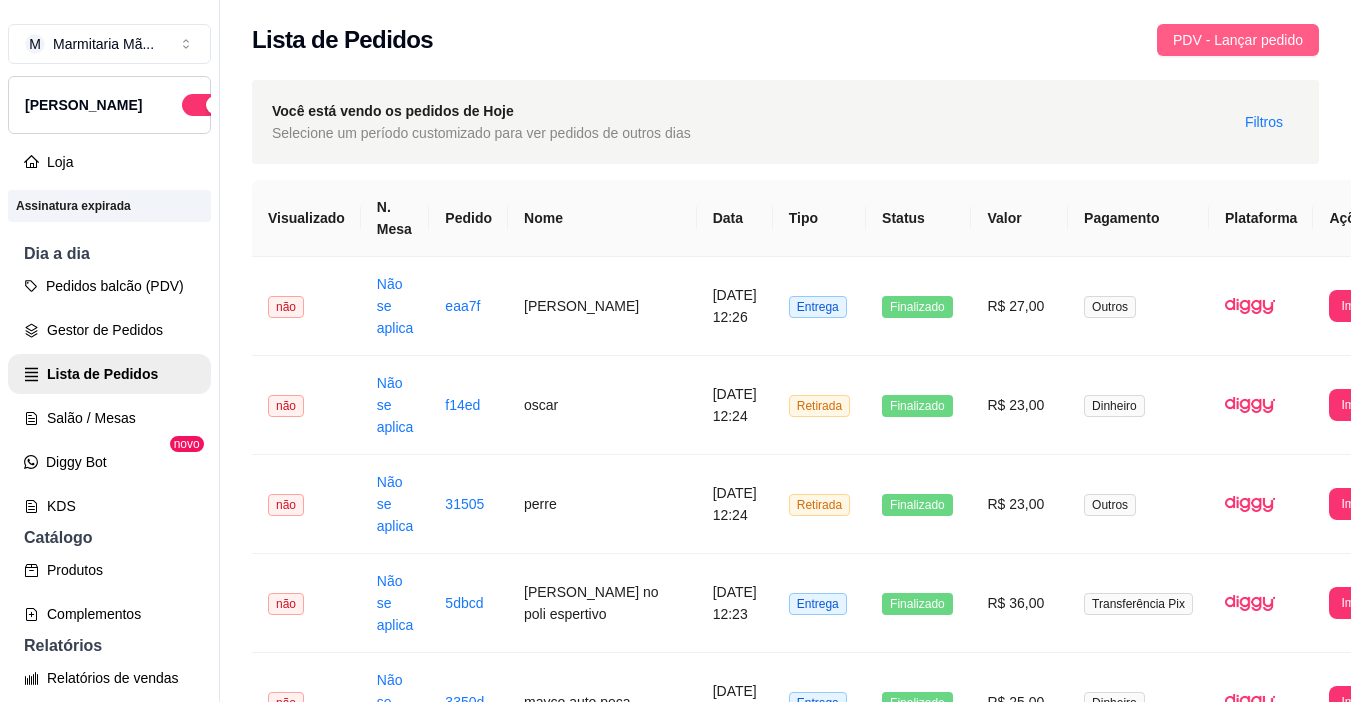 click on "PDV - Lançar pedido" at bounding box center [1238, 40] 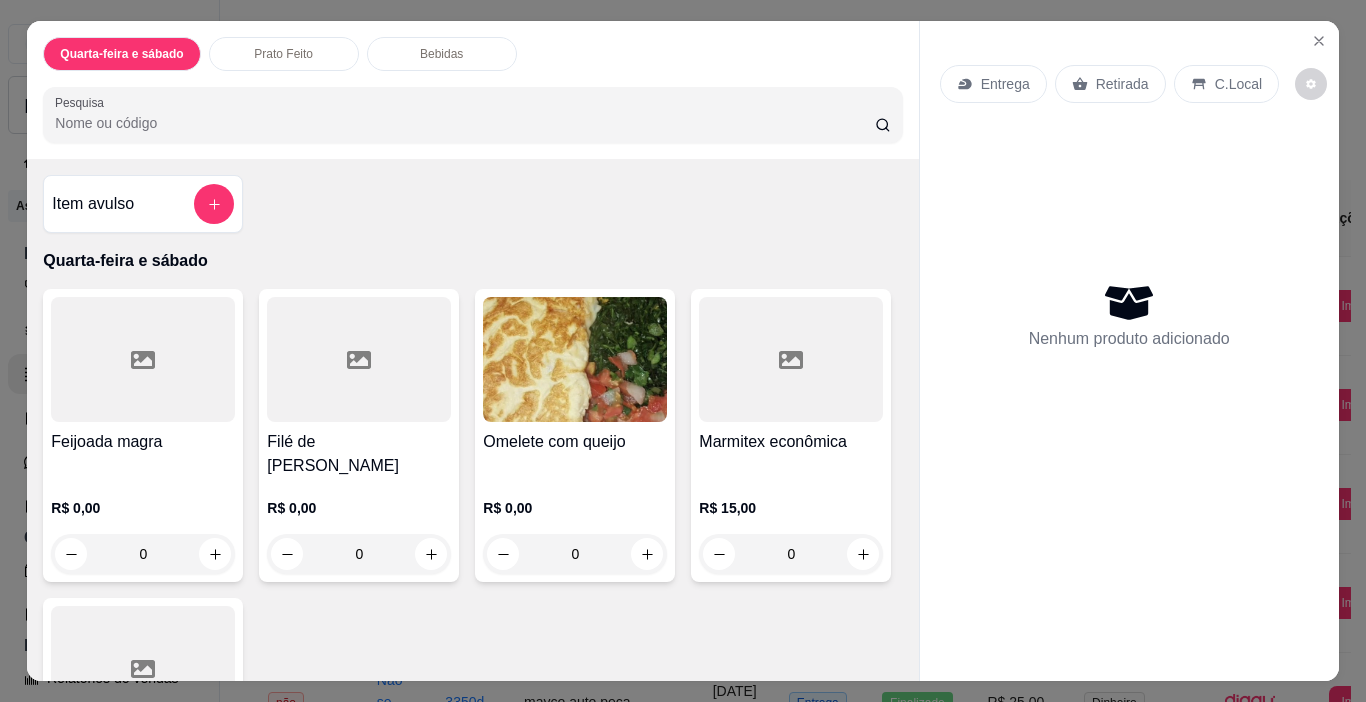 click on "Feijoada magra" at bounding box center (143, 442) 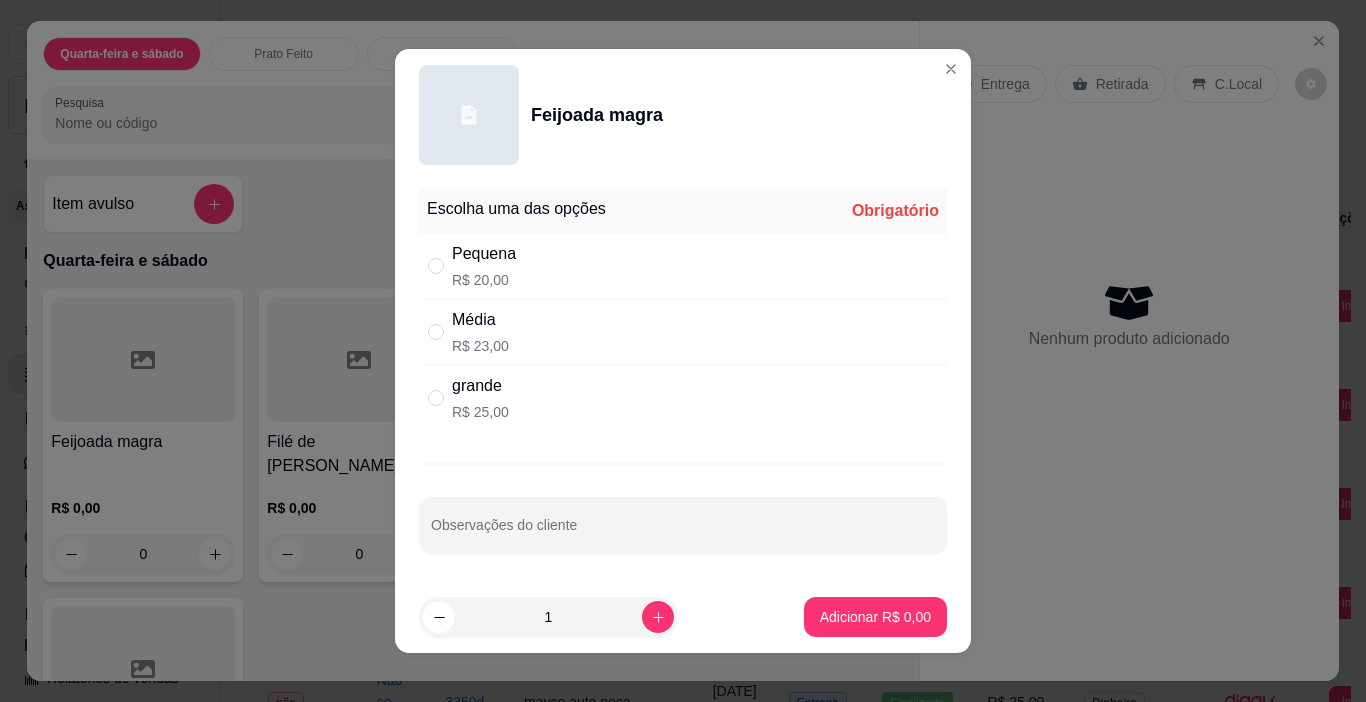 drag, startPoint x: 539, startPoint y: 395, endPoint x: 545, endPoint y: 406, distance: 12.529964 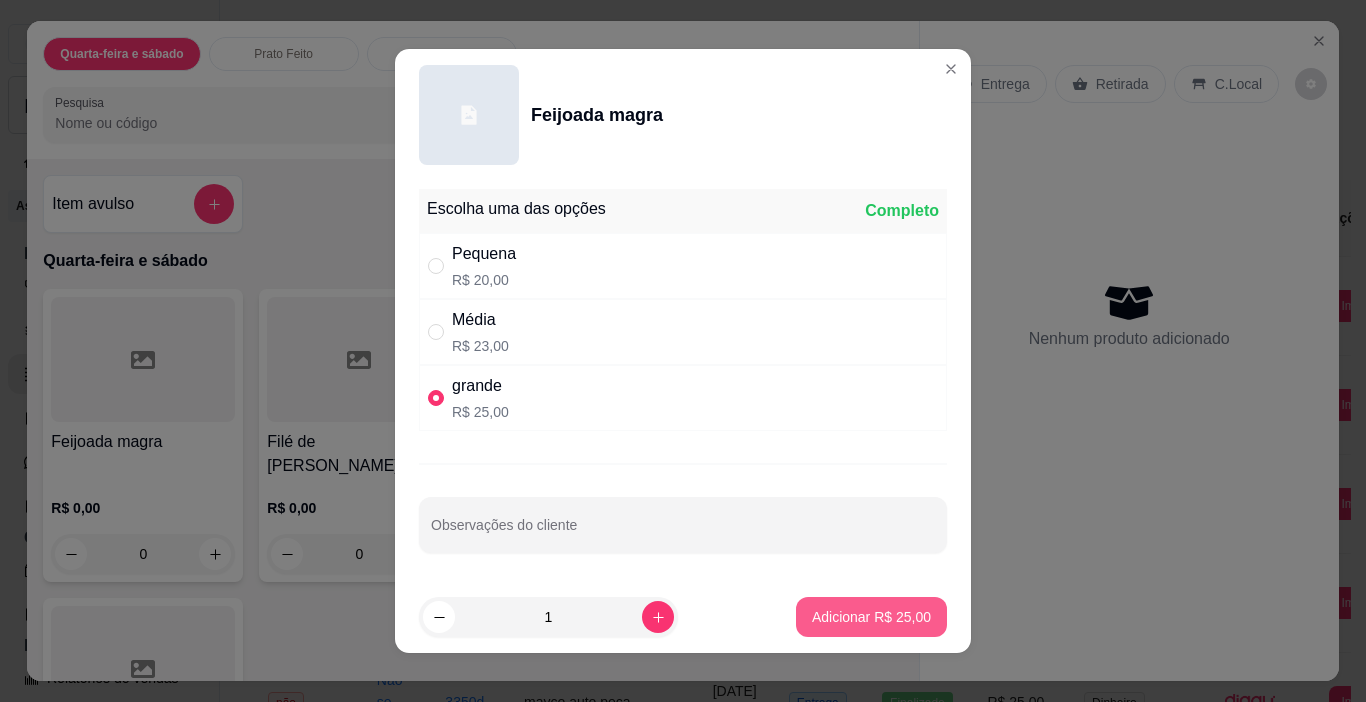 click on "Adicionar   R$ 25,00" at bounding box center (871, 617) 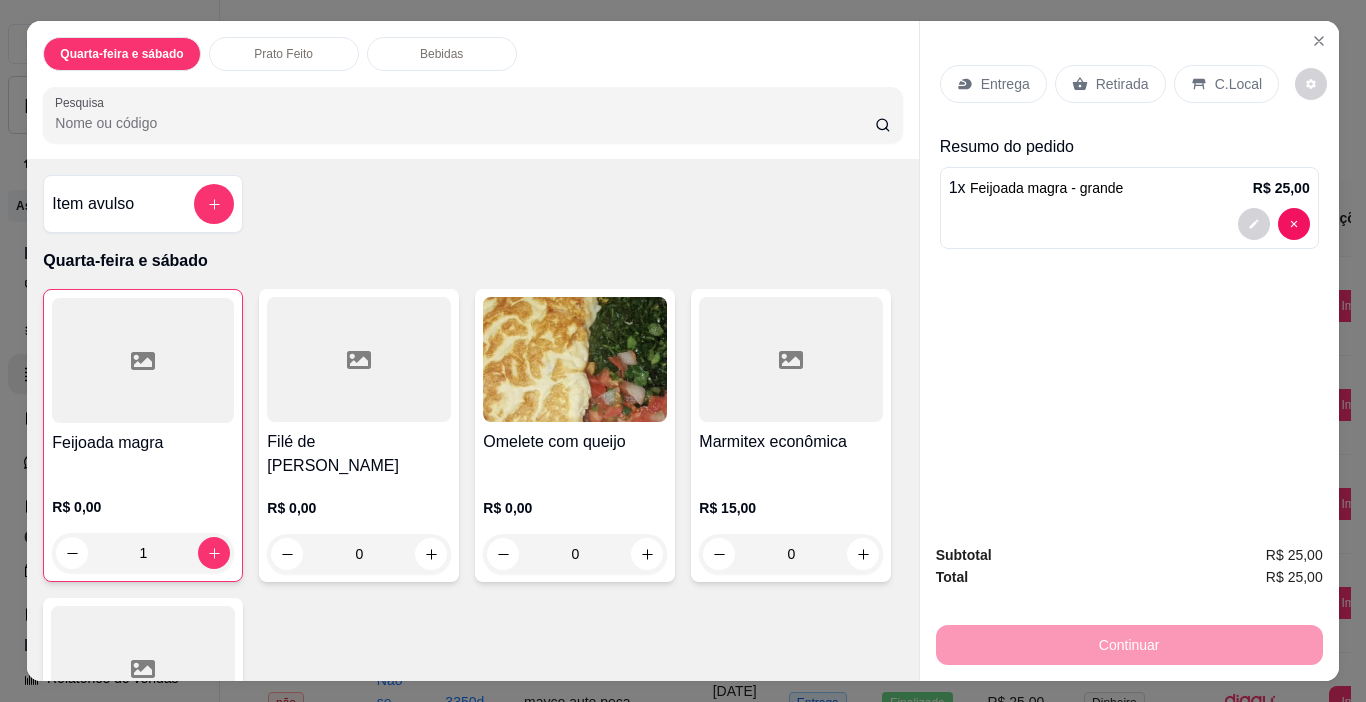 click 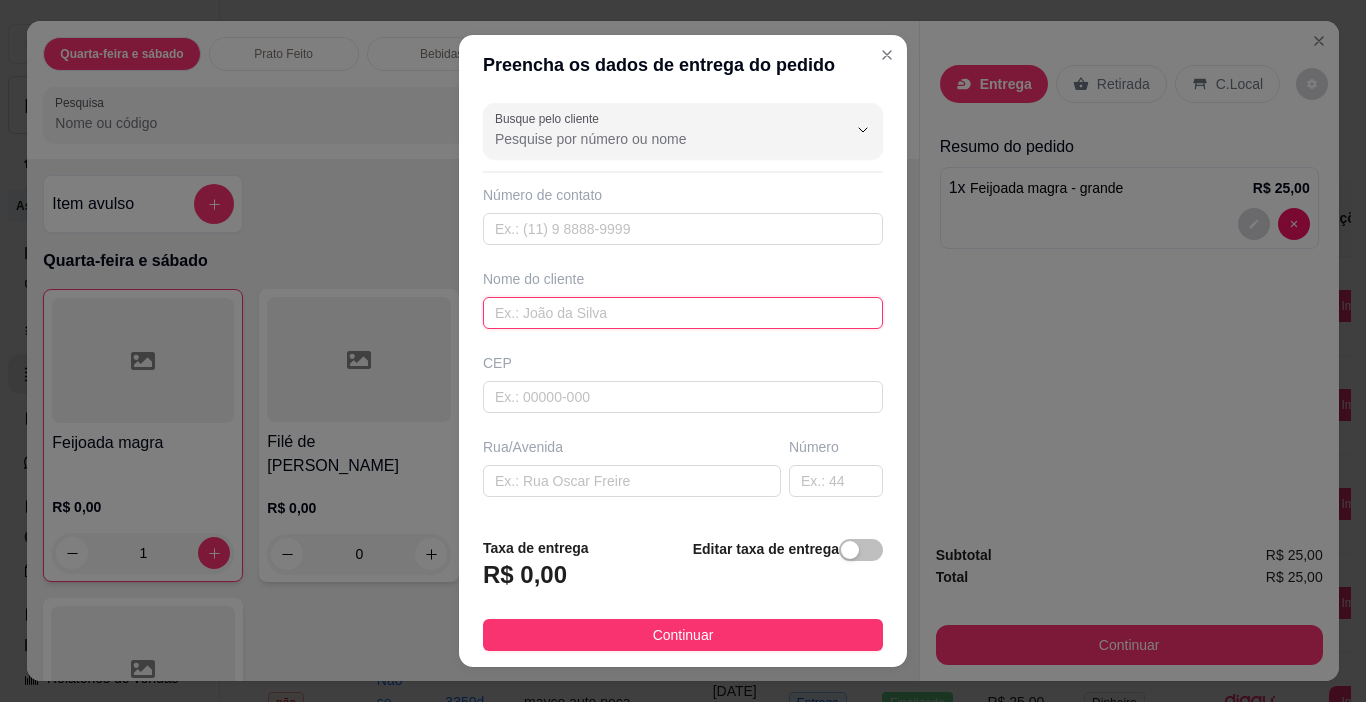click at bounding box center (683, 313) 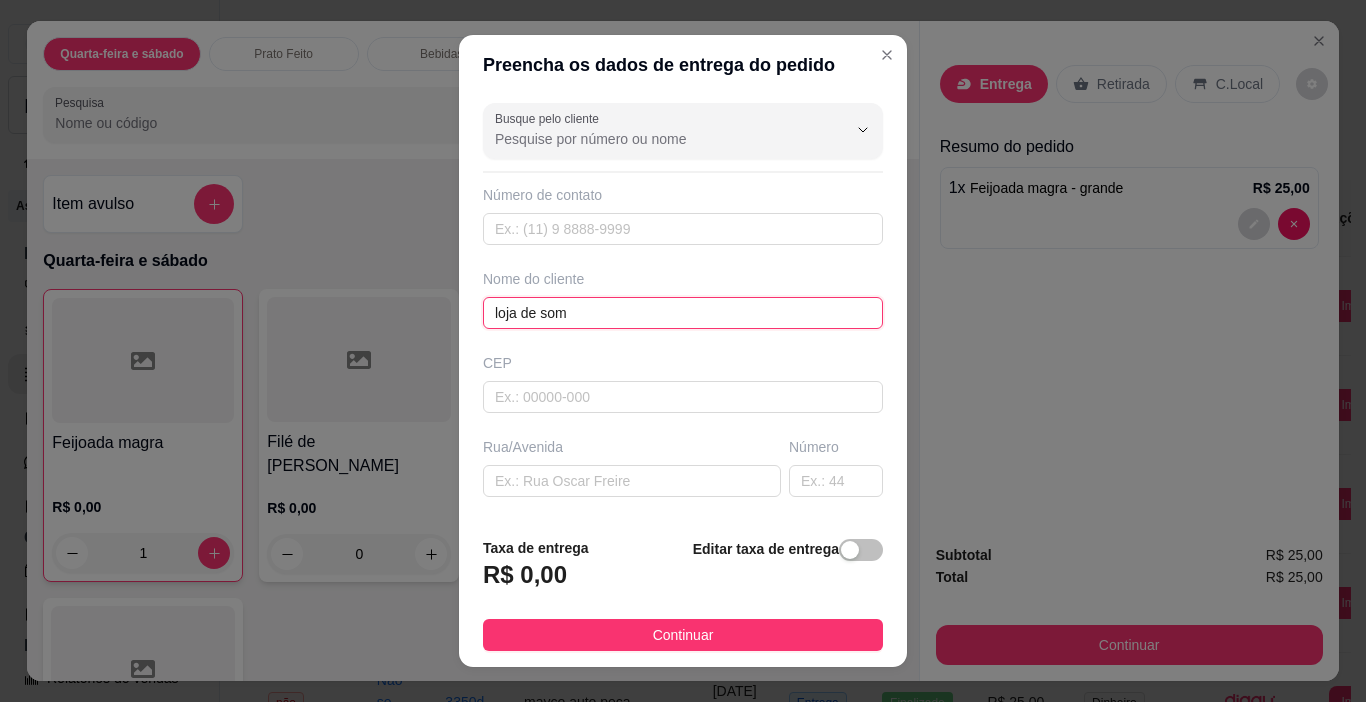 scroll, scrollTop: 100, scrollLeft: 0, axis: vertical 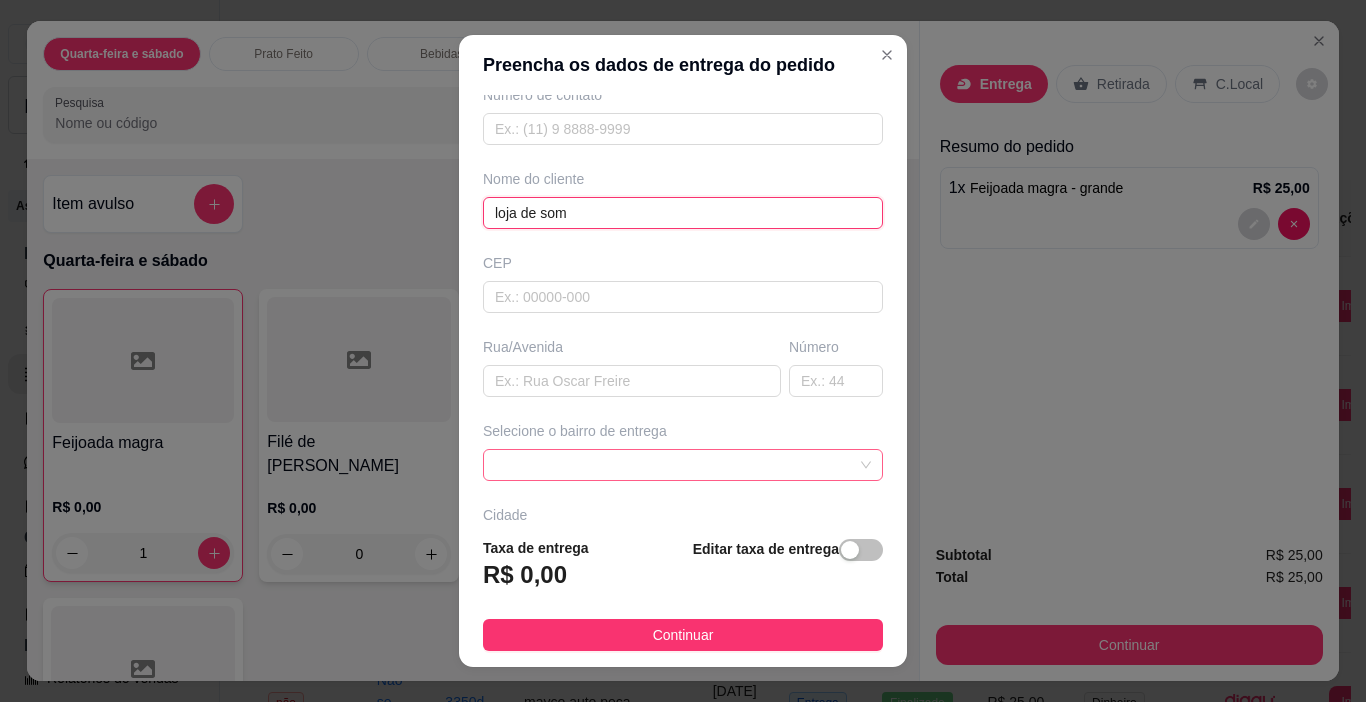 click at bounding box center (683, 465) 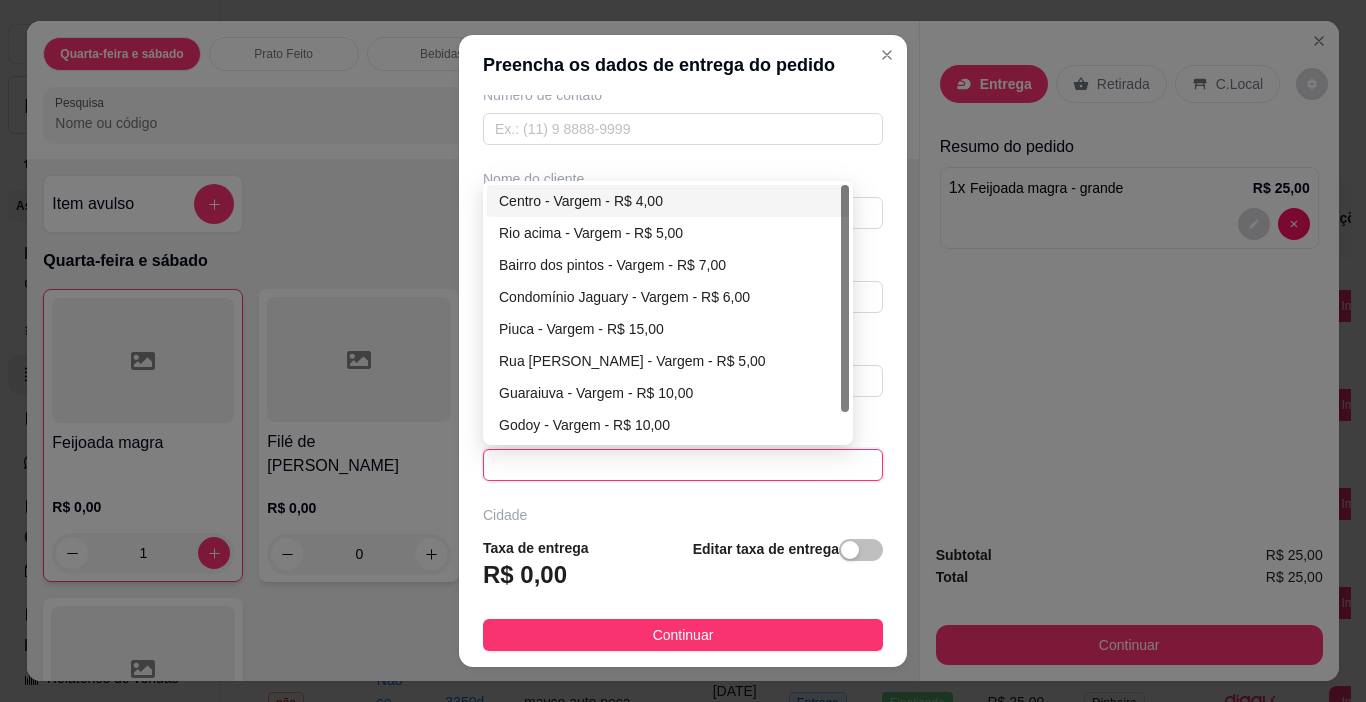 click on "Centro - Vargem  -  R$ 4,00" at bounding box center [668, 201] 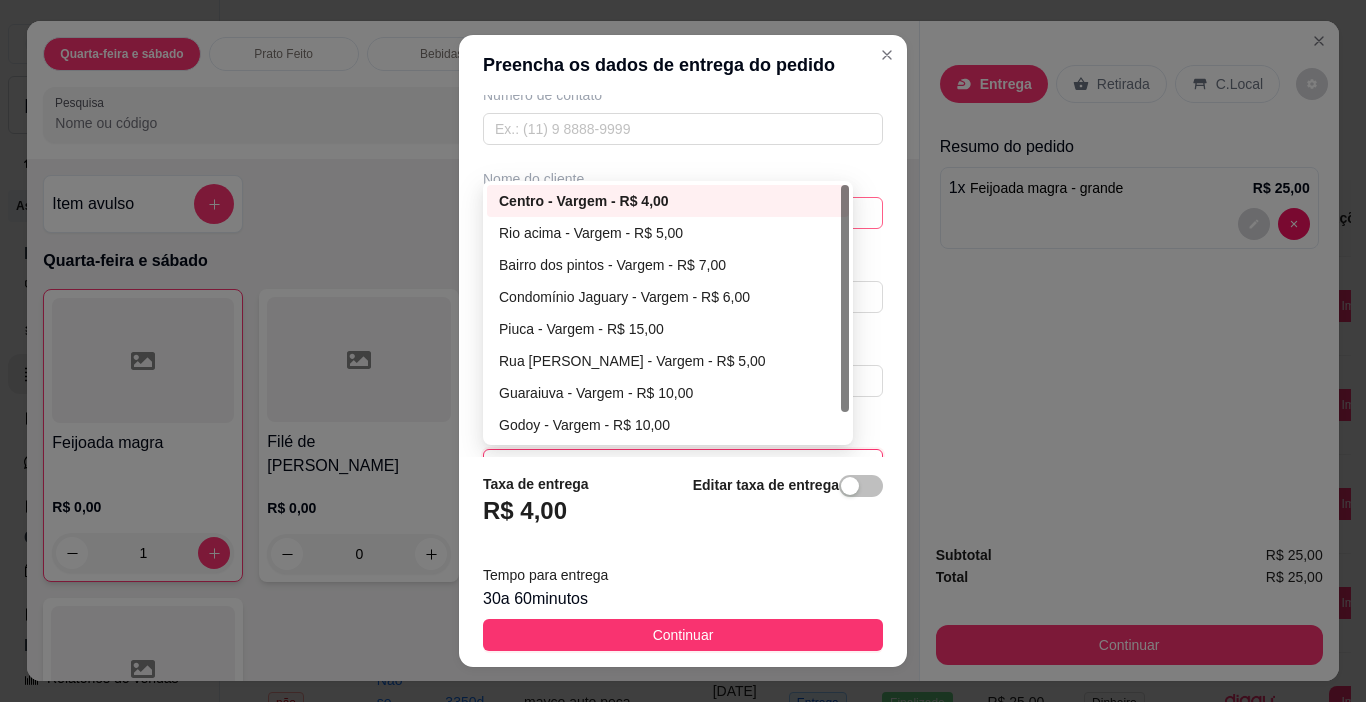 type on "Vargem" 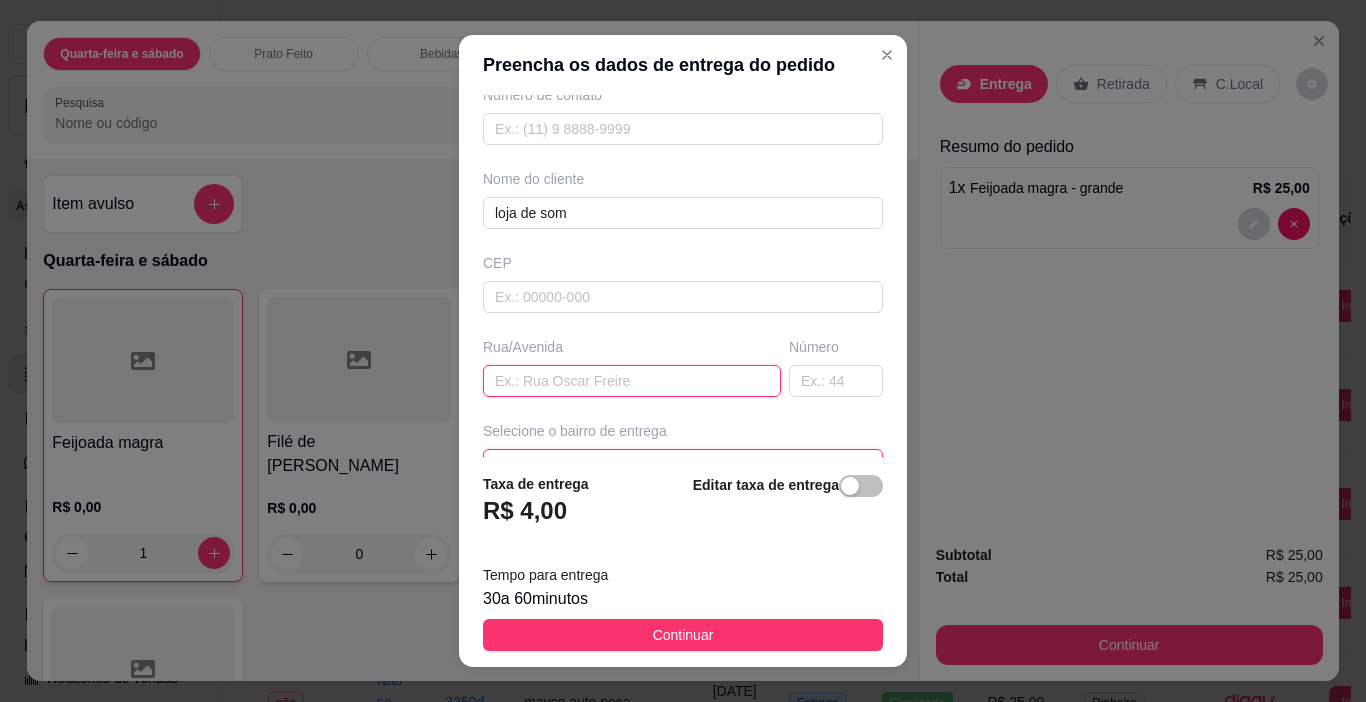 click at bounding box center [632, 381] 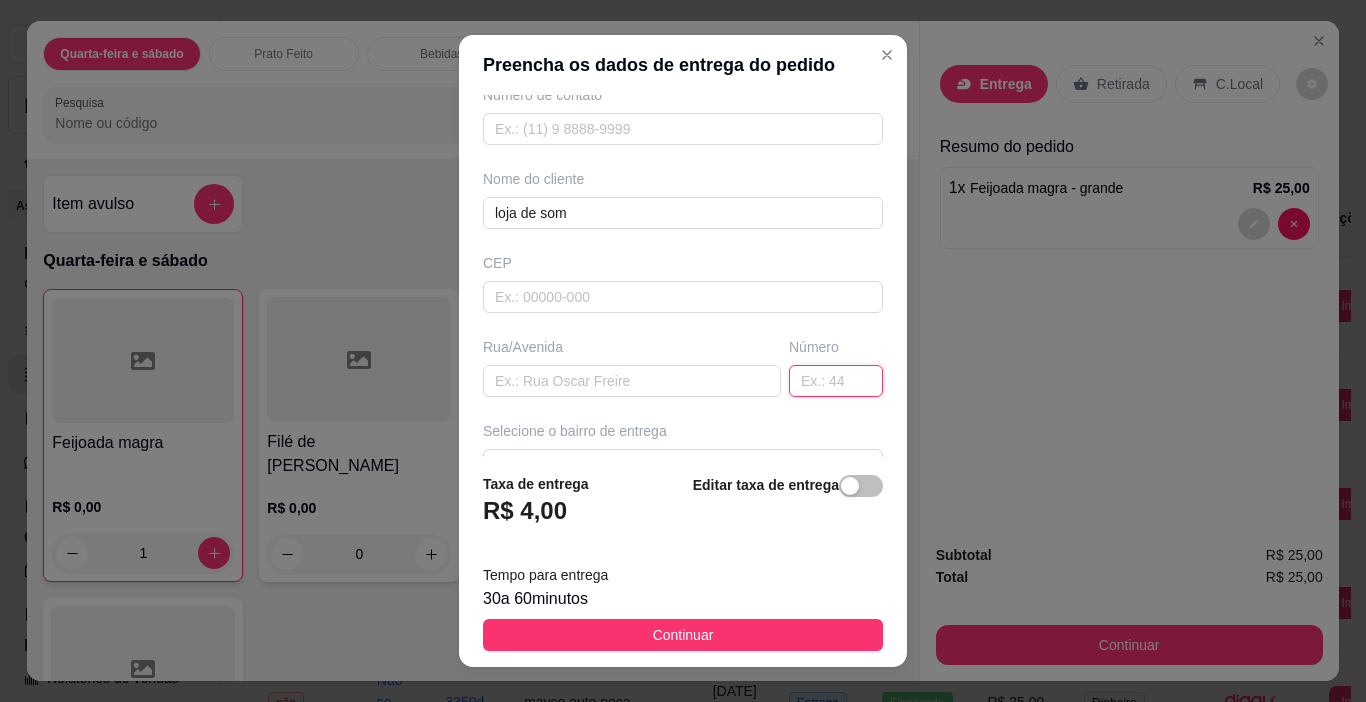 click at bounding box center (836, 381) 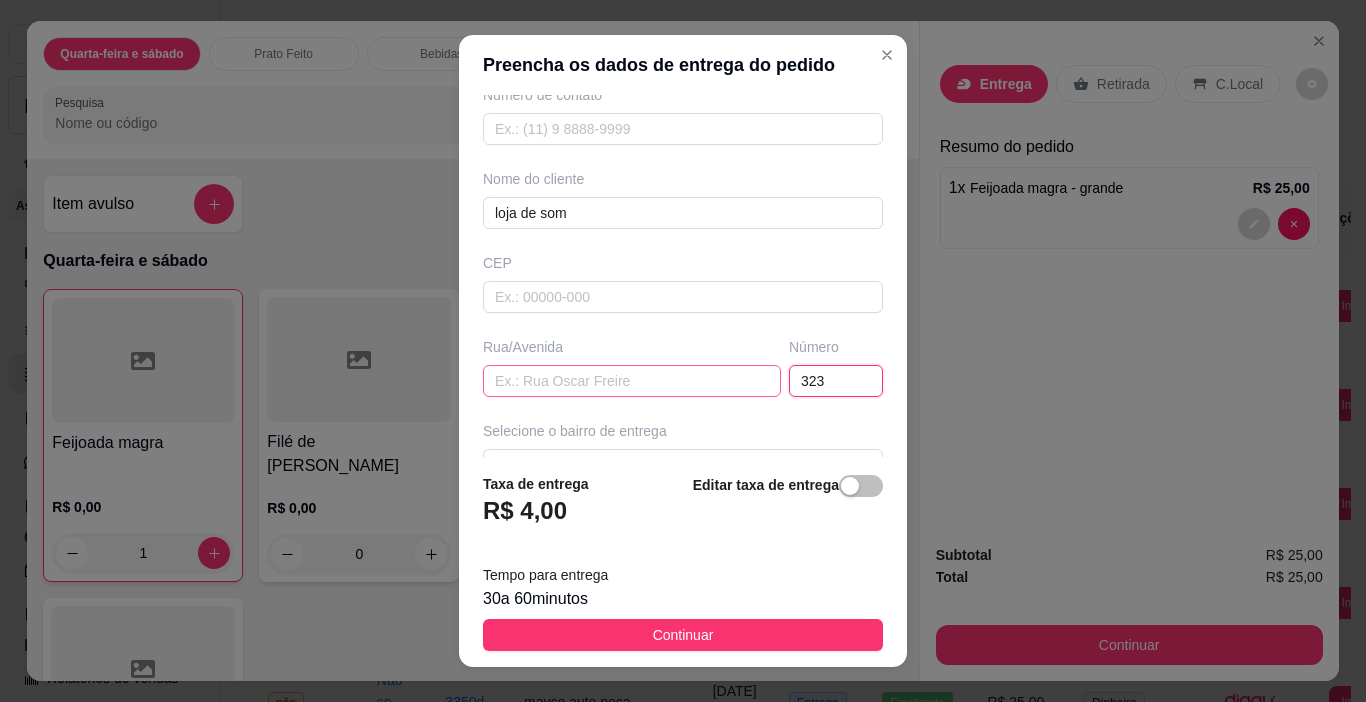 type on "323" 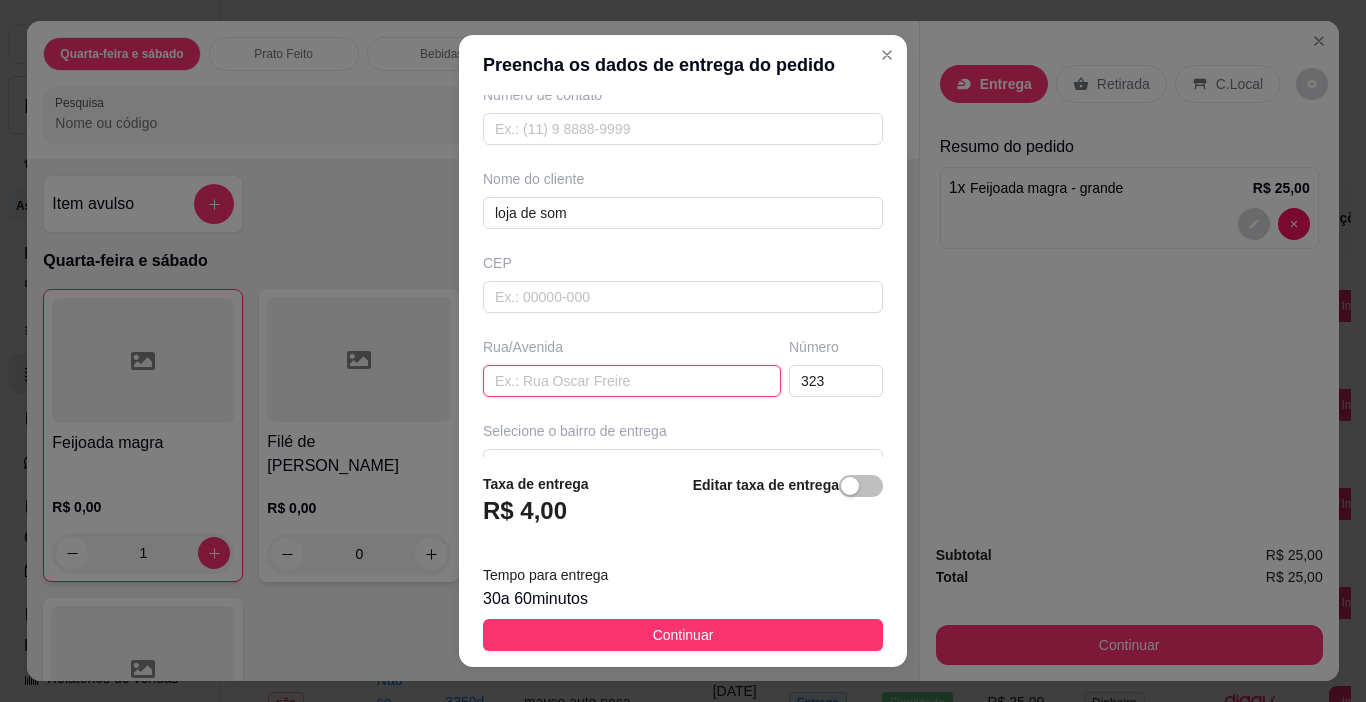 click at bounding box center (632, 381) 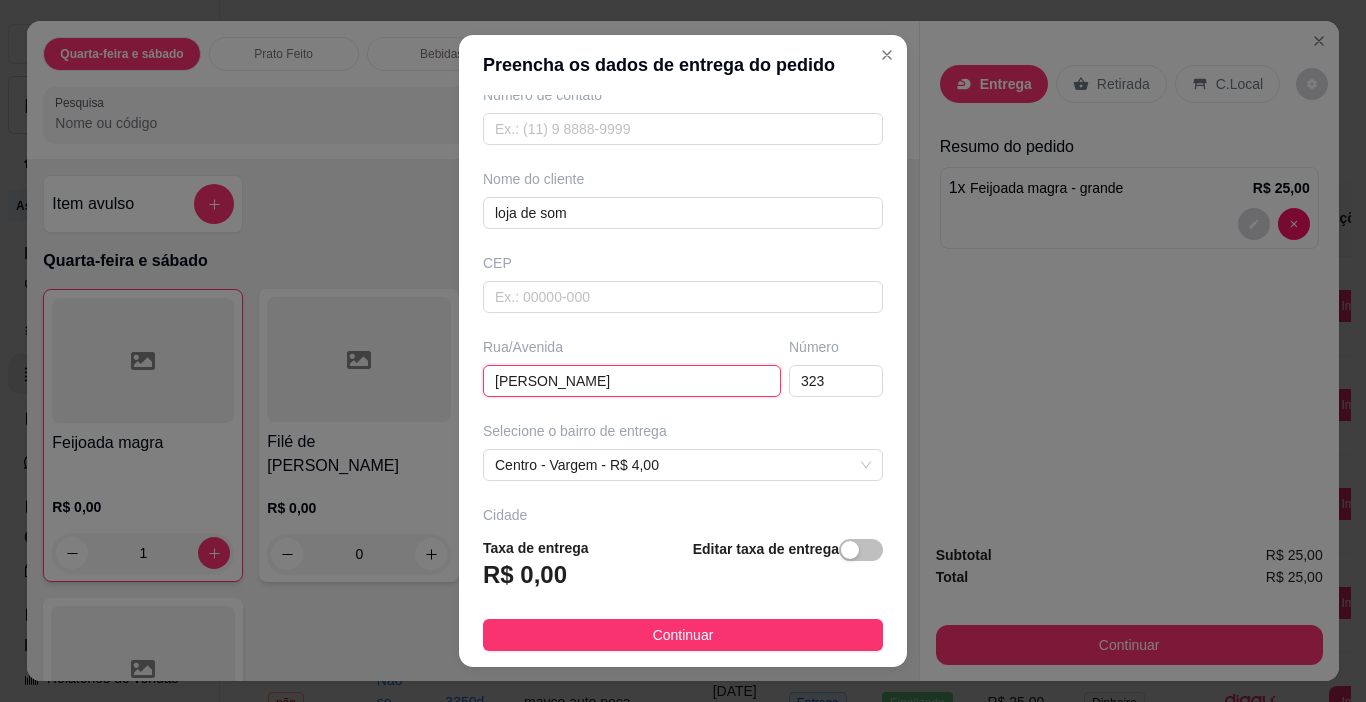 type on "[PERSON_NAME]" 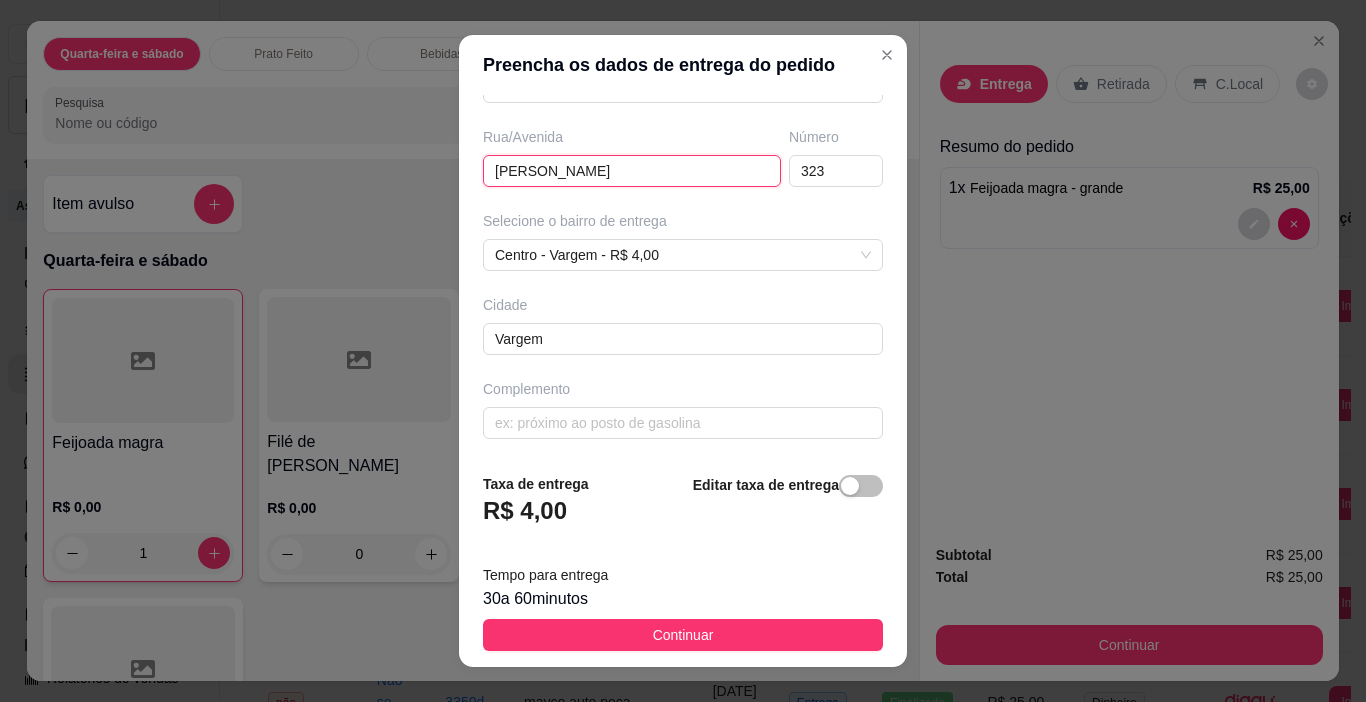 scroll, scrollTop: 312, scrollLeft: 0, axis: vertical 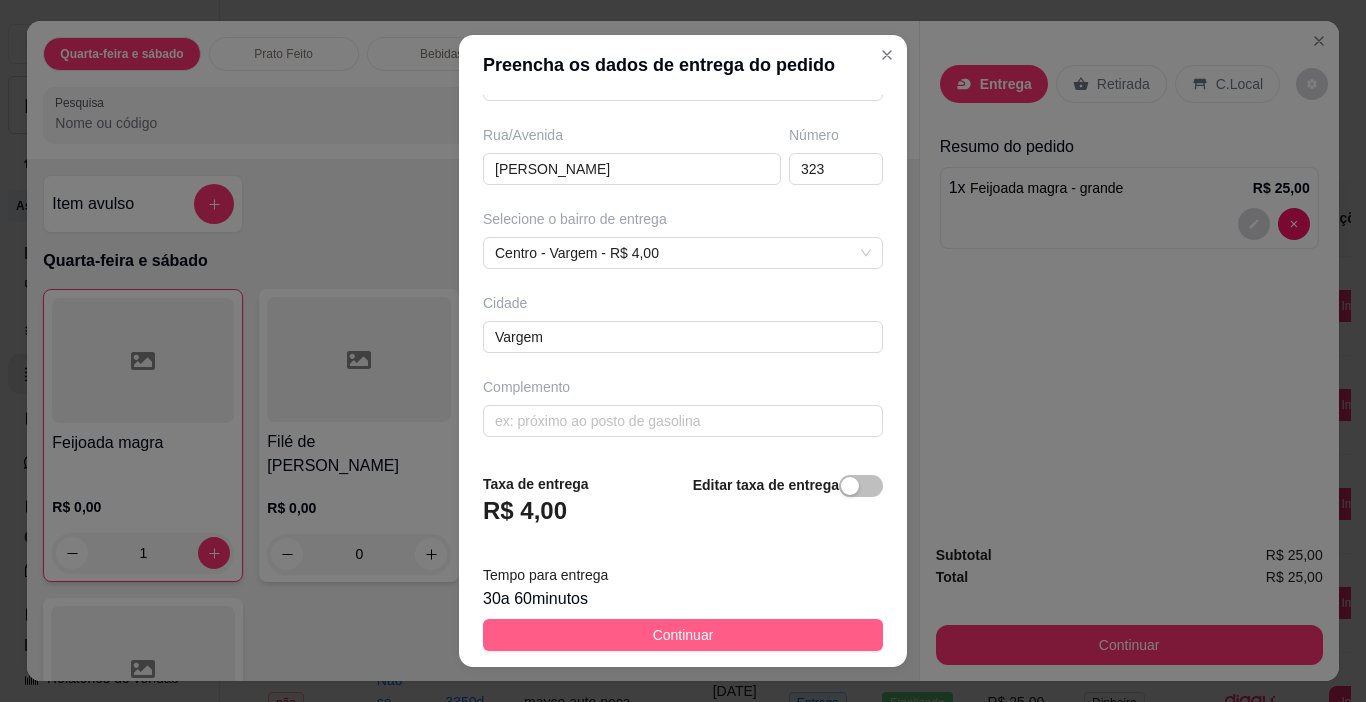 click on "Continuar" at bounding box center (683, 635) 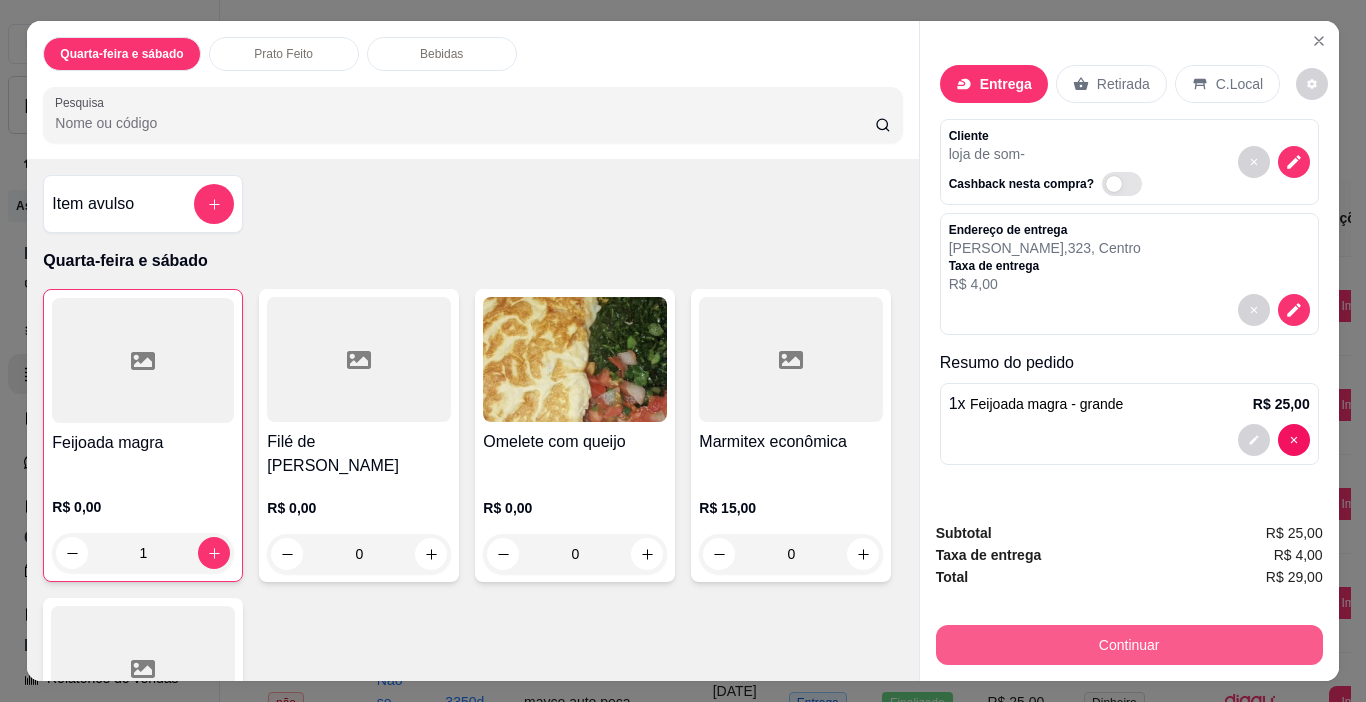 click on "Continuar" at bounding box center [1129, 645] 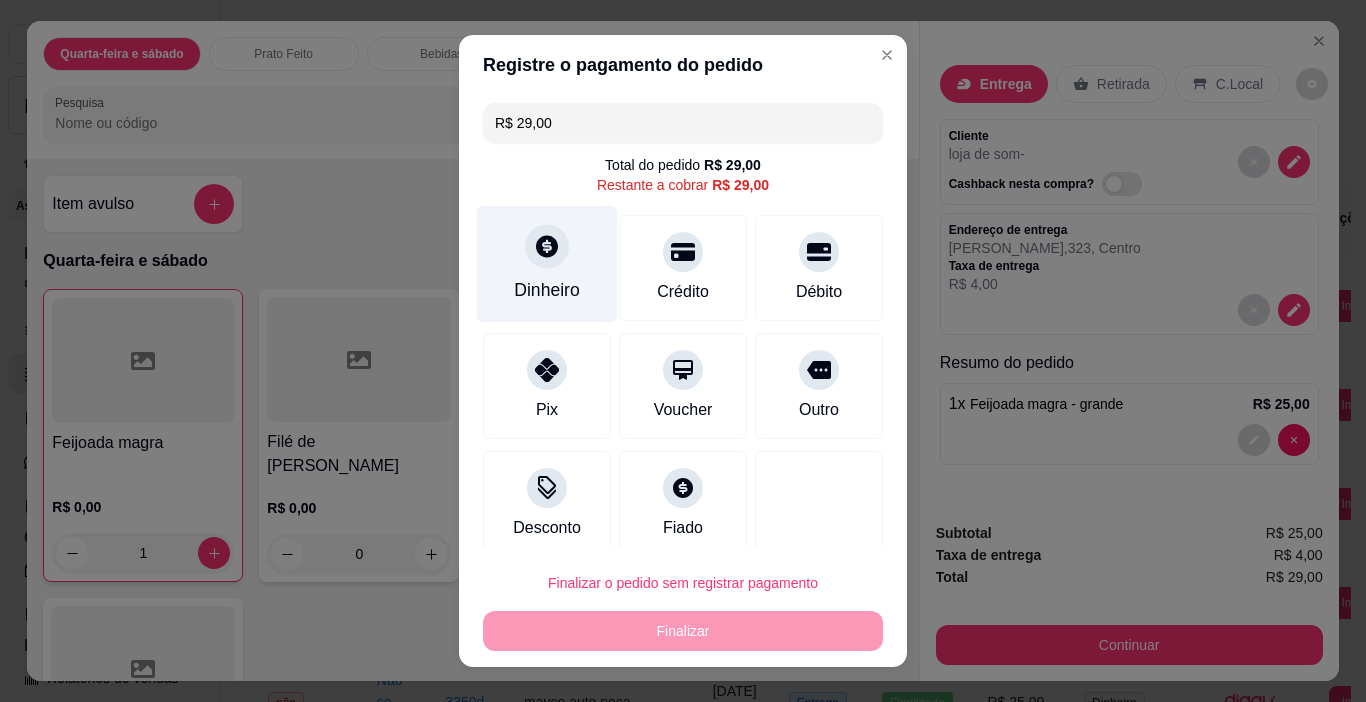 click on "Dinheiro" at bounding box center (547, 290) 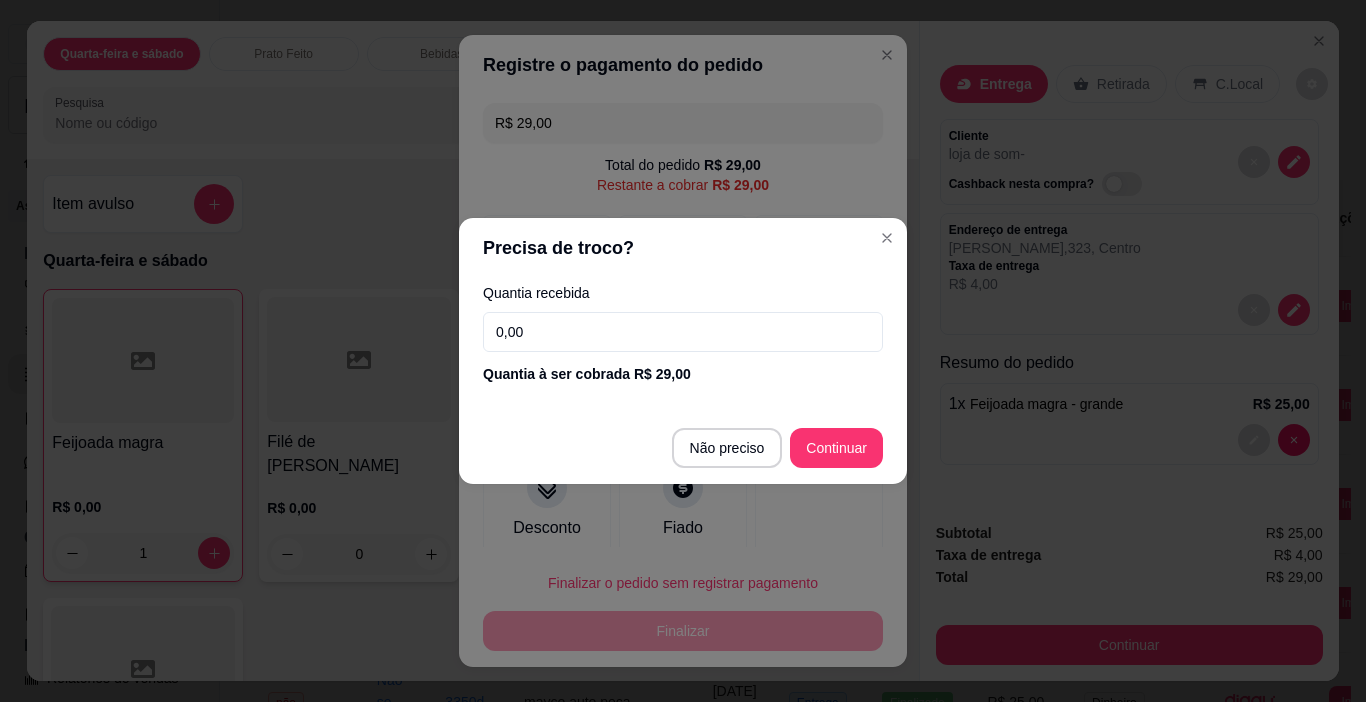 click on "0,00" at bounding box center [683, 332] 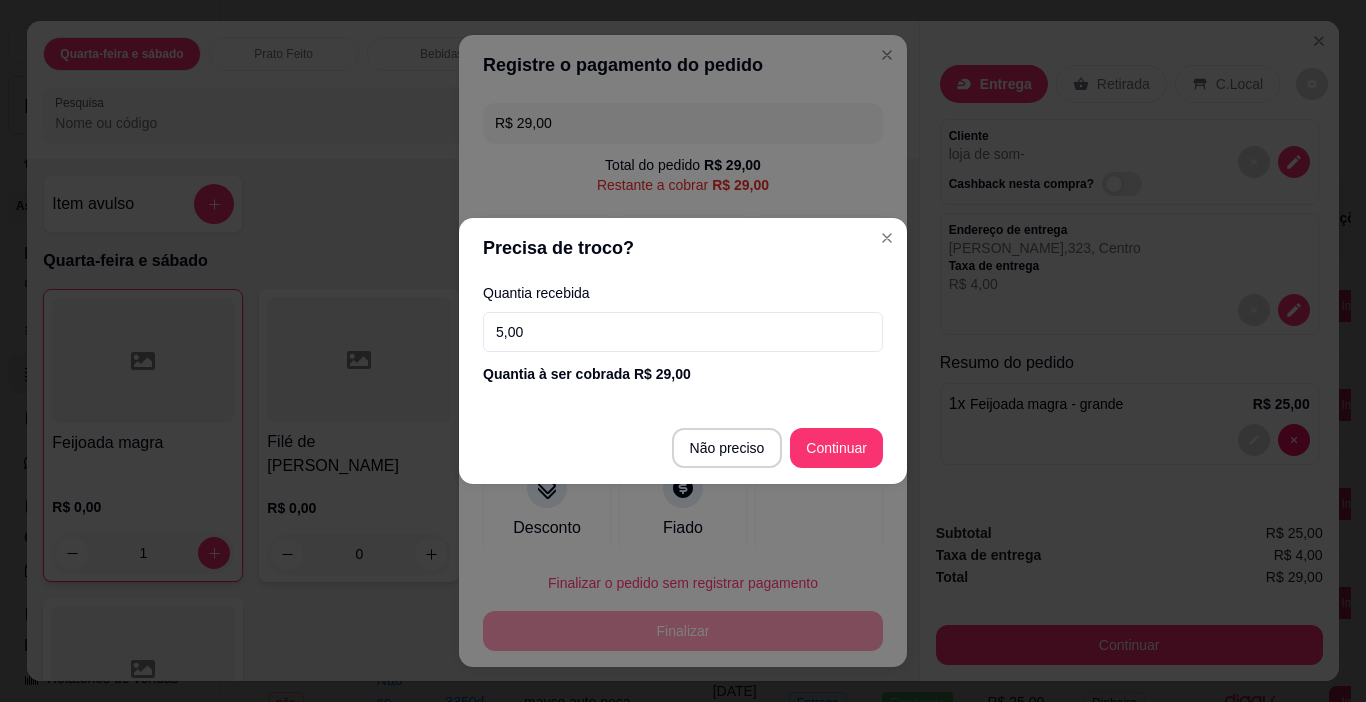 type on "50,00" 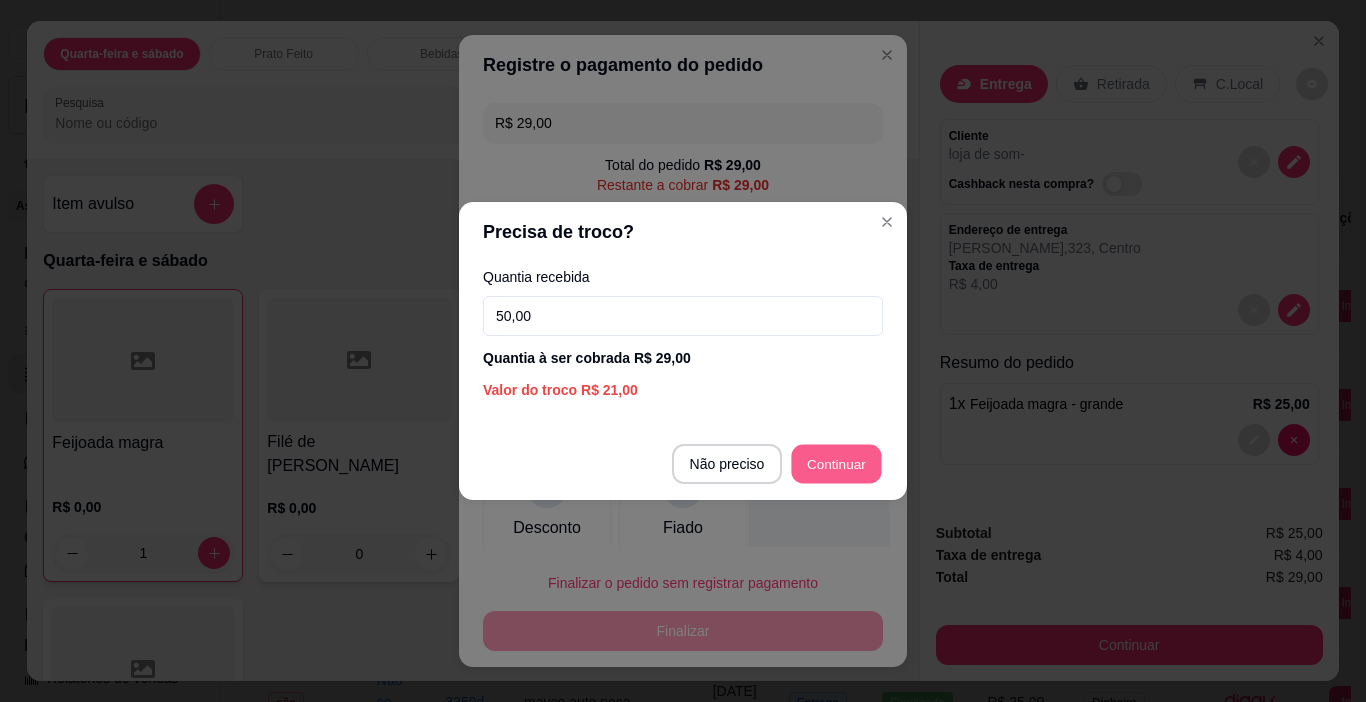 type on "R$ 0,00" 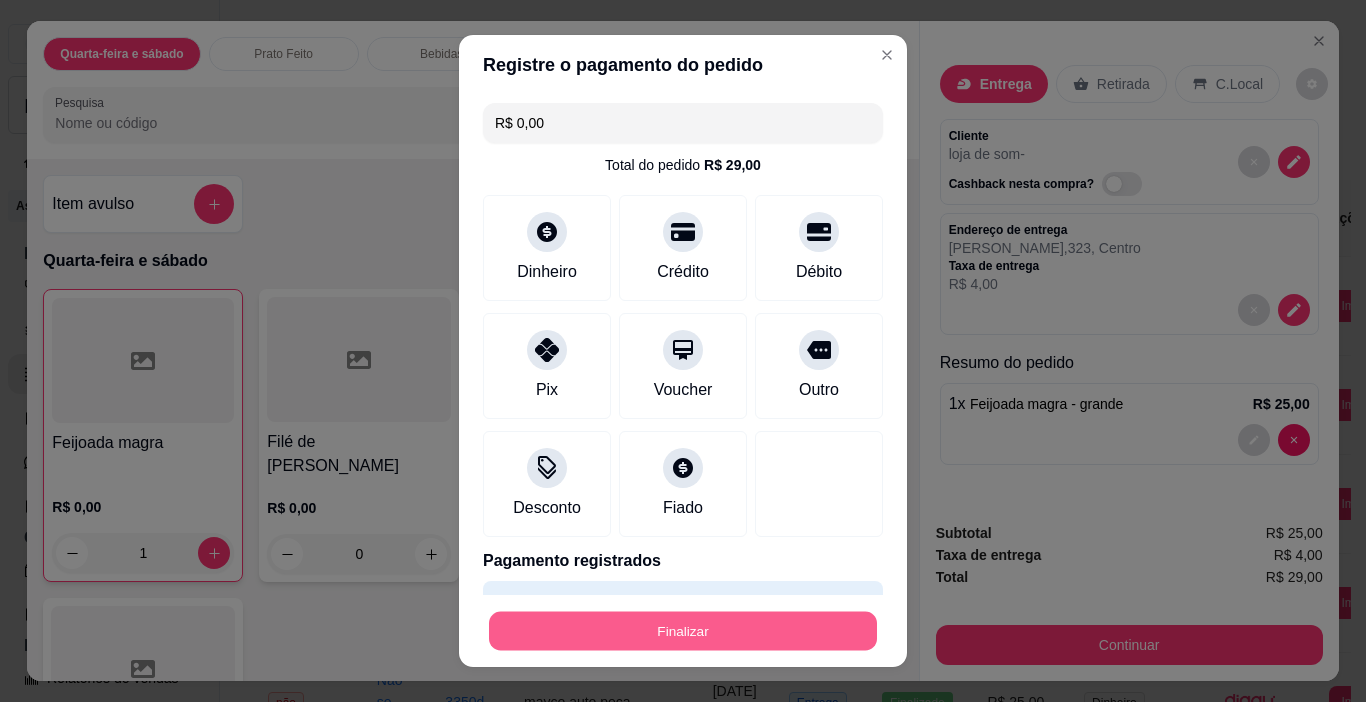 click on "Finalizar" at bounding box center [683, 631] 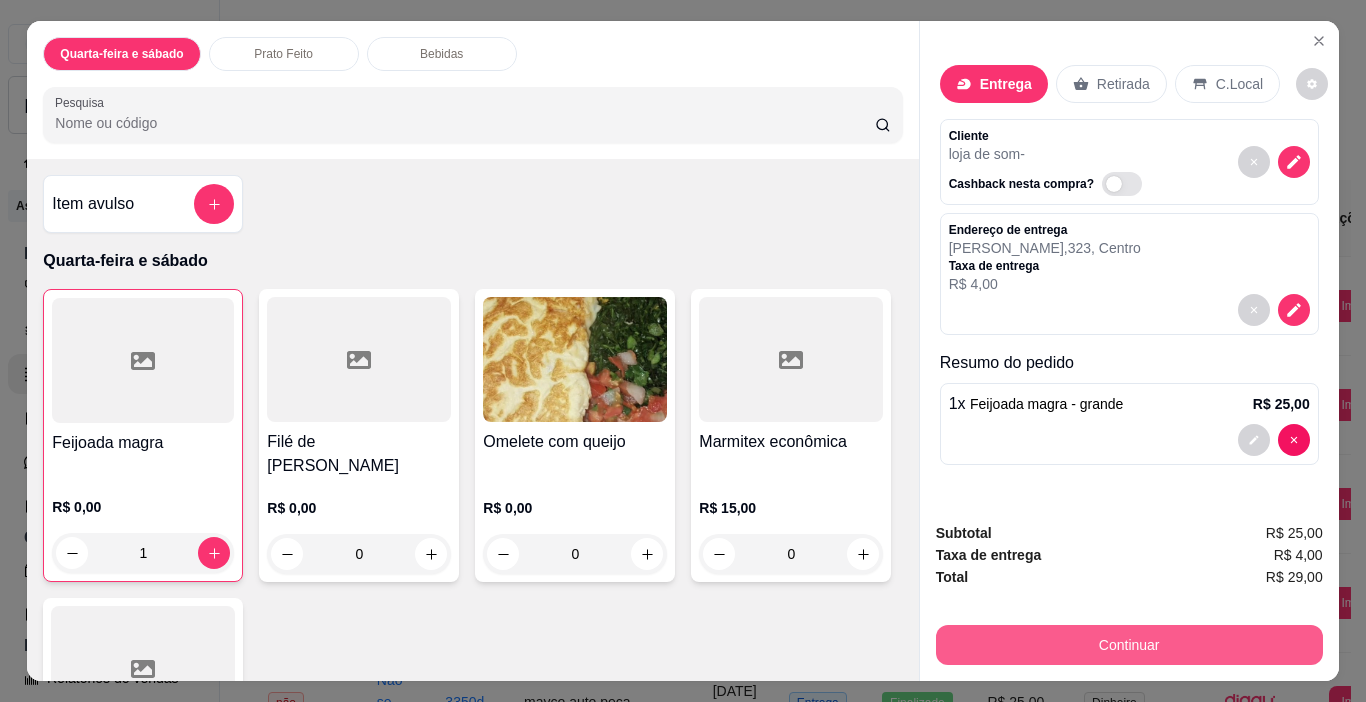 type on "0" 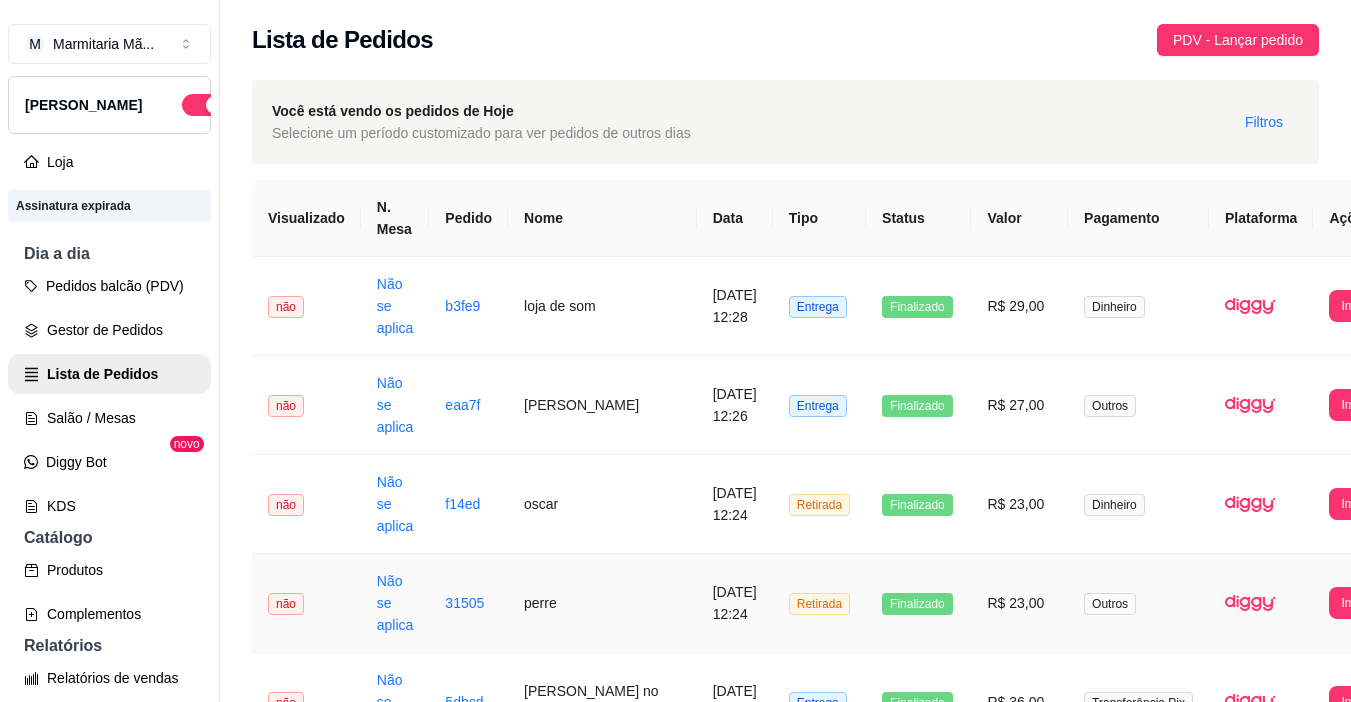 type 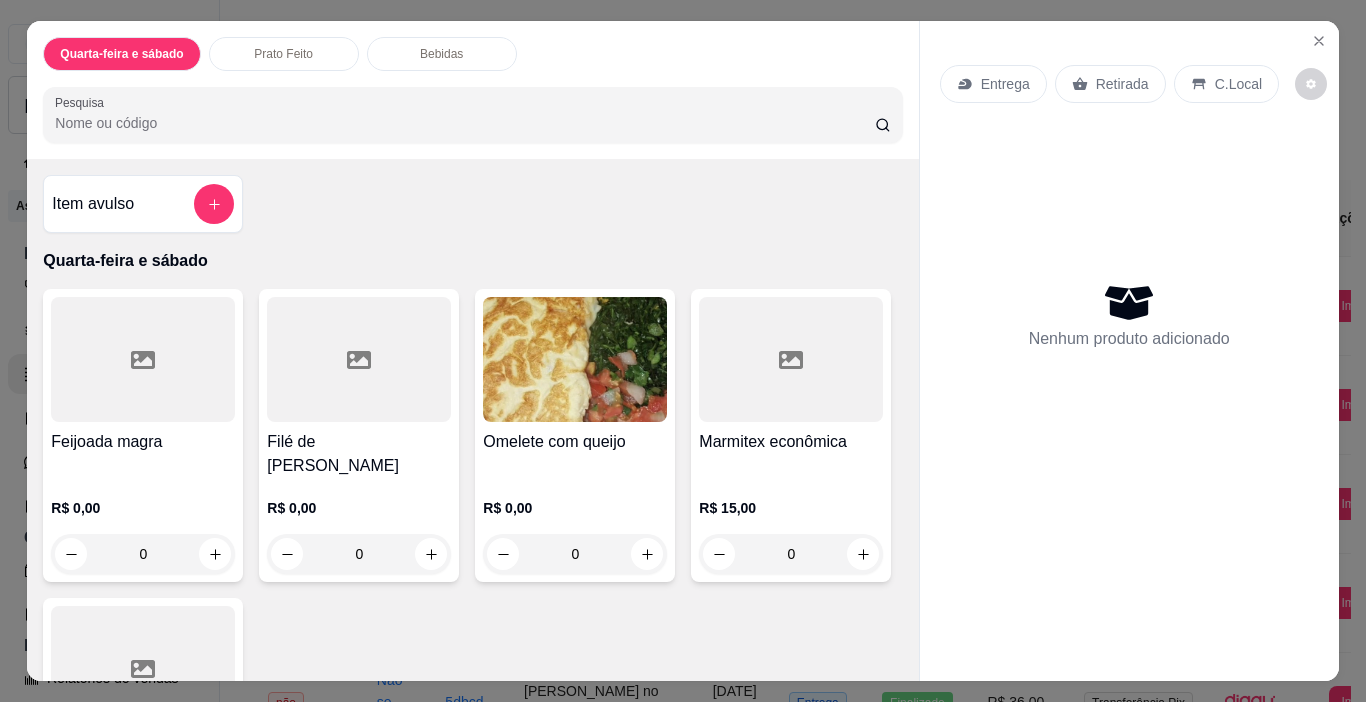 click on "Entrega" at bounding box center [1005, 84] 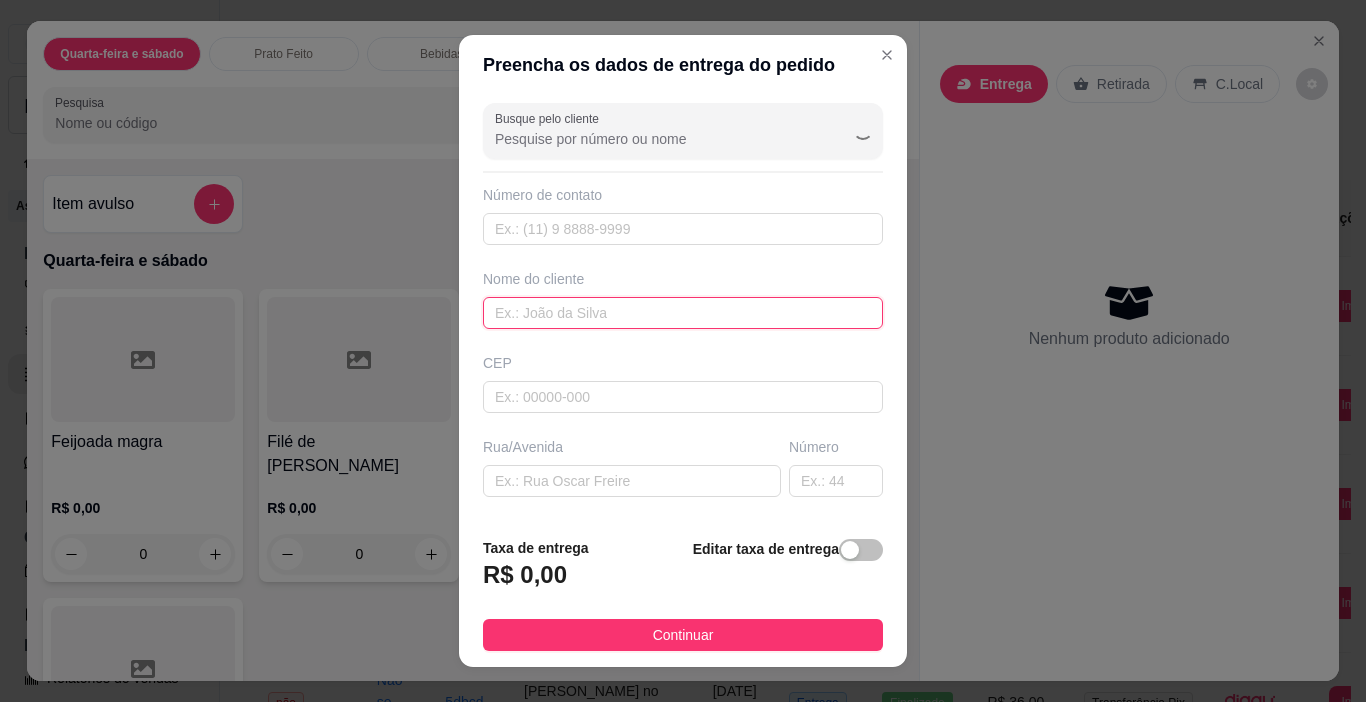 click at bounding box center [683, 313] 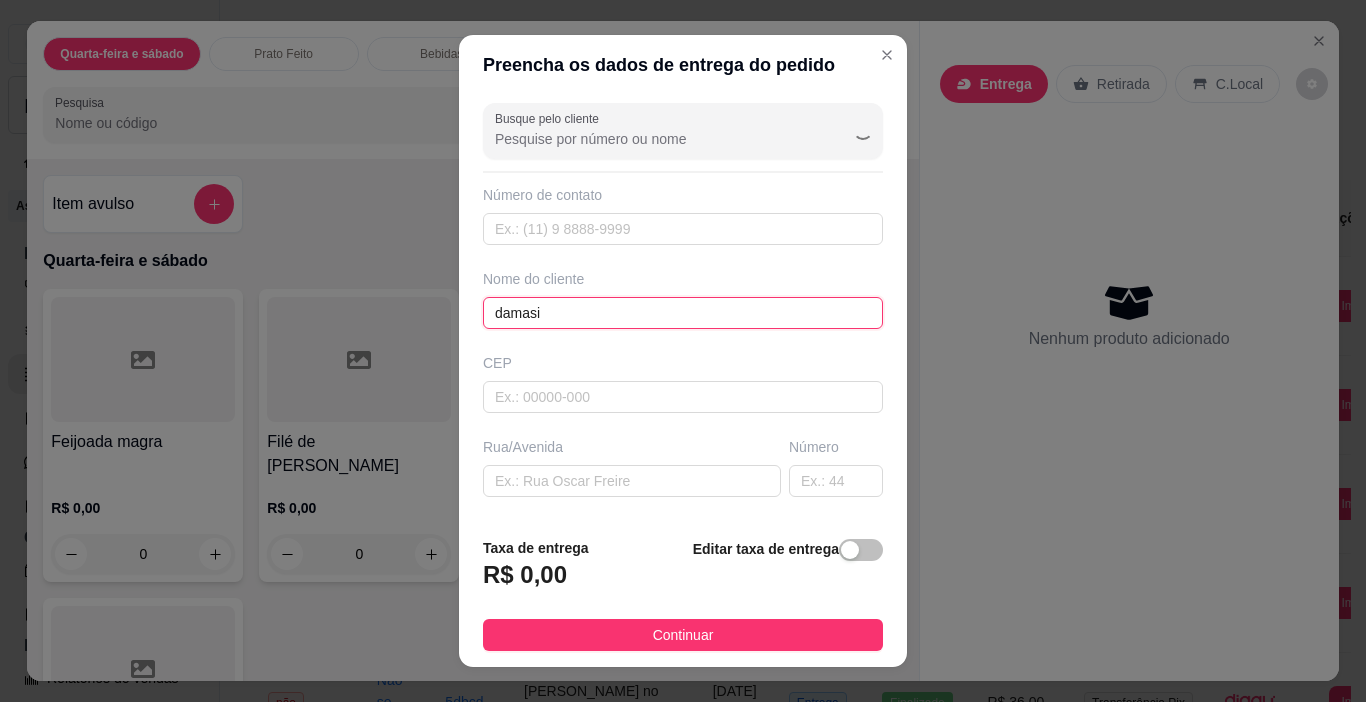 type on "damasio" 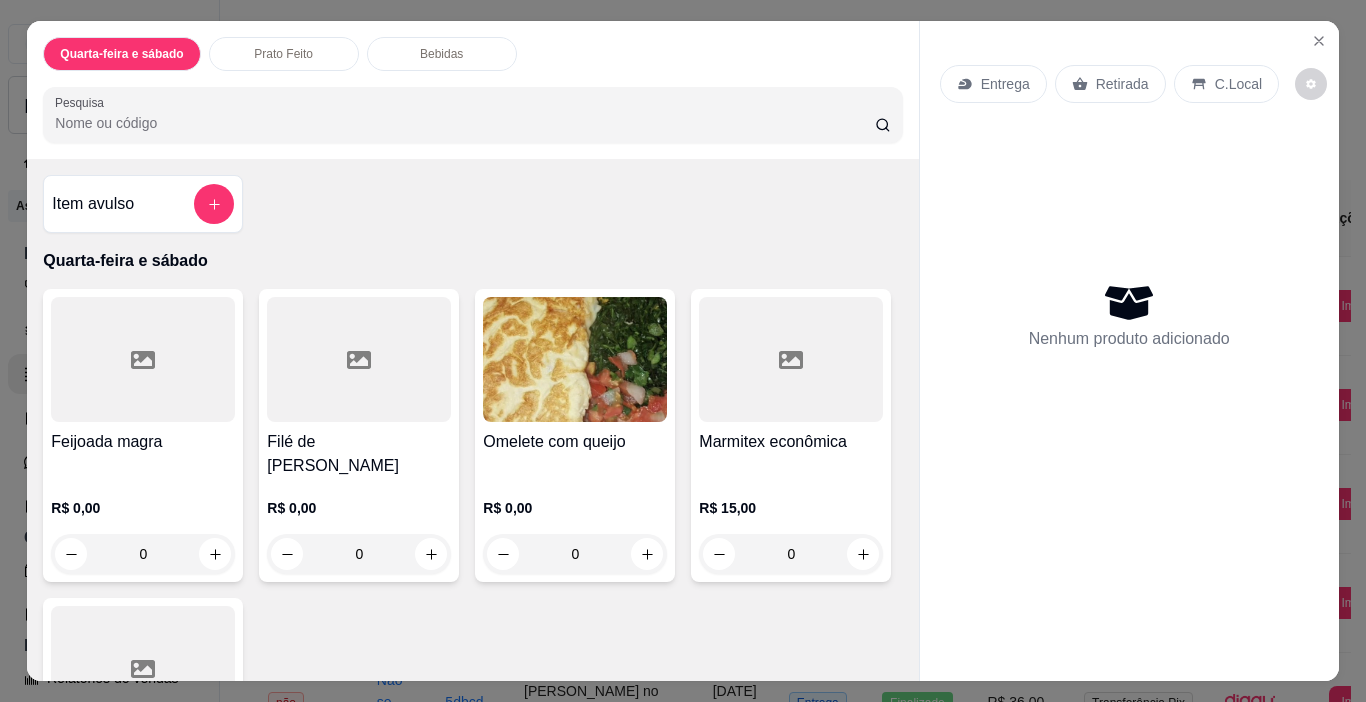 click at bounding box center (143, 359) 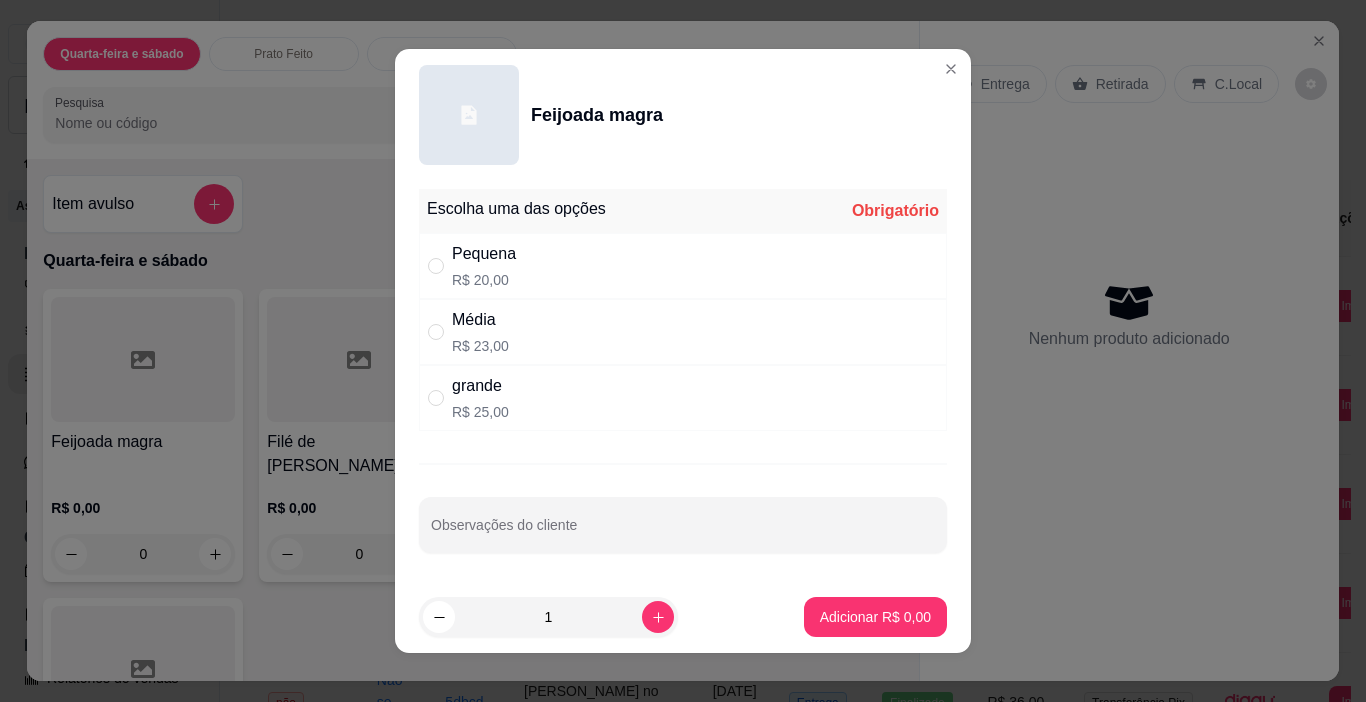 click on "Pequena" at bounding box center (484, 254) 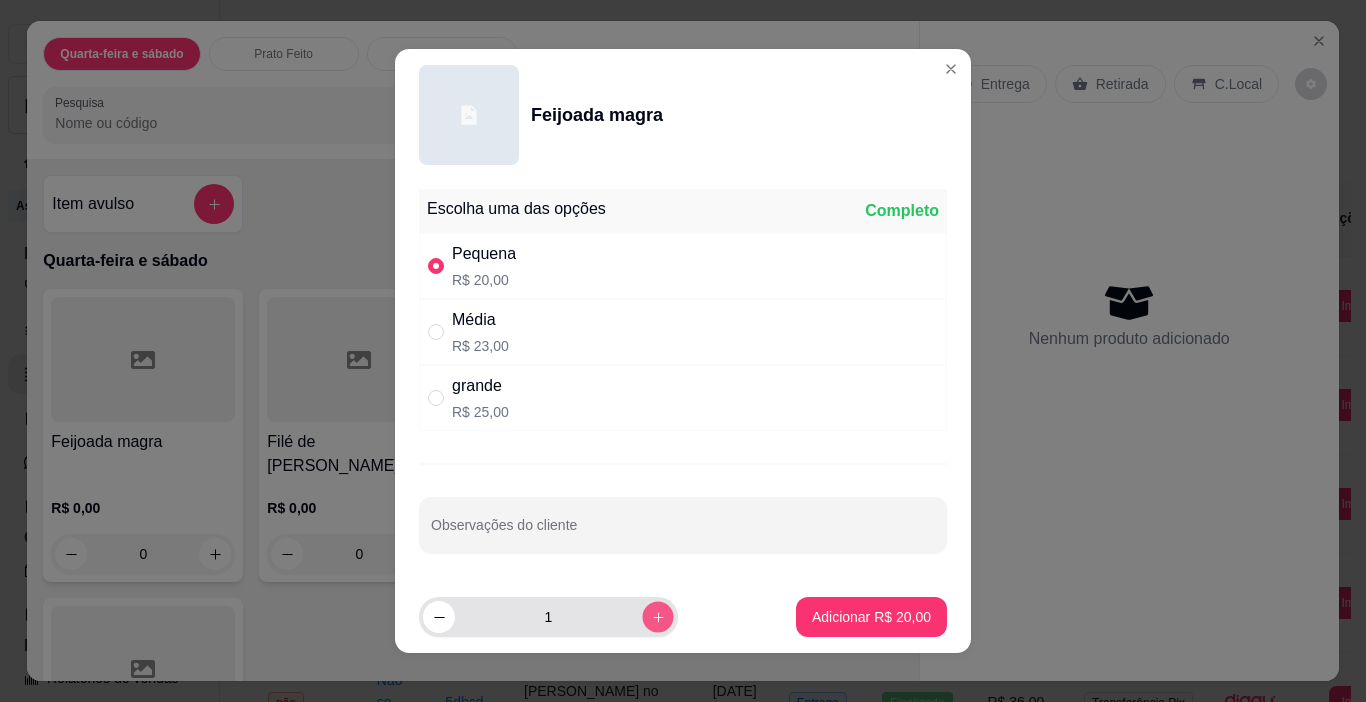 click at bounding box center (657, 616) 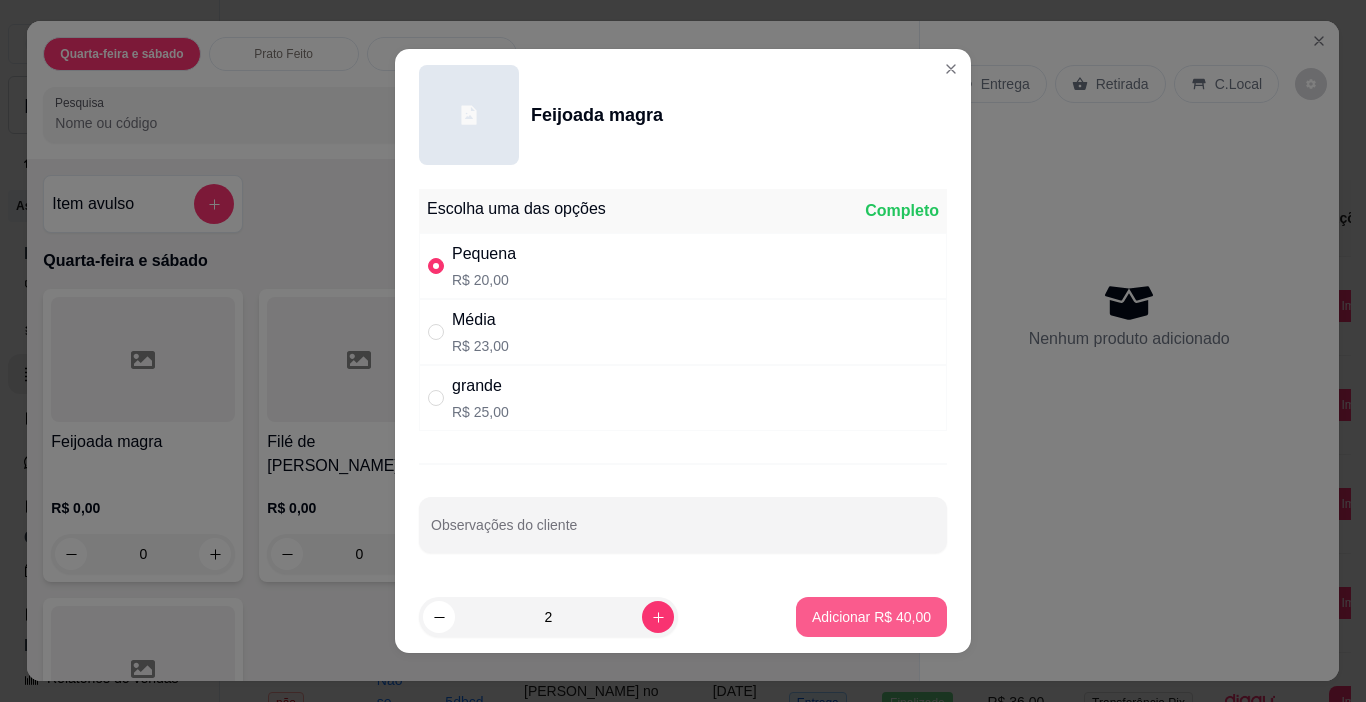 click on "Adicionar   R$ 40,00" at bounding box center [871, 617] 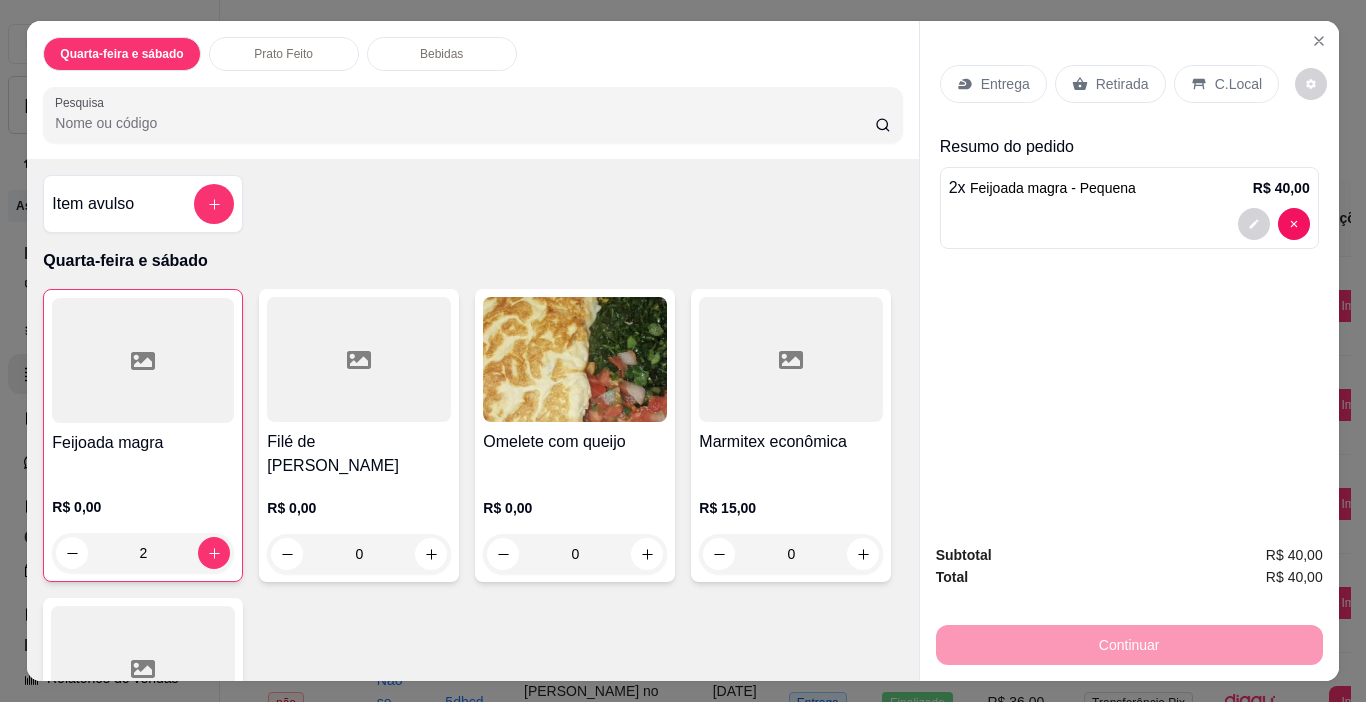 type on "2" 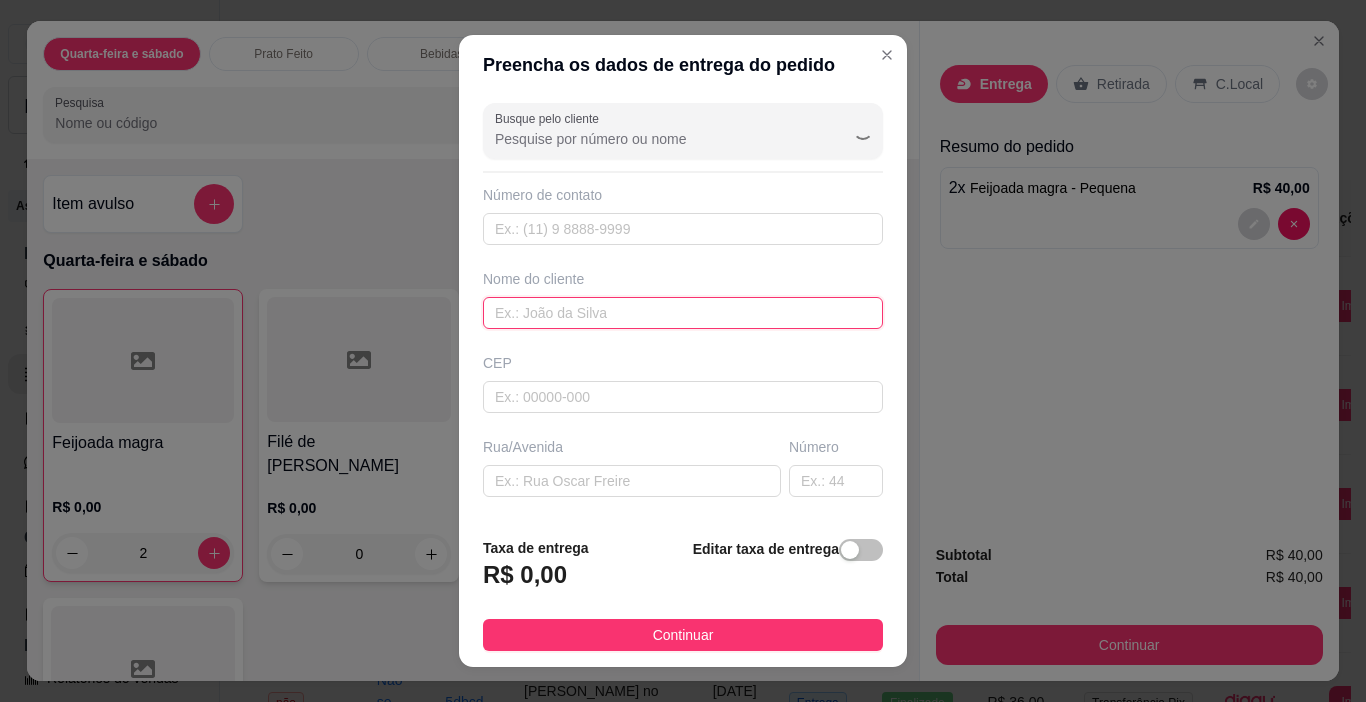 click at bounding box center [683, 313] 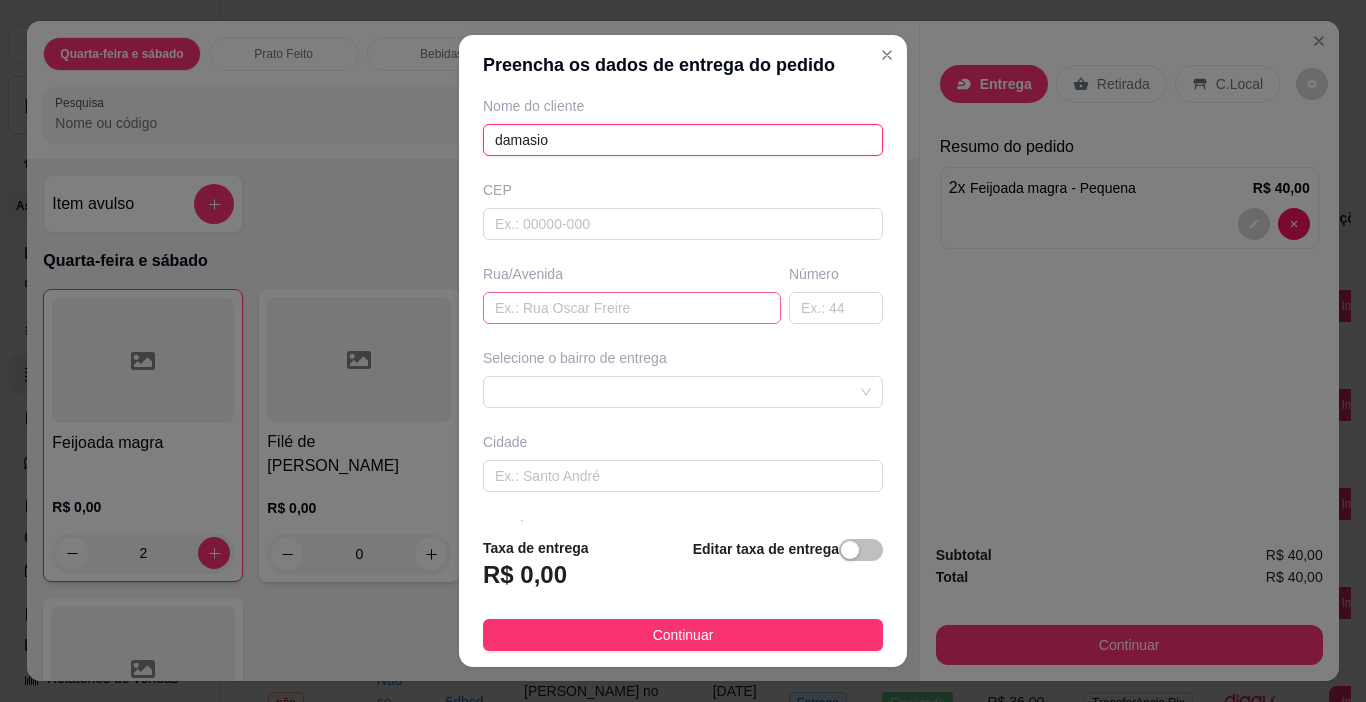 scroll, scrollTop: 200, scrollLeft: 0, axis: vertical 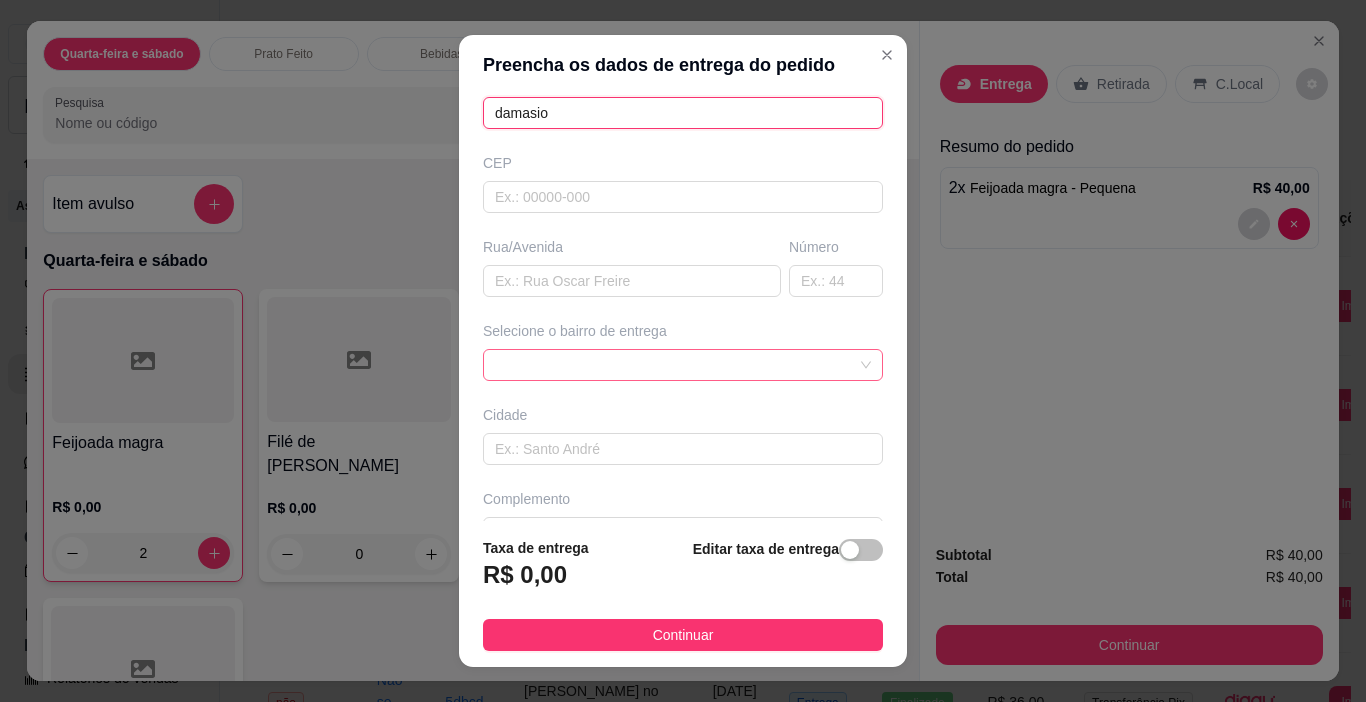 click at bounding box center (683, 365) 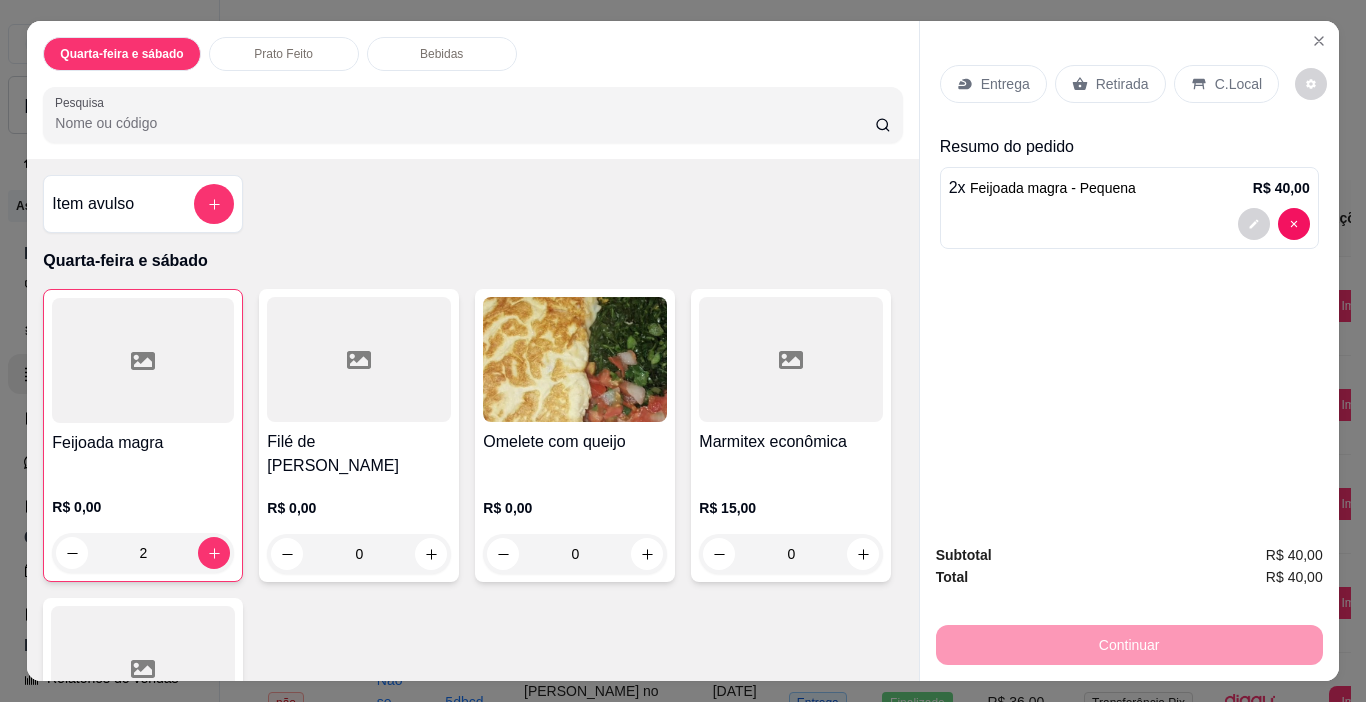 click on "Entrega" at bounding box center [1005, 84] 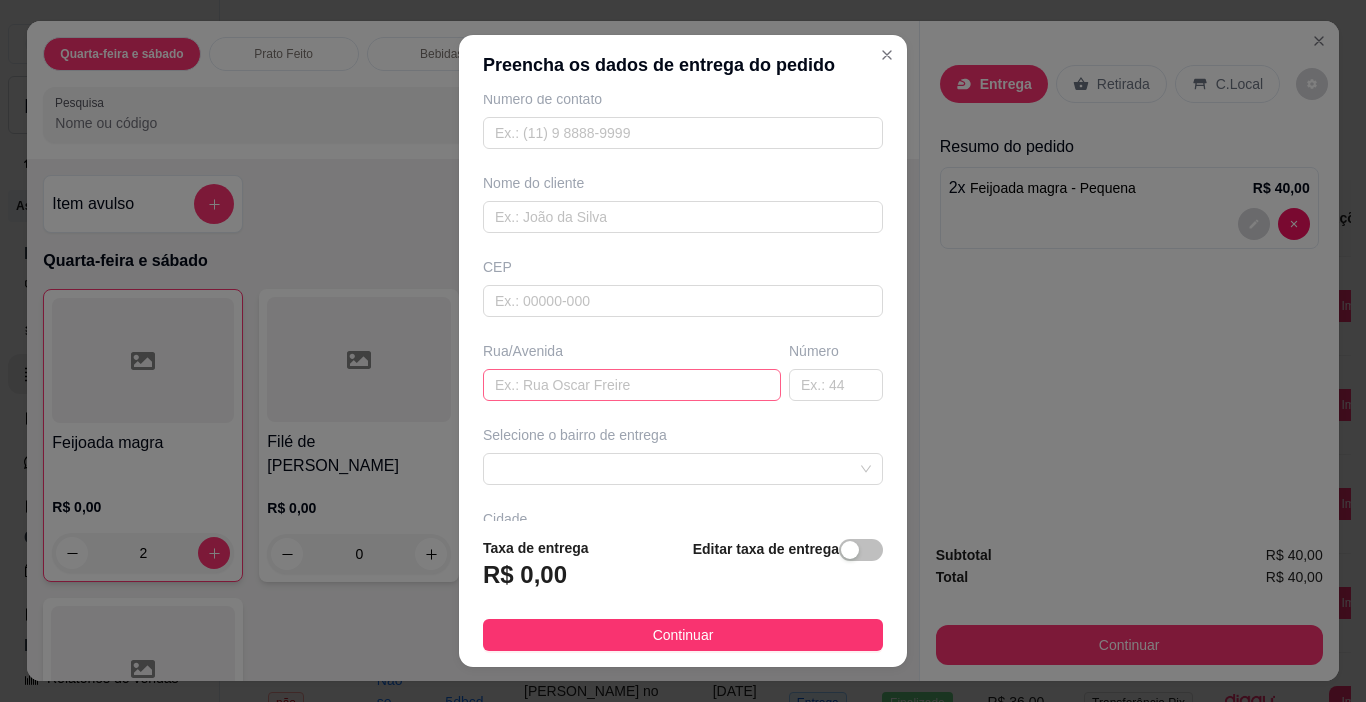 scroll, scrollTop: 100, scrollLeft: 0, axis: vertical 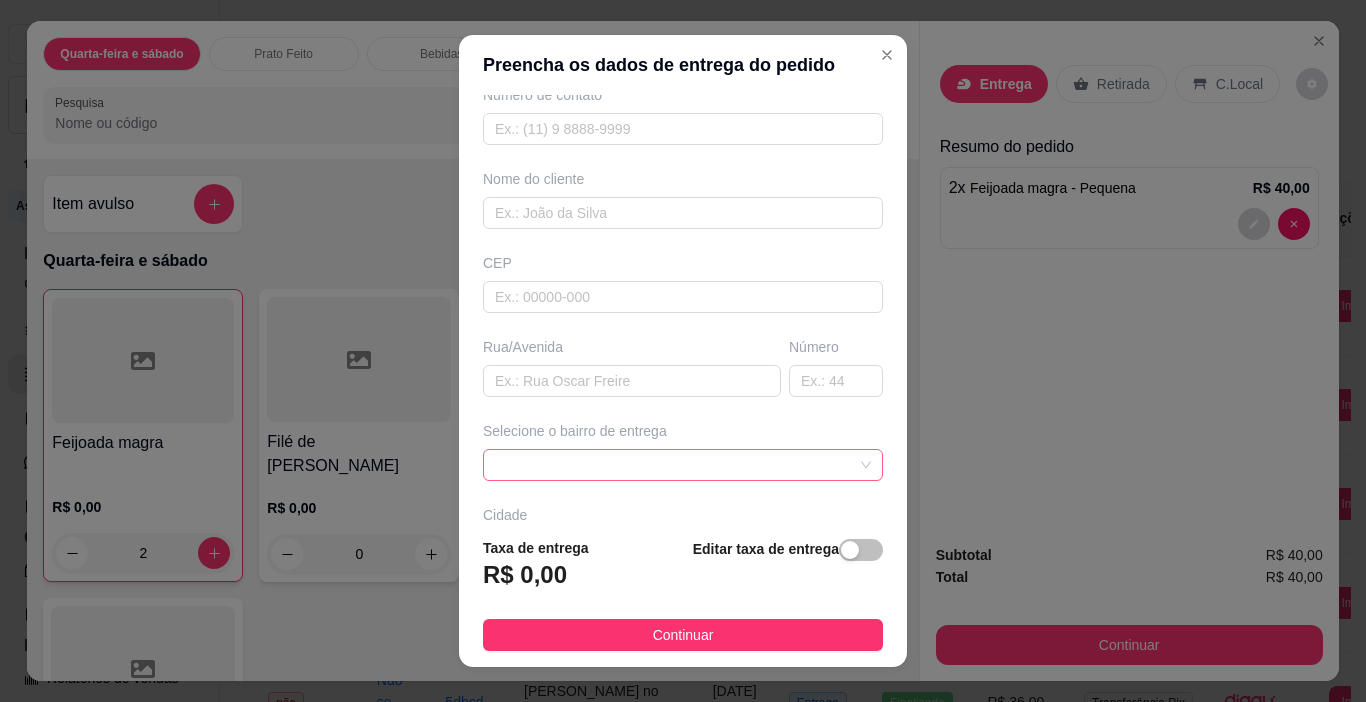 click at bounding box center [683, 465] 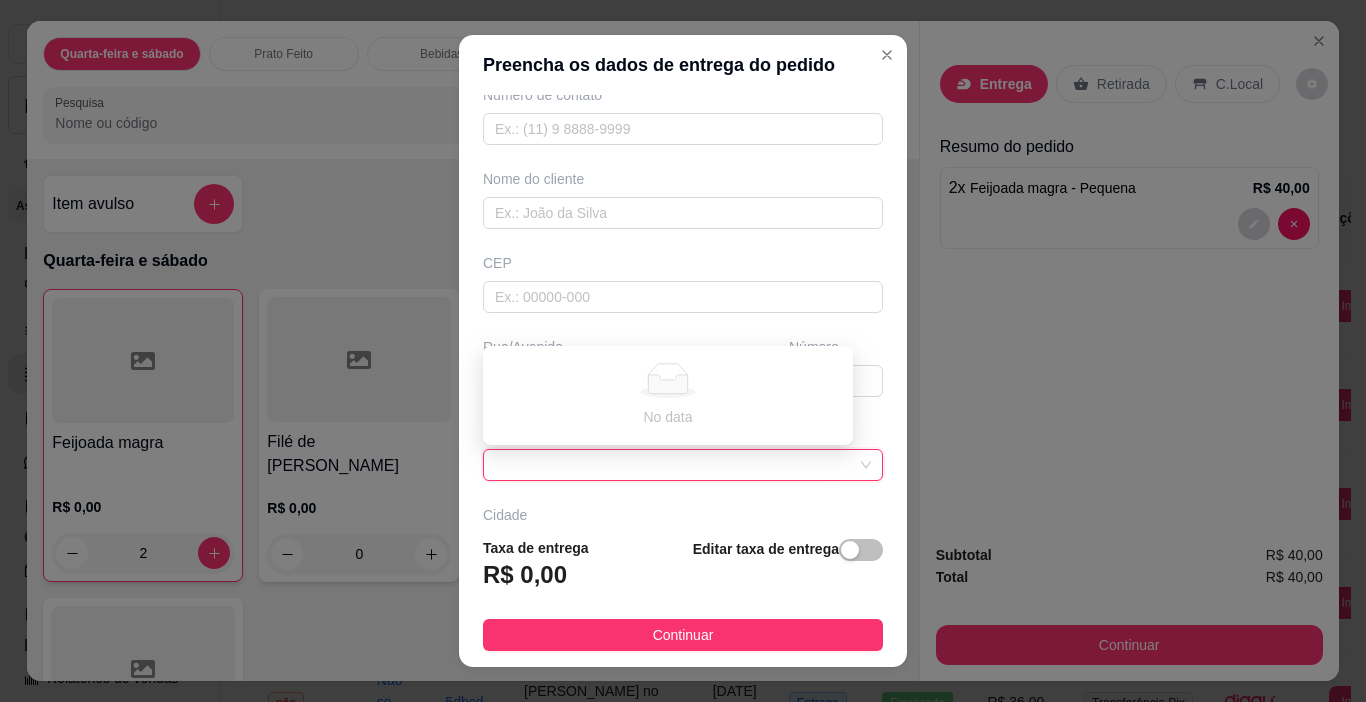 click on "CEP" at bounding box center [683, 283] 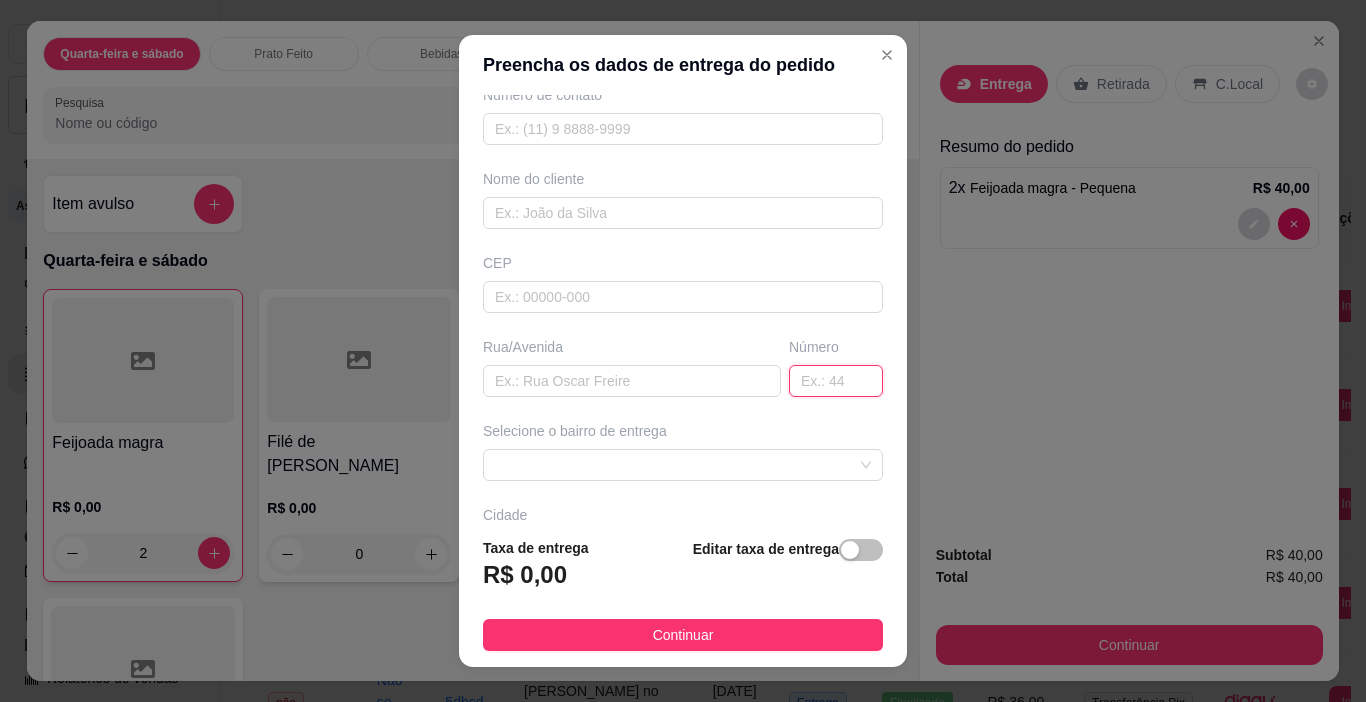 click at bounding box center (836, 381) 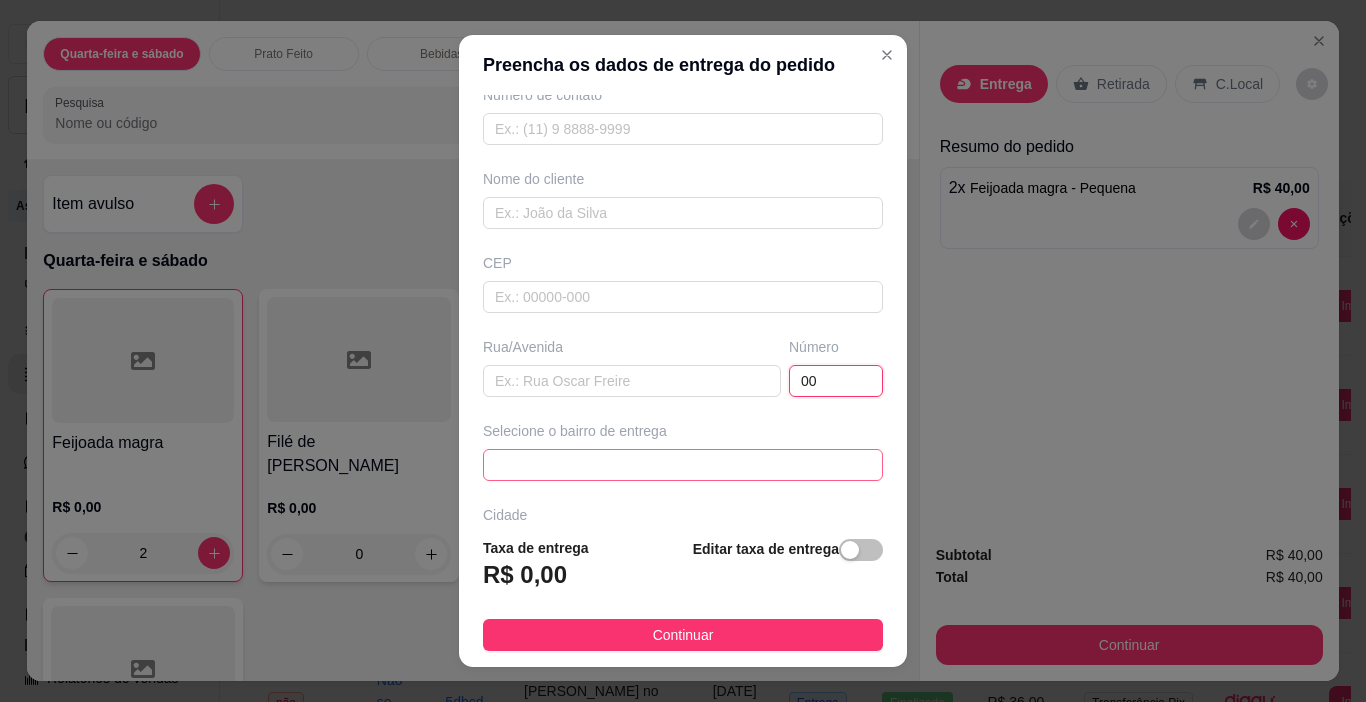 click at bounding box center [683, 465] 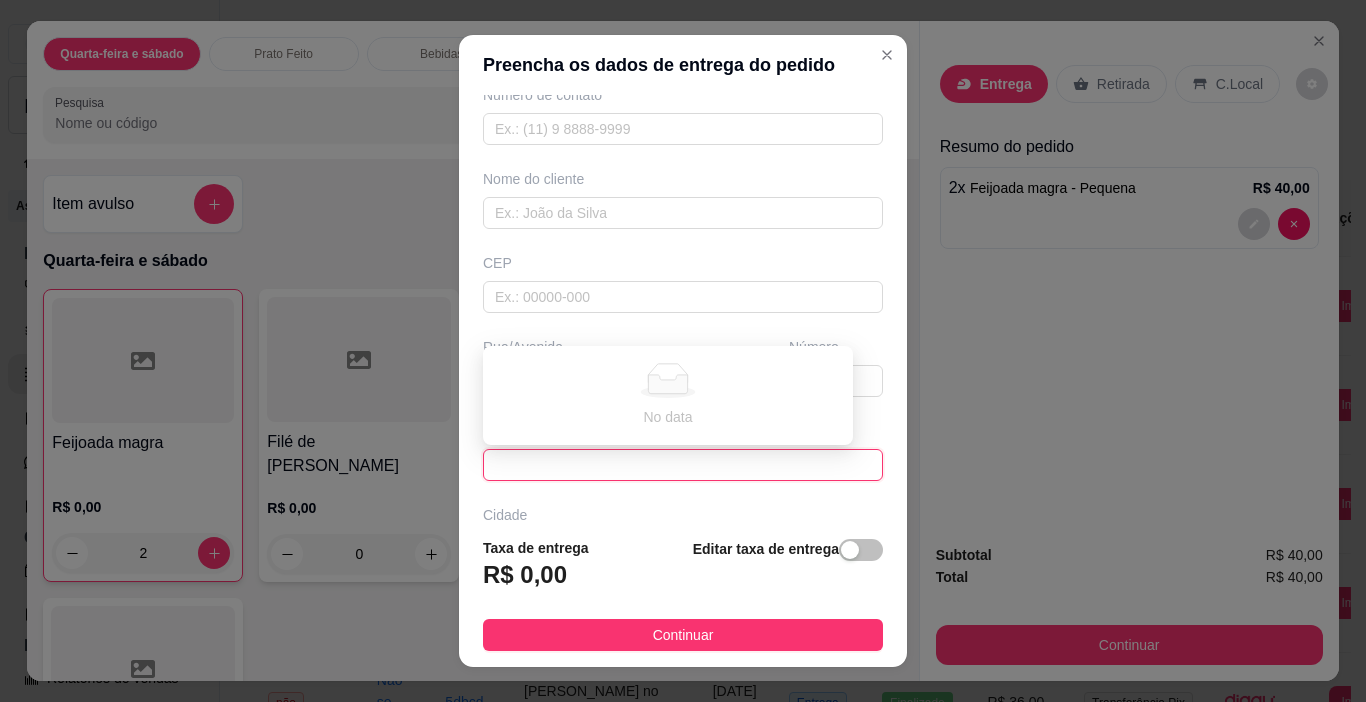 click at bounding box center (683, 465) 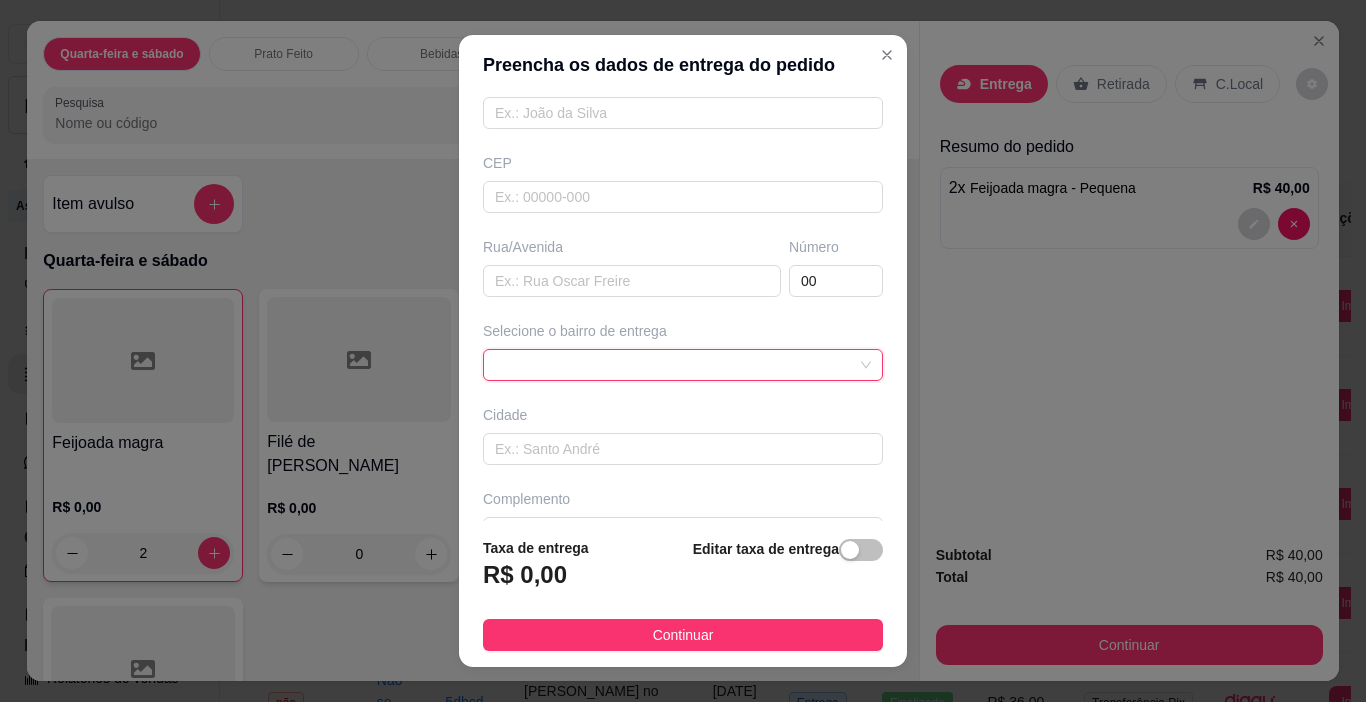 scroll, scrollTop: 248, scrollLeft: 0, axis: vertical 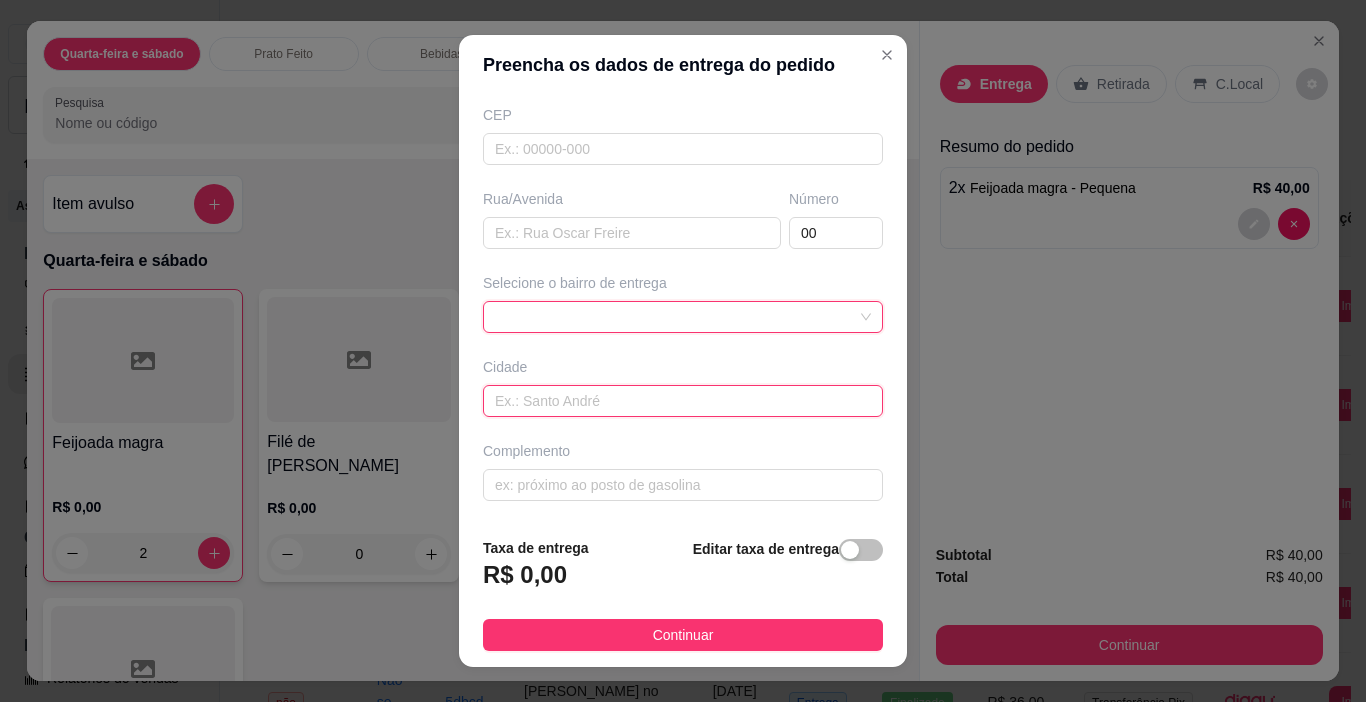 click at bounding box center [683, 401] 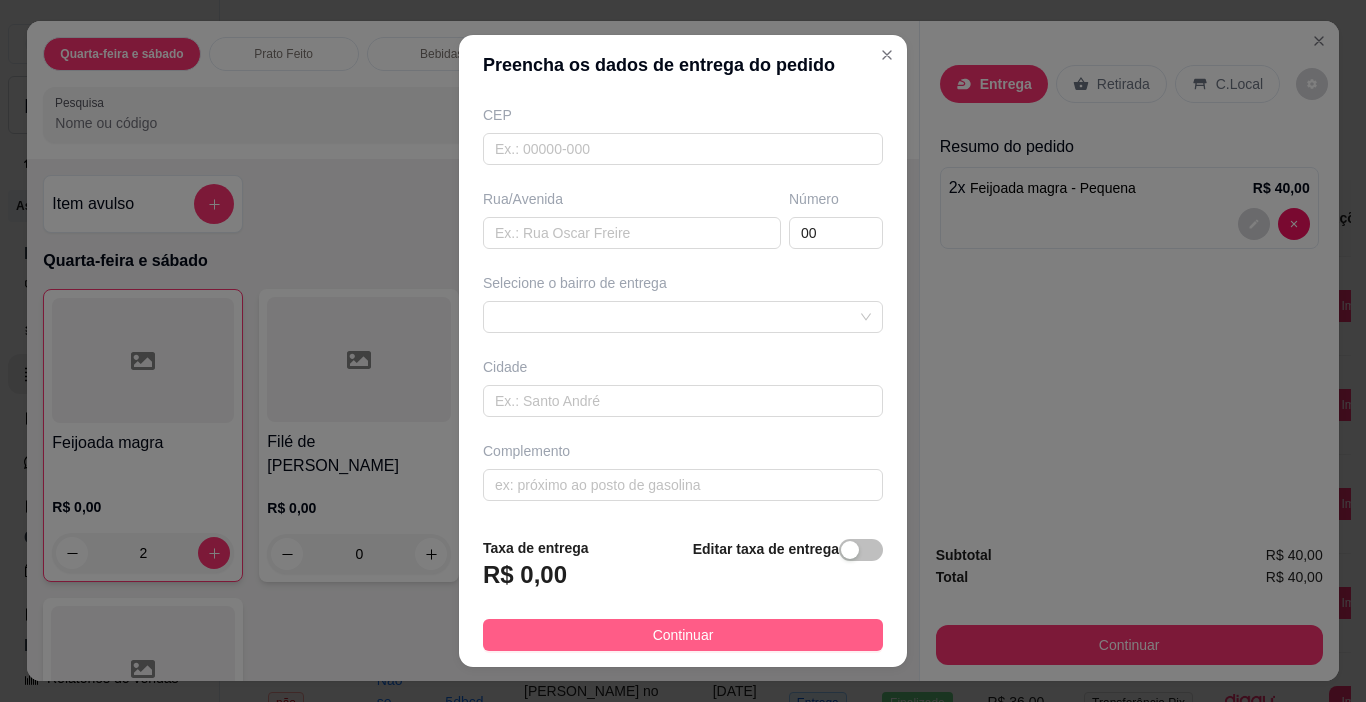 click on "Continuar" at bounding box center (683, 635) 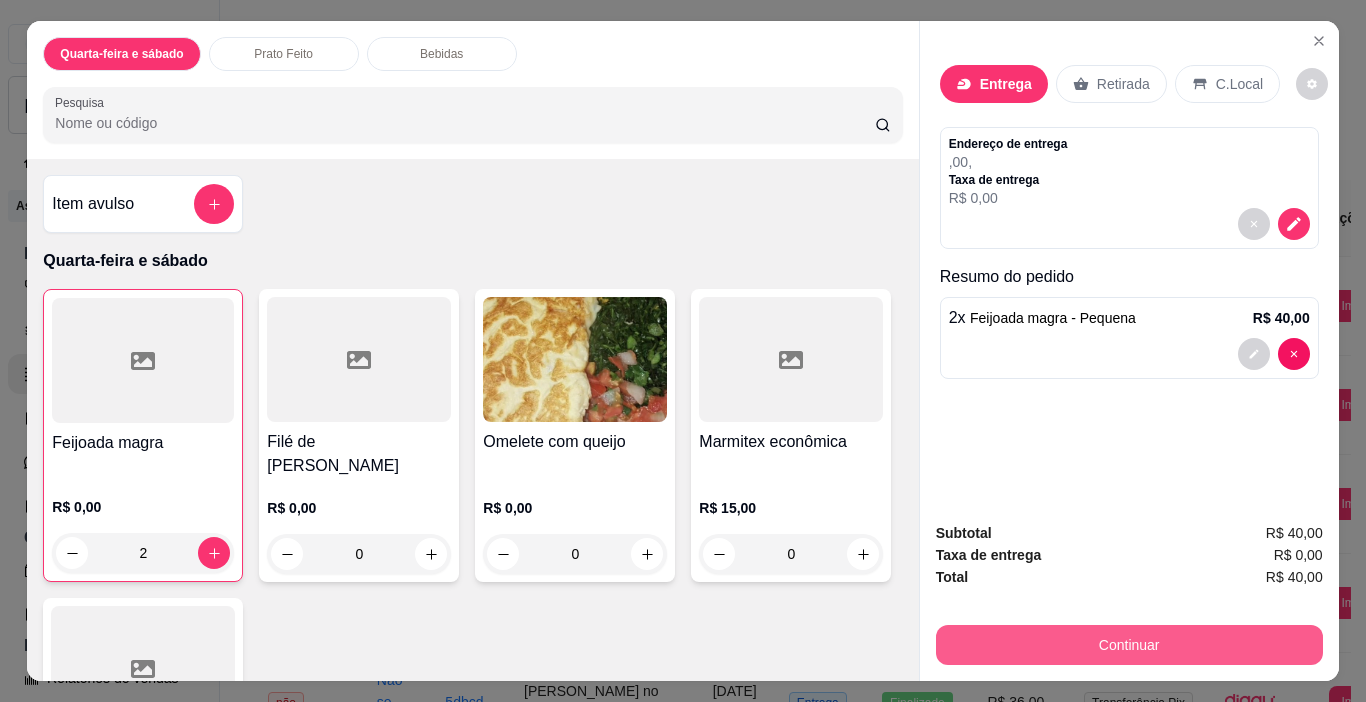 click on "Continuar" at bounding box center (1129, 645) 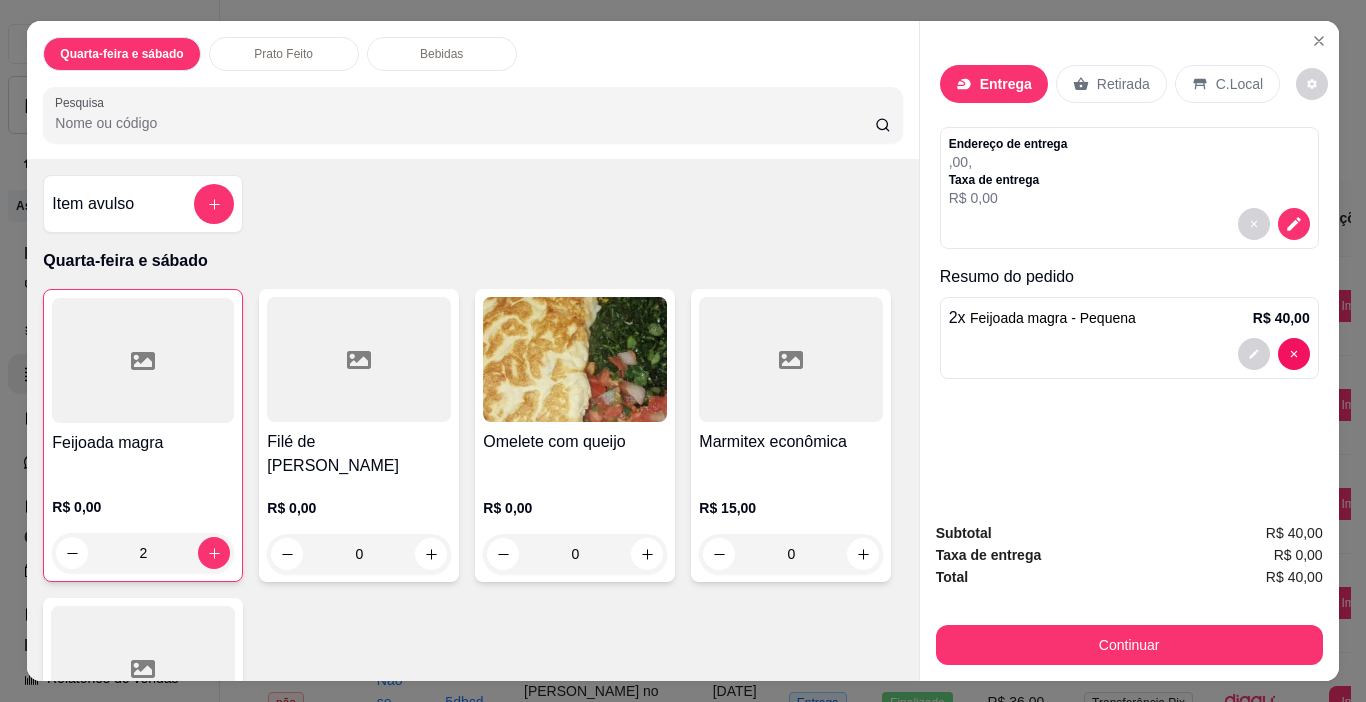 click on "Retirada" at bounding box center (1123, 84) 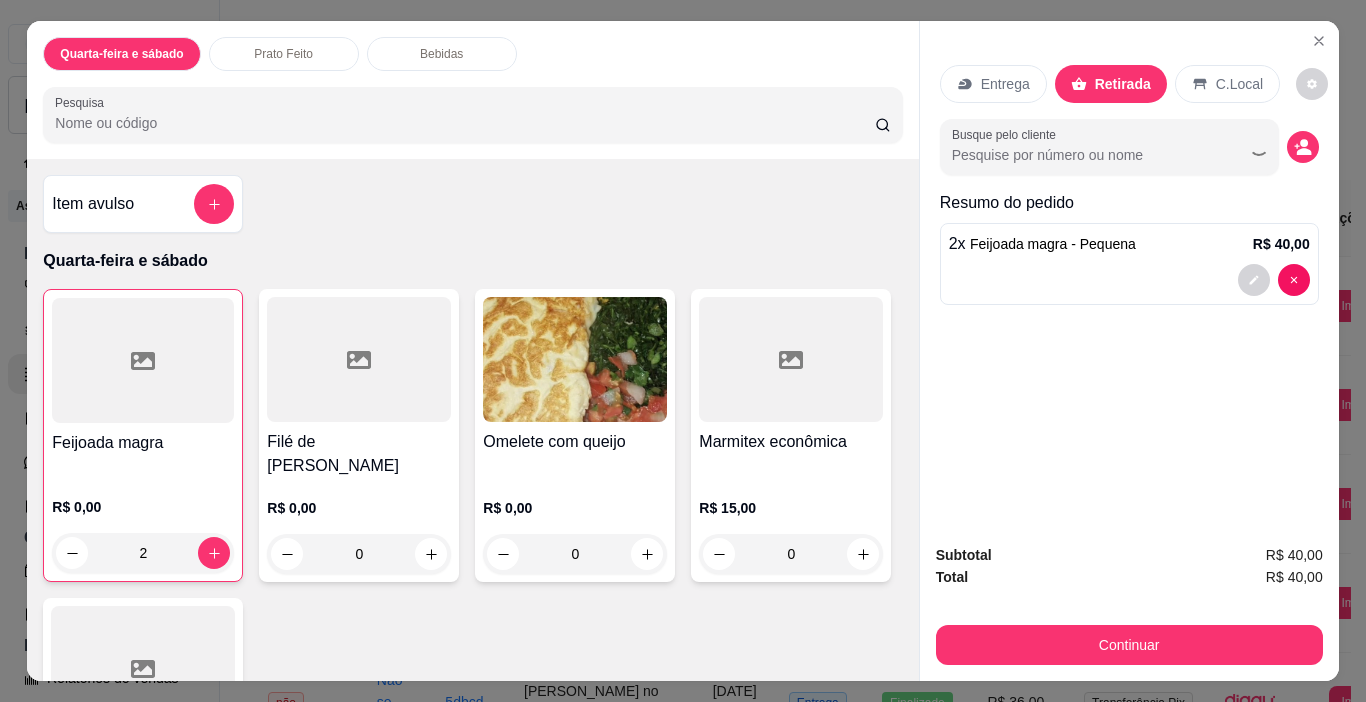 click on "Entrega" at bounding box center [993, 84] 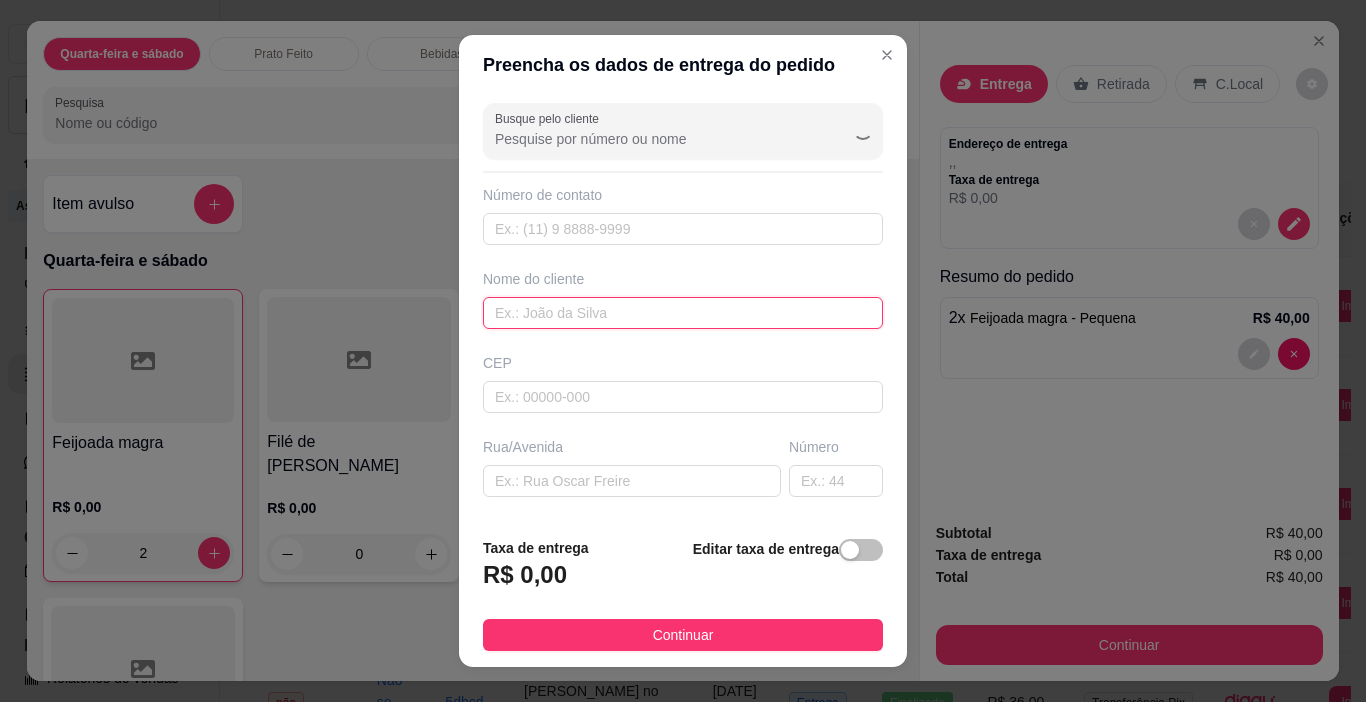 click at bounding box center (683, 313) 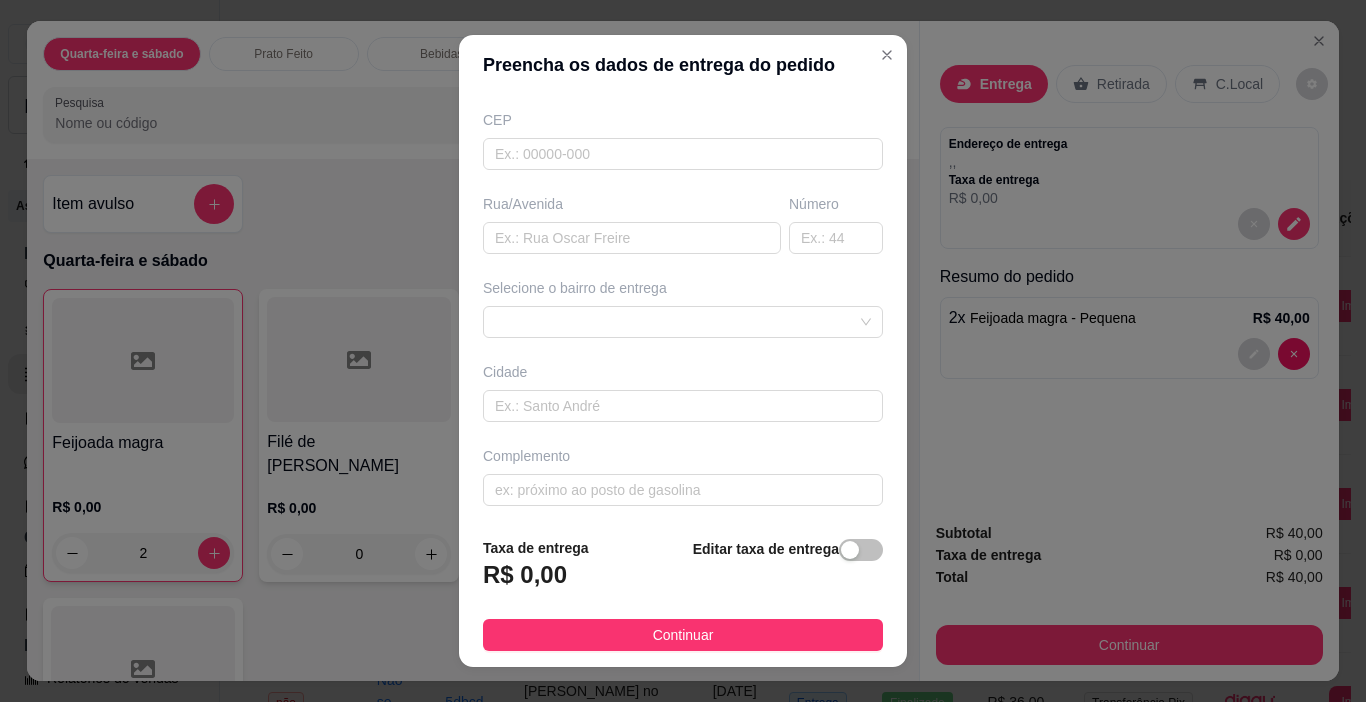 scroll, scrollTop: 248, scrollLeft: 0, axis: vertical 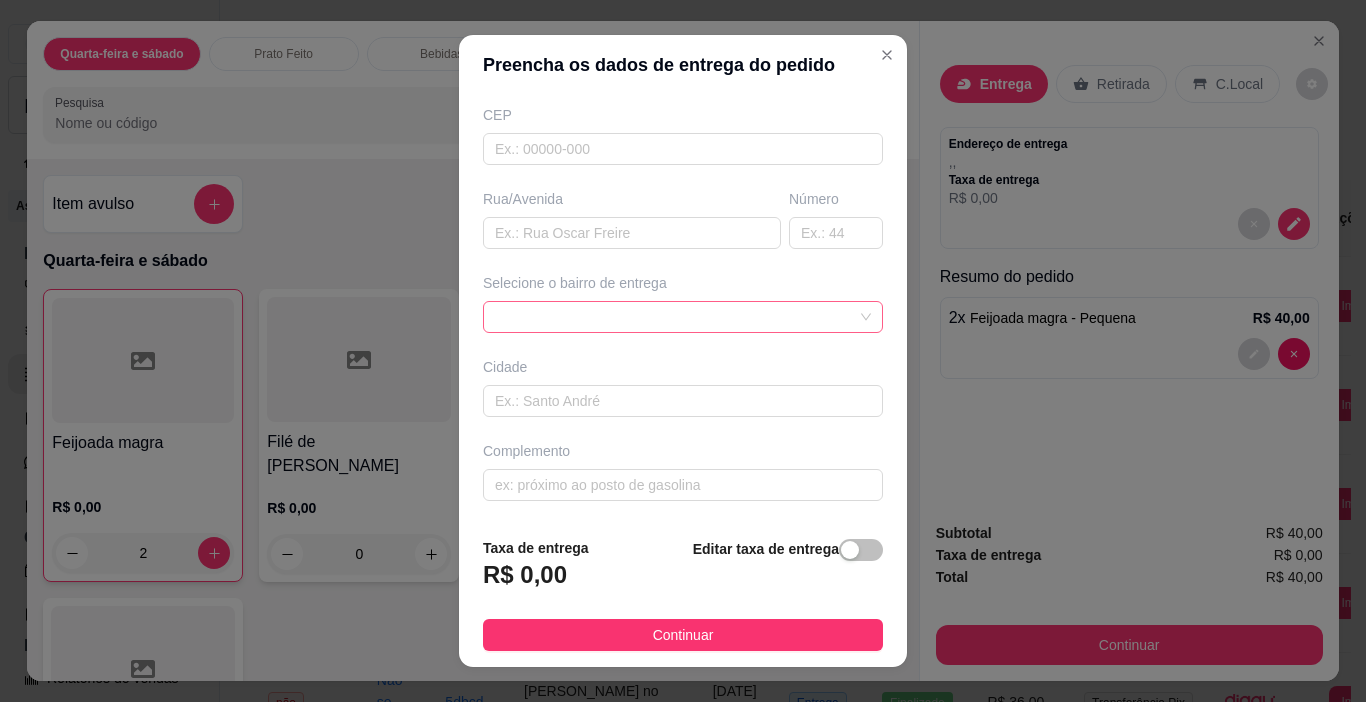 click at bounding box center [683, 317] 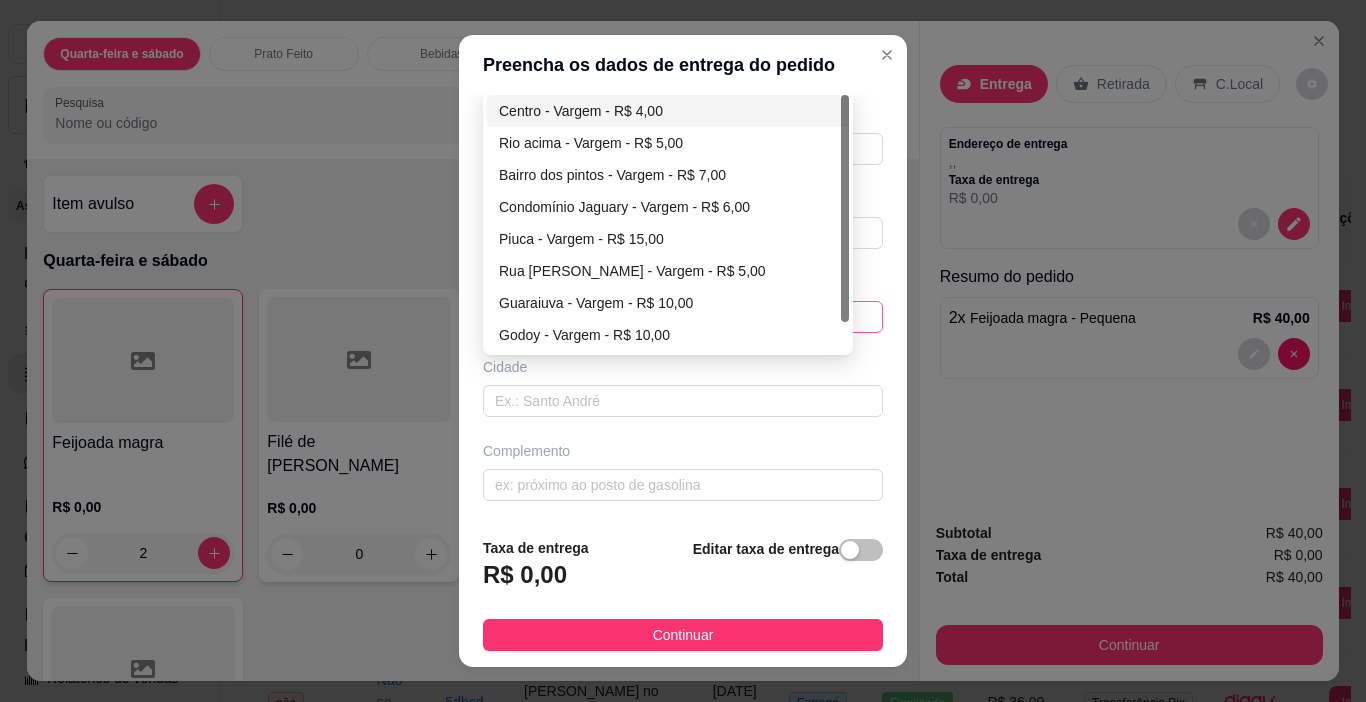 type on "damasio" 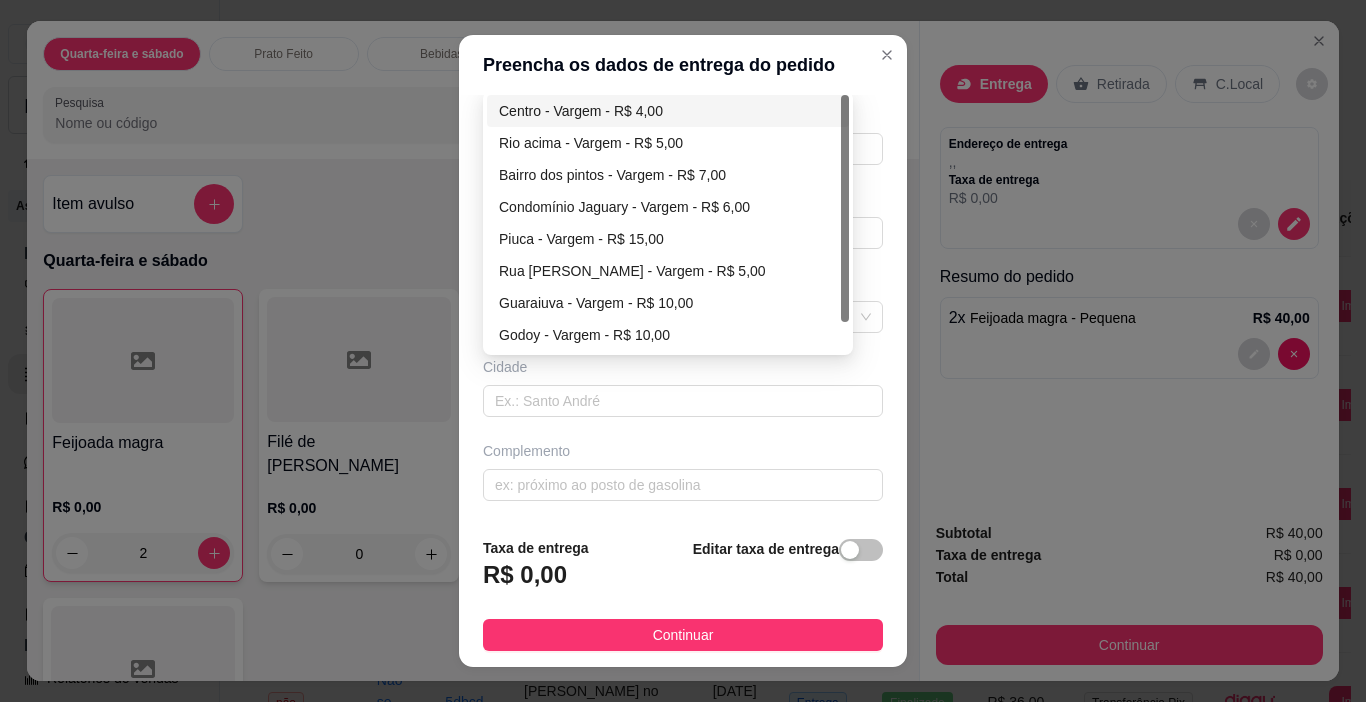 type on "Vargem" 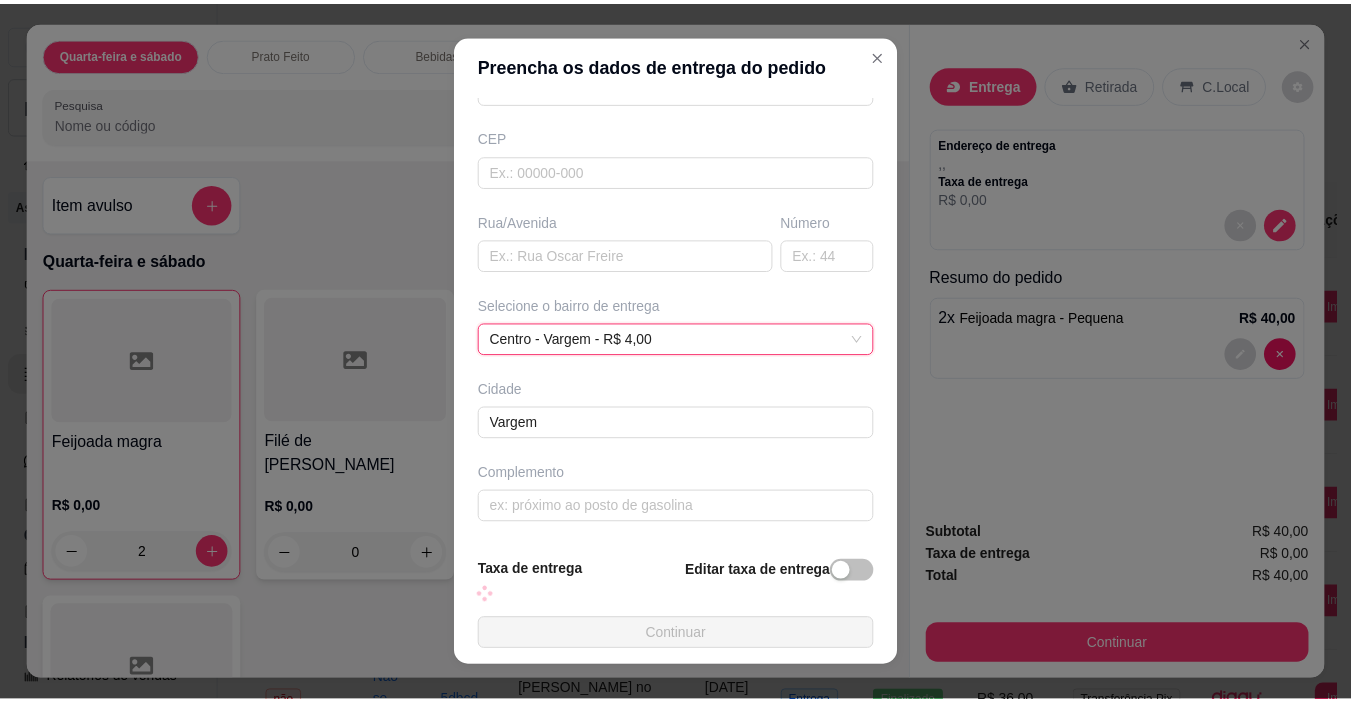 scroll, scrollTop: 226, scrollLeft: 0, axis: vertical 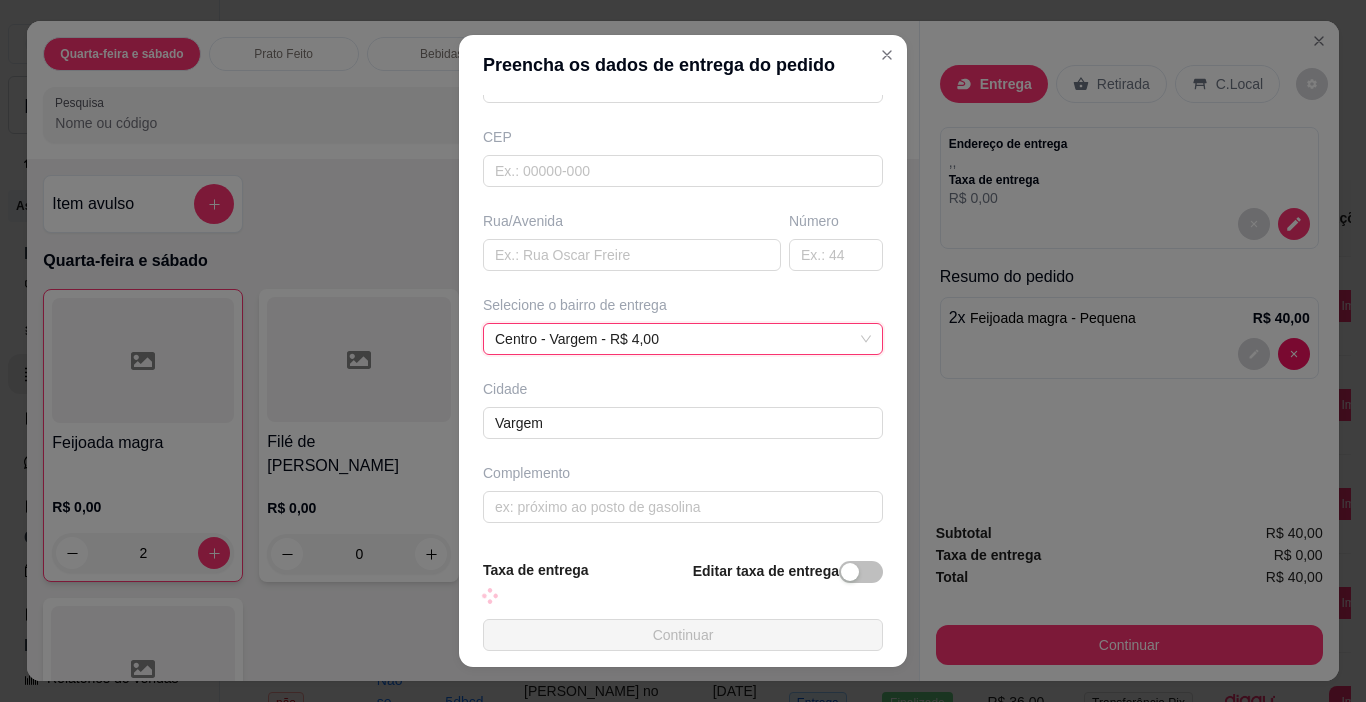 click on "Continuar" at bounding box center (683, 635) 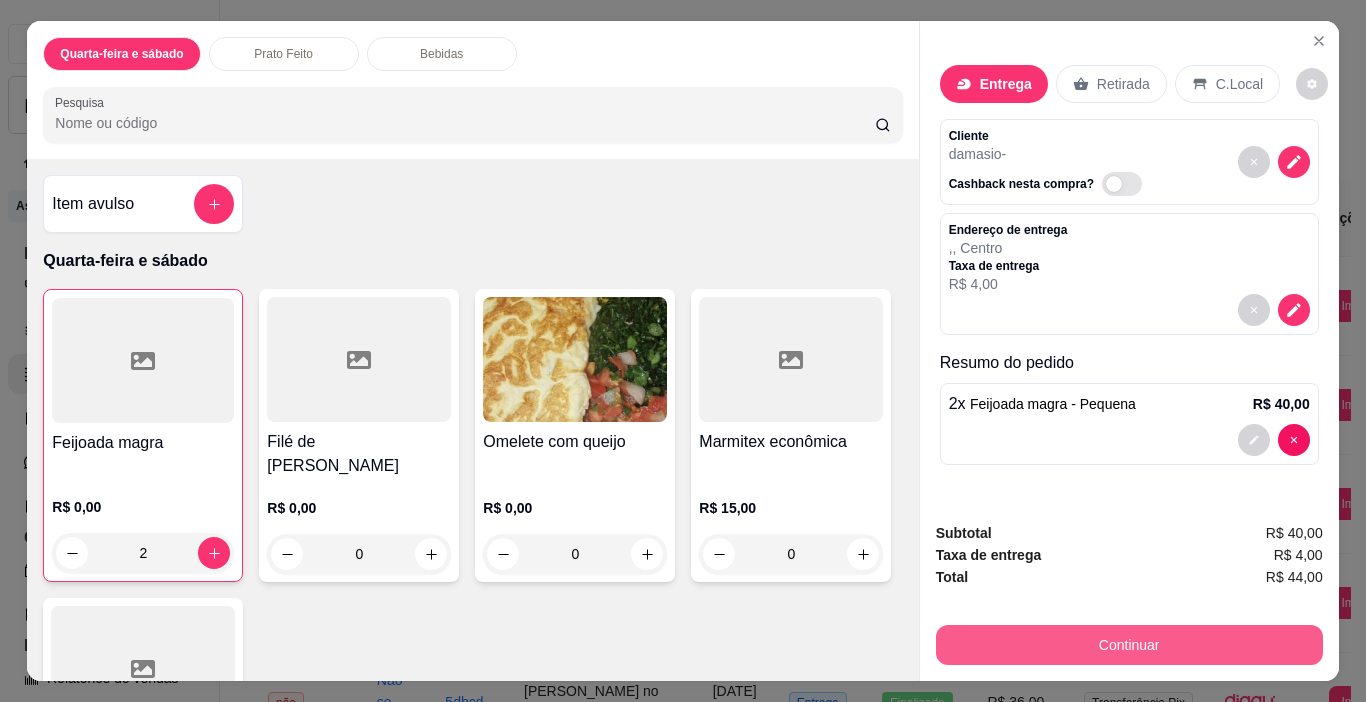click on "Continuar" at bounding box center [1129, 645] 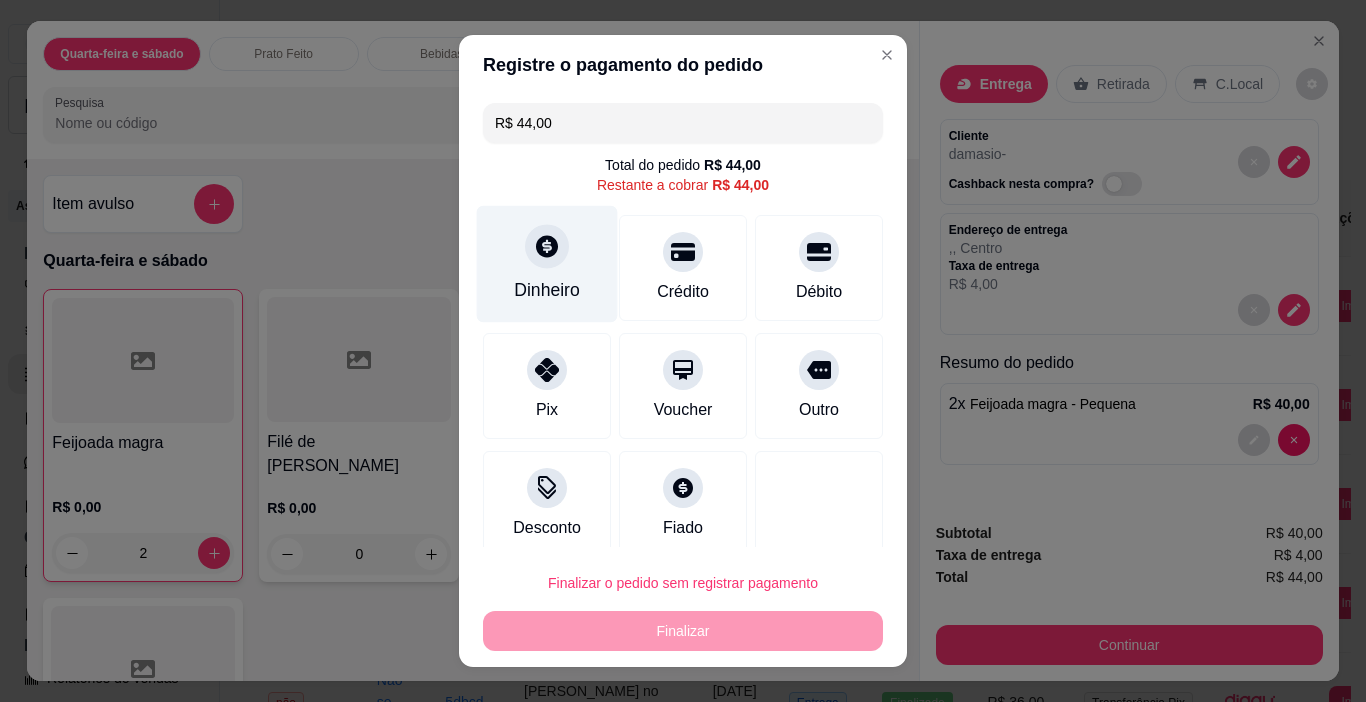 click on "Dinheiro" at bounding box center (547, 264) 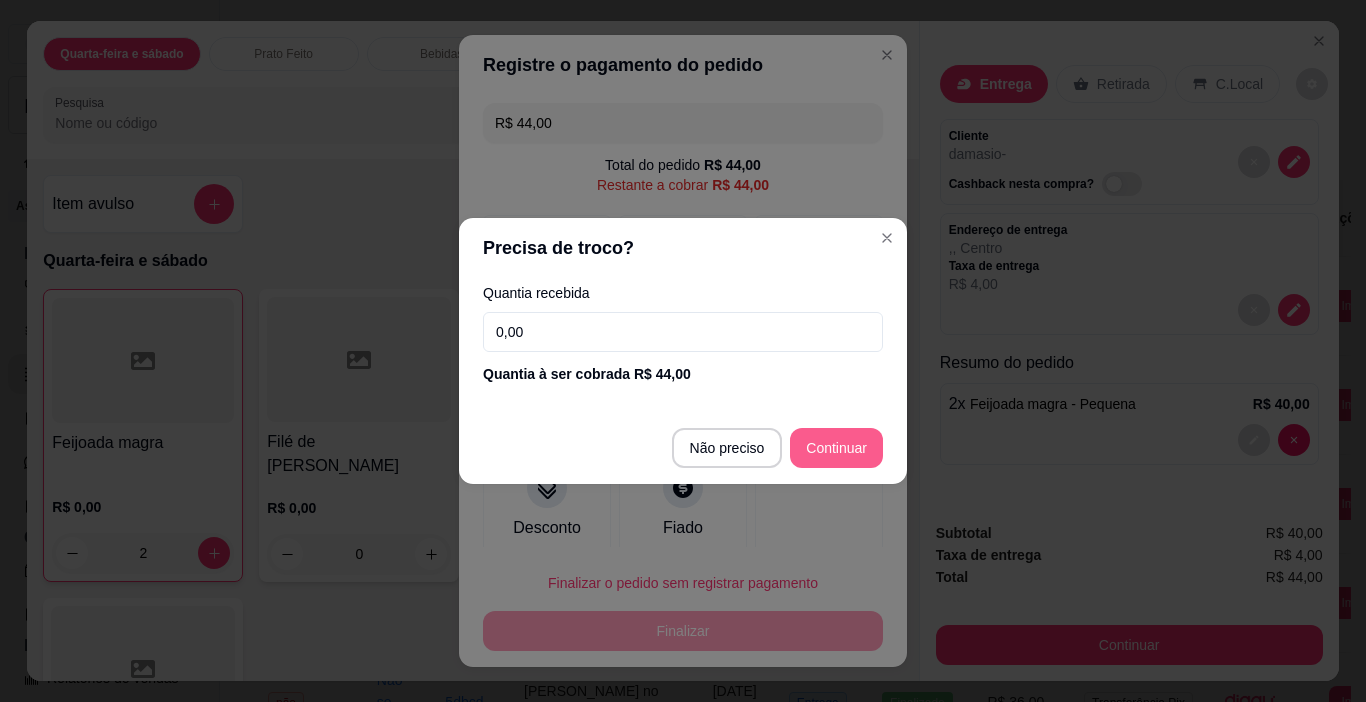 type on "R$ 0,00" 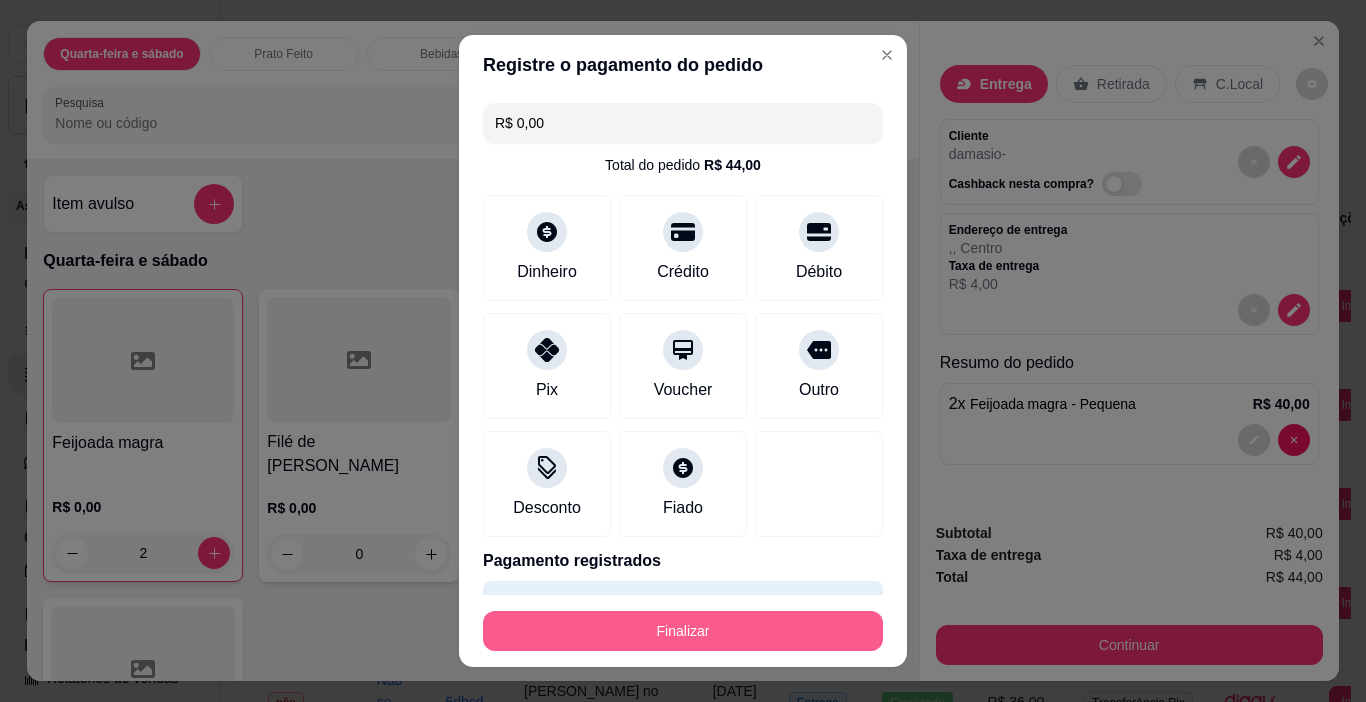 click on "Finalizar" at bounding box center [683, 631] 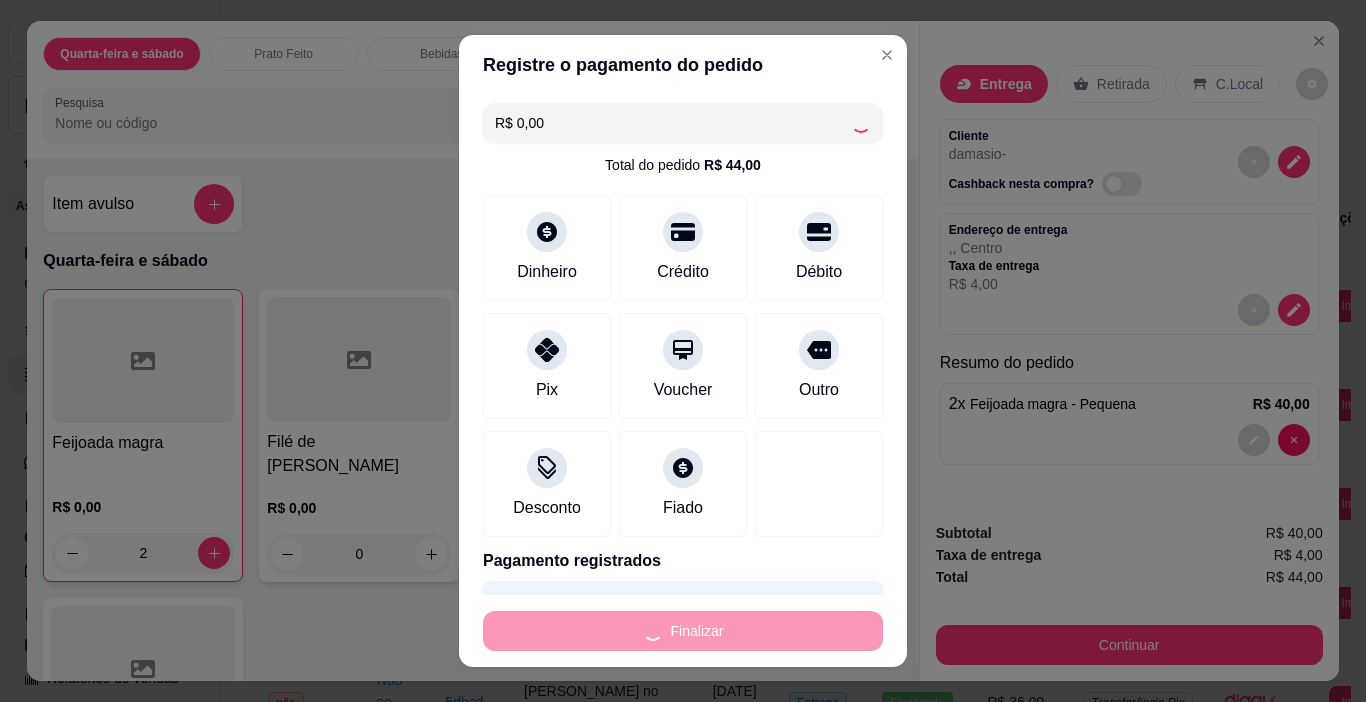 type on "0" 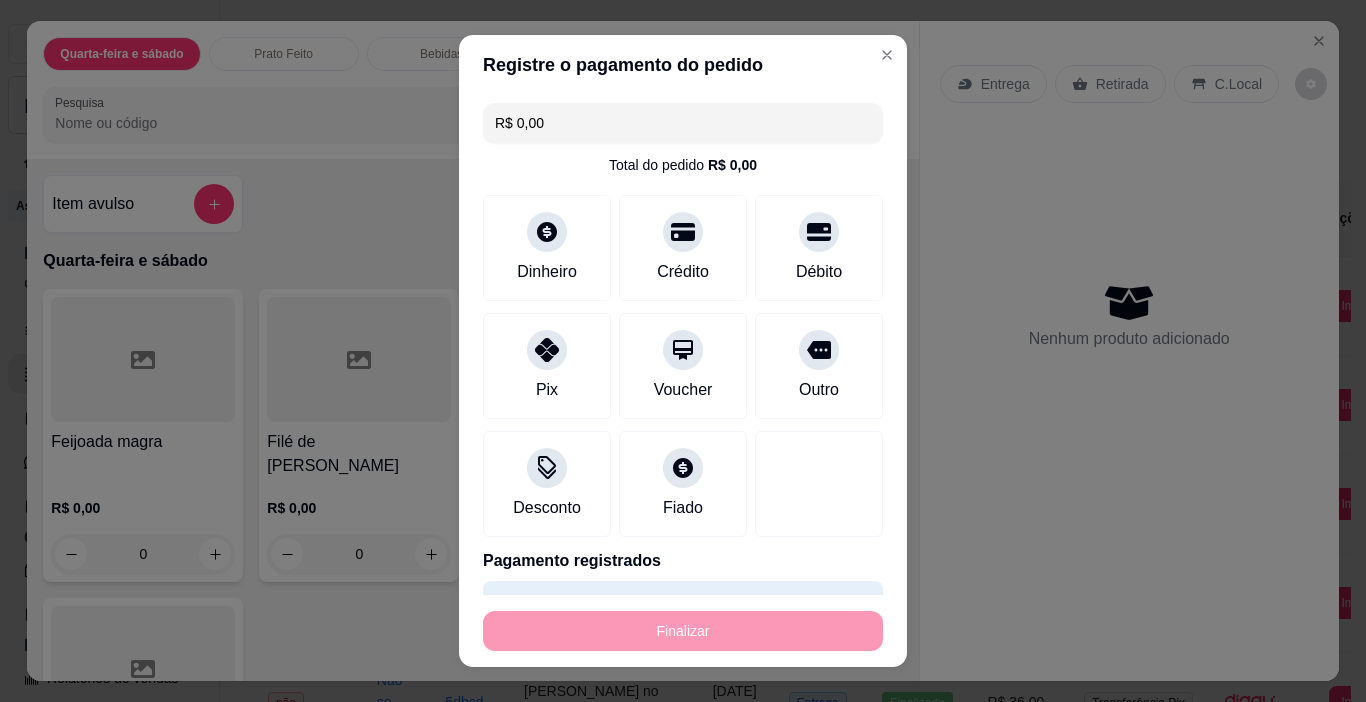 type on "-R$ 44,00" 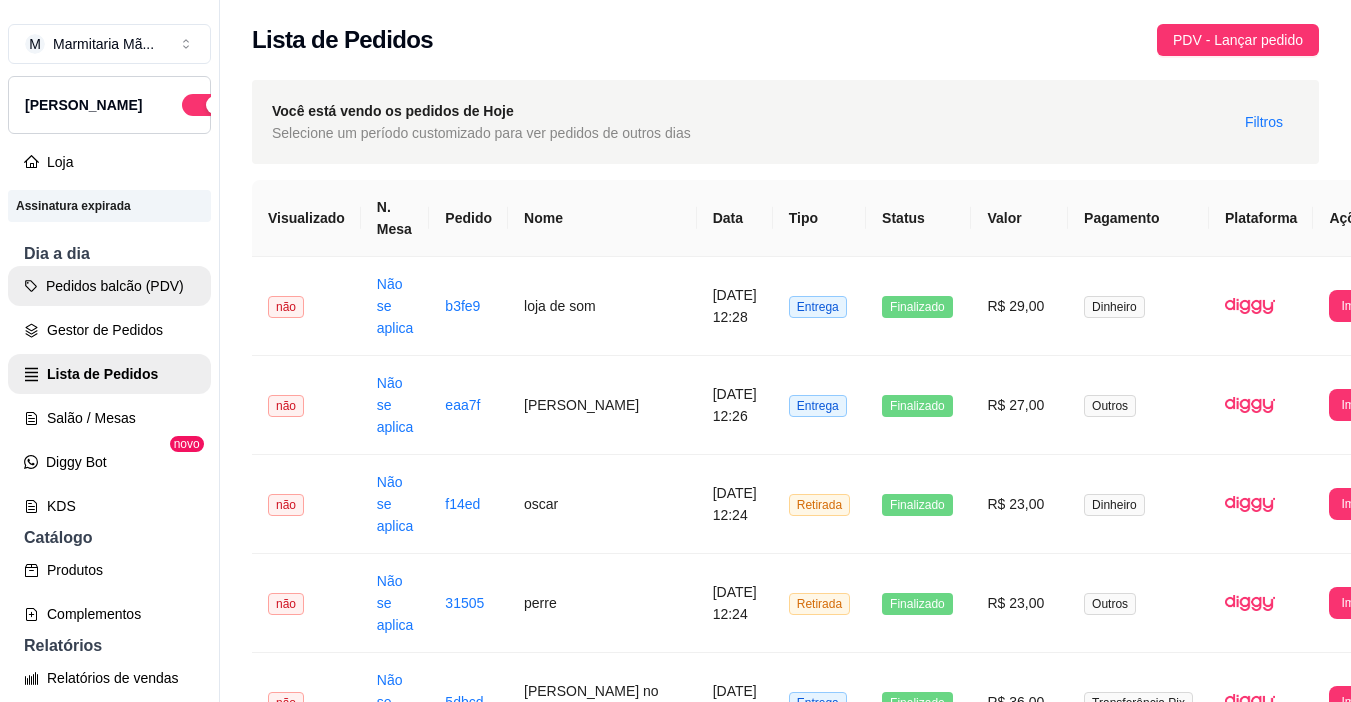 click on "Pedidos balcão (PDV)" at bounding box center (109, 286) 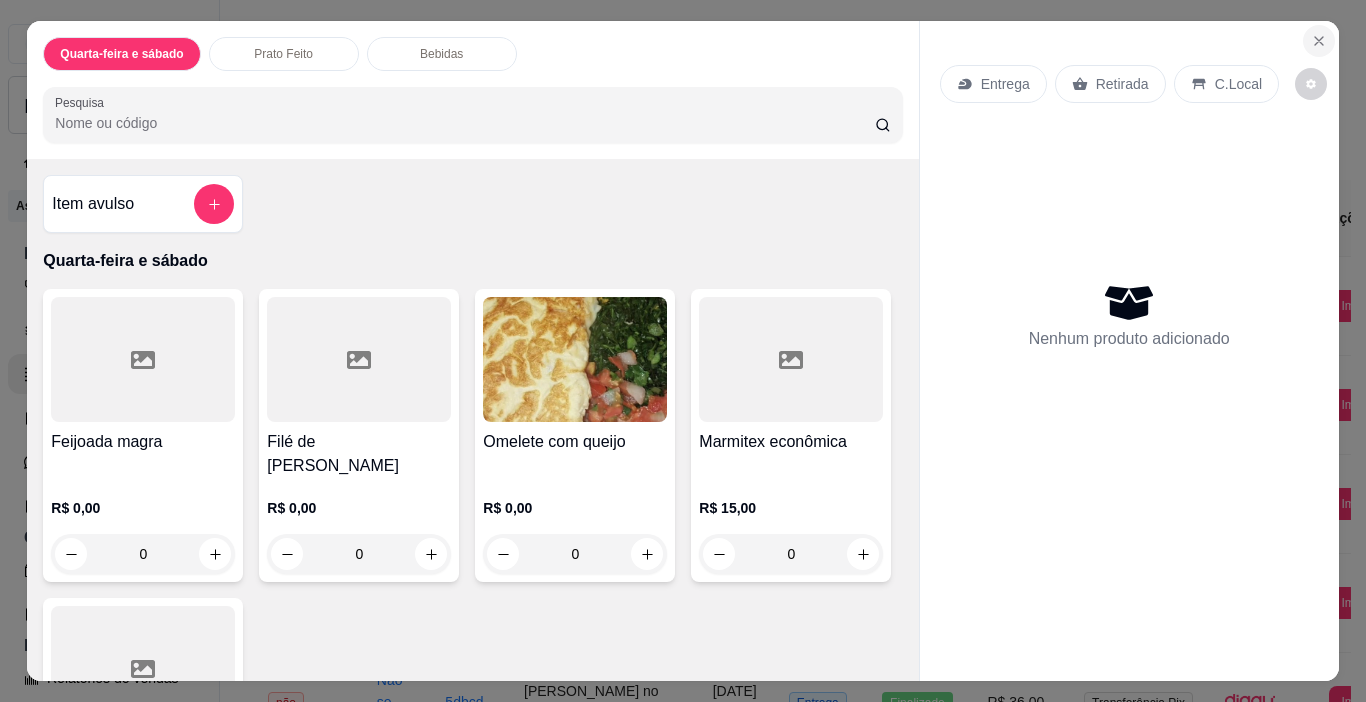 click at bounding box center (1319, 41) 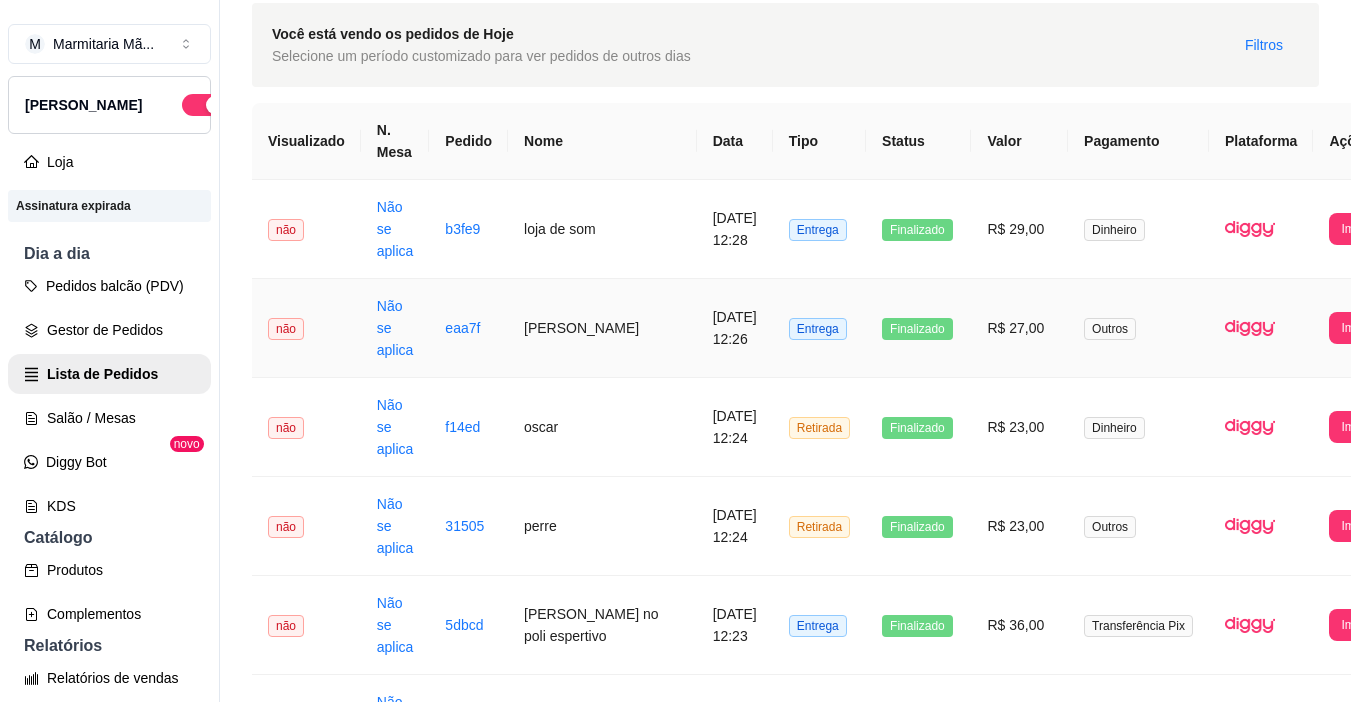 scroll, scrollTop: 200, scrollLeft: 0, axis: vertical 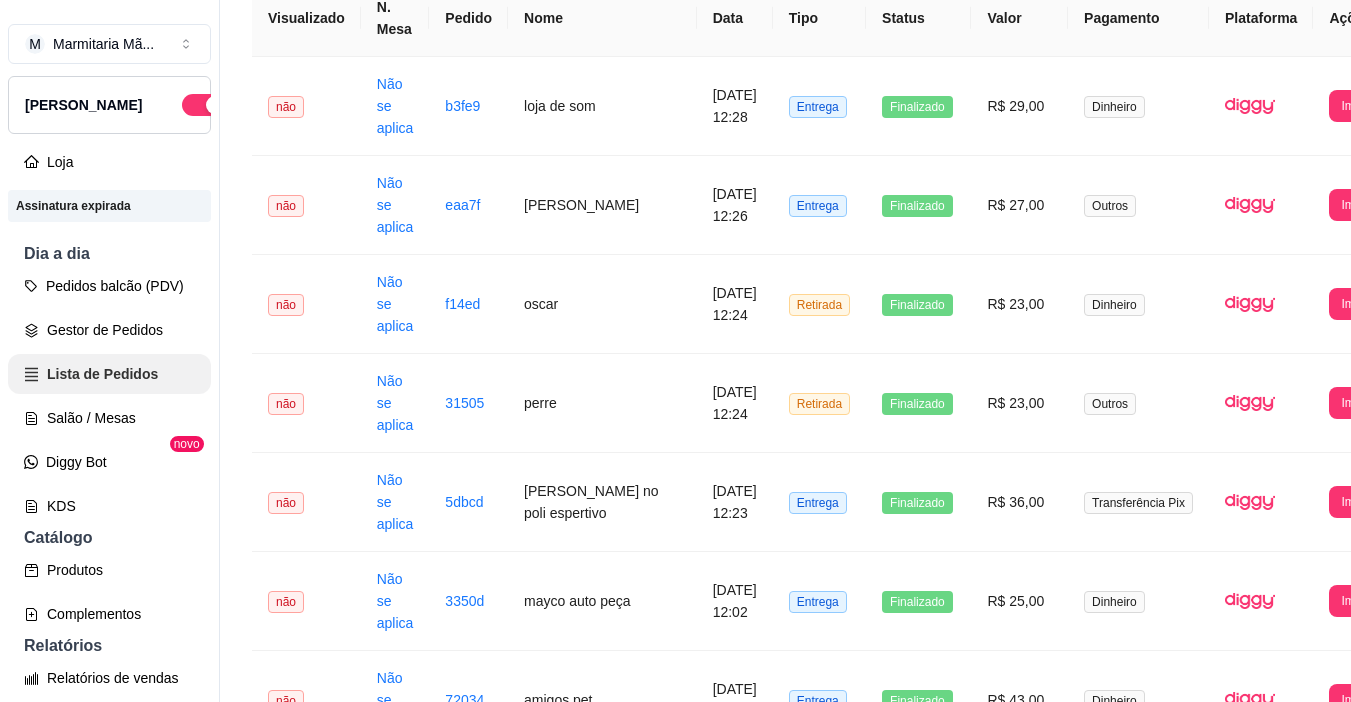 click on "Lista de Pedidos" at bounding box center [109, 374] 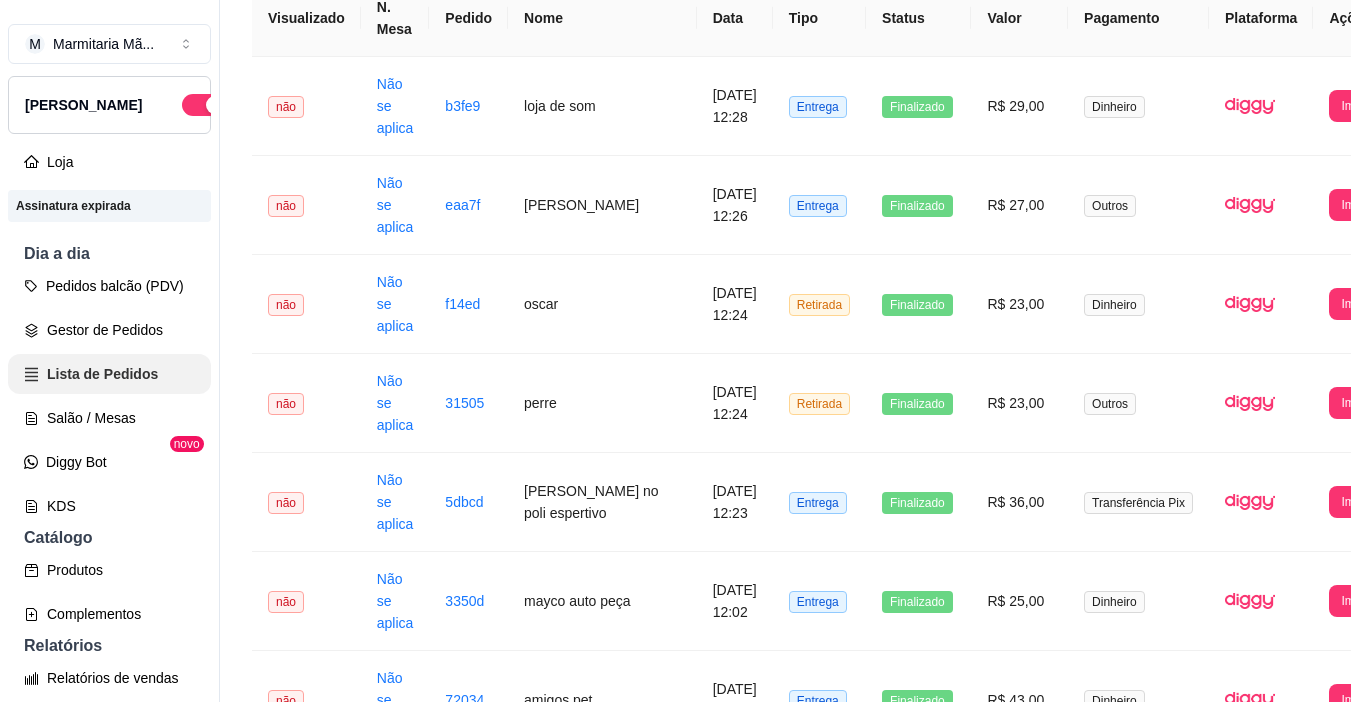 scroll, scrollTop: 0, scrollLeft: 0, axis: both 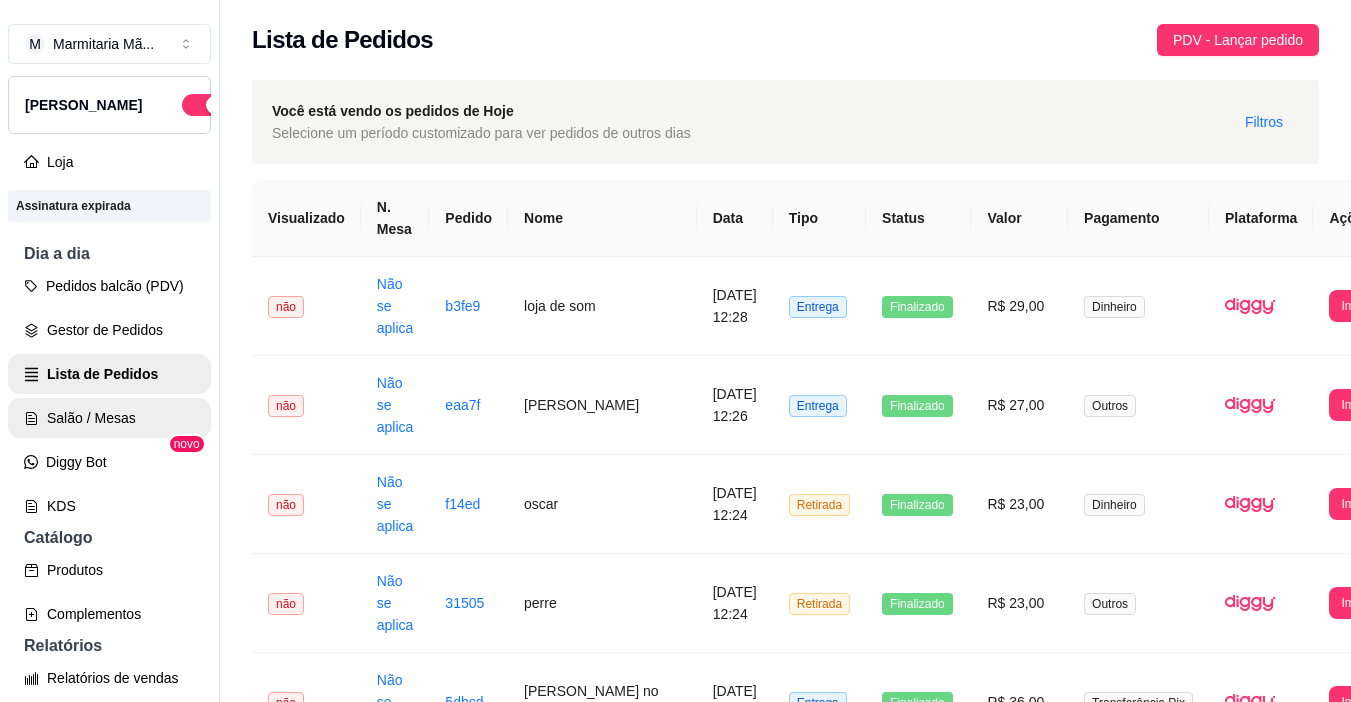 click on "Salão / Mesas" at bounding box center (109, 418) 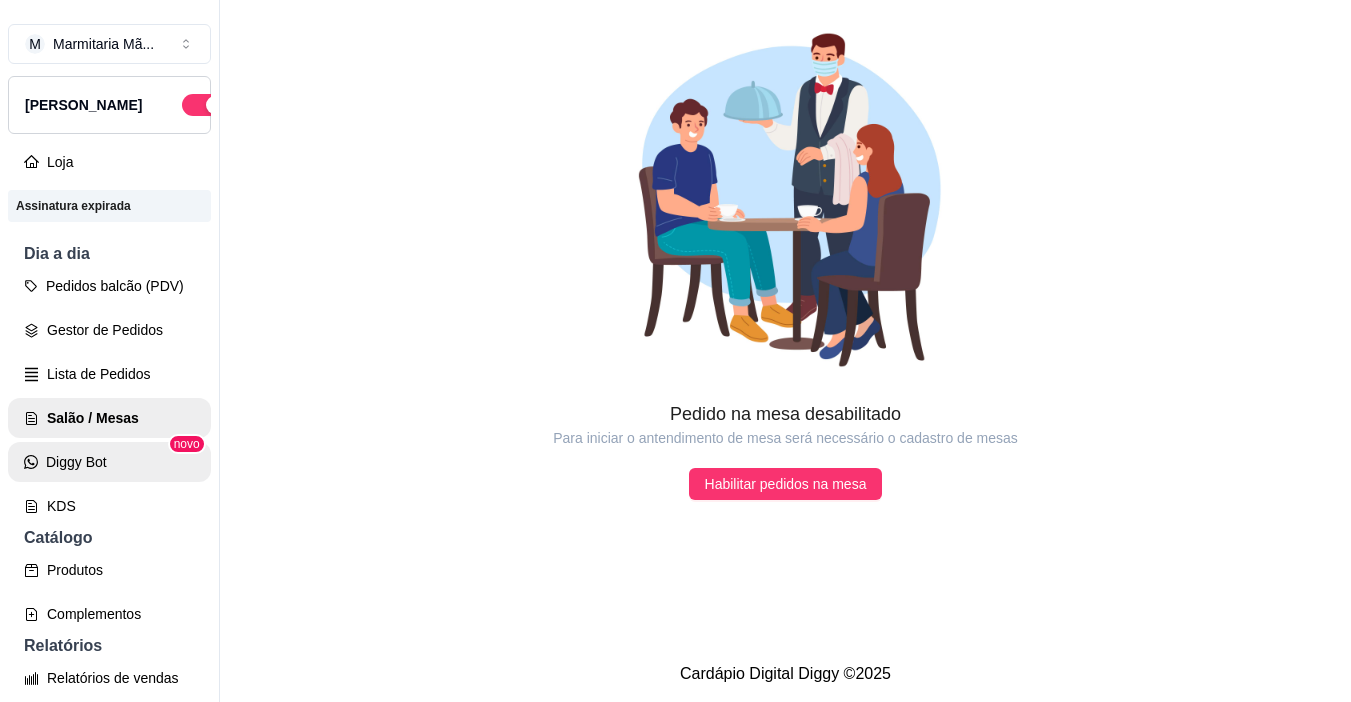 click on "Diggy Bot" at bounding box center [109, 462] 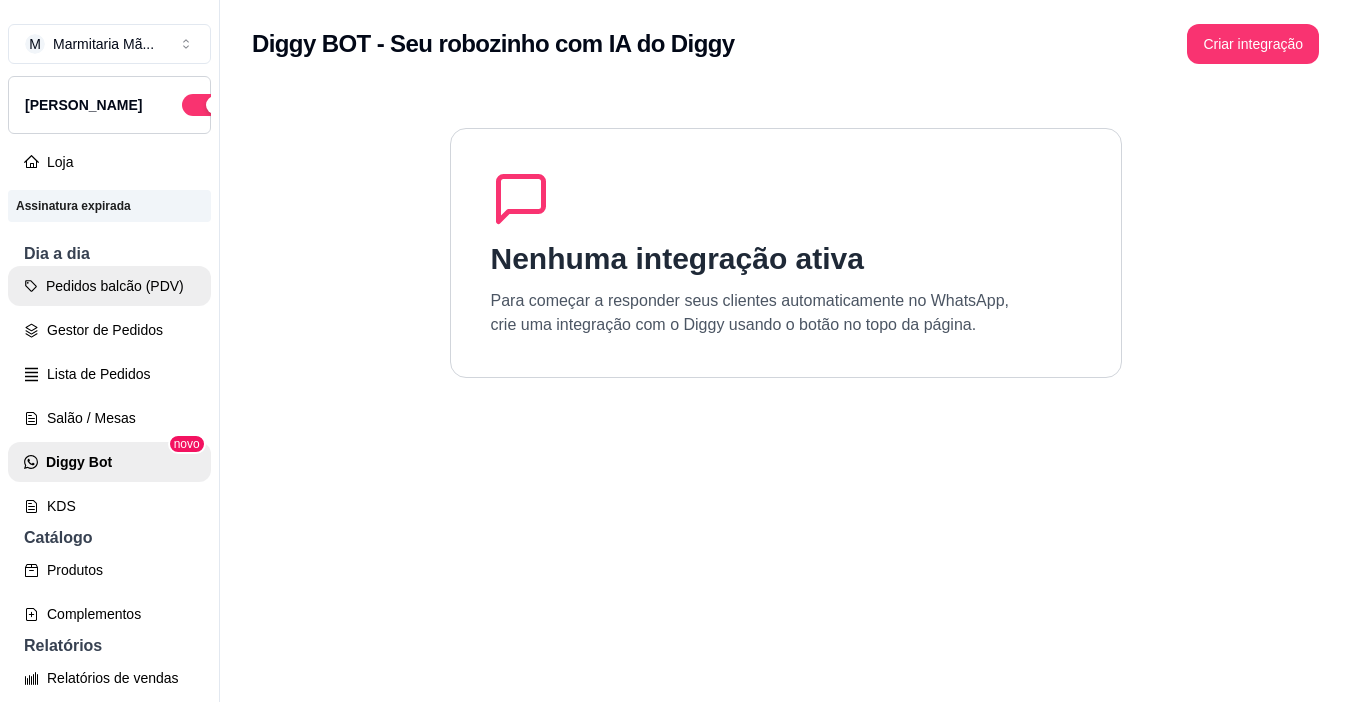 click on "Pedidos balcão (PDV)" at bounding box center [109, 286] 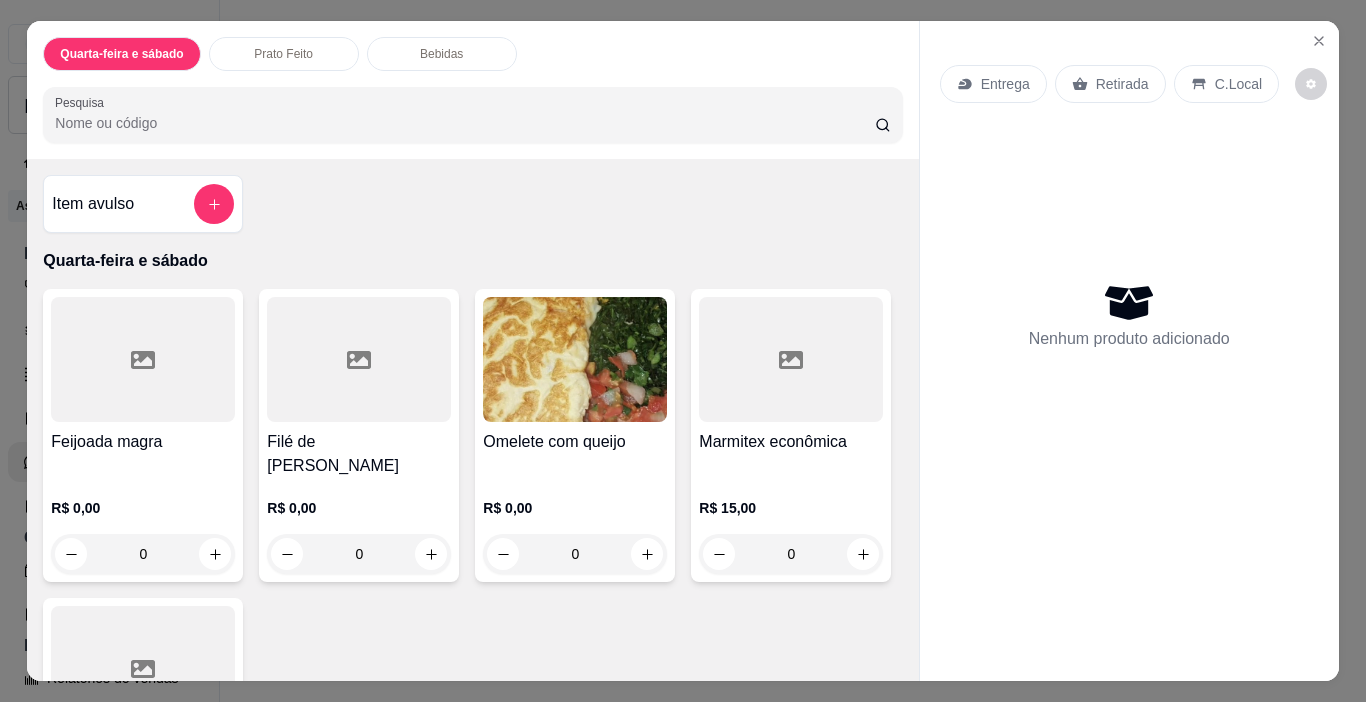 click at bounding box center (143, 359) 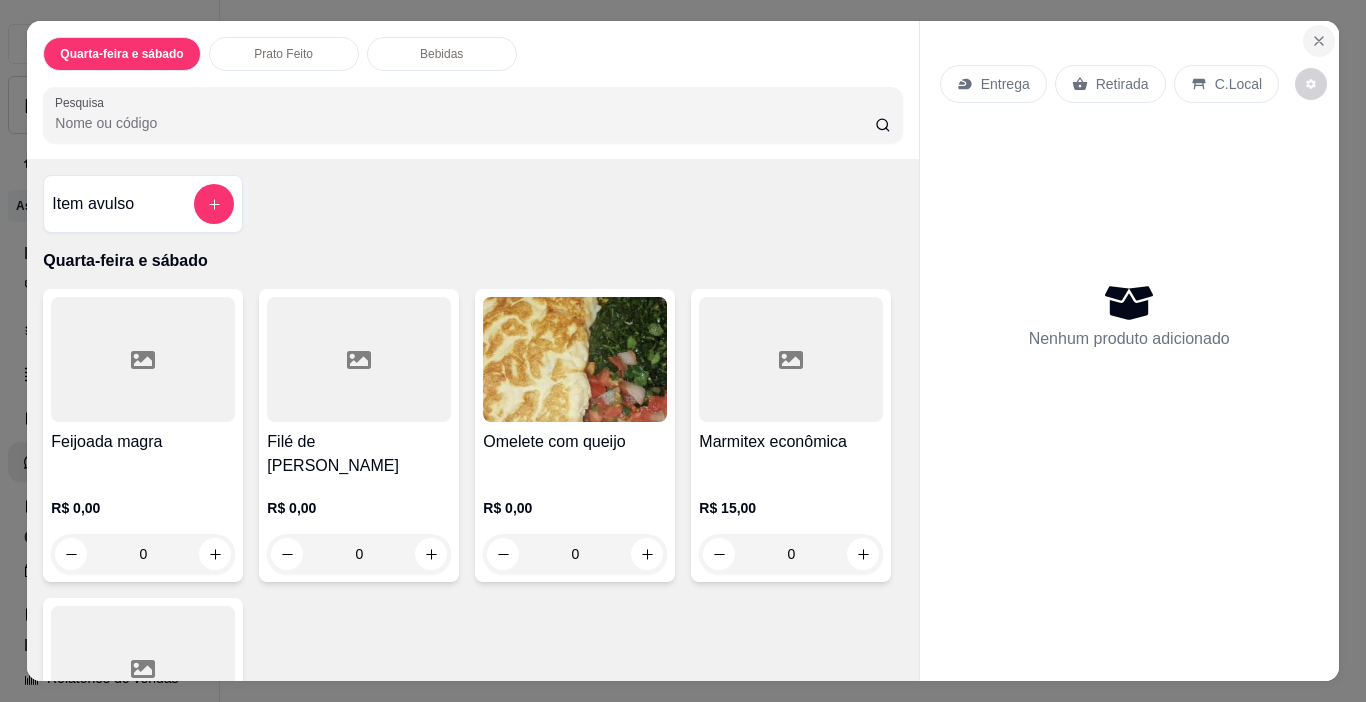click 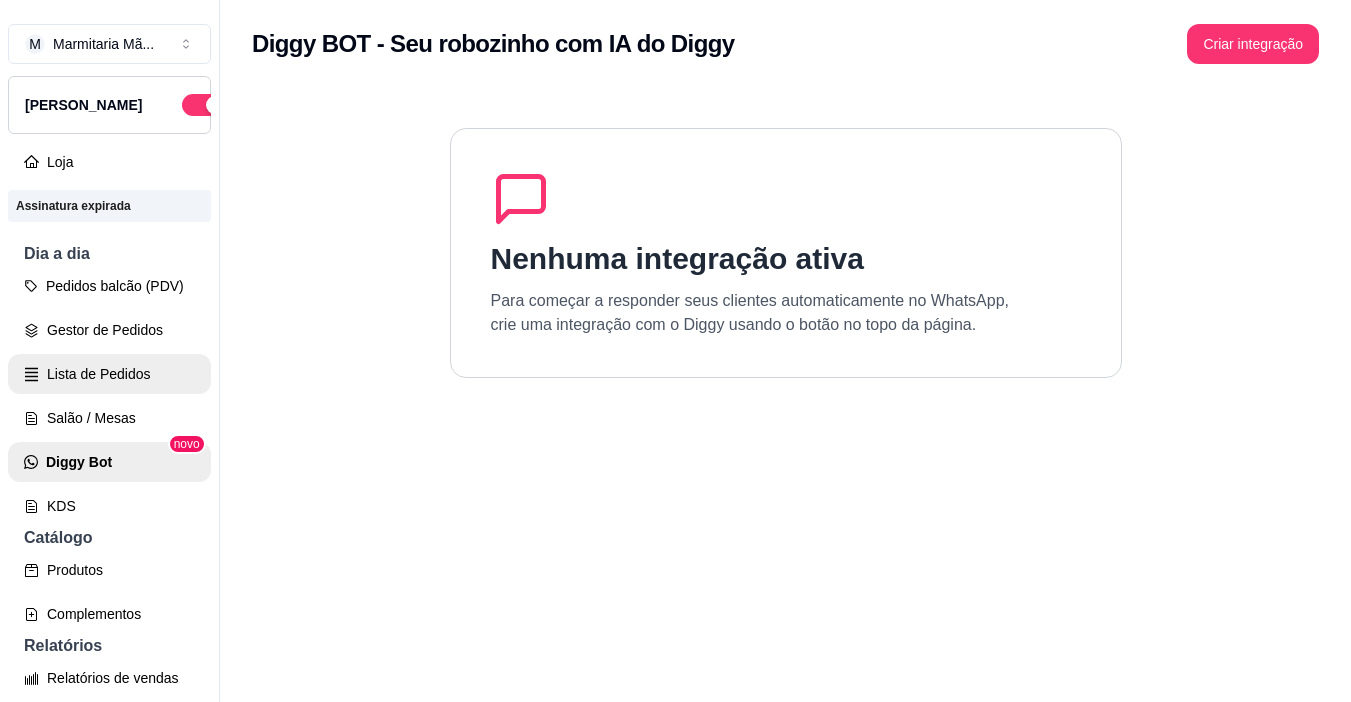 click on "Lista de Pedidos" at bounding box center [109, 374] 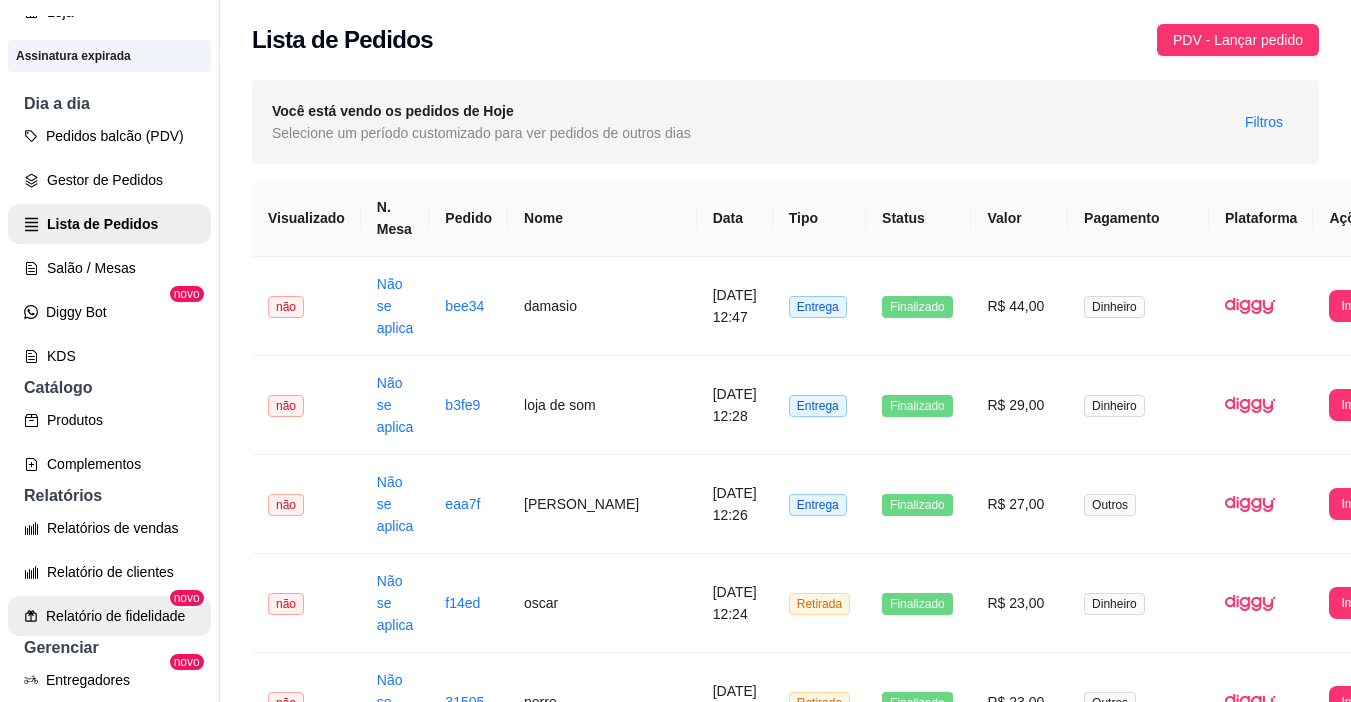 scroll, scrollTop: 300, scrollLeft: 0, axis: vertical 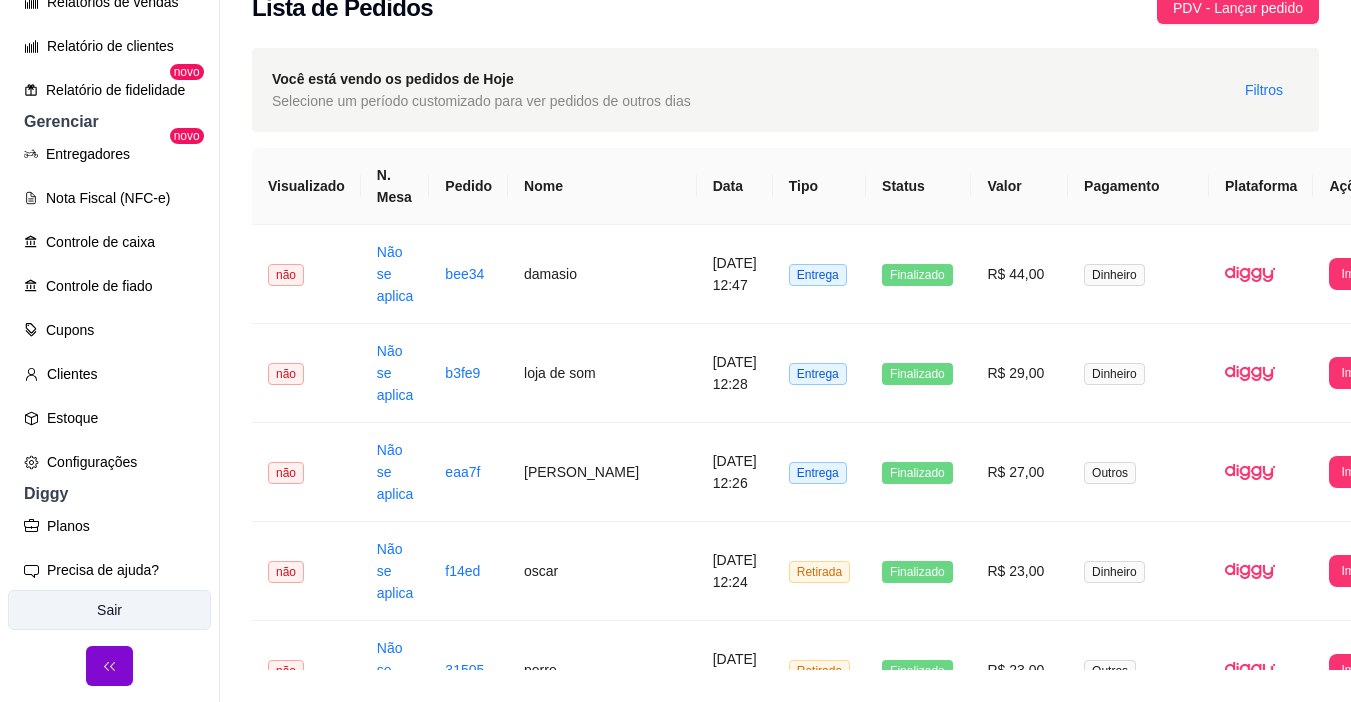 click on "Sair" at bounding box center (109, 610) 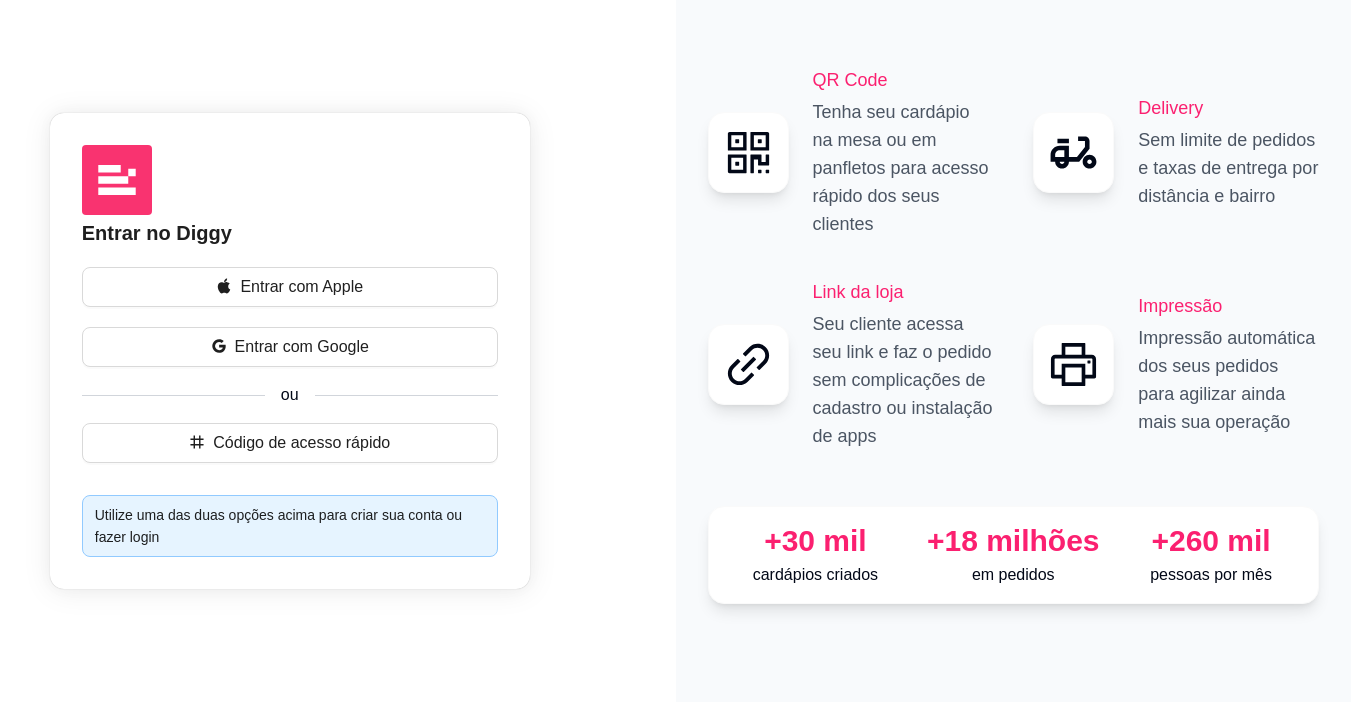 scroll, scrollTop: 0, scrollLeft: 0, axis: both 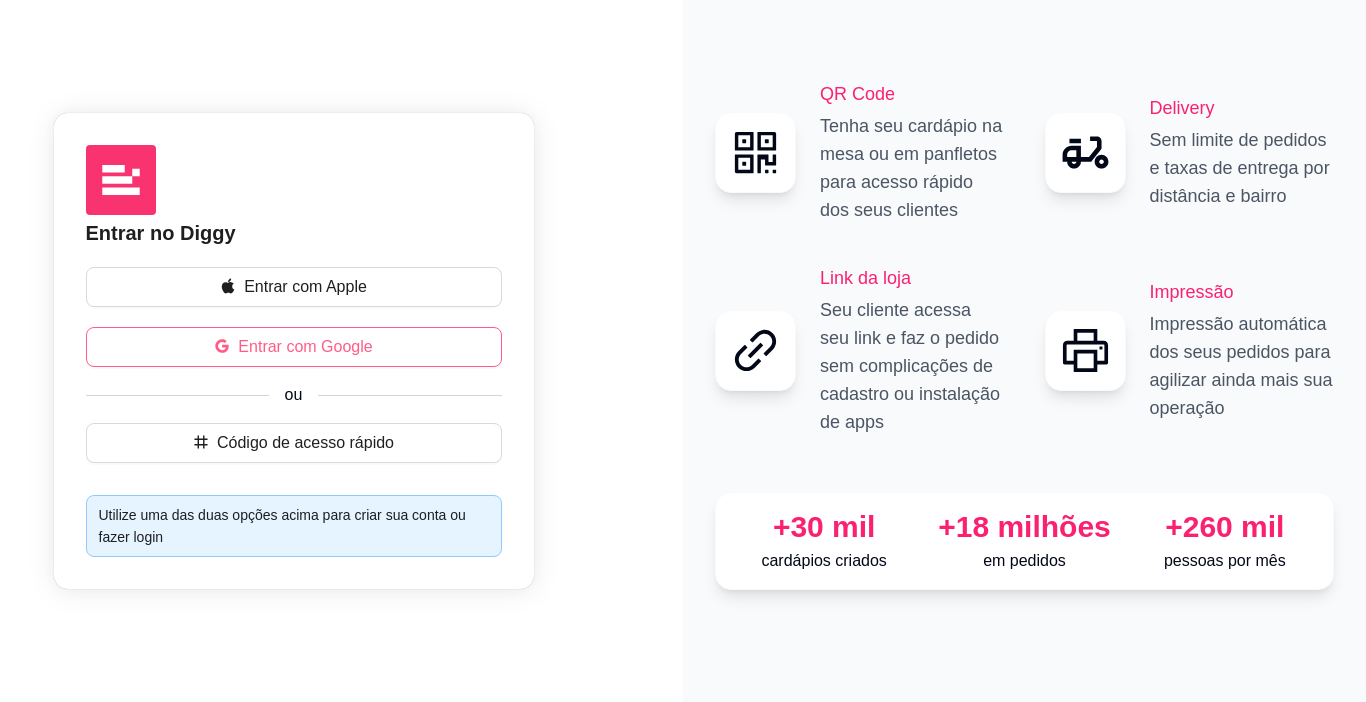 click on "Entrar com Google" at bounding box center (294, 347) 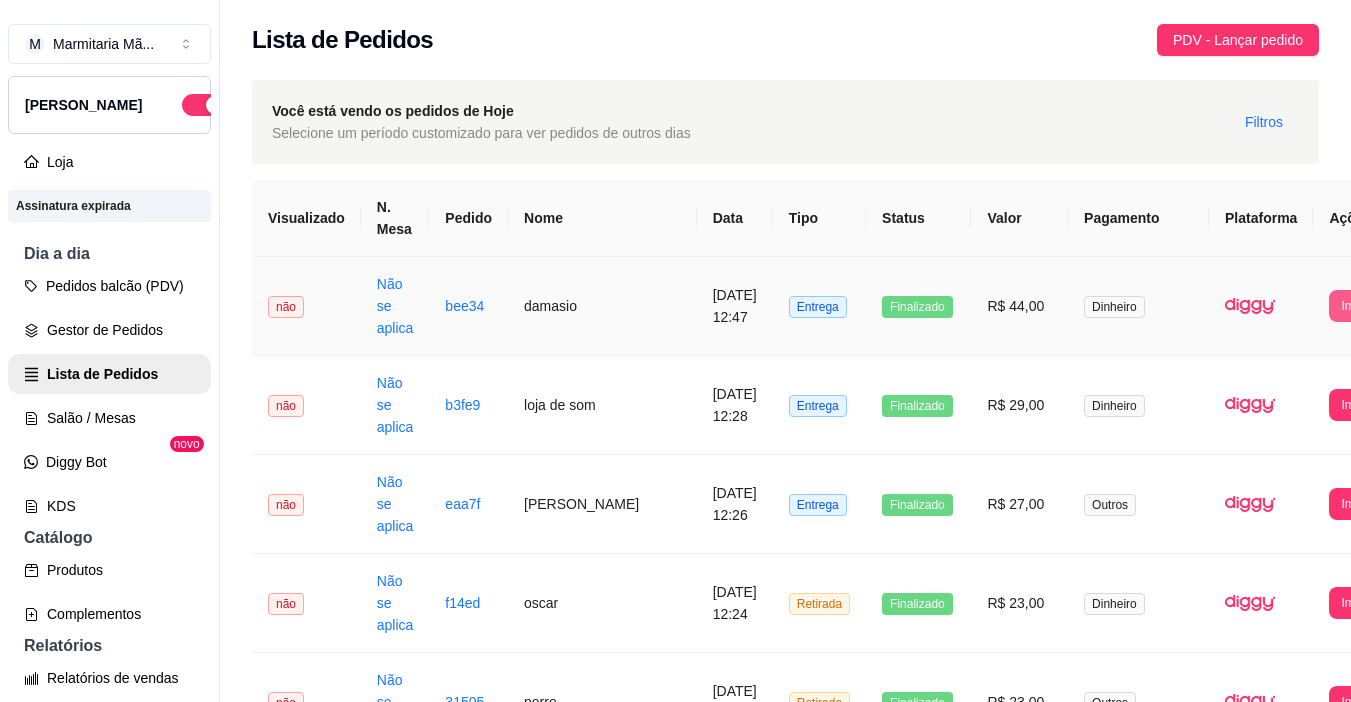 click on "Imprimir" at bounding box center [1362, 306] 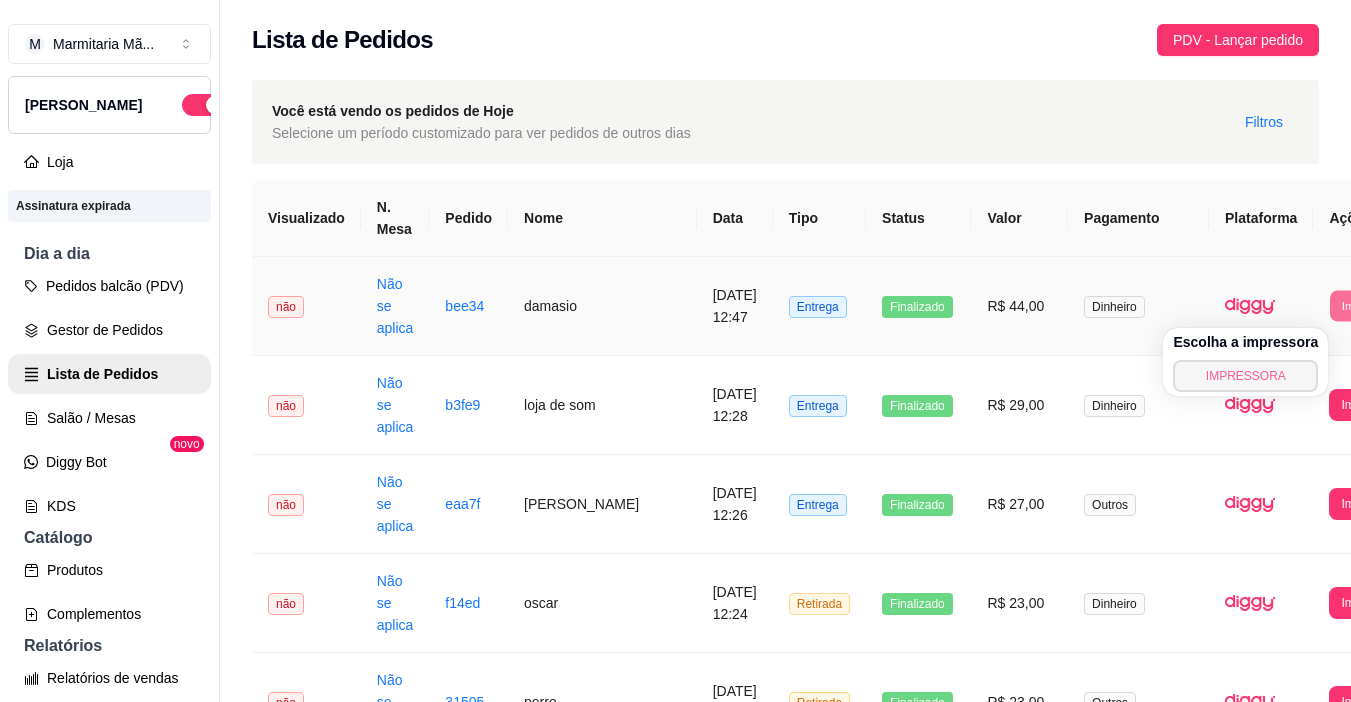 click on "IMPRESSORA" at bounding box center (1245, 376) 